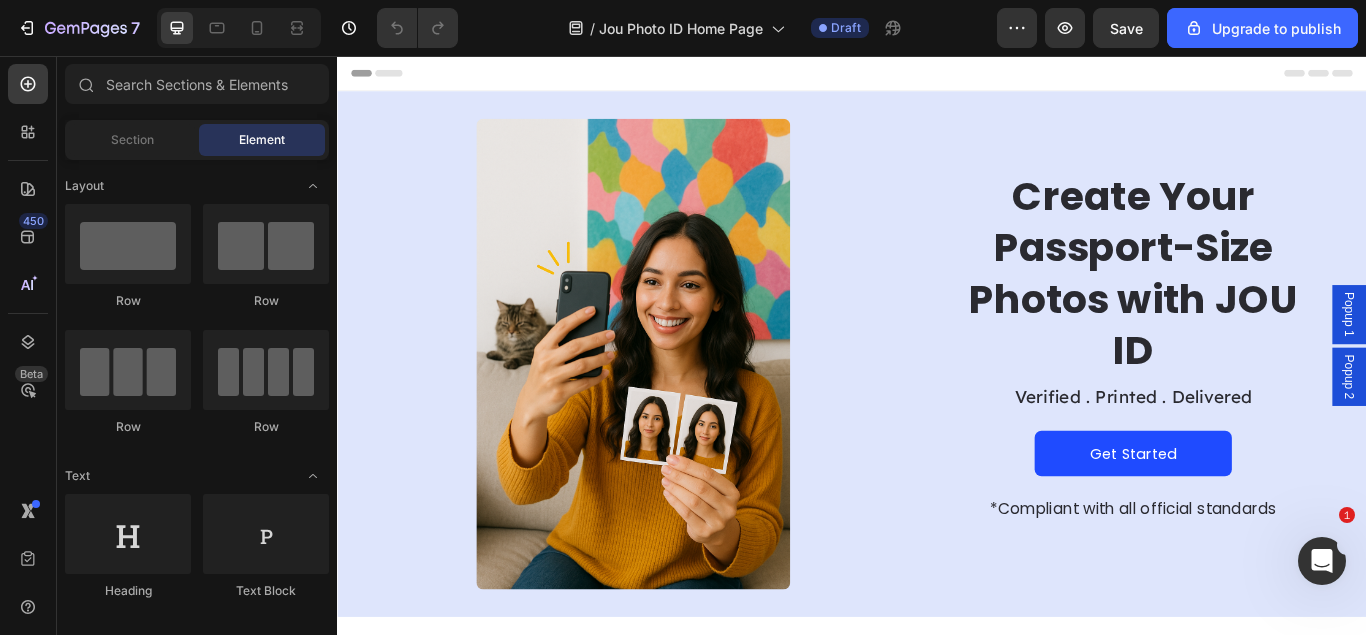 scroll, scrollTop: 0, scrollLeft: 0, axis: both 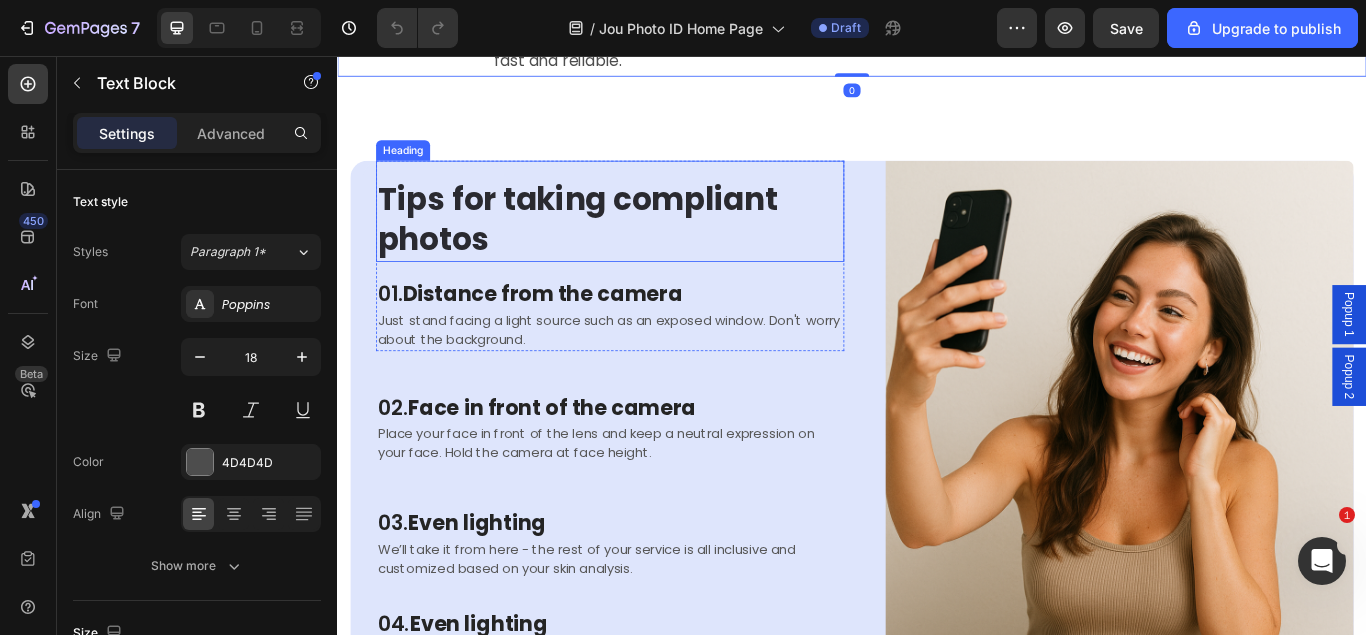 click on "Tips for taking compliant photos" at bounding box center (655, 247) 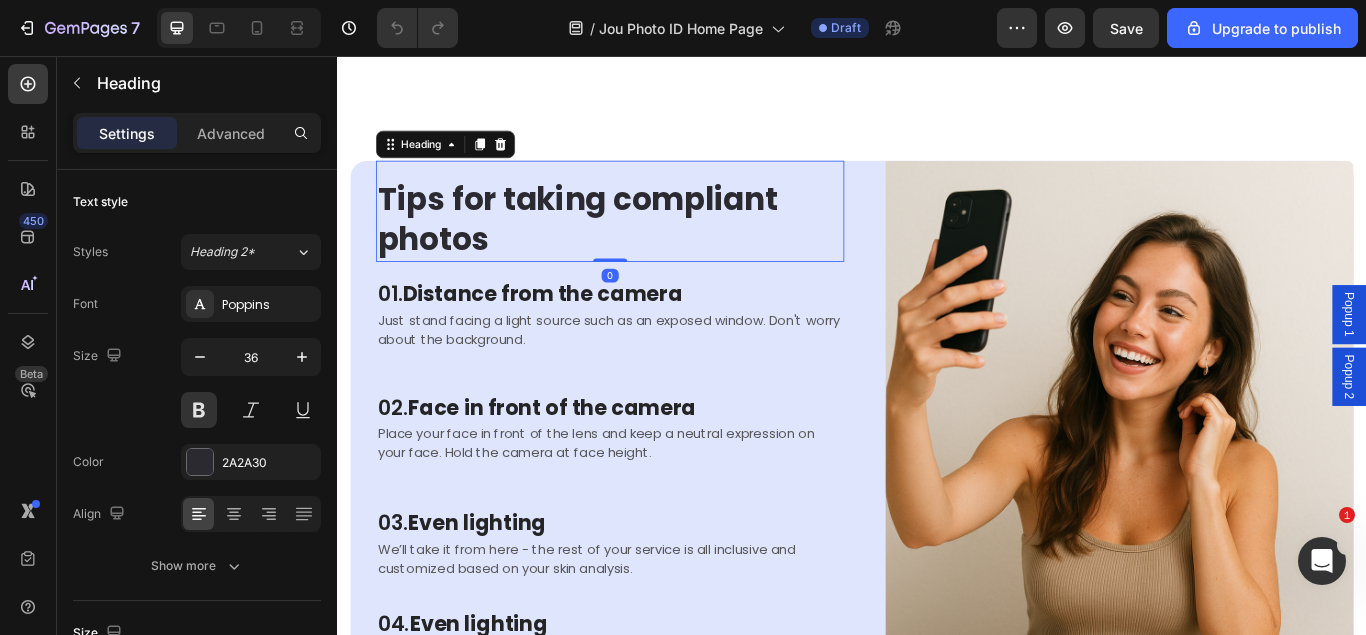 scroll, scrollTop: 2726, scrollLeft: 0, axis: vertical 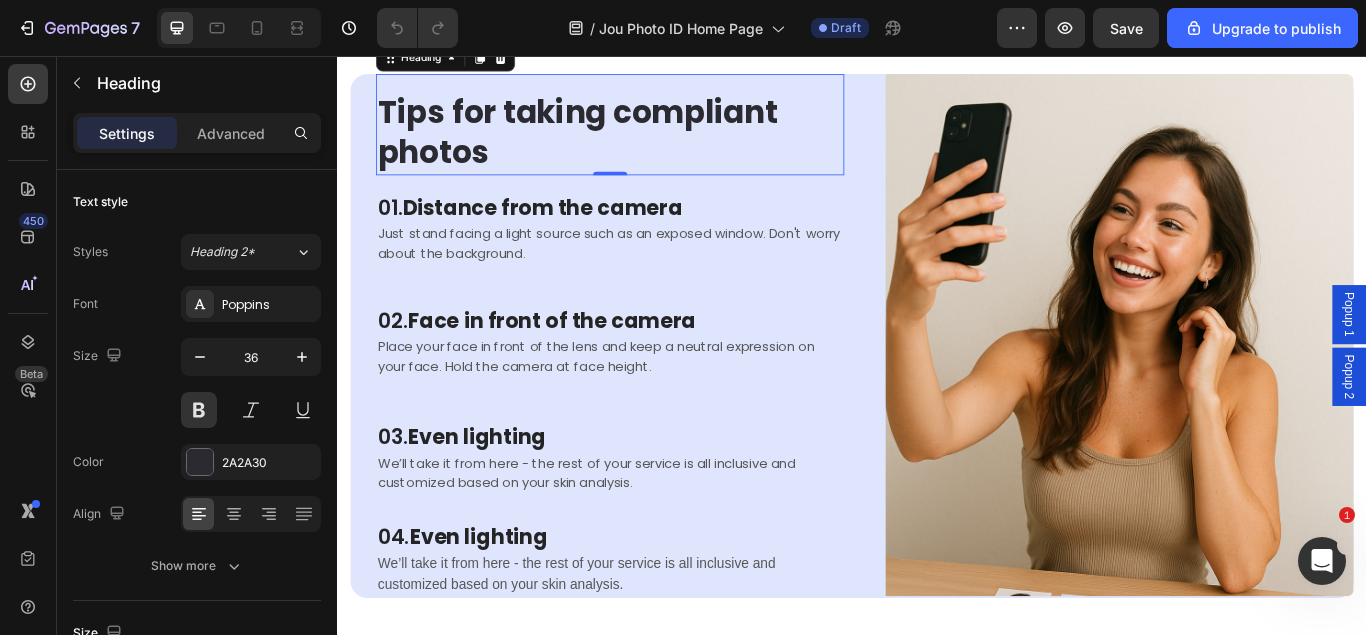 click on "Tips for taking compliant photos" at bounding box center [655, 146] 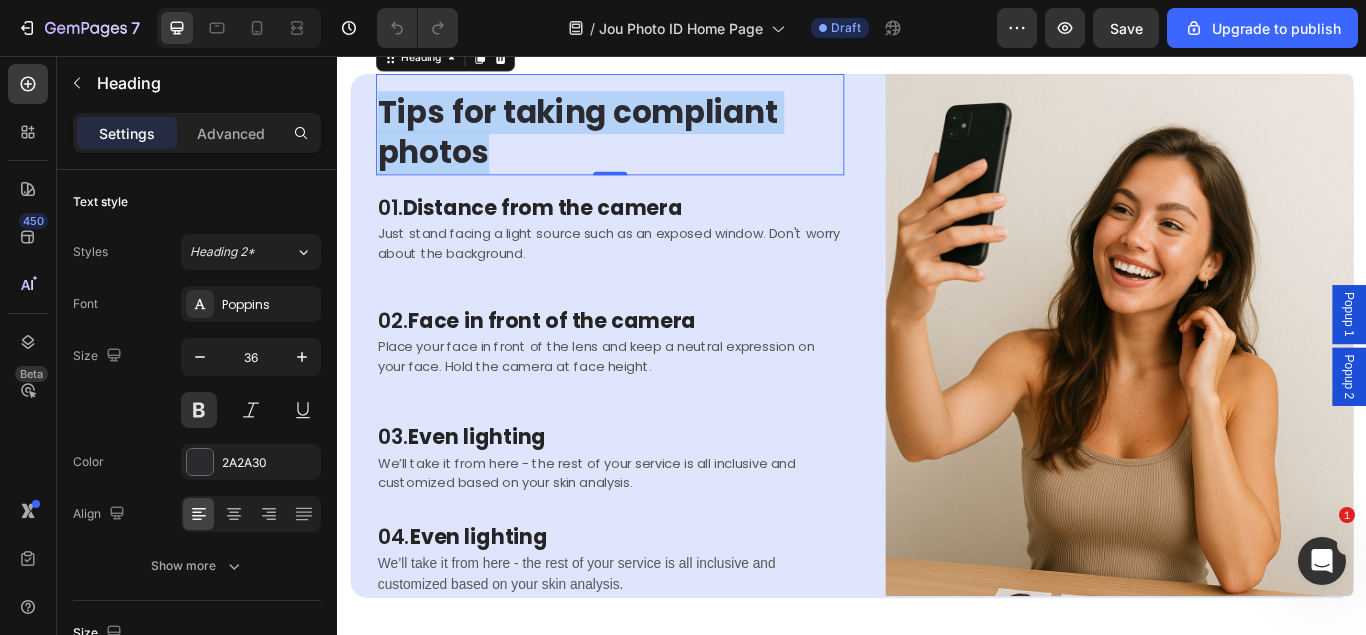 click on "Tips for taking compliant photos" at bounding box center (655, 146) 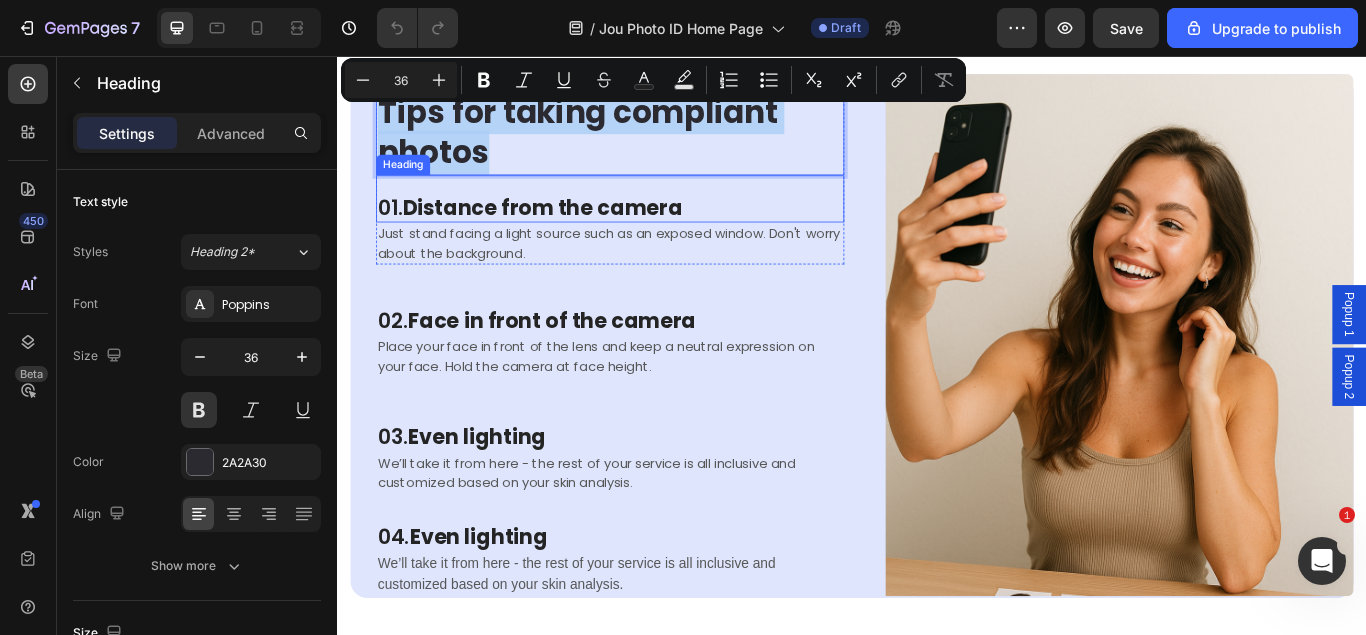 copy on "Tips for taking compliant photos" 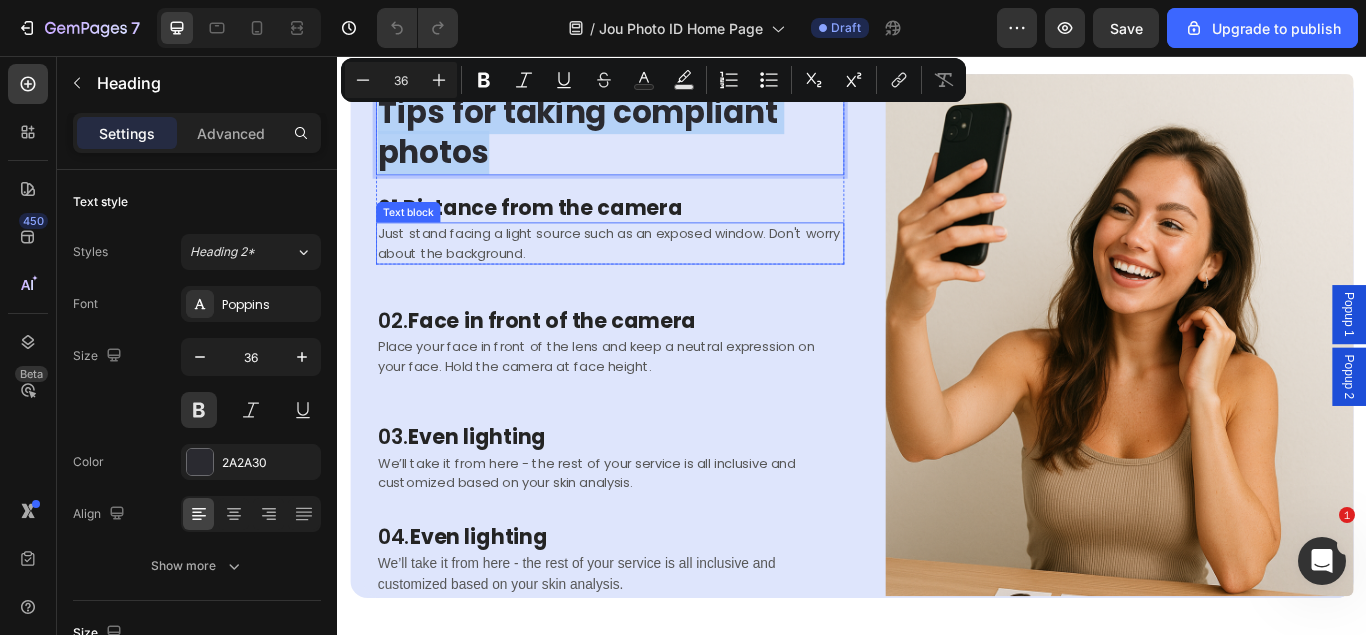 click on "Distance from the camera" at bounding box center [576, 232] 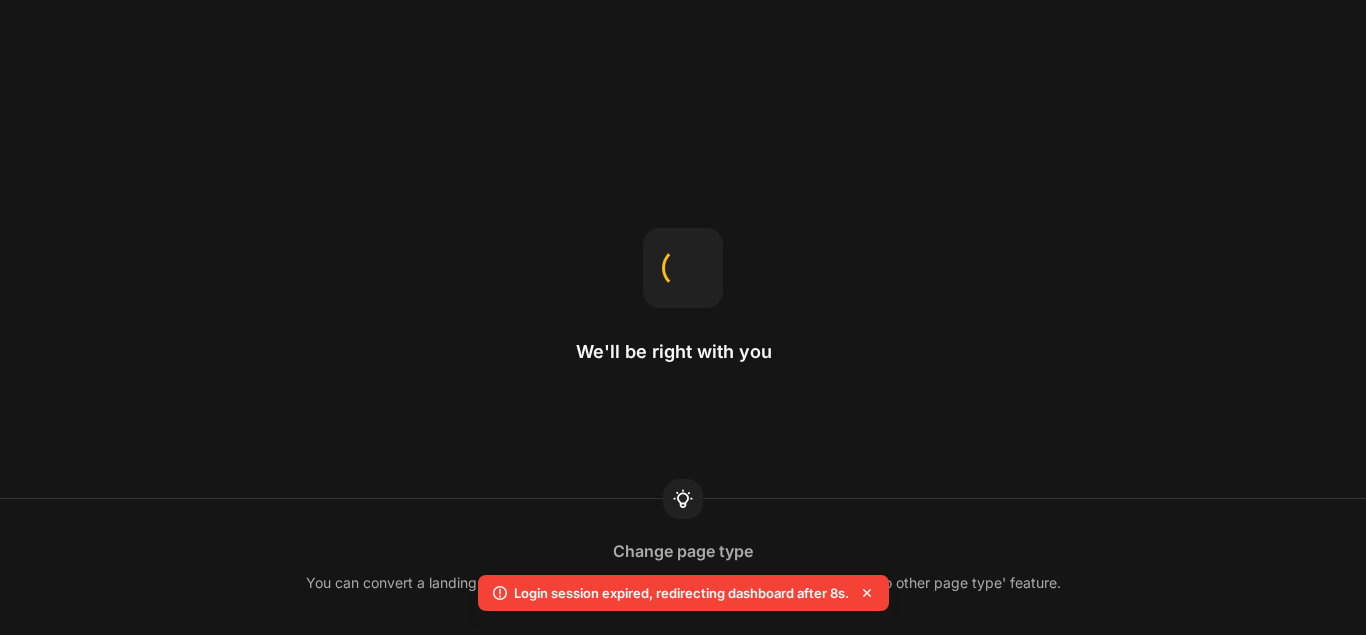 scroll, scrollTop: 0, scrollLeft: 0, axis: both 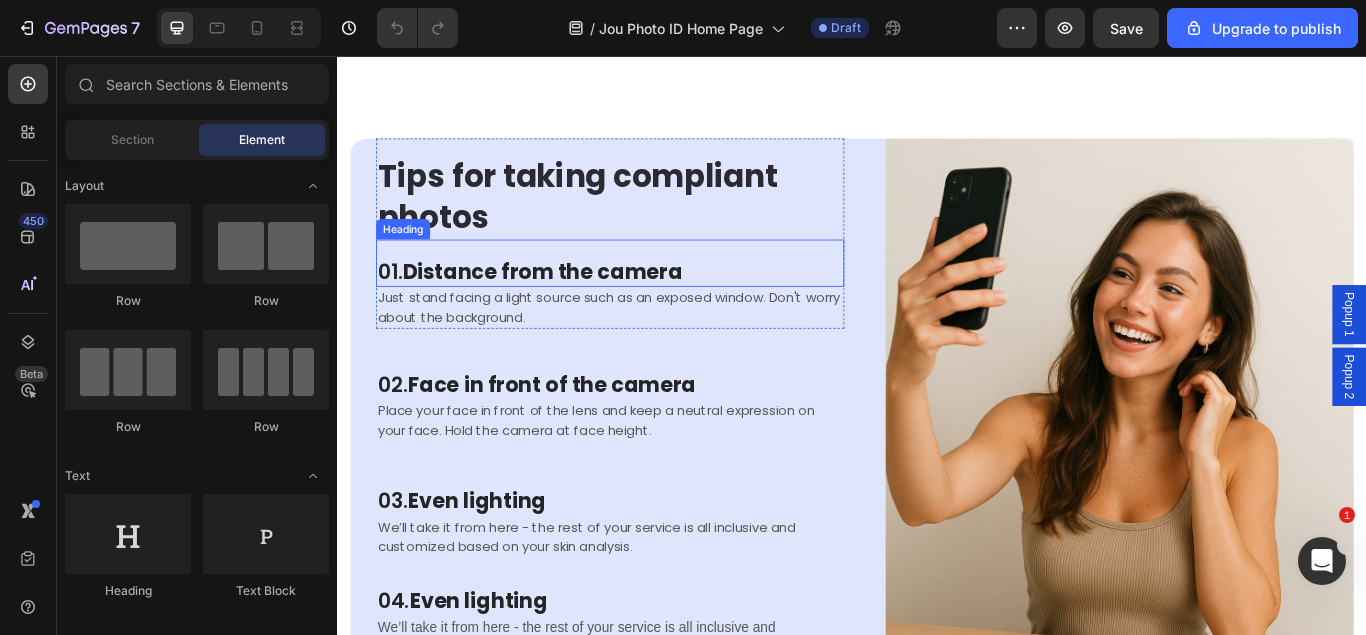 click on "Distance from the camera" at bounding box center (576, 307) 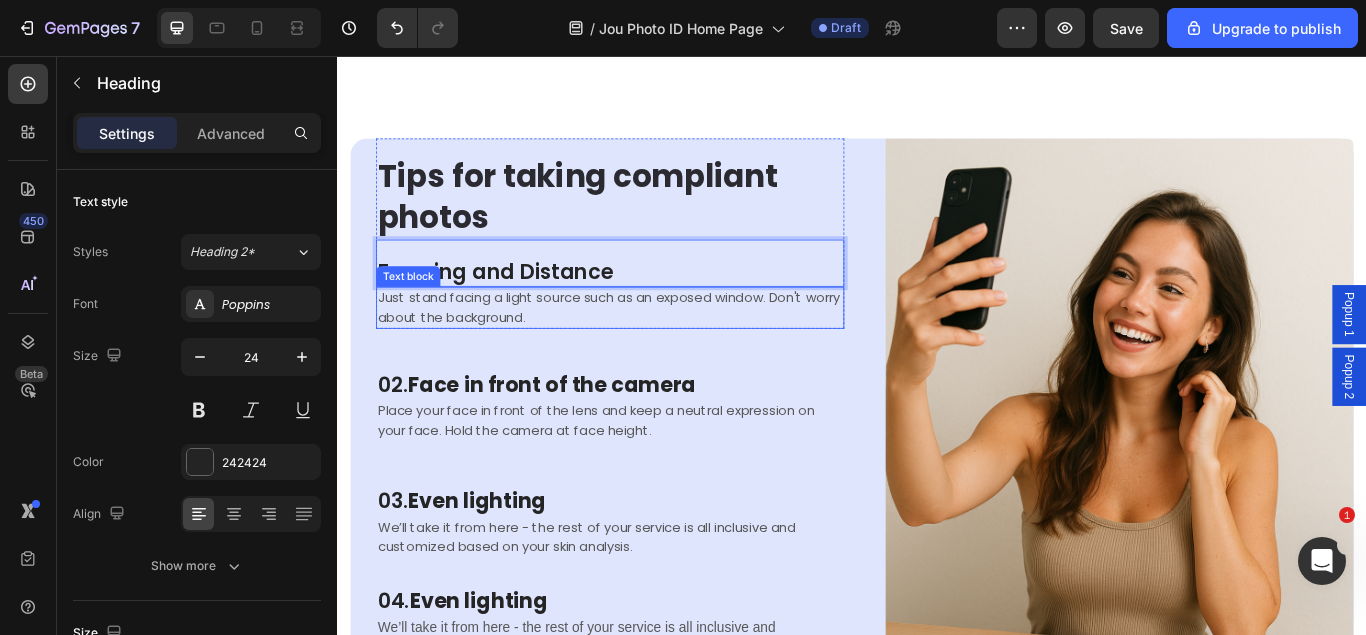 click on "Just stand facing a light source such as an exposed window. Don't worry about the background." at bounding box center [655, 349] 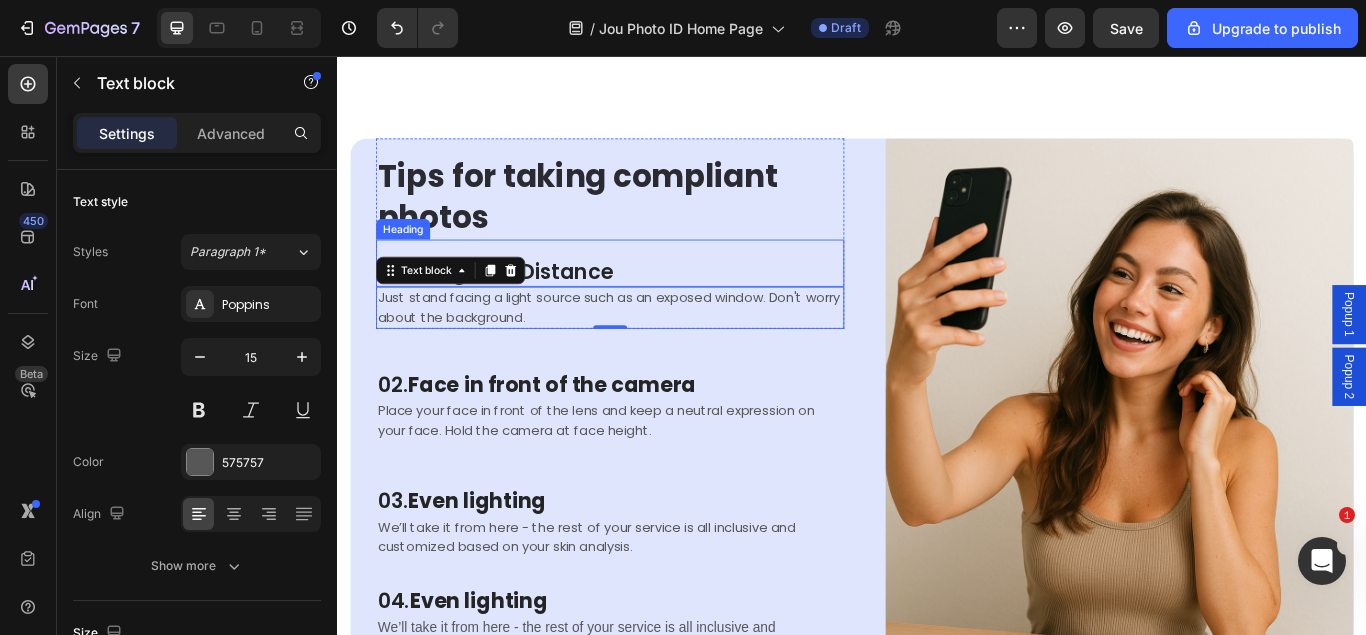 click on "Framing and Distance Heading" at bounding box center [655, 297] 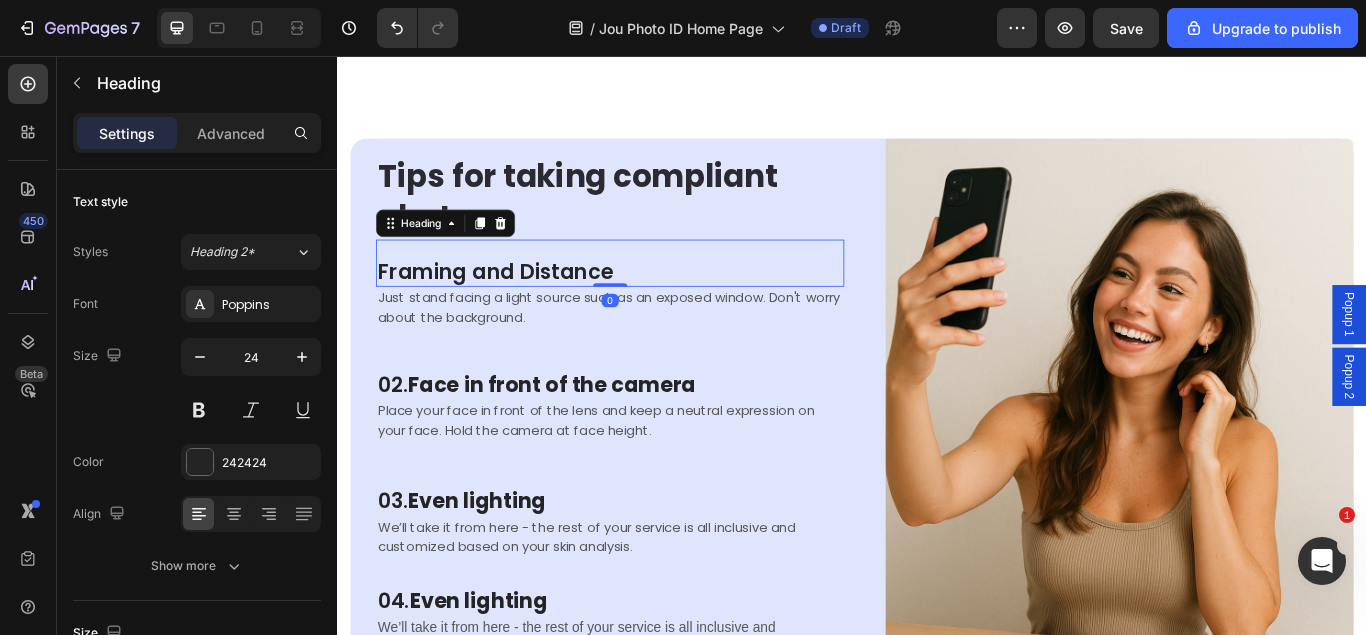 click on "Just stand facing a light source such as an exposed window. Don't worry about the background." at bounding box center [655, 349] 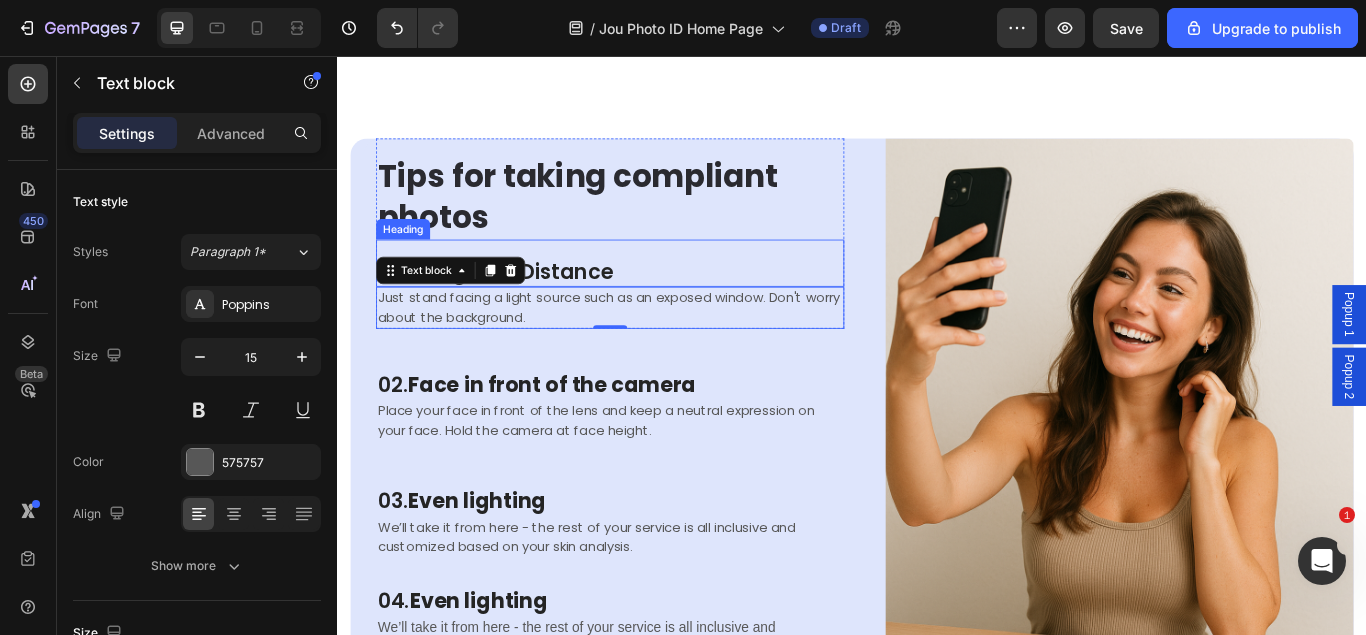 drag, startPoint x: 690, startPoint y: 292, endPoint x: 693, endPoint y: 308, distance: 16.27882 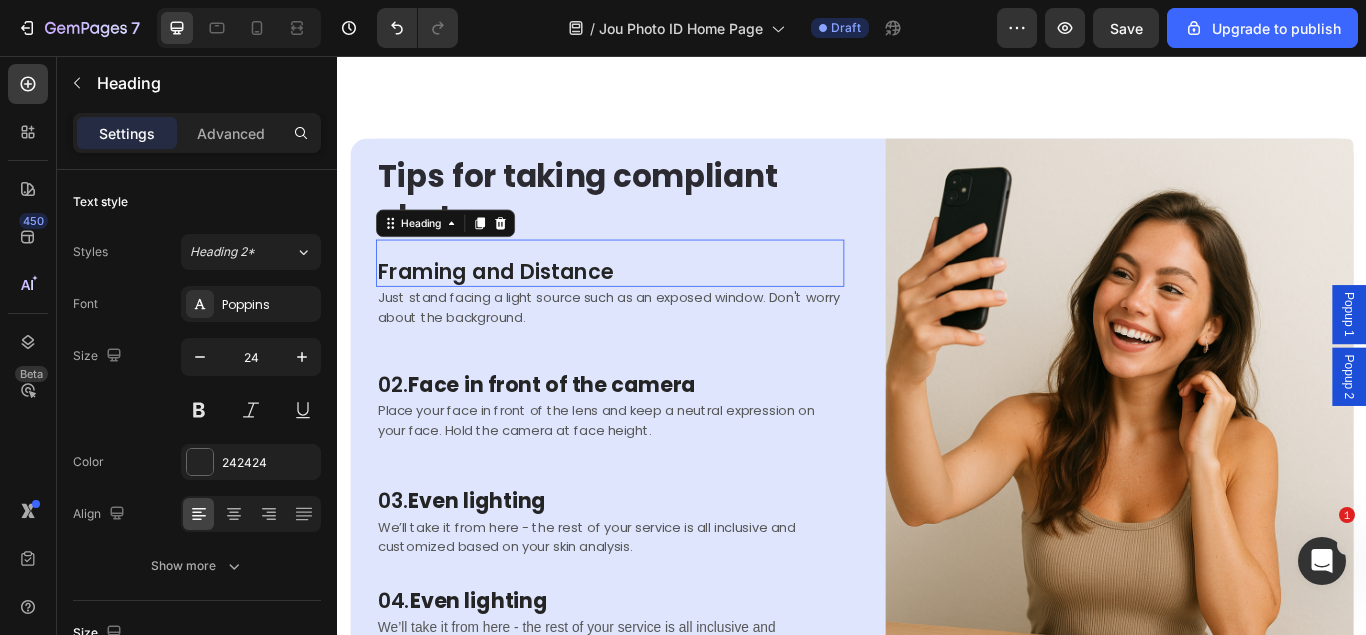 click on "Just stand facing a light source such as an exposed window. Don't worry about the background." at bounding box center [655, 349] 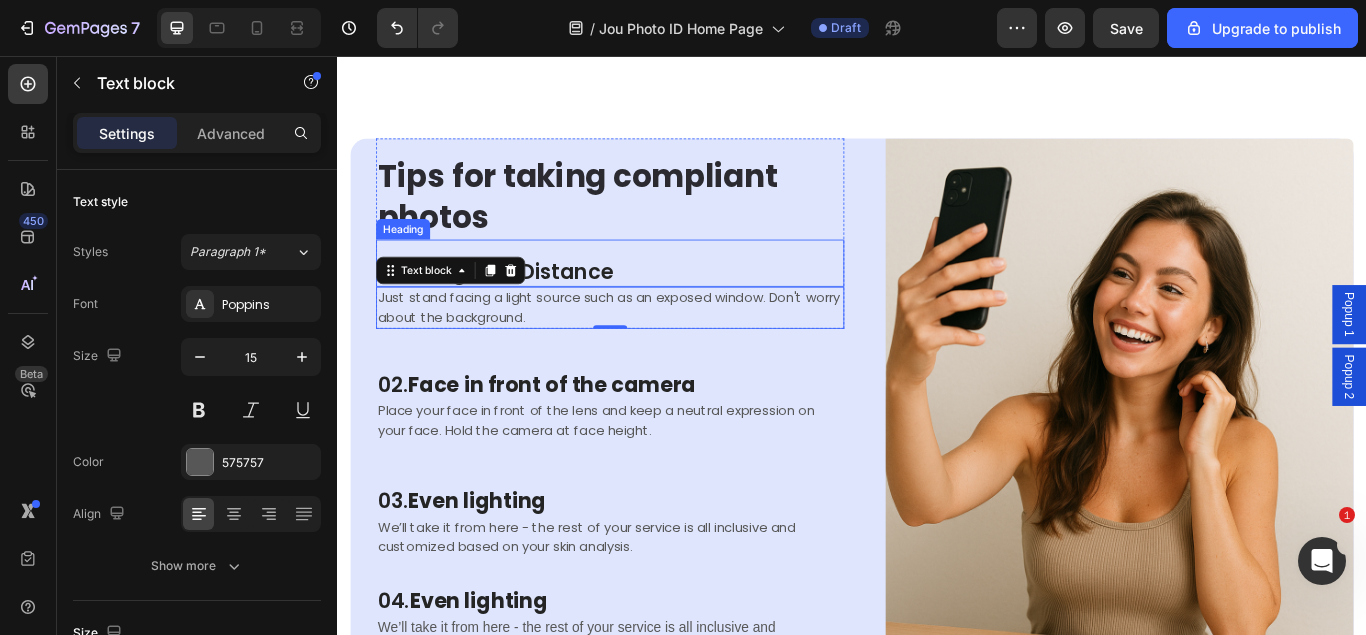 click on "Framing and Distance" at bounding box center (655, 307) 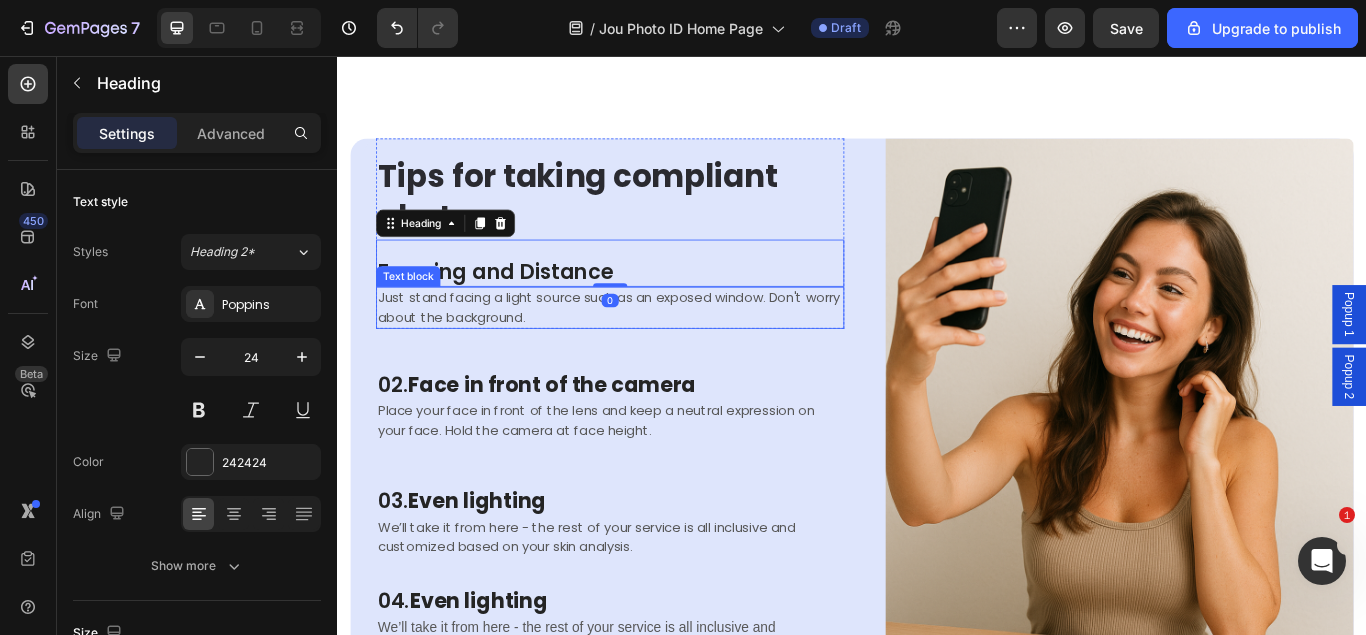 click on "Just stand facing a light source such as an exposed window. Don't worry about the background." at bounding box center (655, 349) 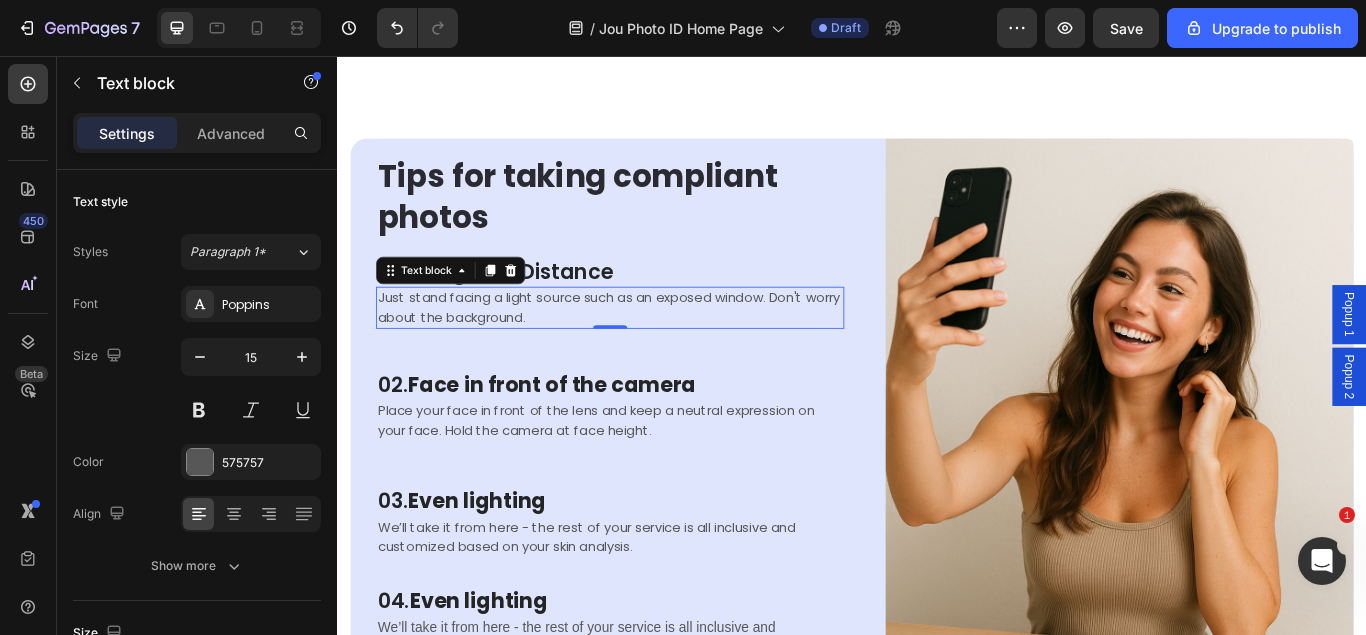 click on "Just stand facing a light source such as an exposed window. Don't worry about the background." at bounding box center [655, 349] 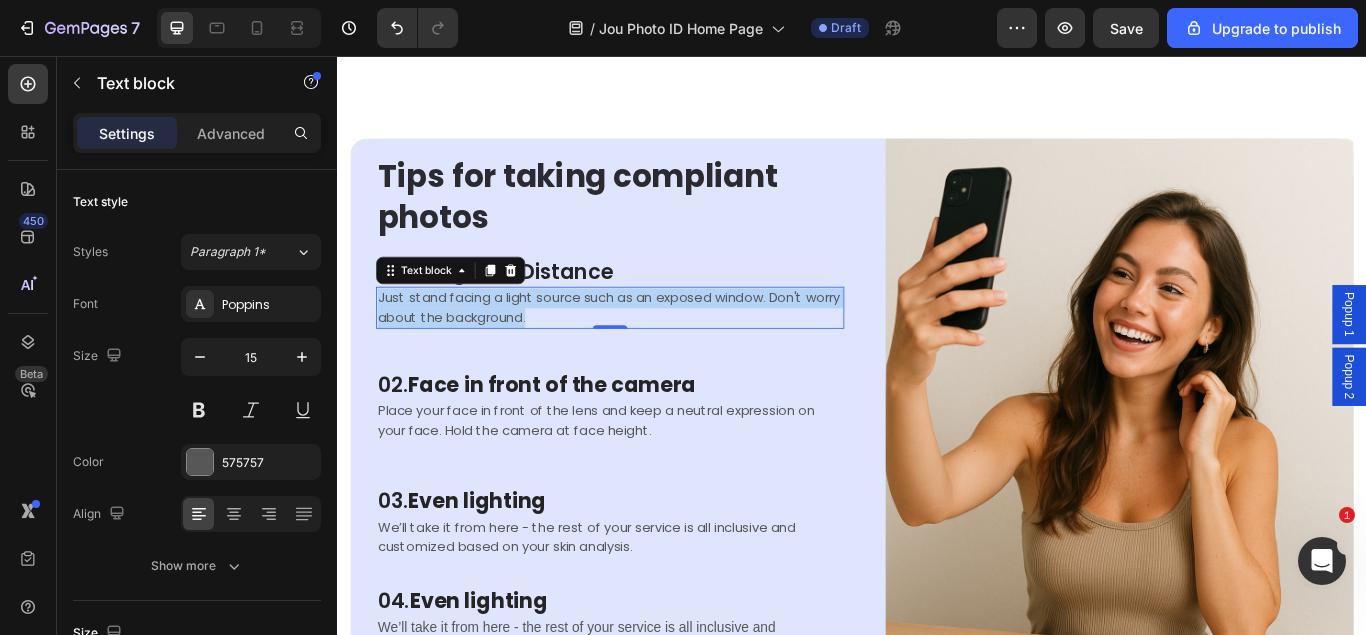click on "Just stand facing a light source such as an exposed window. Don't worry about the background." at bounding box center (655, 349) 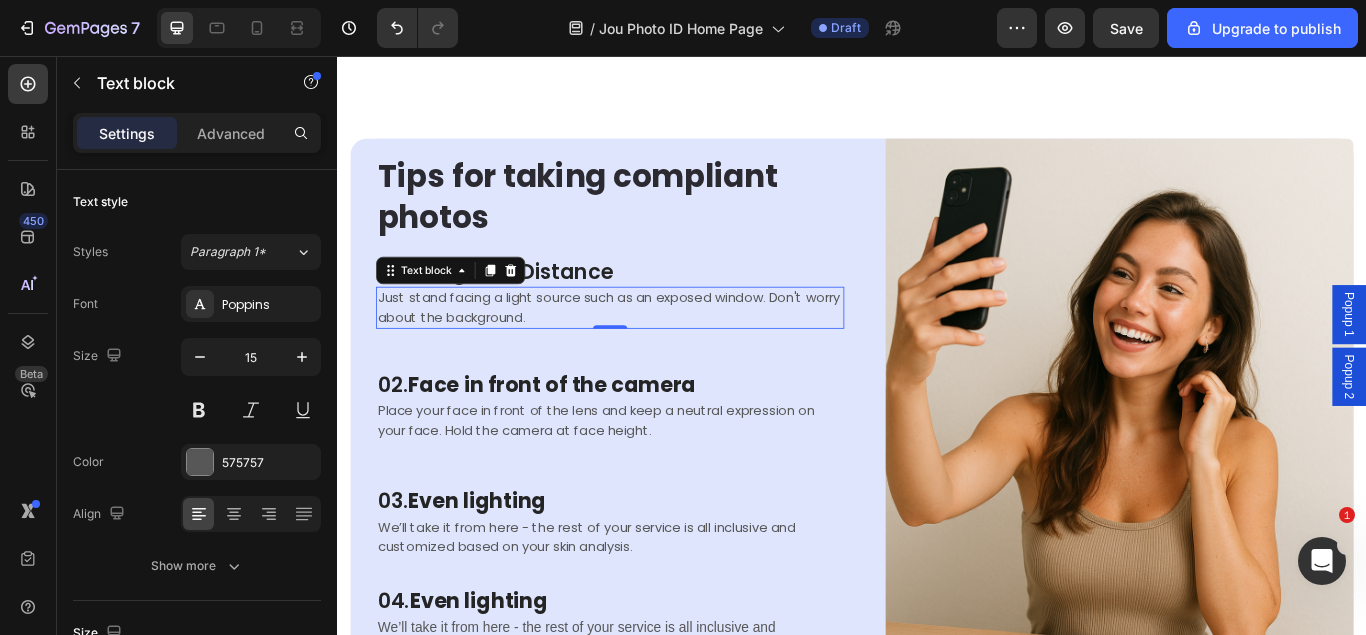 click on "Just stand facing a light source such as an exposed window. Don't worry about the background." at bounding box center (655, 349) 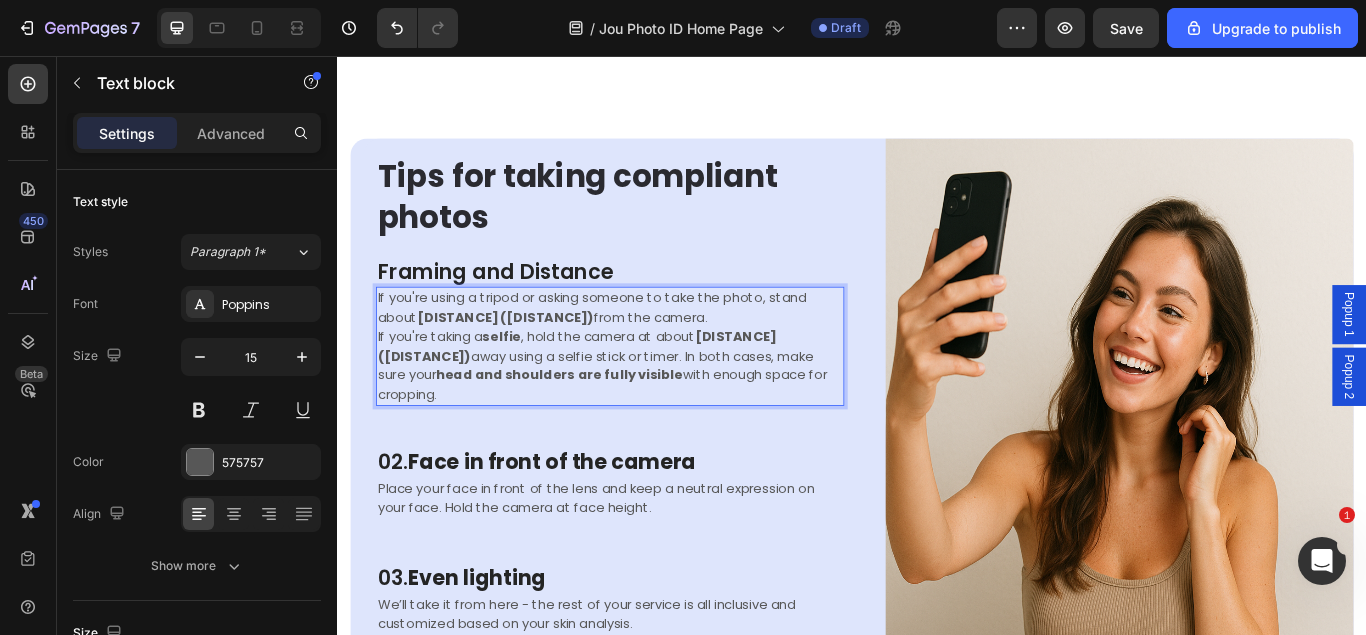 click on "If you're using a tripod or asking someone to take the photo, stand about  1.2 to 2 meters (4 to 6 feet)  from the camera. If you're taking a  selfie , hold the camera at about  1 to 1.5 meters (3 to 5 feet)  away using a selfie stick or timer. In both cases, make sure your  head and shoulders are fully visible  with enough space for cropping." at bounding box center [655, 394] 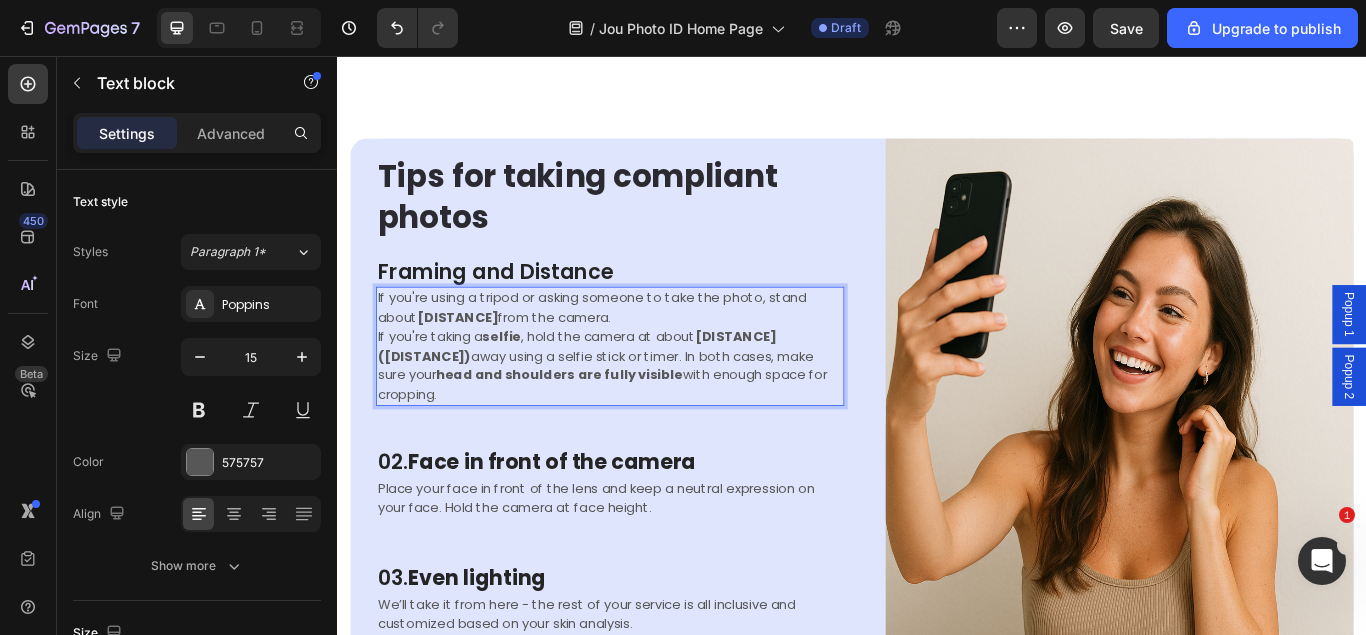 click on "If you're using a tripod or asking someone to take the photo, stand about  1.2 to 2 meters  from the camera. If you're taking a  selfie , hold the camera at about  1 to 1.5 meters (3 to 5 feet)  away using a selfie stick or timer. In both cases, make sure your  head and shoulders are fully visible  with enough space for cropping." at bounding box center (655, 394) 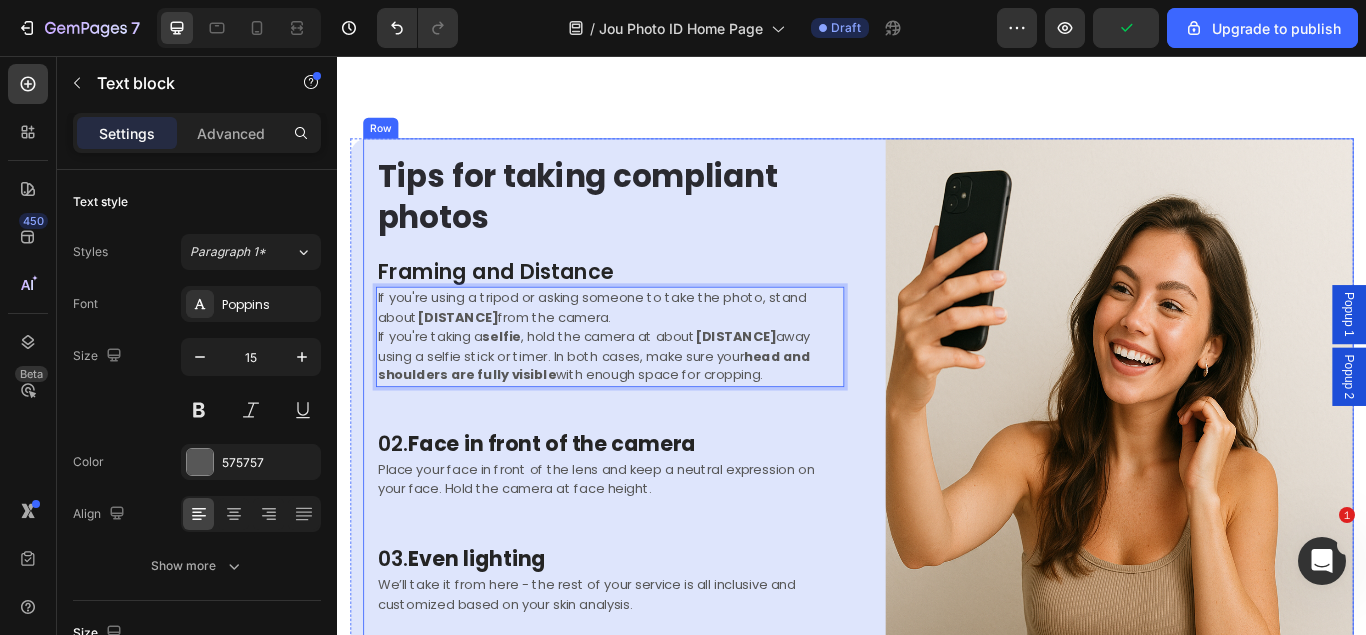 click on "Tips for taking compliant photos Heading Framing and Distance Heading If you're using a tripod or asking someone to take the photo, stand about  1.2 to 2 meters  from the camera. If you're taking a  selfie , hold the camera at about  1 to 1.5 meters  away using a selfie stick or timer. In both cases, make sure your  head and shoulders are fully visible  with enough space for cropping. Text block   0 Row 02.  Face in front of the camera Heading Place your face in front of the lens and keep a neutral expression on your face. Hold the camera at face height. Text block Row 03.  Even lighting Heading We’ll take it from here - the rest of your service is all inclusive and customized based on your skin analysis. Text block Row 04.  Even lighting Heading We’ll take it from here - the rest of your service is all inclusive and customized based on your skin analysis. Text block" at bounding box center (655, 490) 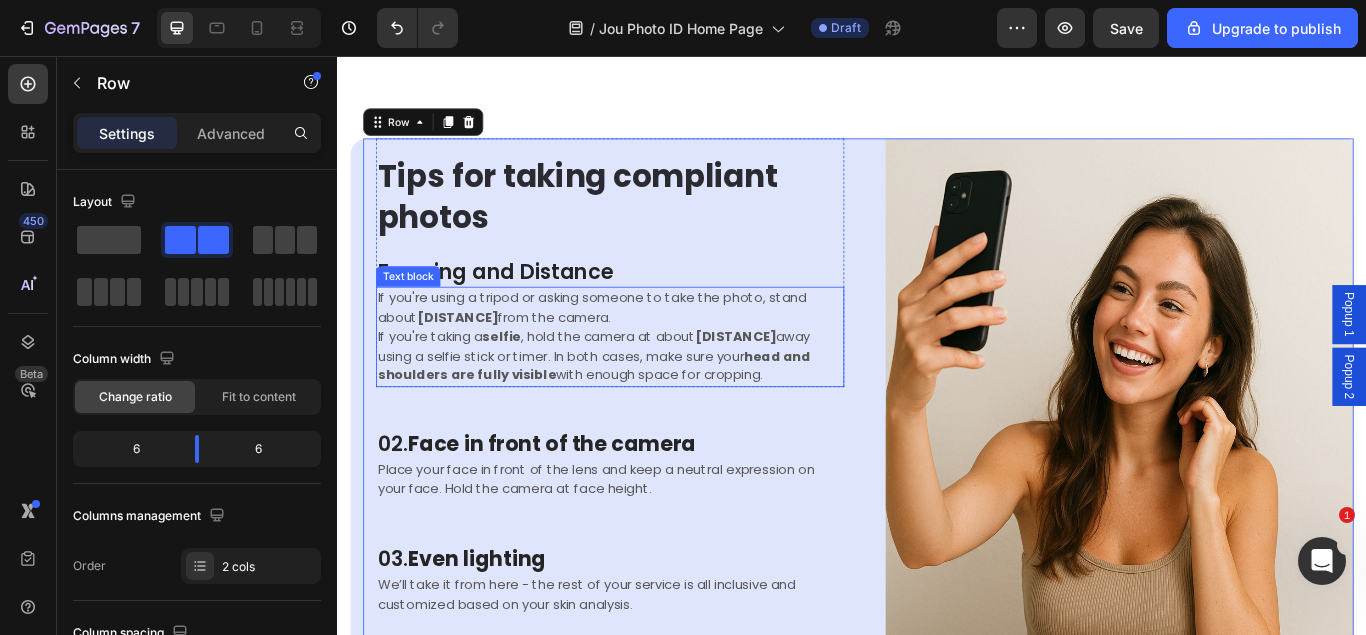 click on "If you're using a tripod or asking someone to take the photo, stand about  1.2 to 2 meters  from the camera. If you're taking a  selfie , hold the camera at about  1 to 1.5 meters  away using a selfie stick or timer. In both cases, make sure your  head and shoulders are fully visible  with enough space for cropping." at bounding box center [655, 383] 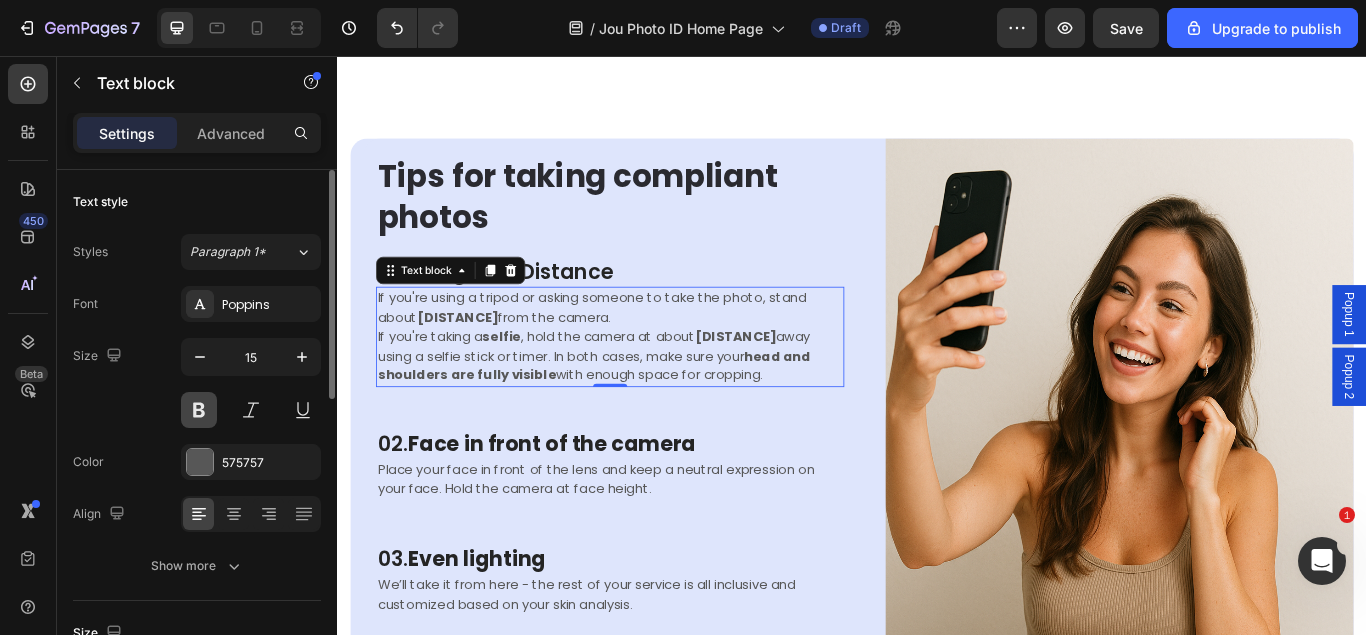 click at bounding box center (199, 410) 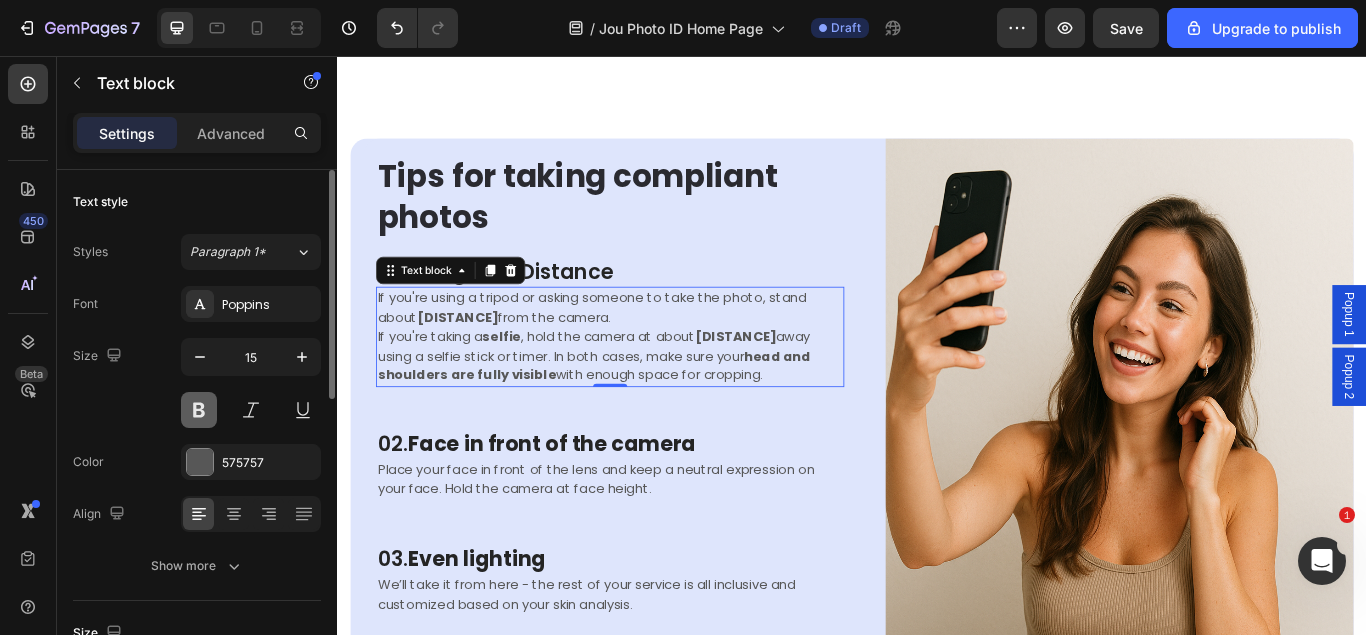 click at bounding box center (199, 410) 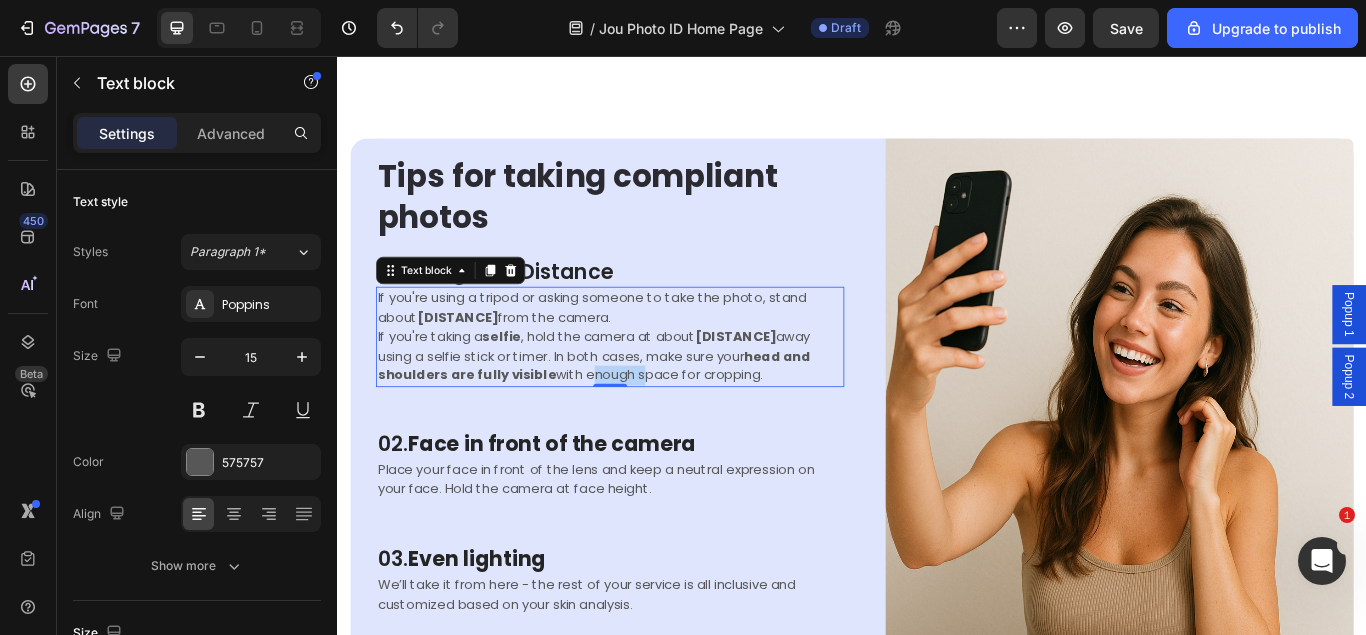 click on "If you're using a tripod or asking someone to take the photo, stand about  1.2 to 2 meters  from the camera. If you're taking a  selfie , hold the camera at about  1 to 1.5 meters  away using a selfie stick or timer. In both cases, make sure your  head and shoulders are fully visible  with enough space for cropping." at bounding box center (655, 383) 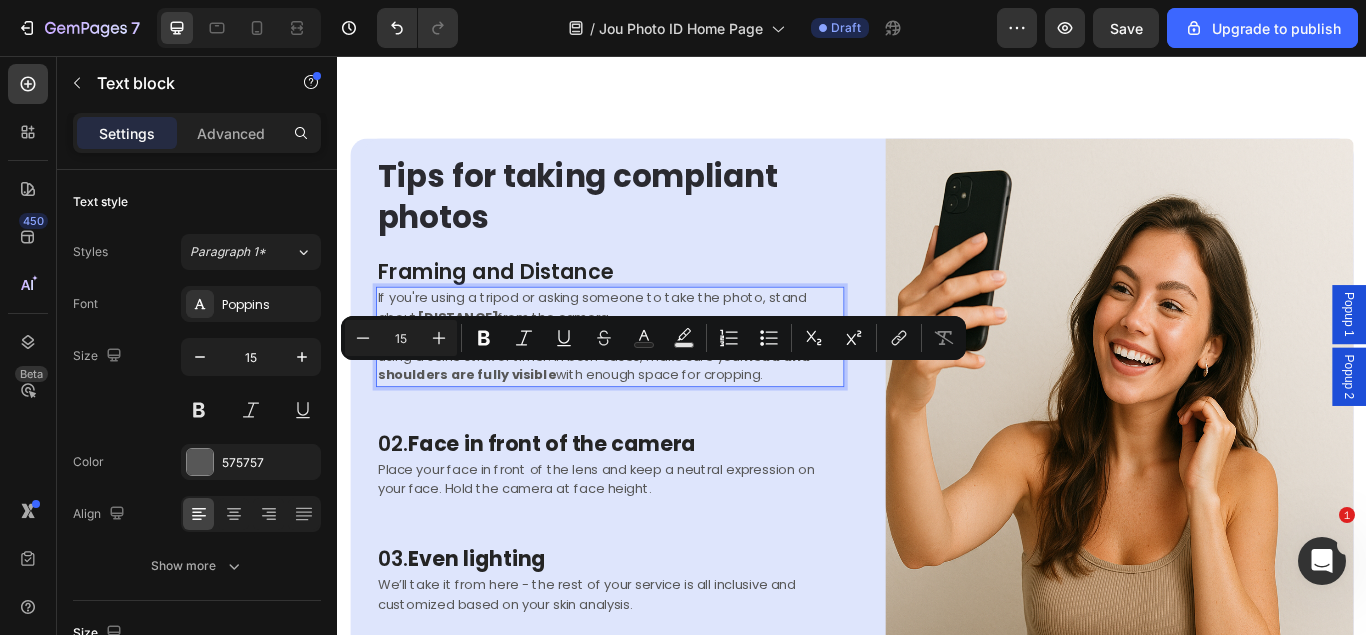 click on "If you're using a tripod or asking someone to take the photo, stand about  1.2 to 2 meters  from the camera. If you're taking a  selfie , hold the camera at about  1 to 1.5 meters  away using a selfie stick or timer. In both cases, make sure your  head and shoulders are fully visible  with enough space for cropping." at bounding box center [655, 383] 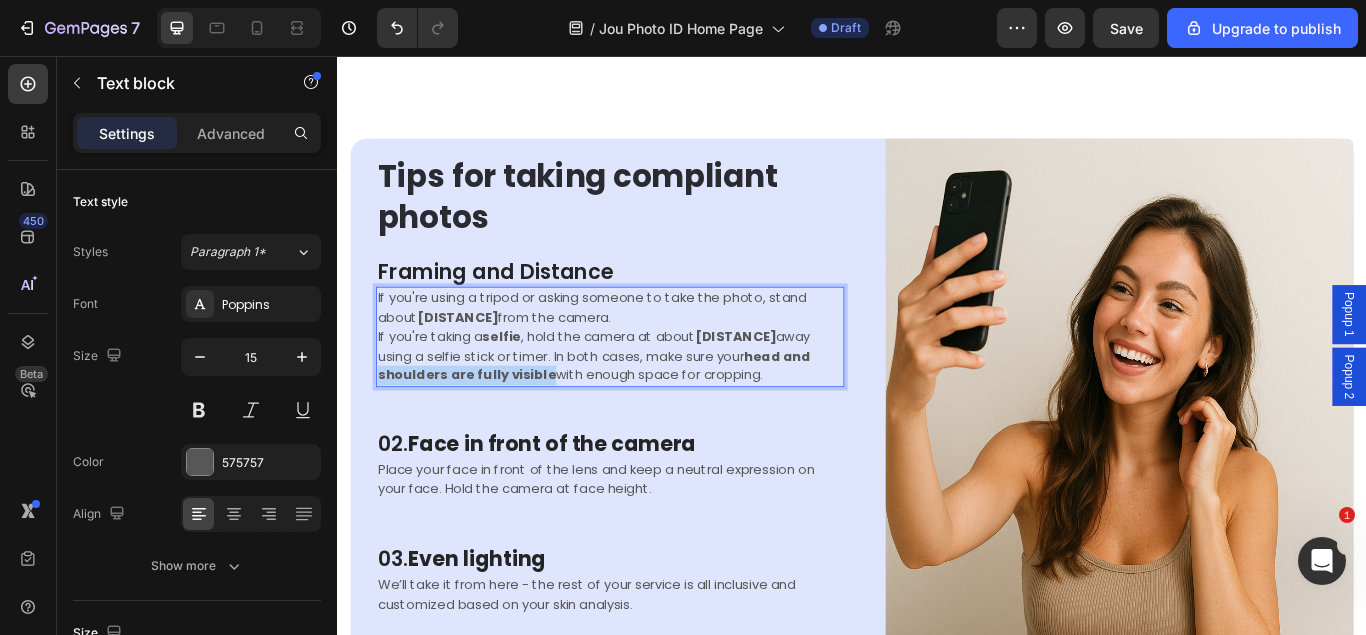 drag, startPoint x: 582, startPoint y: 426, endPoint x: 358, endPoint y: 425, distance: 224.00223 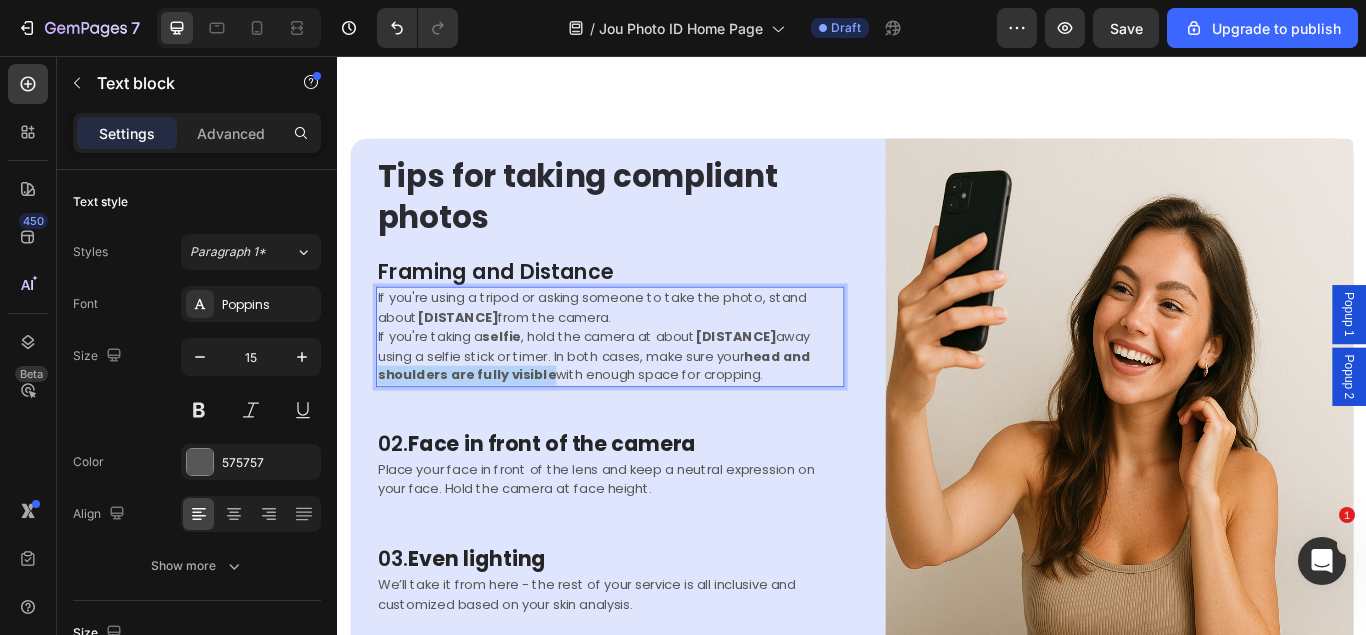 click on "If you're using a tripod or asking someone to take the photo, stand about  1.2 to 2 meters  from the camera. If you're taking a  selfie , hold the camera at about  1 to 1.5 meters  away using a selfie stick or timer. In both cases, make sure your  head and shoulders are fully visible  with enough space for cropping." at bounding box center [655, 383] 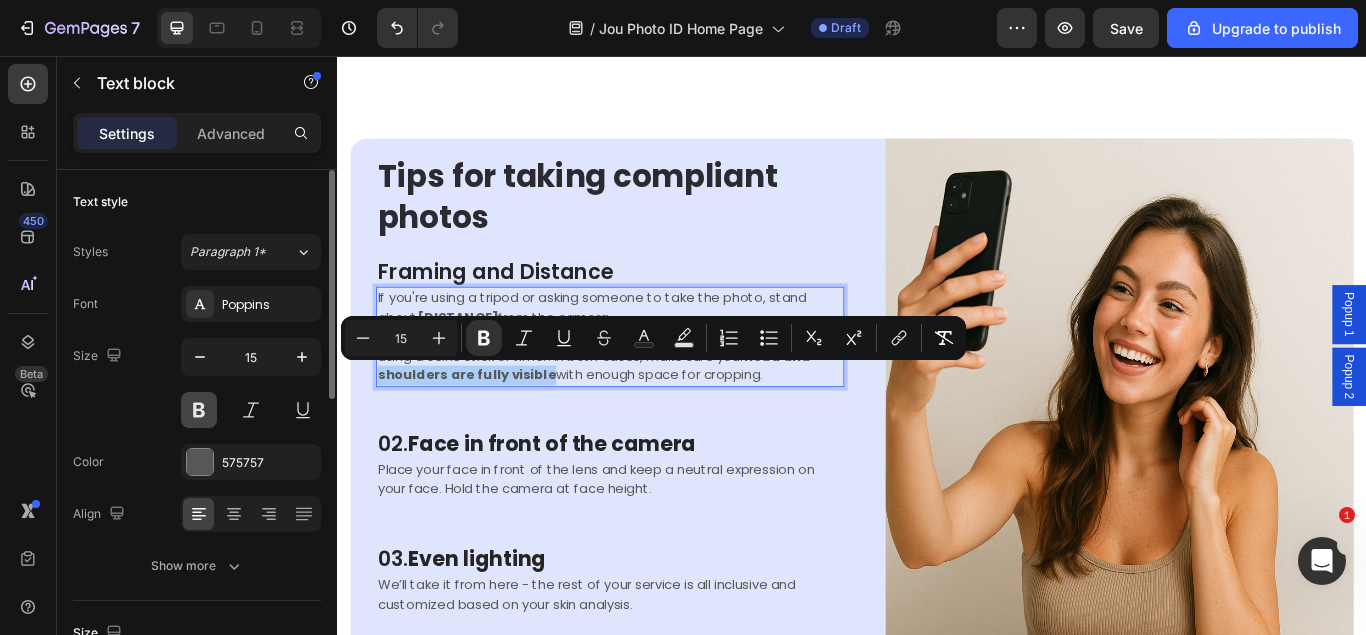 click at bounding box center [199, 410] 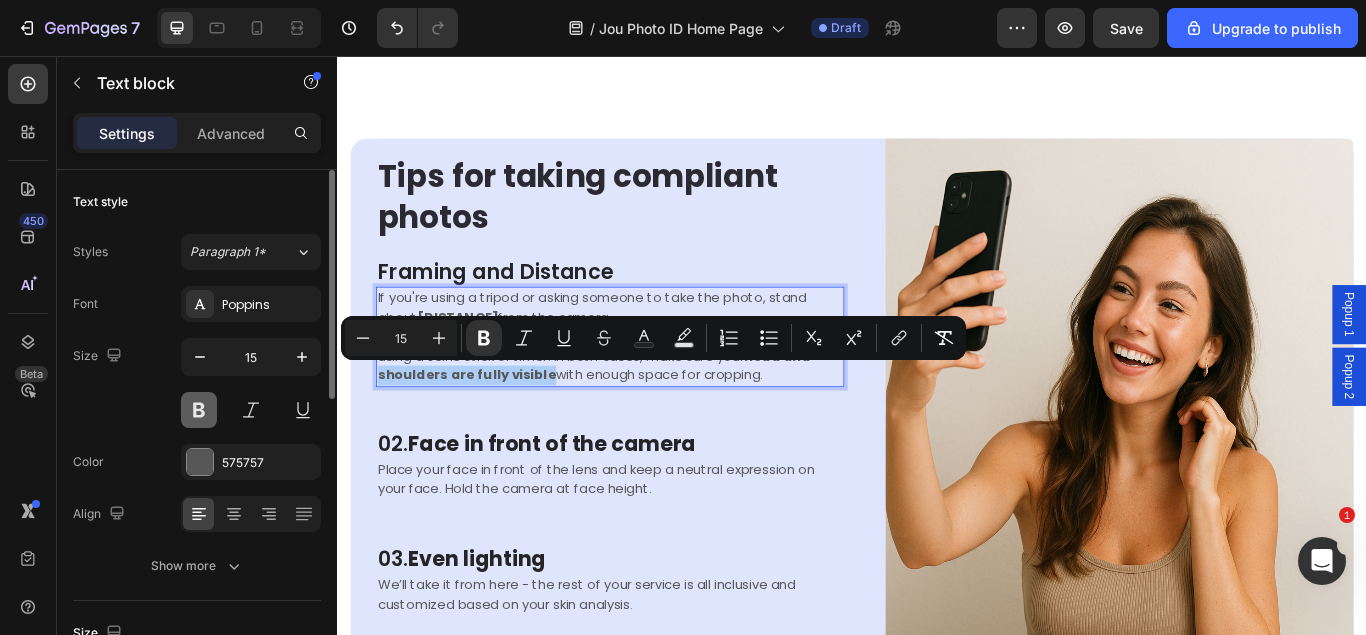 click at bounding box center [199, 410] 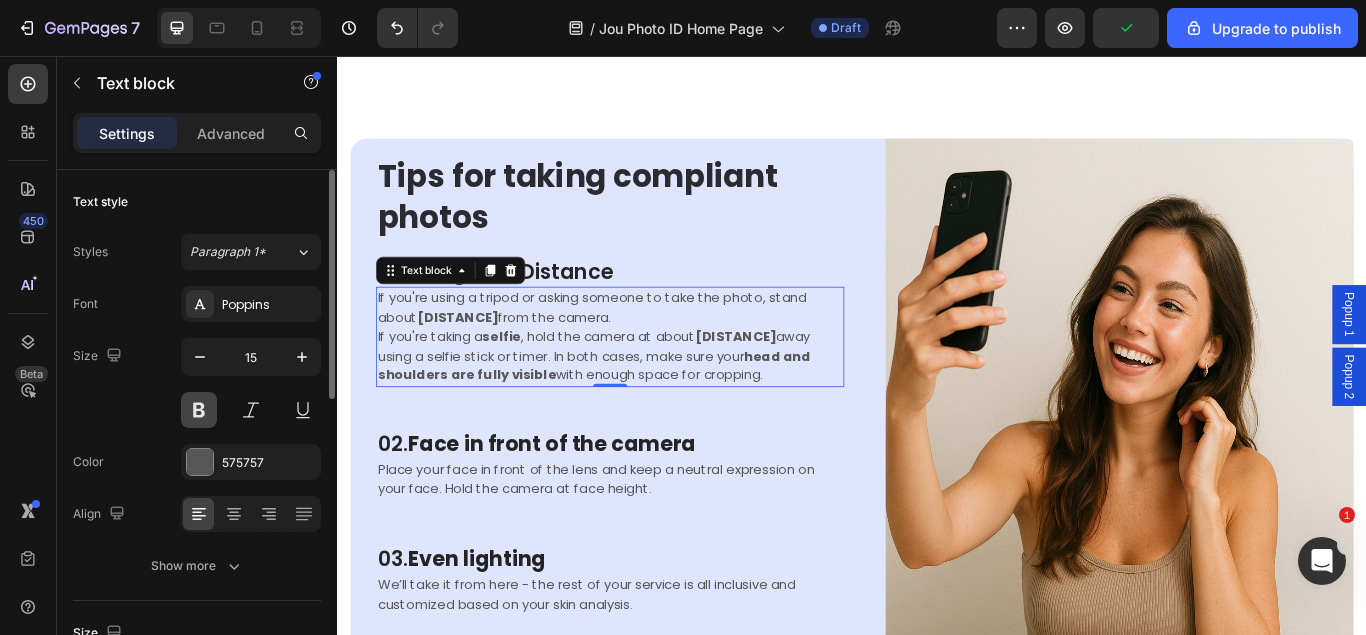click at bounding box center (199, 410) 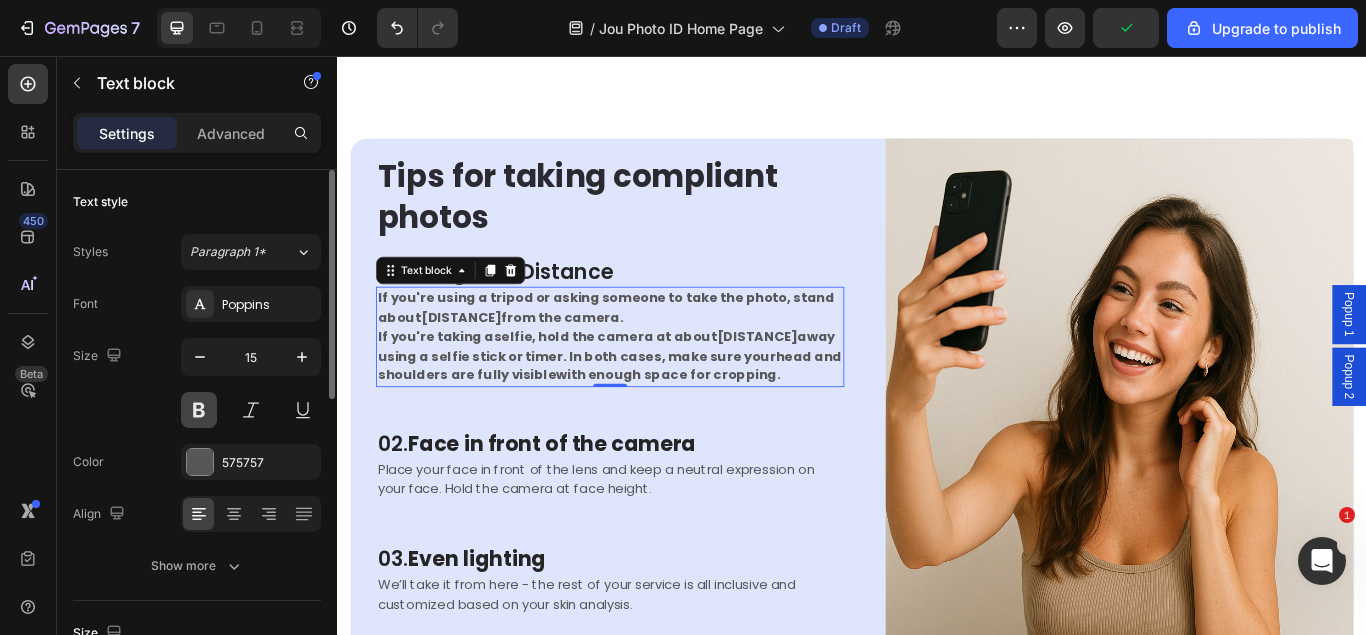 click at bounding box center (199, 410) 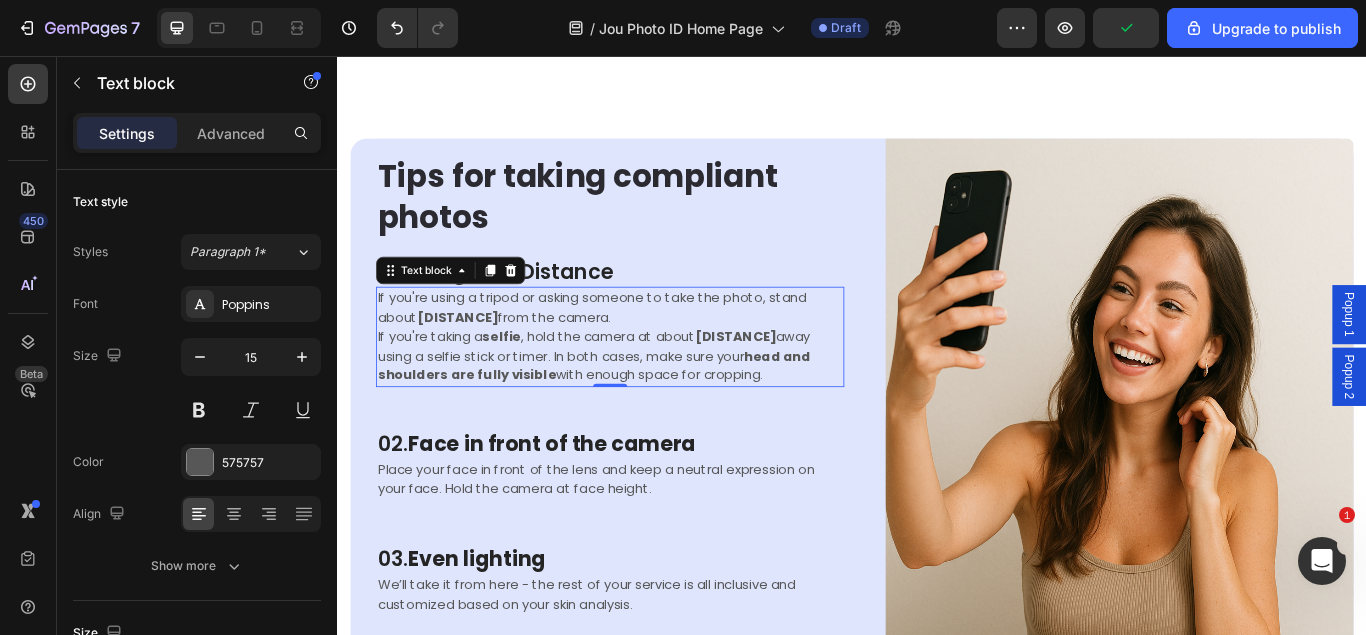click on "head and shoulders are fully visible" at bounding box center (636, 417) 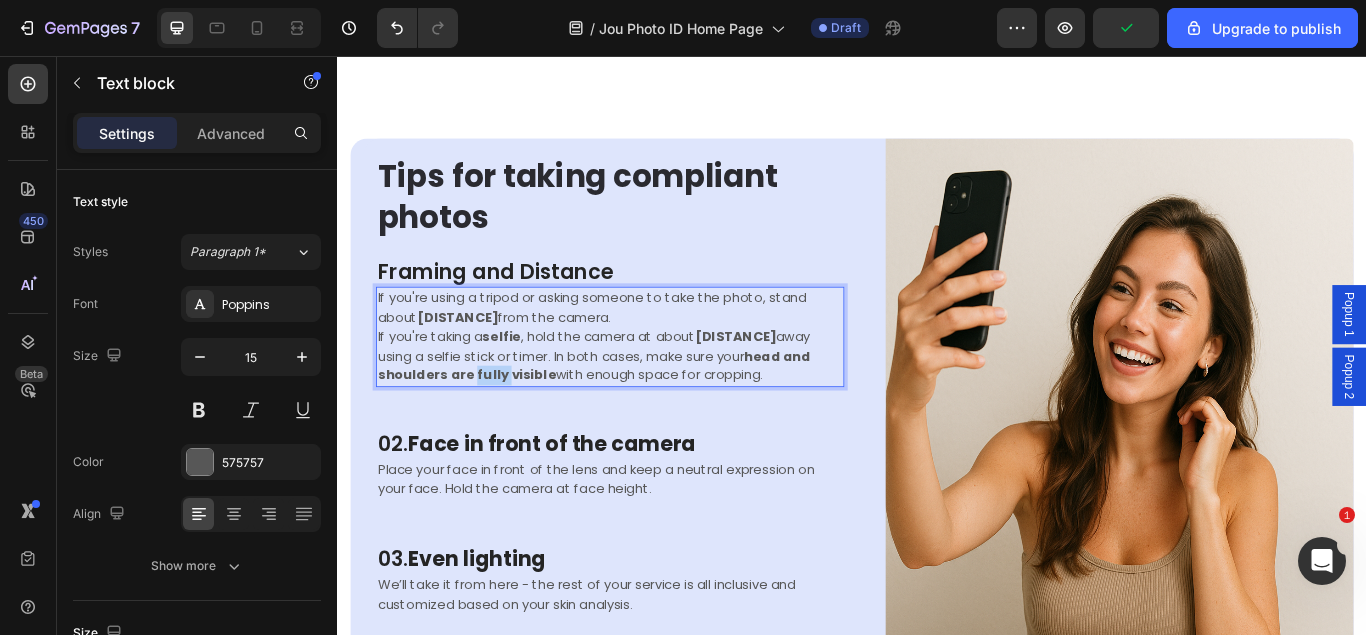 click on "head and shoulders are fully visible" at bounding box center [636, 417] 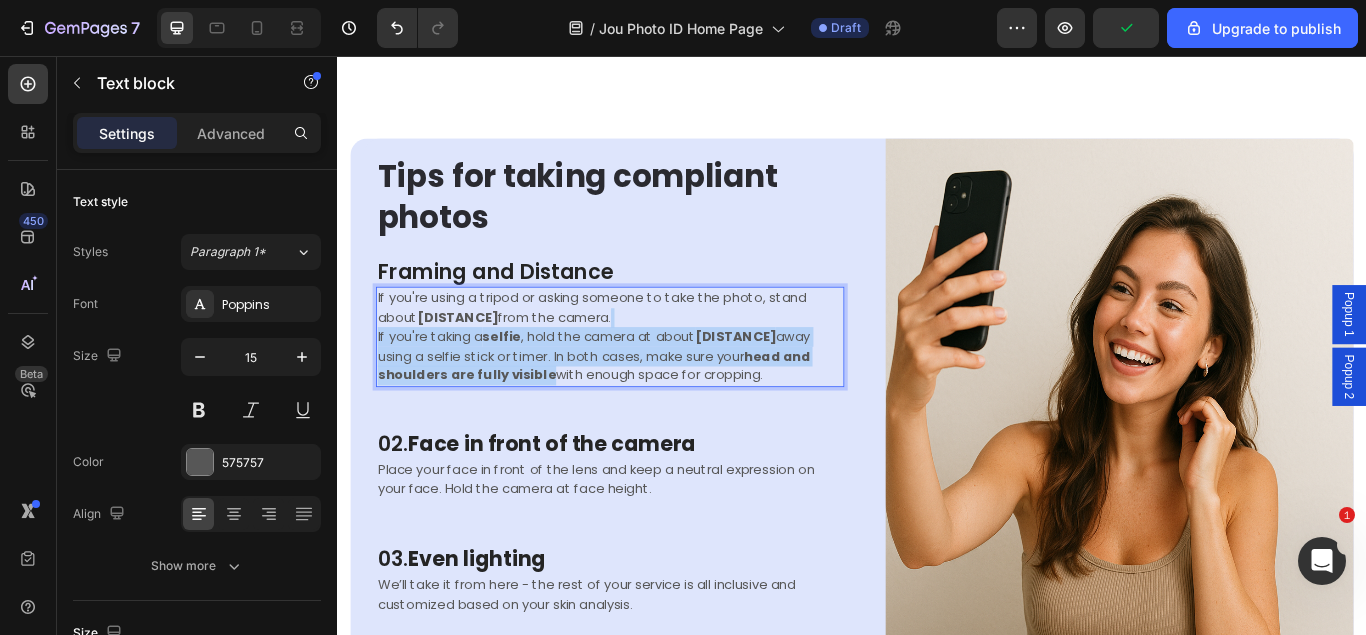 click on "head and shoulders are fully visible" at bounding box center [636, 417] 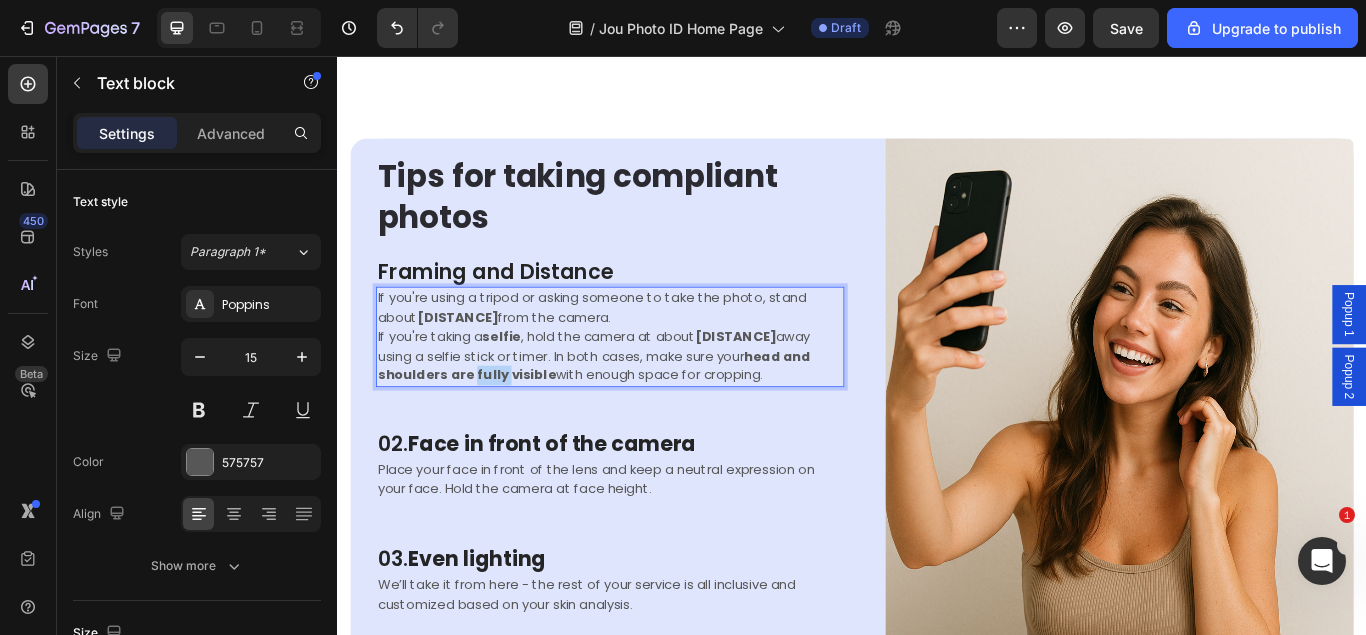 click on "head and shoulders are fully visible" at bounding box center [636, 417] 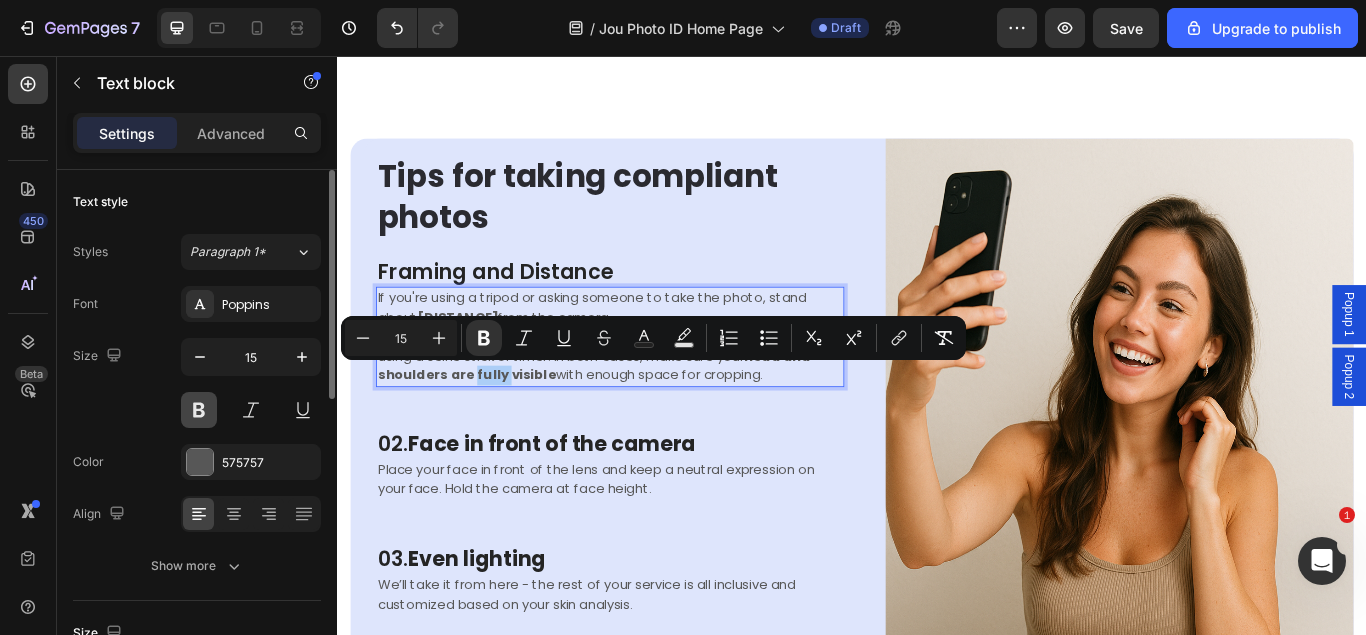click at bounding box center (199, 410) 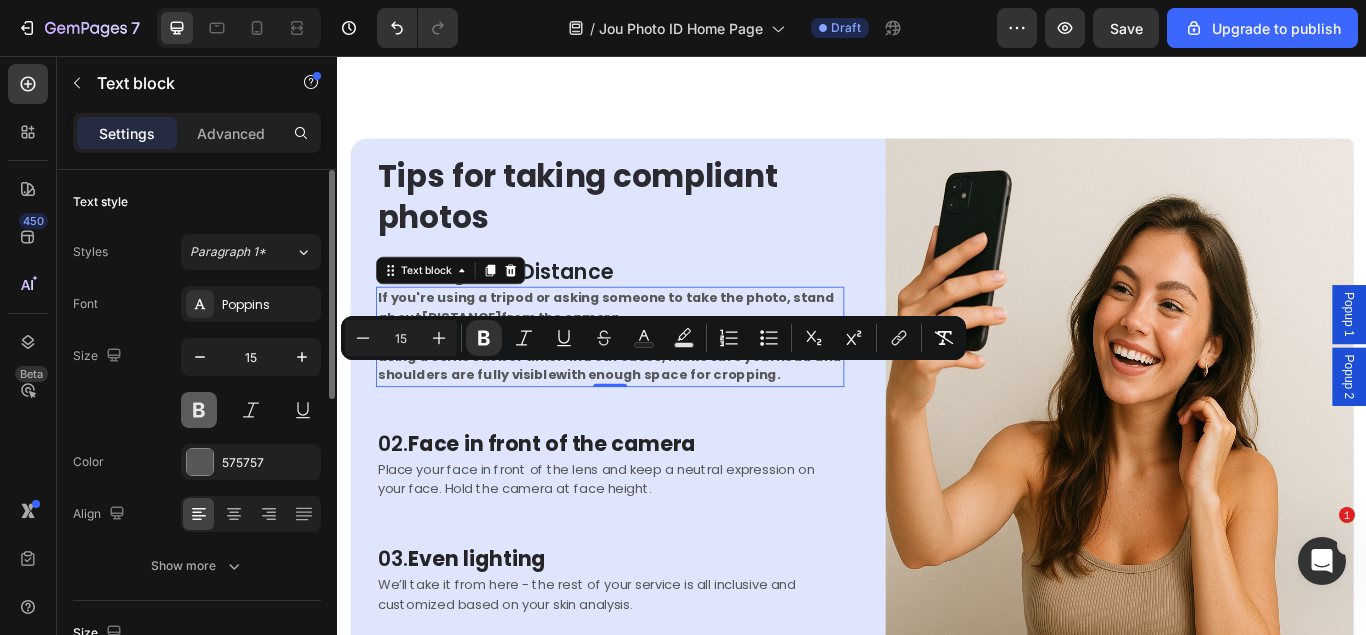 click at bounding box center (199, 410) 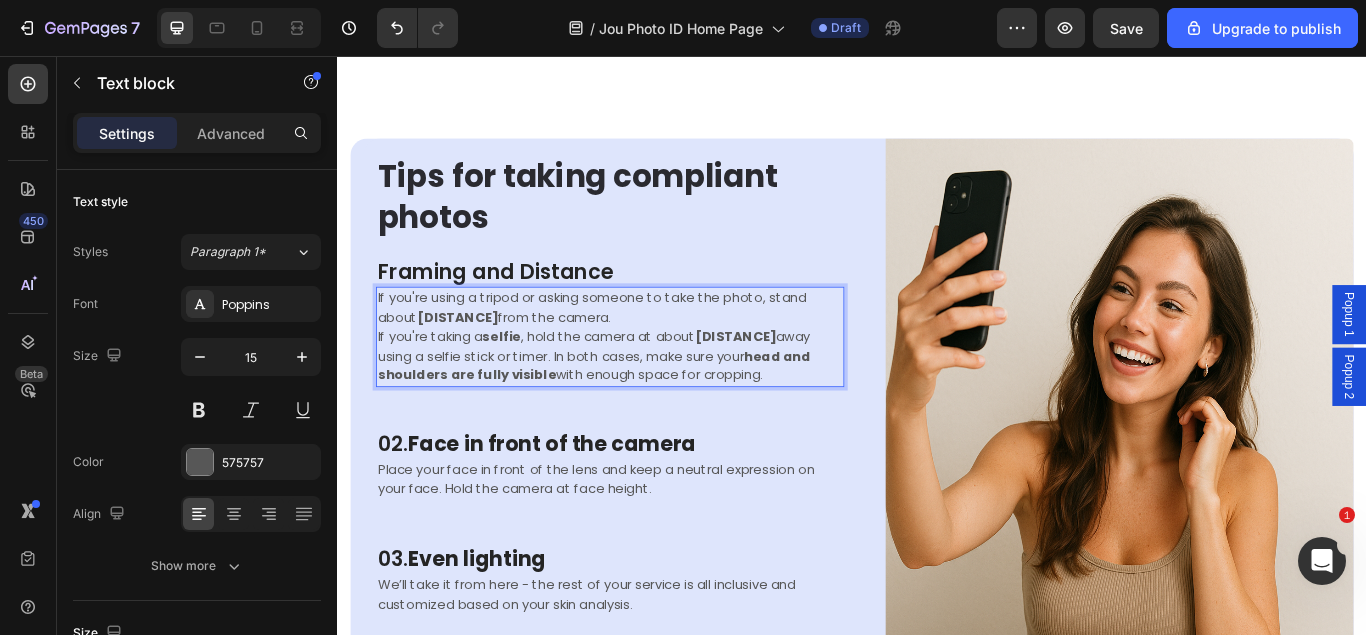 click on "If you're using a tripod or asking someone to take the photo, stand about  1.2 to 2 meters  from the camera. If you're taking a  selfie , hold the camera at about  1 to 1.5 meters  away using a selfie stick or timer. In both cases, make sure your  head and shoulders are fully visible  with enough space for cropping." at bounding box center [655, 383] 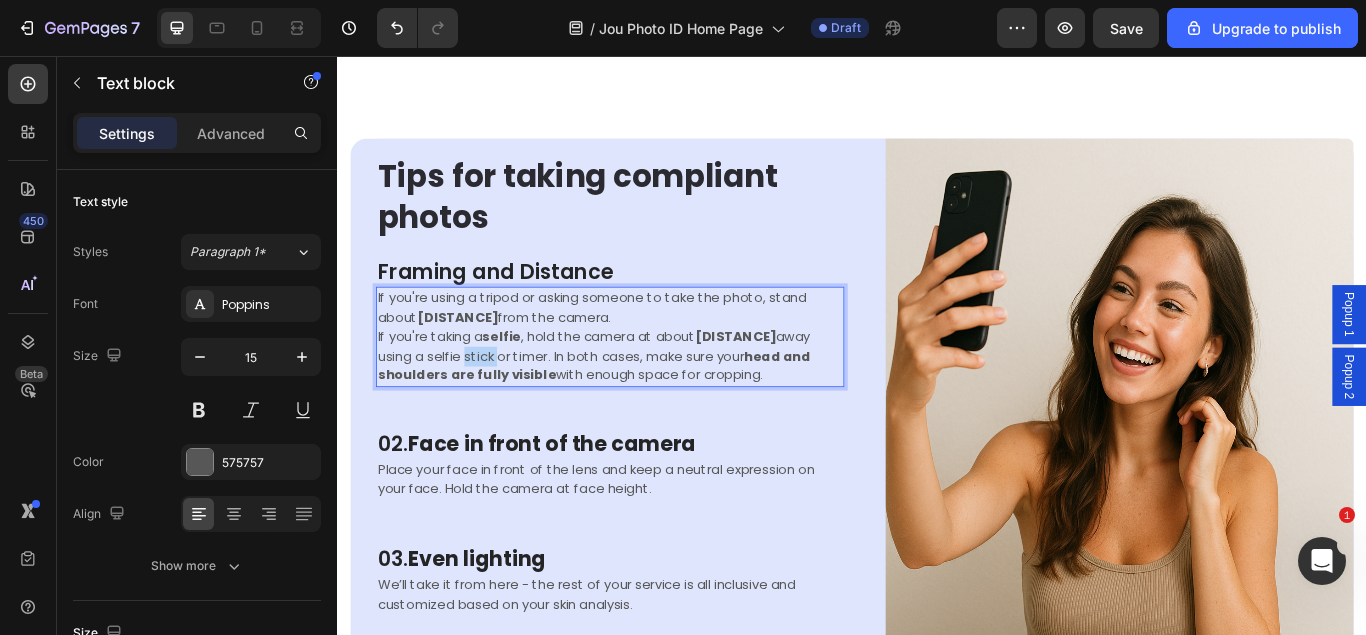 click on "If you're using a tripod or asking someone to take the photo, stand about  1.2 to 2 meters  from the camera. If you're taking a  selfie , hold the camera at about  1 to 1.5 meters  away using a selfie stick or timer. In both cases, make sure your  head and shoulders are fully visible  with enough space for cropping." at bounding box center [655, 383] 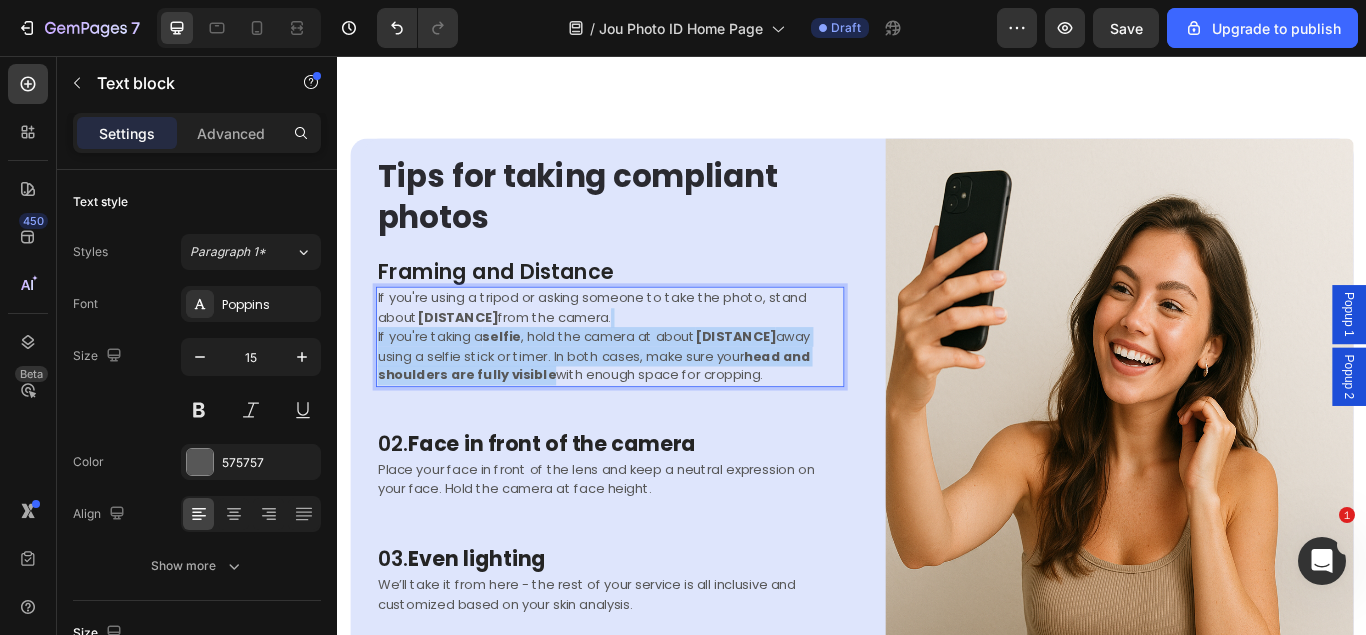 click on "If you're using a tripod or asking someone to take the photo, stand about  1.2 to 2 meters  from the camera. If you're taking a  selfie , hold the camera at about  1 to 1.5 meters  away using a selfie stick or timer. In both cases, make sure your  head and shoulders are fully visible  with enough space for cropping." at bounding box center (655, 383) 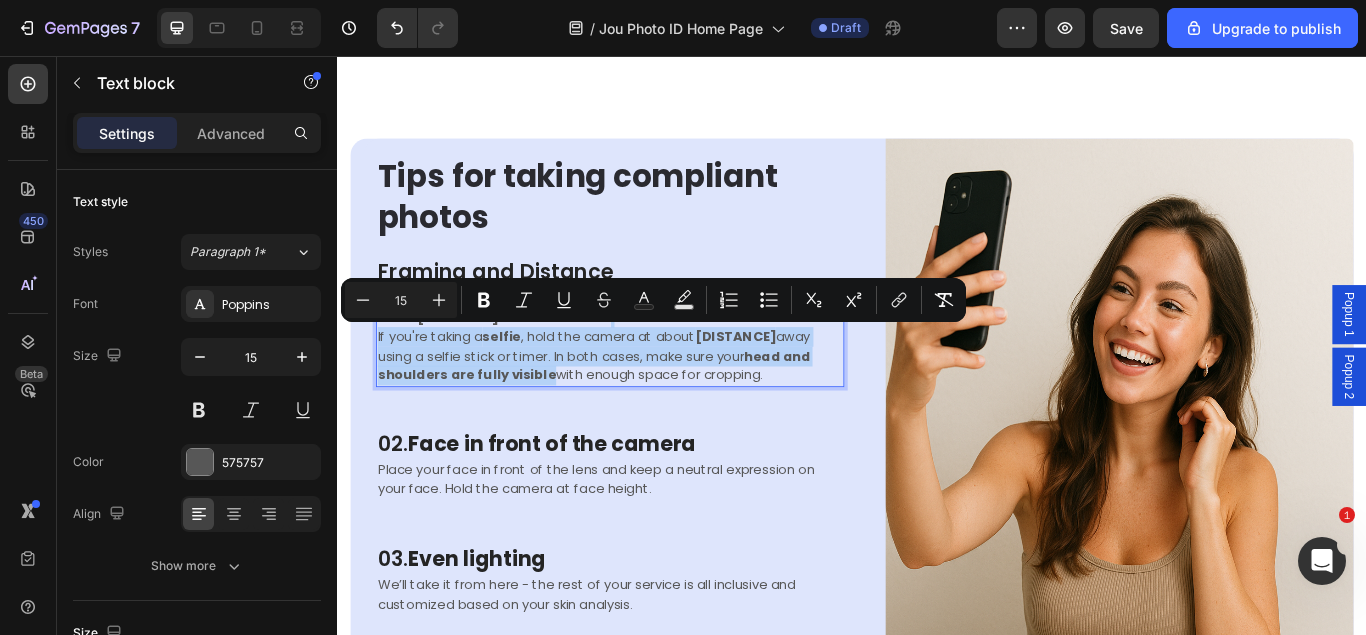 click on "If you're using a tripod or asking someone to take the photo, stand about  1.2 to 2 meters  from the camera. If you're taking a  selfie , hold the camera at about  1 to 1.5 meters  away using a selfie stick or timer. In both cases, make sure your  head and shoulders are fully visible  with enough space for cropping." at bounding box center (655, 383) 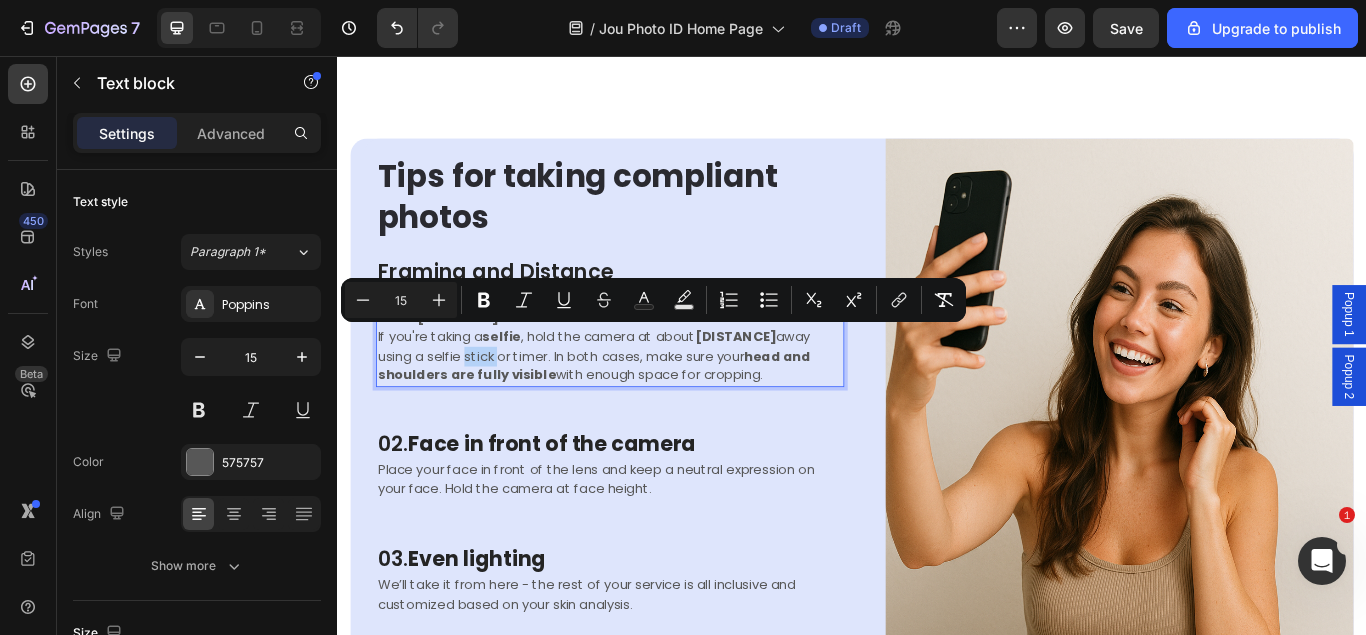 click on "If you're using a tripod or asking someone to take the photo, stand about  1.2 to 2 meters  from the camera. If you're taking a  selfie , hold the camera at about  1 to 1.5 meters  away using a selfie stick or timer. In both cases, make sure your  head and shoulders are fully visible  with enough space for cropping." at bounding box center (655, 383) 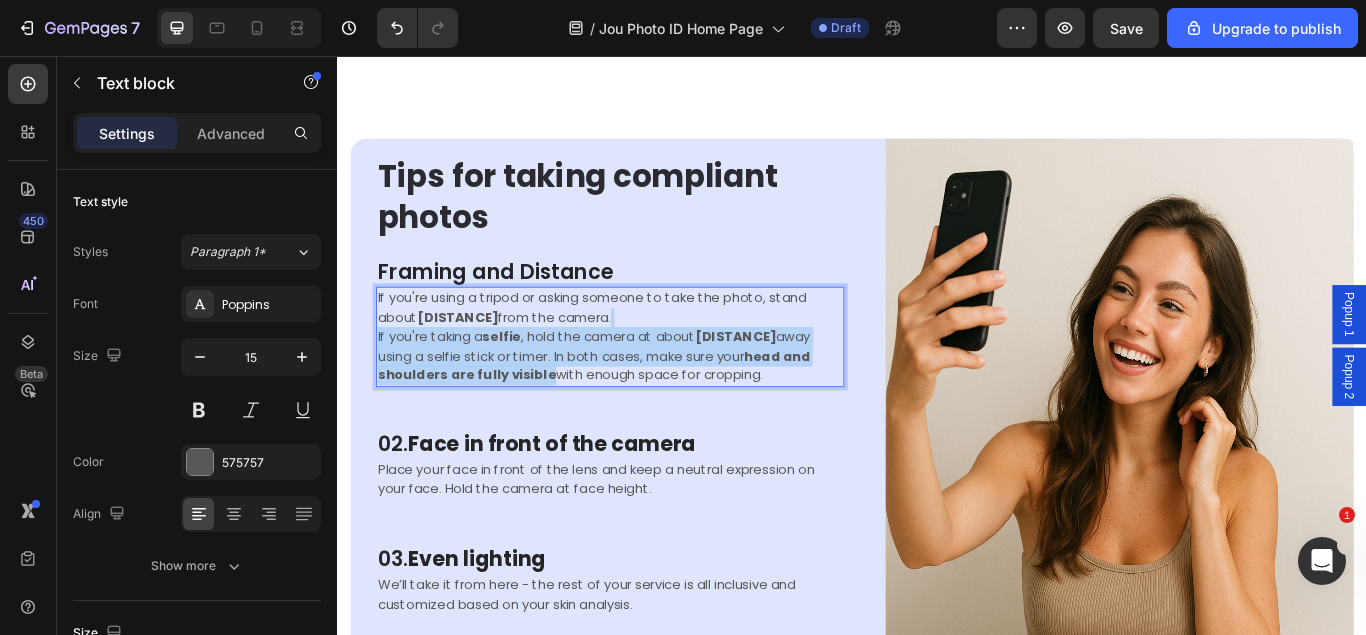 click on "If you're using a tripod or asking someone to take the photo, stand about  1.2 to 2 meters  from the camera. If you're taking a  selfie , hold the camera at about  1 to 1.5 meters  away using a selfie stick or timer. In both cases, make sure your  head and shoulders are fully visible  with enough space for cropping." at bounding box center (655, 383) 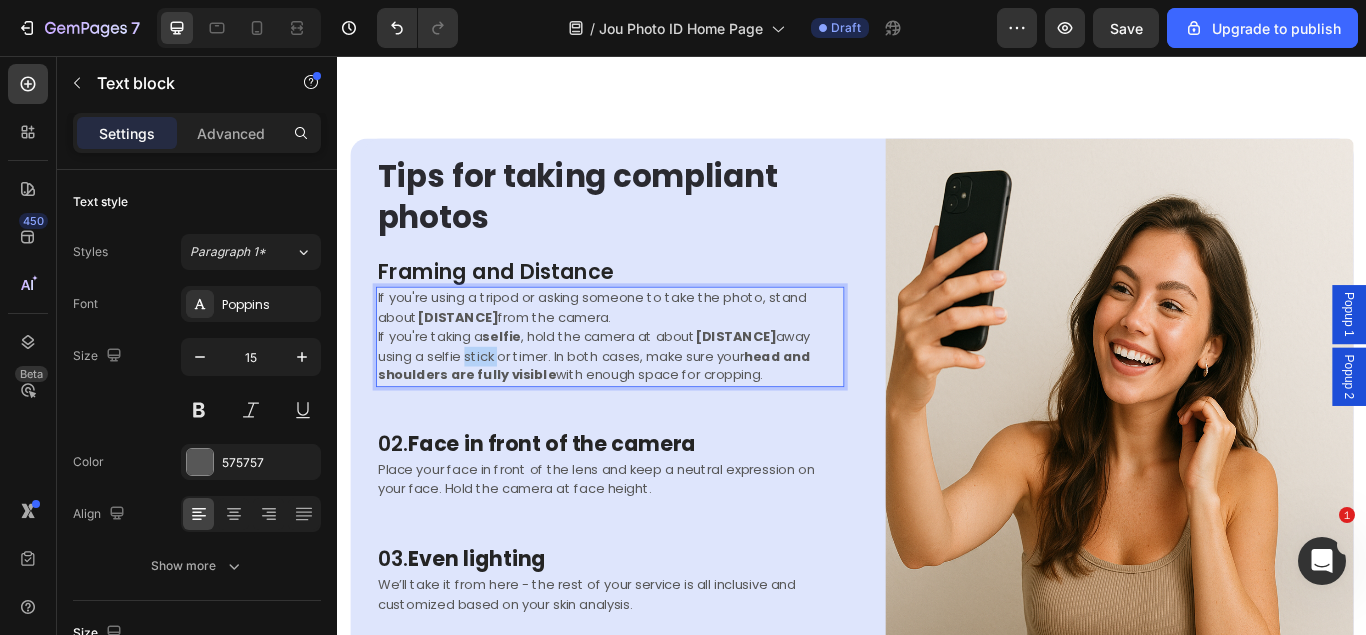 click on "If you're using a tripod or asking someone to take the photo, stand about  1.2 to 2 meters  from the camera. If you're taking a  selfie , hold the camera at about  1 to 1.5 meters  away using a selfie stick or timer. In both cases, make sure your  head and shoulders are fully visible  with enough space for cropping." at bounding box center (655, 383) 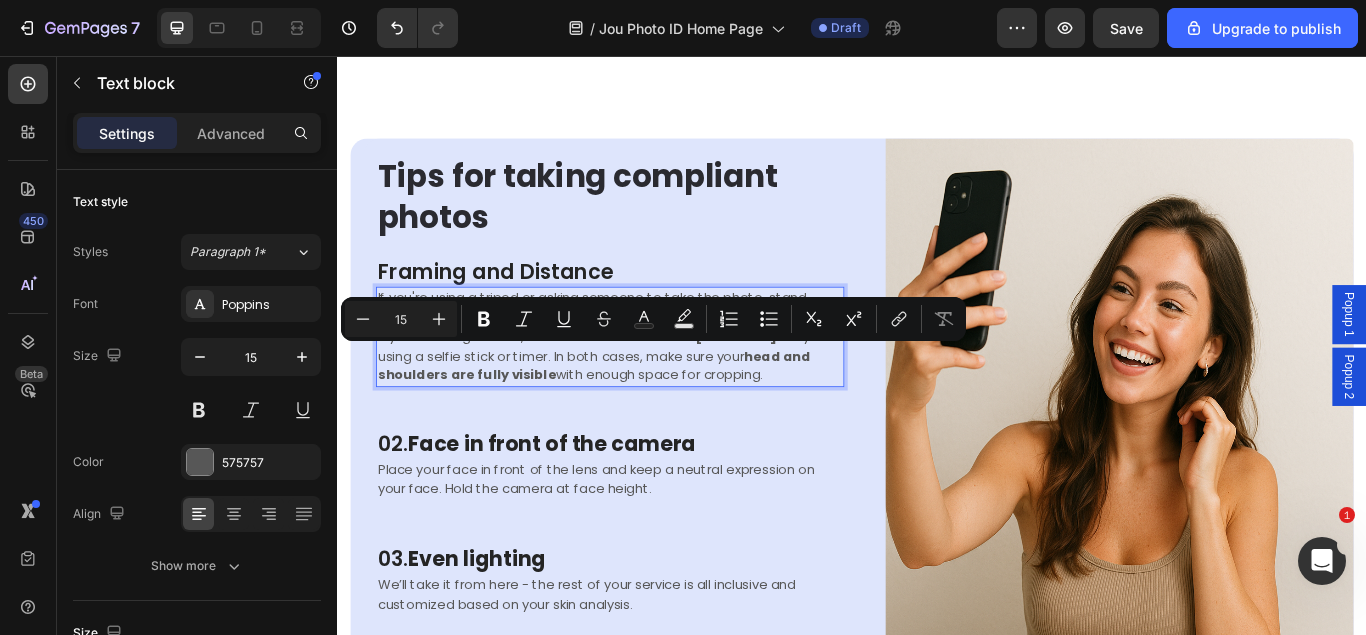 click on "If you're using a tripod or asking someone to take the photo, stand about  1.2 to 2 meters  from the camera. If you're taking a  selfie , hold the camera at about  1 to 1.5 meters  away using a selfie stick or timer. In both cases, make sure your  head and shoulders are fully visible  with enough space for cropping." at bounding box center (655, 383) 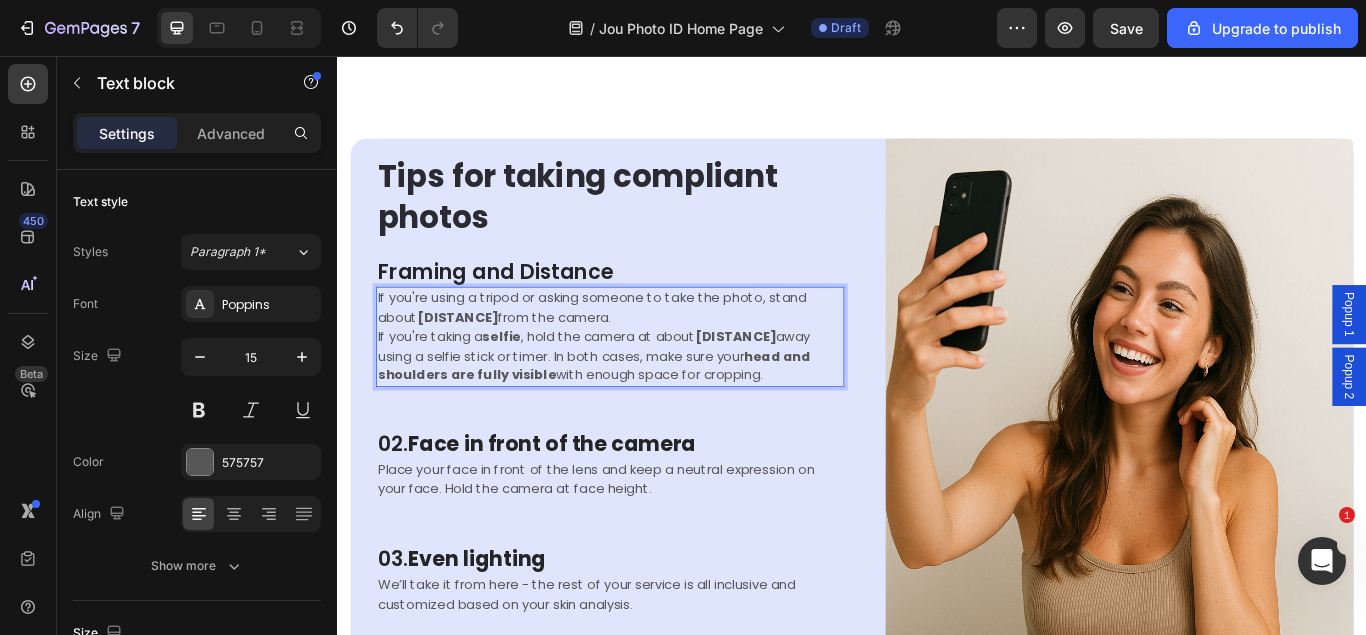 drag, startPoint x: 843, startPoint y: 429, endPoint x: 264, endPoint y: 287, distance: 596.1585 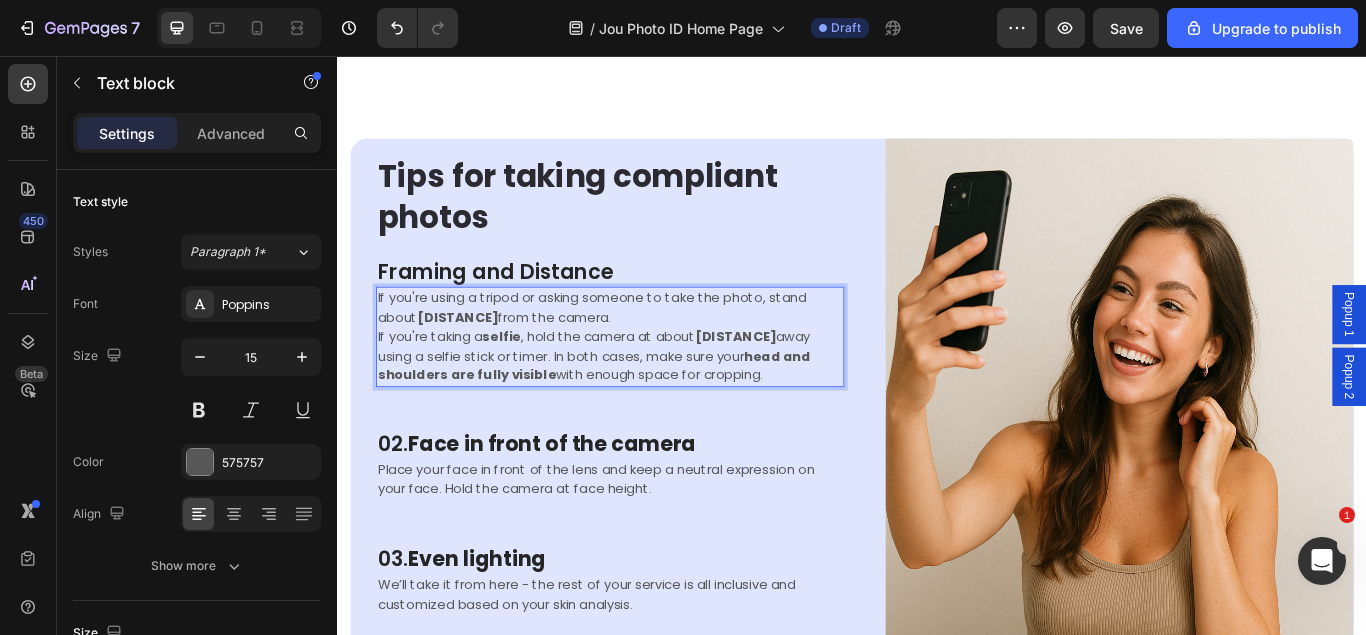 click on "If you're using a tripod or asking someone to take the photo, stand about  1.2 to 2 meters  from the camera. If you're taking a  selfie , hold the camera at about  1 to 1.5 meters  away using a selfie stick or timer. In both cases, make sure your  head and shoulders are fully visible  with enough space for cropping." at bounding box center (655, 383) 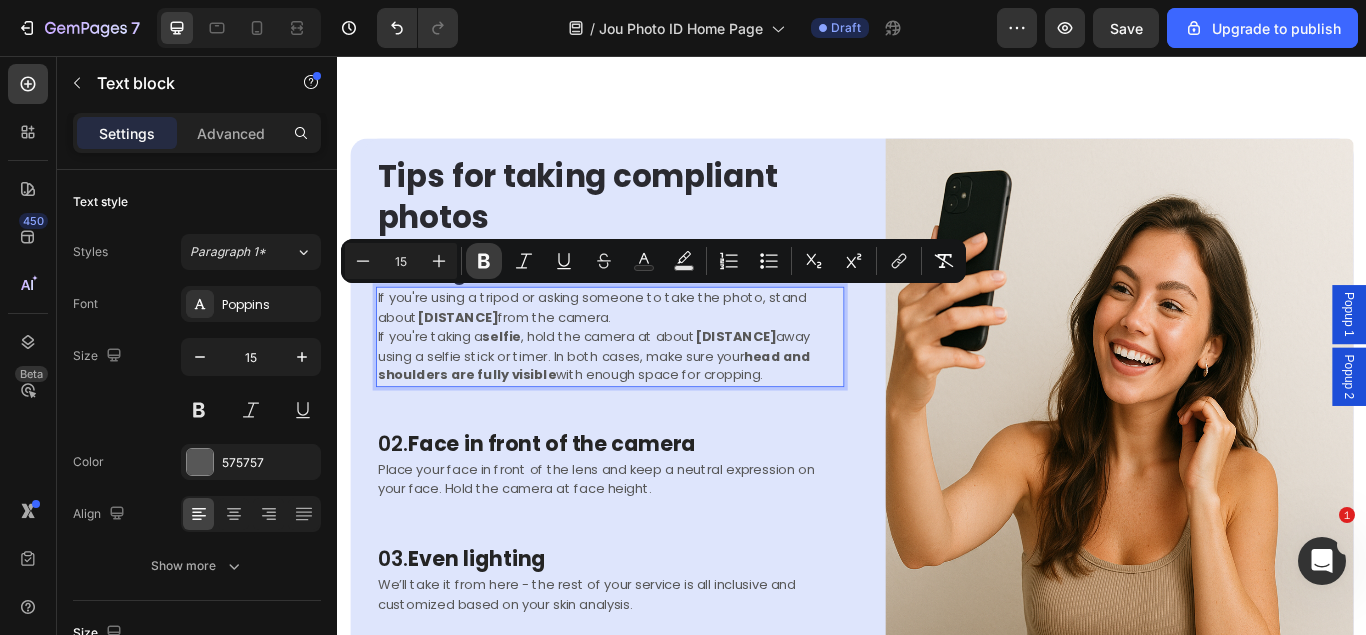 click 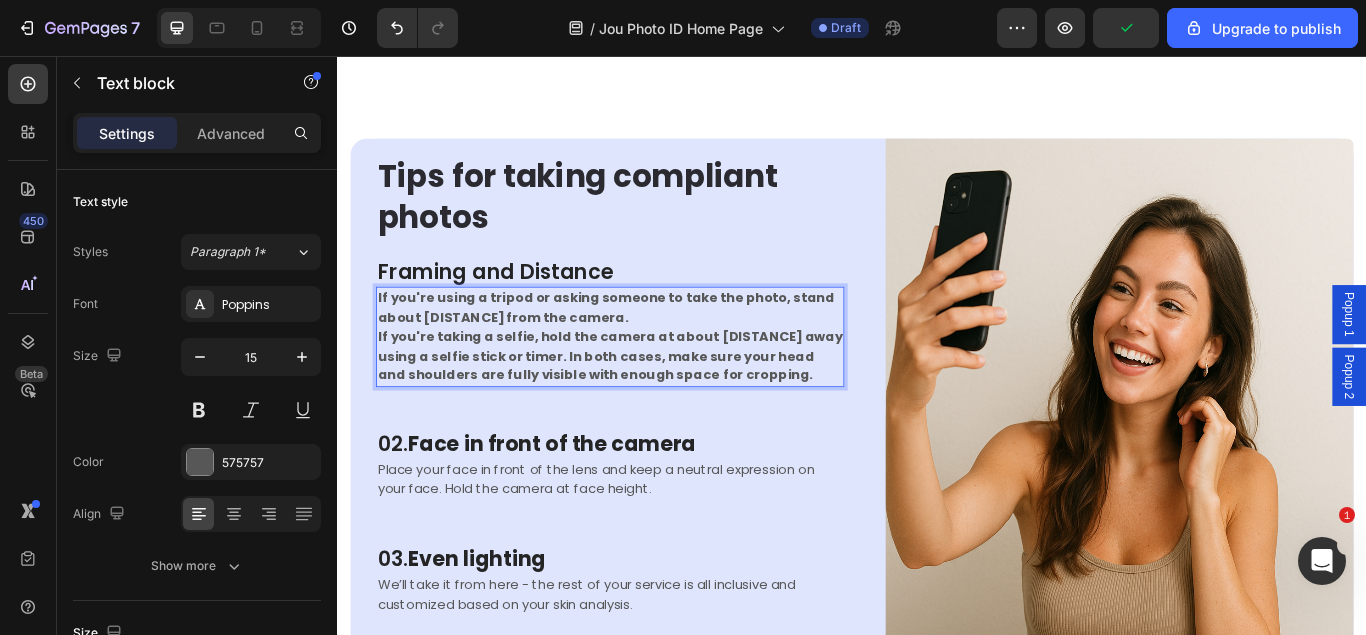 click on "If you're taking a selfie, hold the camera at about 1 to 1.5 meters away using a selfie stick or timer. In both cases, make sure your head and shoulders are fully visible with enough space for cropping." at bounding box center [655, 405] 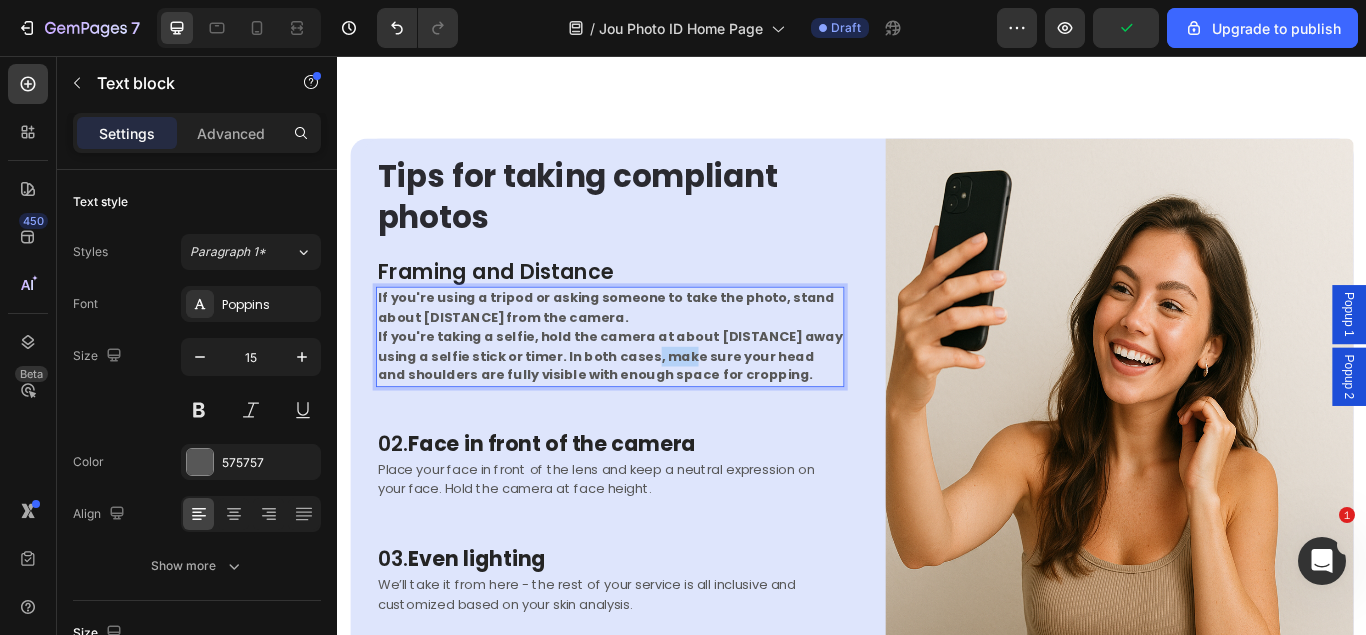 click on "If you're taking a selfie, hold the camera at about 1 to 1.5 meters away using a selfie stick or timer. In both cases, make sure your head and shoulders are fully visible with enough space for cropping." at bounding box center [655, 405] 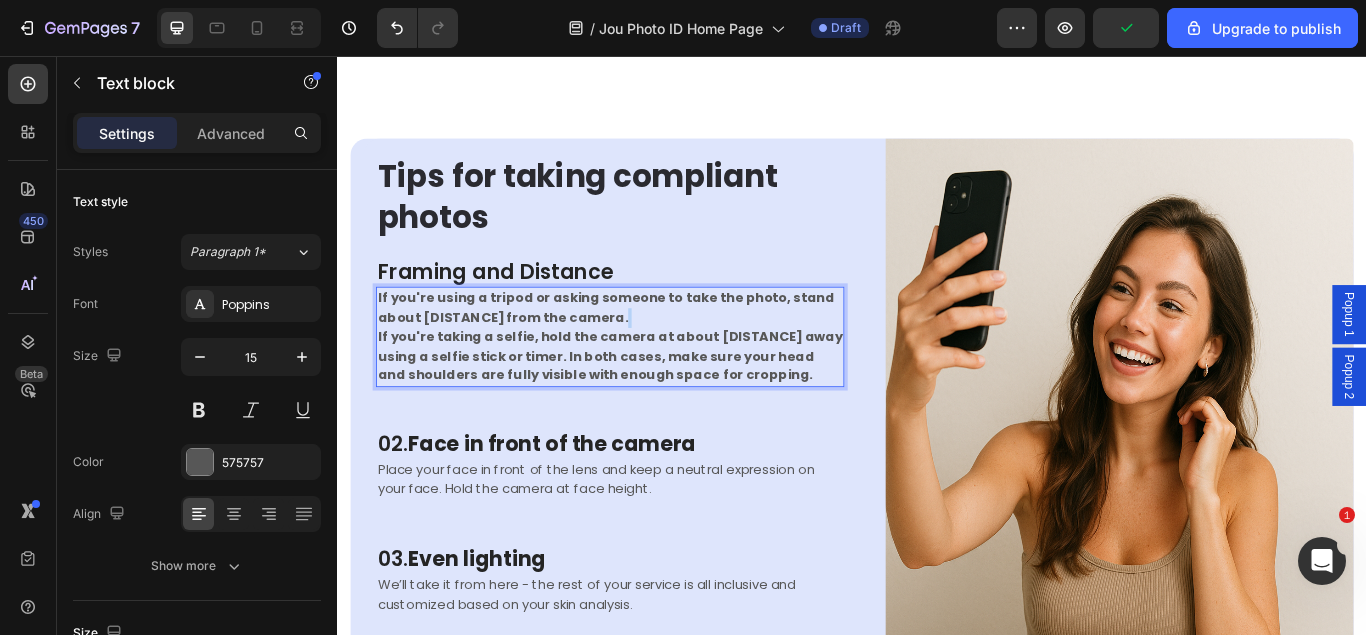 click on "If you're taking a selfie, hold the camera at about 1 to 1.5 meters away using a selfie stick or timer. In both cases, make sure your head and shoulders are fully visible with enough space for cropping." at bounding box center (655, 405) 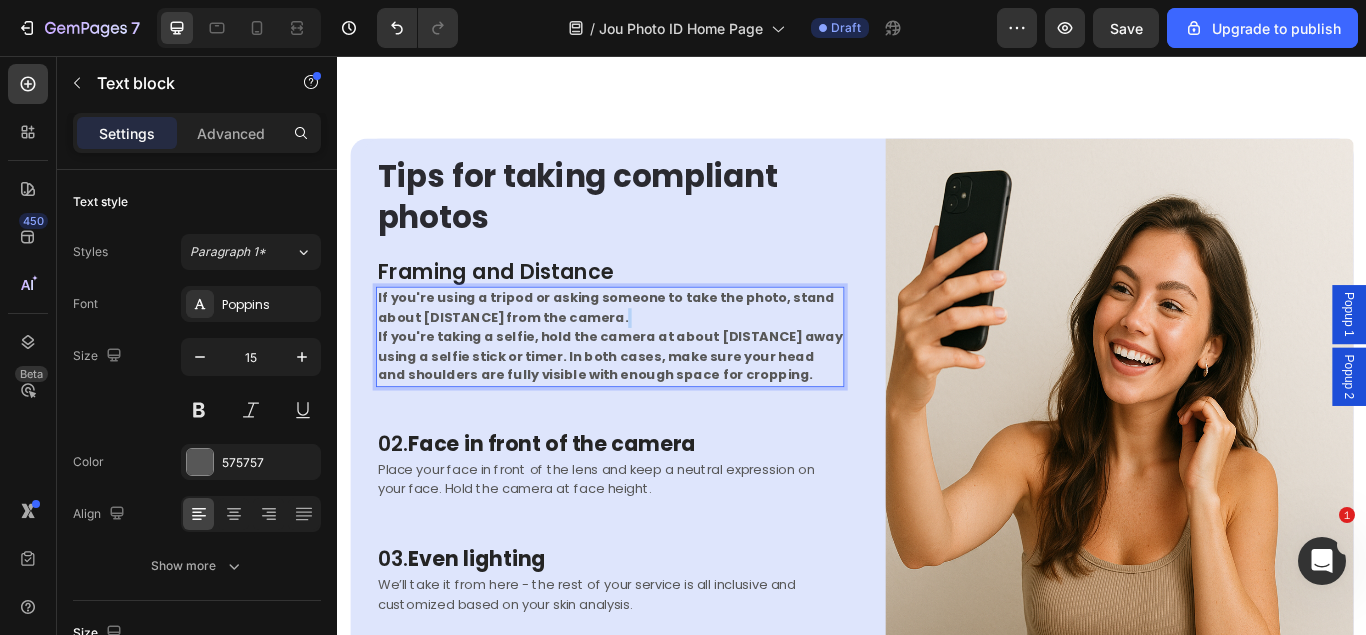 drag, startPoint x: 862, startPoint y: 430, endPoint x: 672, endPoint y: 313, distance: 223.13449 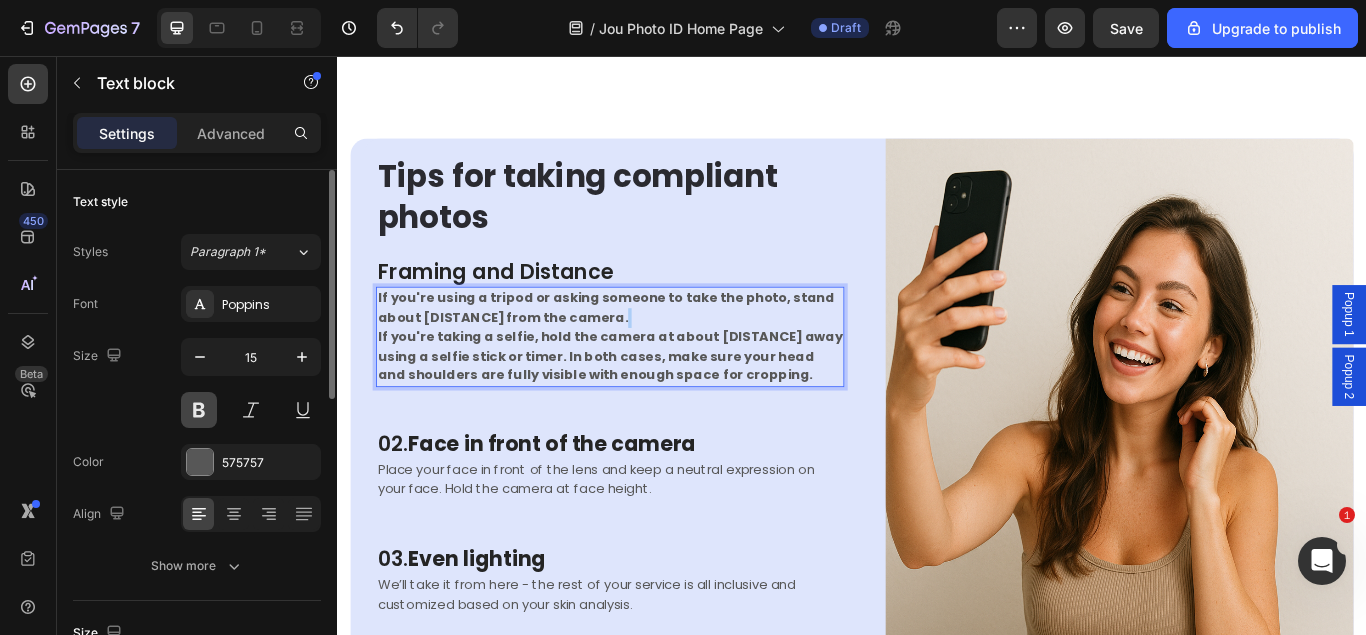click at bounding box center [199, 410] 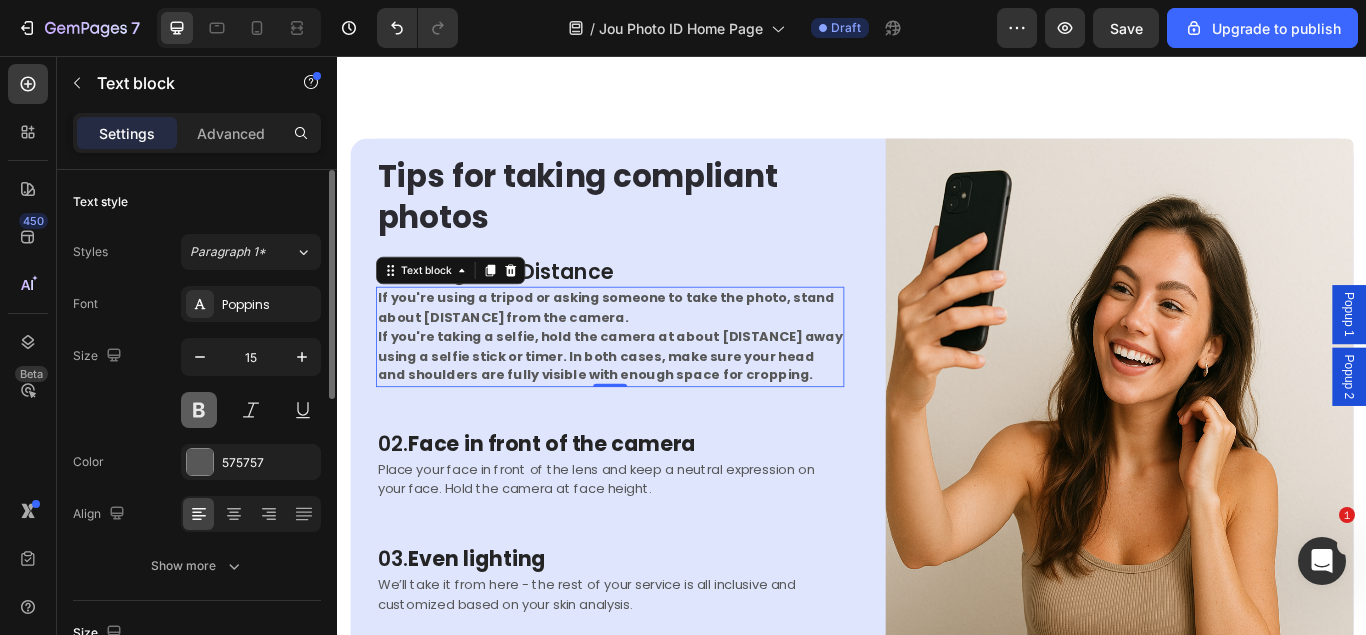 click at bounding box center [199, 410] 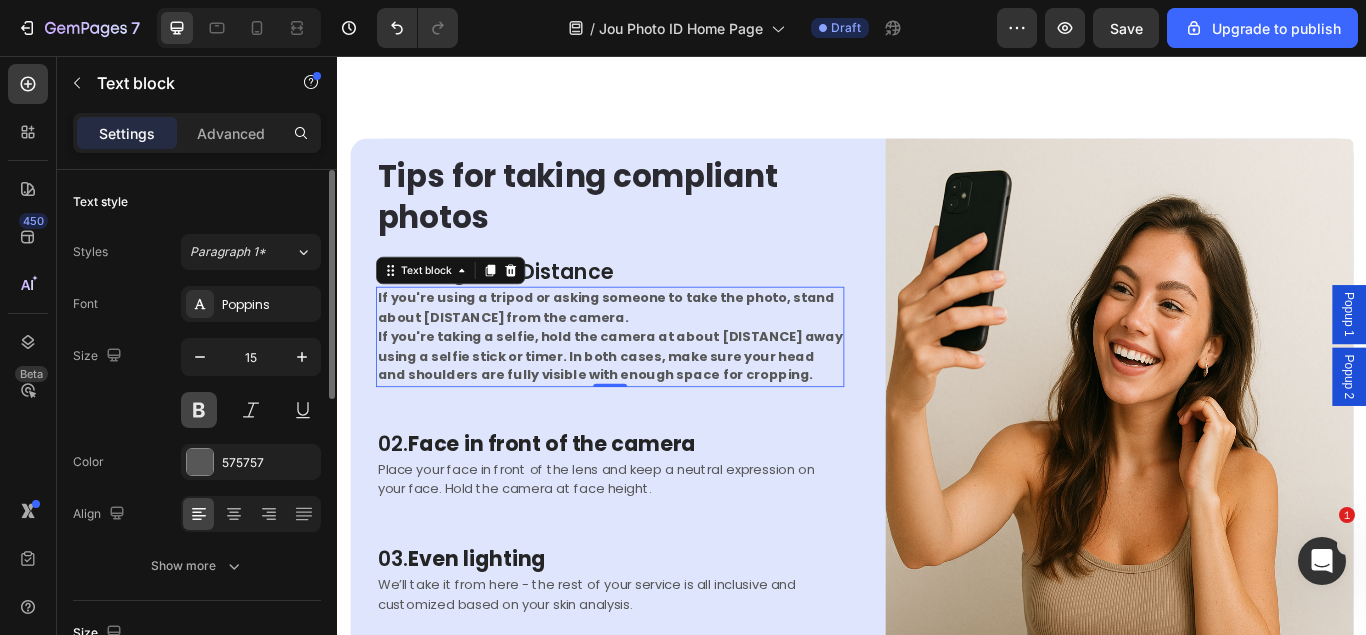 click at bounding box center (199, 410) 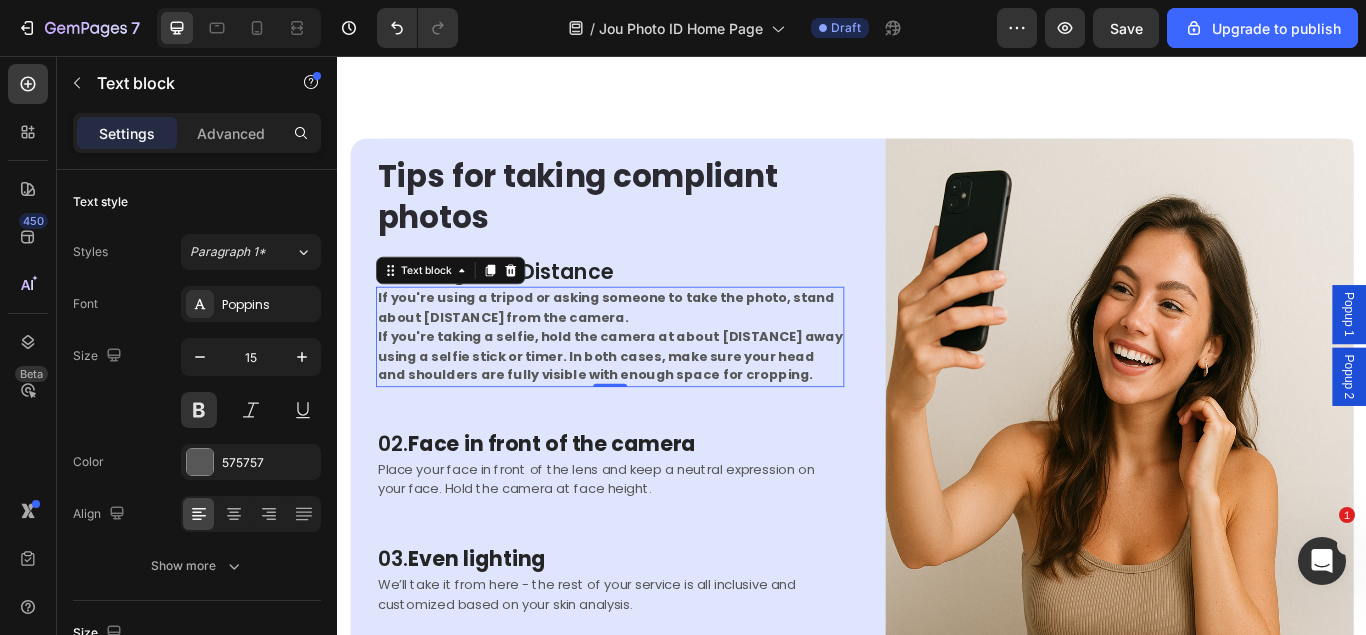 click on "If you're taking a selfie, hold the camera at about 1 to 1.5 meters away using a selfie stick or timer. In both cases, make sure your head and shoulders are fully visible with enough space for cropping." at bounding box center [655, 405] 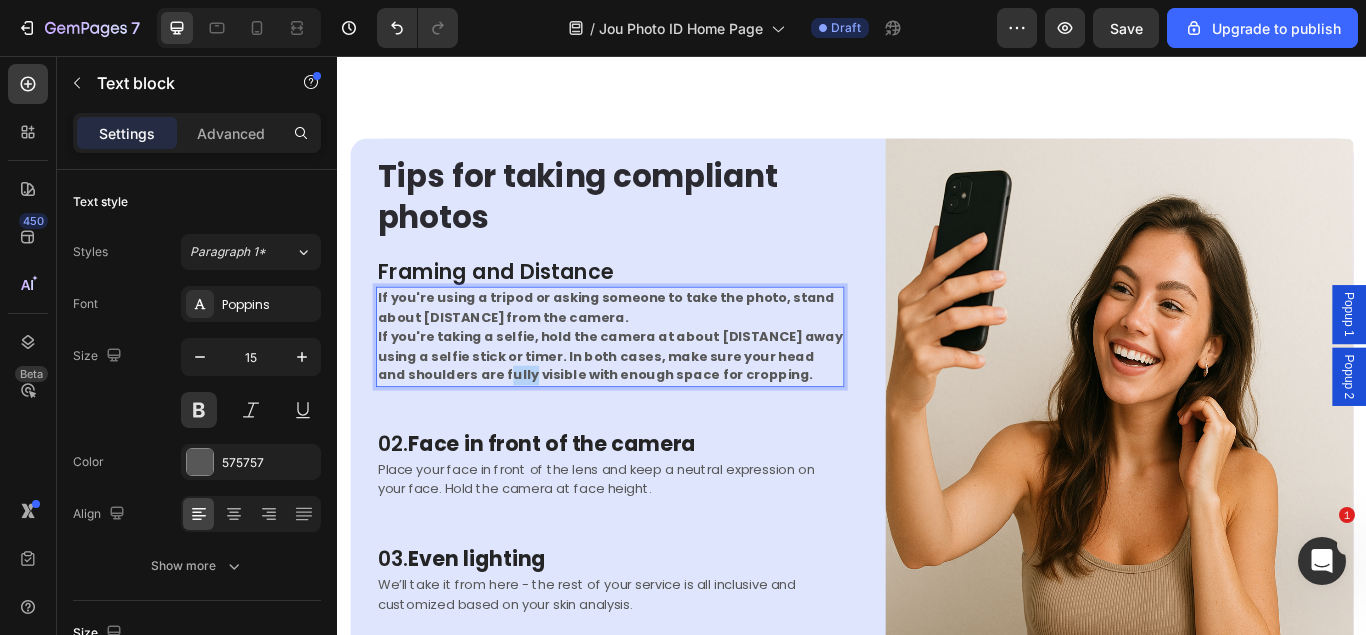 click on "If you're taking a selfie, hold the camera at about 1 to 1.5 meters away using a selfie stick or timer. In both cases, make sure your head and shoulders are fully visible with enough space for cropping." at bounding box center [655, 405] 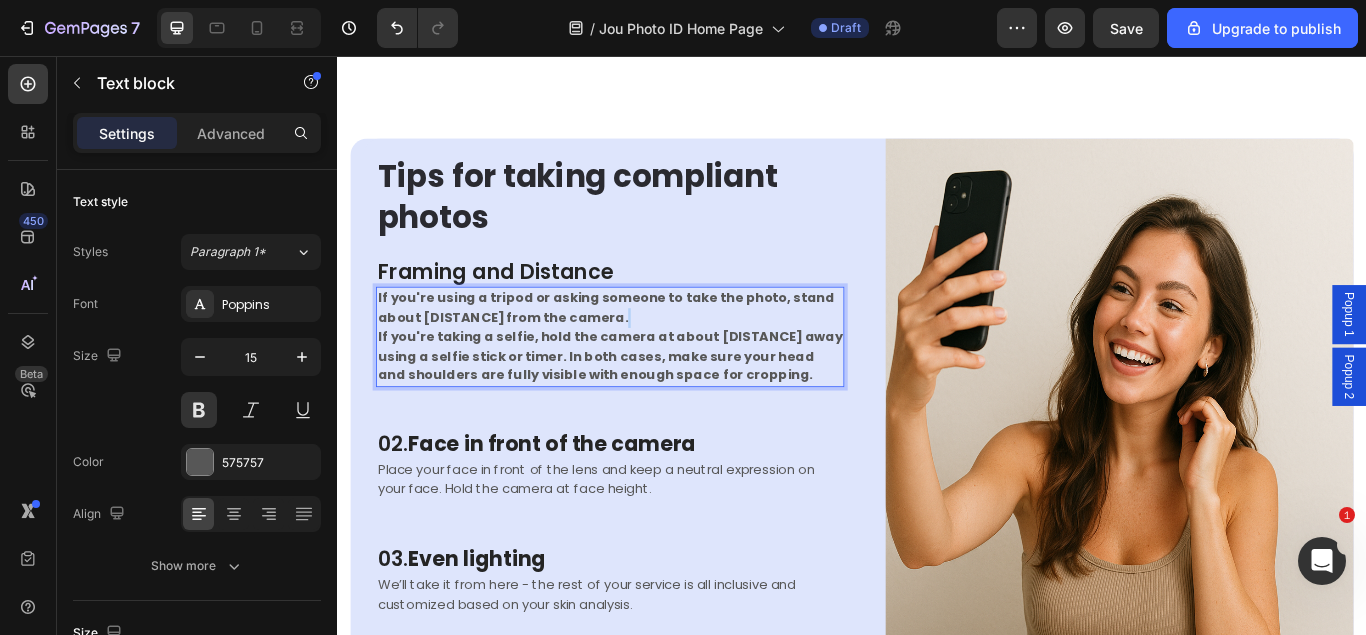 click on "If you're taking a selfie, hold the camera at about 1 to 1.5 meters away using a selfie stick or timer. In both cases, make sure your head and shoulders are fully visible with enough space for cropping." at bounding box center (655, 405) 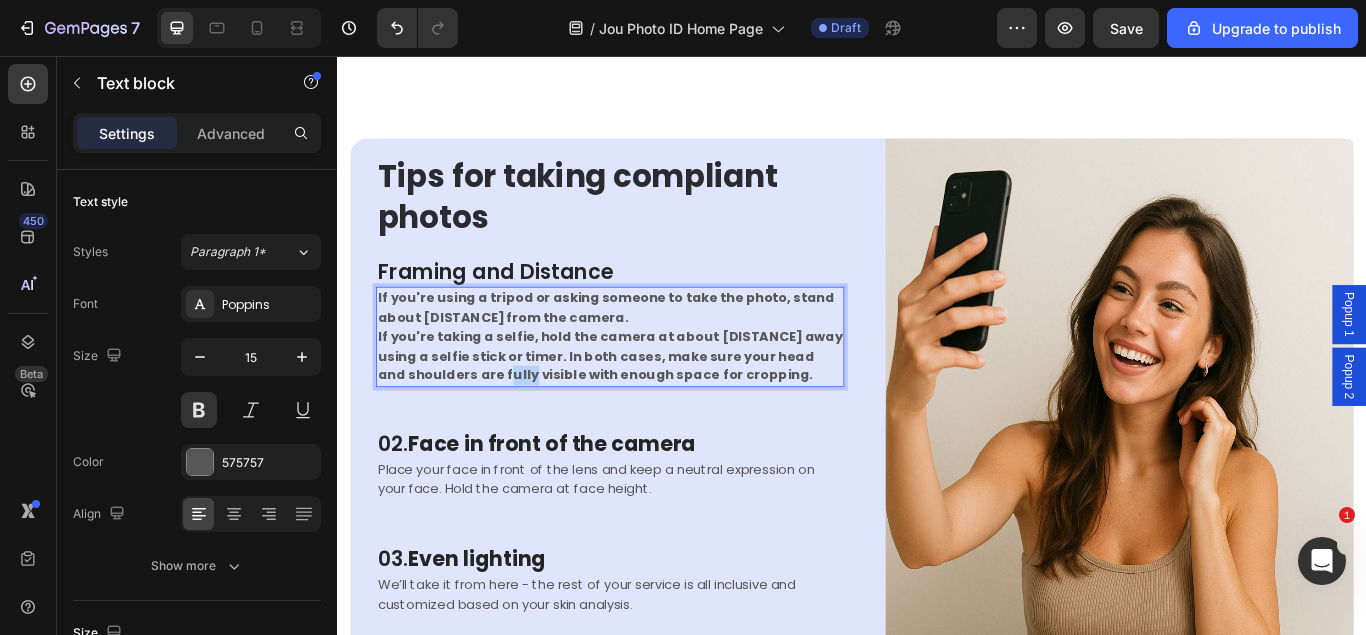 click on "If you're taking a selfie, hold the camera at about 1 to 1.5 meters away using a selfie stick or timer. In both cases, make sure your head and shoulders are fully visible with enough space for cropping." at bounding box center [655, 405] 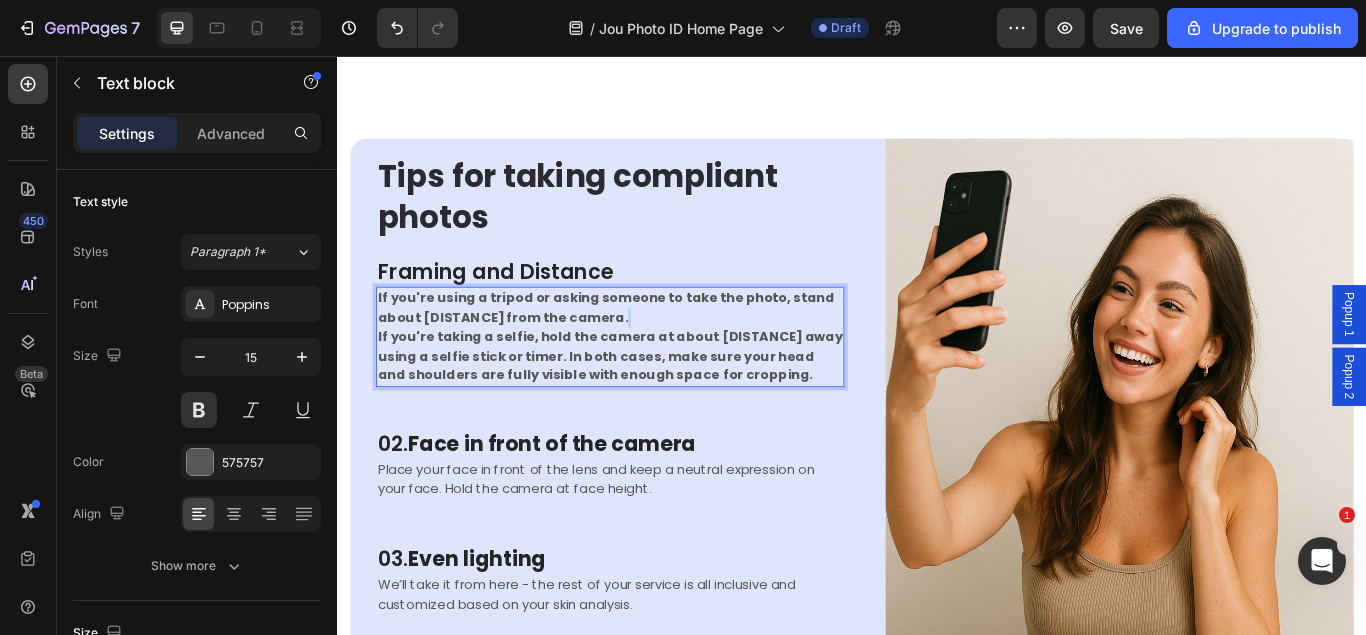 click on "If you're taking a selfie, hold the camera at about 1 to 1.5 meters away using a selfie stick or timer. In both cases, make sure your head and shoulders are fully visible with enough space for cropping." at bounding box center (655, 405) 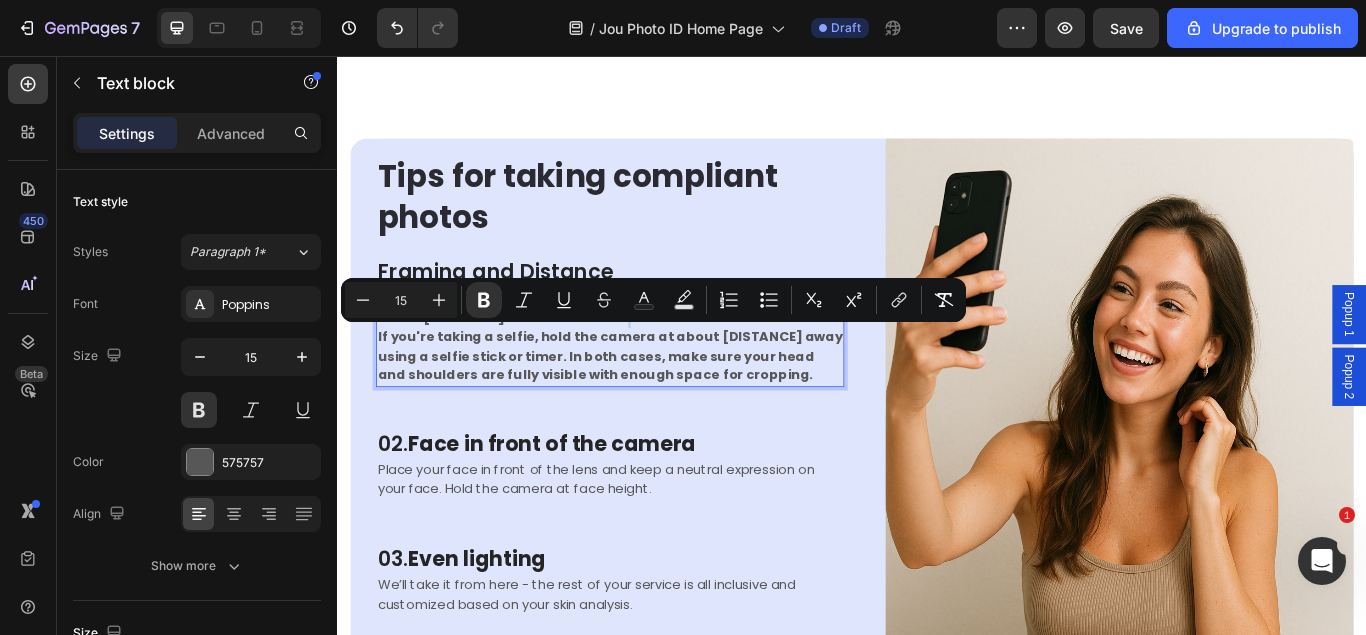 click on "If you're taking a selfie, hold the camera at about 1 to 1.5 meters away using a selfie stick or timer. In both cases, make sure your head and shoulders are fully visible with enough space for cropping." at bounding box center [655, 405] 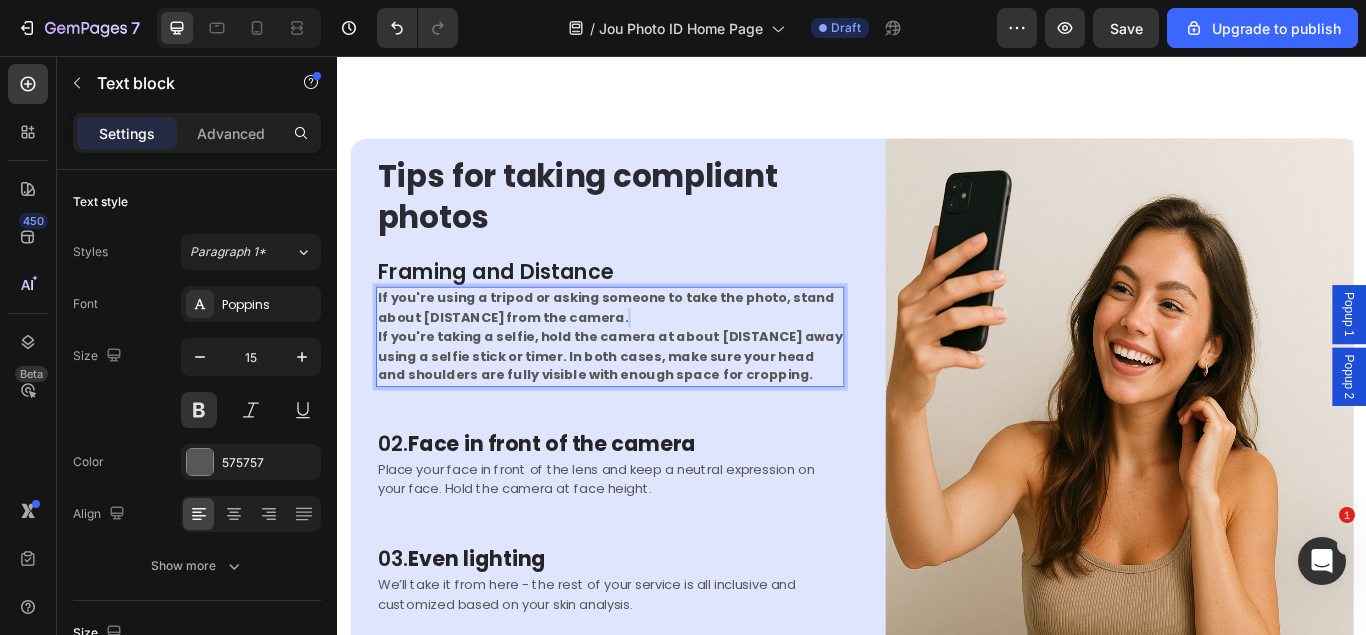 drag, startPoint x: 858, startPoint y: 426, endPoint x: 162, endPoint y: 212, distance: 728.15656 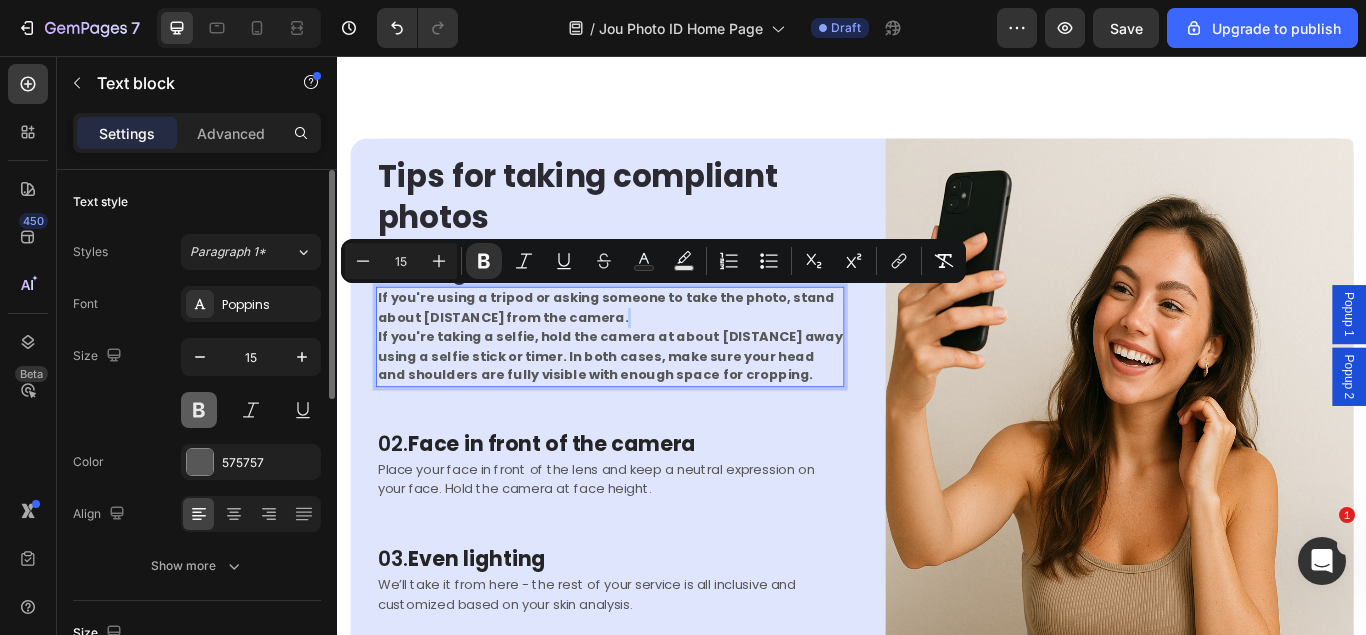 click at bounding box center (199, 410) 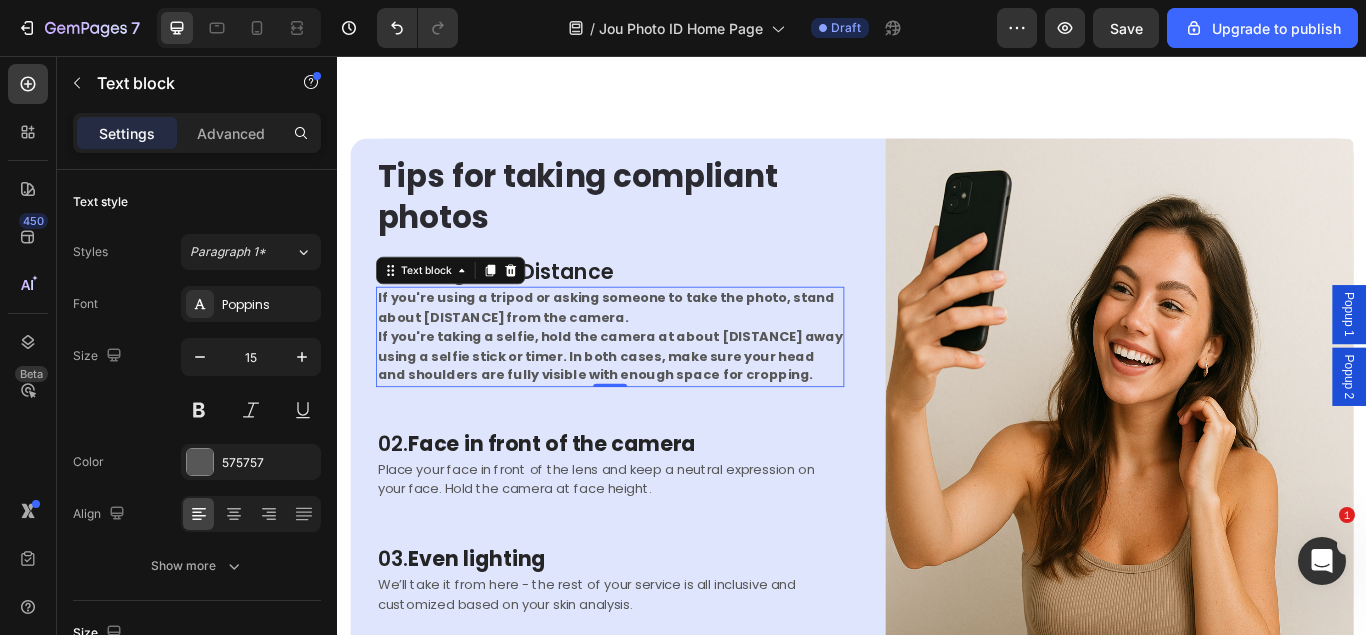 click on "If you're using a tripod or asking someone to take the photo, stand about 1.2 to 2 meters from the camera. If you're taking a selfie, hold the camera at about 1 to 1.5 meters away using a selfie stick or timer. In both cases, make sure your head and shoulders are fully visible with enough space for cropping." at bounding box center (655, 383) 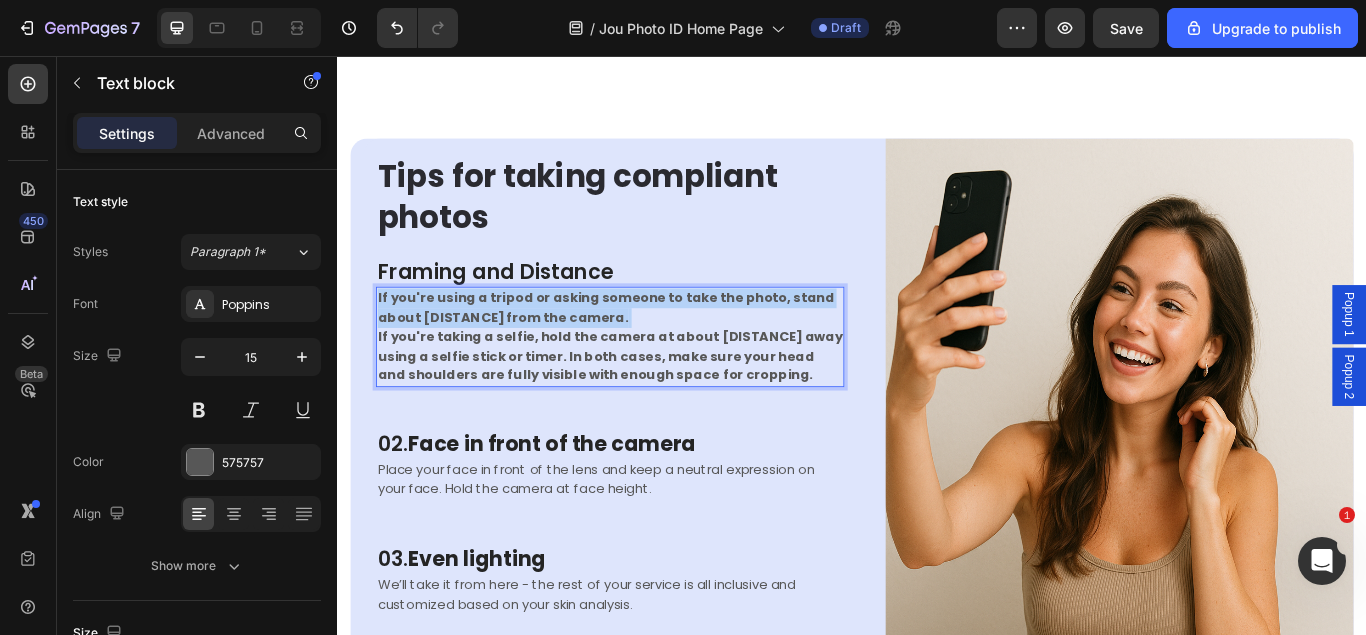 click on "If you're using a tripod or asking someone to take the photo, stand about 1.2 to 2 meters from the camera. If you're taking a selfie, hold the camera at about 1 to 1.5 meters away using a selfie stick or timer. In both cases, make sure your head and shoulders are fully visible with enough space for cropping." at bounding box center (655, 383) 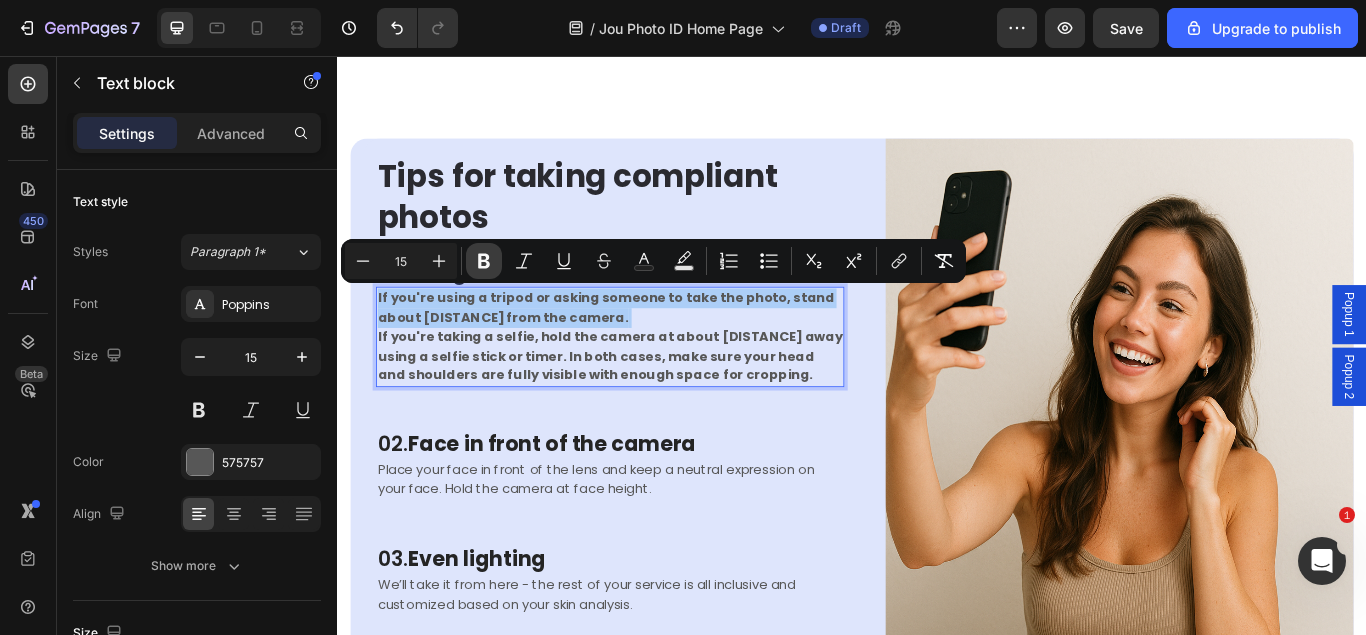 click on "Bold" at bounding box center (484, 261) 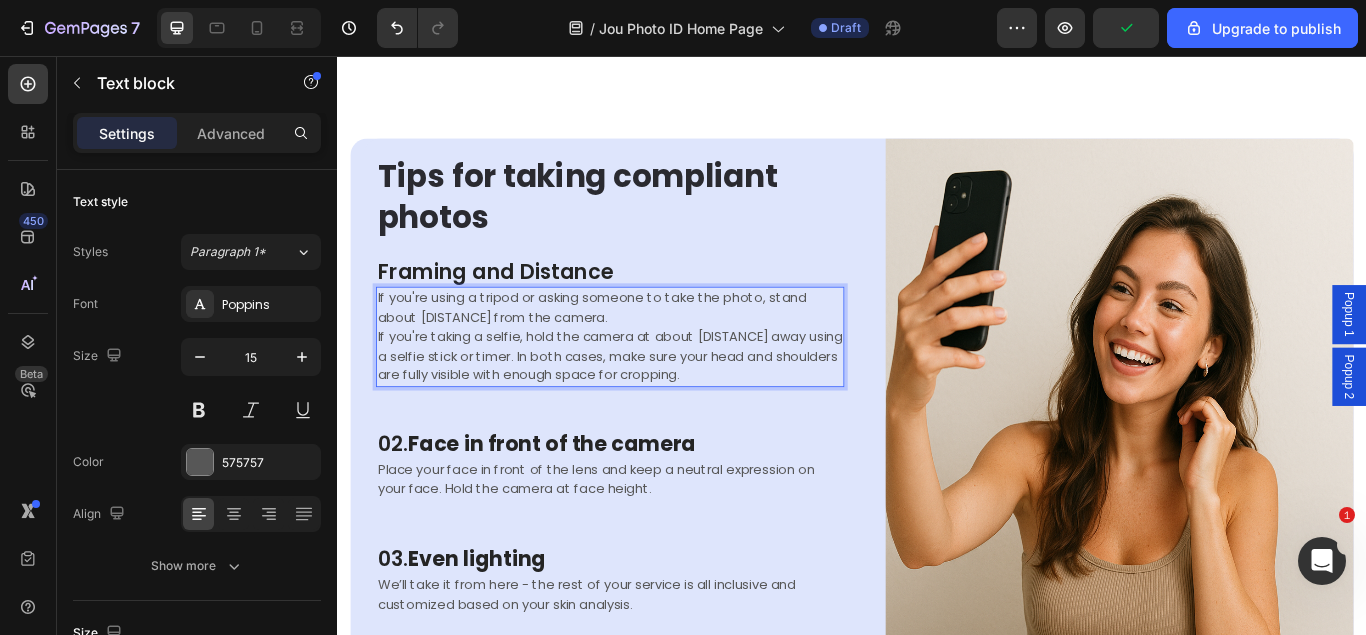 click on "Tips for taking compliant photos Heading Framing and Distance Heading If you're using a tripod or asking someone to take the photo, stand about 1.2 to 2 meters from the camera. If you're taking a selfie, hold the camera at about 1 to 1.5 meters away using a selfie stick or timer. In both cases, make sure your head and shoulders are fully visible with enough space for cropping. Text block   0 Row 02.  Face in front of the camera Heading Place your face in front of the lens and keep a neutral expression on your face. Hold the camera at face height. Text block Row 03.  Even lighting Heading We’ll take it from here - the rest of your service is all inclusive and customized based on your skin analysis. Text block Row 04.  Even lighting Heading We’ll take it from here - the rest of your service is all inclusive and customized based on your skin analysis. Text block" at bounding box center [655, 490] 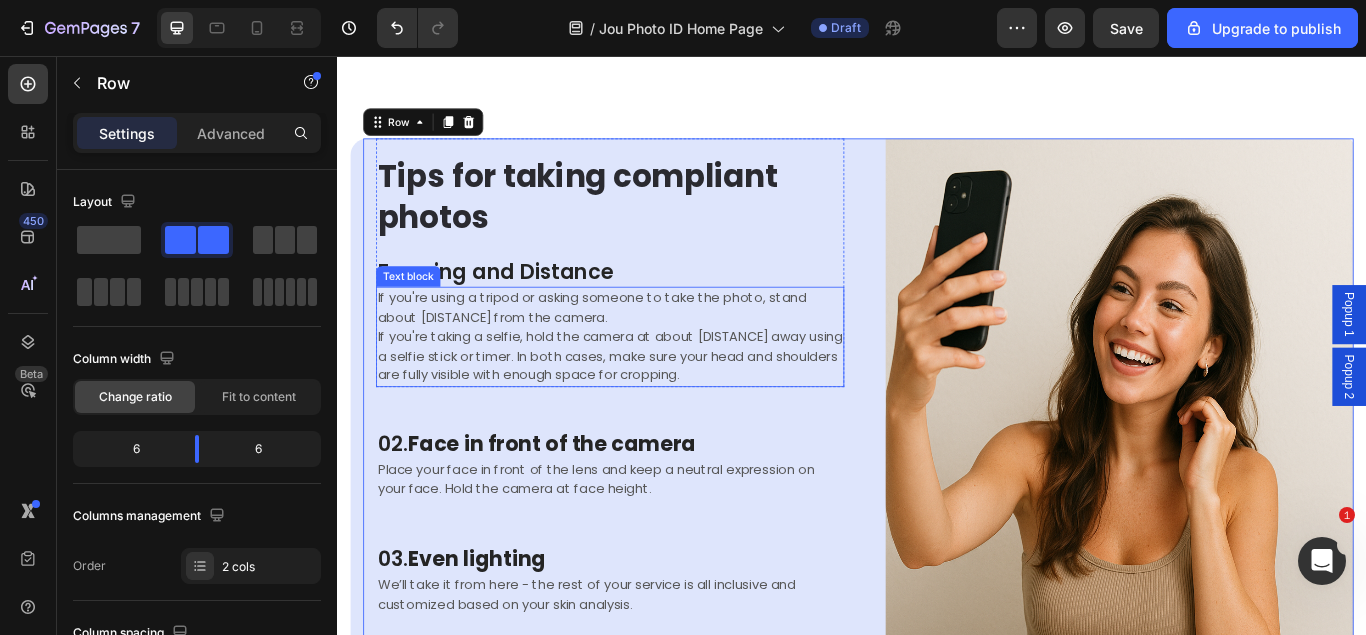 click on "If you're using a tripod or asking someone to take the photo, stand about 1.2 to 2 meters from the camera. If you're taking a selfie, hold the camera at about 1 to 1.5 meters away using a selfie stick or timer. In both cases, make sure your head and shoulders are fully visible with enough space for cropping." at bounding box center (655, 383) 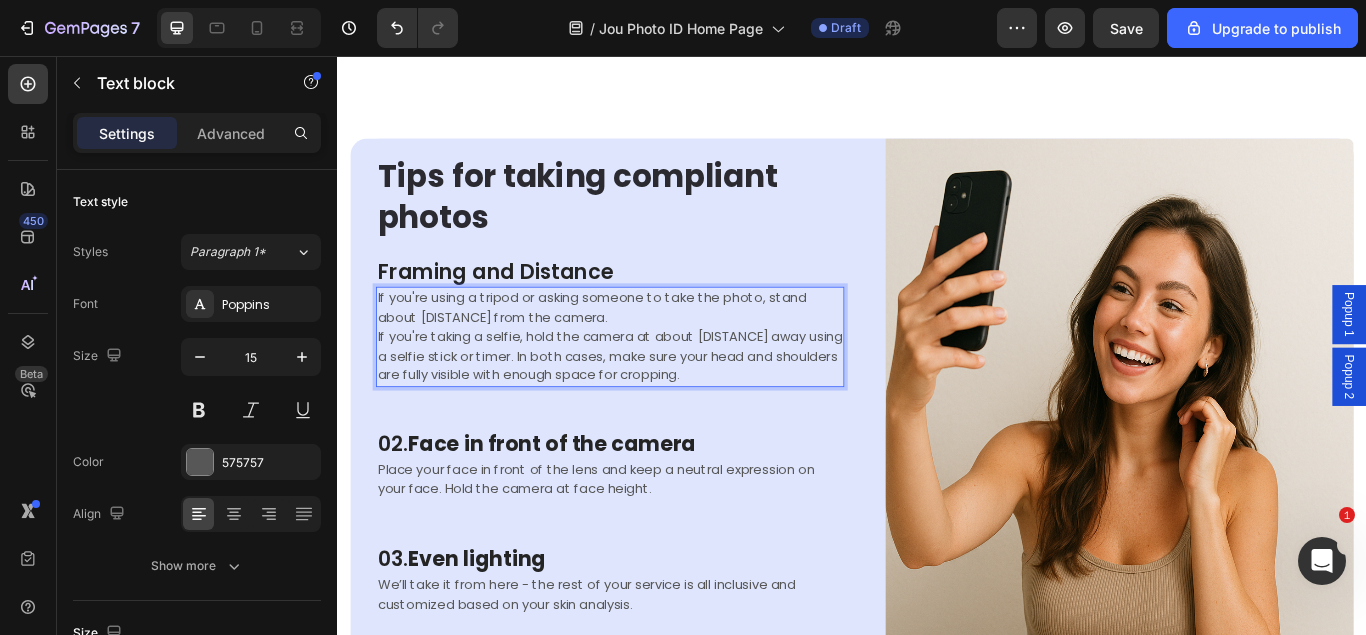 click on "If you're using a tripod or asking someone to take the photo, stand about 1.2 to 2 meters from the camera. If you're taking a selfie, hold the camera at about 1 to 1.5 meters away using a selfie stick or timer. In both cases, make sure your head and shoulders are fully visible with enough space for cropping." at bounding box center [655, 383] 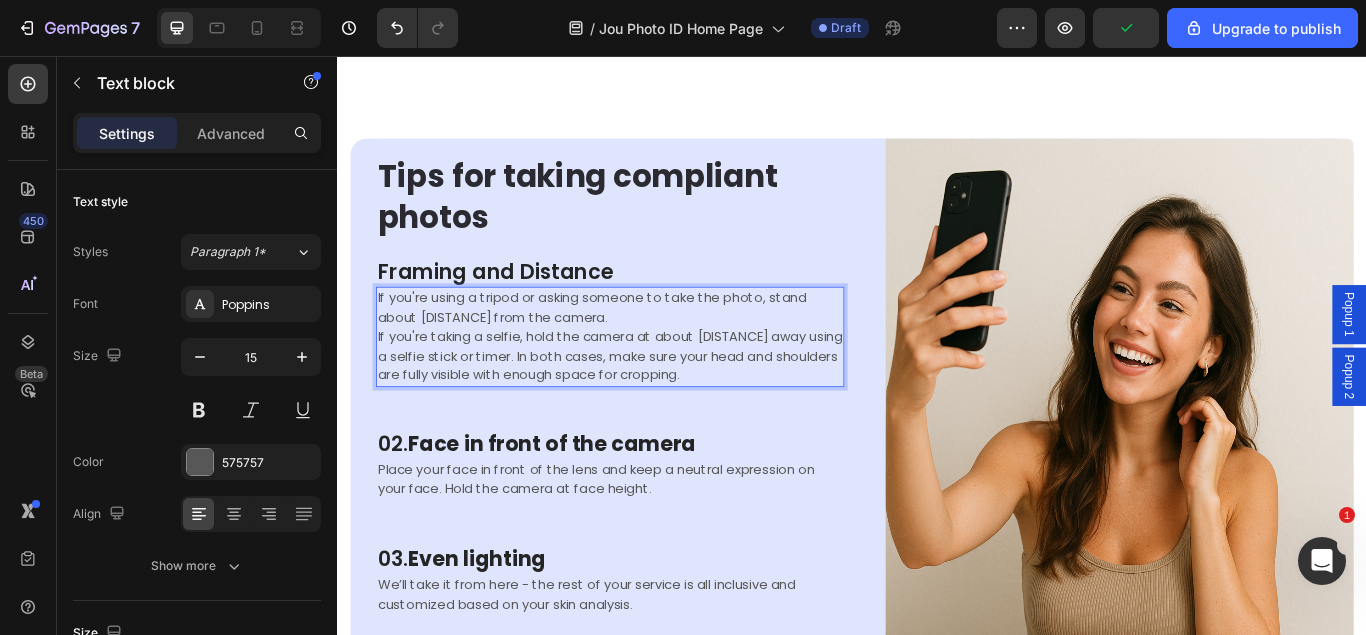 click on "If you're using a tripod or asking someone to take the photo, stand about 1.2 to 2 meters from the camera. If you're taking a selfie, hold the camera at about 1 to 1.5 meters away using a selfie stick or timer. In both cases, make sure your head and shoulders are fully visible with enough space for cropping." at bounding box center (655, 383) 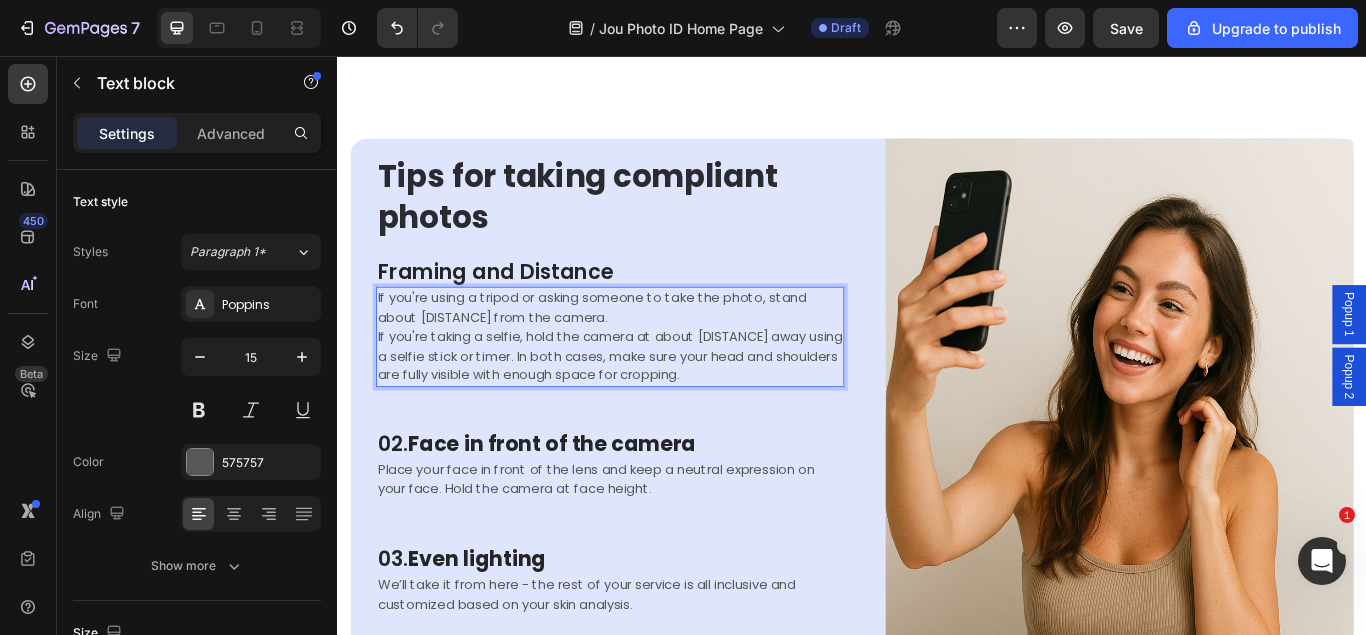 click on "If you're using a tripod or asking someone to take the photo, stand about 1.2 to 2 meters from the camera. If you're taking a selfie, hold the camera at about 1 to 1.5 meters away using a selfie stick or timer. In both cases, make sure your head and shoulders are fully visible with enough space for cropping." at bounding box center [655, 383] 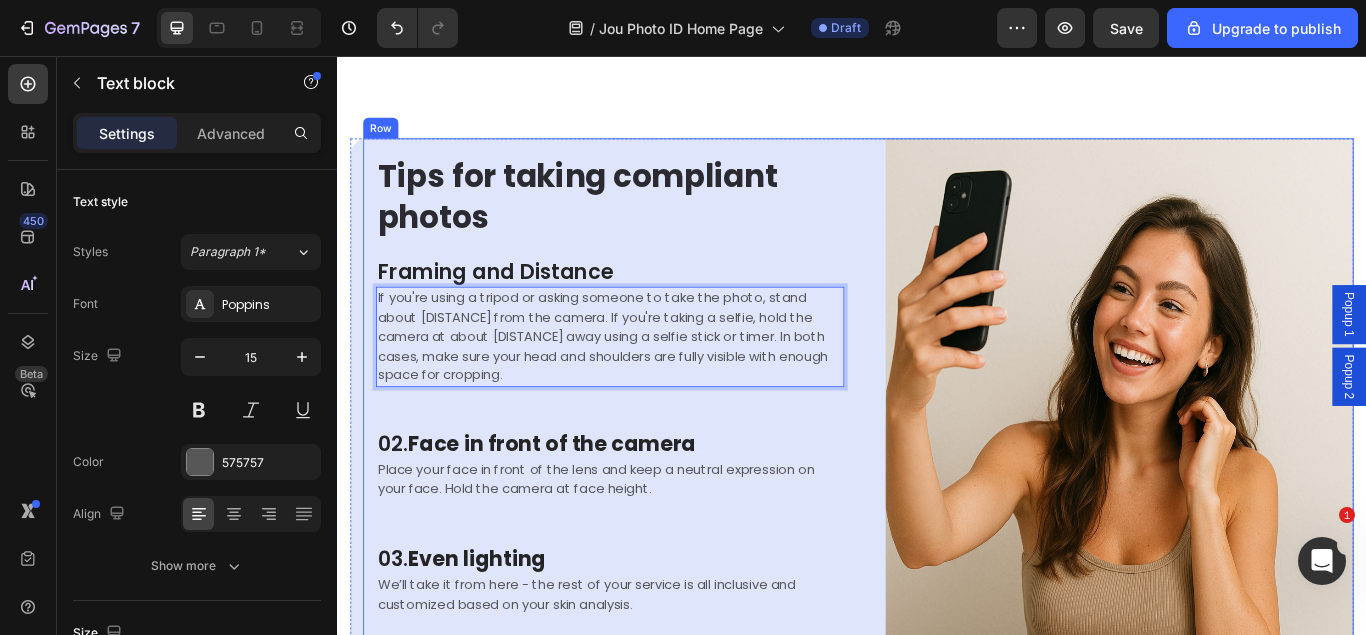 click on "Tips for taking compliant photos Heading Framing and Distance Heading If you're using a tripod or asking someone to take the photo, stand about 1.2 to 2 meters from the camera. If you're taking a selfie, hold the camera at about 1 to 1.5 meters away using a selfie stick or timer. In both cases, make sure your head and shoulders are fully visible with enough space for cropping. Text block   0 Row 02.  Face in front of the camera Heading Place your face in front of the lens and keep a neutral expression on your face. Hold the camera at face height. Text block Row 03.  Even lighting Heading We’ll take it from here - the rest of your service is all inclusive and customized based on your skin analysis. Text block Row 04.  Even lighting Heading We’ll take it from here - the rest of your service is all inclusive and customized based on your skin analysis. Text block" at bounding box center (655, 490) 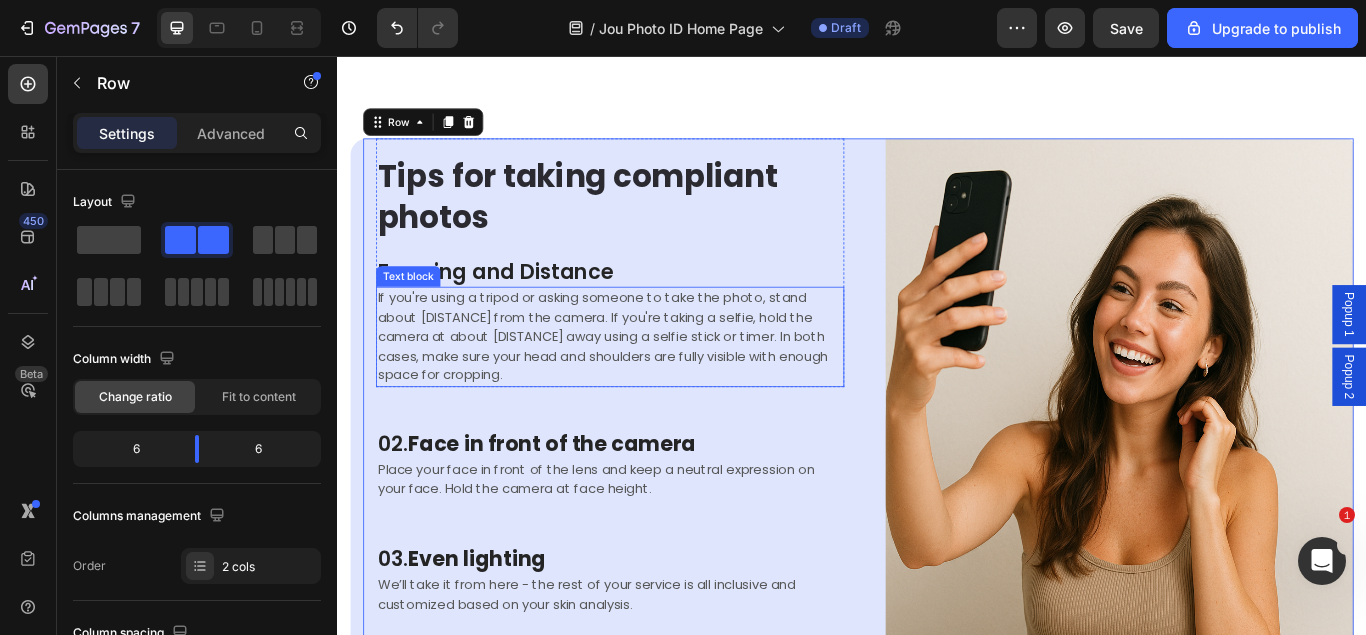 click on "If you're using a tripod or asking someone to take the photo, stand about 1.2 to 2 meters from the camera. If you're taking a selfie, hold the camera at about 1 to 1.5 meters away using a selfie stick or timer. In both cases, make sure your head and shoulders are fully visible with enough space for cropping." at bounding box center (655, 383) 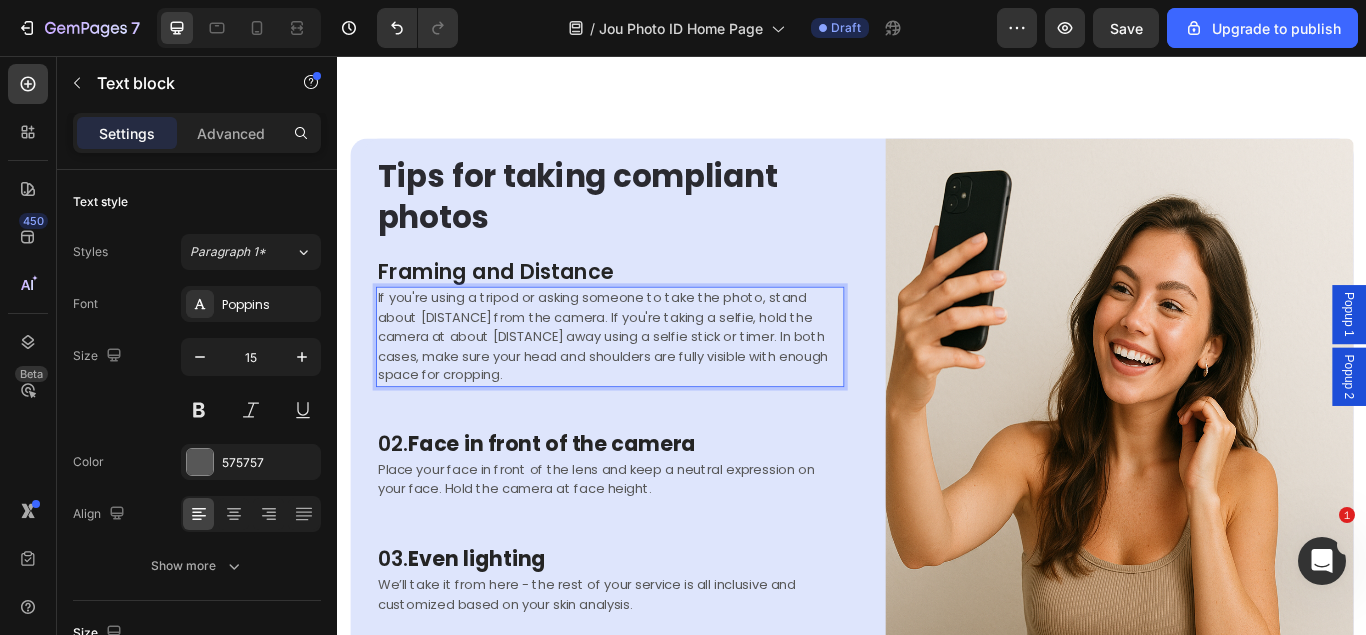 click on "If you're using a tripod or asking someone to take the photo, stand about 1.2 to 2 meters from the camera. If you're taking a selfie, hold the camera at about 1 to 1.5 meters away using a selfie stick or timer. In both cases, make sure your head and shoulders are fully visible with enough space for cropping." at bounding box center [655, 383] 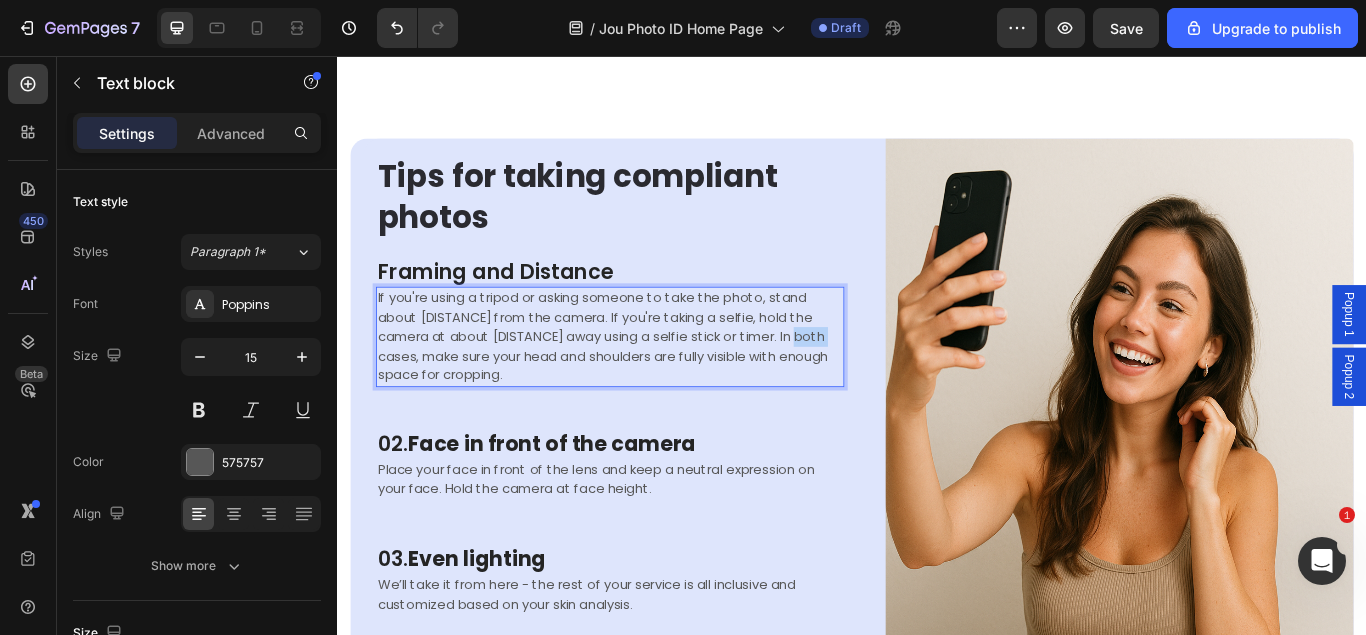 click on "If you're using a tripod or asking someone to take the photo, stand about 1.2 to 2 meters from the camera. If you're taking a selfie, hold the camera at about 1 to 1.5 meters away using a selfie stick or timer. In both cases, make sure your head and shoulders are fully visible with enough space for cropping." at bounding box center (655, 383) 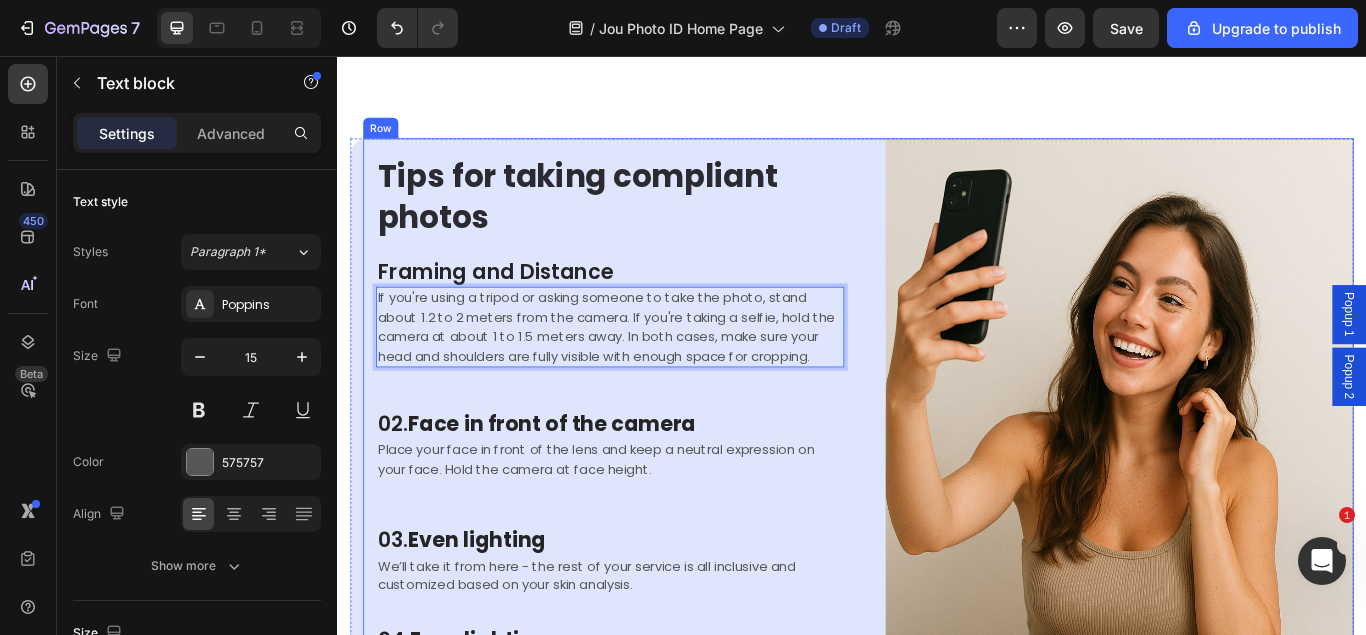 click on "Tips for taking compliant photos Heading Framing and Distance Heading If you're using a tripod or asking someone to take the photo, stand about 1.2 to 2 meters from the camera. If you're taking a selfie, hold the camera at about 1 to 1.5 meters away. In both cases, make sure your head and shoulders are fully visible with enough space for cropping. Text block   0 Row 02.  Face in front of the camera Heading Place your face in front of the lens and keep a neutral expression on your face. Hold the camera at face height. Text block Row 03.  Even lighting Heading We’ll take it from here - the rest of your service is all inclusive and customized based on your skin analysis. Text block Row 04.  Even lighting Heading We’ll take it from here - the rest of your service is all inclusive and customized based on your skin analysis. Text block" at bounding box center [655, 478] 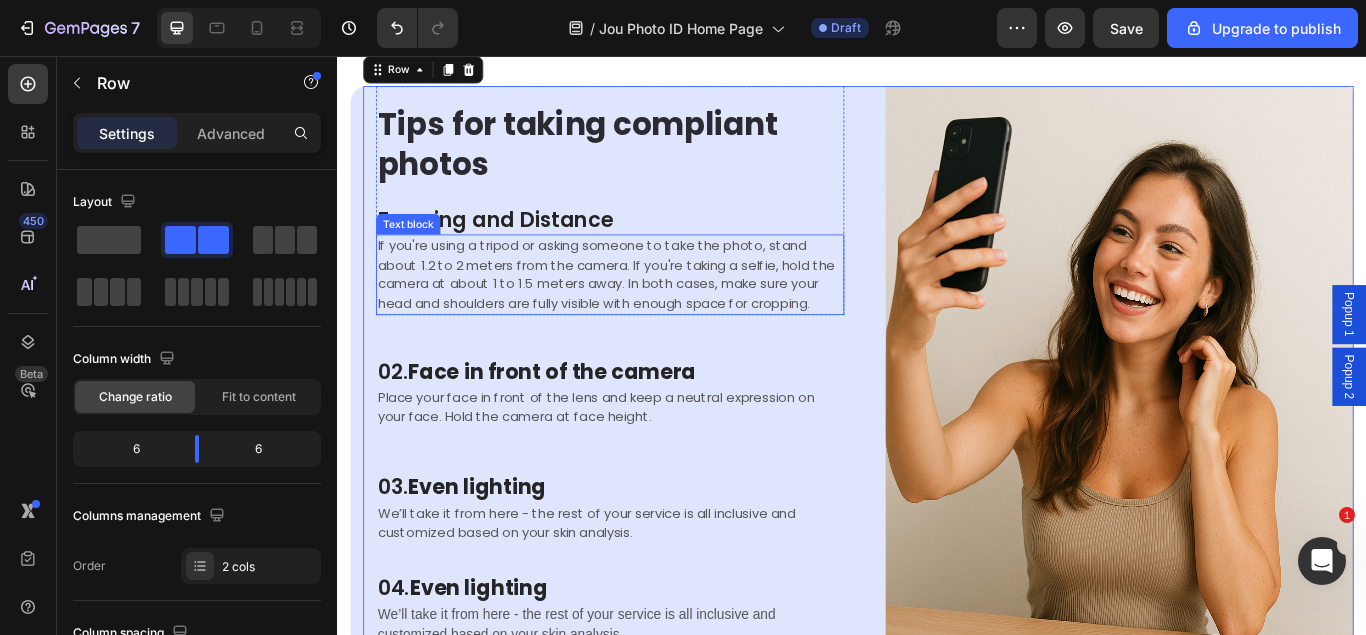 scroll, scrollTop: 2753, scrollLeft: 0, axis: vertical 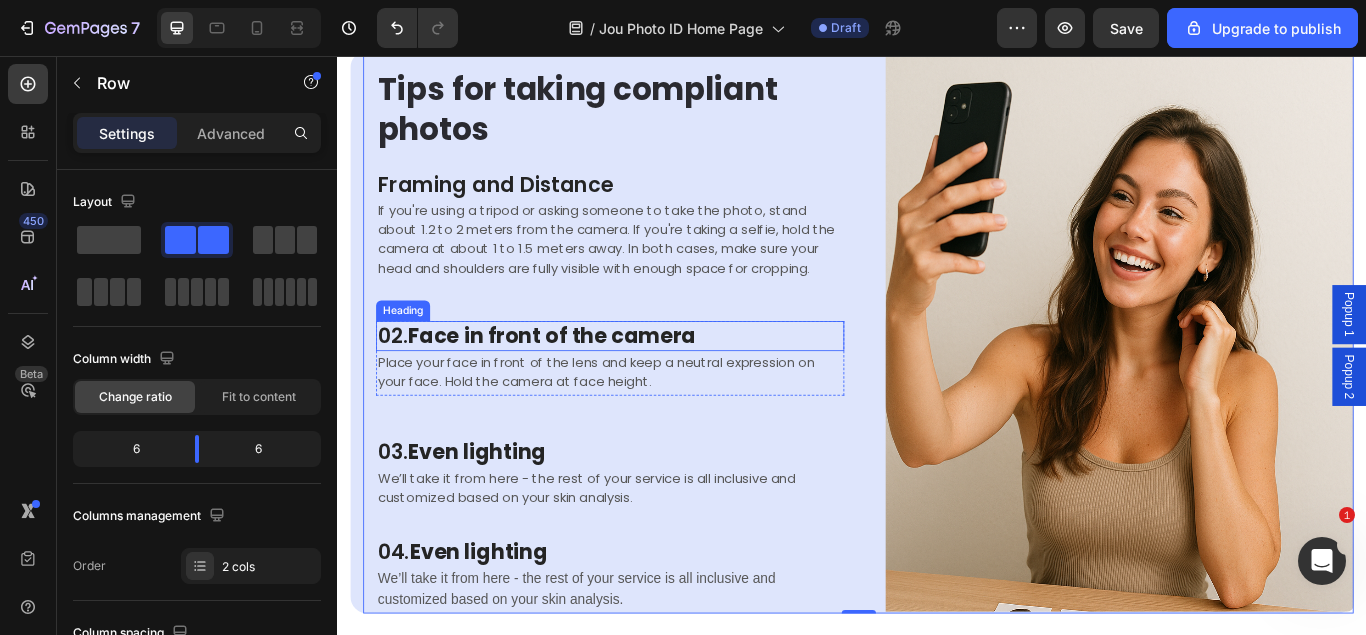 click on "Face in front of the camera" at bounding box center [587, 382] 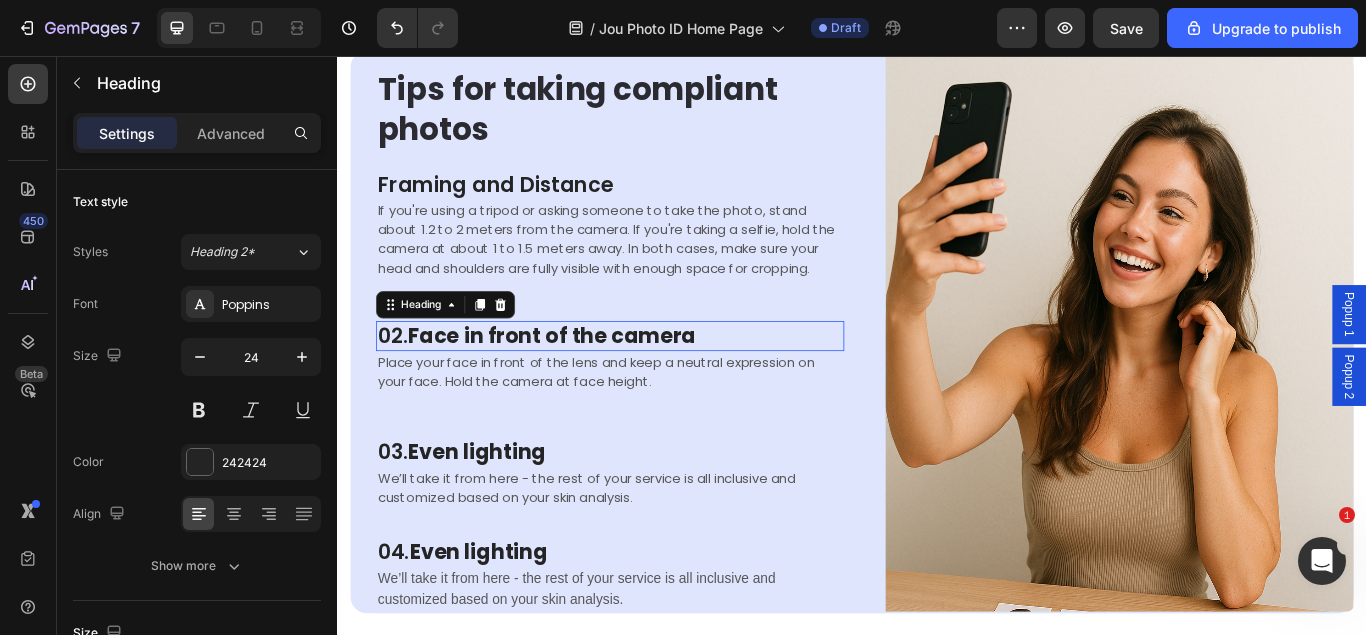 click on "Face in front of the camera" at bounding box center [587, 382] 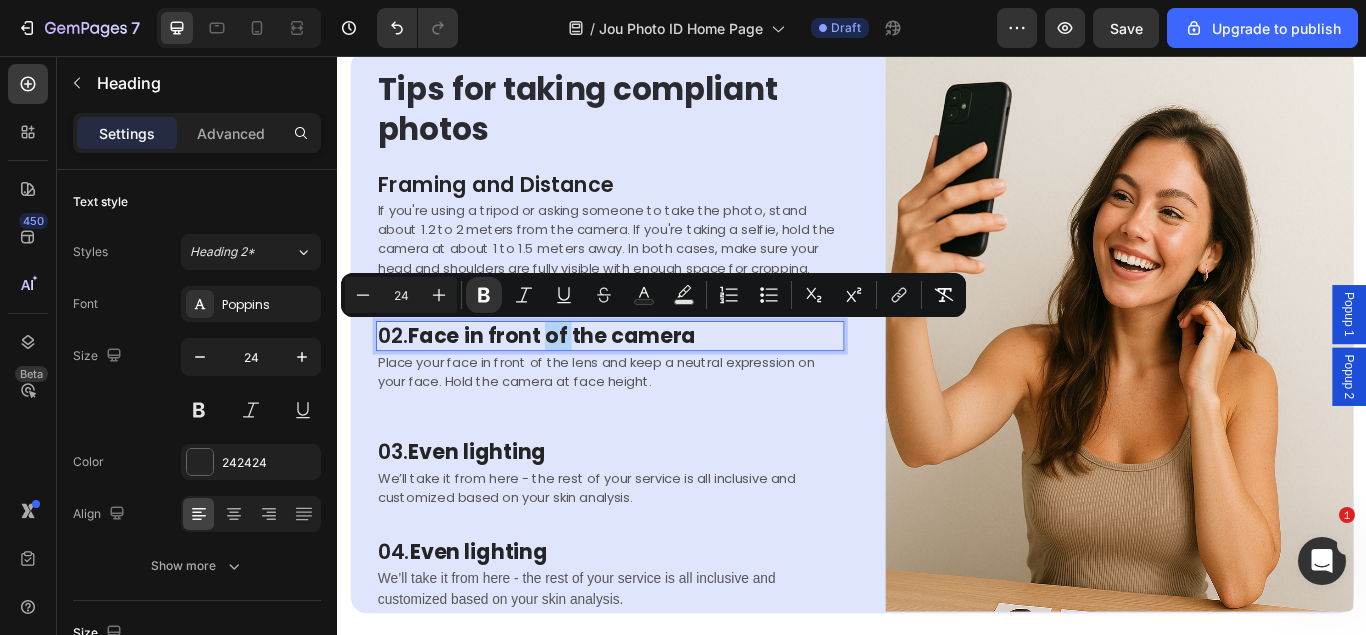 click on "Face in front of the camera" at bounding box center (587, 382) 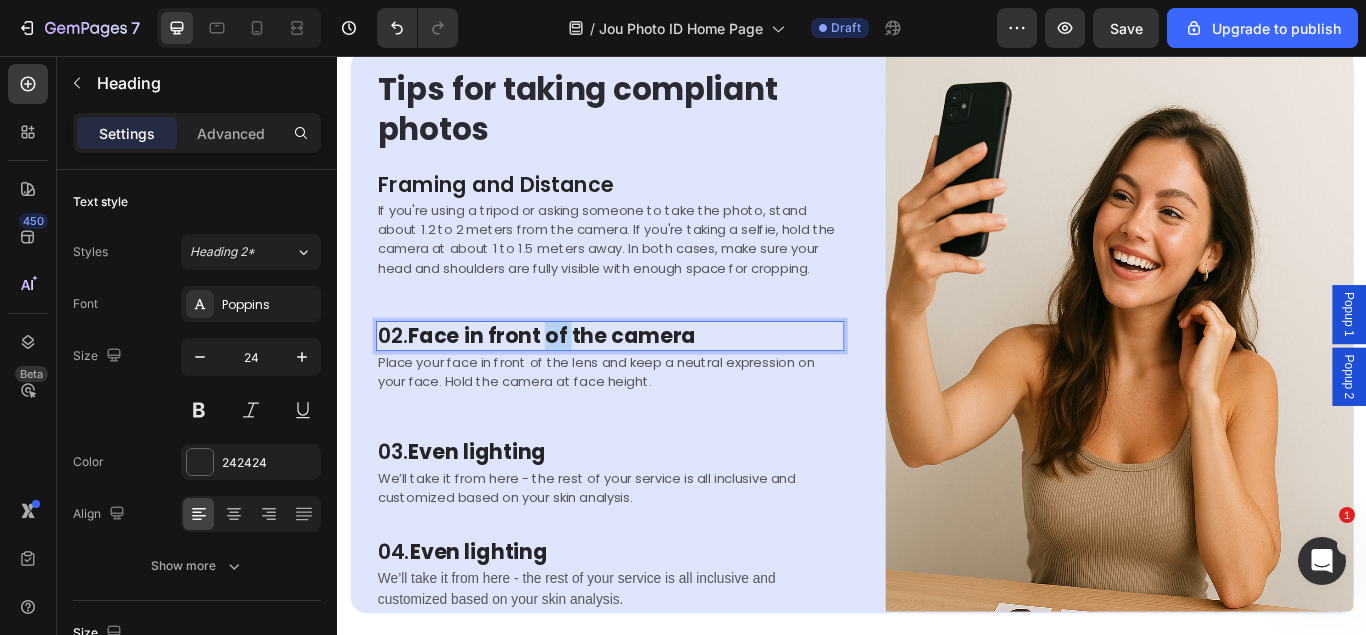 click on "Face in front of the camera" at bounding box center (587, 382) 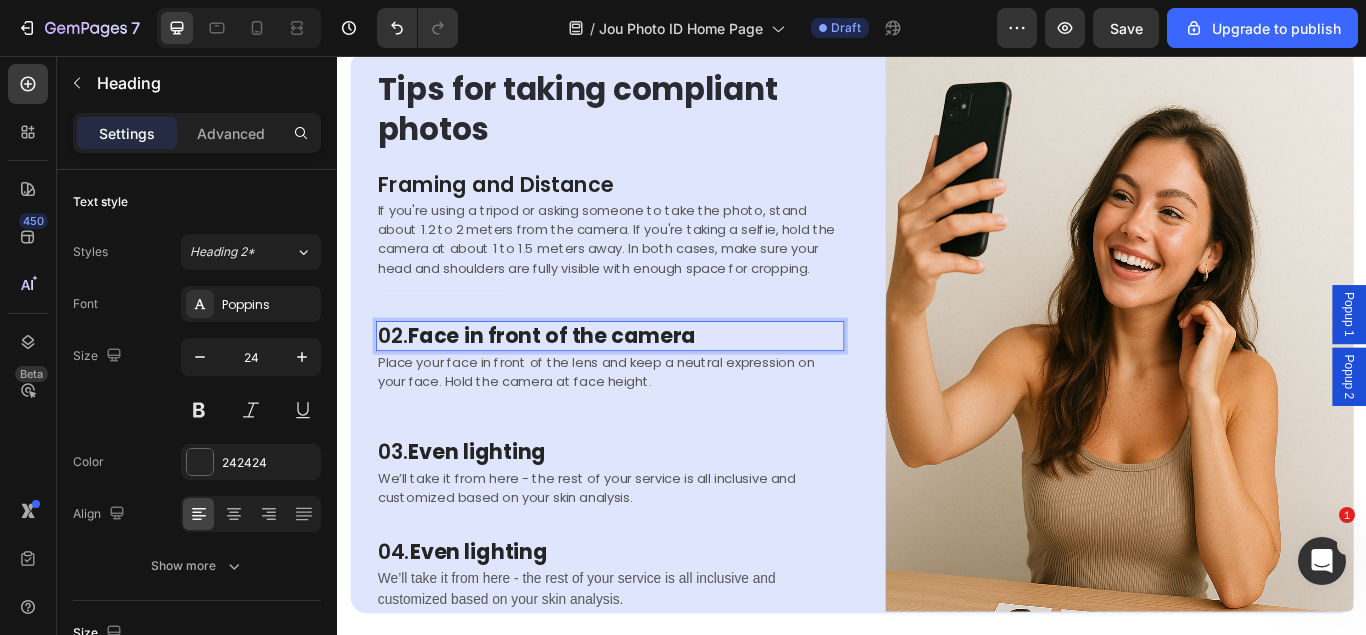 click on "Face in front of the camera" at bounding box center (587, 382) 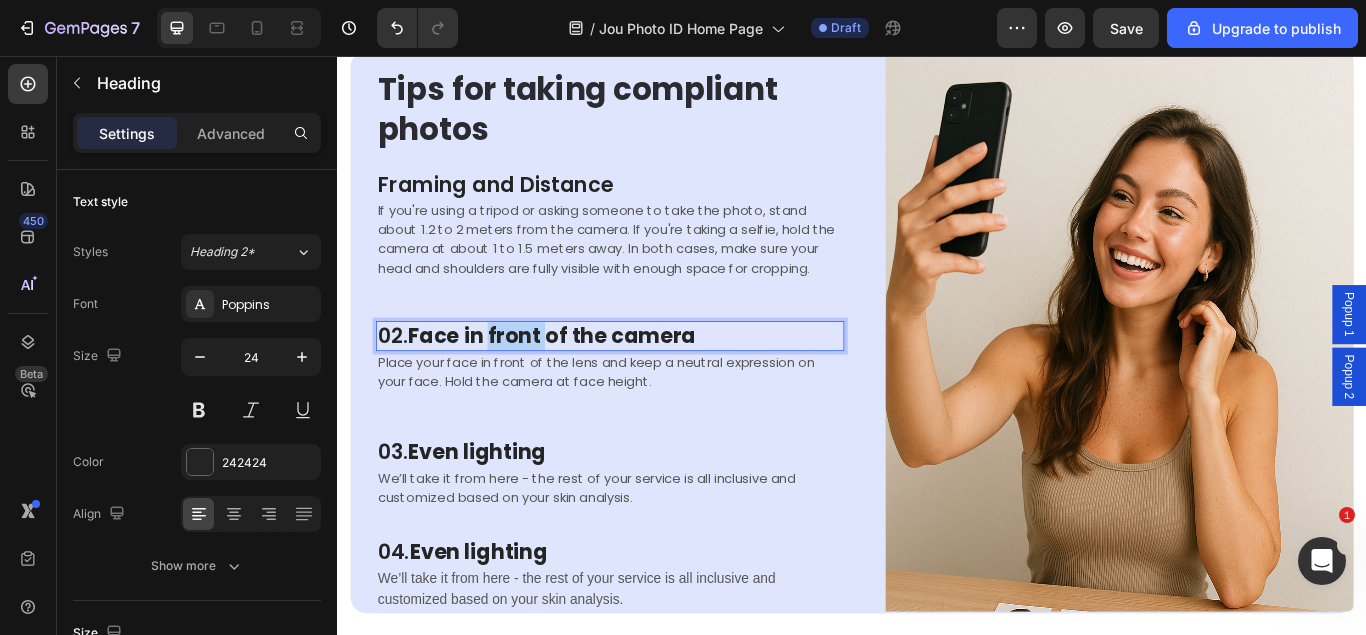 click on "Face in front of the camera" at bounding box center (587, 382) 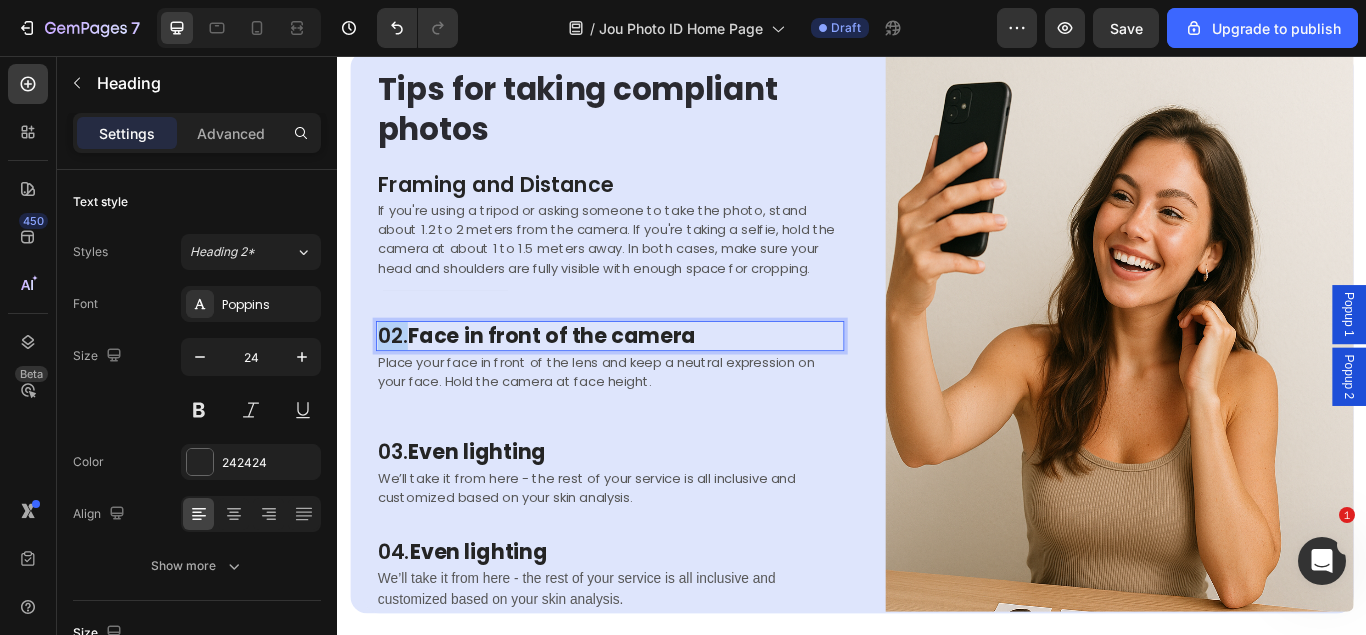 click on "Face in front of the camera" at bounding box center (587, 382) 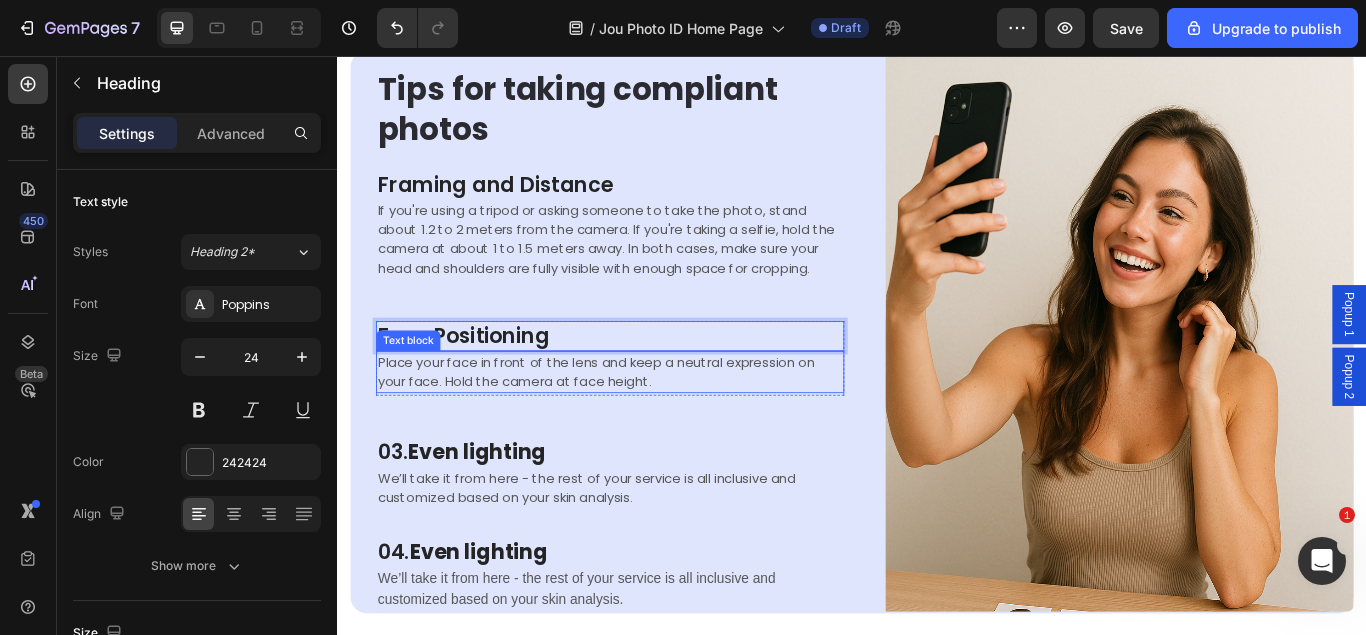 click on "Place your face in front of the lens and keep a neutral expression on your face. Hold the camera at face height." at bounding box center [655, 424] 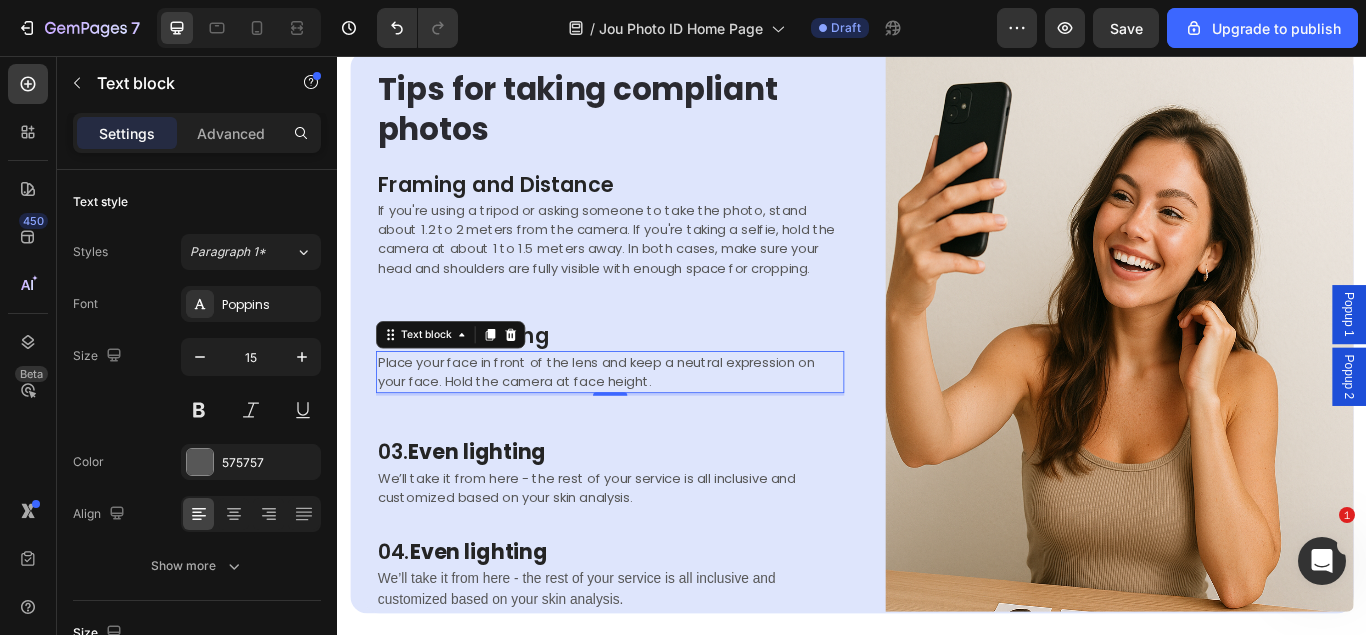 click on "Place your face in front of the lens and keep a neutral expression on your face. Hold the camera at face height." at bounding box center (655, 424) 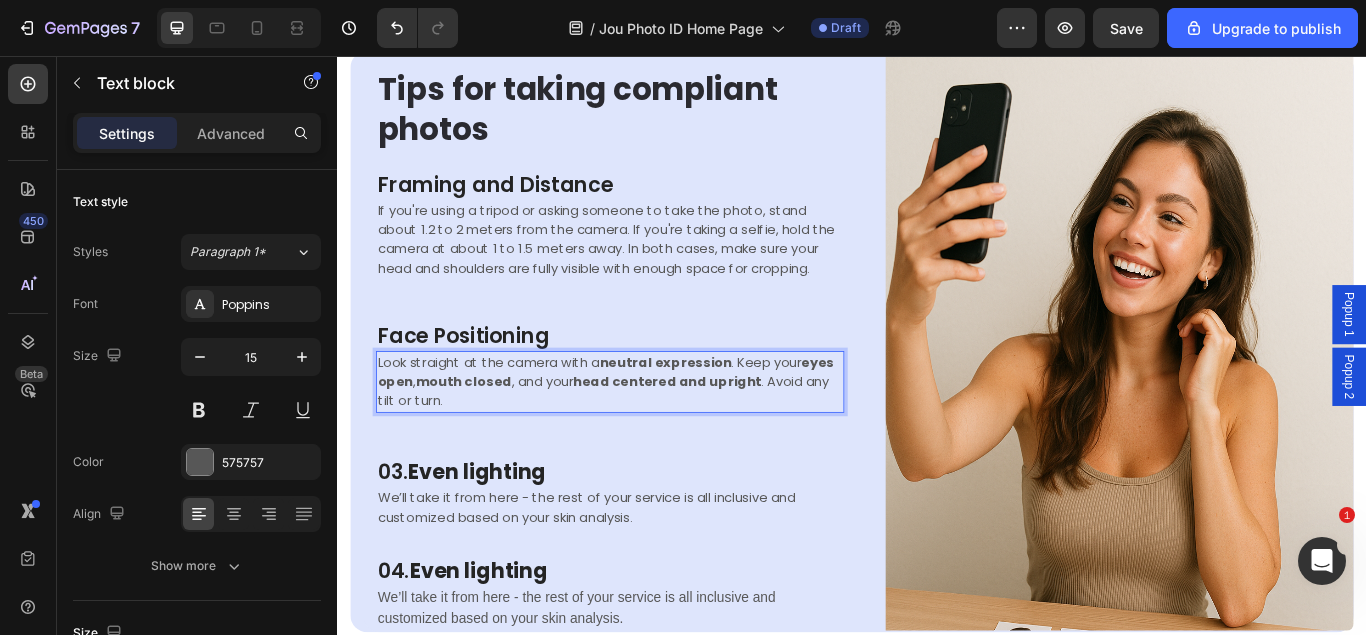 click on "Look straight at the camera with a  neutral expression . Keep your  eyes open ,  mouth closed , and your  head centered and upright . Avoid any tilt or turn." at bounding box center (655, 436) 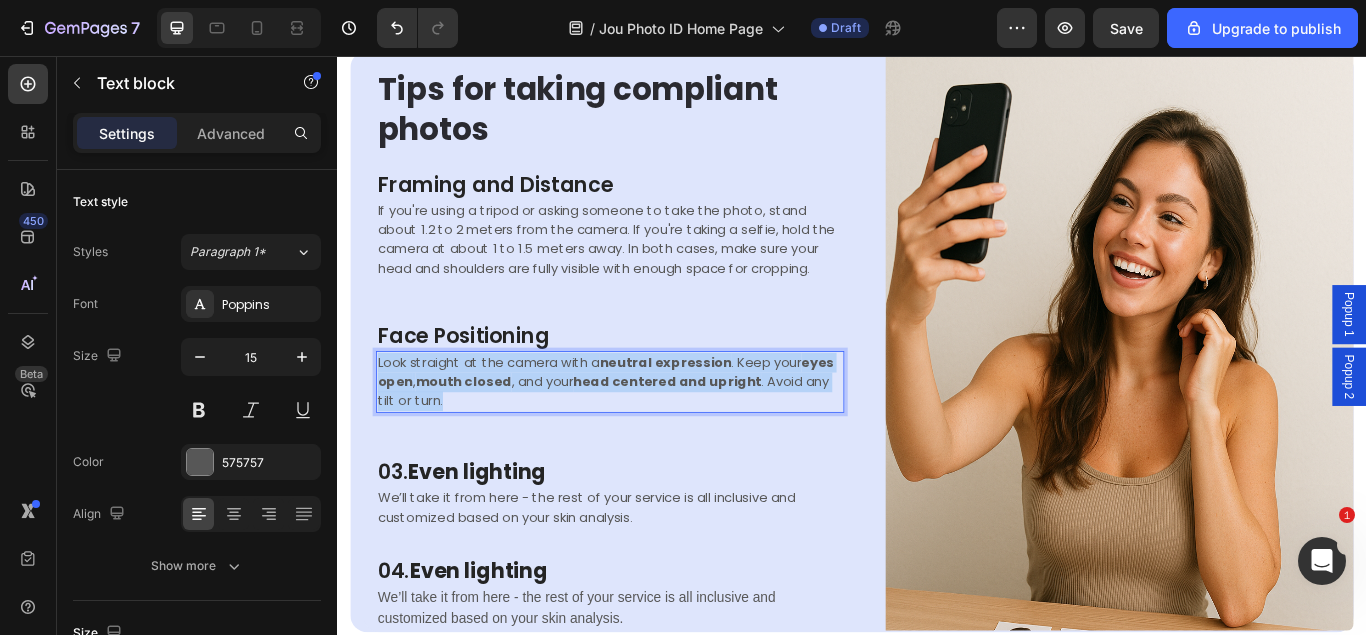 drag, startPoint x: 449, startPoint y: 464, endPoint x: 325, endPoint y: 371, distance: 155 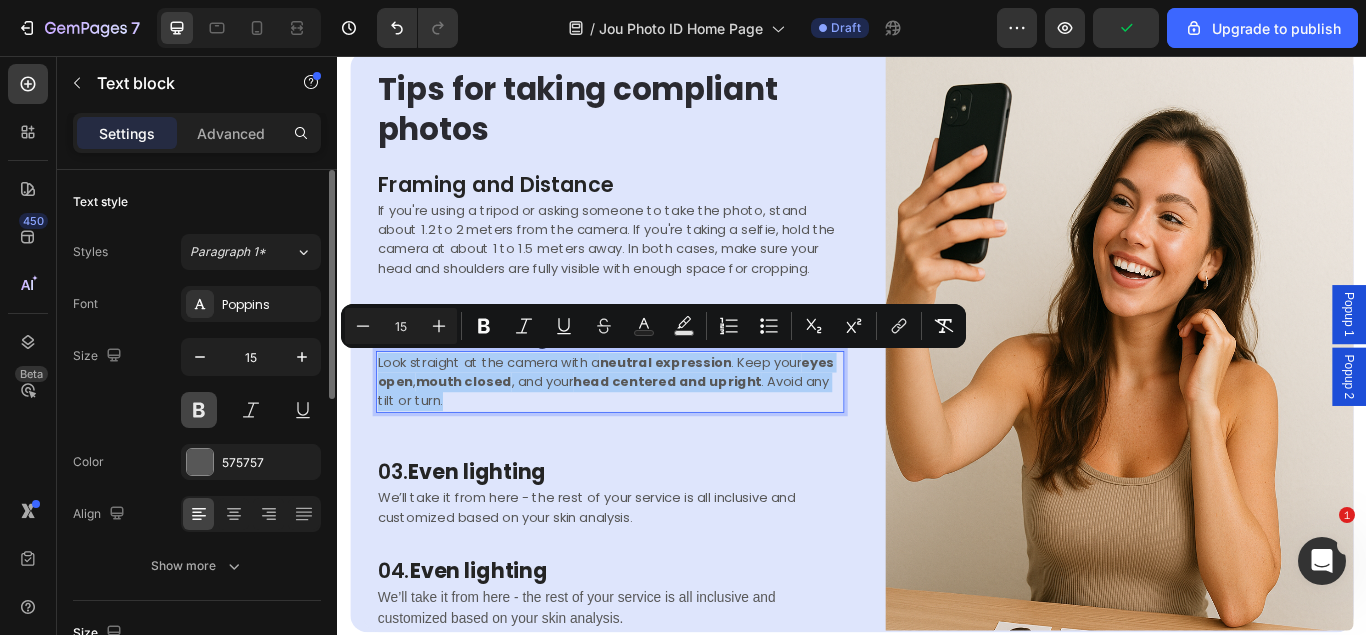 click at bounding box center [199, 410] 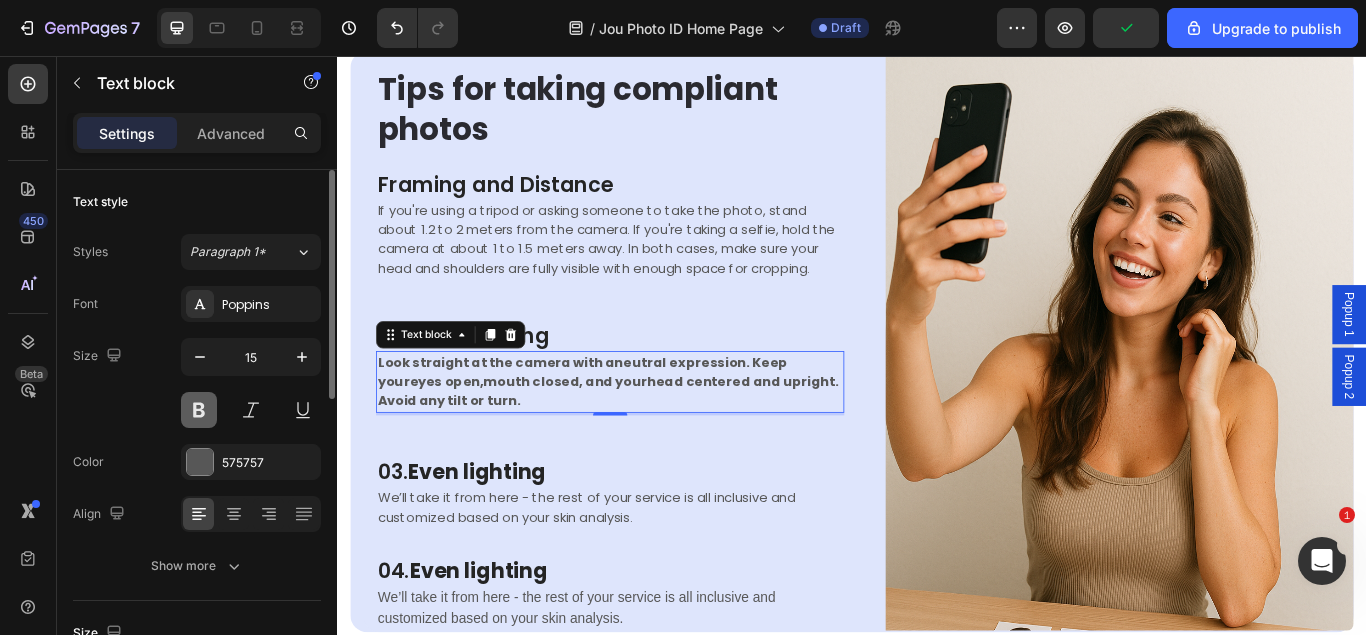 click at bounding box center (199, 410) 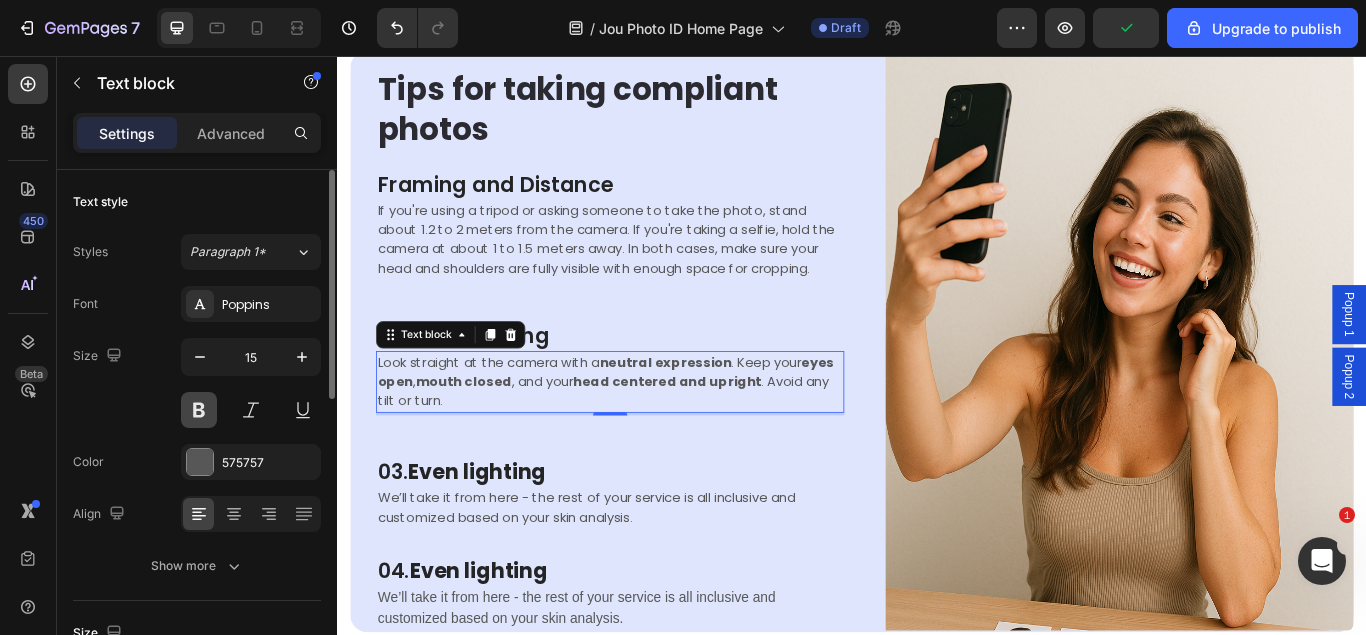 click at bounding box center [199, 410] 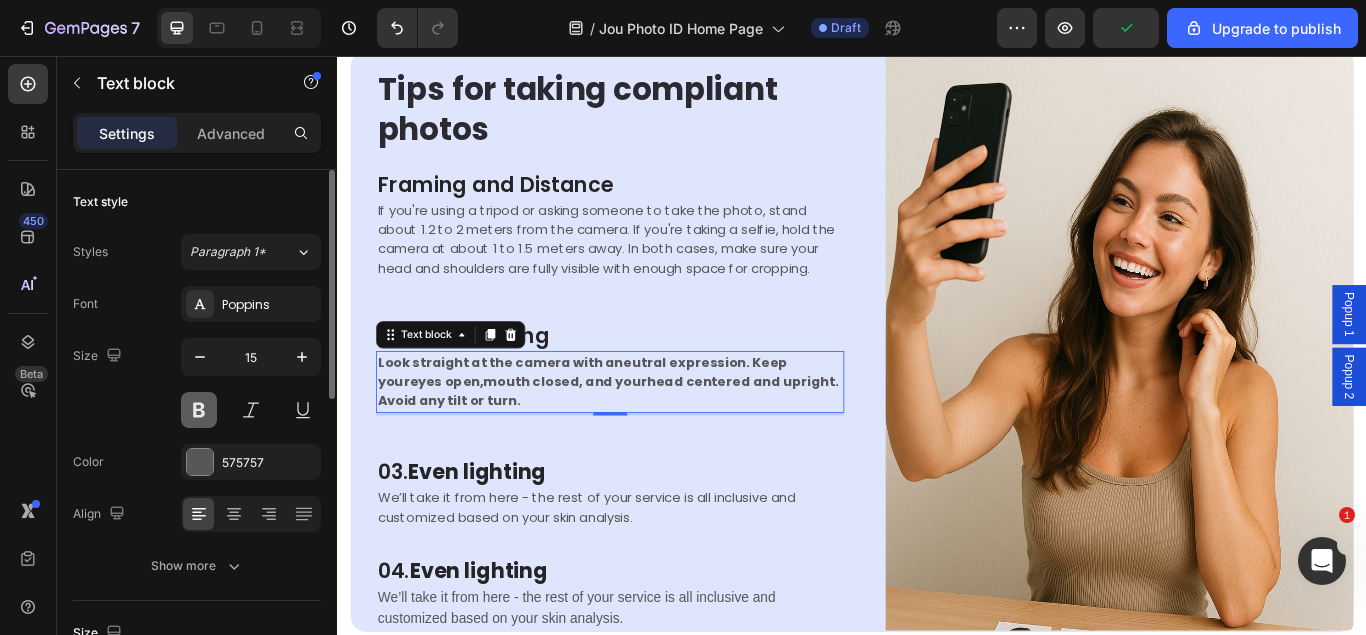 click at bounding box center (199, 410) 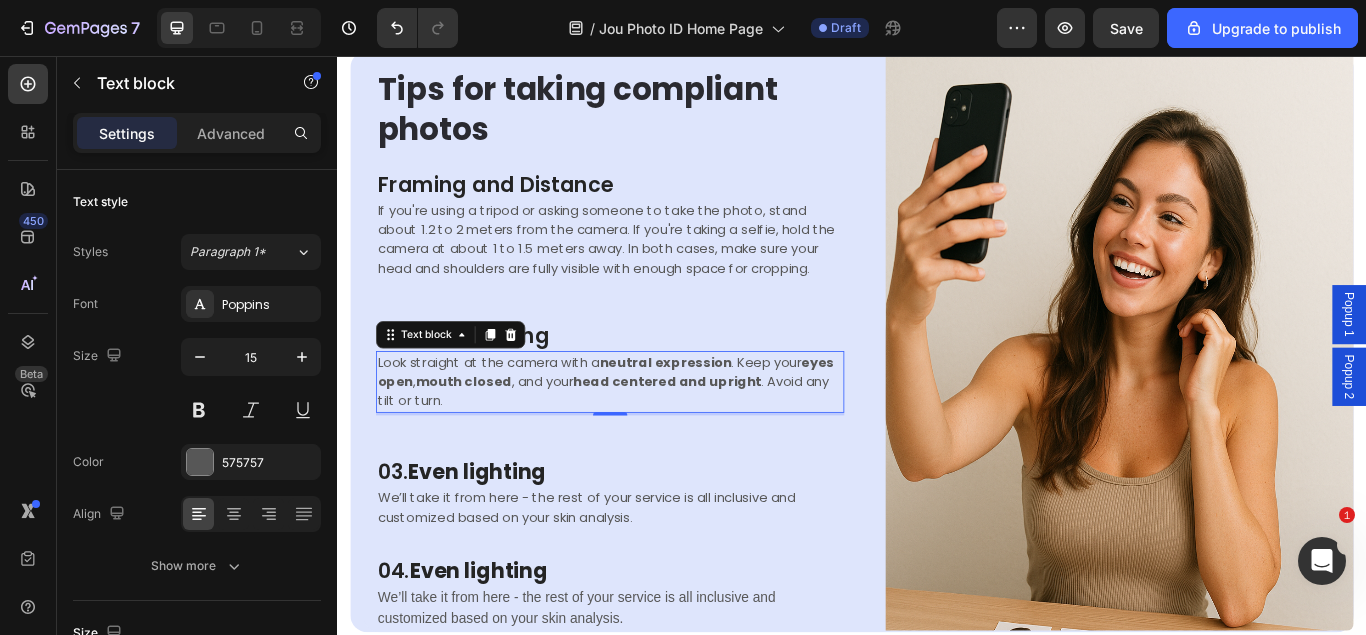 click on "mouth closed" at bounding box center [484, 435] 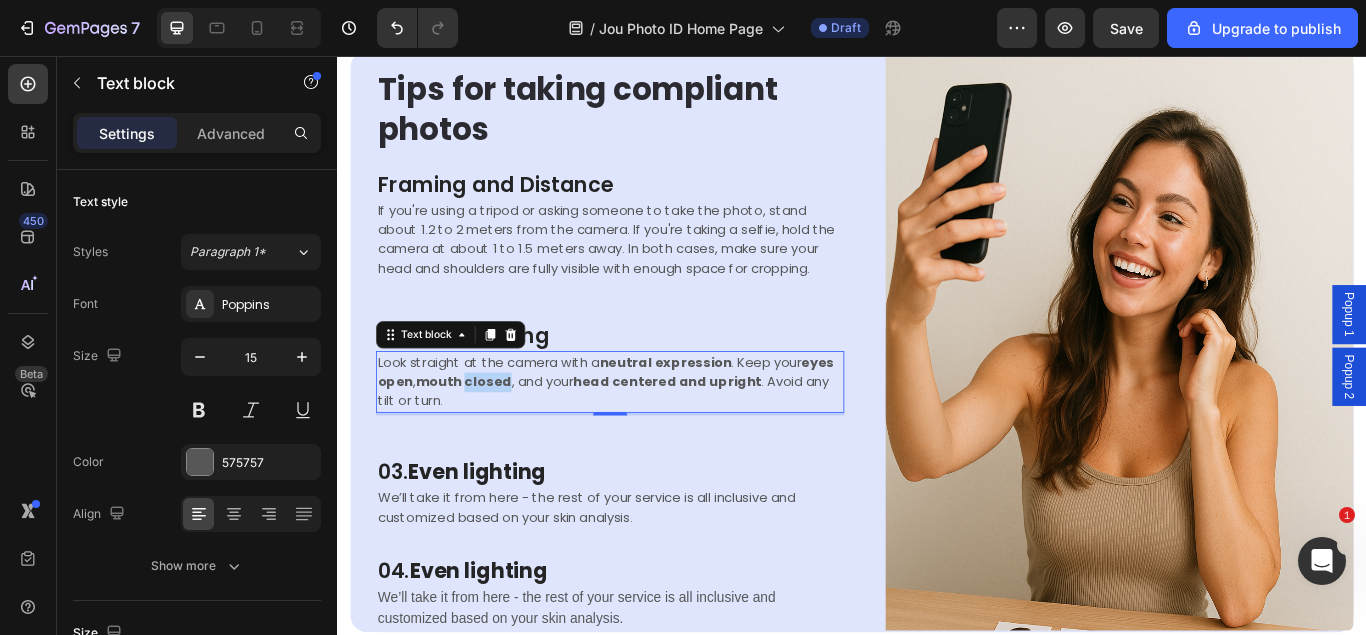 click on "mouth closed" at bounding box center (484, 435) 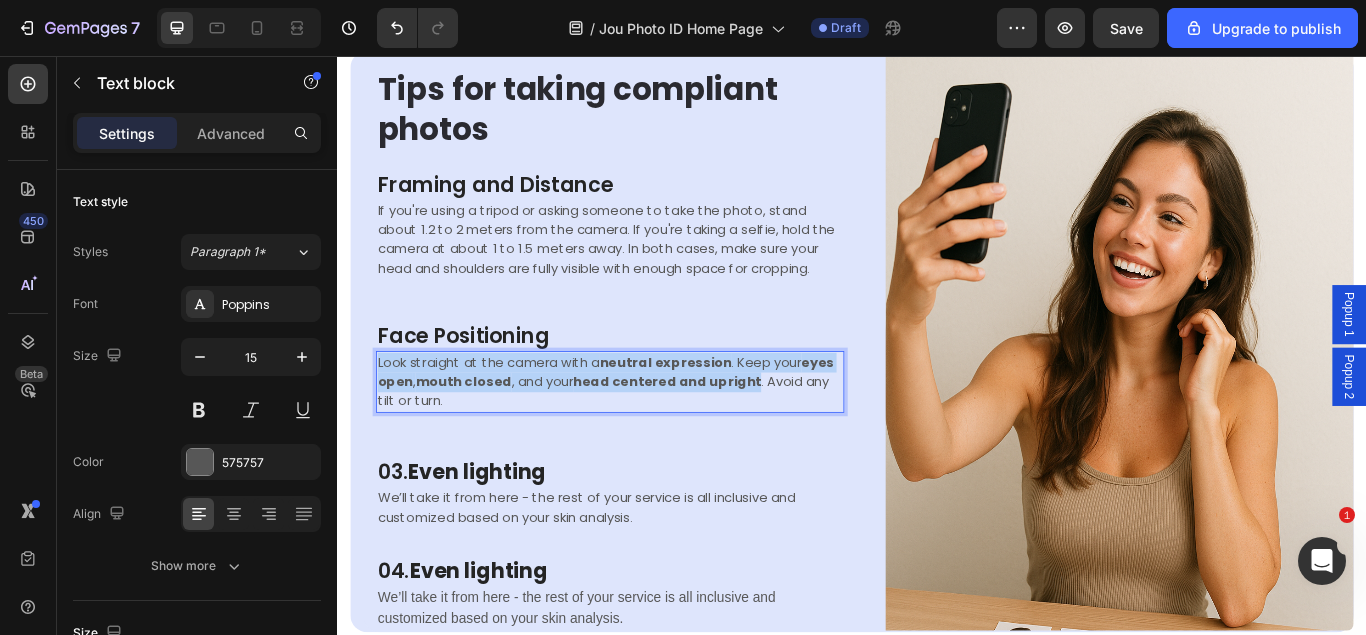 click on "mouth closed" at bounding box center [484, 435] 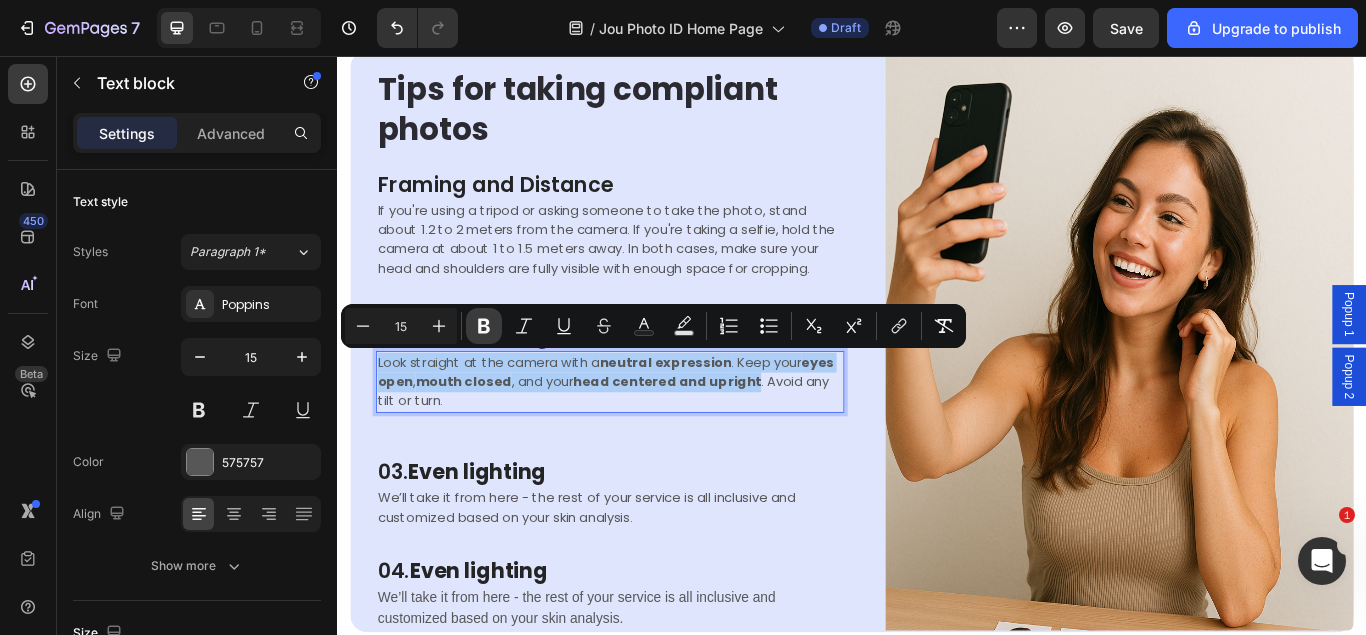 click 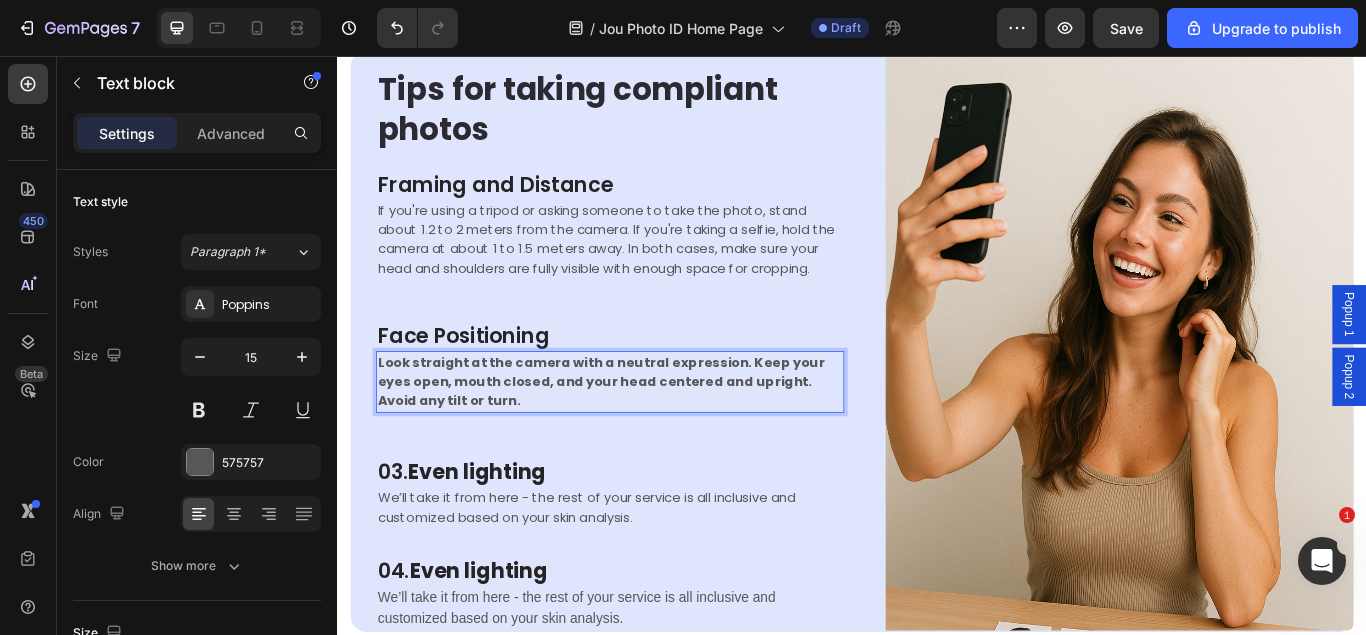click on "Look straight at the camera with a neutral expression. Keep your eyes open, mouth closed, and your head centered and upright. Avoid any tilt or turn." at bounding box center [655, 436] 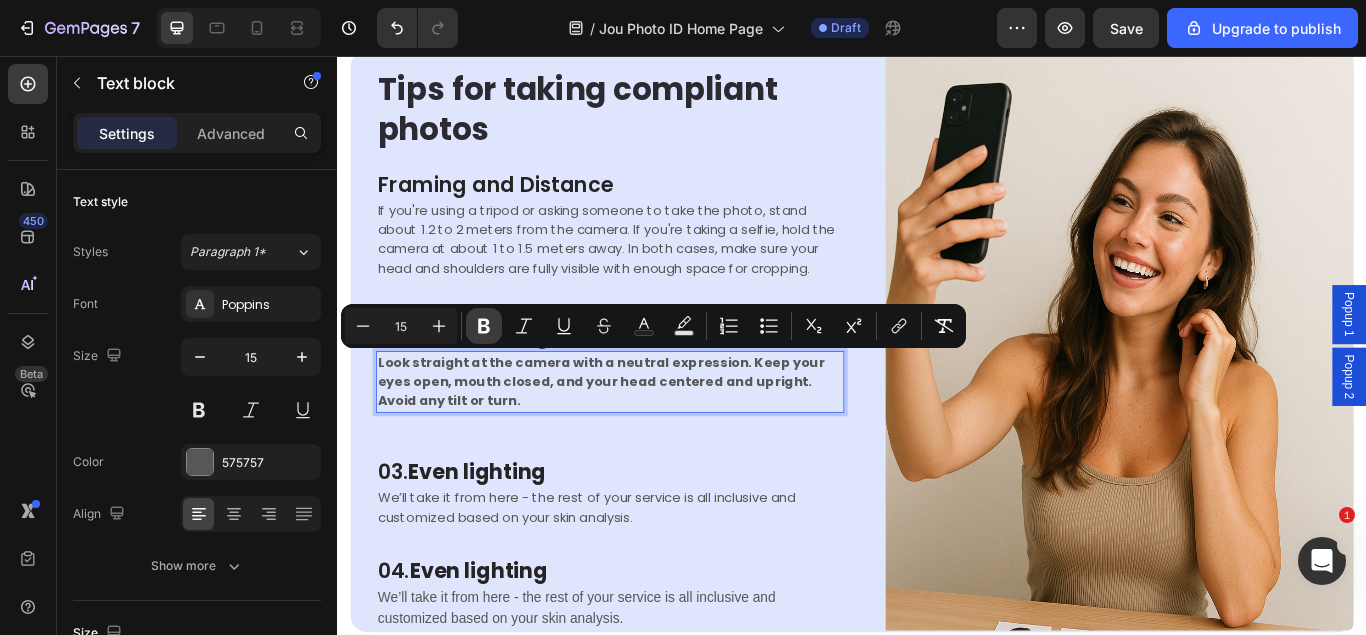 click 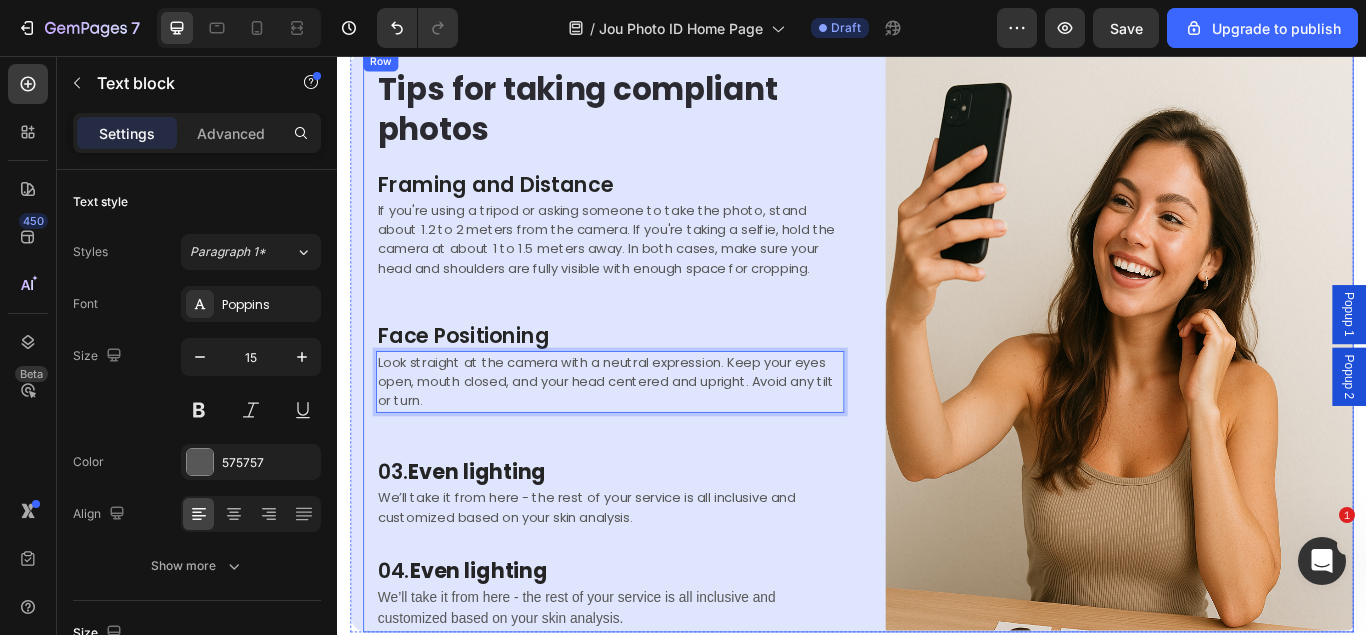 click on "Even lighting" at bounding box center (499, 540) 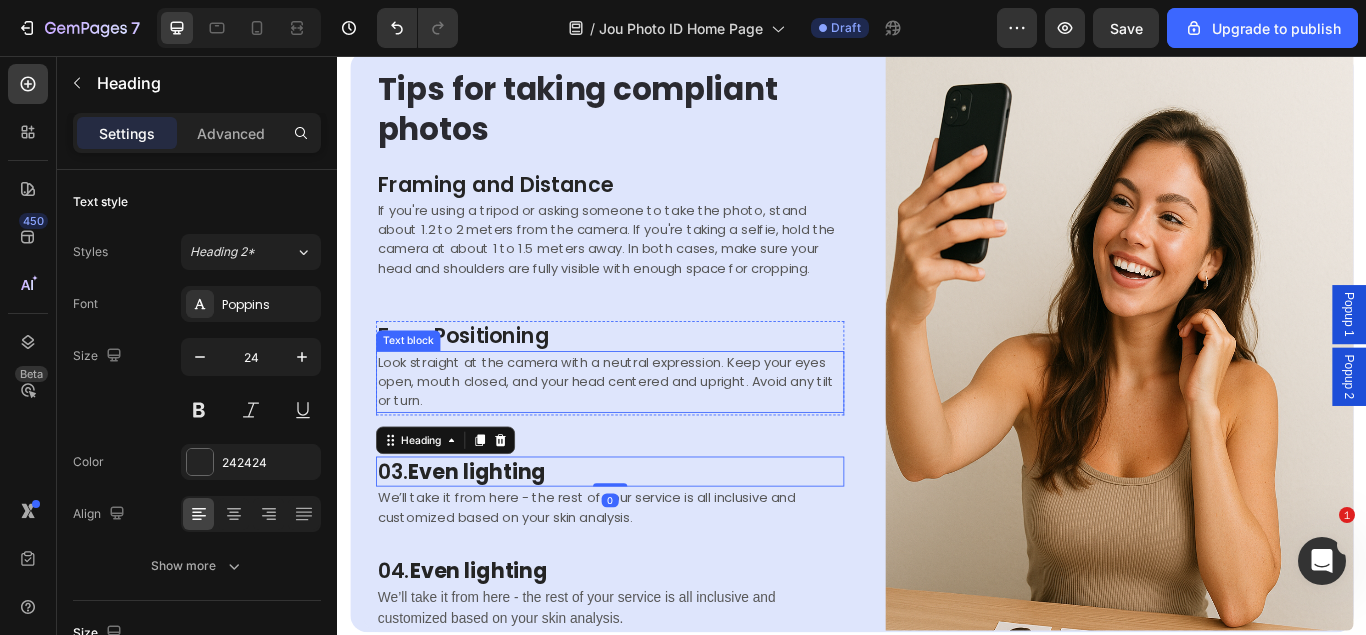 click on "Look straight at the camera with a neutral expression. Keep your eyes open, mouth closed, and your head centered and upright. Avoid any tilt or turn." at bounding box center [655, 436] 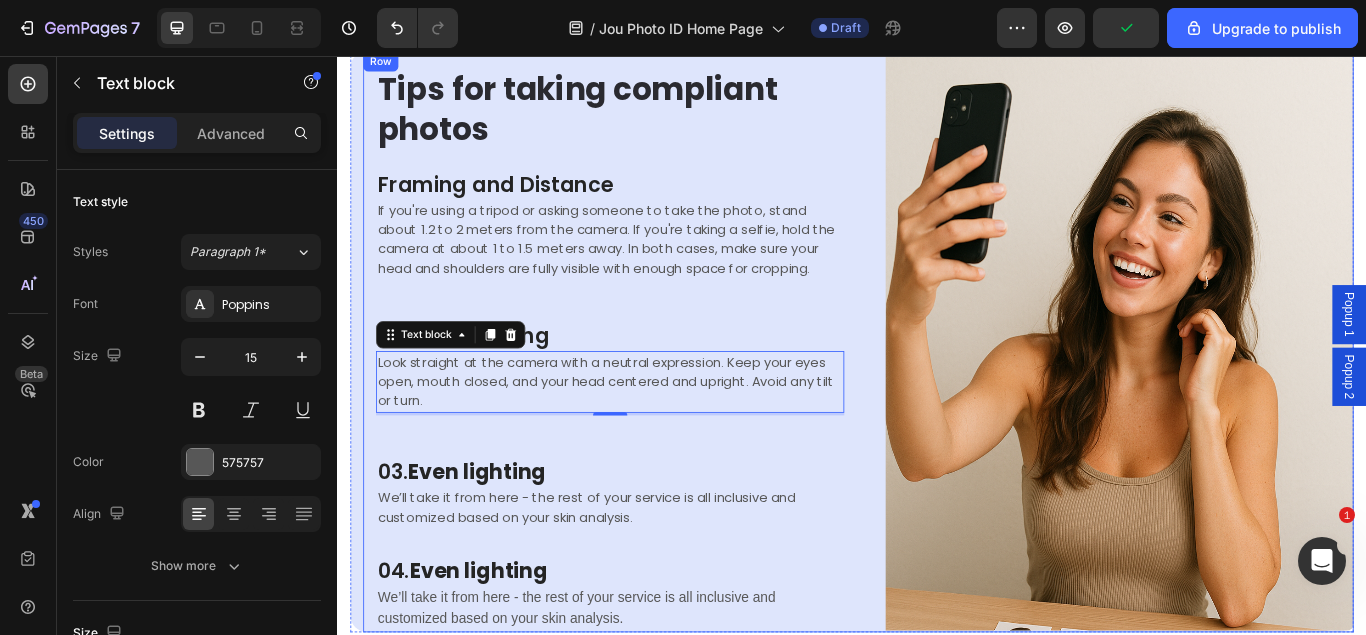 click on "Tips for taking compliant photos Heading Framing and Distance Heading If you're using a tripod or asking someone to take the photo, stand about 1.2 to 2 meters from the camera. If you're taking a selfie, hold the camera at about 1 to 1.5 meters away. In both cases, make sure your head and shoulders are fully visible with enough space for cropping. Text block Row Face Positioning Heading Look straight at the camera with a neutral expression. Keep your eyes open, mouth closed, and your head centered and upright. Avoid any tilt or turn. Text block   3 Row 03.  Even lighting Heading We’ll take it from here - the rest of your service is all inclusive and customized based on your skin analysis. Text block Row 04.  Even lighting Heading We’ll take it from here - the rest of your service is all inclusive and customized based on your skin analysis. Text block" at bounding box center (655, 388) 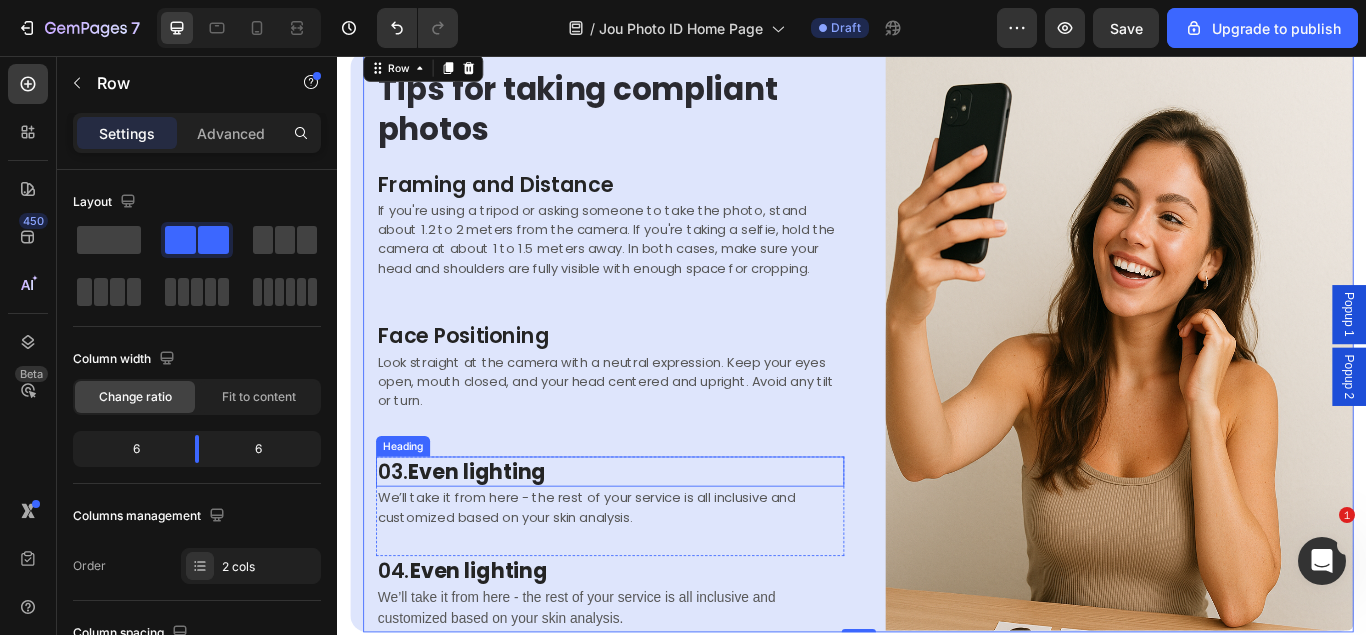 click on "Even lighting" at bounding box center [499, 540] 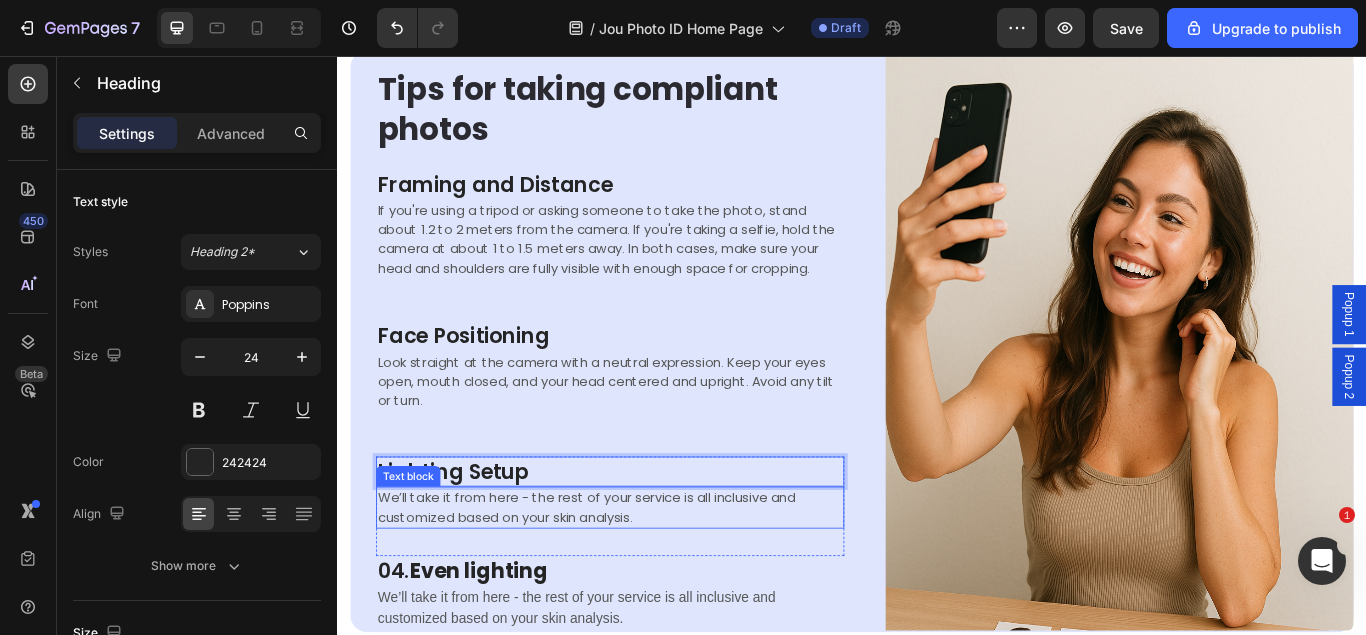 click on "We’ll take it from here - the rest of your service is all inclusive and customized based on your skin analysis." at bounding box center [655, 582] 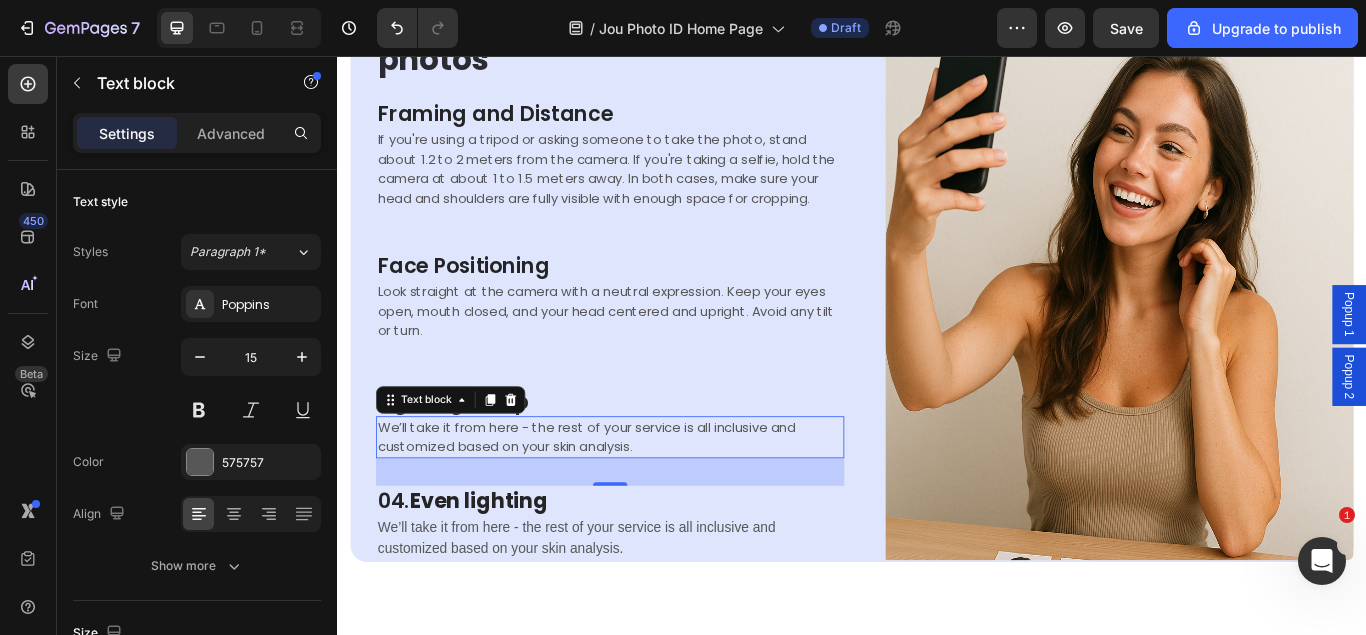 scroll, scrollTop: 2854, scrollLeft: 0, axis: vertical 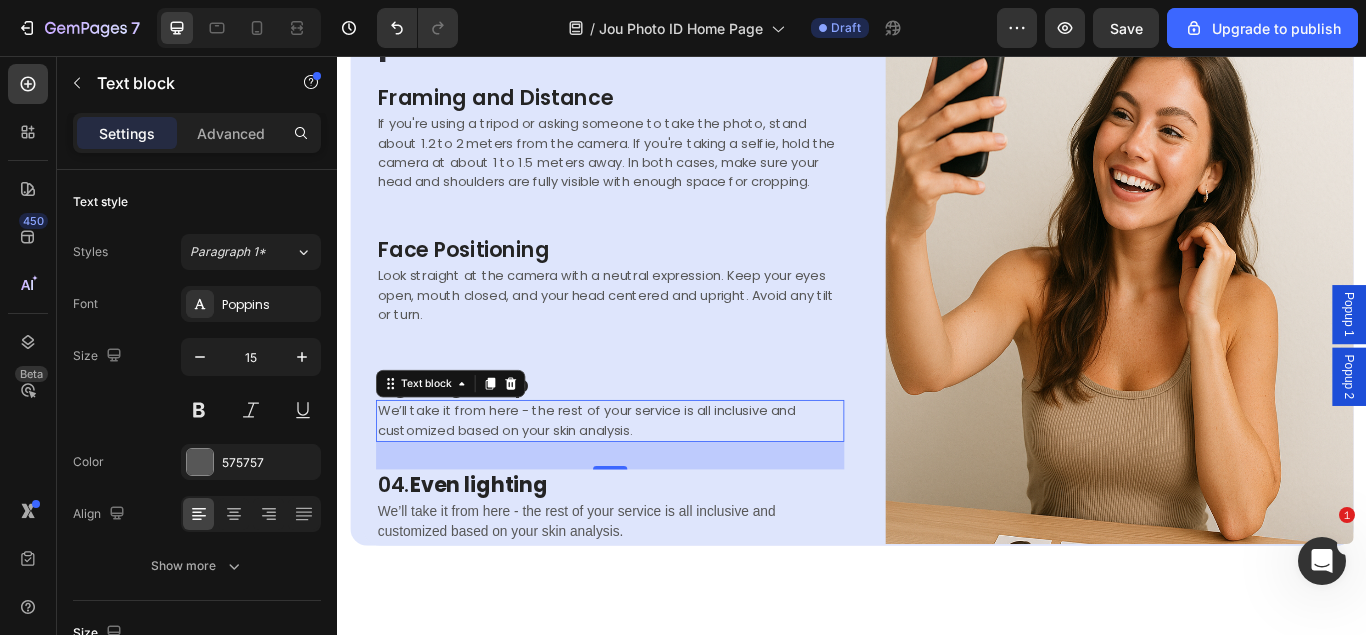 click on "We’ll take it from here - the rest of your service is all inclusive and customized based on your skin analysis." at bounding box center (655, 481) 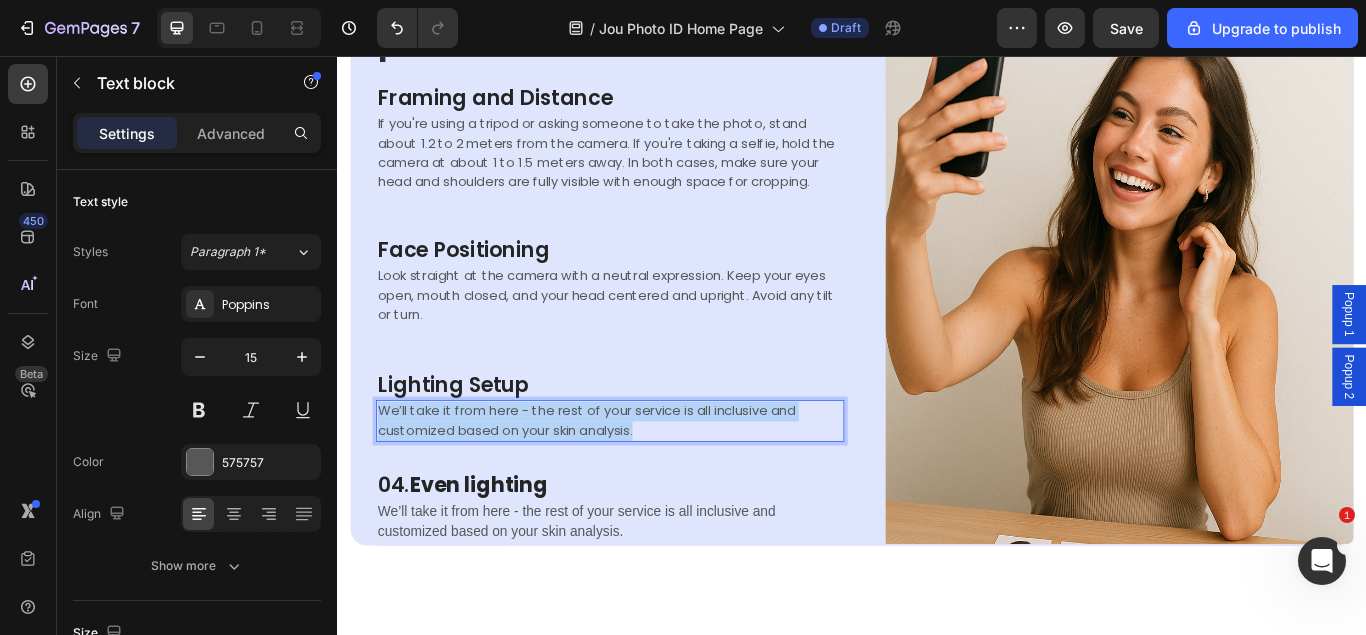 click on "We’ll take it from here - the rest of your service is all inclusive and customized based on your skin analysis." at bounding box center (655, 481) 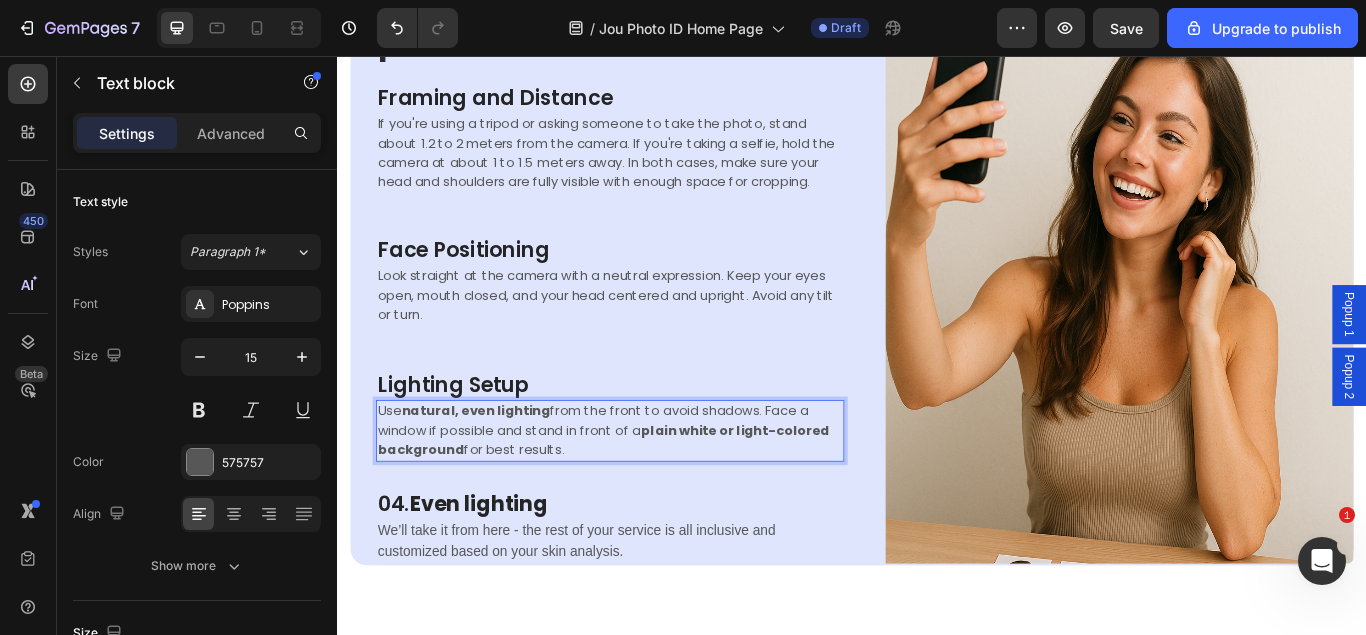 drag, startPoint x: 624, startPoint y: 514, endPoint x: 296, endPoint y: 446, distance: 334.97464 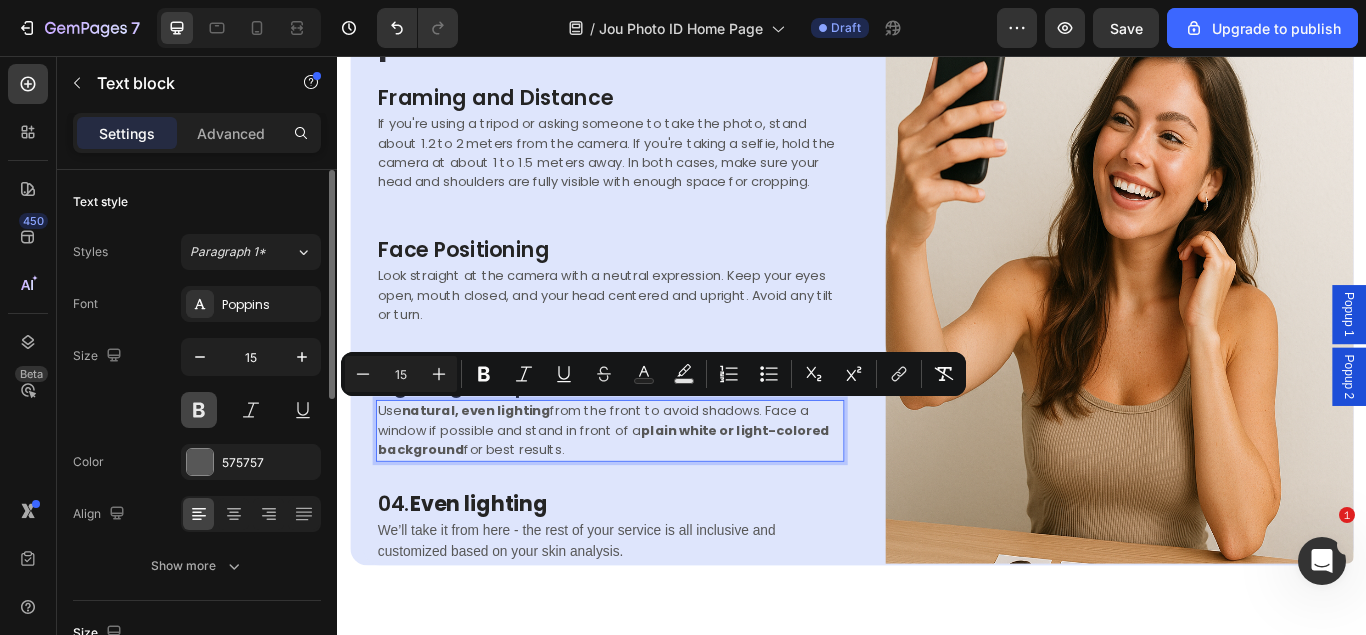 click at bounding box center [199, 410] 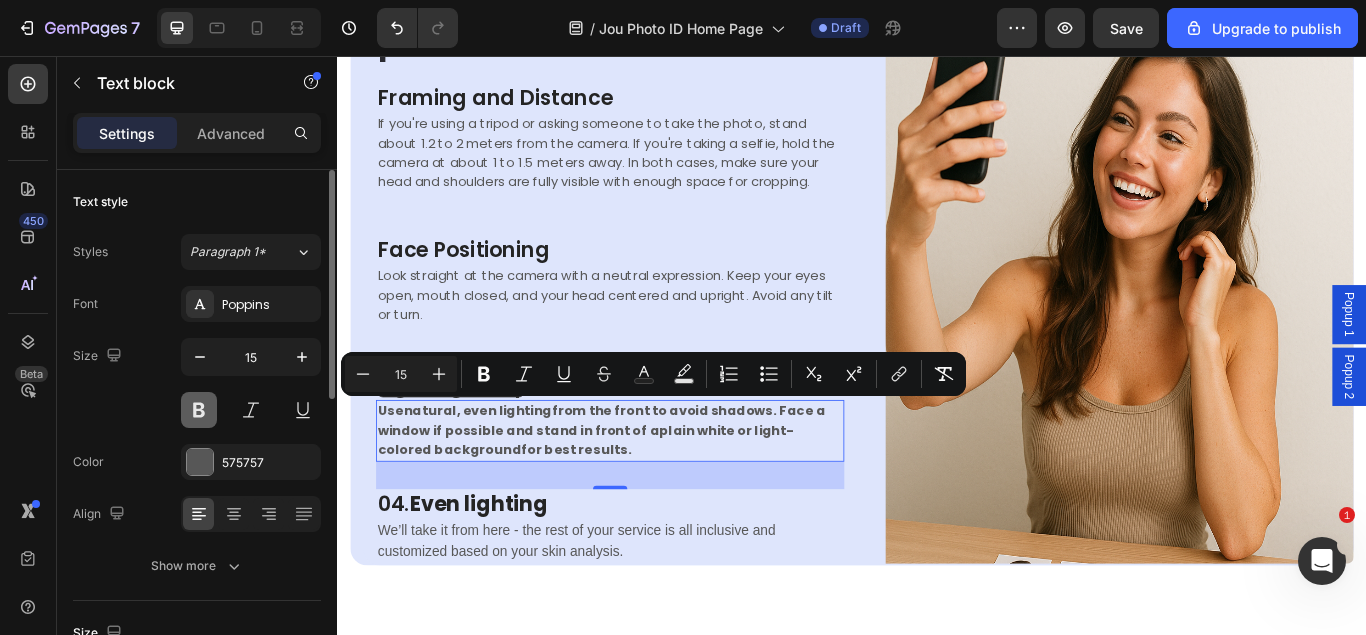 click at bounding box center (199, 410) 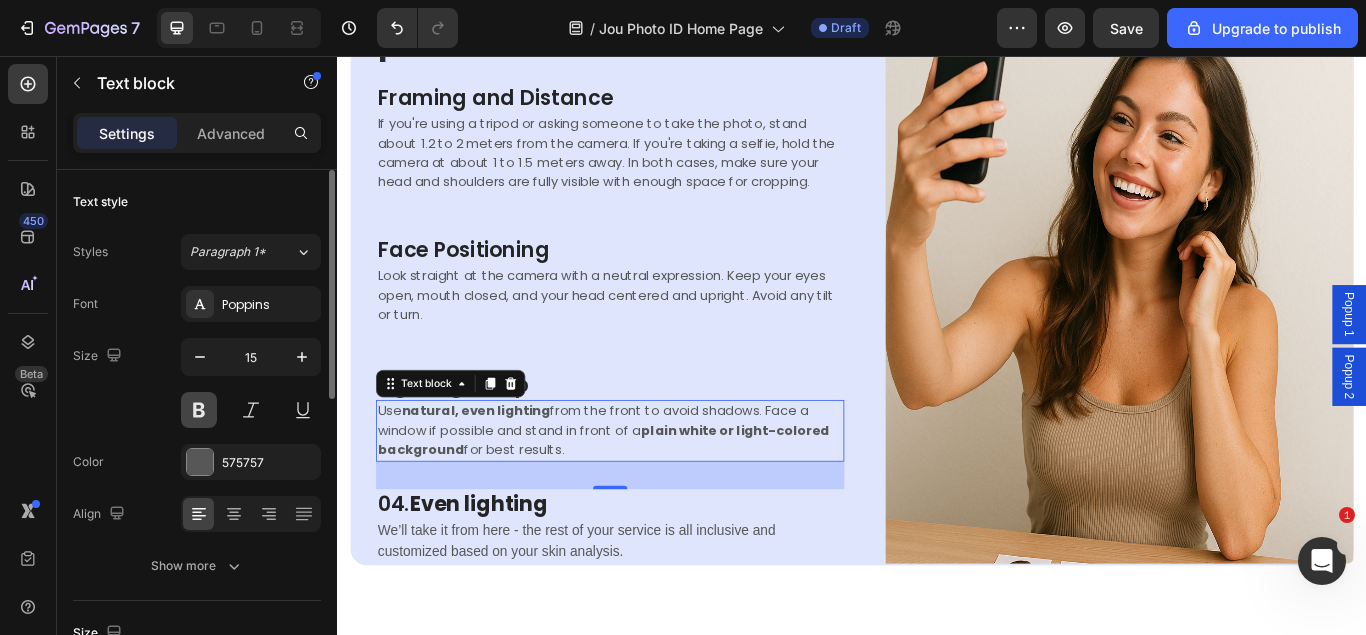 click at bounding box center (199, 410) 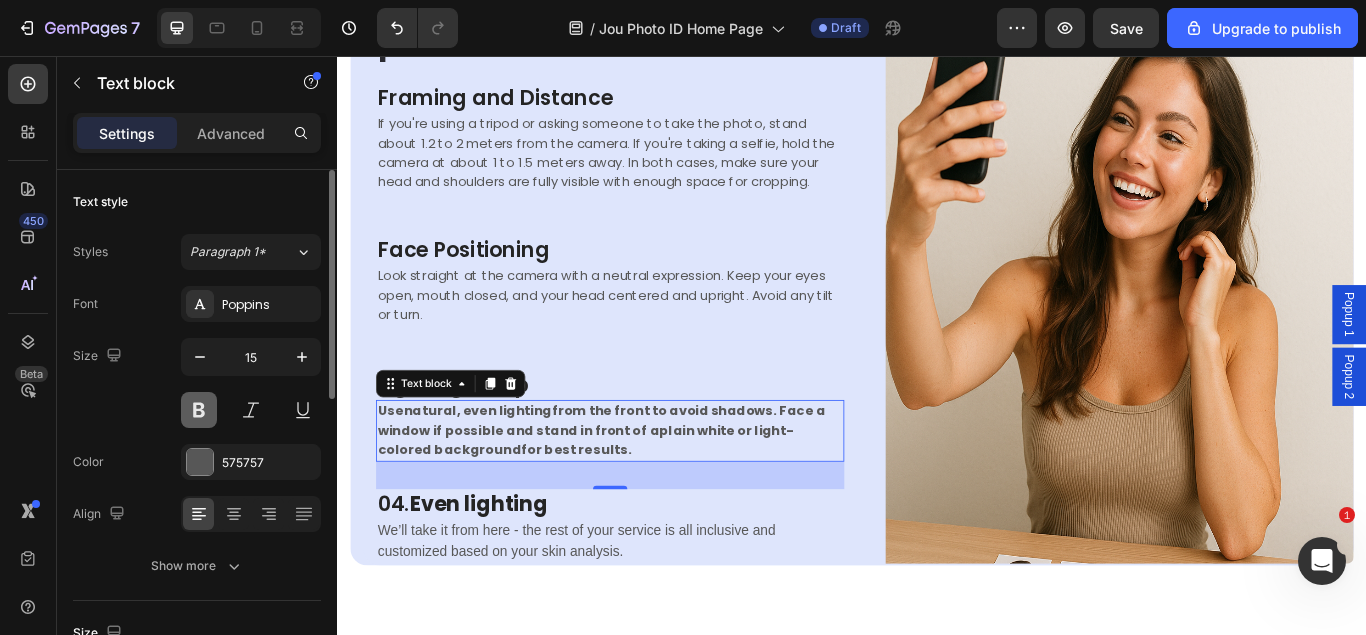 click at bounding box center (199, 410) 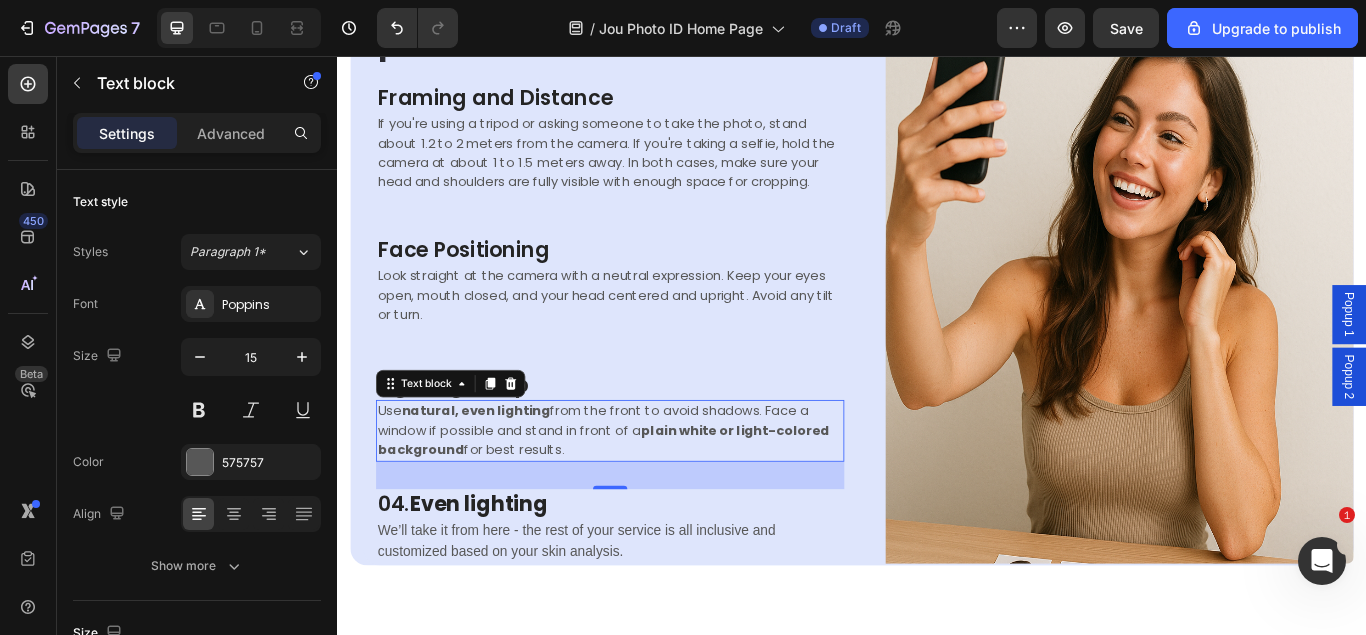 click on "Use  natural, even lighting  from the front to avoid shadows. Face a window if possible and stand in front of a  plain white or light-colored background  for best results." at bounding box center (655, 493) 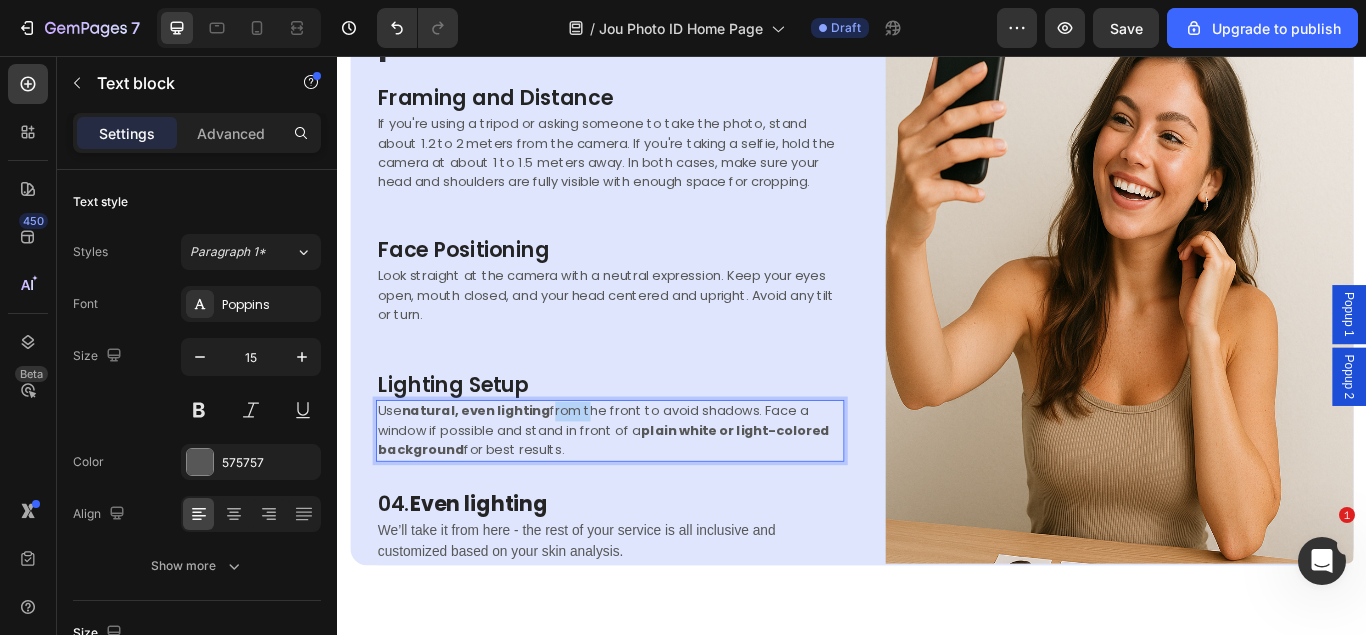 click on "Use  natural, even lighting  from the front to avoid shadows. Face a window if possible and stand in front of a  plain white or light-colored background  for best results." at bounding box center [655, 493] 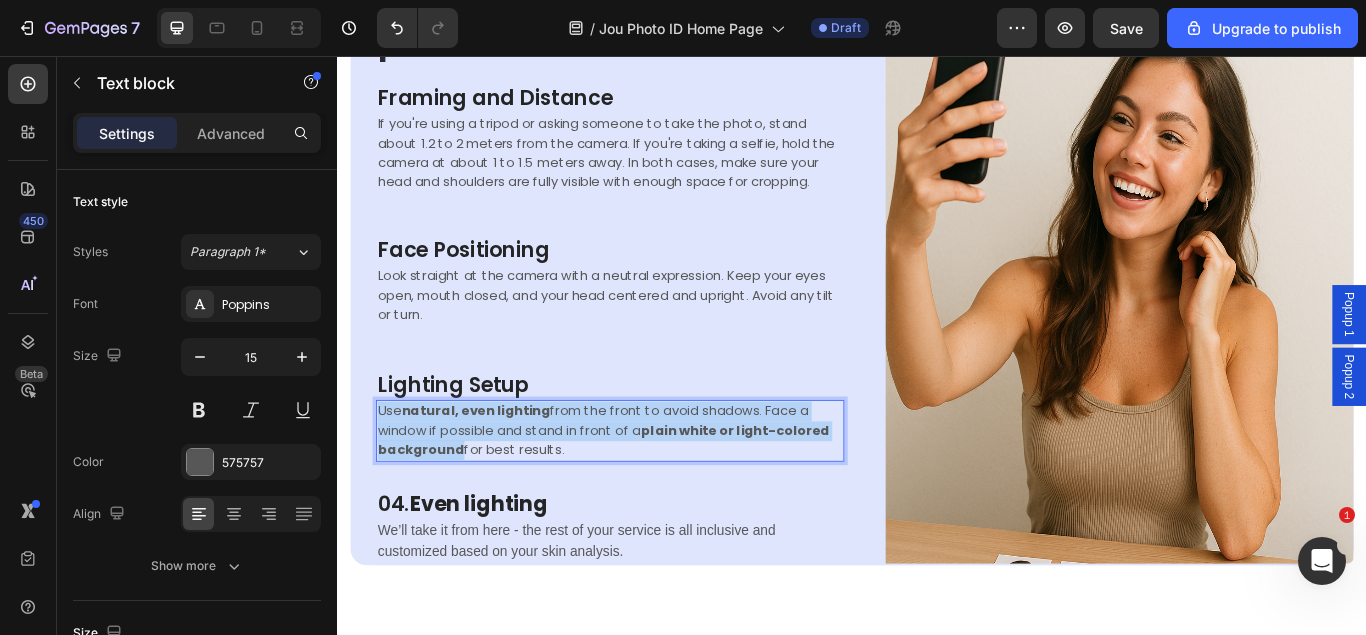 click on "Use  natural, even lighting  from the front to avoid shadows. Face a window if possible and stand in front of a  plain white or light-colored background  for best results." at bounding box center [655, 493] 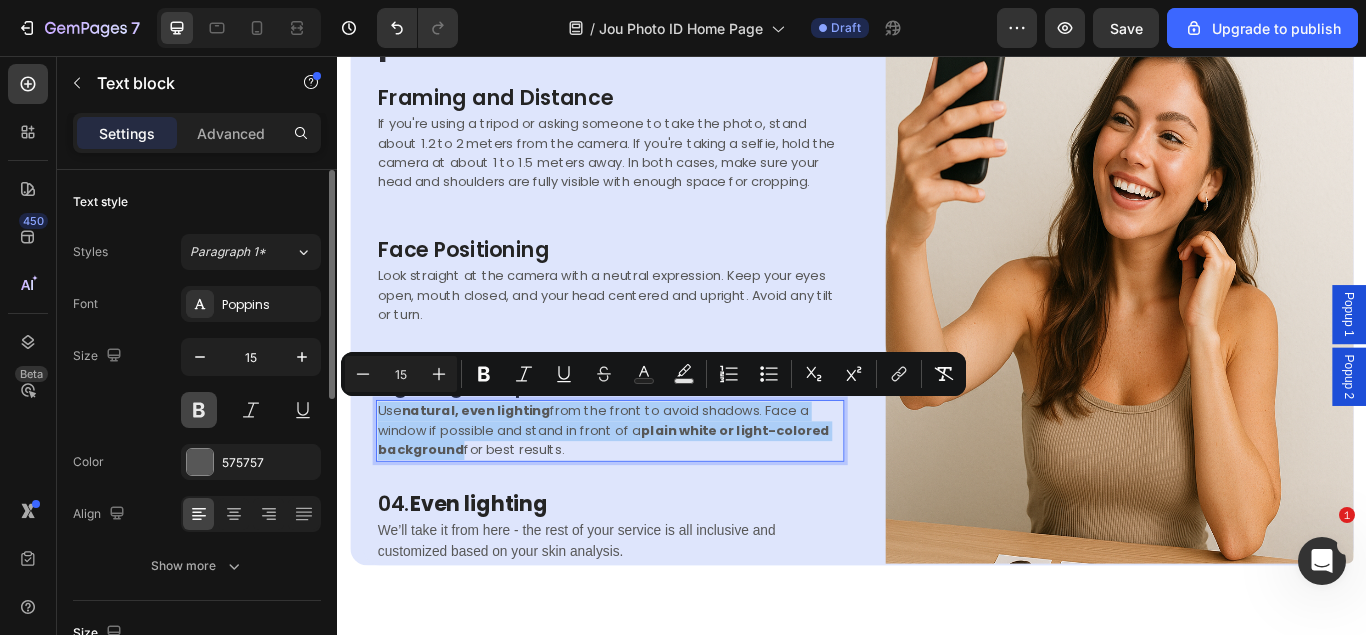 click at bounding box center (199, 410) 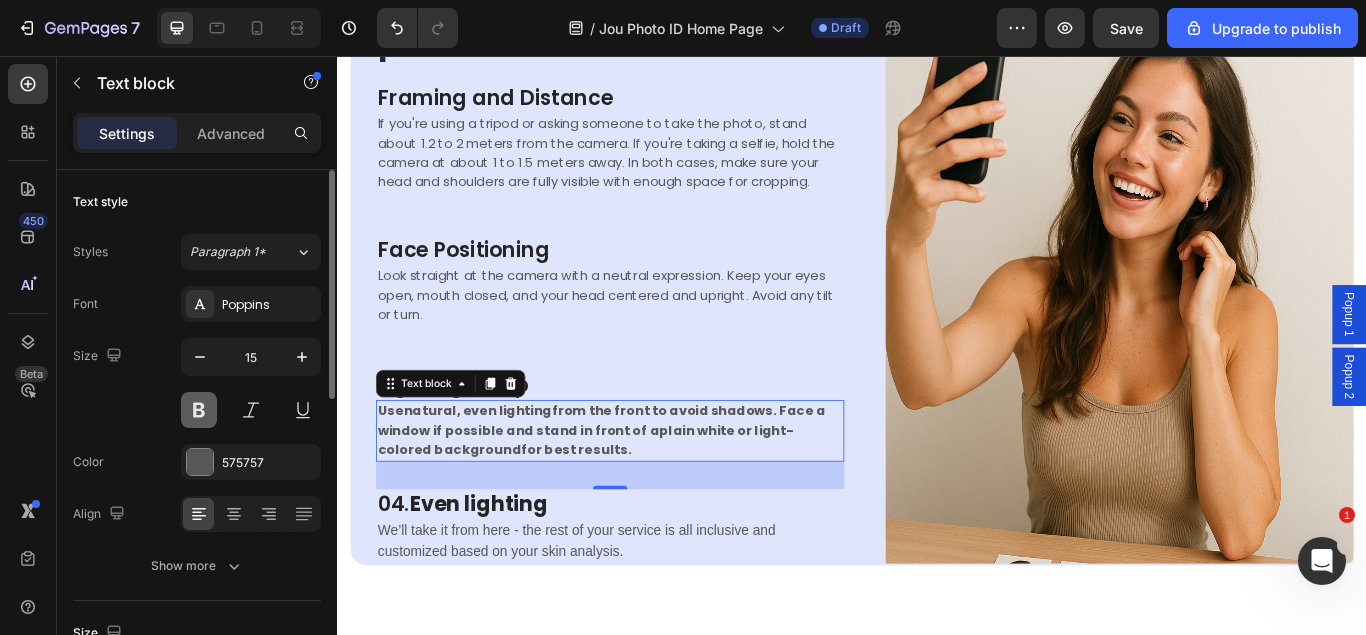 click at bounding box center (199, 410) 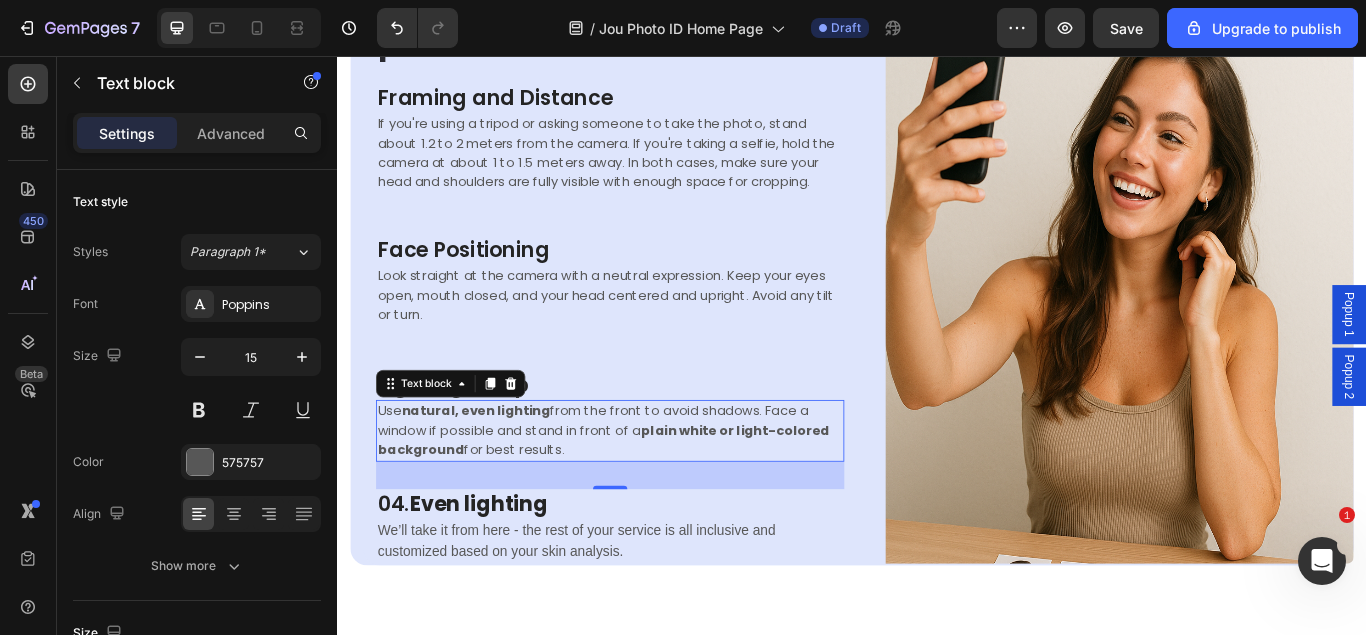 click on "Use  natural, even lighting  from the front to avoid shadows. Face a window if possible and stand in front of a  plain white or light-colored background  for best results." at bounding box center [655, 493] 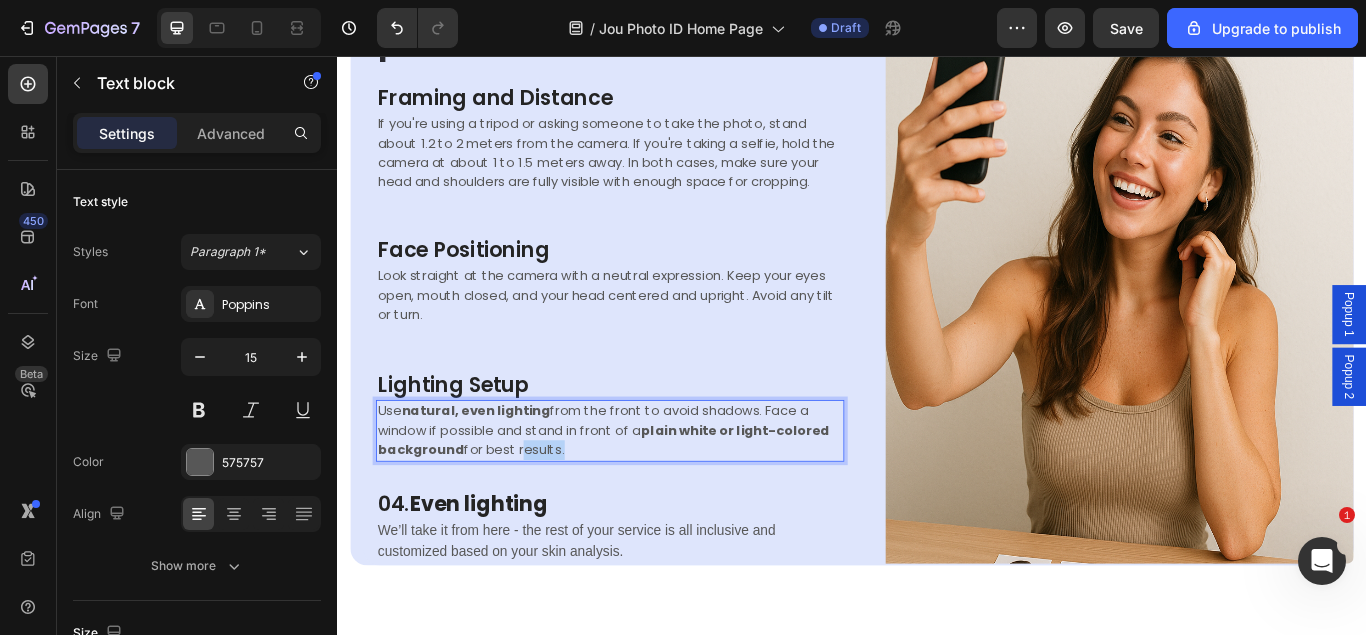 click on "Use  natural, even lighting  from the front to avoid shadows. Face a window if possible and stand in front of a  plain white or light-colored background  for best results." at bounding box center (655, 493) 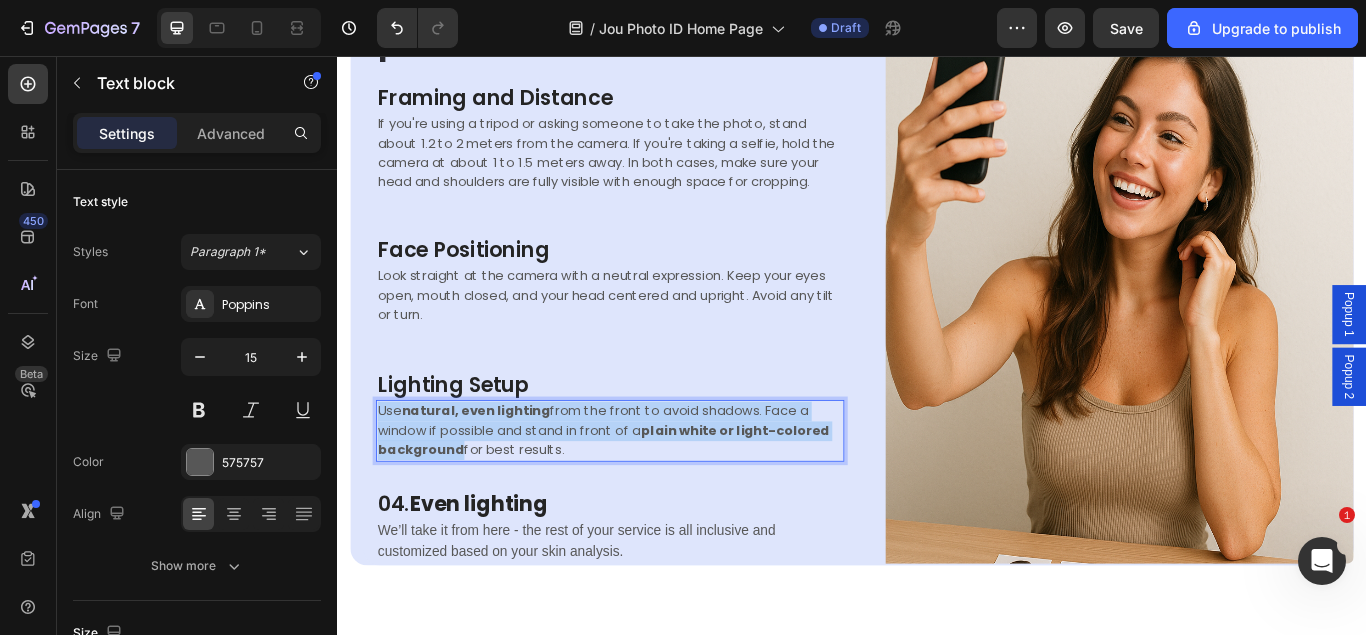 click on "Use  natural, even lighting  from the front to avoid shadows. Face a window if possible and stand in front of a  plain white or light-colored background  for best results." at bounding box center (655, 493) 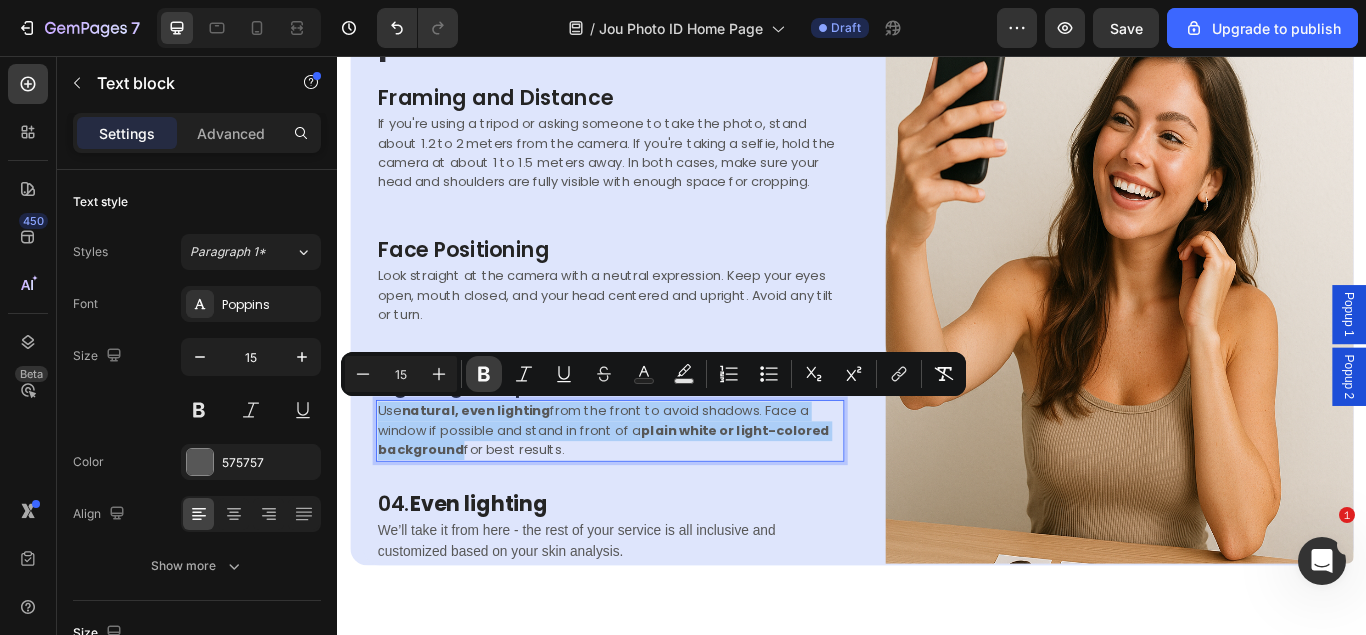 click 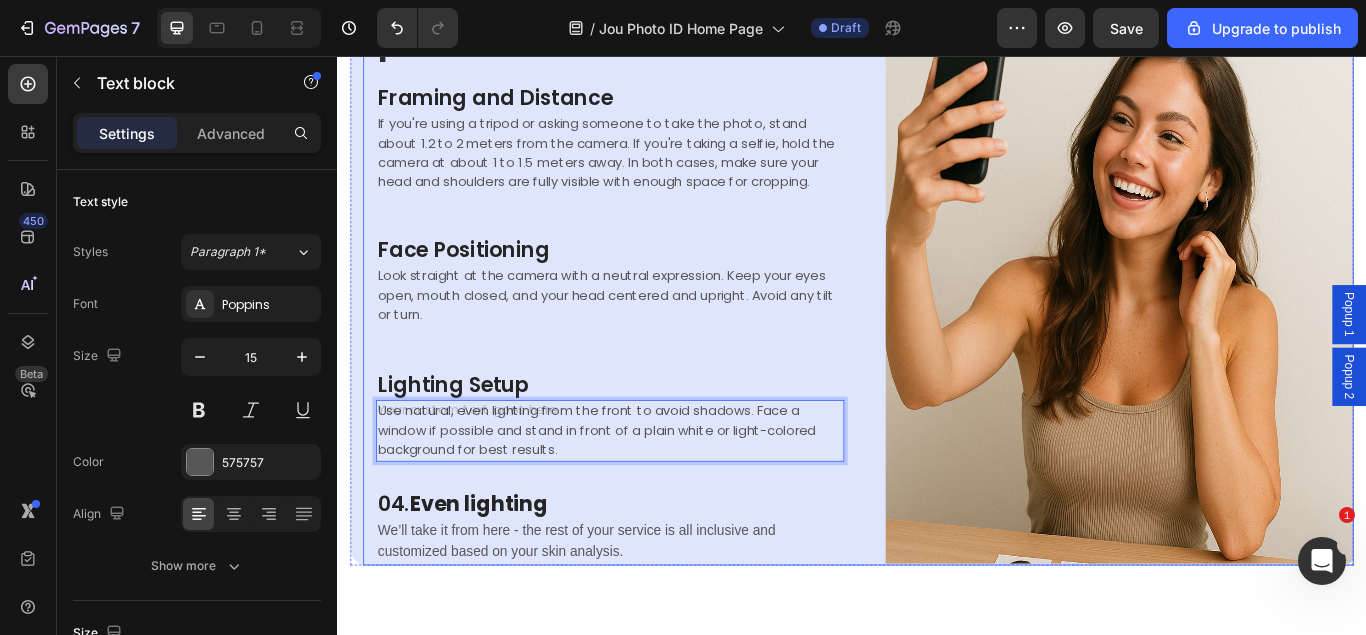 click on "Tips for taking compliant photos Heading Framing and Distance Heading If you're using a tripod or asking someone to take the photo, stand about 1.2 to 2 meters from the camera. If you're taking a selfie, hold the camera at about 1 to 1.5 meters away. In both cases, make sure your head and shoulders are fully visible with enough space for cropping. Text block Row Face Positioning Heading Look straight at the camera with a neutral expression. Keep your eyes open, mouth closed, and your head centered and upright. Avoid any tilt or turn. Text block Row Lighting Setup Heading Use natural, even lighting from the front to avoid shadows. Face a window if possible and stand in front of a plain white or light-colored background for best results. Text block   32 Row 04.  Even lighting Heading We’ll take it from here - the rest of your service is all inclusive and customized based on your skin analysis. Text block" at bounding box center (655, 298) 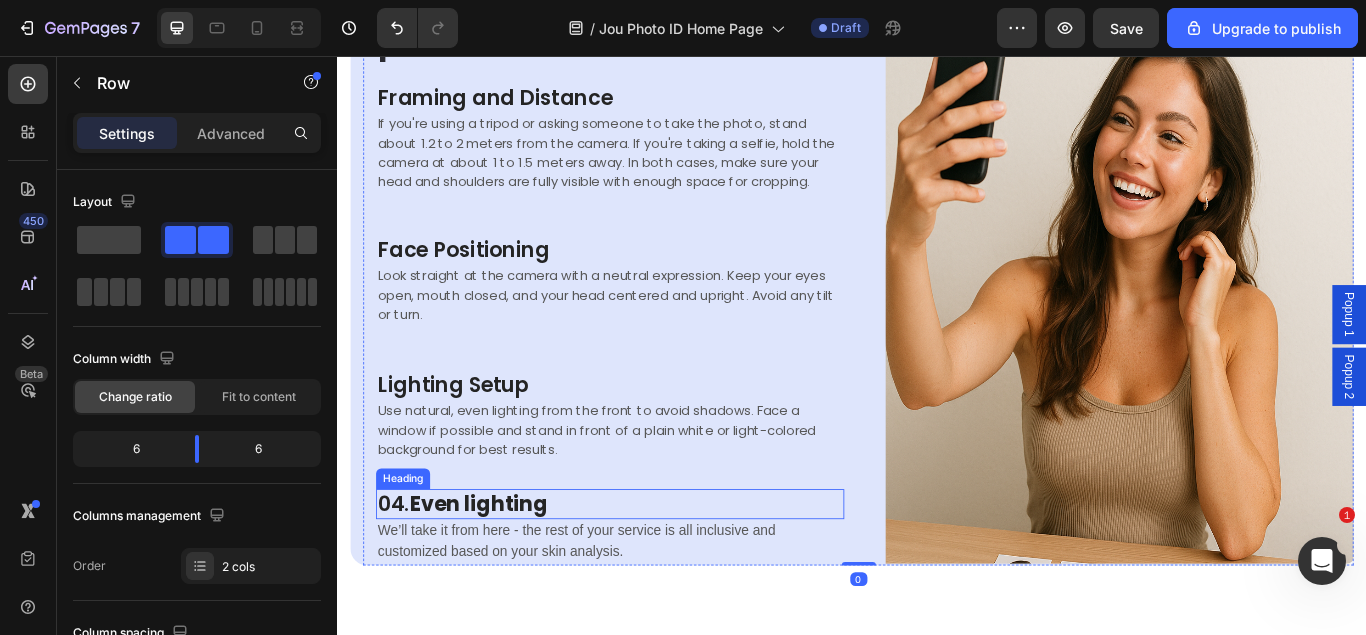 click on "Even lighting" at bounding box center (501, 578) 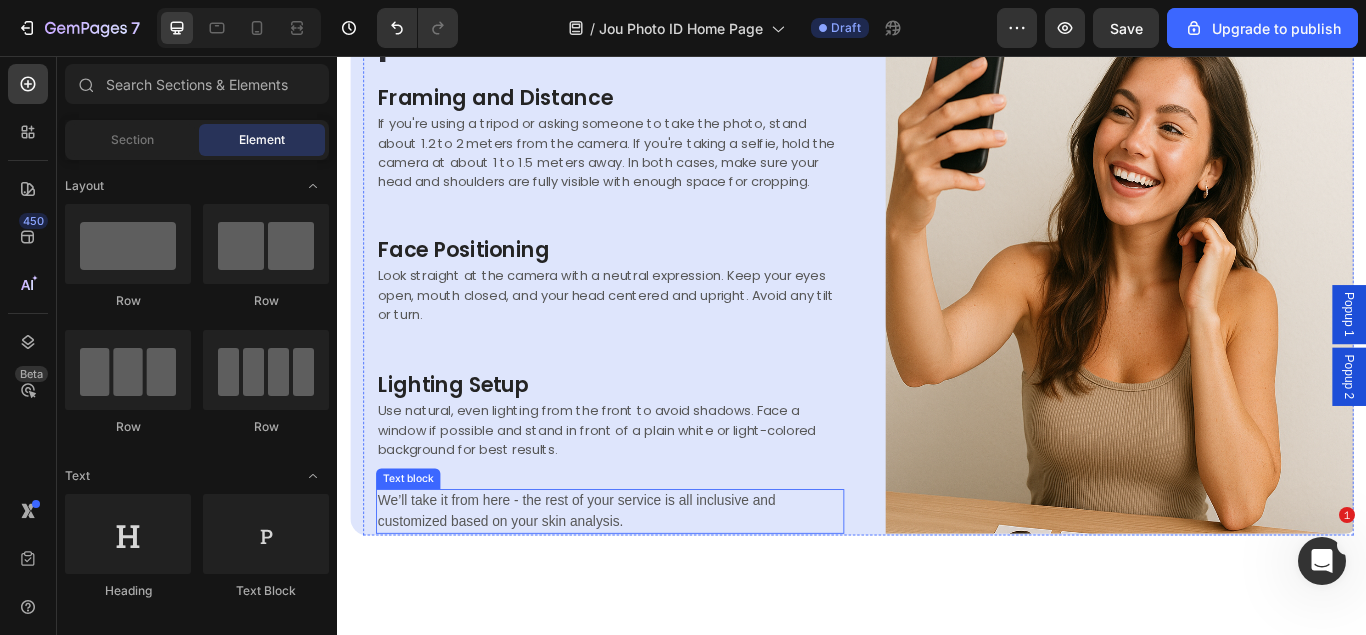 click on "We’ll take it from here - the rest of your service is all inclusive and customized based on your skin analysis." at bounding box center [655, 587] 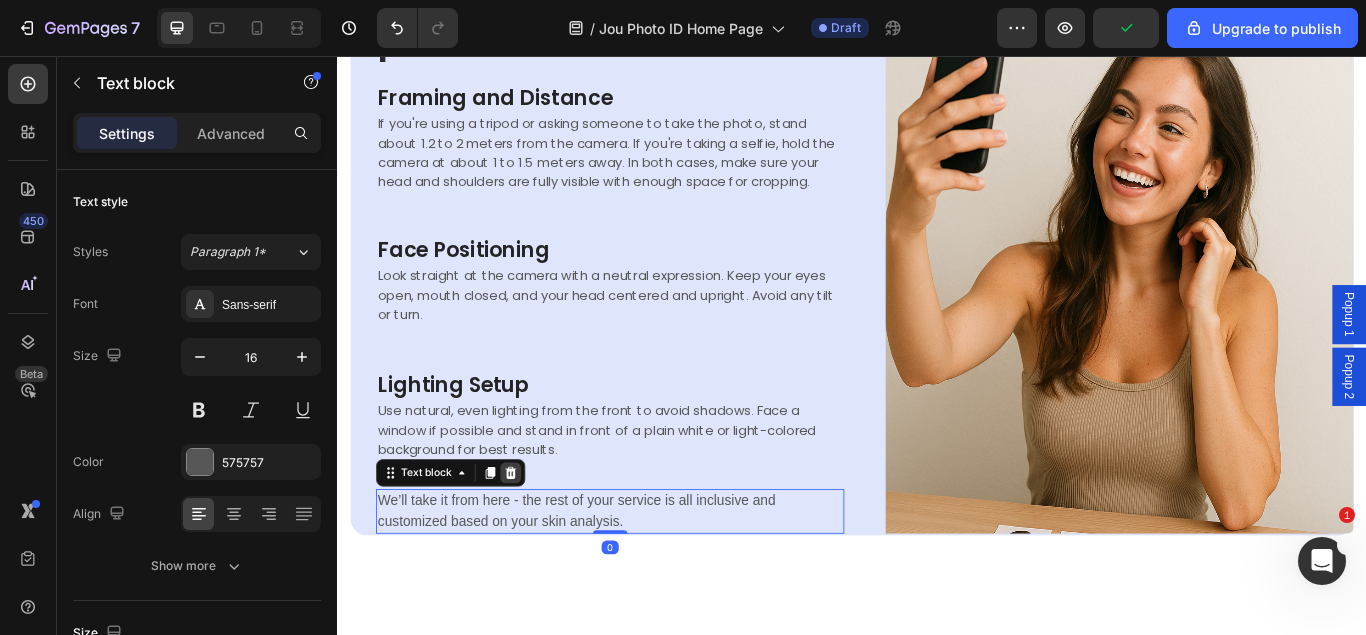 click 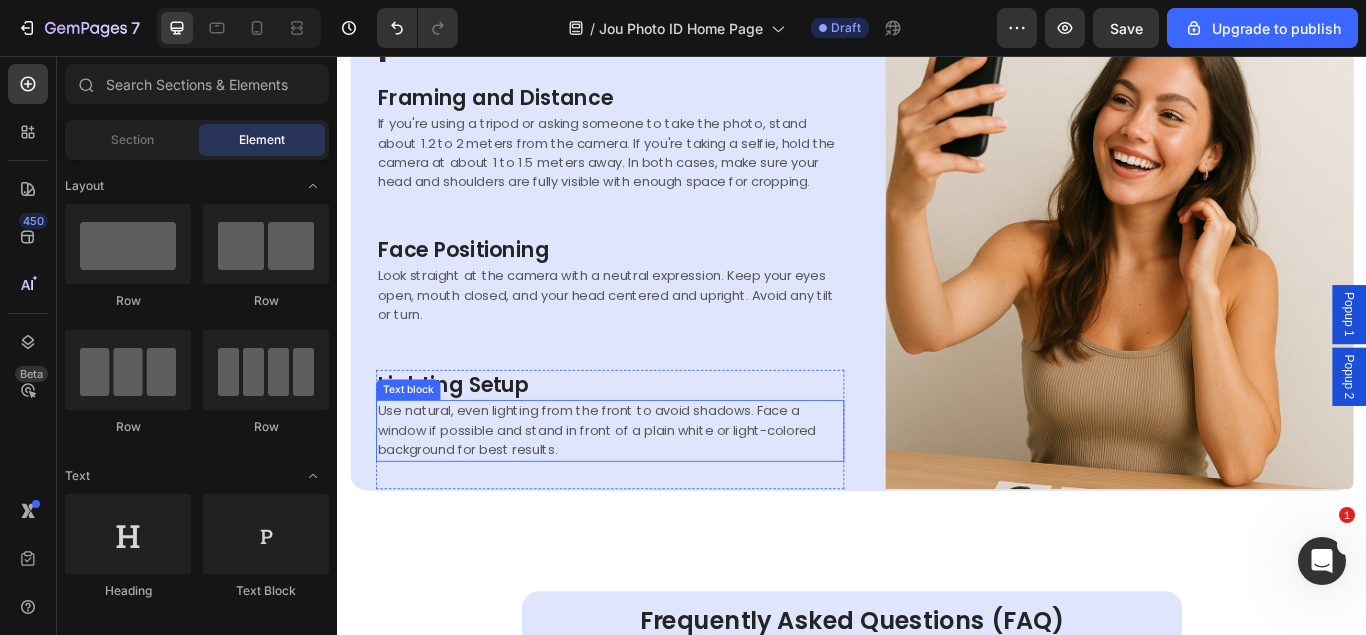 click on "Use natural, even lighting from the front to avoid shadows. Face a window if possible and stand in front of a plain white or light-colored background for best results." at bounding box center [655, 493] 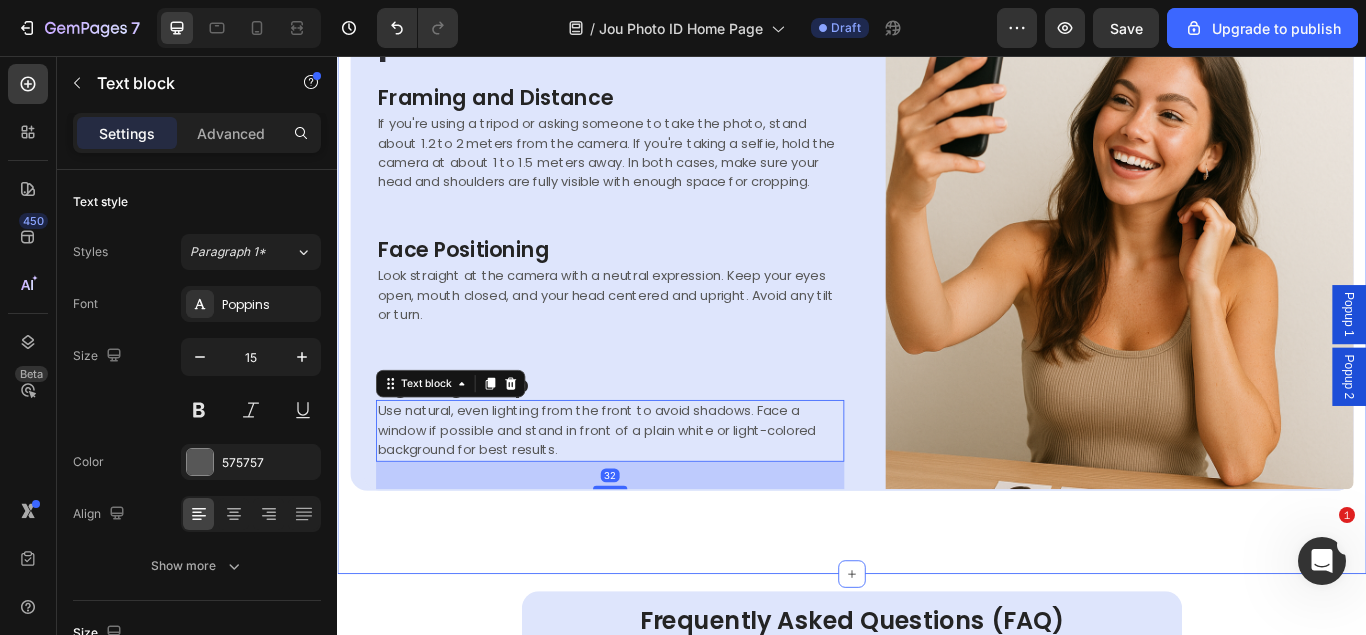 click on "Image Tips for taking compliant photos Heading Framing and Distance Heading If you're using a tripod or asking someone to take the photo, stand about 1.2 to 2 meters from the camera. If you're taking a selfie, hold the camera at about 1 to 1.5 meters away. In both cases, make sure your head and shoulders are fully visible with enough space for cropping. Text block Row Face Positioning Heading Look straight at the camera with a neutral expression. Keep your eyes open, mouth closed, and your head centered and upright. Avoid any tilt or turn. Text block Row Lighting Setup Heading Use natural, even lighting from the front to avoid shadows. Face a window if possible and stand in front of a plain white or light-colored background for best results. Text block   32 Row Row Row Section 9" at bounding box center (937, 264) 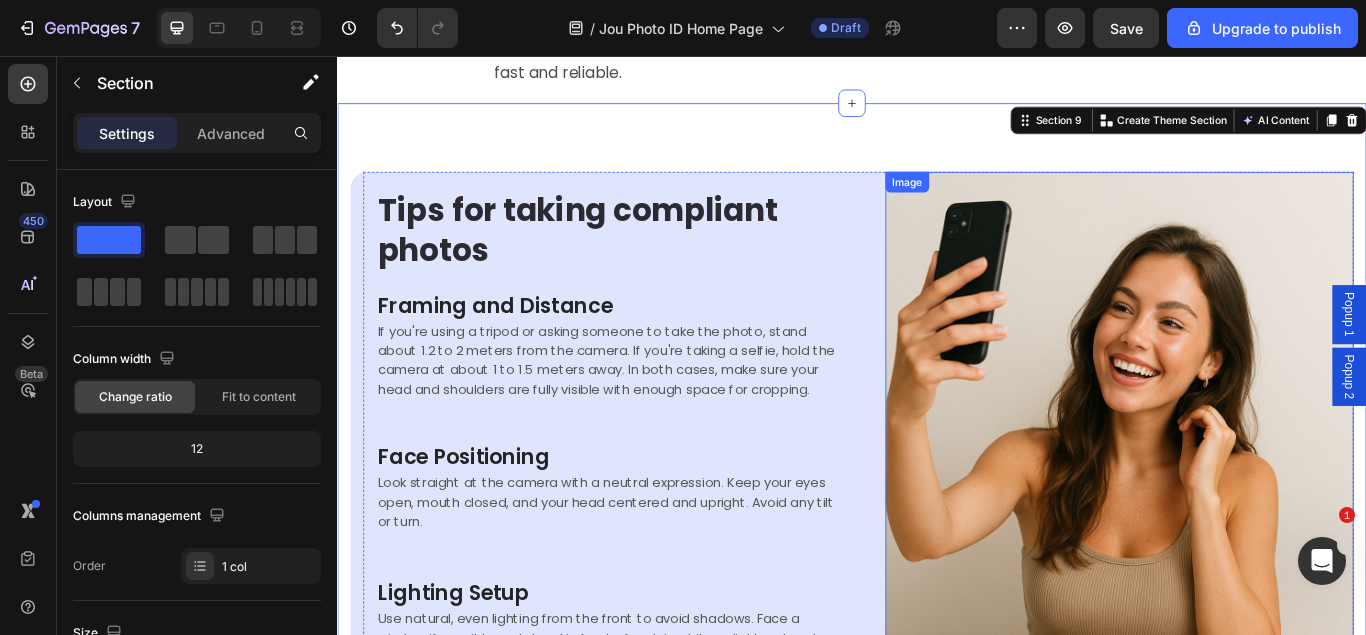 scroll, scrollTop: 2650, scrollLeft: 0, axis: vertical 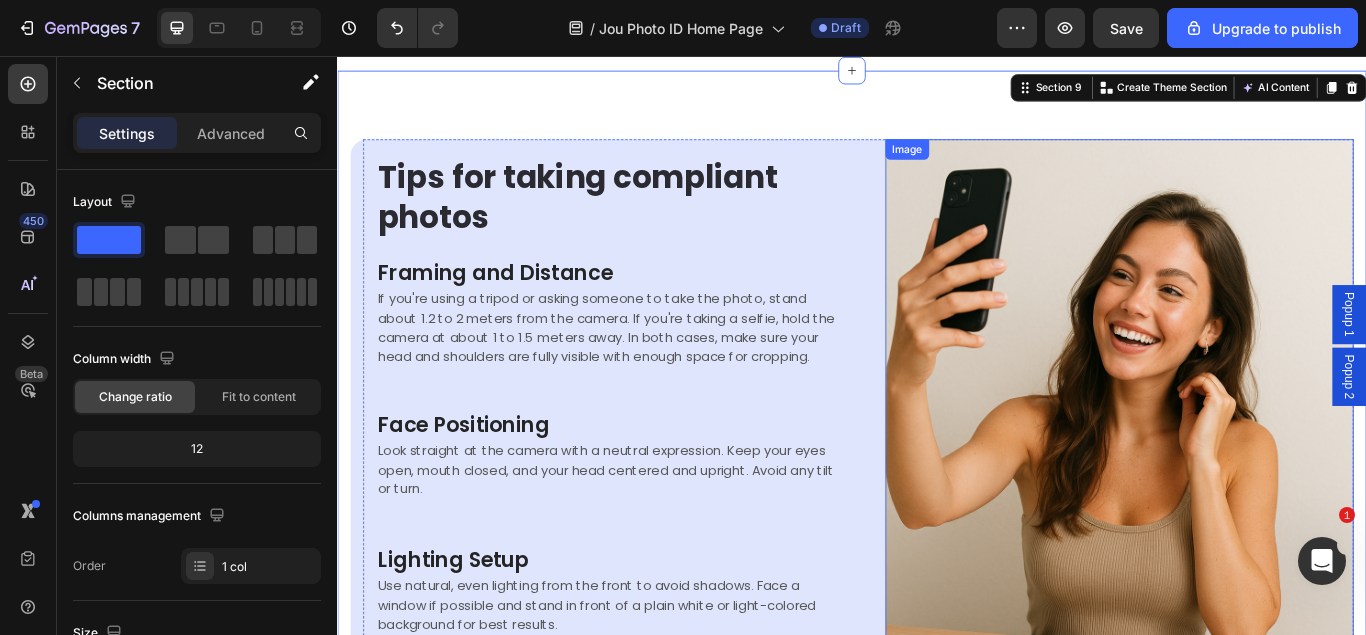 click at bounding box center [1249, 458] 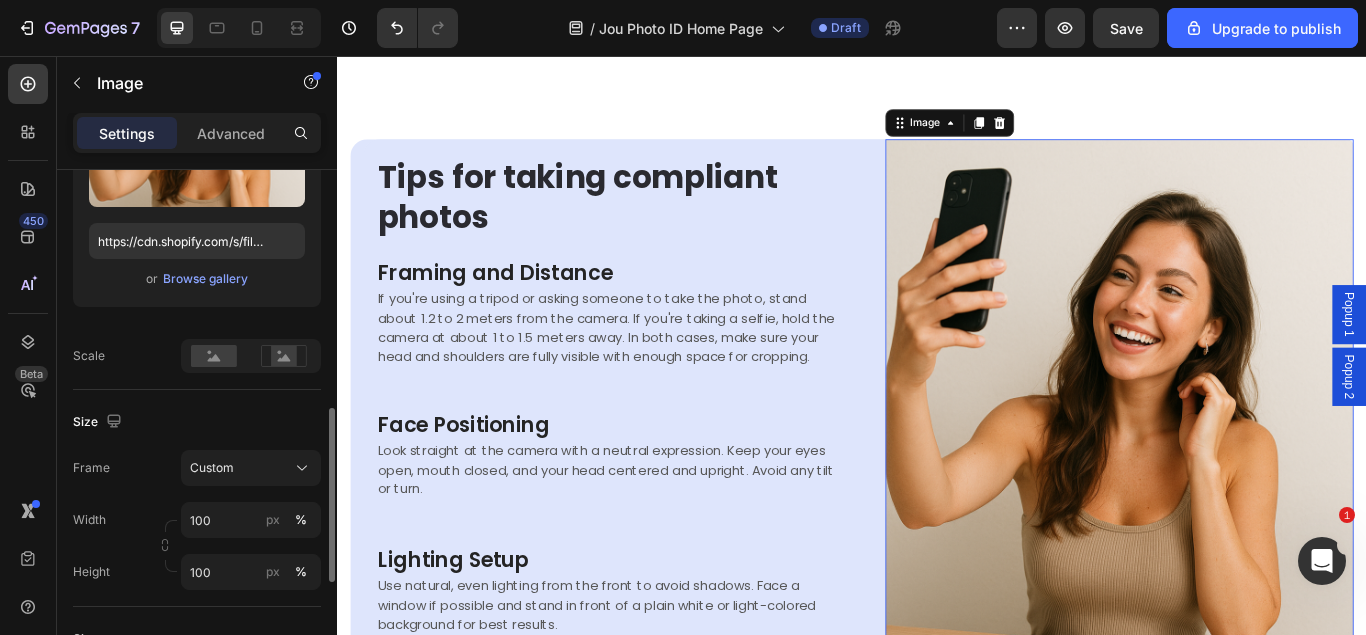 scroll, scrollTop: 408, scrollLeft: 0, axis: vertical 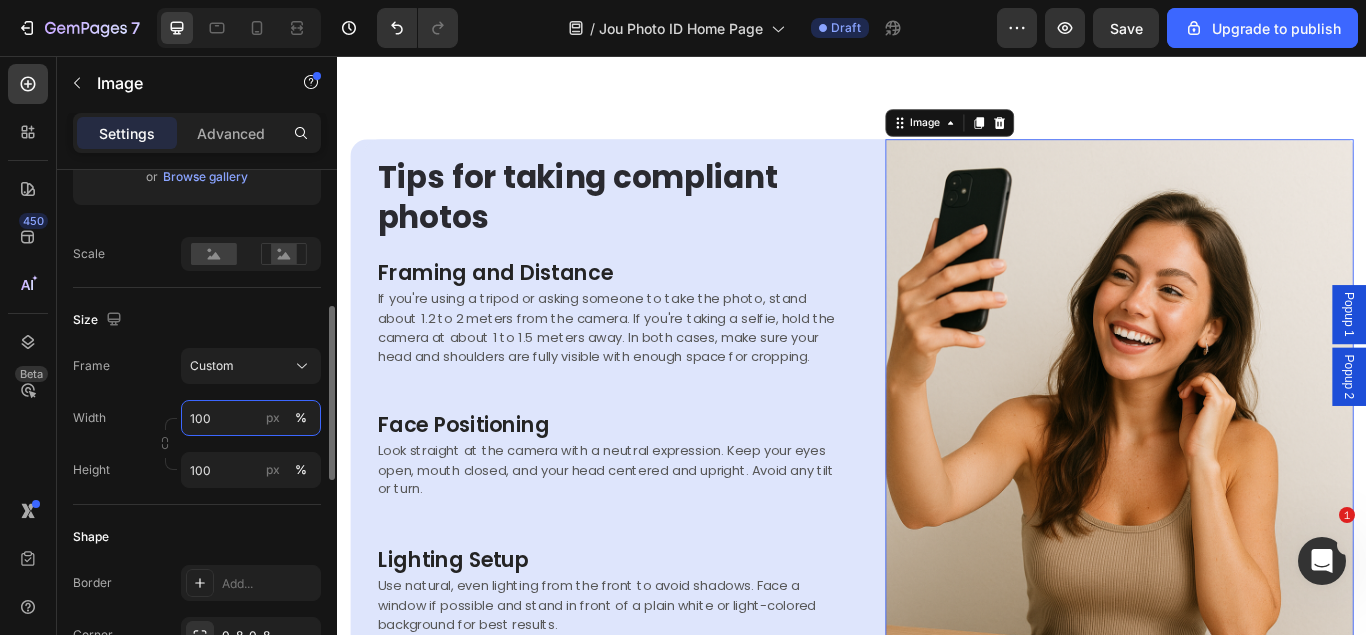 click on "100" at bounding box center (251, 418) 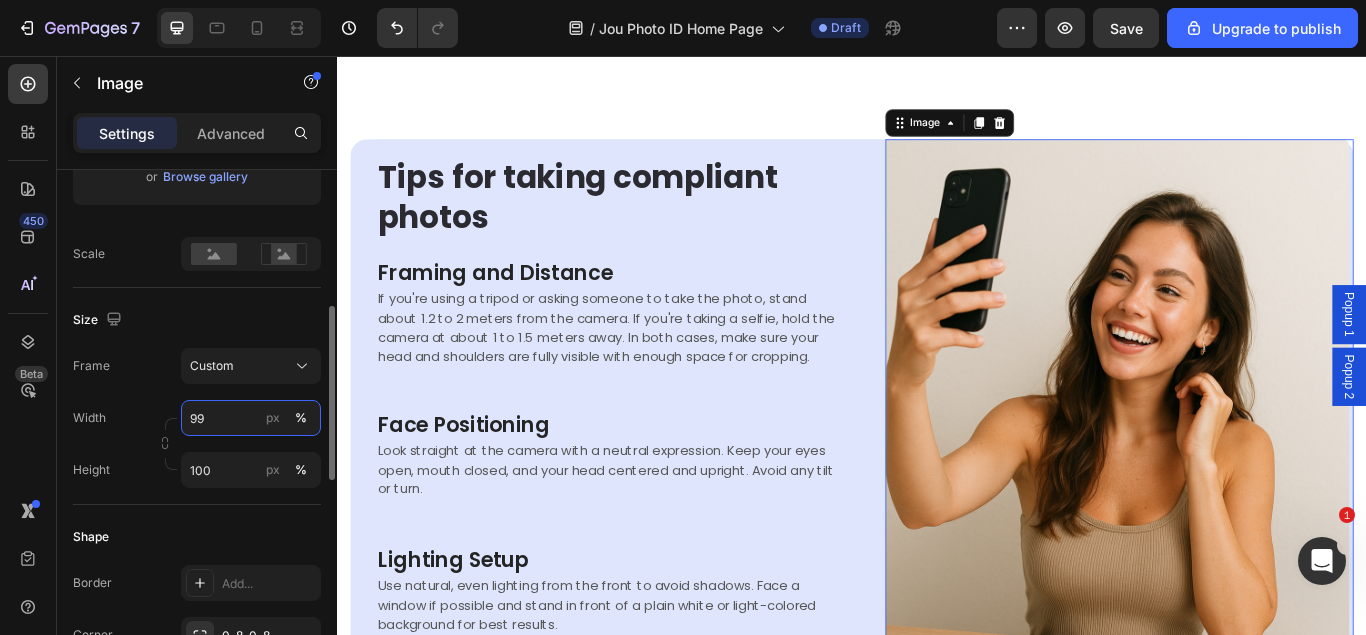 type on "100" 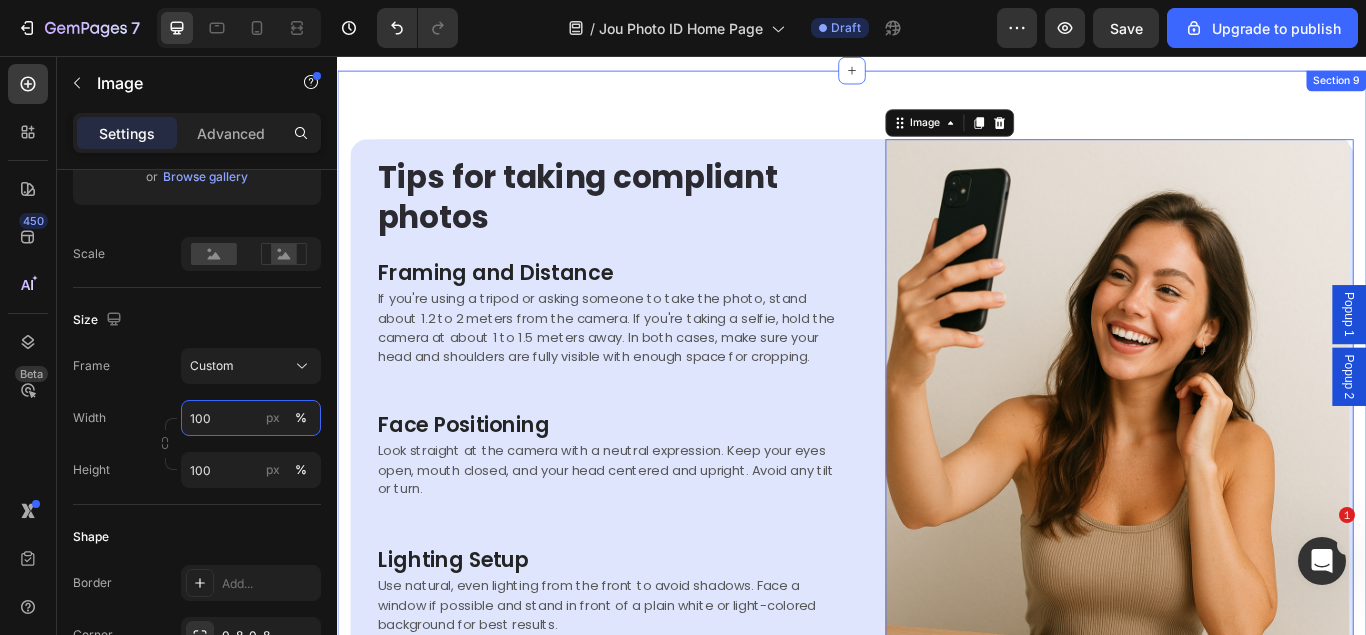 click on "Image   0 Tips for taking compliant photos Heading Framing and Distance Heading If you're using a tripod or asking someone to take the photo, stand about 1.2 to 2 meters from the camera. If you're taking a selfie, hold the camera at about 1 to 1.5 meters away. In both cases, make sure your head and shoulders are fully visible with enough space for cropping. Text block Row Face Positioning Heading Look straight at the camera with a neutral expression. Keep your eyes open, mouth closed, and your head centered and upright. Avoid any tilt or turn. Text block Row Lighting Setup Heading Use natural, even lighting from the front to avoid shadows. Face a window if possible and stand in front of a plain white or light-colored background for best results. Text block Row Row Row Section 9" at bounding box center (937, 468) 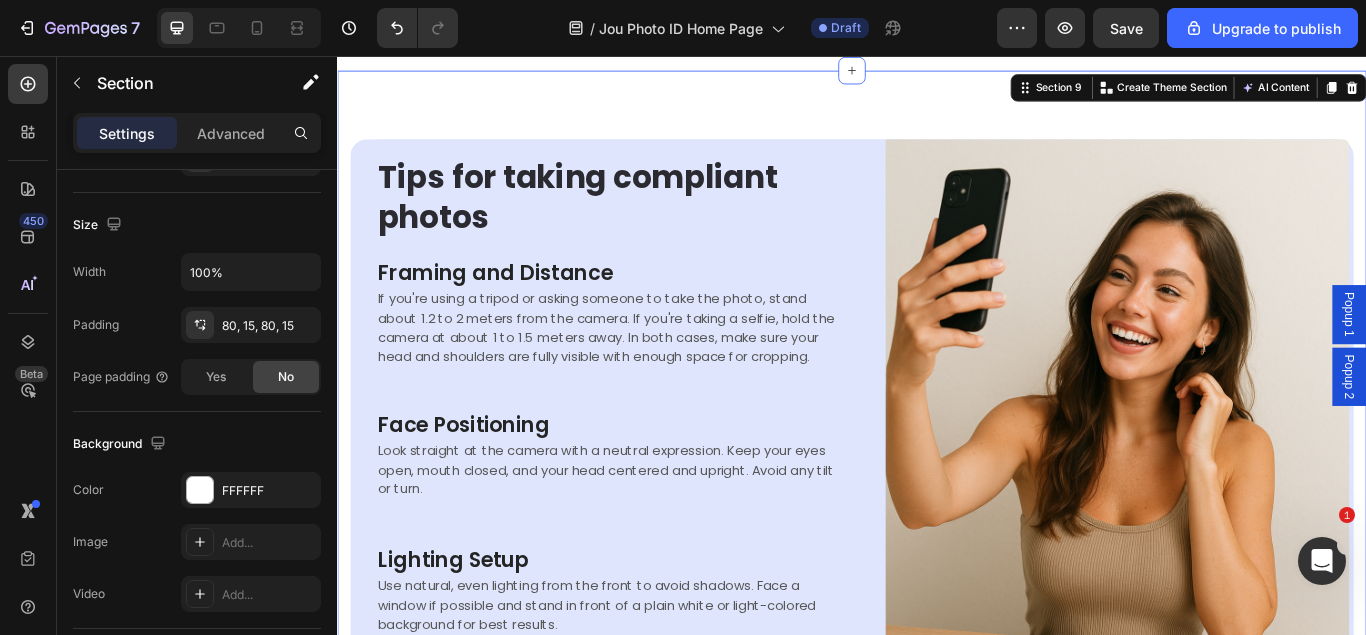 scroll, scrollTop: 0, scrollLeft: 0, axis: both 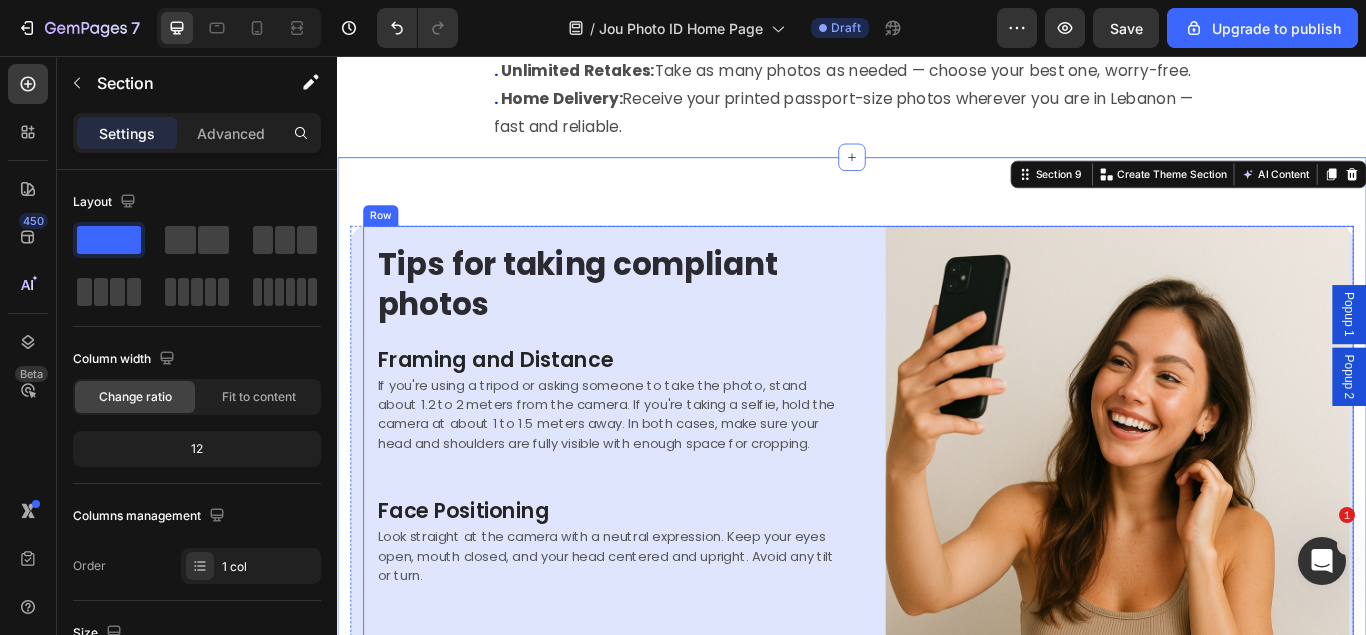 click on "Image Tips for taking compliant photos Heading Framing and Distance Heading If you're using a tripod or asking someone to take the photo, stand about 1.2 to 2 meters from the camera. If you're taking a selfie, hold the camera at about 1 to 1.5 meters away. In both cases, make sure your head and shoulders are fully visible with enough space for cropping. Text block Row Face Positioning Heading Look straight at the camera with a neutral expression. Keep your eyes open, mouth closed, and your head centered and upright. Avoid any tilt or turn. Text block Row Lighting Setup Heading Use natural, even lighting from the front to avoid shadows. Face a window if possible and stand in front of a plain white or light-colored background for best results. Text block Row Row" at bounding box center [944, 560] 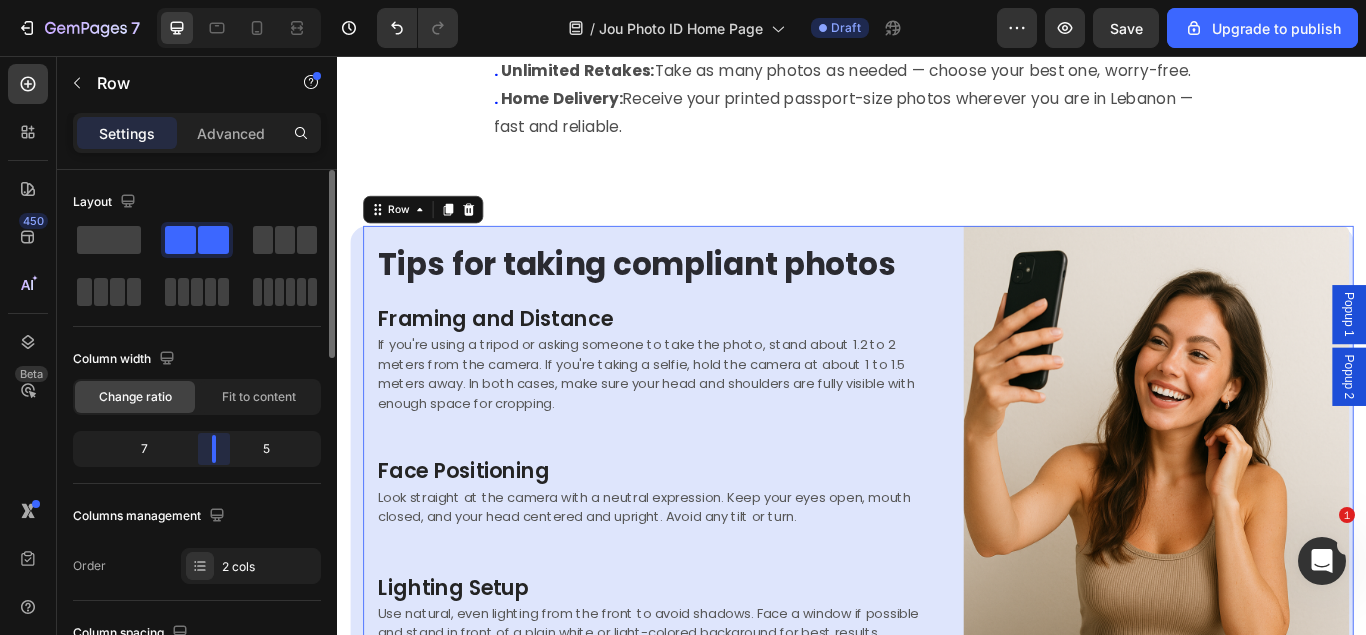 drag, startPoint x: 188, startPoint y: 448, endPoint x: 473, endPoint y: 327, distance: 309.62234 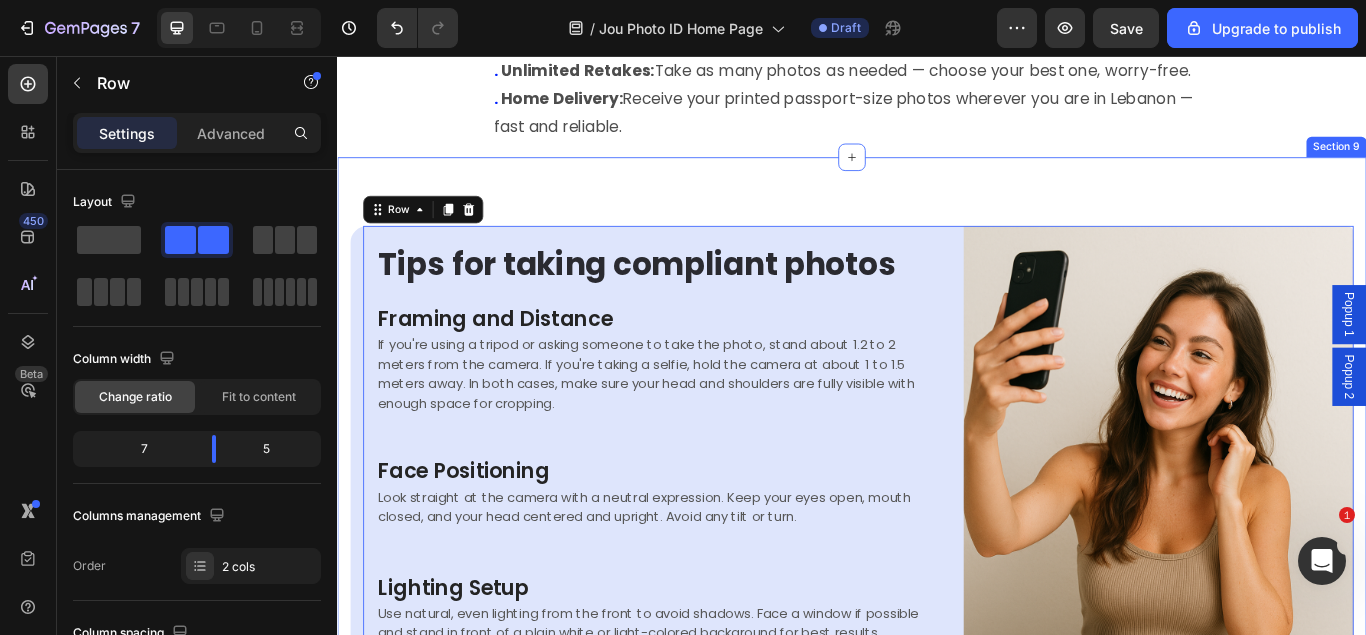 click on "Image Tips for taking compliant photos Heading Framing and Distance Heading If you're using a tripod or asking someone to take the photo, stand about 1.2 to 2 meters from the camera. If you're taking a selfie, hold the camera at about 1 to 1.5 meters away. In both cases, make sure your head and shoulders are fully visible with enough space for cropping. Text block Row Face Positioning Heading Look straight at the camera with a neutral expression. Keep your eyes open, mouth closed, and your head centered and upright. Avoid any tilt or turn. Text block Row Lighting Setup Heading Use natural, even lighting from the front to avoid shadows. Face a window if possible and stand in front of a plain white or light-colored background for best results. Text block Row Row   0 Row Section 9" at bounding box center (937, 523) 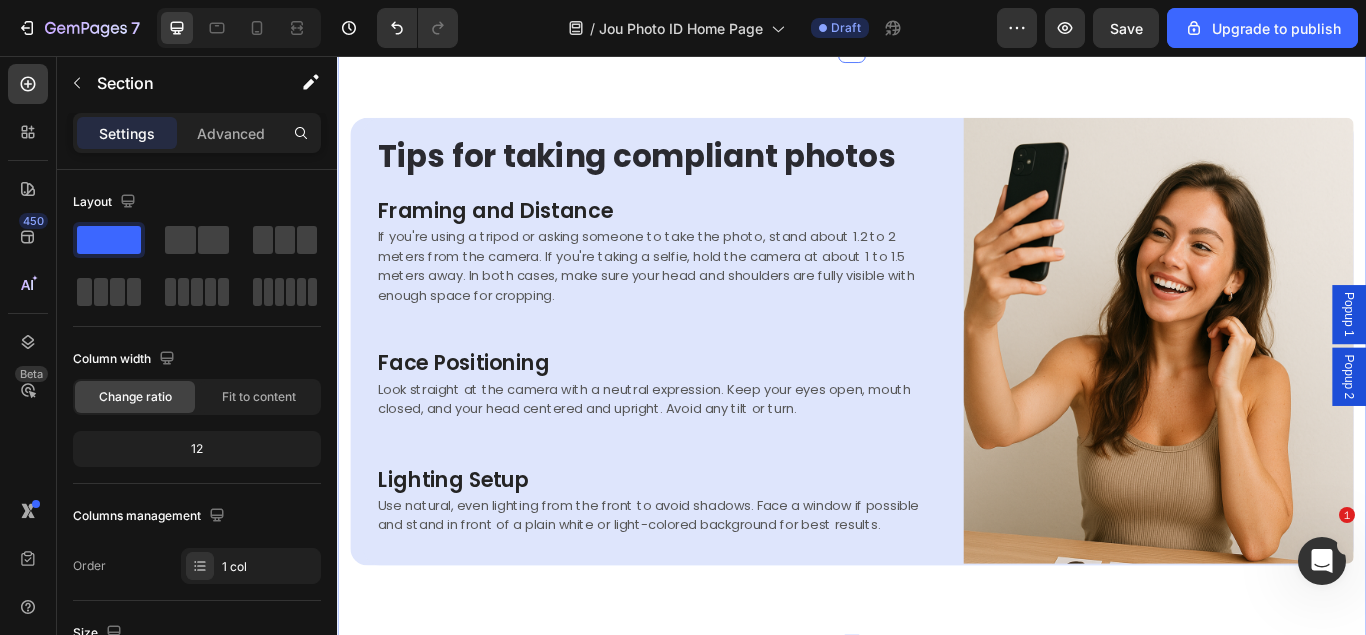 scroll, scrollTop: 2650, scrollLeft: 0, axis: vertical 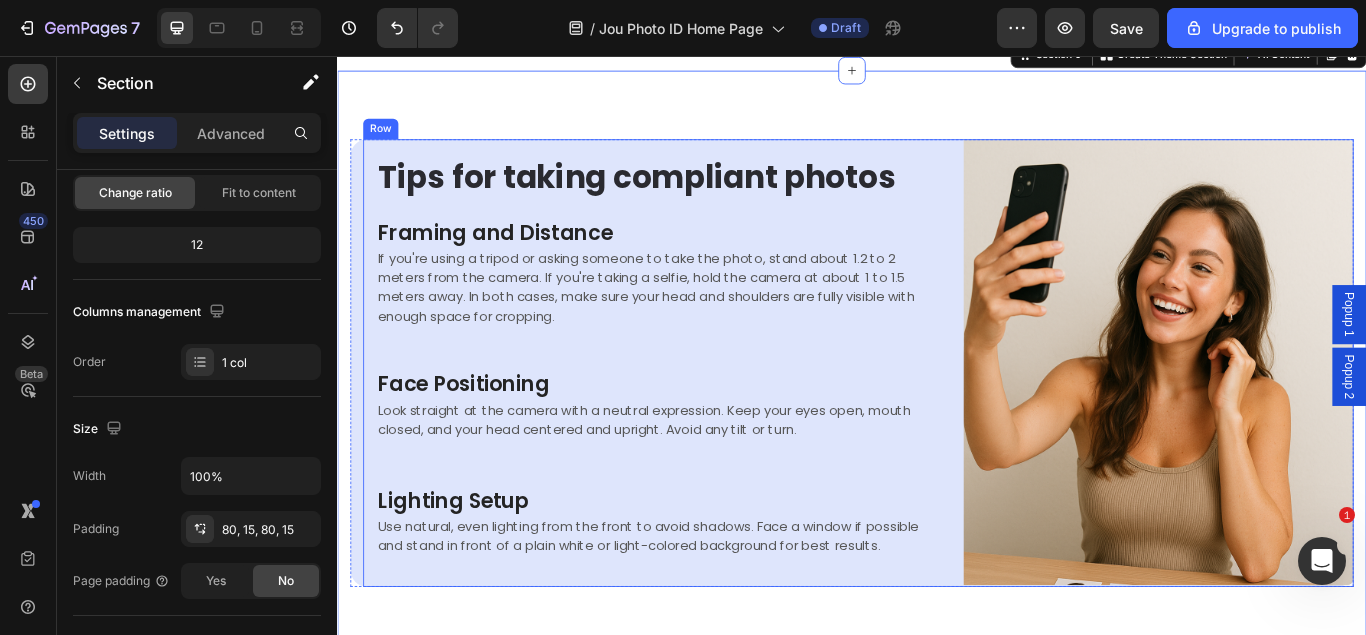 click on "Image Tips for taking compliant photos Heading Framing and Distance Heading If you're using a tripod or asking someone to take the photo, stand about 1.2 to 2 meters from the camera. If you're taking a selfie, hold the camera at about 1 to 1.5 meters away. In both cases, make sure your head and shoulders are fully visible with enough space for cropping. Text block Row Face Positioning Heading Look straight at the camera with a neutral expression. Keep your eyes open, mouth closed, and your head centered and upright. Avoid any tilt or turn. Text block Row Lighting Setup Heading Use natural, even lighting from the front to avoid shadows. Face a window if possible and stand in front of a plain white or light-colored background for best results. Text block Row Row" at bounding box center (944, 413) 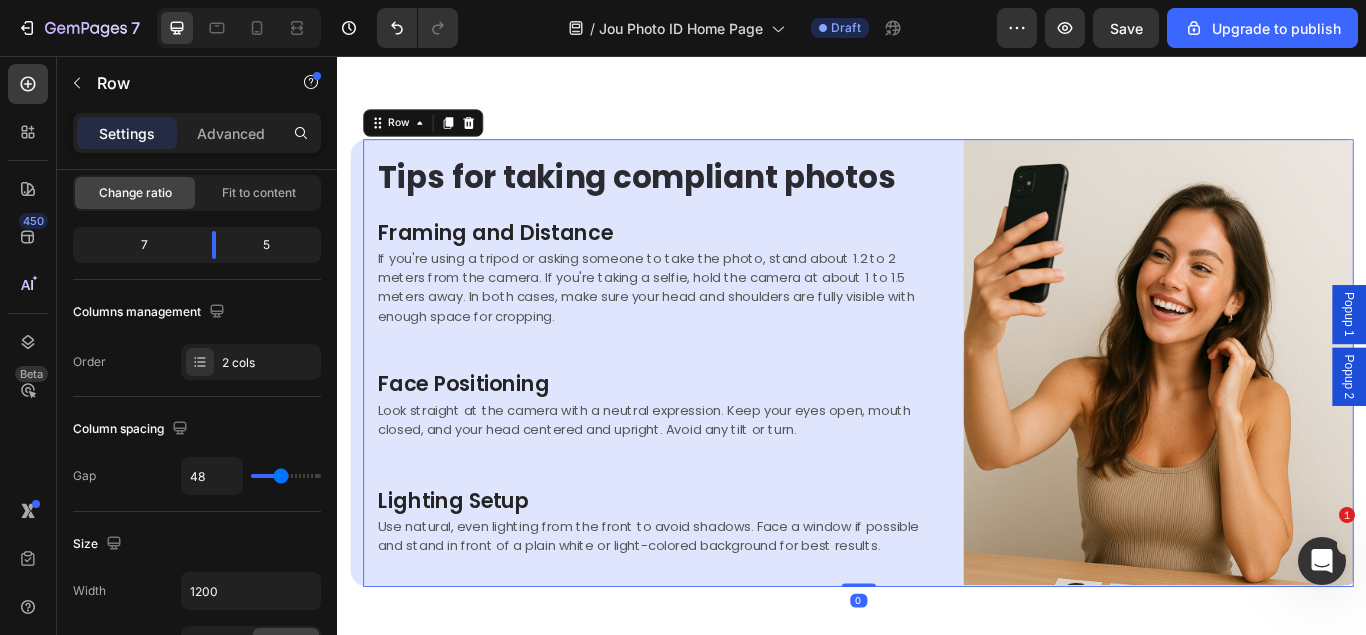 scroll, scrollTop: 0, scrollLeft: 0, axis: both 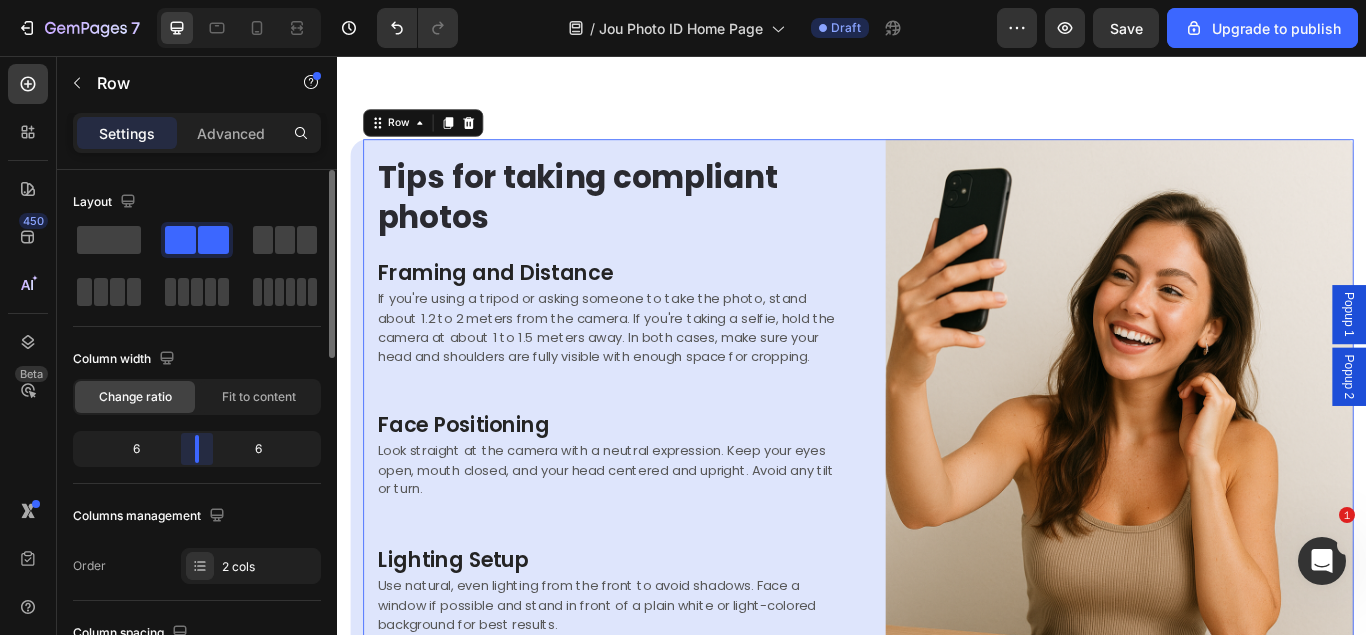 drag, startPoint x: 209, startPoint y: 447, endPoint x: 388, endPoint y: 176, distance: 324.77994 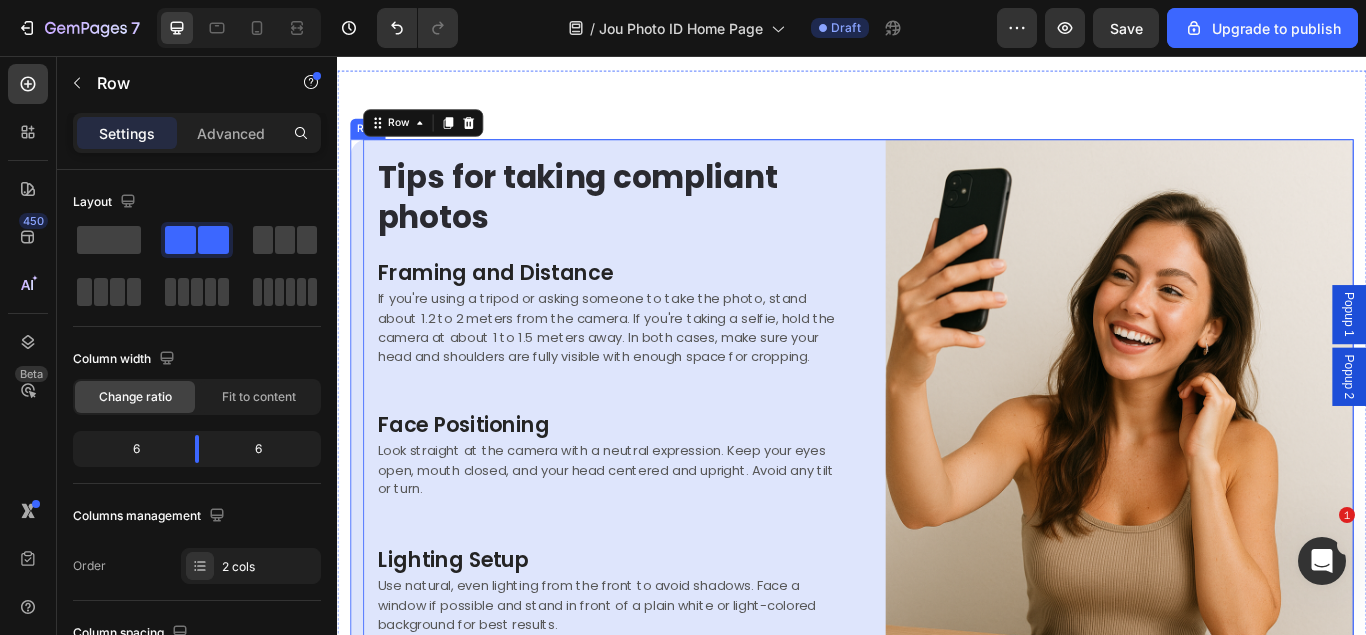 click on "Image Tips for taking compliant photos Heading Framing and Distance Heading If you're using a tripod or asking someone to take the photo, stand about 1.2 to 2 meters from the camera. If you're taking a selfie, hold the camera at about 1 to 1.5 meters away. In both cases, make sure your head and shoulders are fully visible with enough space for cropping. Text block Row Face Positioning Heading Look straight at the camera with a neutral expression. Keep your eyes open, mouth closed, and your head centered and upright. Avoid any tilt or turn. Text block Row Lighting Setup Heading Use natural, even lighting from the front to avoid shadows. Face a window if possible and stand in front of a plain white or light-colored background for best results. Text block Row Row   0 Row Section 9" at bounding box center (937, 468) 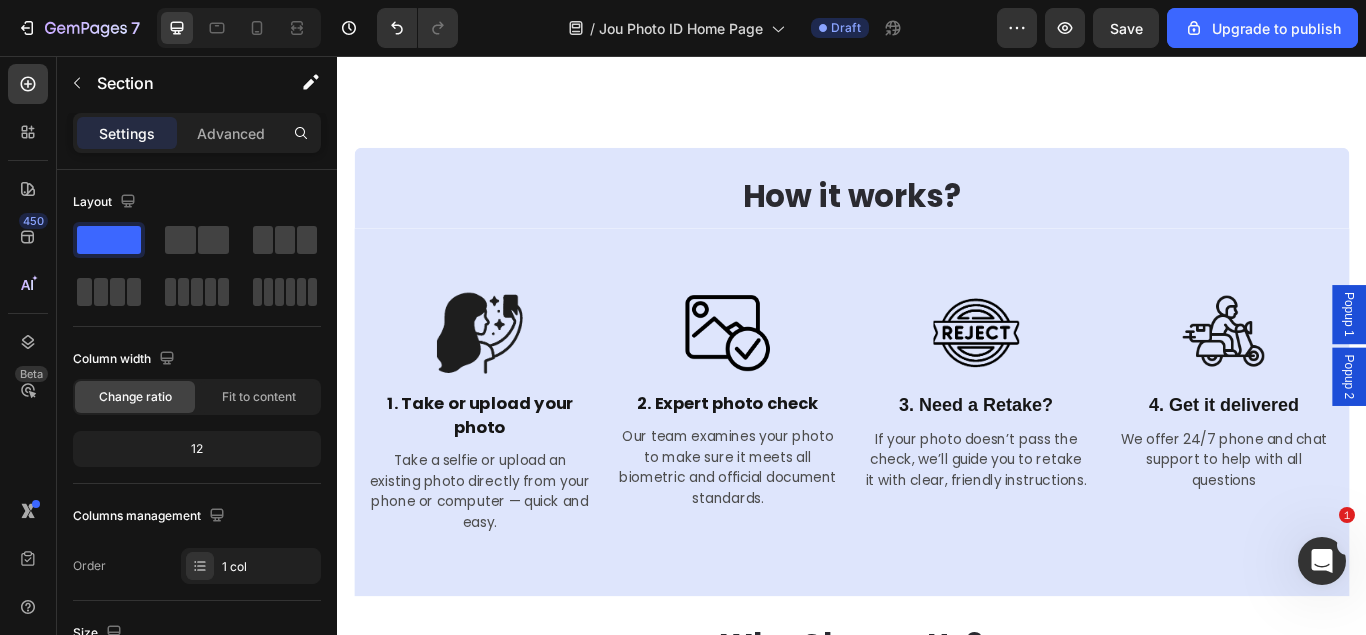 scroll, scrollTop: 1640, scrollLeft: 0, axis: vertical 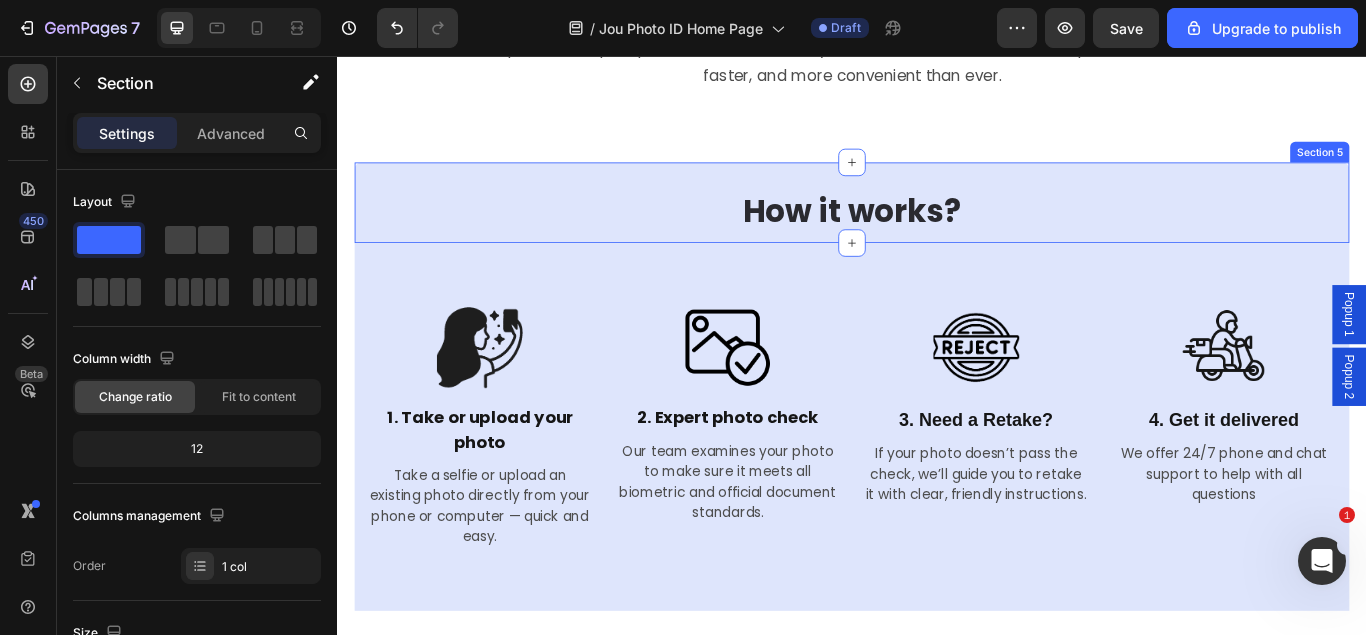 click on "How it works? Heading Section 5" at bounding box center (937, 227) 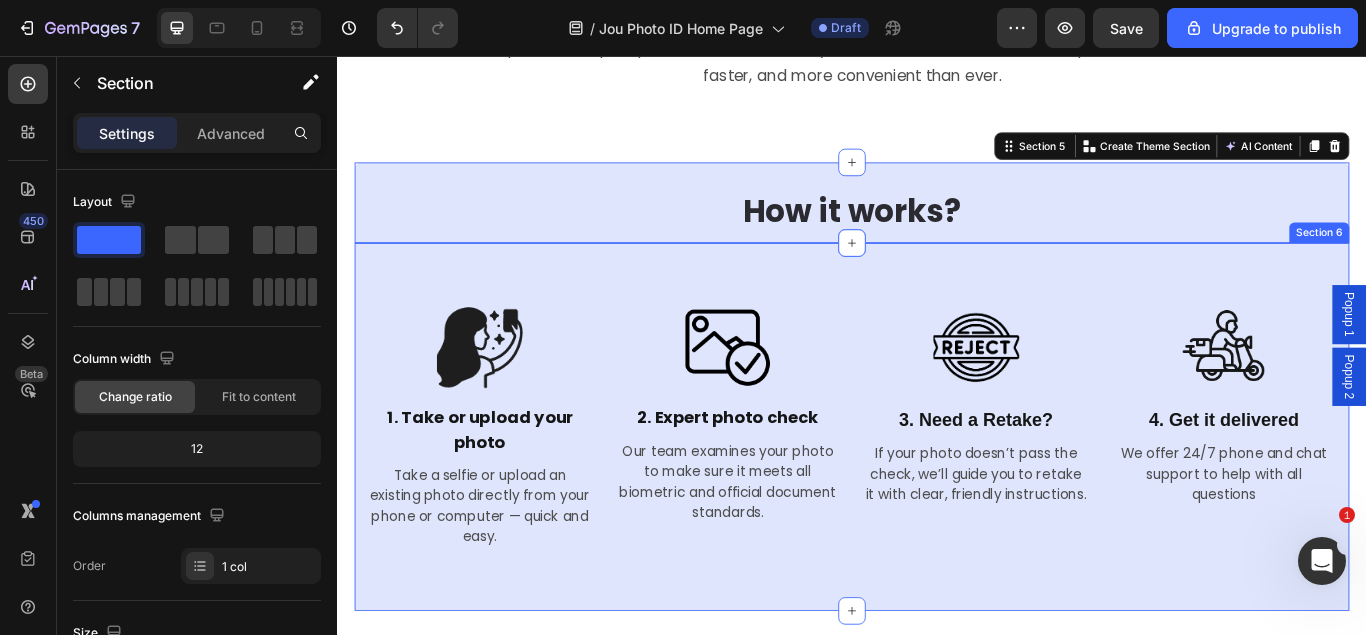 click on "Image 1. Take or upload your photo Text Block Take a selfie or upload an existing photo directly from your phone or computer — quick and easy. Text Image 2. Expert photo check Text Block Our team examines your photo to make sure it meets all biometric and official document standards. Text Image 3. Need a Retake? Text Block If your photo doesn’t pass the check, we’ll guide you to retake it with clear, friendly instructions. Text Image 4. Get it delivered Text Block We offer 24/7 phone and chat support to help with all questions Text Row Section 6" at bounding box center (937, 488) 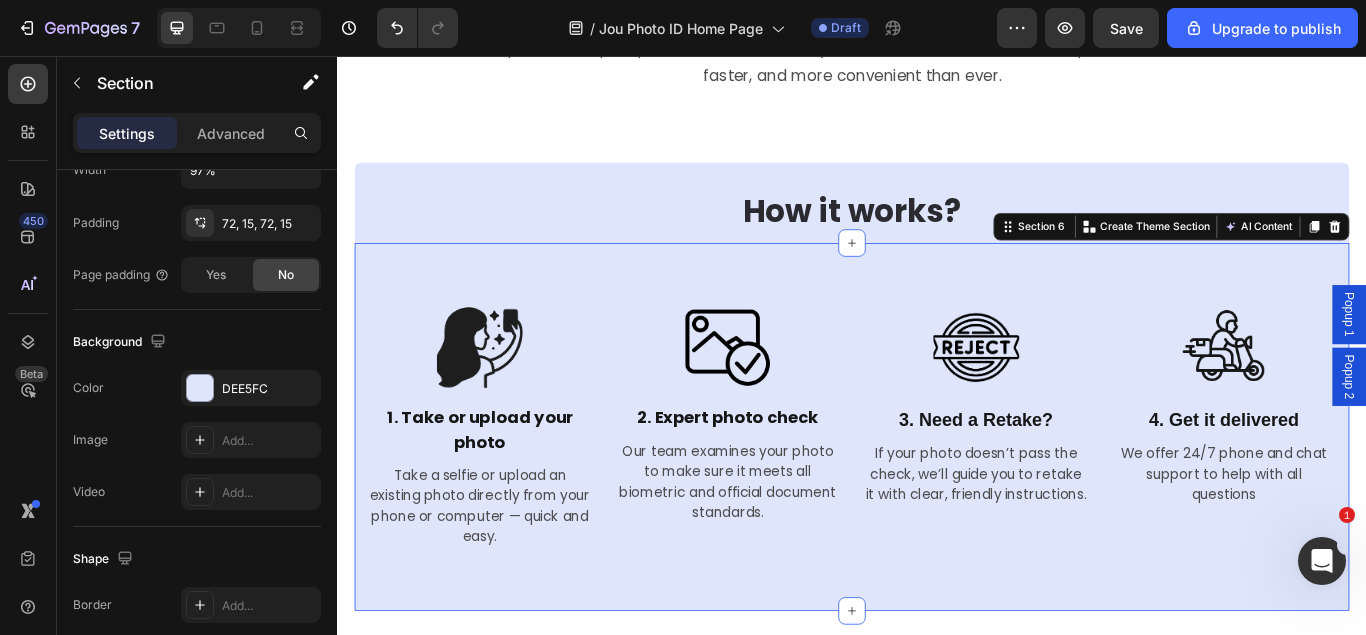 scroll, scrollTop: 698, scrollLeft: 0, axis: vertical 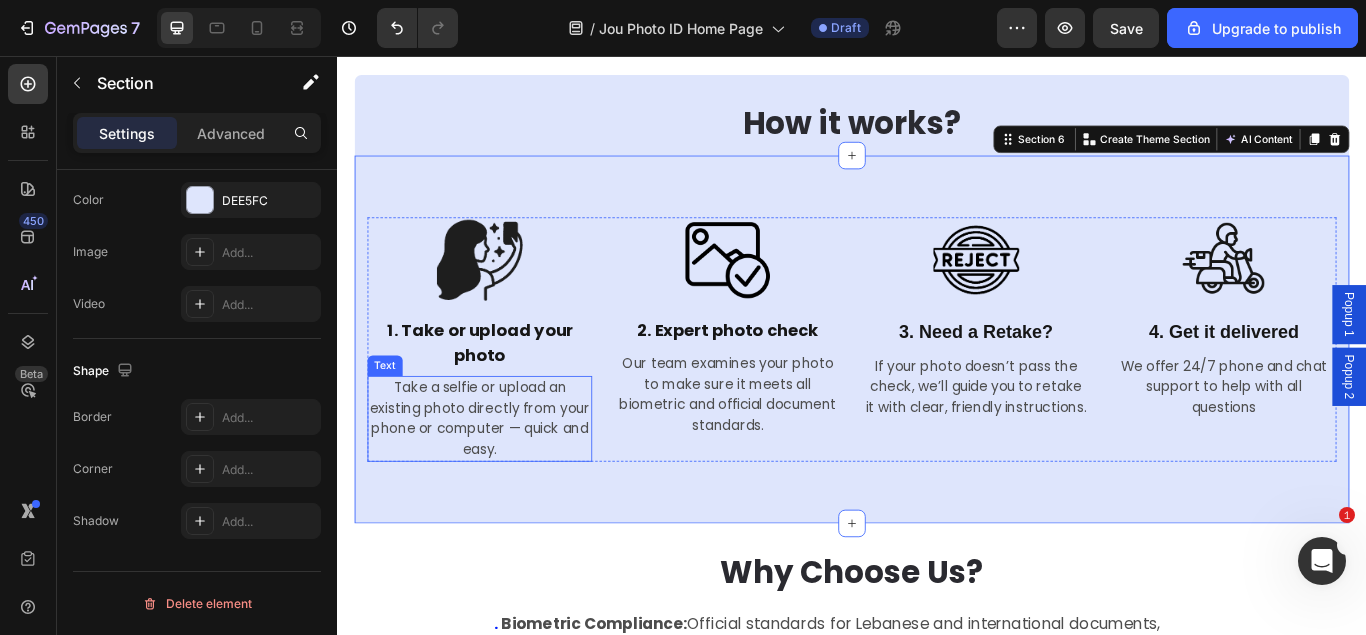 click on "Take a selfie or upload an existing photo directly from your phone or computer — quick and easy." at bounding box center [503, 479] 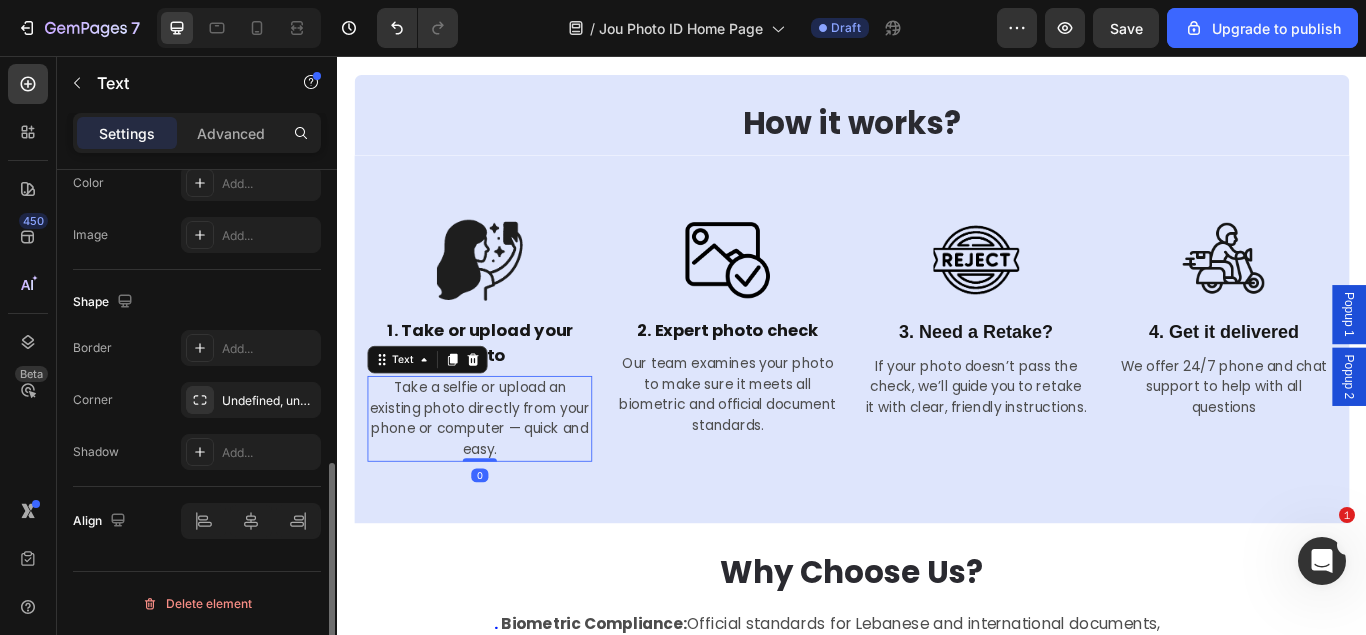 scroll, scrollTop: 0, scrollLeft: 0, axis: both 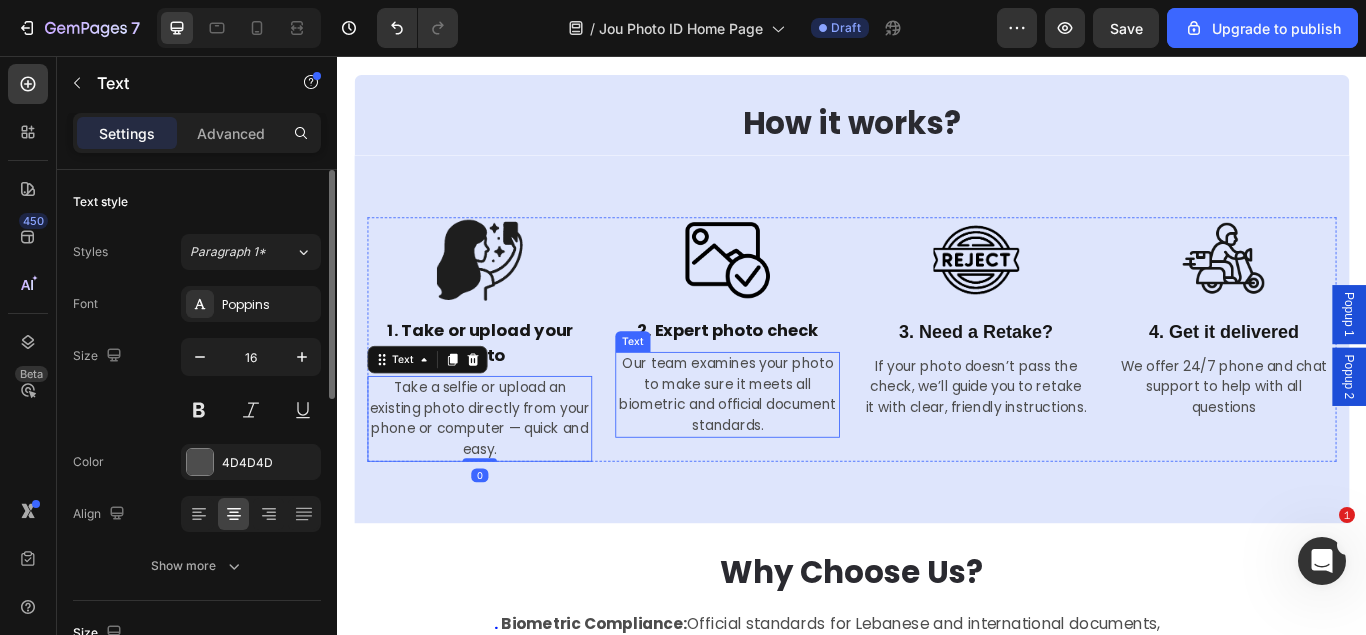 click on "Our team examines your photo to make sure it meets all biometric and official document standards." at bounding box center [792, 451] 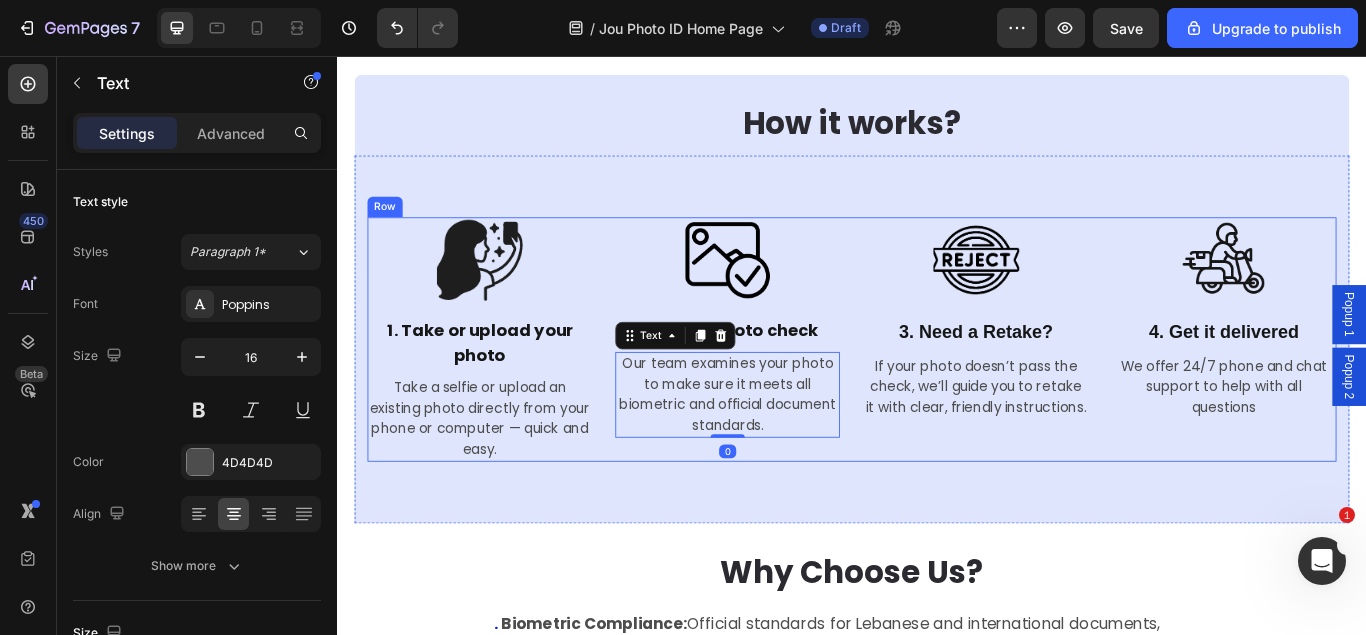 click on "Image 3. Need a Retake? Text Block If your photo doesn’t pass the check, we’ll guide you to retake it with clear, friendly instructions. Text" at bounding box center [1081, 386] 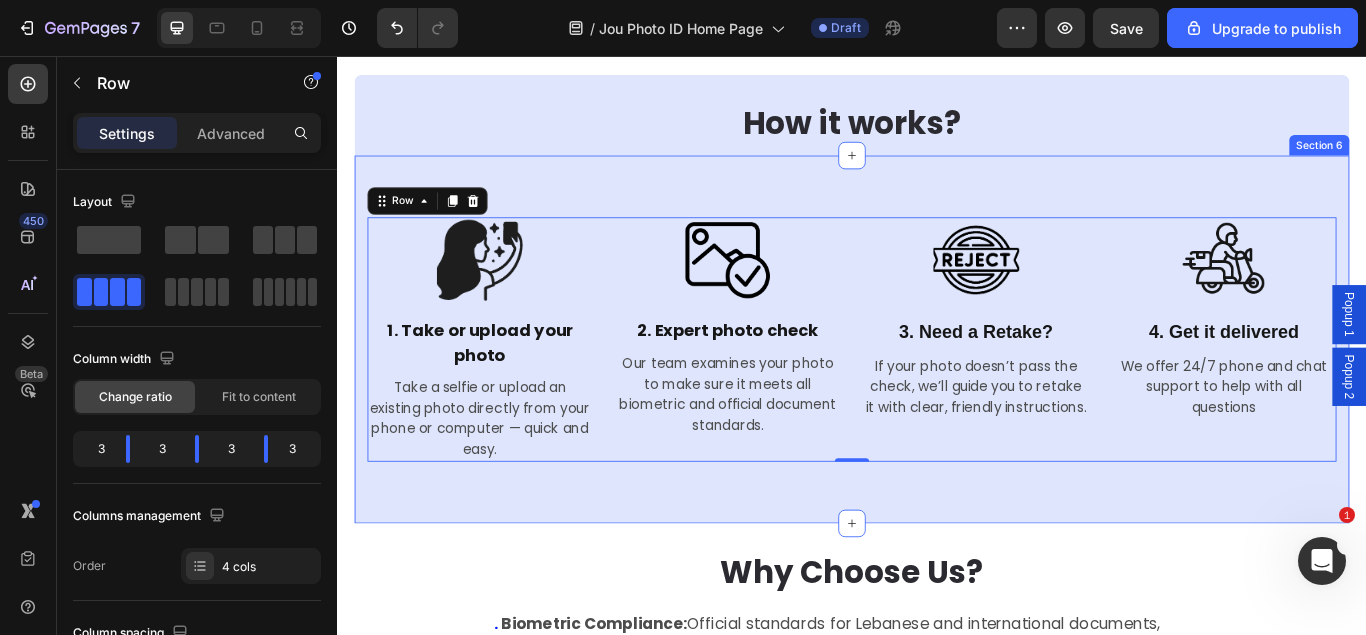 click on "Image 1. Take or upload your photo Text Block Take a selfie or upload an existing photo directly from your phone or computer — quick and easy. Text Image 2. Expert photo check Text Block Our team examines your photo to make sure it meets all biometric and official document standards. Text Image 3. Need a Retake? Text Block If your photo doesn’t pass the check, we’ll guide you to retake it with clear, friendly instructions. Text Image 4. Get it delivered Text Block We offer 24/7 phone and chat support to help with all questions Text Row   0 Section 6" at bounding box center (937, 386) 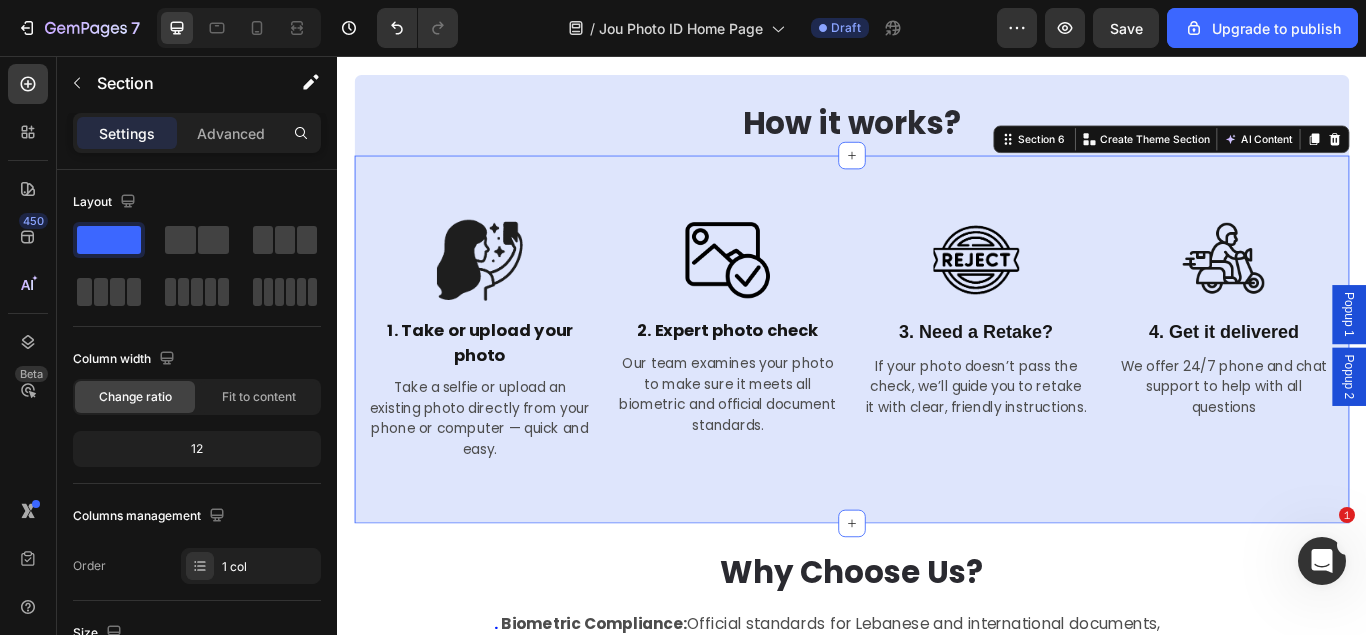click on "Image 1. Take or upload your photo Text Block Take a selfie or upload an existing photo directly from your phone or computer — quick and easy. Text Image 2. Expert photo check Text Block Our team examines your photo to make sure it meets all biometric and official document standards. Text Image 3. Need a Retake? Text Block If your photo doesn’t pass the check, we’ll guide you to retake it with clear, friendly instructions. Text Image 4. Get it delivered Text Block We offer 24/7 phone and chat support to help with all questions Text Row Section 6   You can create reusable sections Create Theme Section AI Content Write with GemAI What would you like to describe here? Tone and Voice Persuasive Product JOU ID PHOTO Show more Generate" at bounding box center (937, 386) 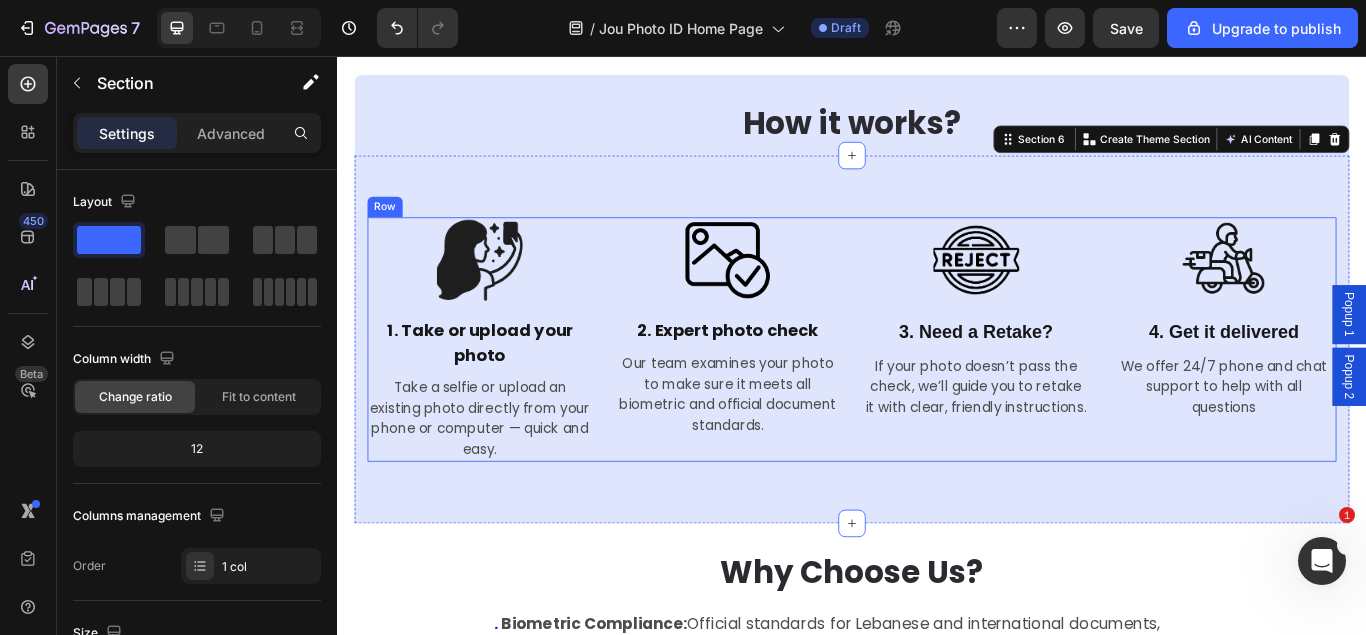 click on "Our team examines your photo to make sure it meets all biometric and official document standards." at bounding box center [792, 451] 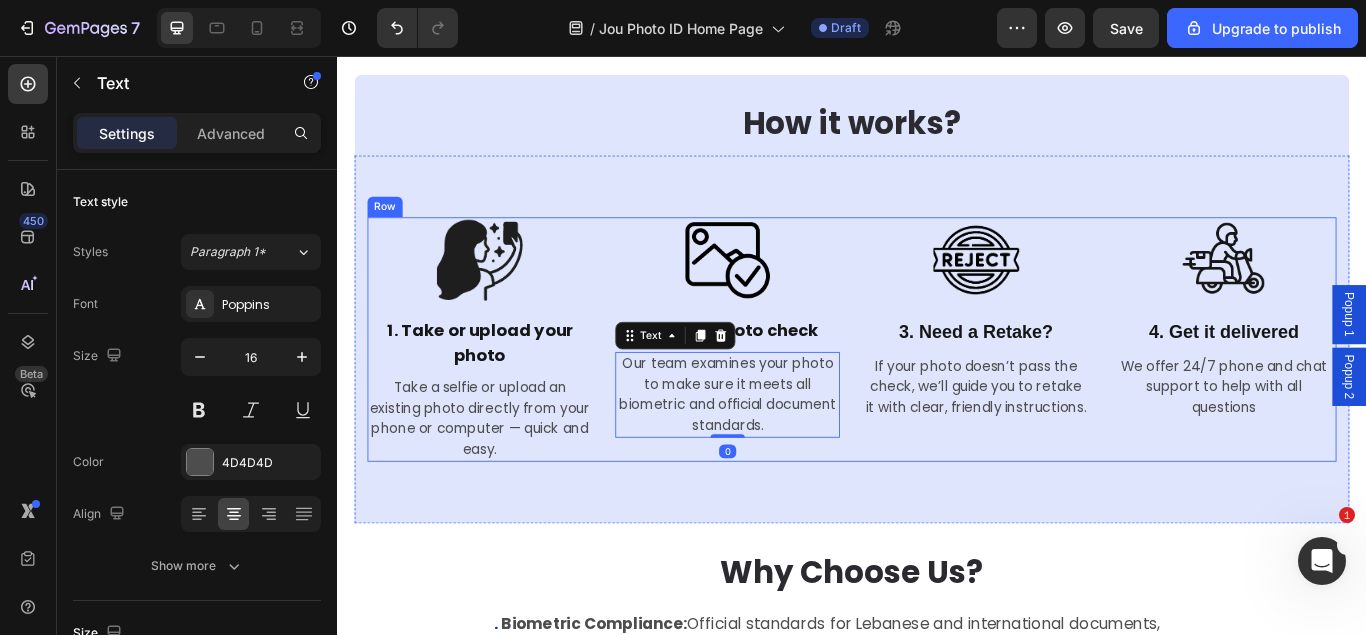 click on "Image 2. Expert photo check Text Block Our team examines your photo to make sure it meets all biometric and official document standards. Text   0" at bounding box center (792, 386) 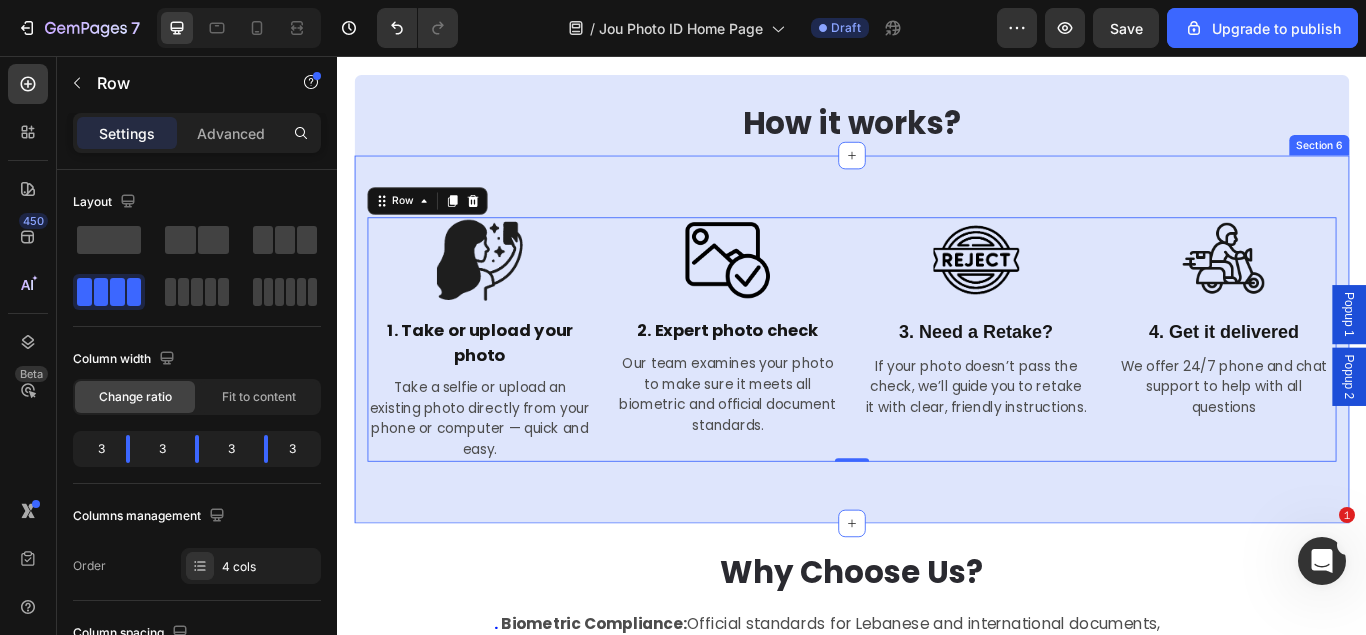 click on "Image 1. Take or upload your photo Text Block Take a selfie or upload an existing photo directly from your phone or computer — quick and easy. Text Image 2. Expert photo check Text Block Our team examines your photo to make sure it meets all biometric and official document standards. Text Image 3. Need a Retake? Text Block If your photo doesn’t pass the check, we’ll guide you to retake it with clear, friendly instructions. Text Image 4. Get it delivered Text Block We offer 24/7 phone and chat support to help with all questions Text Row   0 Section 6" at bounding box center (937, 386) 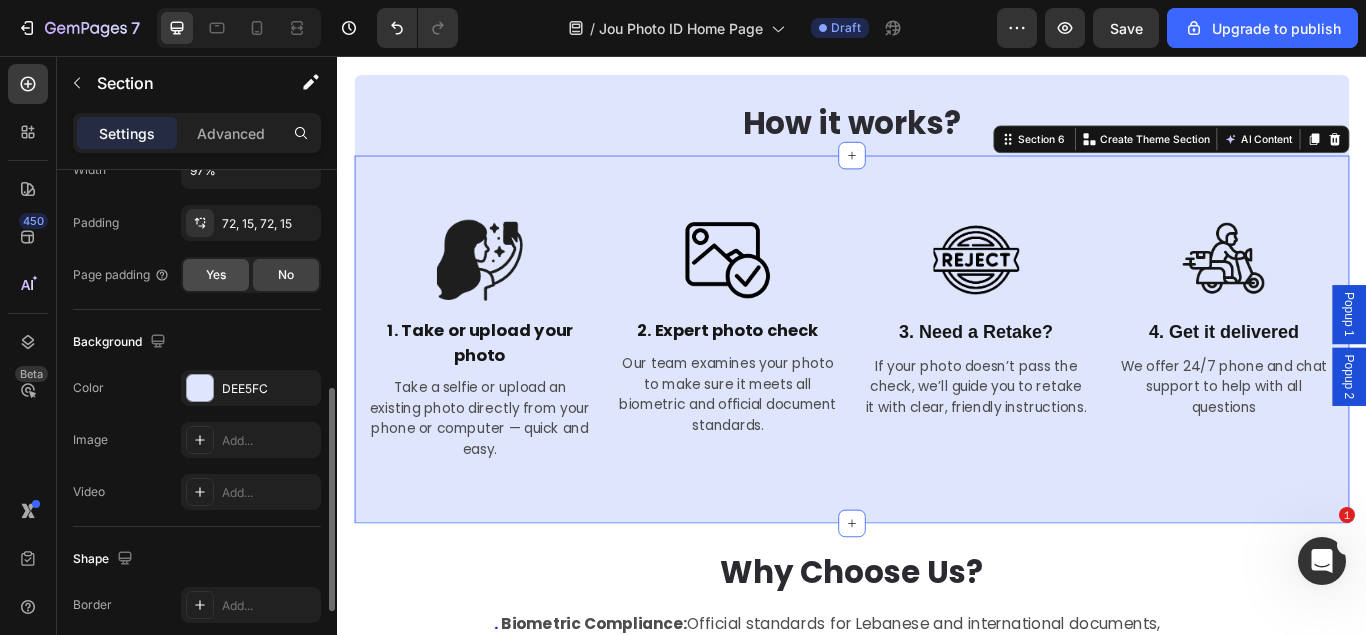 scroll, scrollTop: 698, scrollLeft: 0, axis: vertical 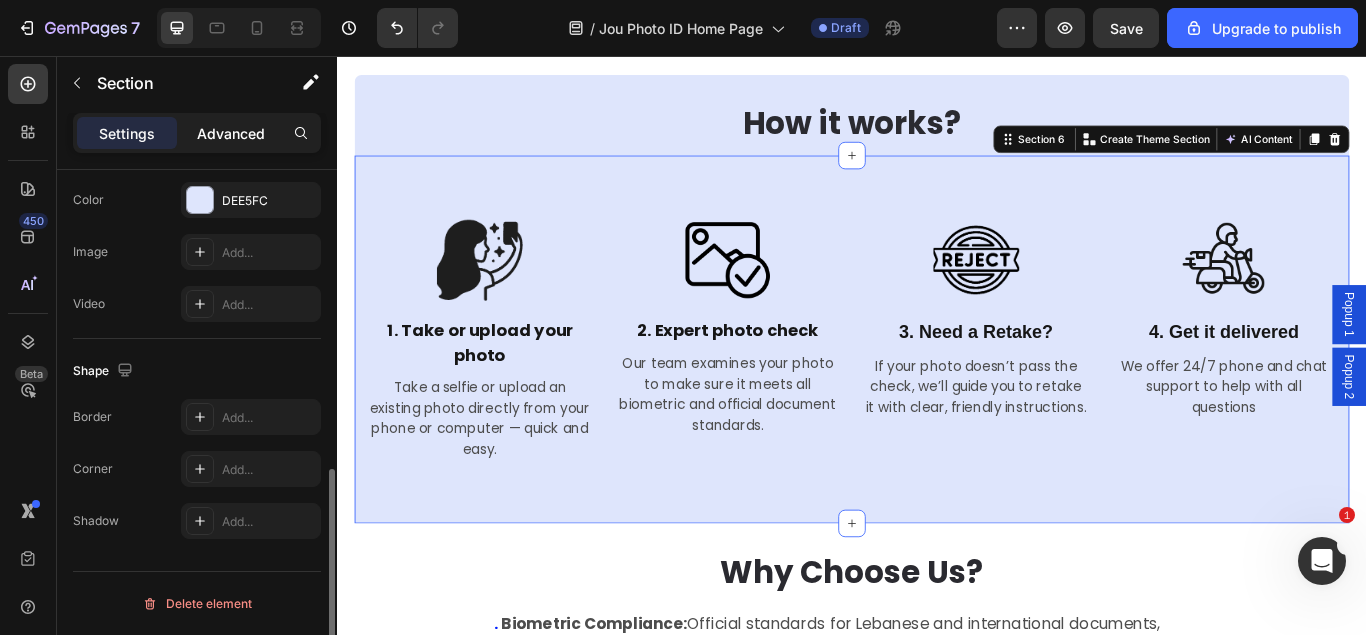 click on "Advanced" 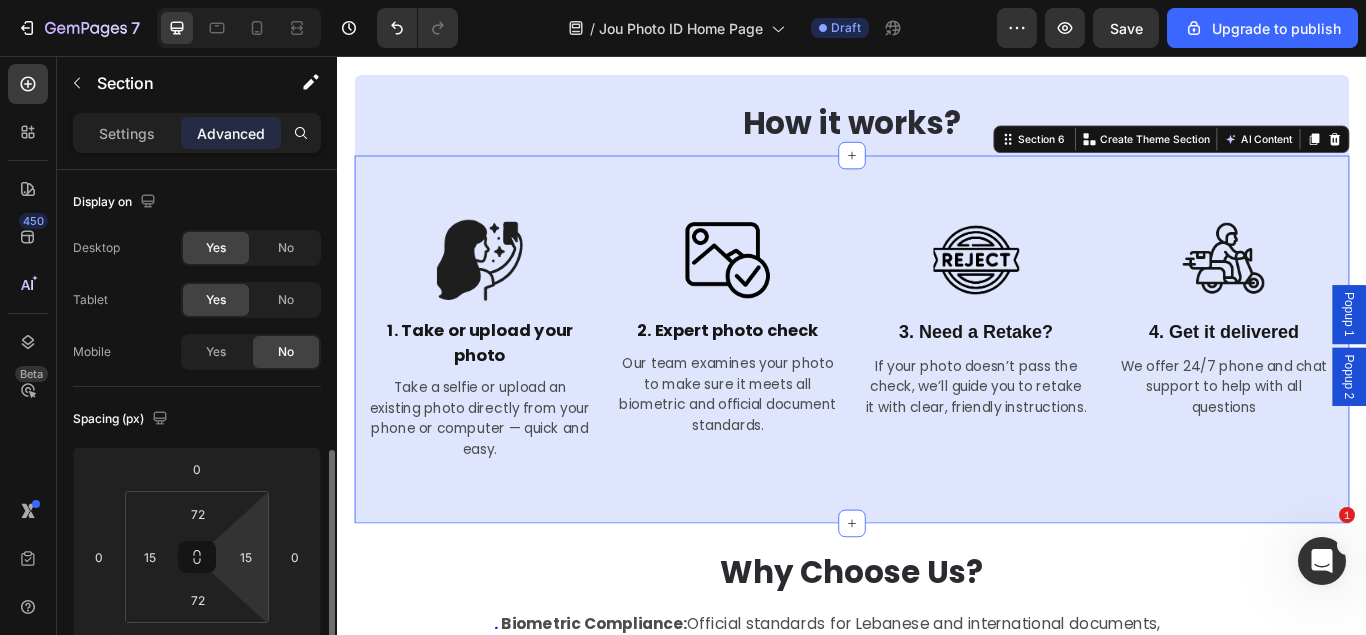 scroll, scrollTop: 204, scrollLeft: 0, axis: vertical 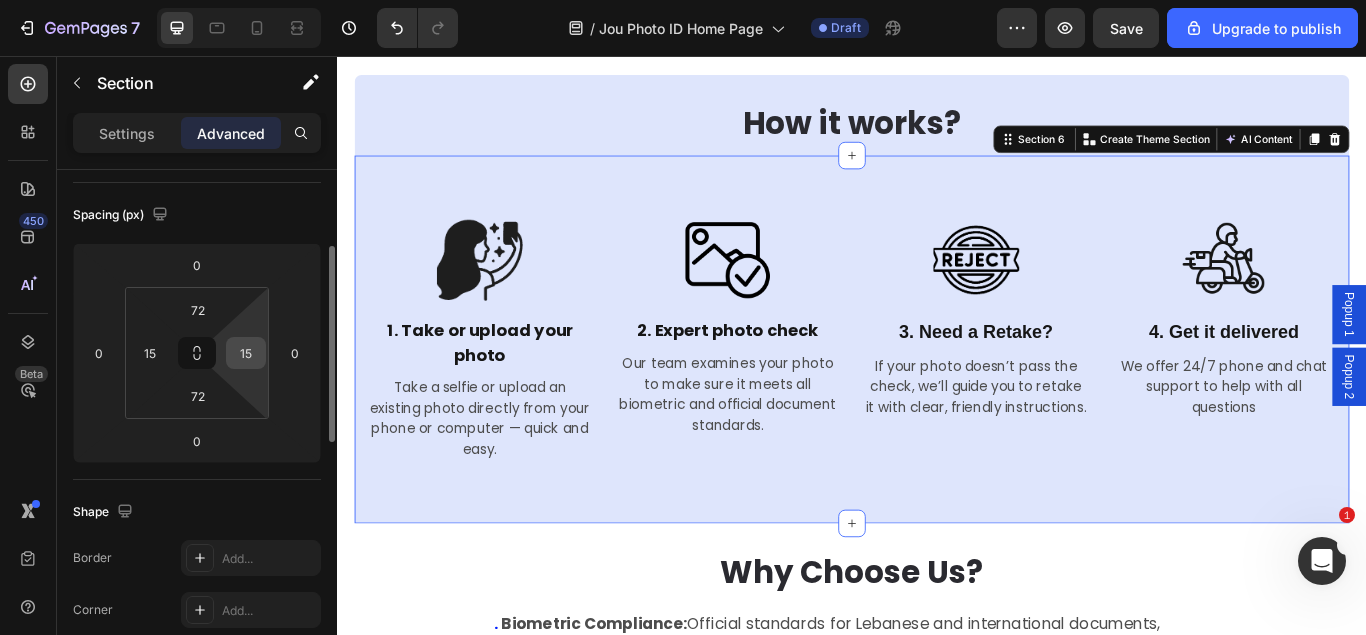 drag, startPoint x: 258, startPoint y: 311, endPoint x: 239, endPoint y: 365, distance: 57.245087 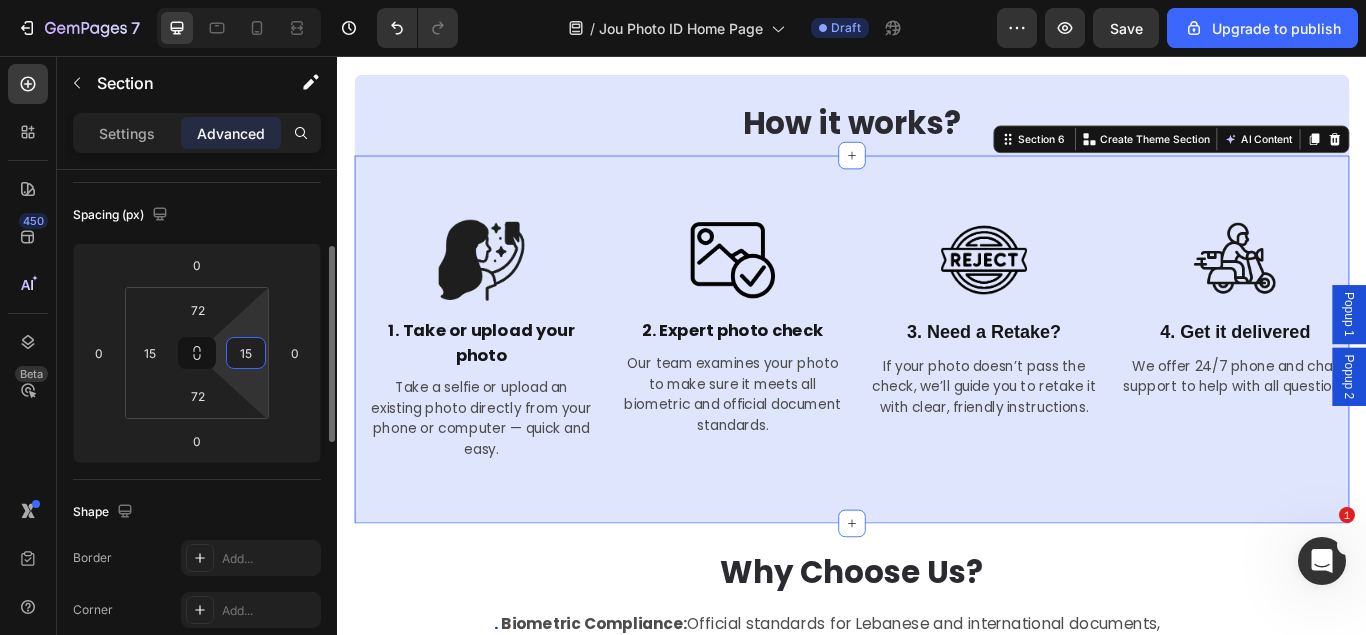 type on "0" 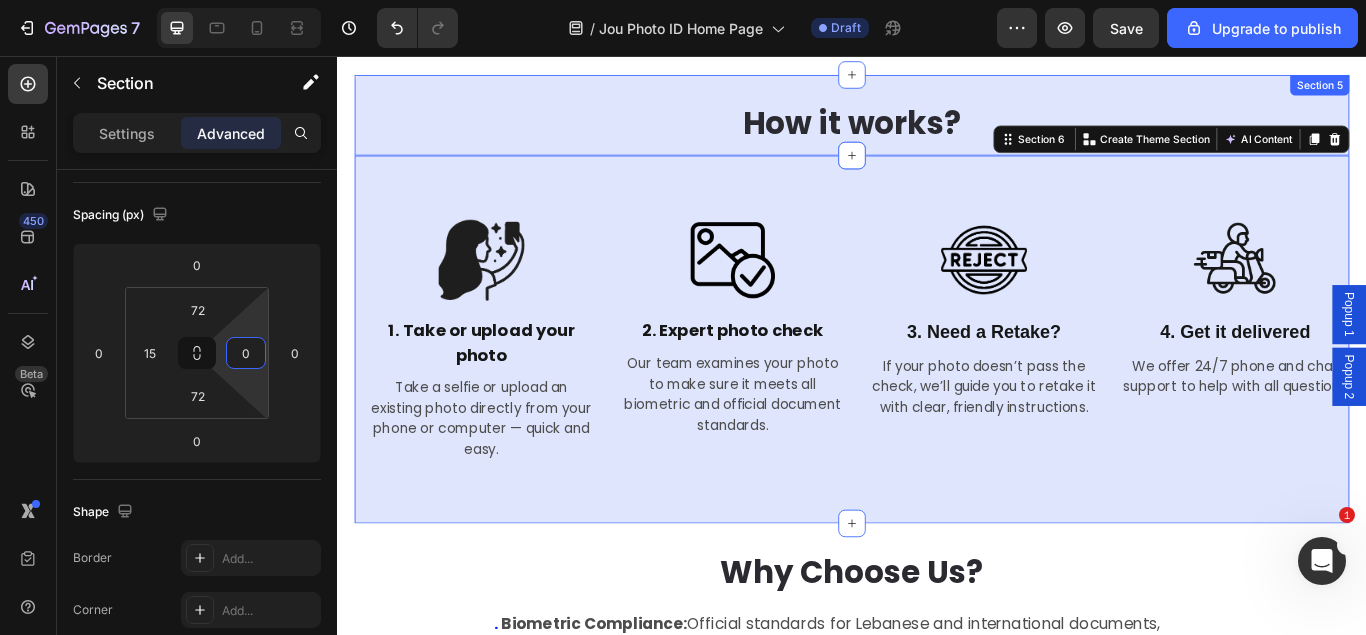 click on "How it works? Heading Section 5" at bounding box center [937, 125] 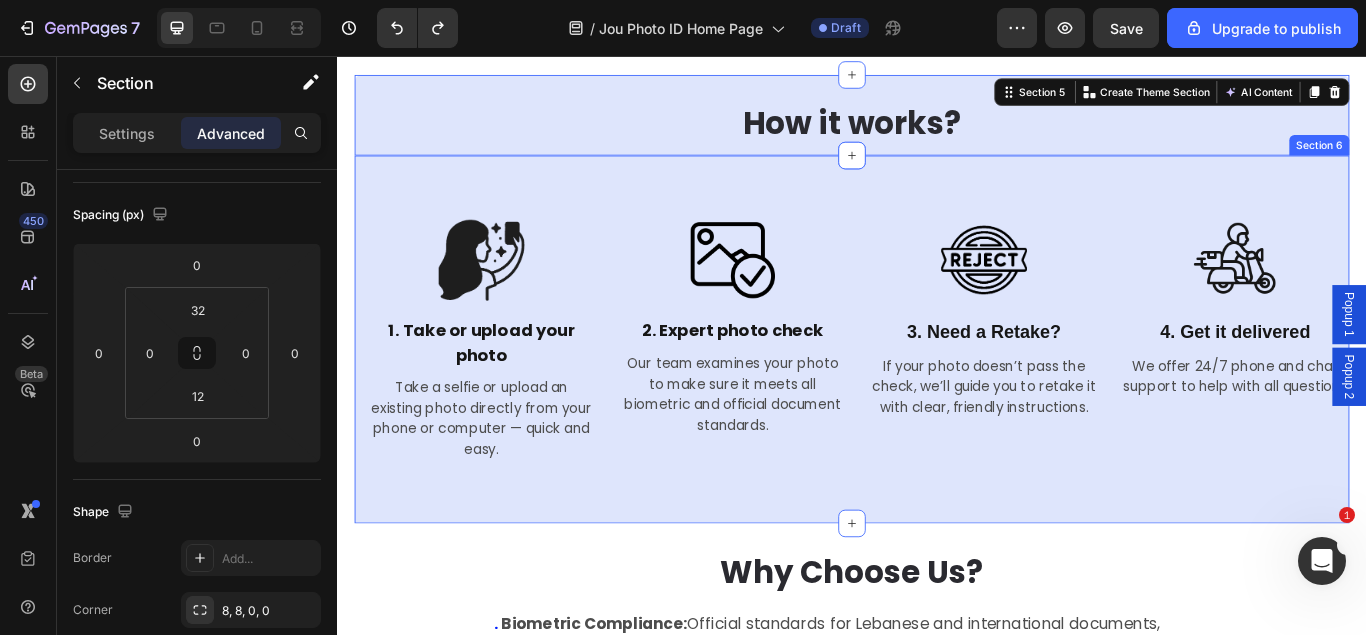 click on "Image 1. Take or upload your photo Text Block Take a selfie or upload an existing photo directly from your phone or computer — quick and easy. Text Image 2. Expert photo check Text Block Our team examines your photo to make sure it meets all biometric and official document standards. Text Image 3. Need a Retake? Text Block If your photo doesn’t pass the check, we’ll guide you to retake it with clear, friendly instructions. Text Image 4. Get it delivered Text Block We offer 24/7 phone and chat support to help with all questions Text Row Section 6" at bounding box center [937, 386] 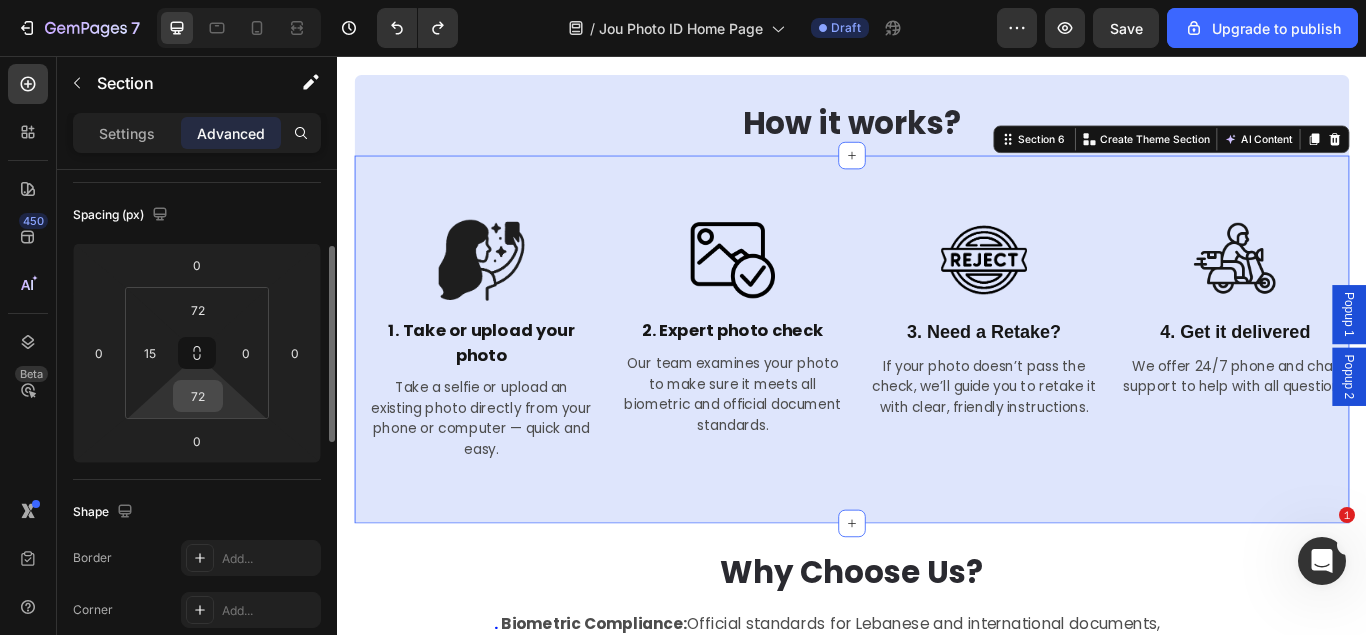click on "72" at bounding box center (198, 396) 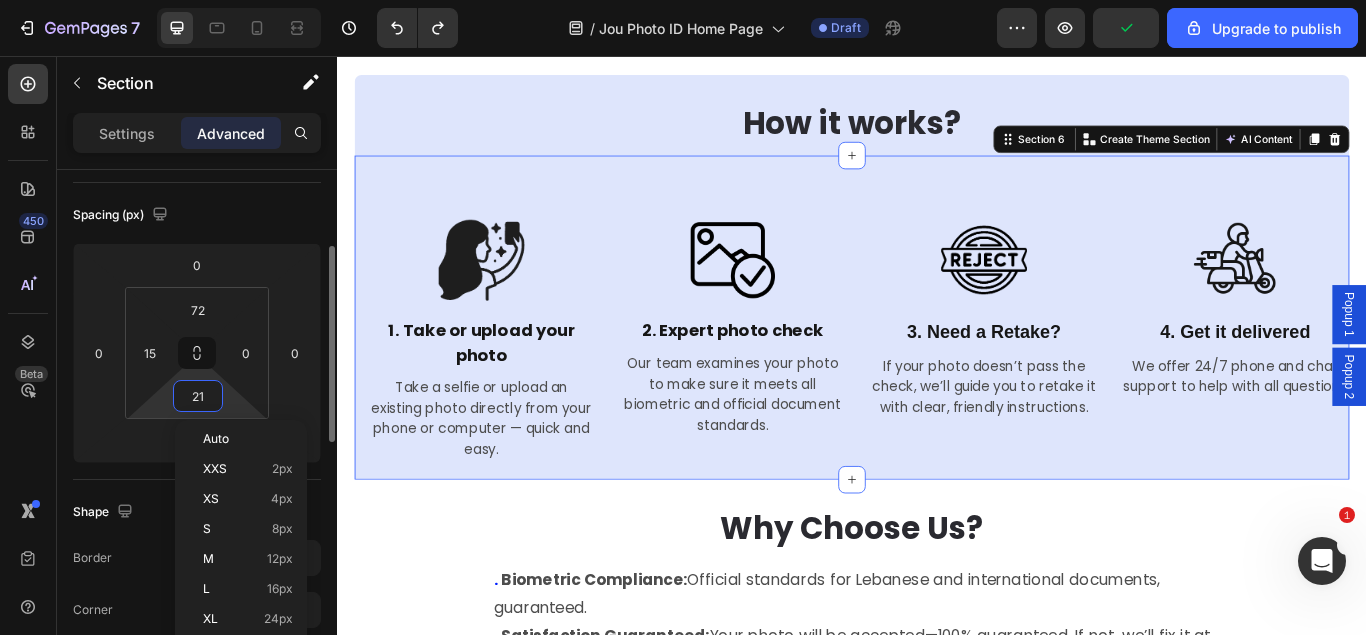 type on "20" 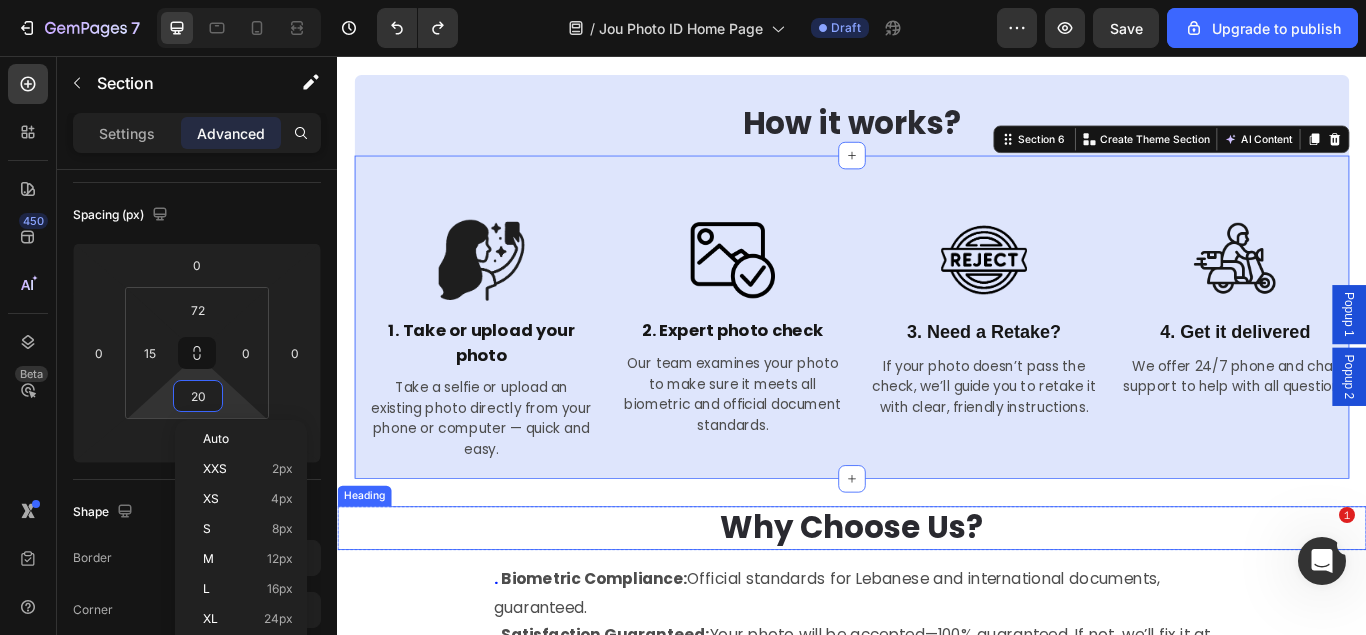 click on "Why Choose Us?" at bounding box center (937, 606) 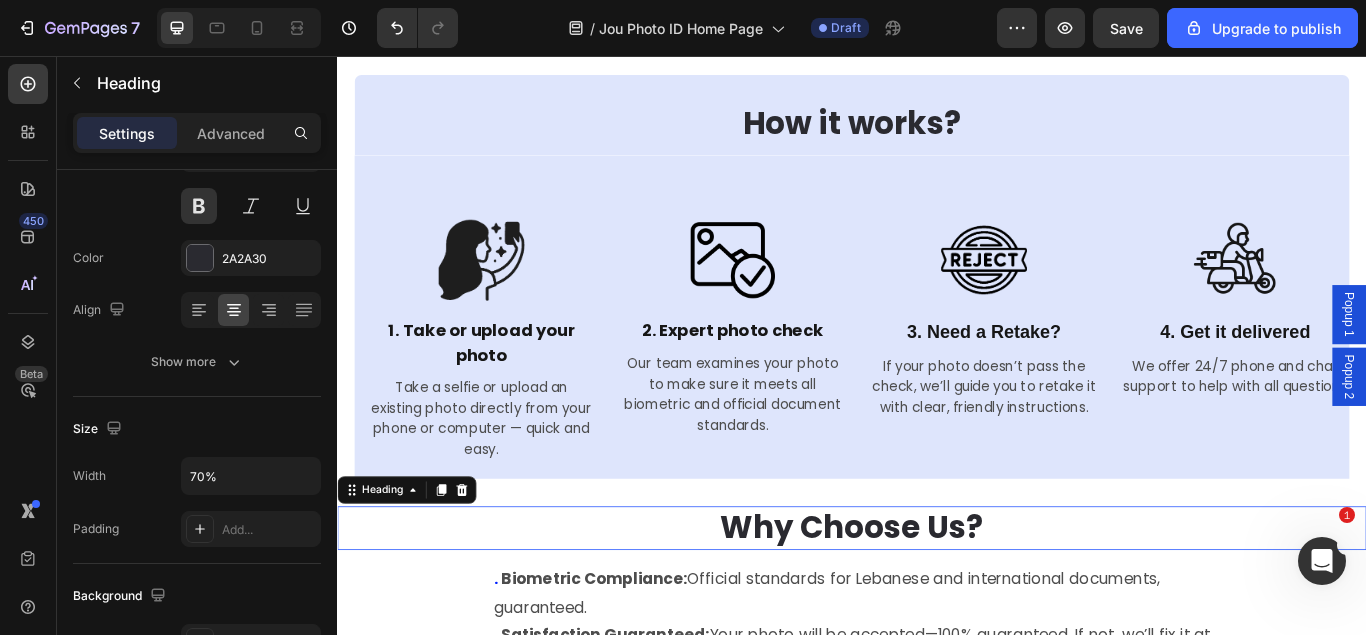 scroll, scrollTop: 0, scrollLeft: 0, axis: both 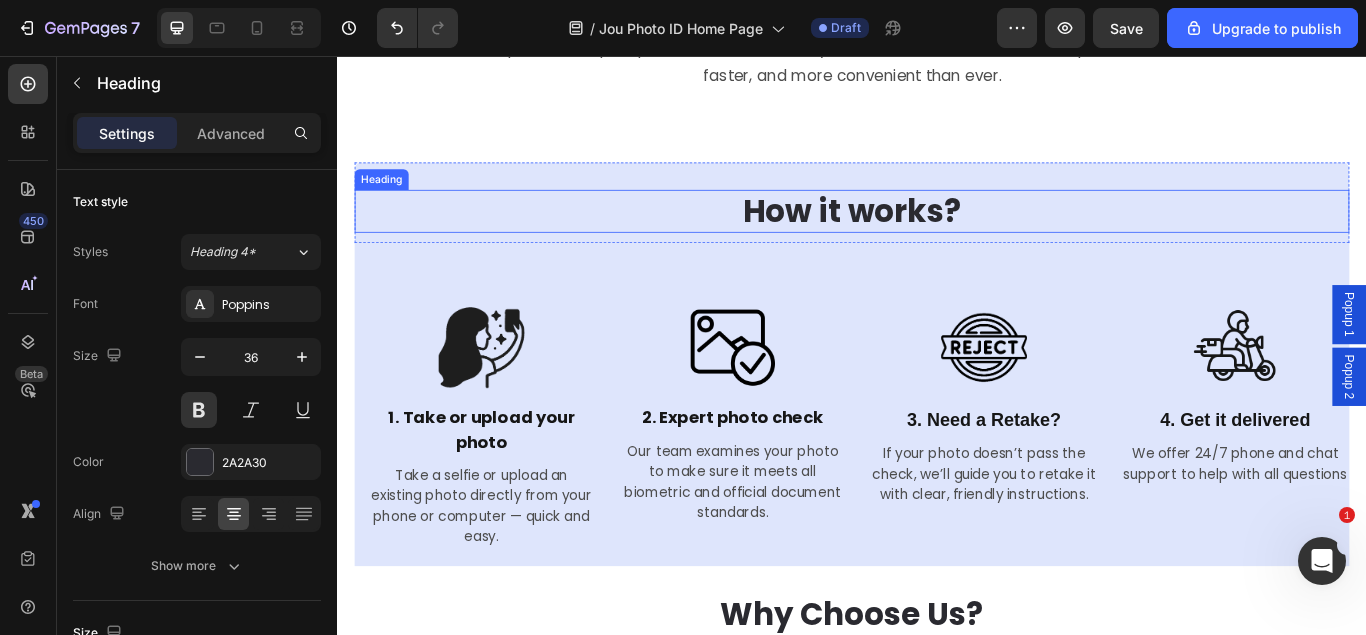 click on "How it works?" at bounding box center [937, 237] 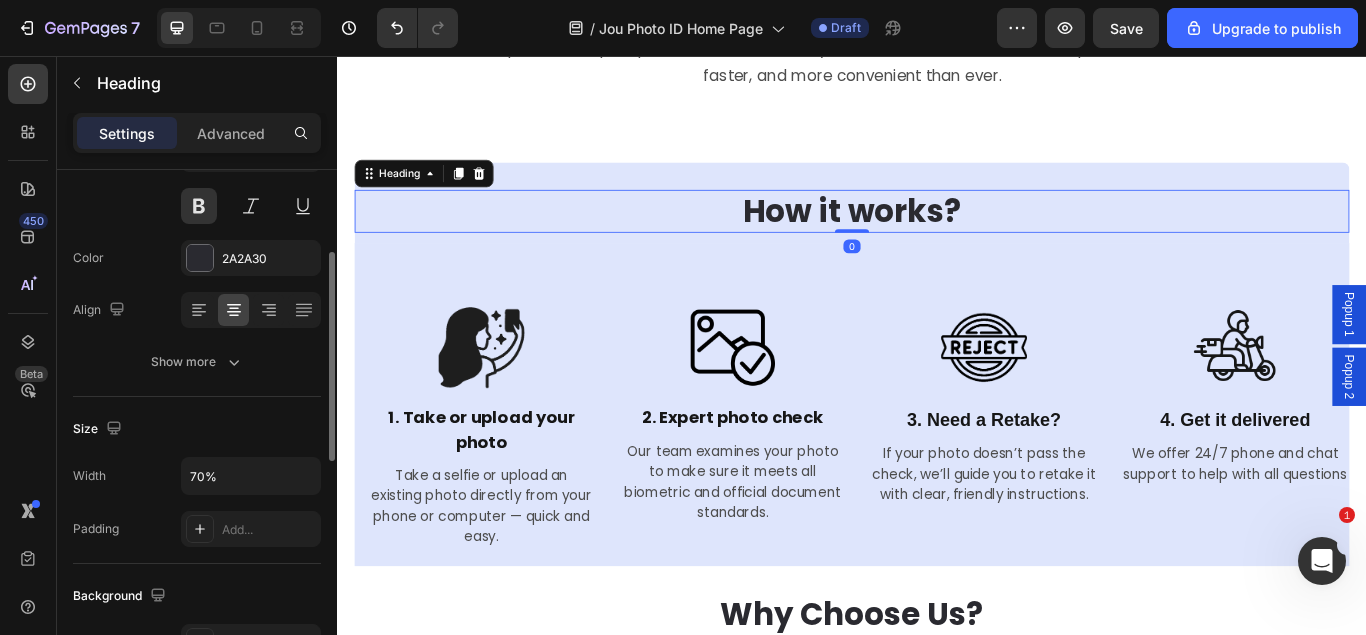 scroll, scrollTop: 408, scrollLeft: 0, axis: vertical 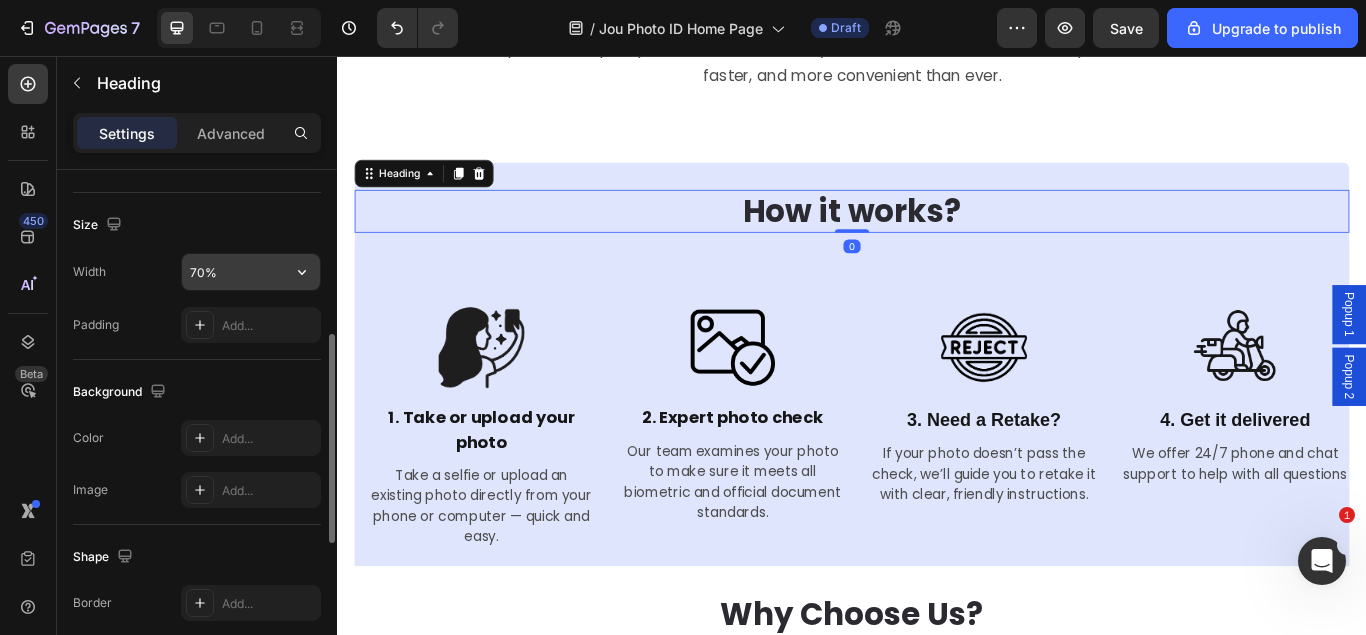 click on "70%" at bounding box center (251, 272) 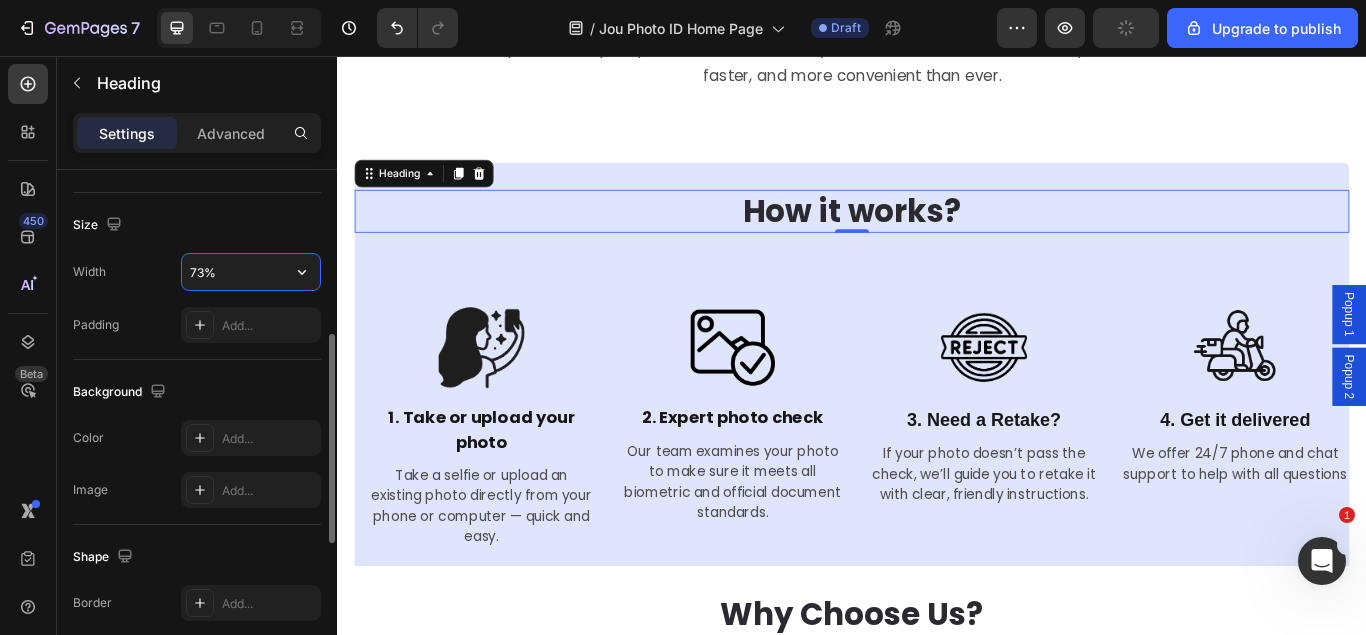 drag, startPoint x: 239, startPoint y: 278, endPoint x: 126, endPoint y: 284, distance: 113.15918 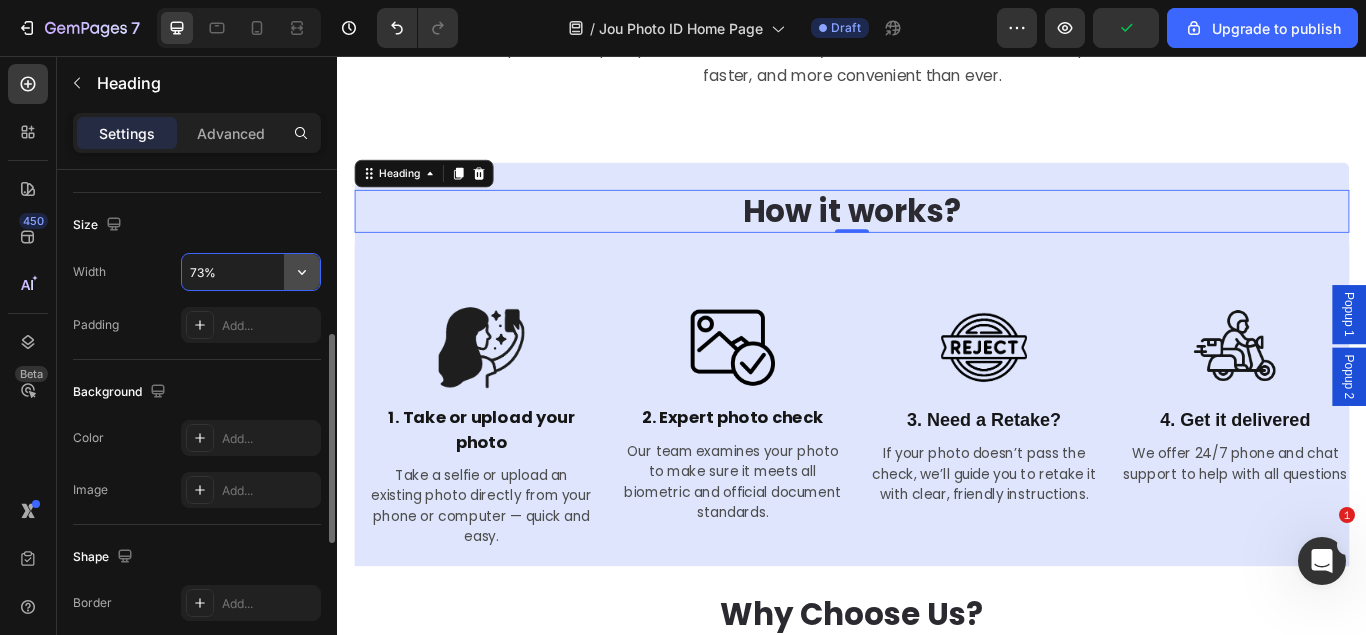 click 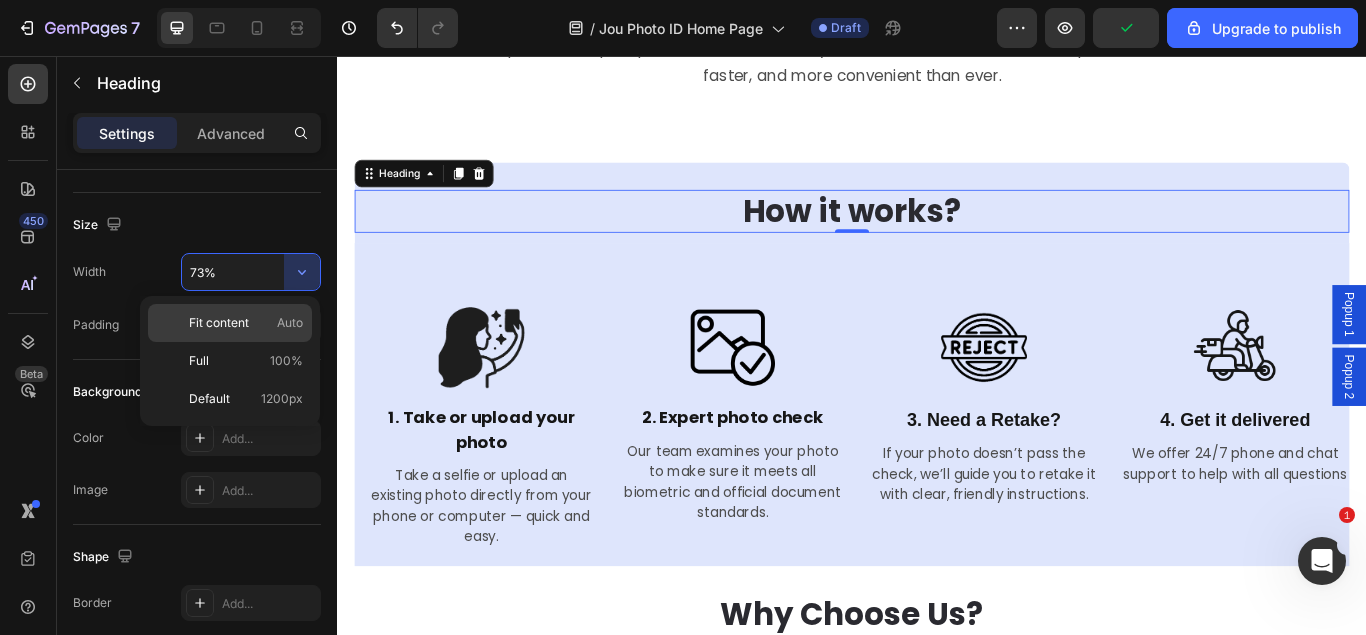 click on "Fit content" at bounding box center [219, 323] 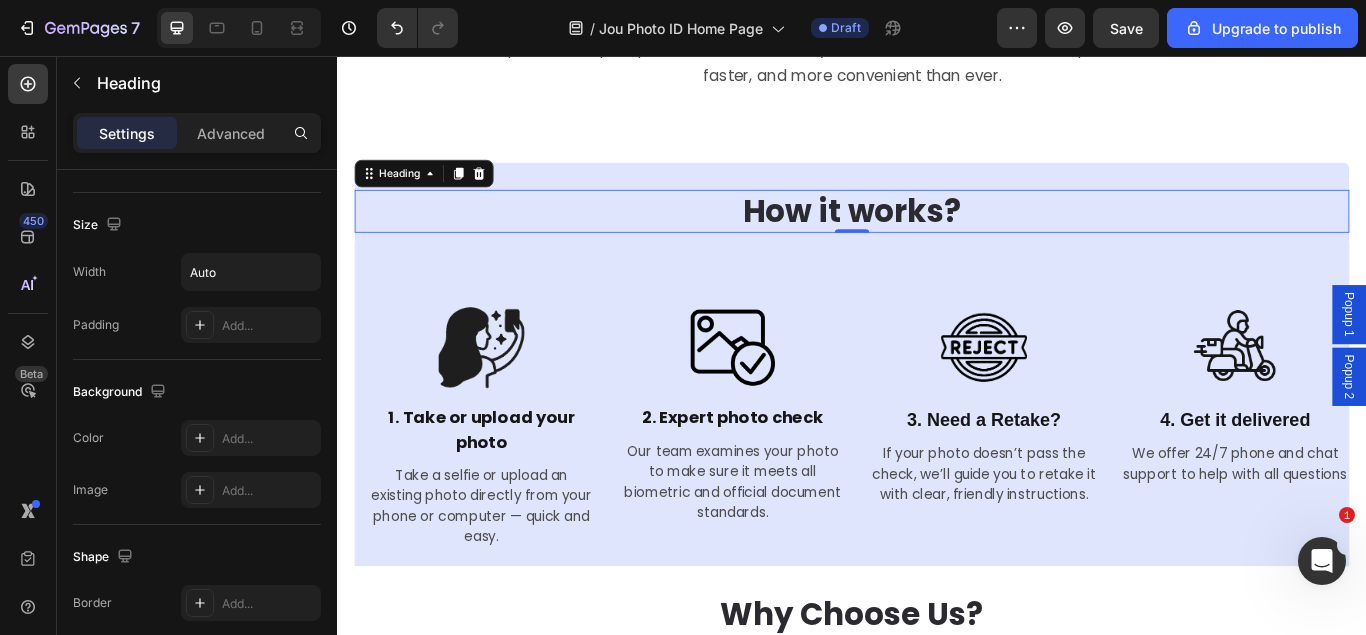 click on "Image 1. Take or upload your photo Text Block Take a selfie or upload an existing photo directly from your phone or computer — quick and easy. Text Image 2. Expert photo check Text Block Our team examines your photo to make sure it meets all biometric and official document standards. Text Image 3. Need a Retake? Text Block If your photo doesn’t pass the check, we’ll guide you to retake it with clear, friendly instructions. Text Image 4. Get it delivered Text Block We offer 24/7 phone and chat support to help with all questions Text Row Section 6" at bounding box center [937, 462] 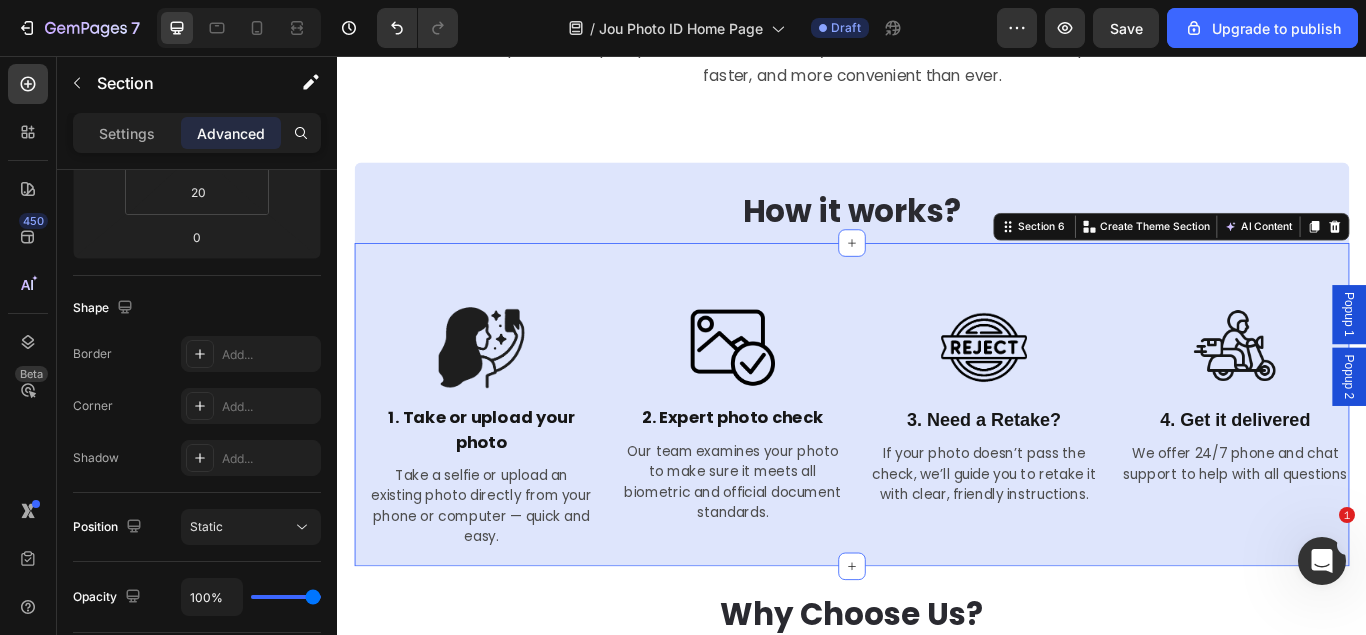 scroll, scrollTop: 0, scrollLeft: 0, axis: both 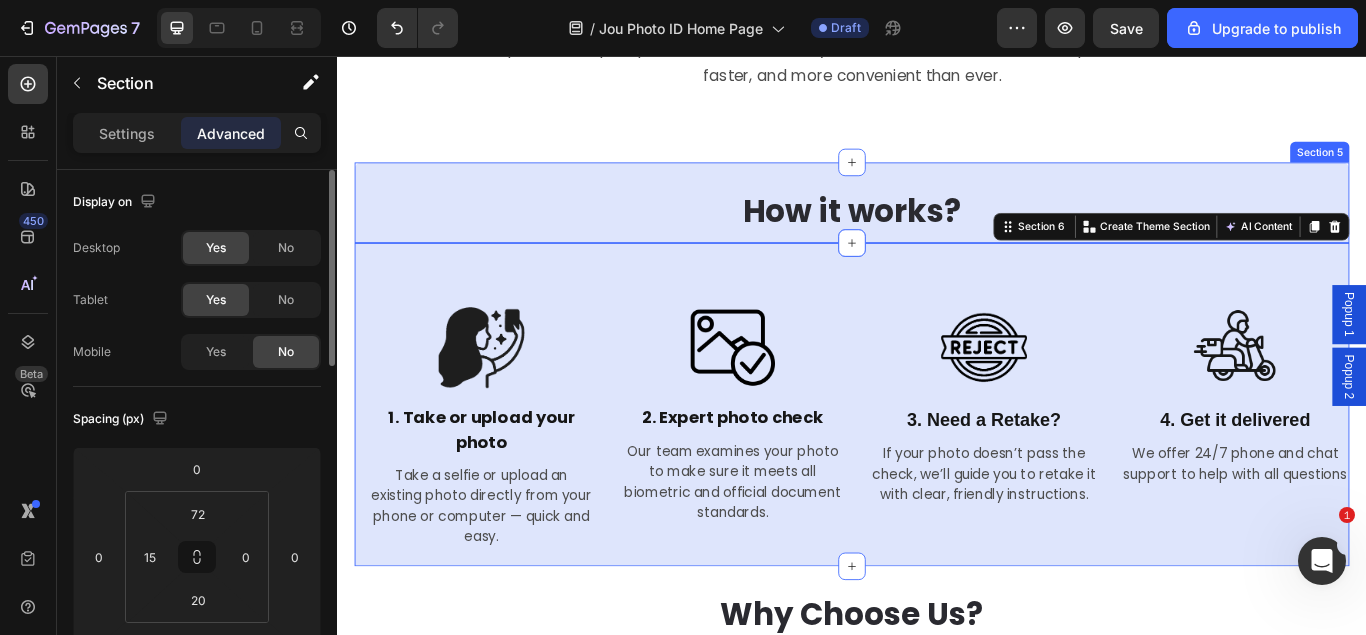 click on "How it works? Heading Section 5" at bounding box center (937, 227) 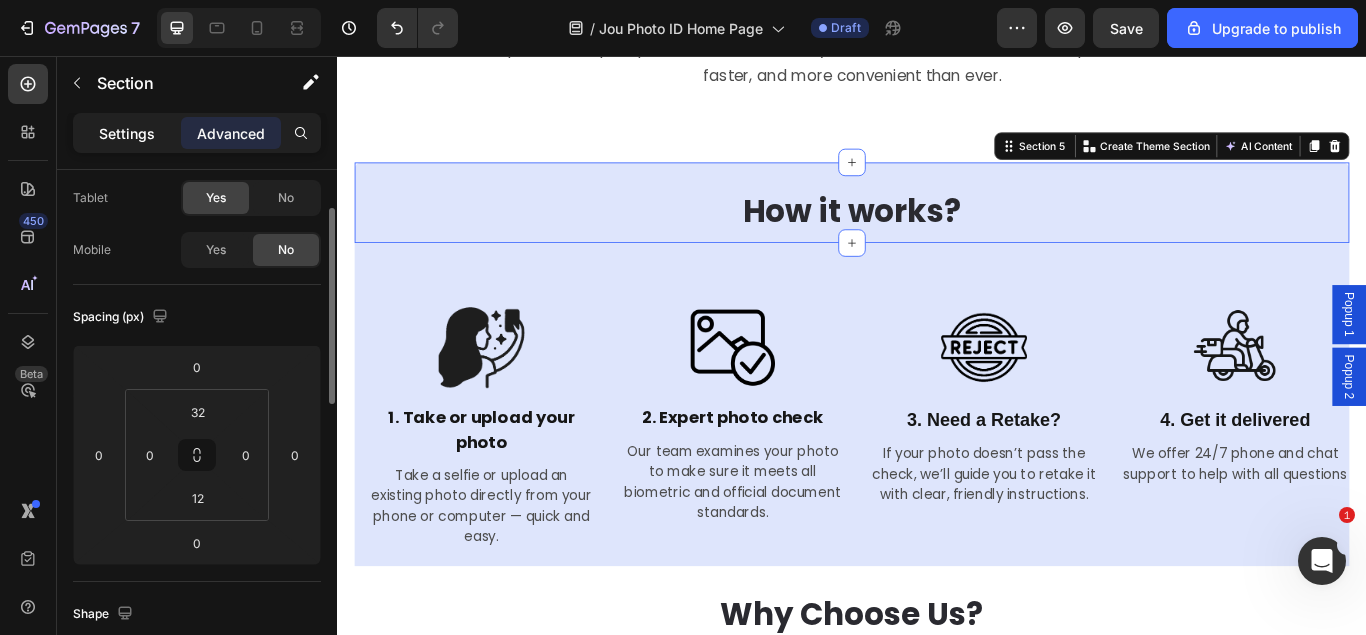 click on "Settings" at bounding box center (127, 133) 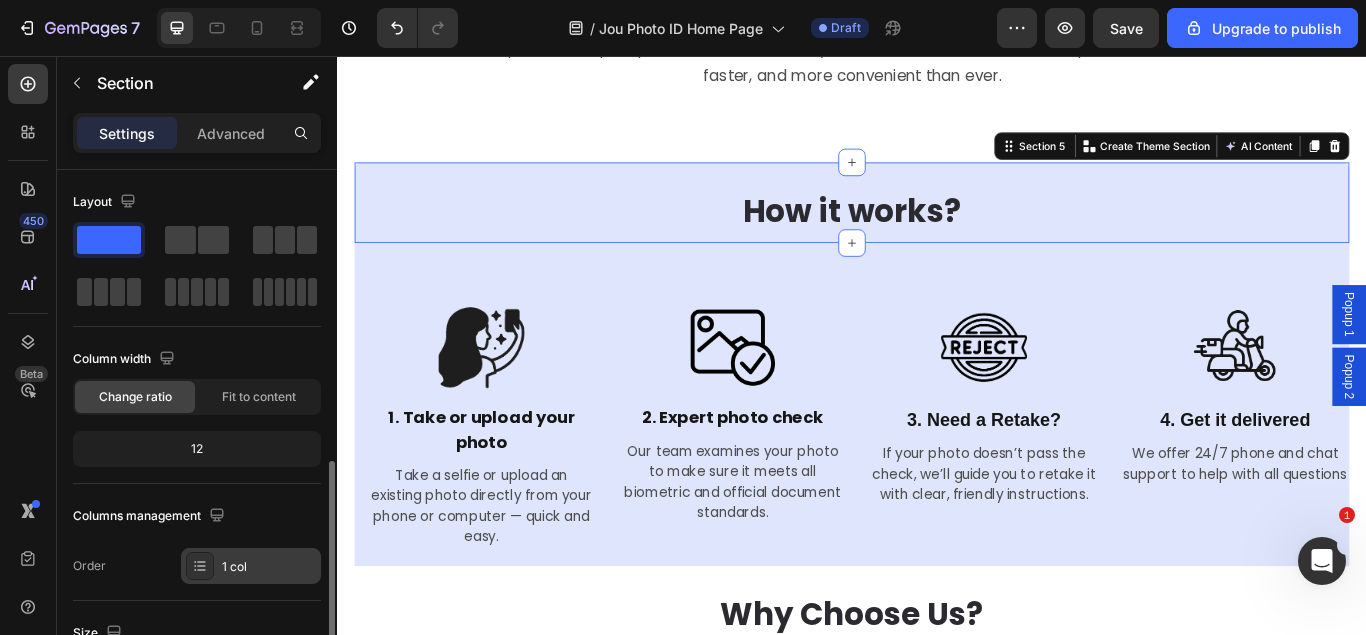 scroll, scrollTop: 306, scrollLeft: 0, axis: vertical 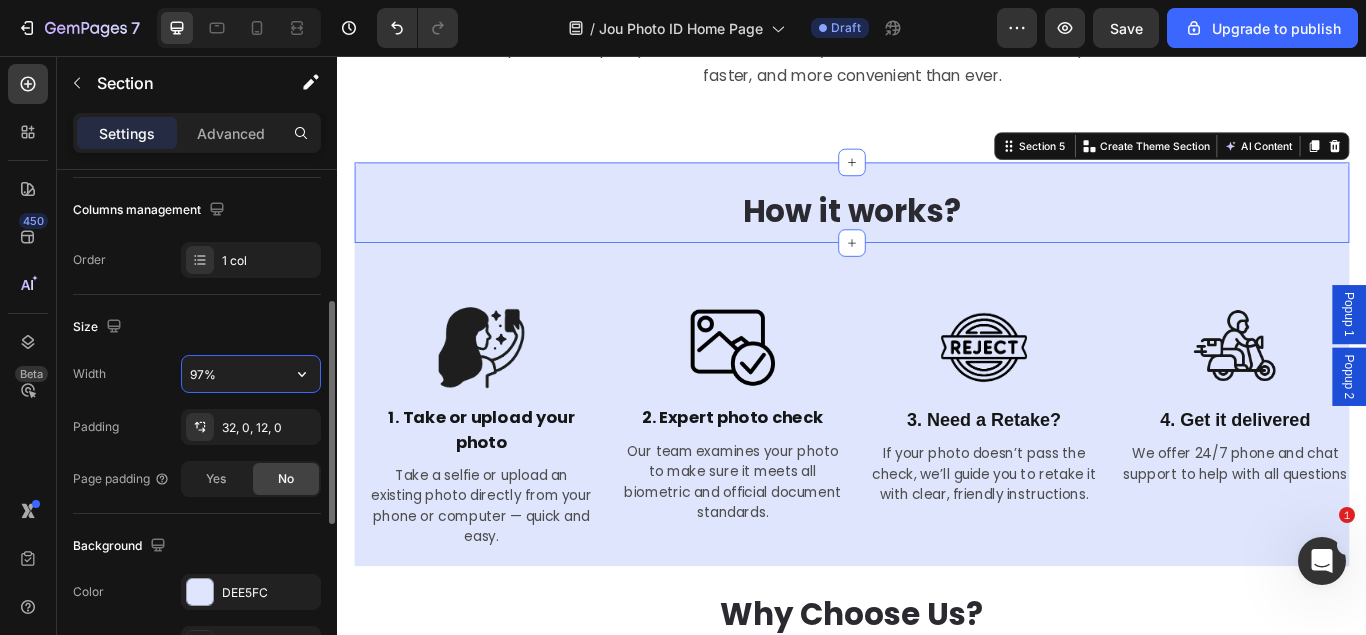 click on "97%" at bounding box center (251, 374) 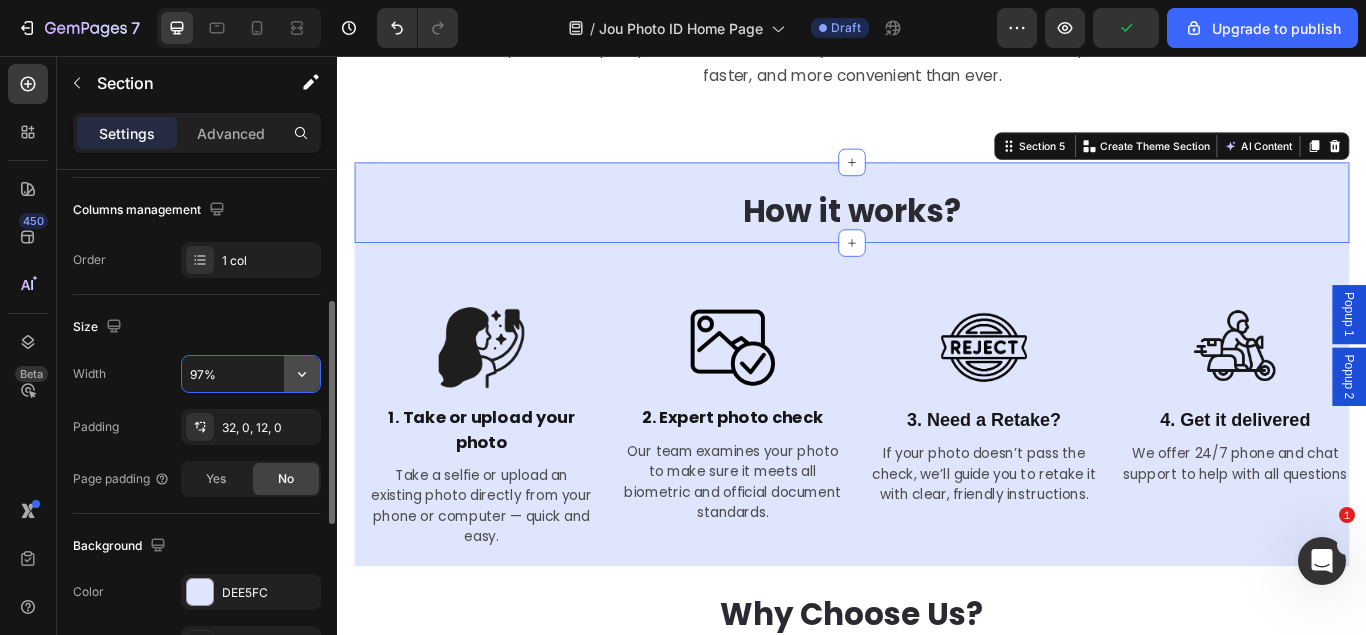 click 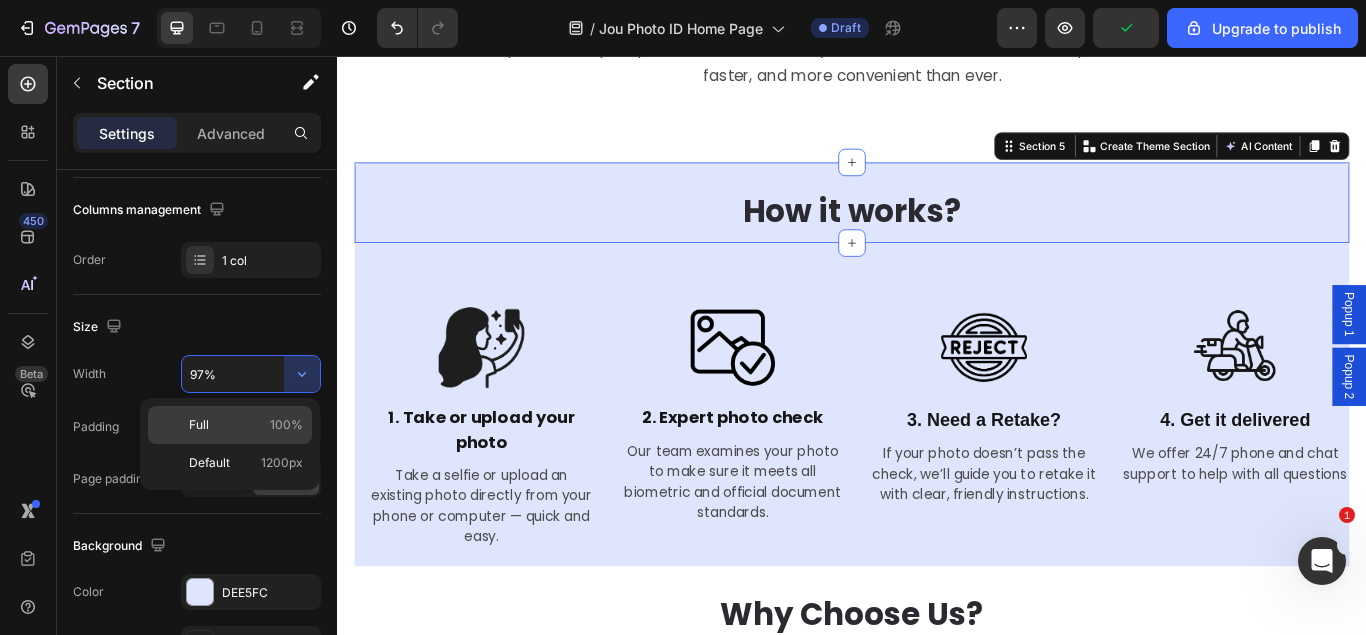 click on "Full 100%" at bounding box center [246, 425] 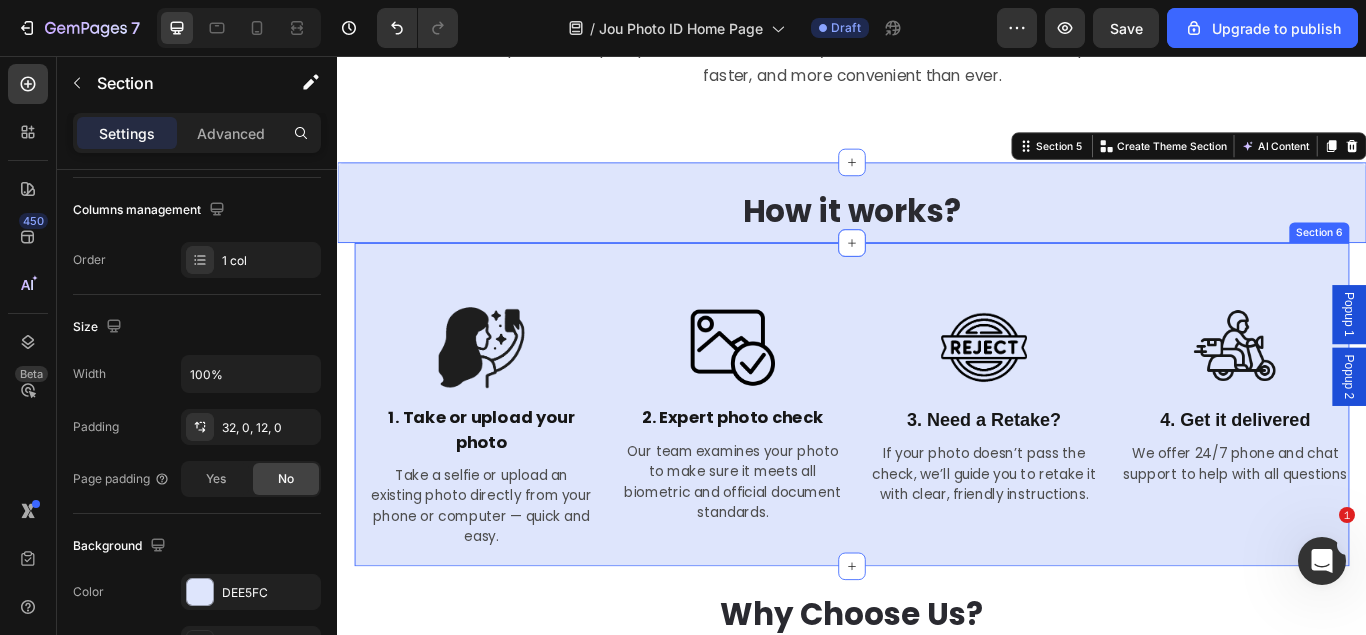 click on "Image 1. Take or upload your photo Text Block Take a selfie or upload an existing photo directly from your phone or computer — quick and easy. Text Image 2. Expert photo check Text Block Our team examines your photo to make sure it meets all biometric and official document standards. Text Image 3. Need a Retake? Text Block If your photo doesn’t pass the check, we’ll guide you to retake it with clear, friendly instructions. Text Image 4. Get it delivered Text Block We offer 24/7 phone and chat support to help with all questions Text Row Section 6" at bounding box center (937, 462) 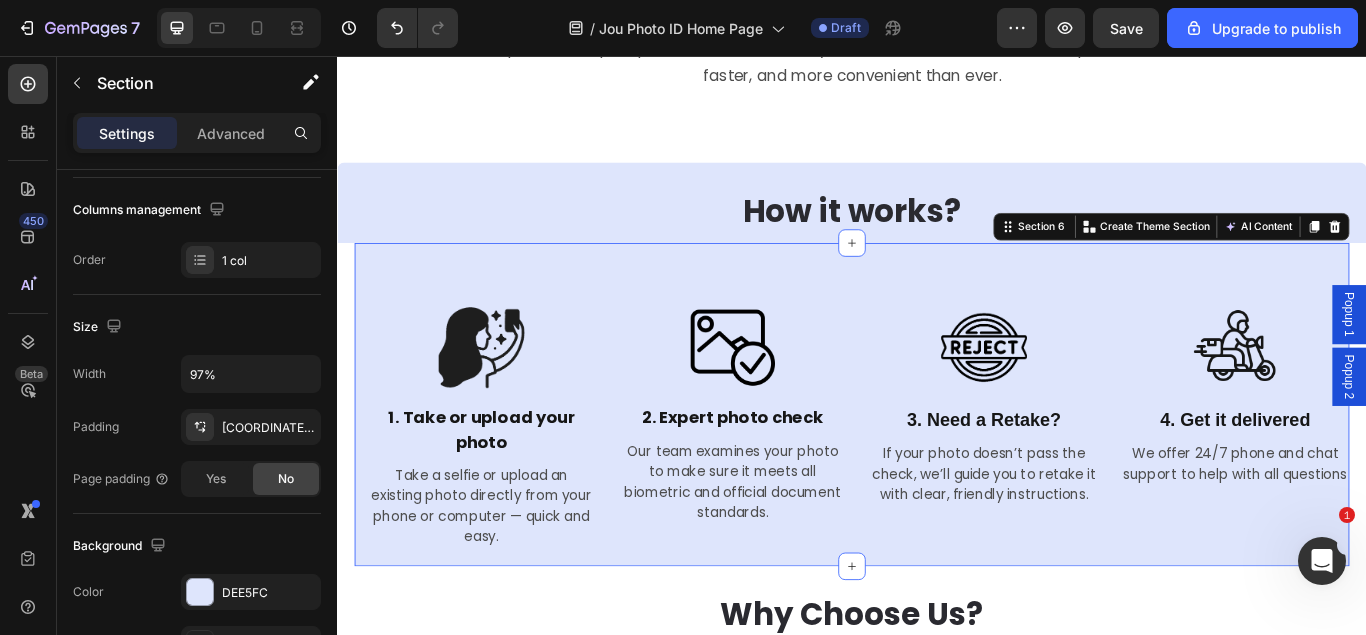 click on "Image 1. Take or upload your photo Text Block Take a selfie or upload an existing photo directly from your phone or computer — quick and easy. Text Image 2. Expert photo check Text Block Our team examines your photo to make sure it meets all biometric and official document standards. Text Image 3. Need a Retake? Text Block If your photo doesn’t pass the check, we’ll guide you to retake it with clear, friendly instructions. Text Image 4. Get it delivered Text Block We offer 24/7 phone and chat support to help with all questions Text Row Section 6   You can create reusable sections Create Theme Section AI Content Write with GemAI What would you like to describe here? Tone and Voice Persuasive Product JOU ID PHOTO Show more Generate" at bounding box center (937, 462) 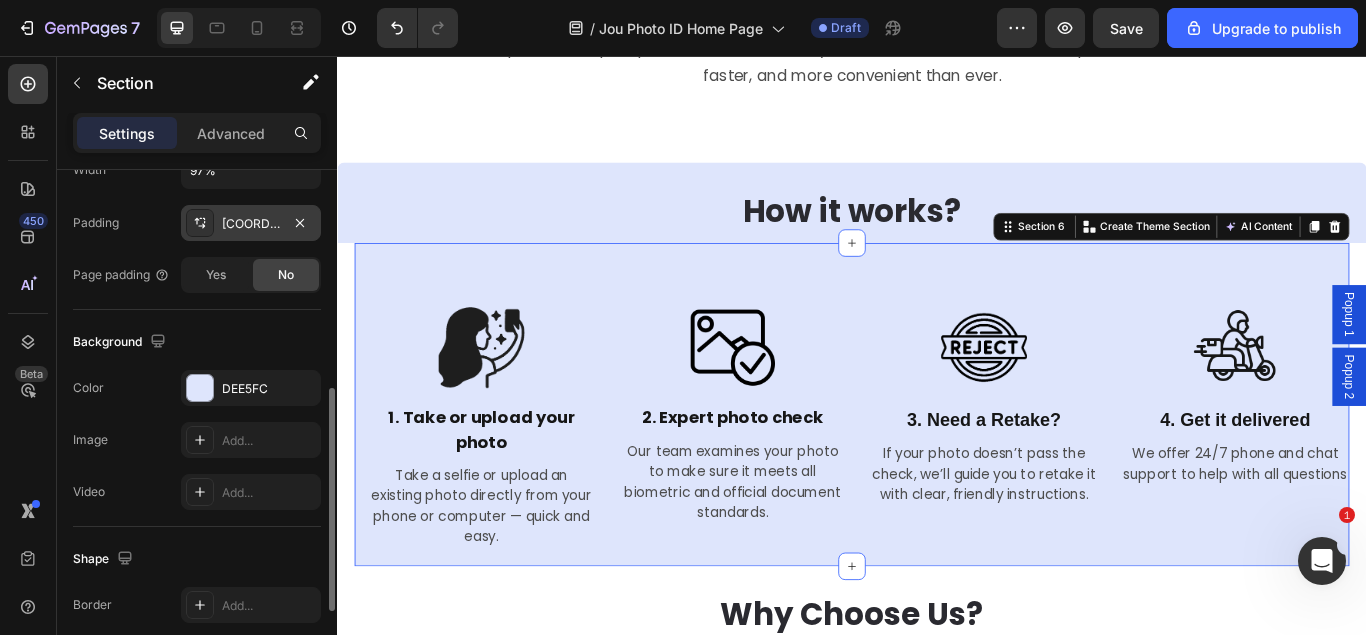 scroll, scrollTop: 408, scrollLeft: 0, axis: vertical 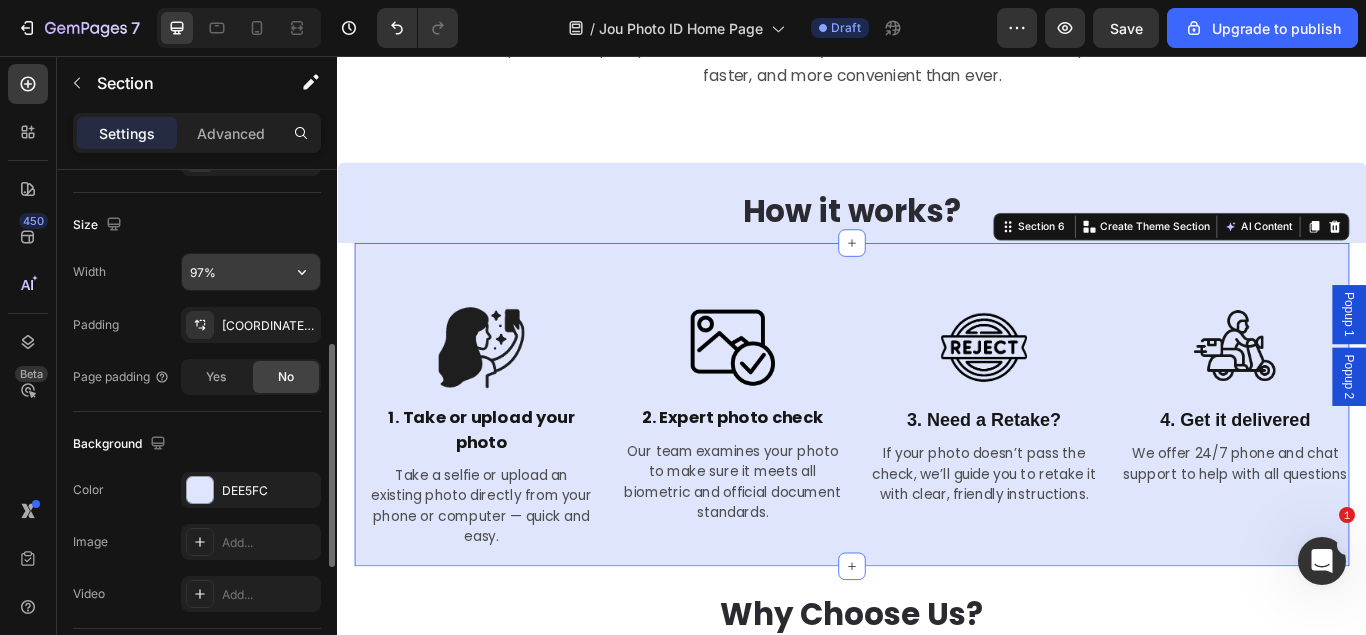 click on "97%" at bounding box center (251, 272) 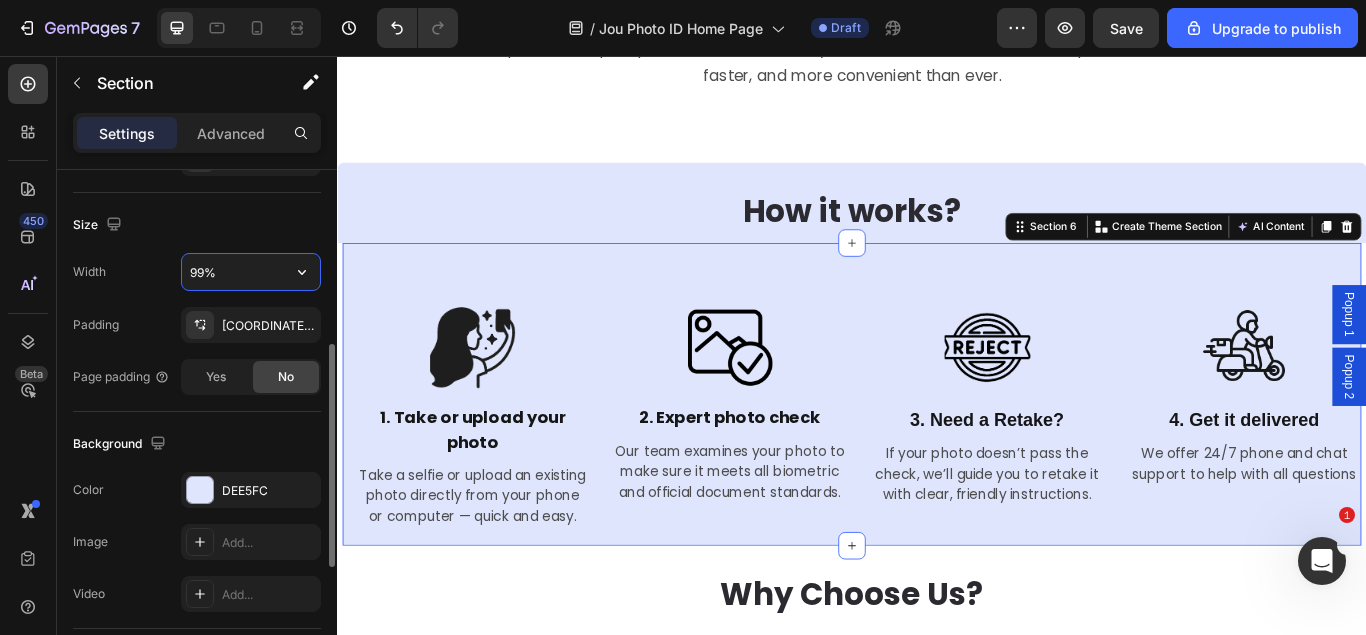 type on "100%" 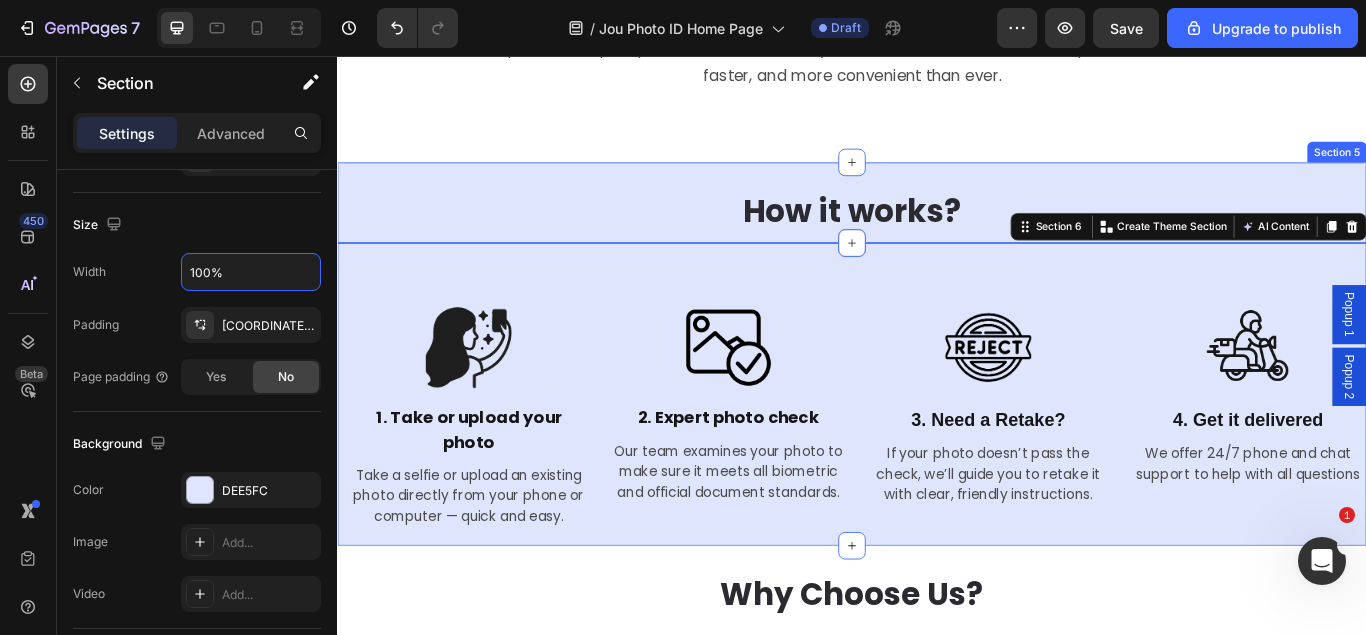 click on "How it works?" at bounding box center [937, 237] 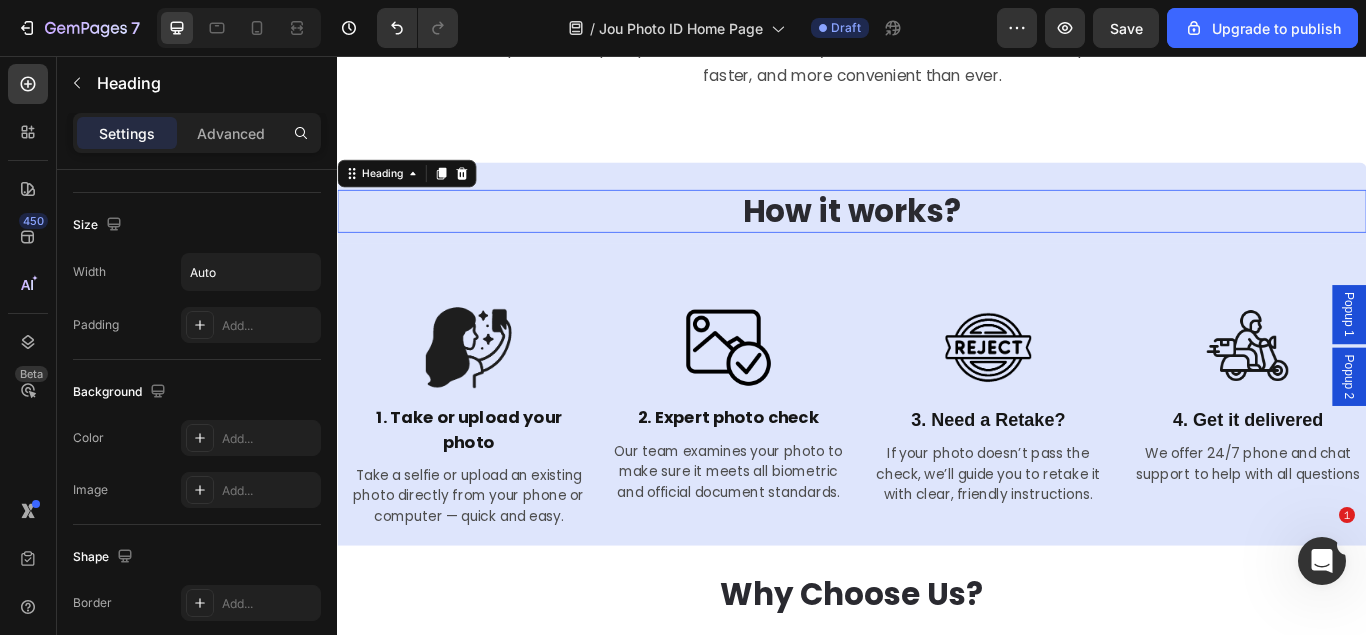 scroll, scrollTop: 0, scrollLeft: 0, axis: both 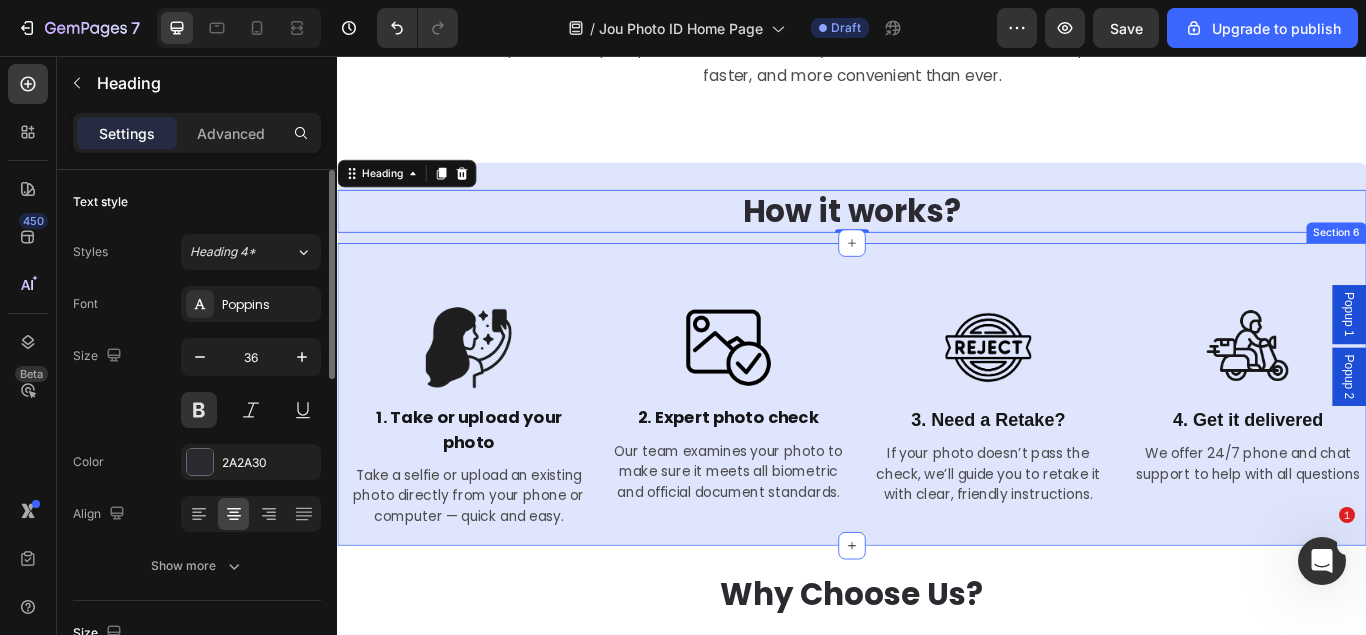 click on "Image 1. Take or upload your photo Text Block Take a selfie or upload an existing photo directly from your phone or computer — quick and easy. Text Image 2. Expert photo check Text Block Our team examines your photo to make sure it meets all biometric and official document standards. Text Image 3. Need a Retake? Text Block If your photo doesn’t pass the check, we’ll guide you to retake it with clear, friendly instructions. Text Image 4. Get it delivered Text Block We offer 24/7 phone and chat support to help with all questions Text Row Section 6" at bounding box center [937, 450] 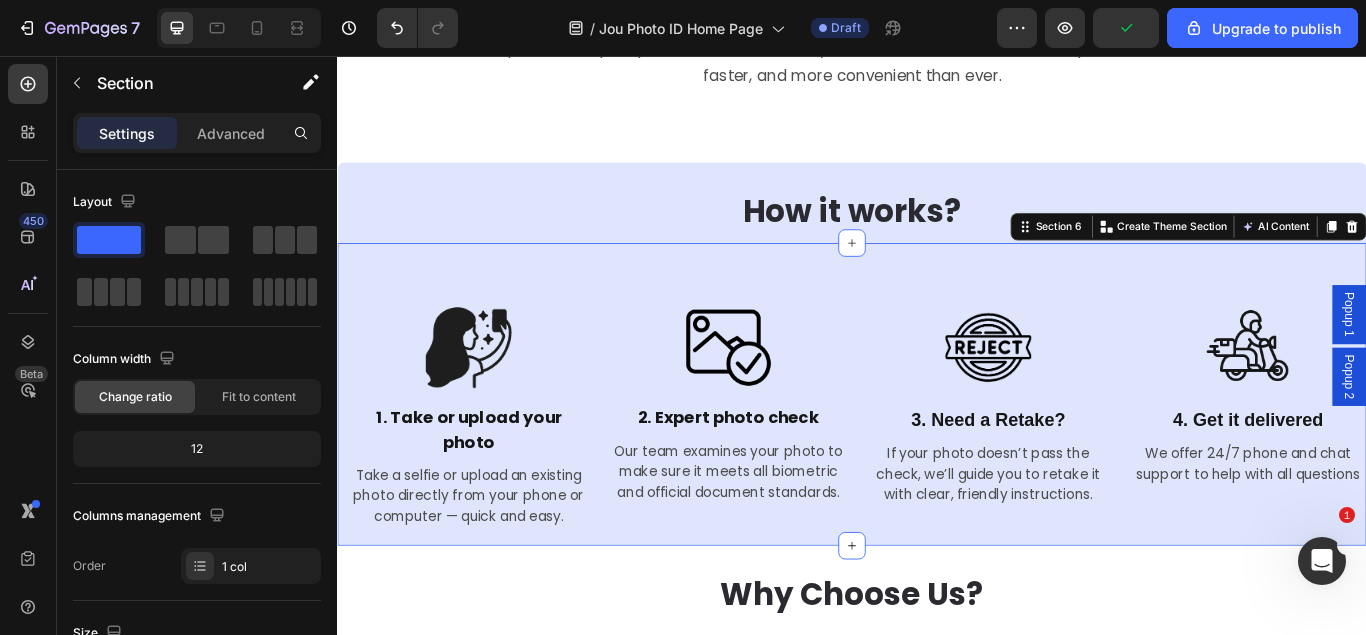 click on "Image 1. Take or upload your photo Text Block Take a selfie or upload an existing photo directly from your phone or computer — quick and easy. Text Image 2. Expert photo check Text Block Our team examines your photo to make sure it meets all biometric and official document standards. Text Image 3. Need a Retake? Text Block If your photo doesn’t pass the check, we’ll guide you to retake it with clear, friendly instructions. Text Image 4. Get it delivered Text Block We offer 24/7 phone and chat support to help with all questions Text Row Section 6   You can create reusable sections Create Theme Section AI Content Write with GemAI What would you like to describe here? Tone and Voice Persuasive Product JOU ID PHOTO Show more Generate" at bounding box center (937, 450) 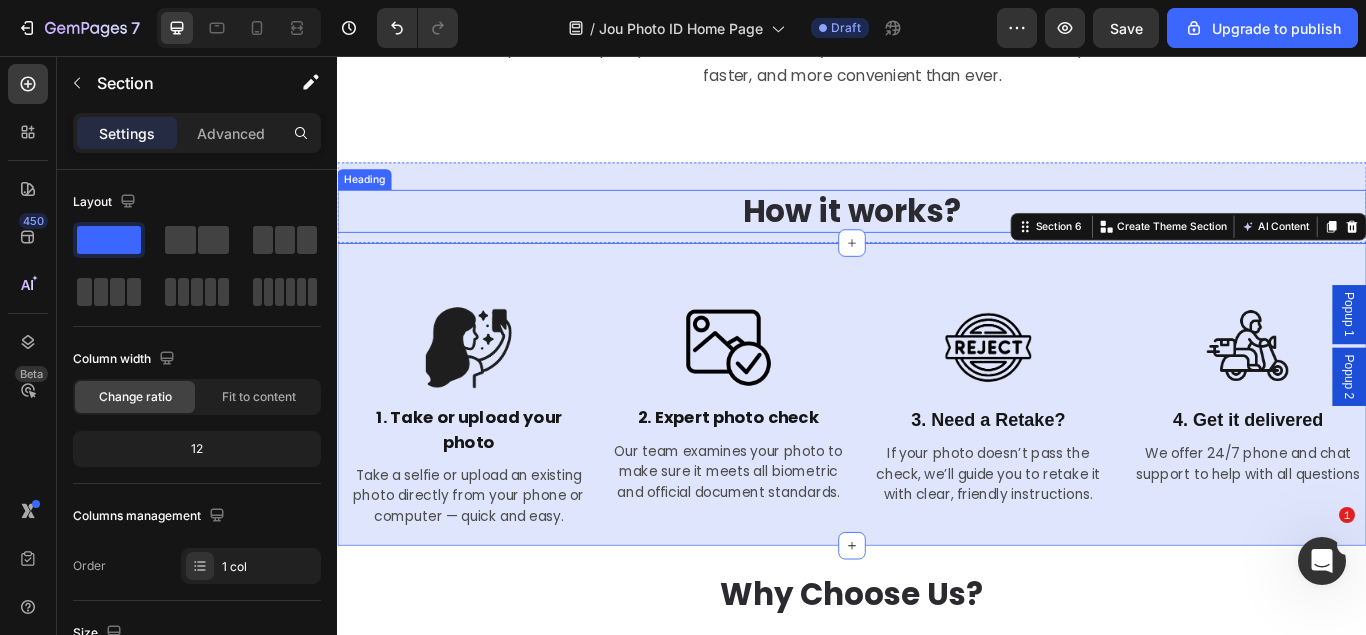 click on "How it works?" at bounding box center [937, 237] 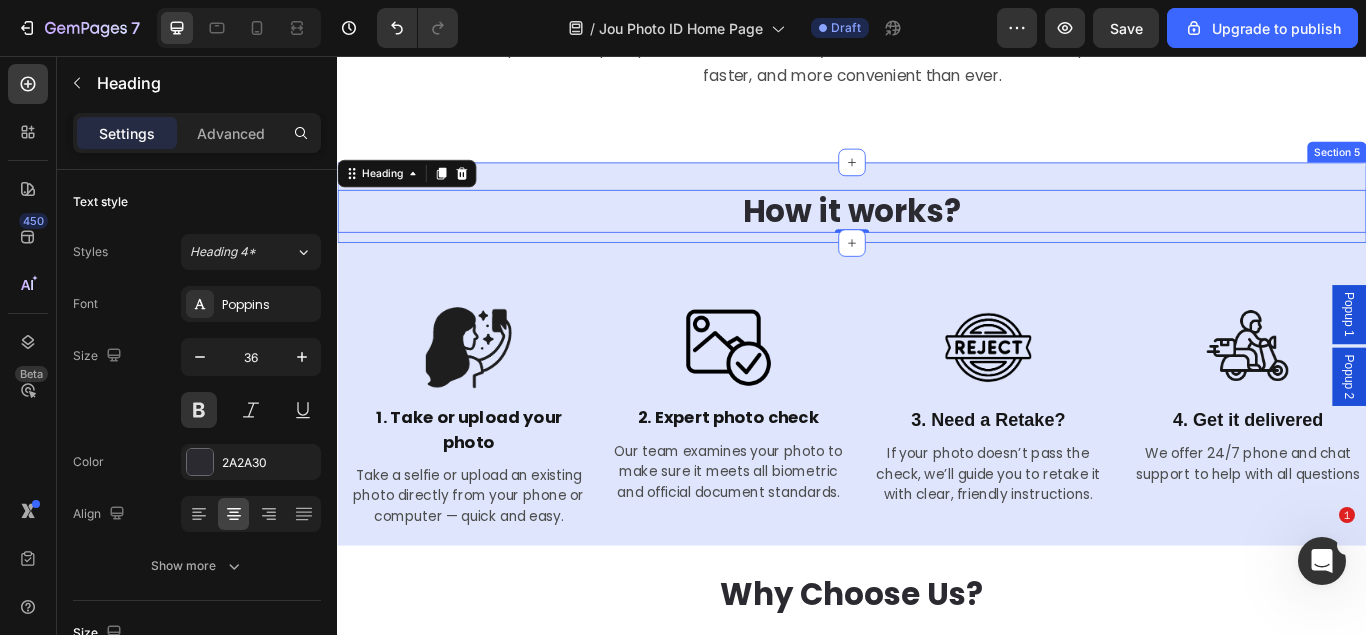 click on "How it works? Heading   0 Section 5" at bounding box center [937, 227] 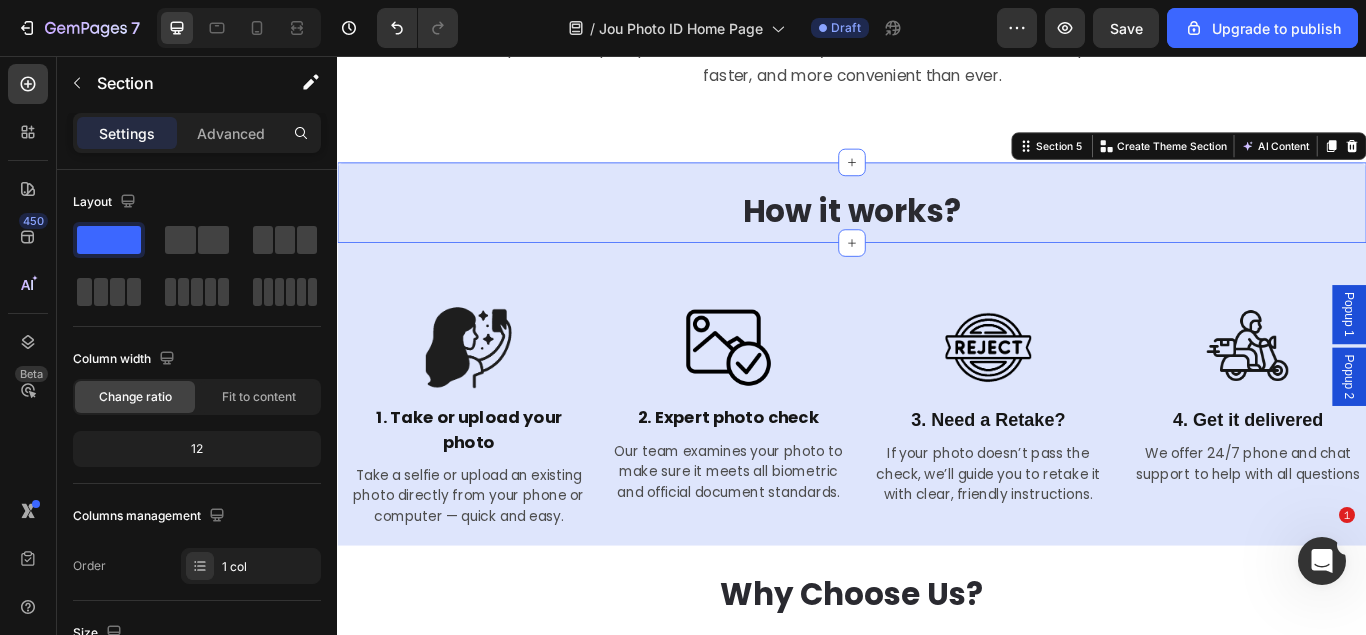 click on "Settings Advanced" at bounding box center [197, 141] 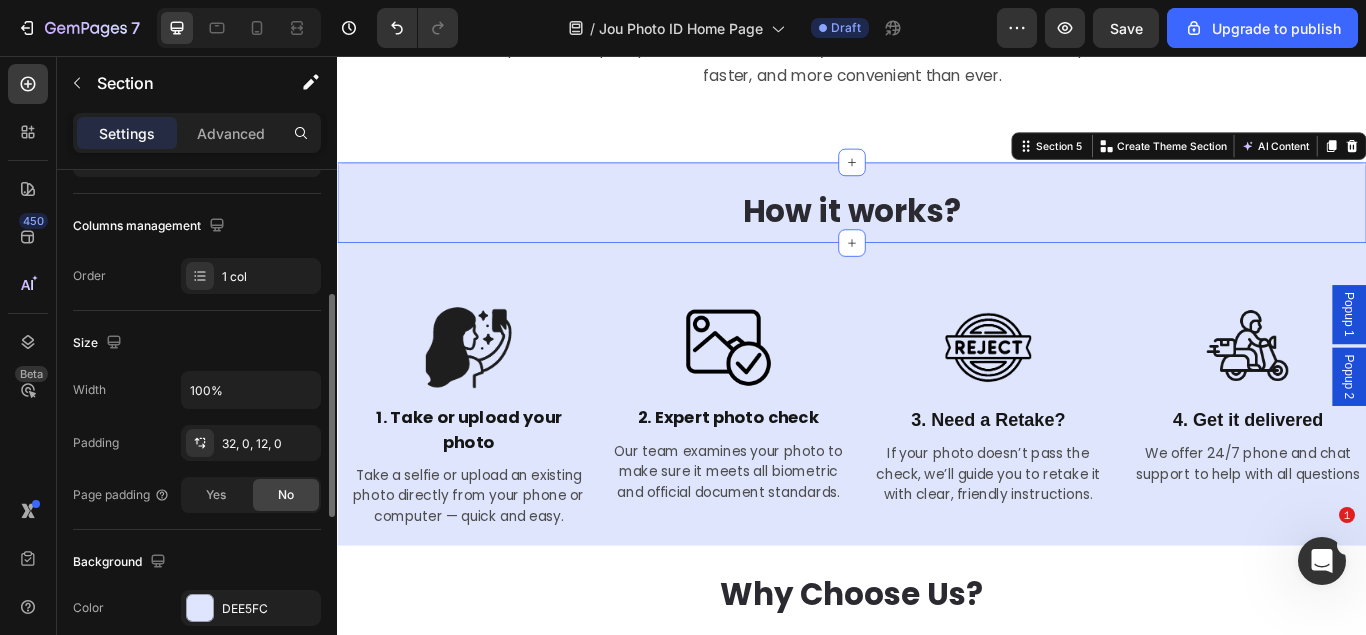 scroll, scrollTop: 0, scrollLeft: 0, axis: both 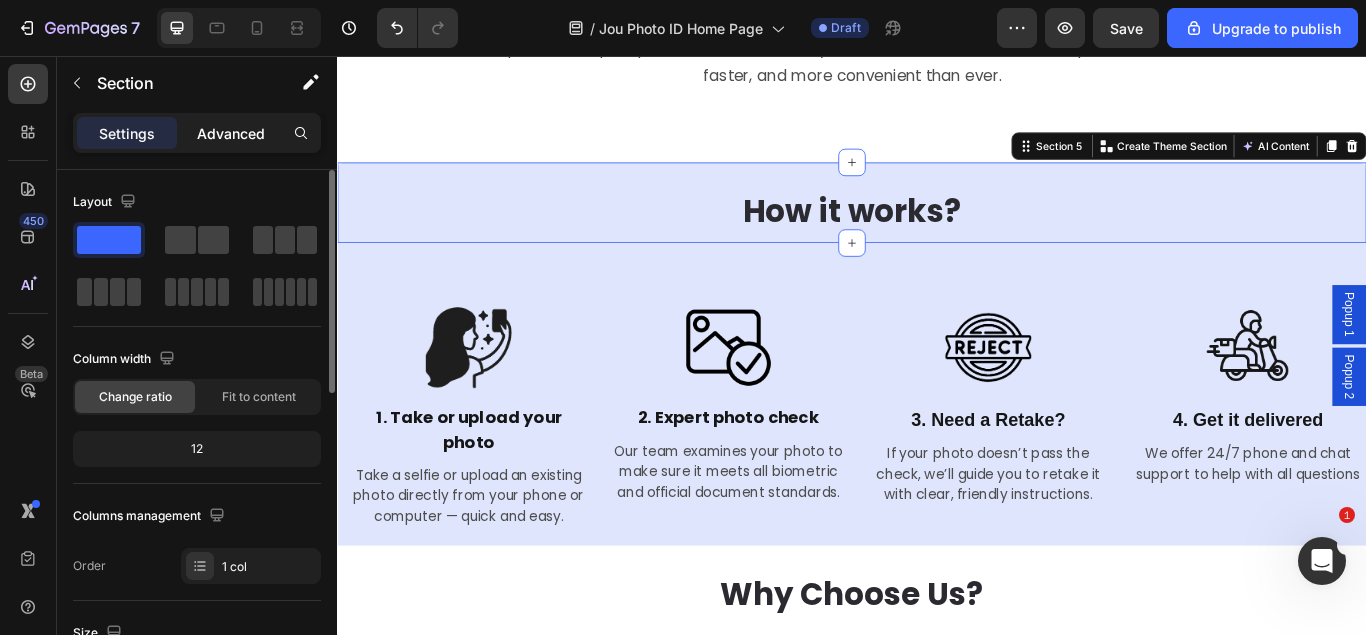 click on "Advanced" 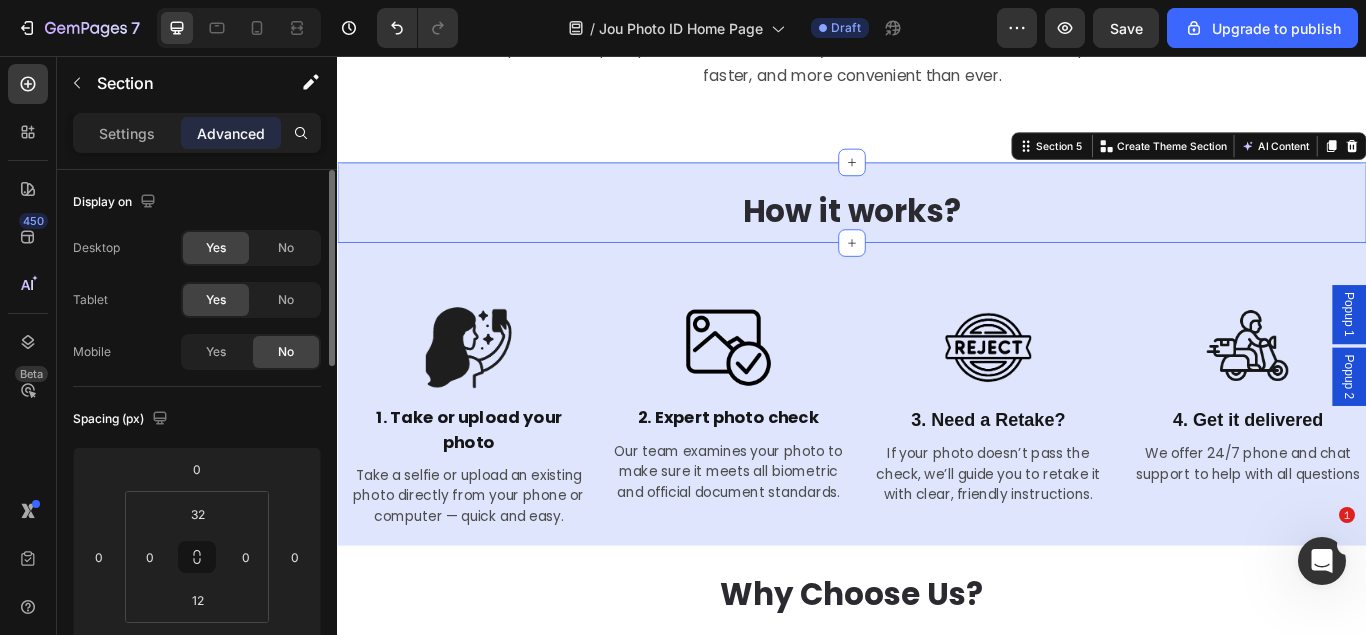 scroll, scrollTop: 102, scrollLeft: 0, axis: vertical 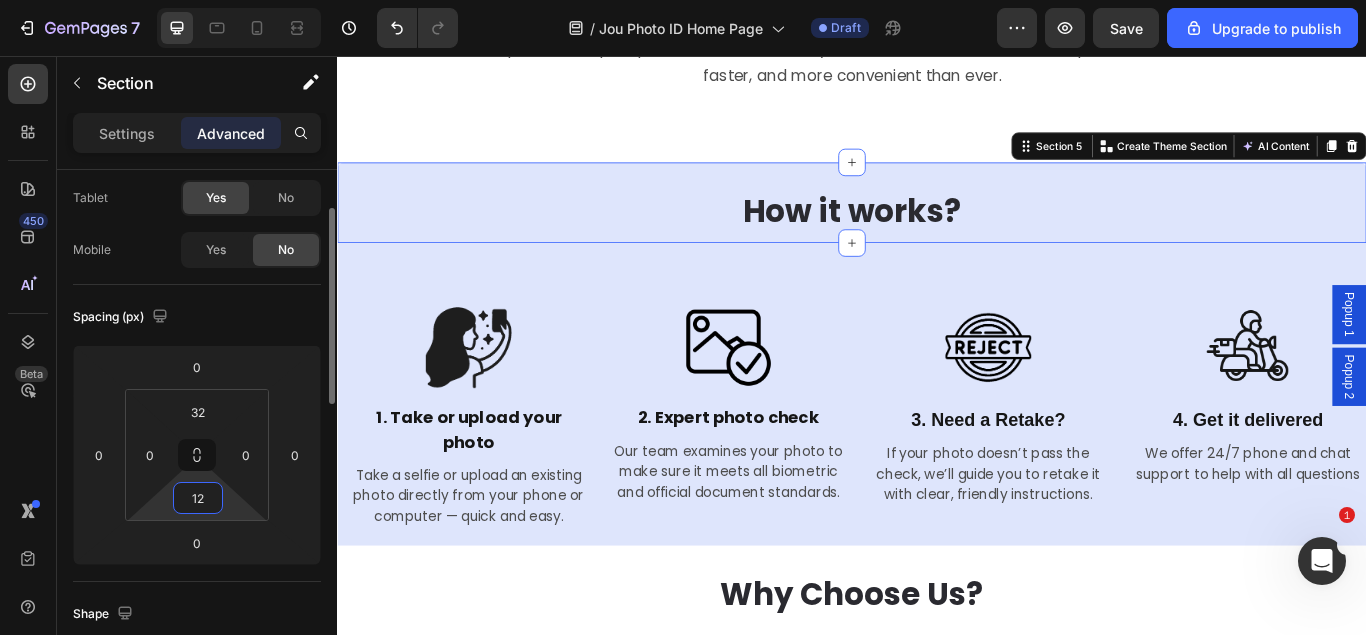 click on "12" at bounding box center [198, 498] 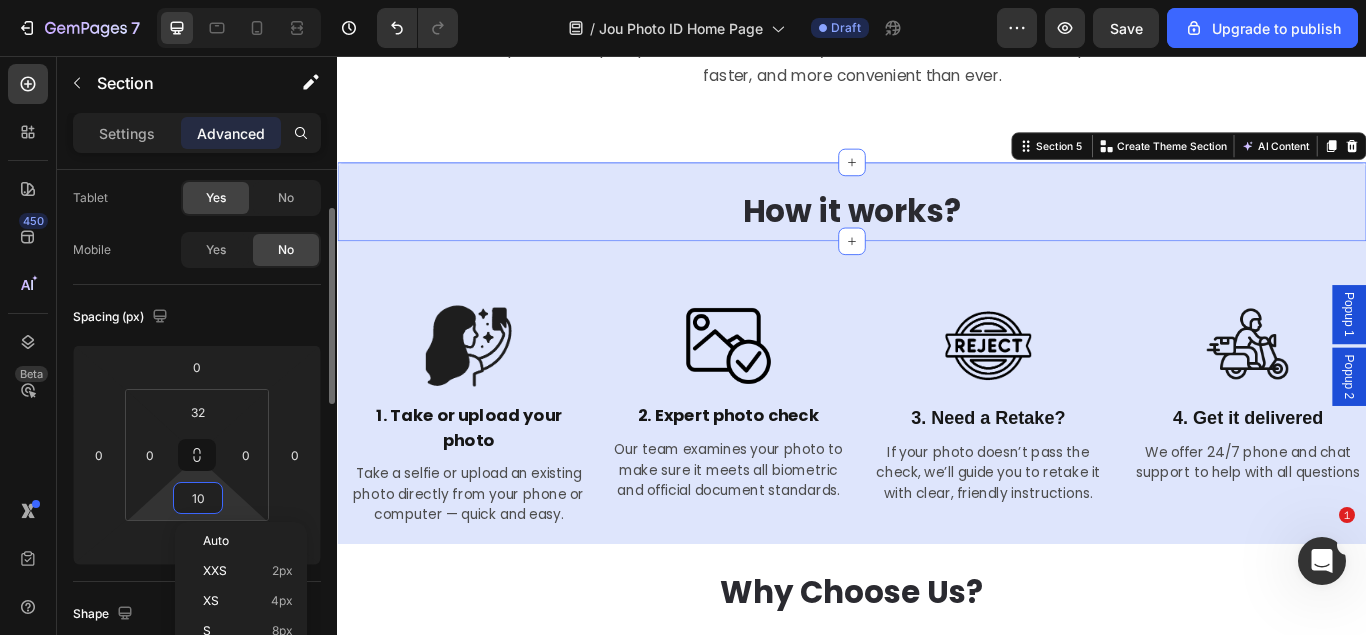 type on "9" 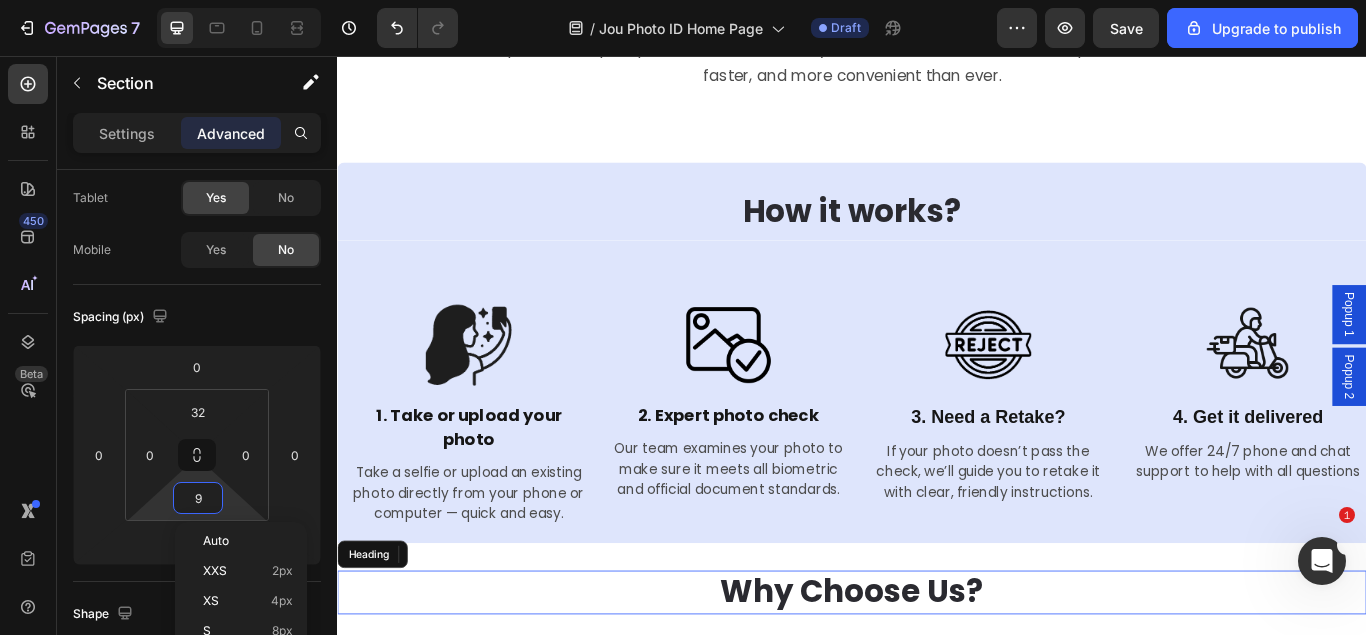 click on "Why Choose Us?" at bounding box center (937, 681) 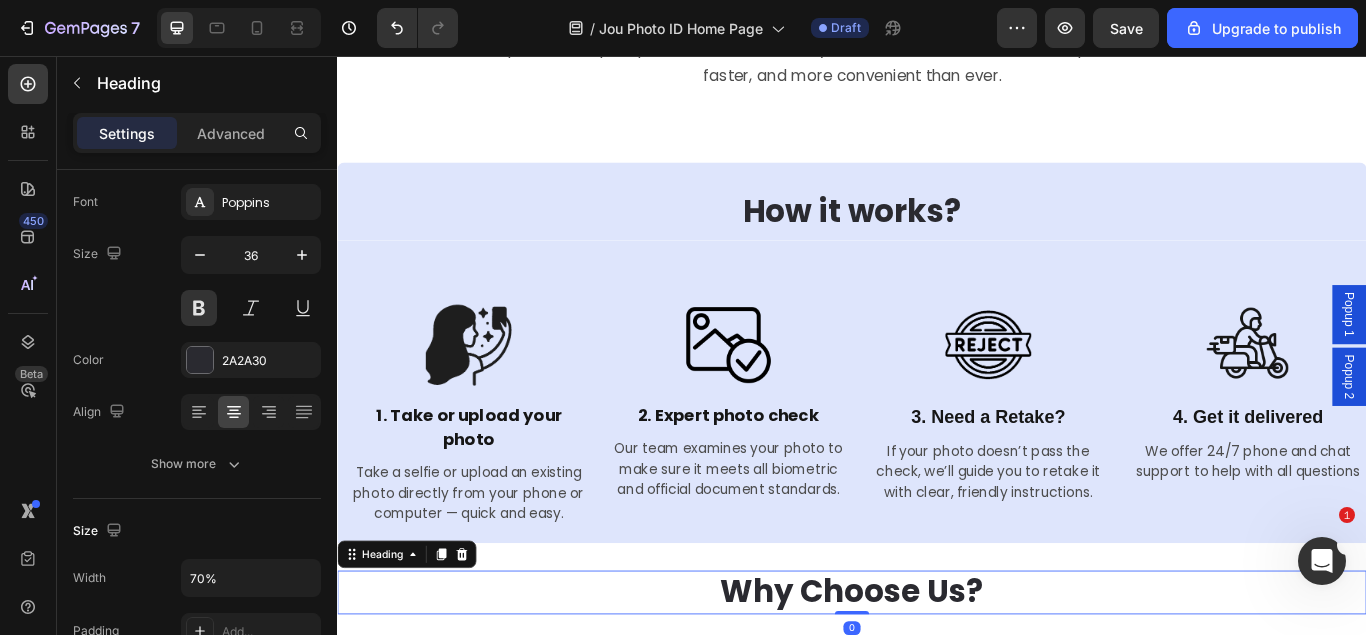 scroll, scrollTop: 0, scrollLeft: 0, axis: both 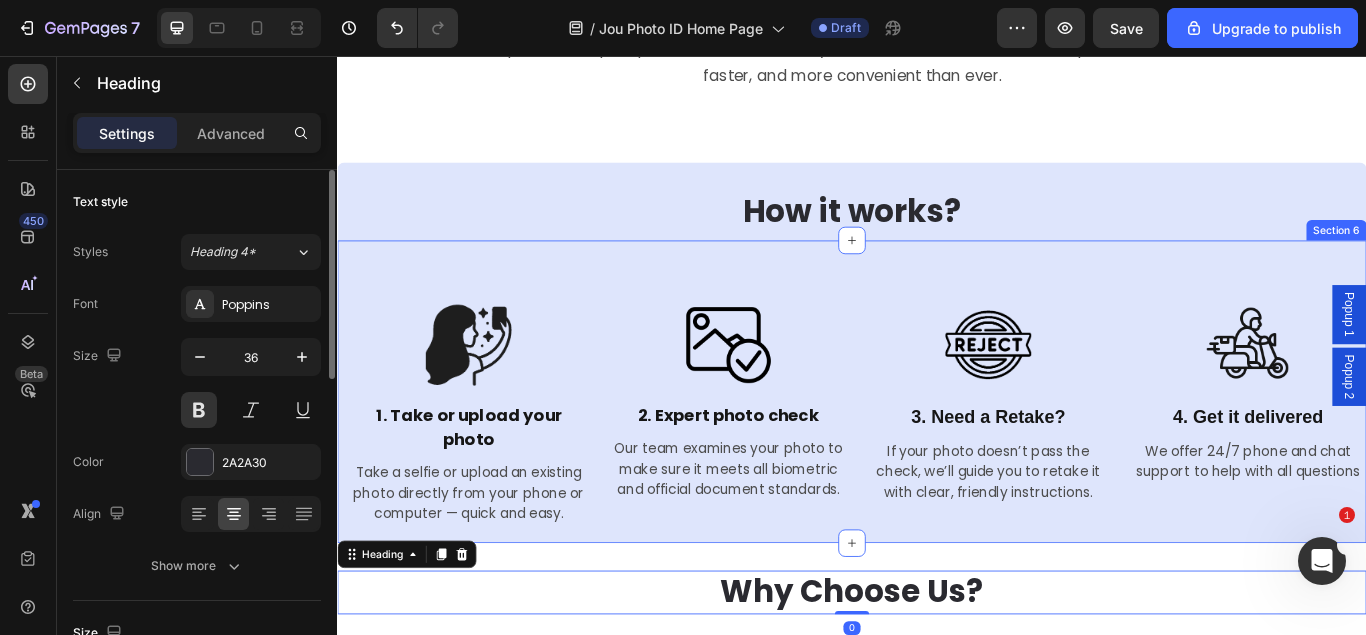 click on "Image 1. Take or upload your photo Text Block Take a selfie or upload an existing photo directly from your phone or computer — quick and easy. Text Image 2. Expert photo check Text Block Our team examines your photo to make sure it meets all biometric and official document standards. Text Image 3. Need a Retake? Text Block If your photo doesn’t pass the check, we’ll guide you to retake it with clear, friendly instructions. Text Image 4. Get it delivered Text Block We offer 24/7 phone and chat support to help with all questions Text Row Section 6" at bounding box center [937, 447] 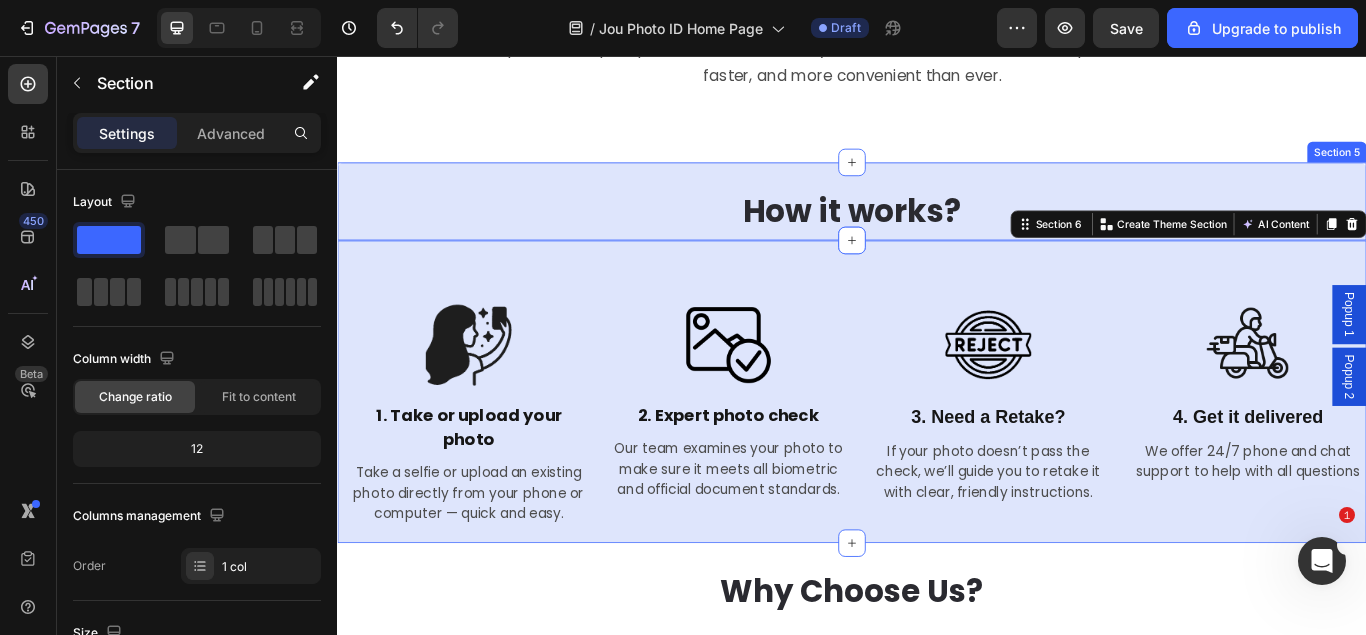 click on "How it works? Heading Section 5" at bounding box center (937, 226) 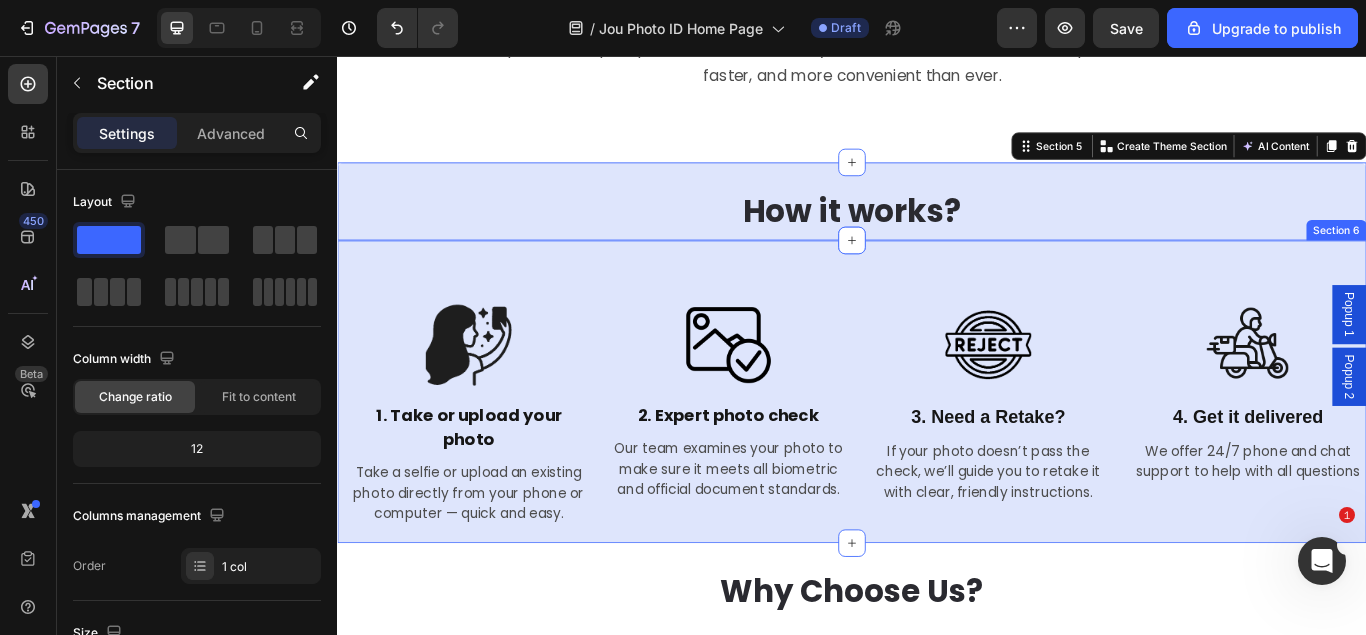 click on "Image 1. Take or upload your photo Text Block Take a selfie or upload an existing photo directly from your phone or computer — quick and easy. Text Image 2. Expert photo check Text Block Our team examines your photo to make sure it meets all biometric and official document standards. Text Image 3. Need a Retake? Text Block If your photo doesn’t pass the check, we’ll guide you to retake it with clear, friendly instructions. Text Image 4. Get it delivered Text Block We offer 24/7 phone and chat support to help with all questions Text Row Section 6" at bounding box center [937, 447] 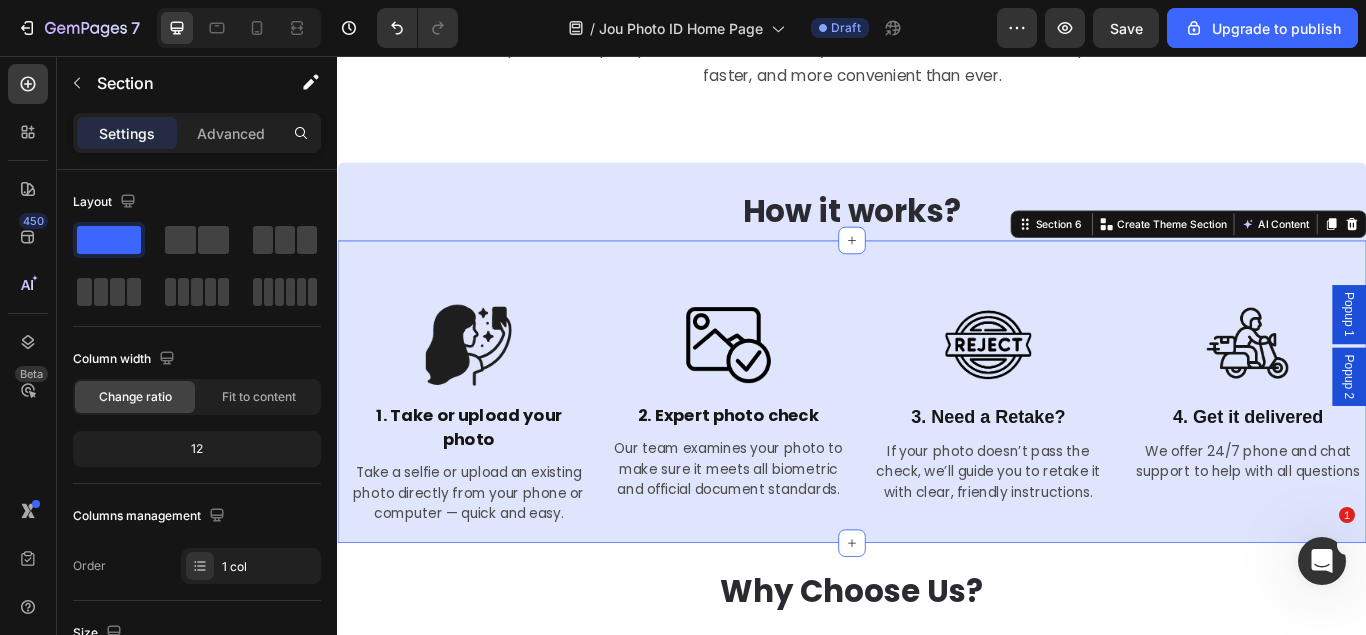 click on "Image 1. Take or upload your photo Text Block Take a selfie or upload an existing photo directly from your phone or computer — quick and easy. Text Image 2. Expert photo check Text Block Our team examines your photo to make sure it meets all biometric and official document standards. Text Image 3. Need a Retake? Text Block If your photo doesn’t pass the check, we’ll guide you to retake it with clear, friendly instructions. Text Image 4. Get it delivered Text Block We offer 24/7 phone and chat support to help with all questions Text Row Section 6   You can create reusable sections Create Theme Section AI Content Write with GemAI What would you like to describe here? Tone and Voice Persuasive Product JOU ID PHOTO Show more Generate" at bounding box center (937, 447) 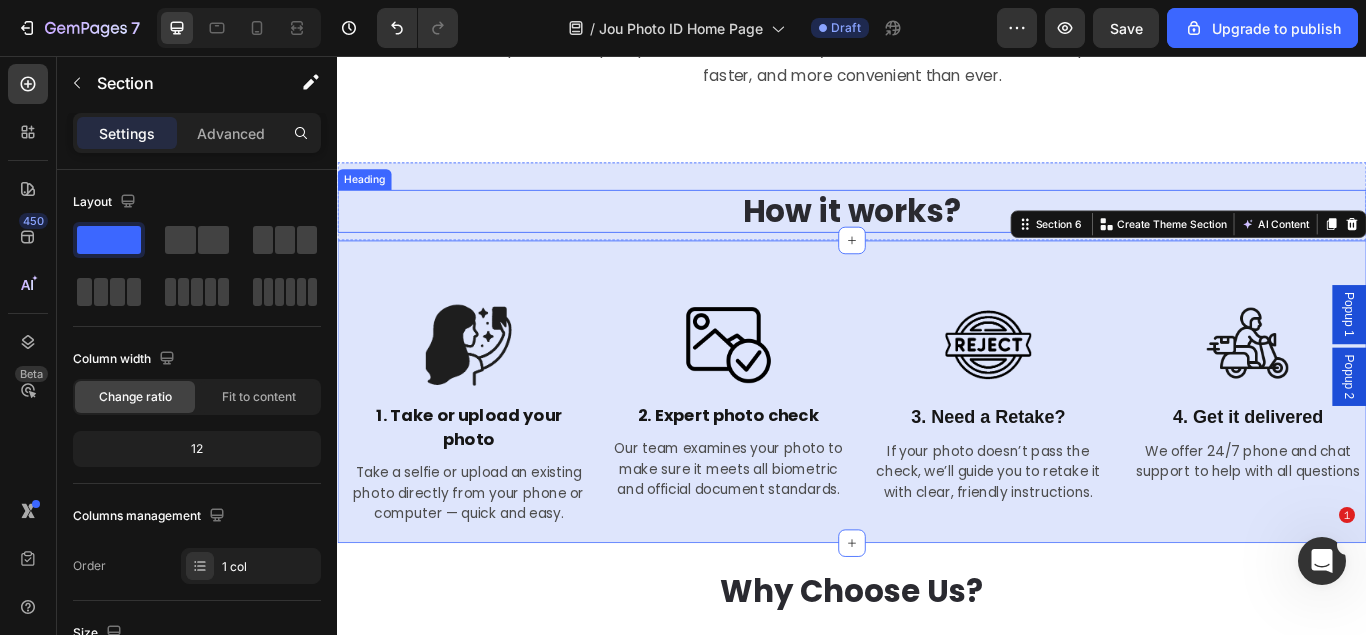 click on "How it works?" at bounding box center (937, 237) 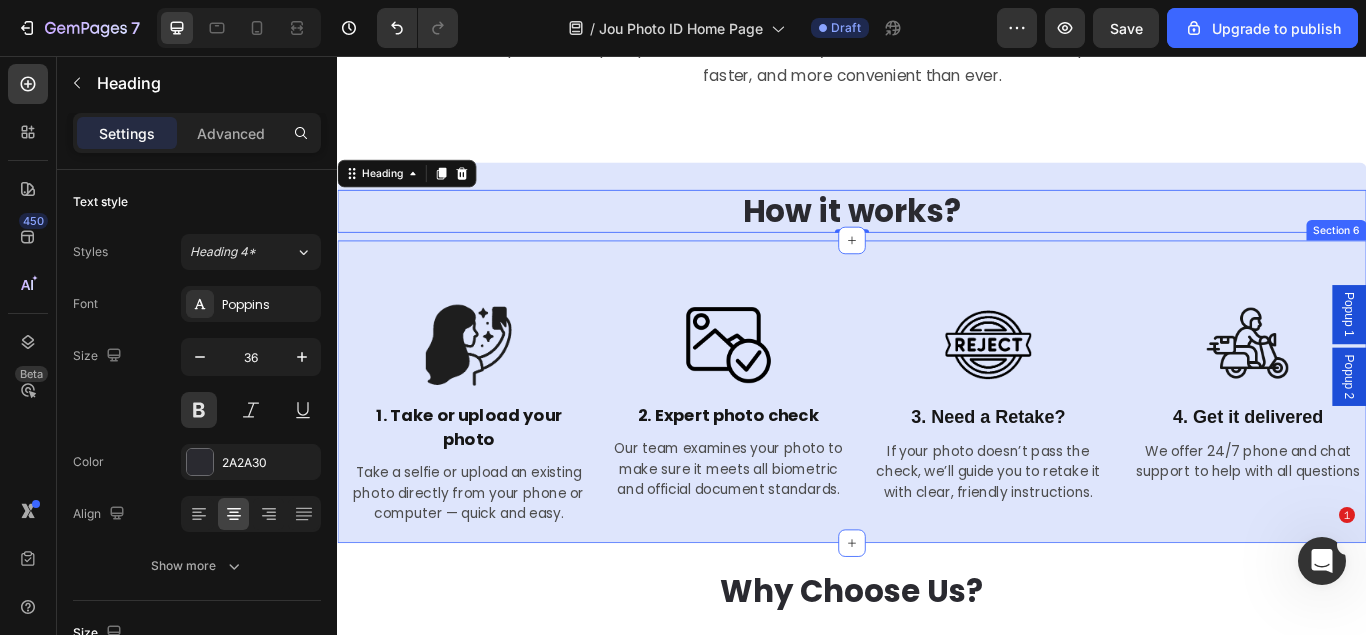 click on "Image 1. Take or upload your photo Text Block Take a selfie or upload an existing photo directly from your phone or computer — quick and easy. Text Image 2. Expert photo check Text Block Our team examines your photo to make sure it meets all biometric and official document standards. Text Image 3. Need a Retake? Text Block If your photo doesn’t pass the check, we’ll guide you to retake it with clear, friendly instructions. Text Image 4. Get it delivered Text Block We offer 24/7 phone and chat support to help with all questions Text Row Section 6" at bounding box center (937, 447) 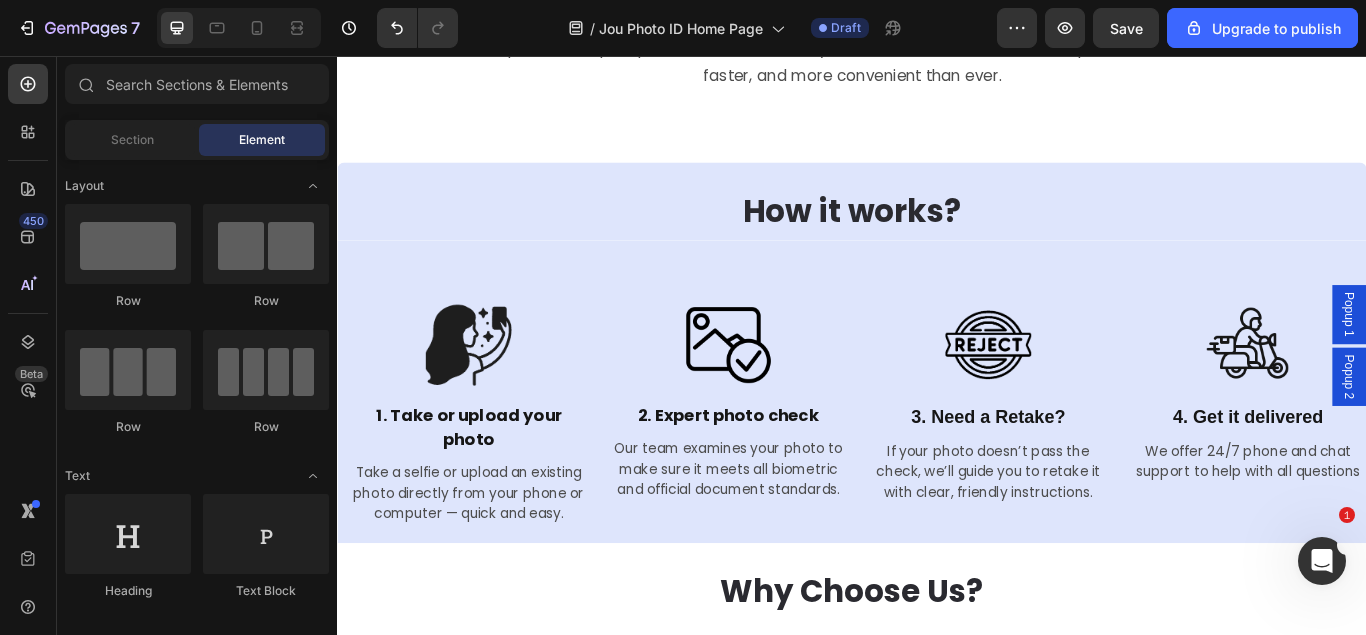 click on "Welcome to Jou's ID — Your Trusted Passport Photo Service From Home Heading Row We’re bringing the photo studio to your doorstep — literally. Whether you need a biometric photo for a passport, visa, ID card, or any official document, we make the process easier, faster, and more convenient than ever. Text Block Section 3 How it works? Heading Section 4 How it works? Heading Section 5 Image 1. Take or upload your photo Text Block Take a selfie or upload an existing photo directly from your phone or computer — quick and easy. Text Image 2. Expert photo check Text Block Our team examines your photo to make sure it meets all biometric and official document standards. Text Image 3. Need a Retake? Text Block If your photo doesn’t pass the check, we’ll guide you to retake it with clear, friendly instructions. Text Image 4. Get it delivered Text Block We offer 24/7 phone and chat support to help with all questions Text Row Section 6 Image Row 1. Take or upload your photo Text Block Text Block Image Image ." at bounding box center [937, 1034] 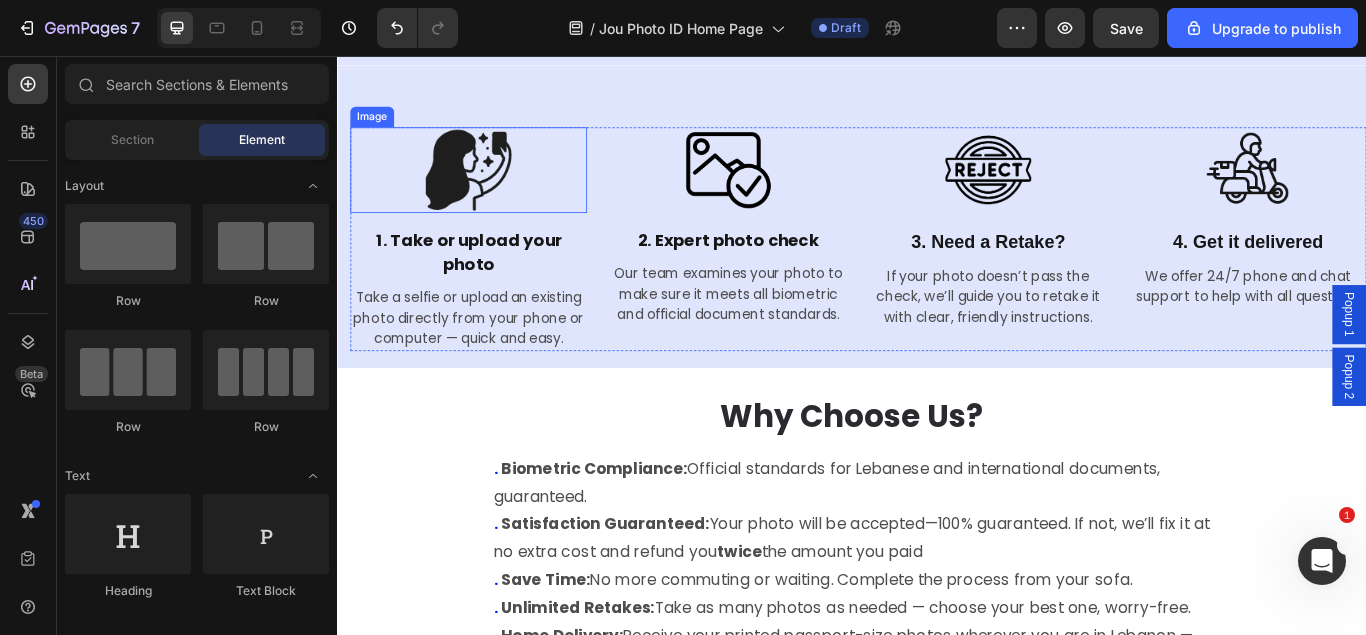 scroll, scrollTop: 1640, scrollLeft: 0, axis: vertical 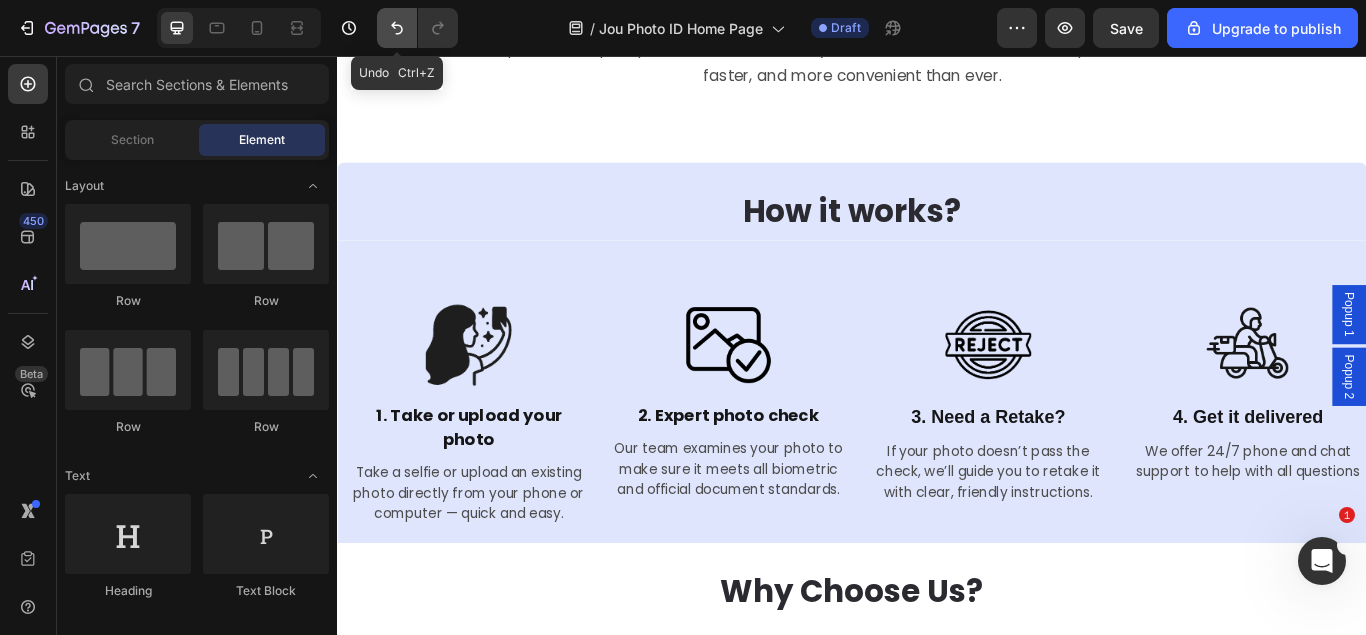 click 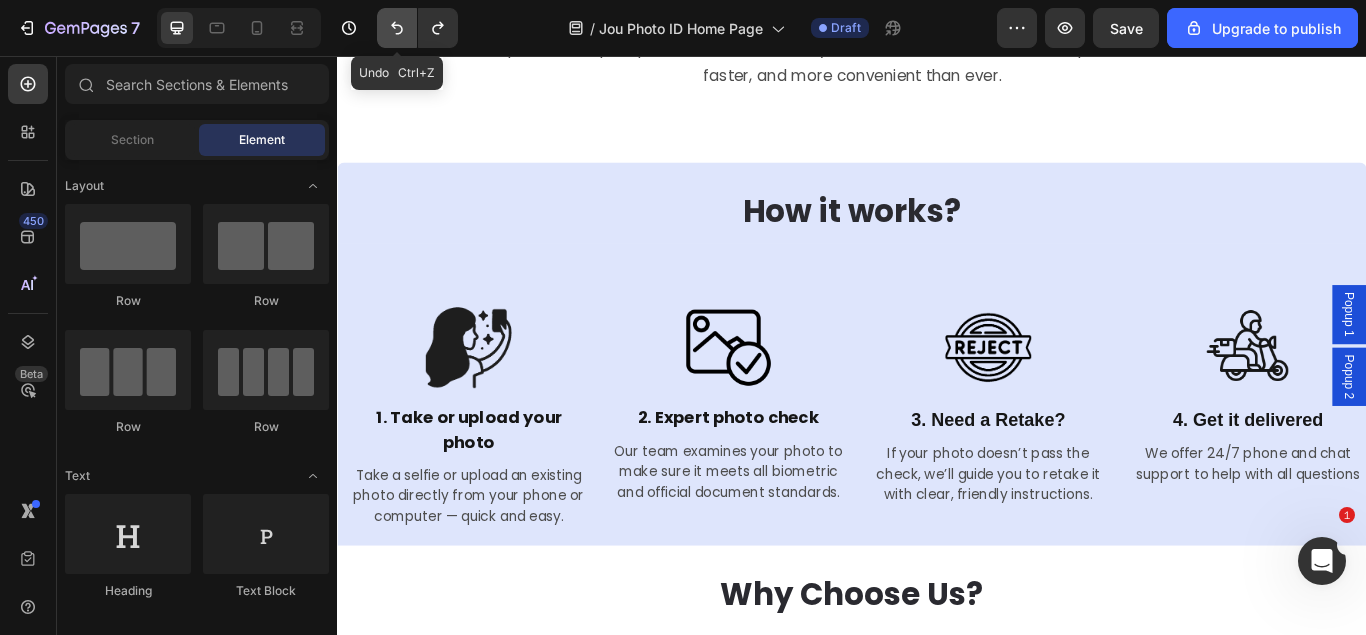 click 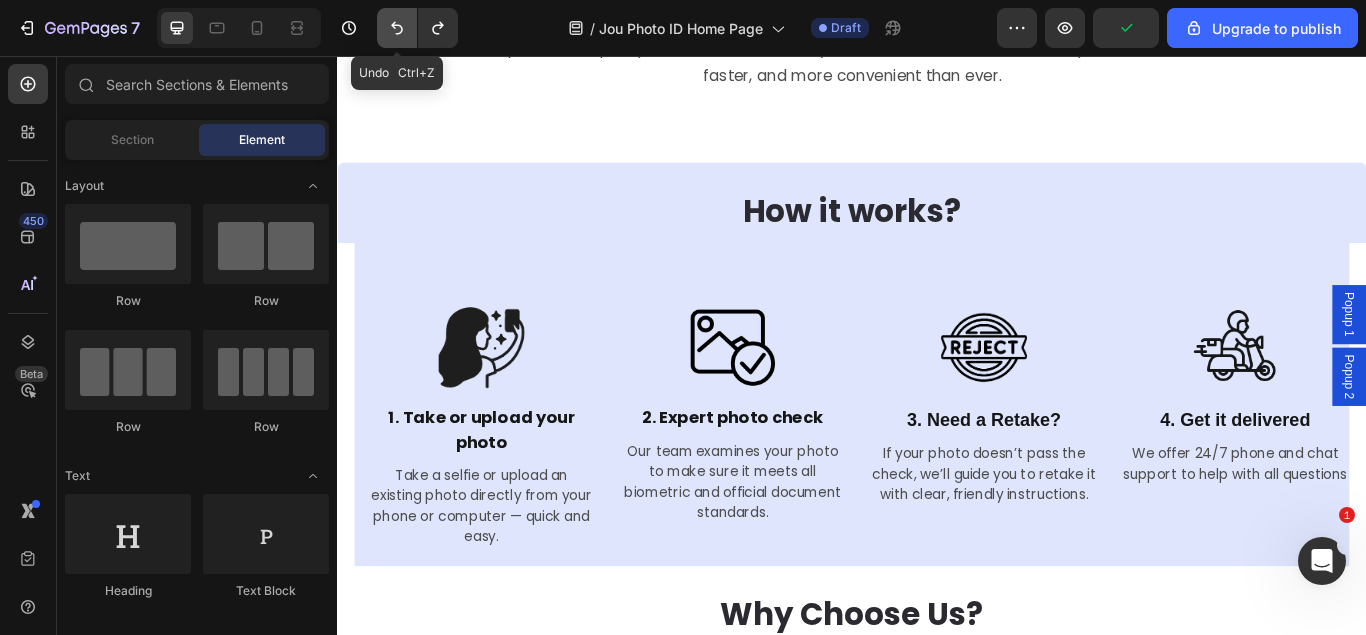 click 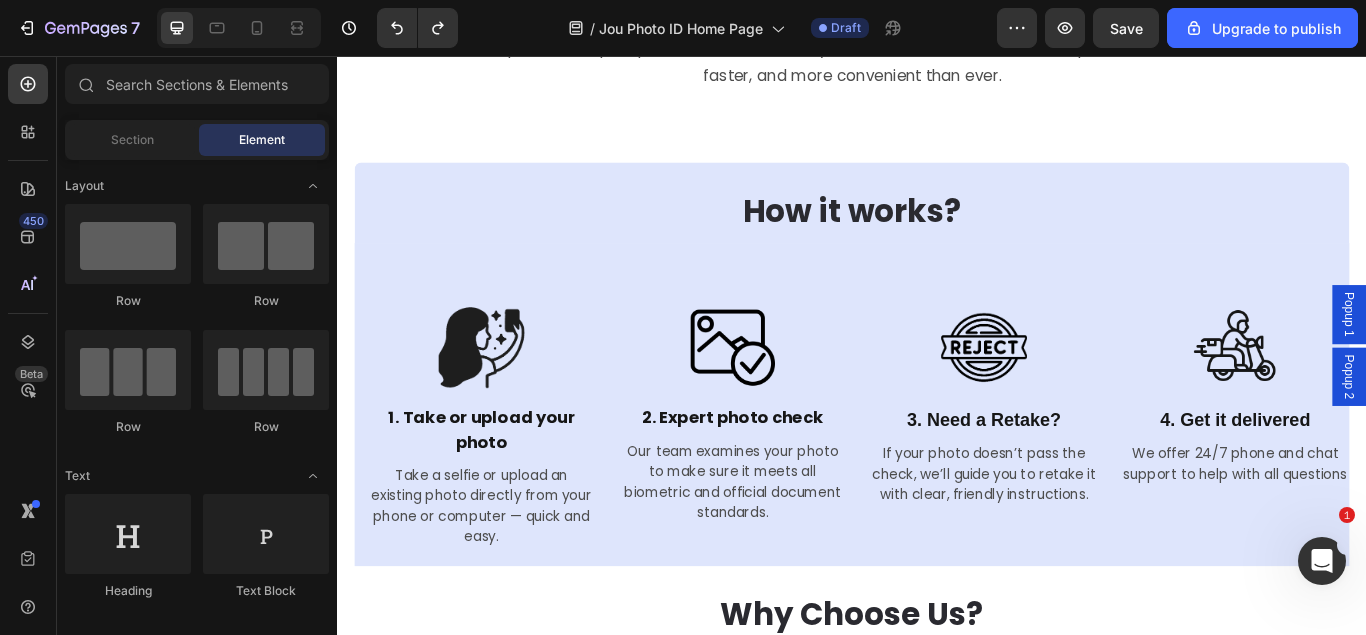 click on "Welcome to Jou's ID — Your Trusted Passport Photo Service From Home Heading Row We’re bringing the photo studio to your doorstep — literally. Whether you need a biometric photo for a passport, visa, ID card, or any official document, we make the process easier, faster, and more convenient than ever. Text Block Section 3" at bounding box center [937, -10] 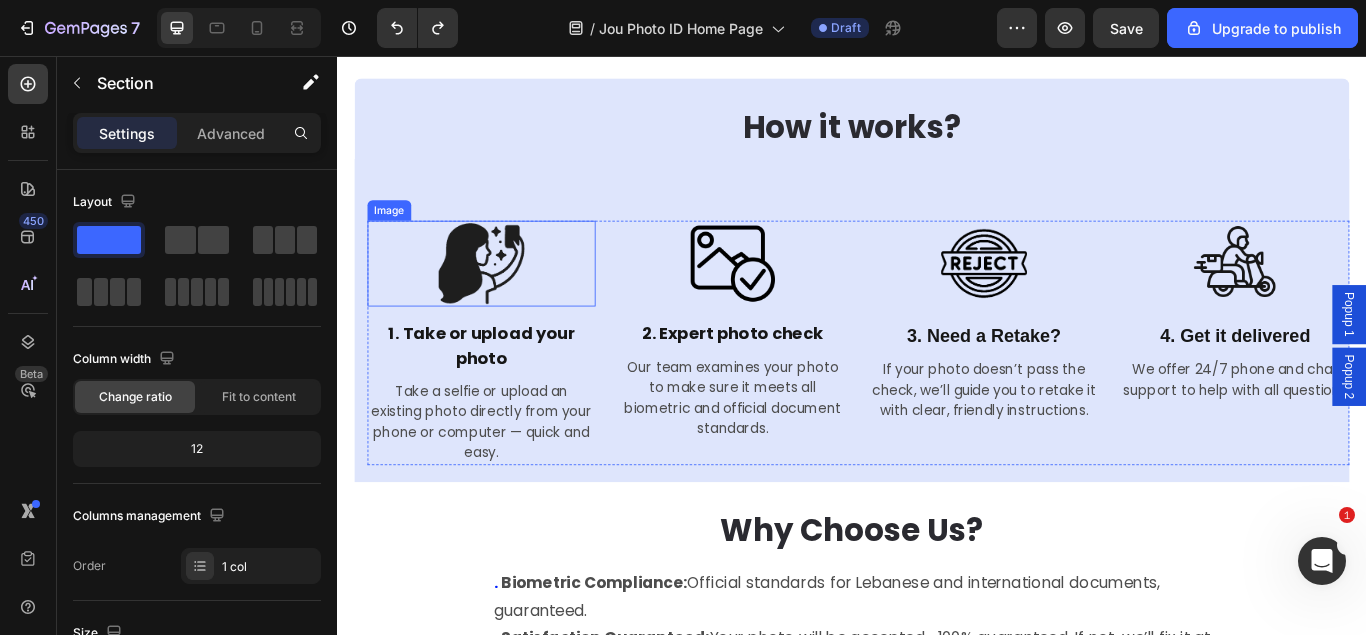 scroll, scrollTop: 1742, scrollLeft: 0, axis: vertical 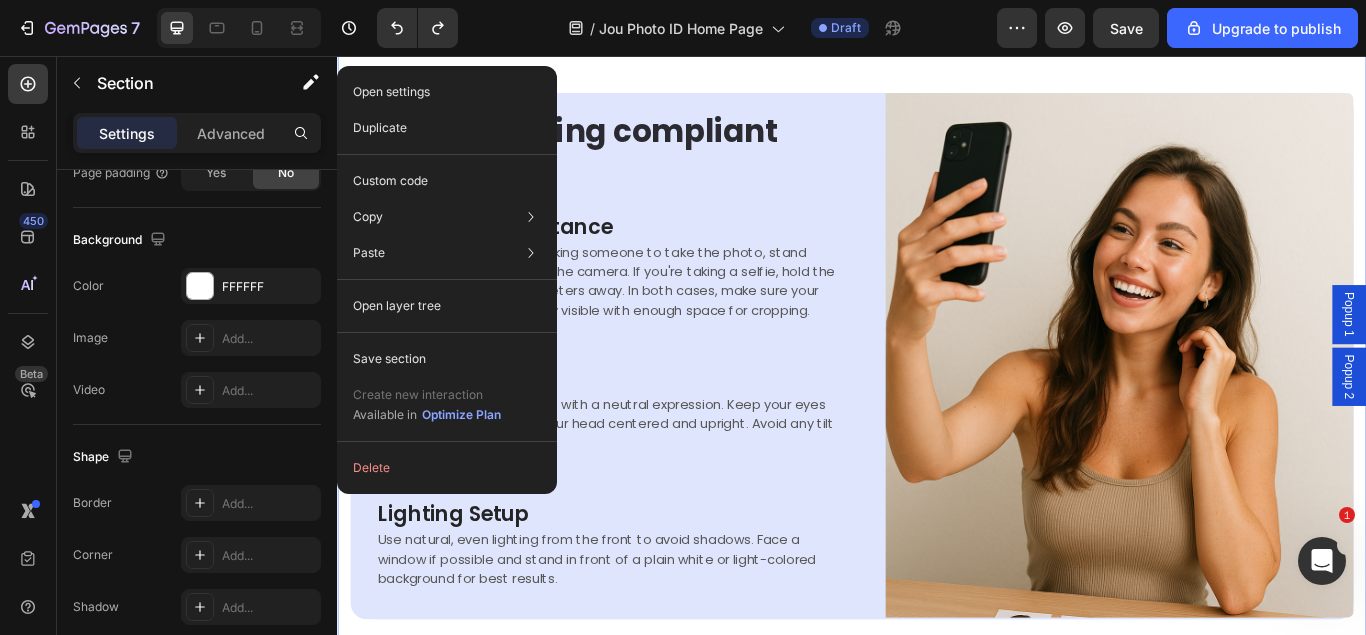 click on "Image Tips for taking compliant photos Heading Framing and Distance Heading If you're using a tripod or asking someone to take the photo, stand about 1.2 to 2 meters from the camera. If you're taking a selfie, hold the camera at about 1 to 1.5 meters away. In both cases, make sure your head and shoulders are fully visible with enough space for cropping. Text block Row Face Positioning Heading Look straight at the camera with a neutral expression. Keep your eyes open, mouth closed, and your head centered and upright. Avoid any tilt or turn. Text block Row Lighting Setup Heading Use natural, even lighting from the front to avoid shadows. Face a window if possible and stand in front of a plain white or light-colored background for best results. Text block Row Row Row Section 9   You can create reusable sections Create Theme Section AI Content Write with GemAI What would you like to describe here? Tone and Voice Persuasive Product JOU ID PHOTO Show more Generate" at bounding box center [937, 414] 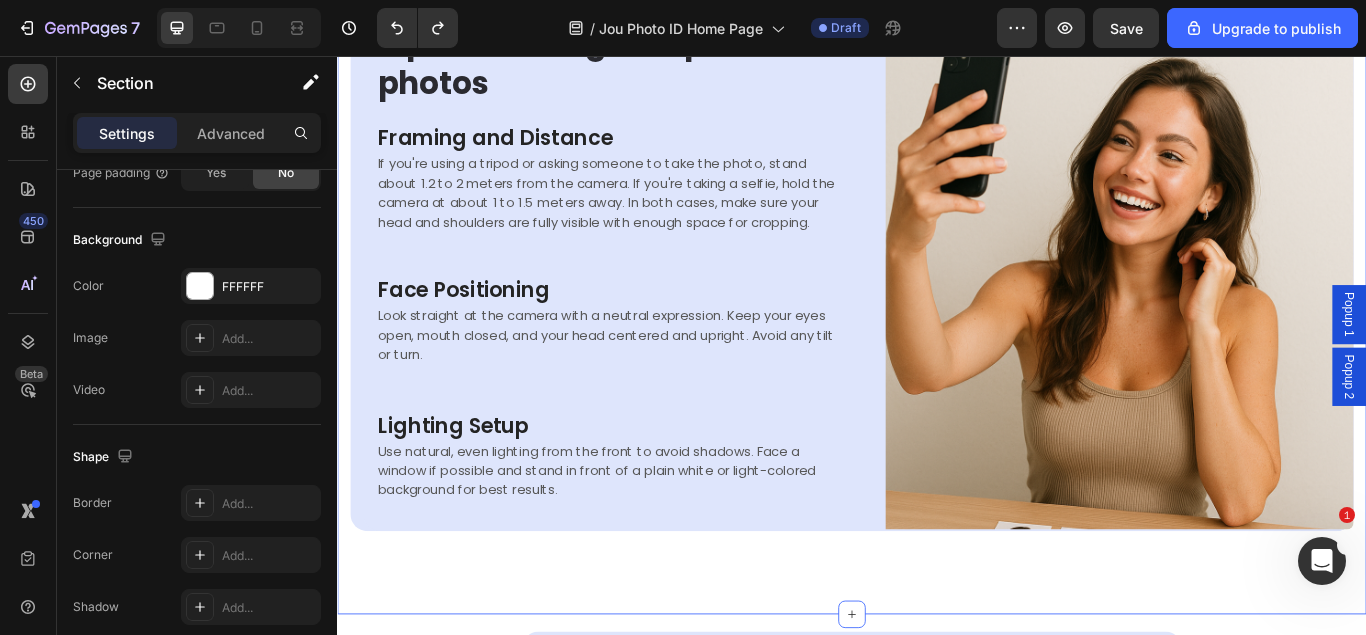 scroll, scrollTop: 2754, scrollLeft: 0, axis: vertical 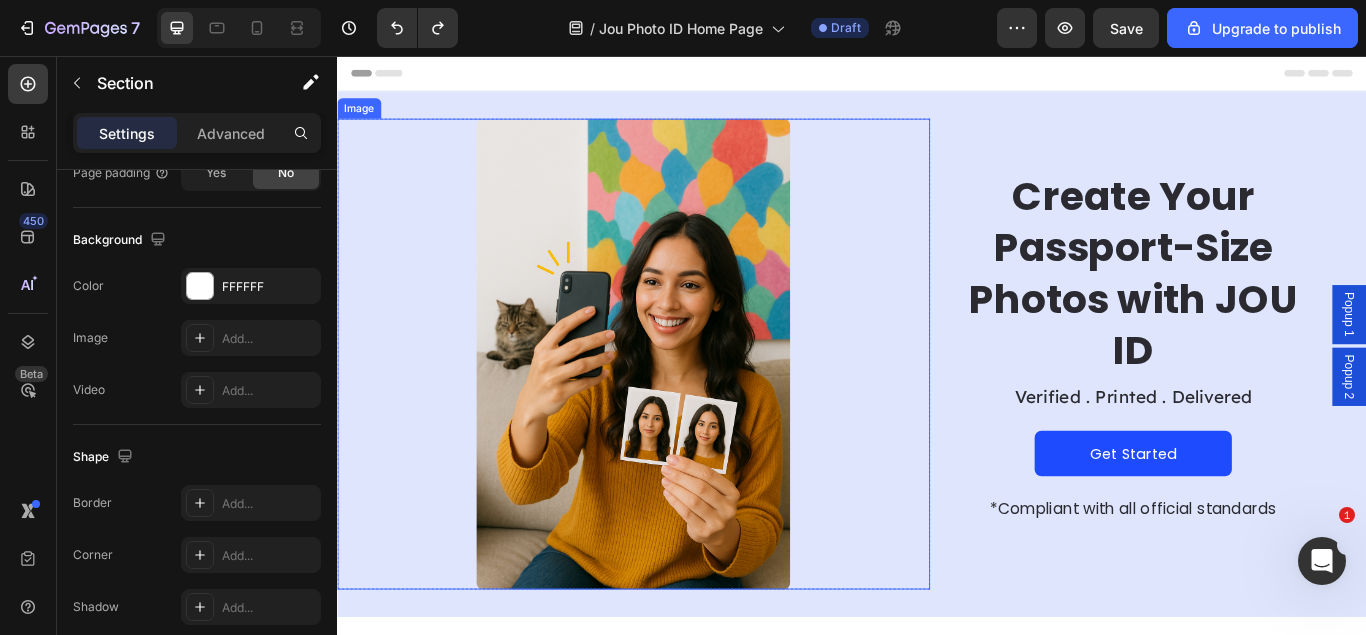 click at bounding box center (682, 403) 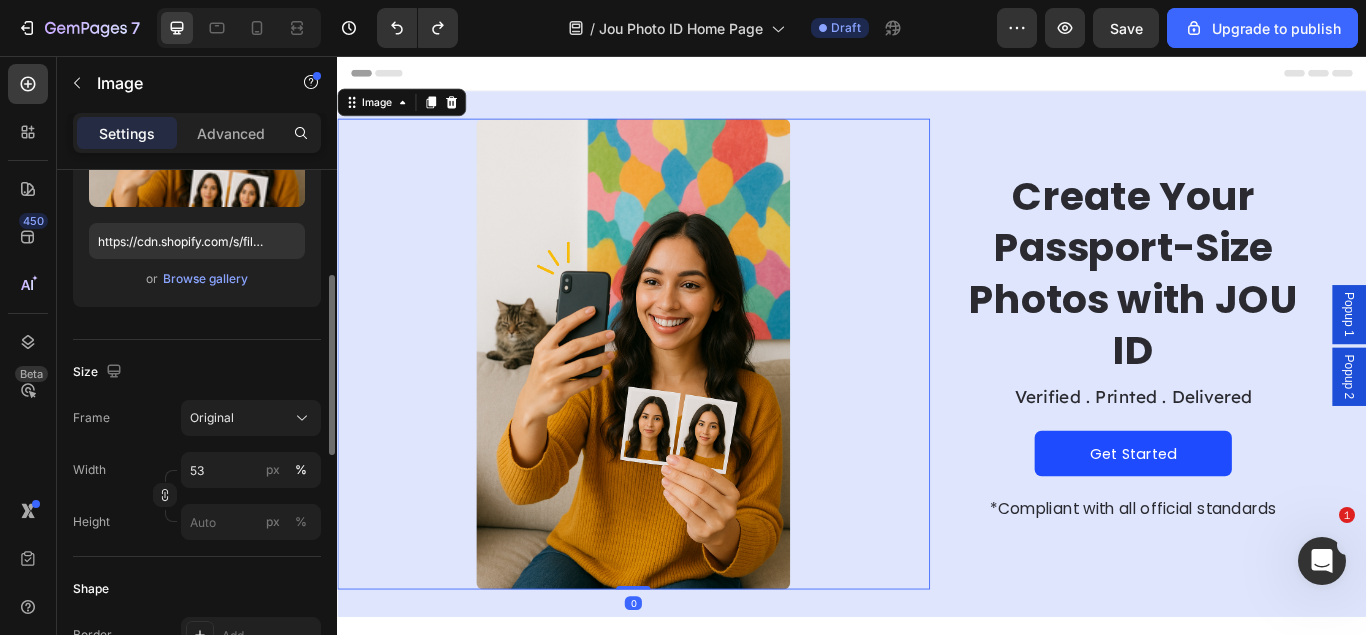 scroll, scrollTop: 102, scrollLeft: 0, axis: vertical 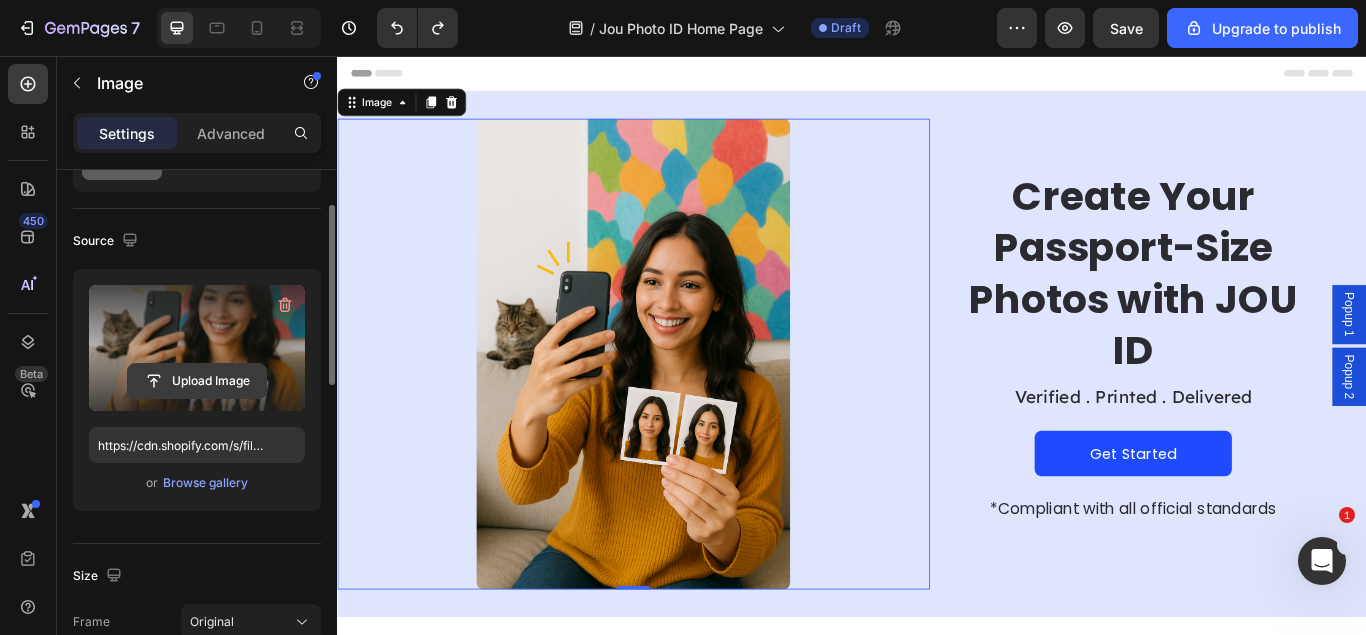 click 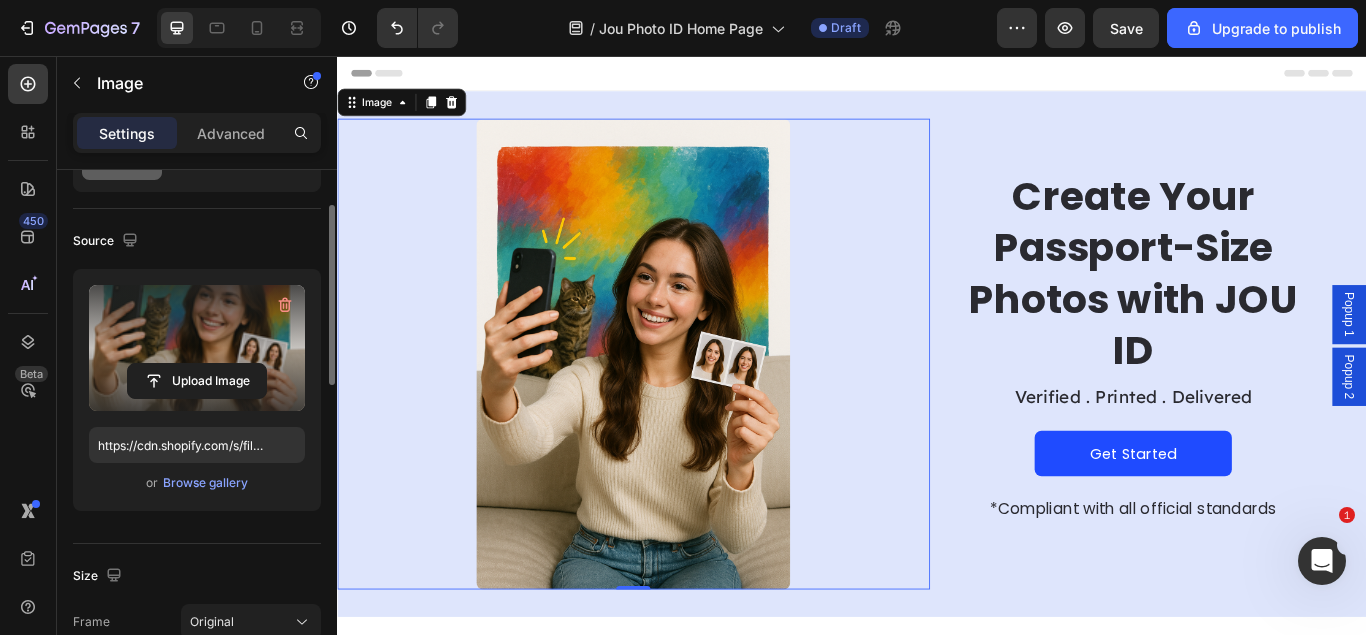 type on "https://cdn.shopify.com/s/files/1/0861/2947/5878/files/gempages_570327522797946008-7e1ac999-d98e-4397-a1f4-6267905fbfc4.png" 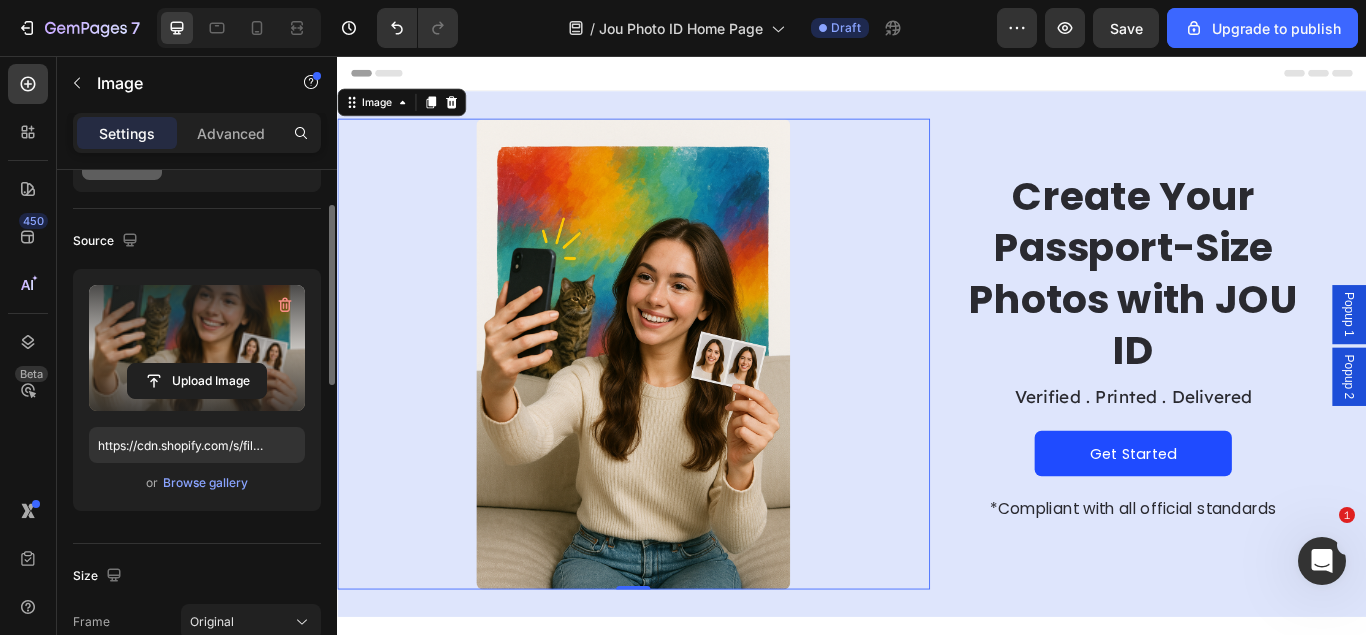 click on "Header" at bounding box center [937, 76] 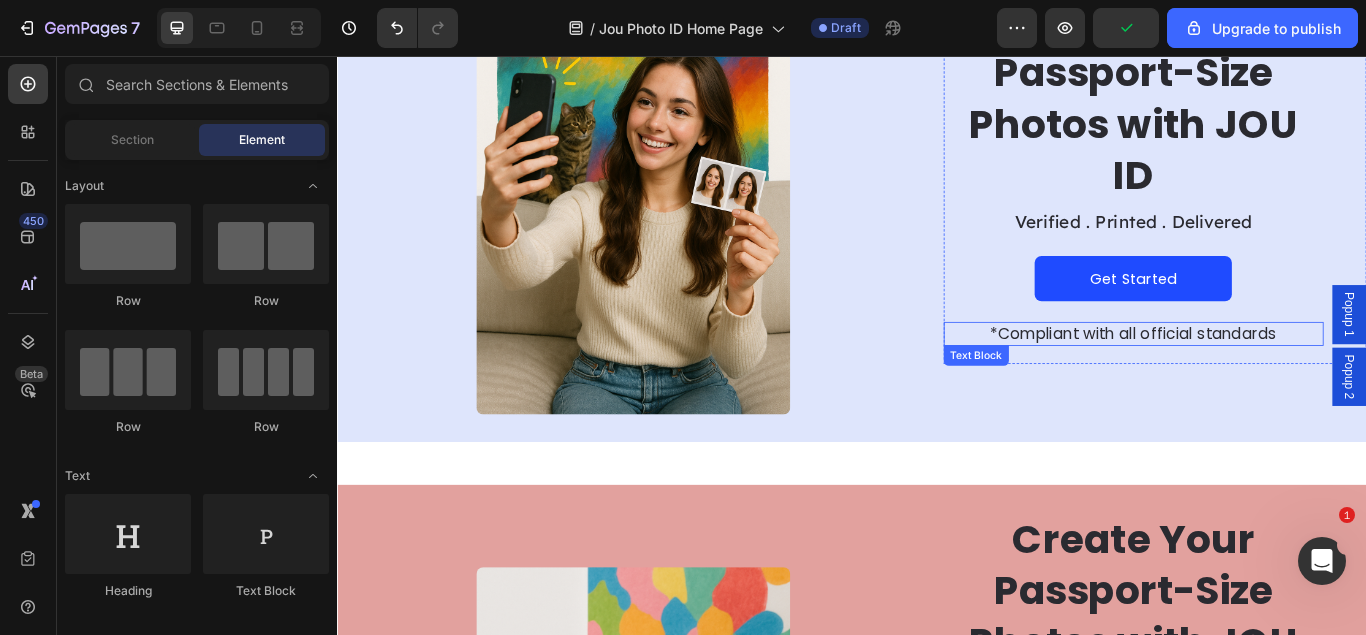 scroll, scrollTop: 0, scrollLeft: 0, axis: both 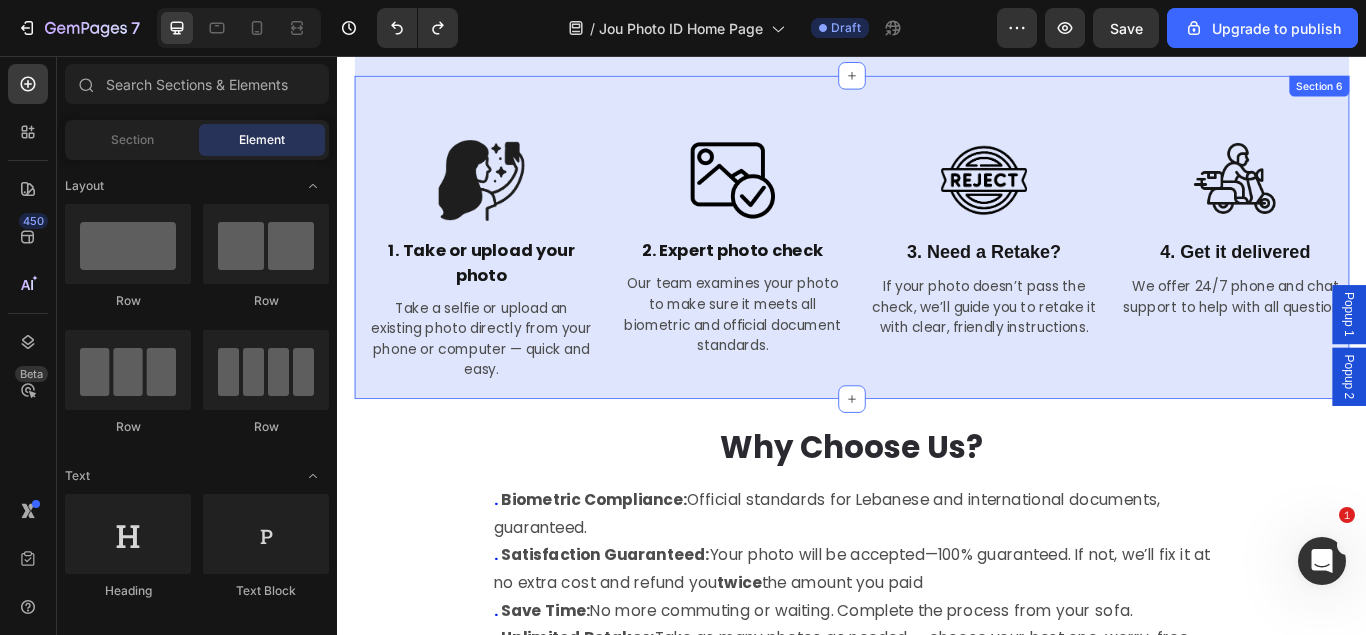 click on "Image 1. Take or upload your photo Text Block Take a selfie or upload an existing photo directly from your phone or computer — quick and easy. Text Image 2. Expert photo check Text Block Our team examines your photo to make sure it meets all biometric and official document standards. Text Image 3. Need a Retake? Text Block If your photo doesn’t pass the check, we’ll guide you to retake it with clear, friendly instructions. Text Image 4. Get it delivered Text Block We offer 24/7 phone and chat support to help with all questions Text Row Section 6" at bounding box center [937, 267] 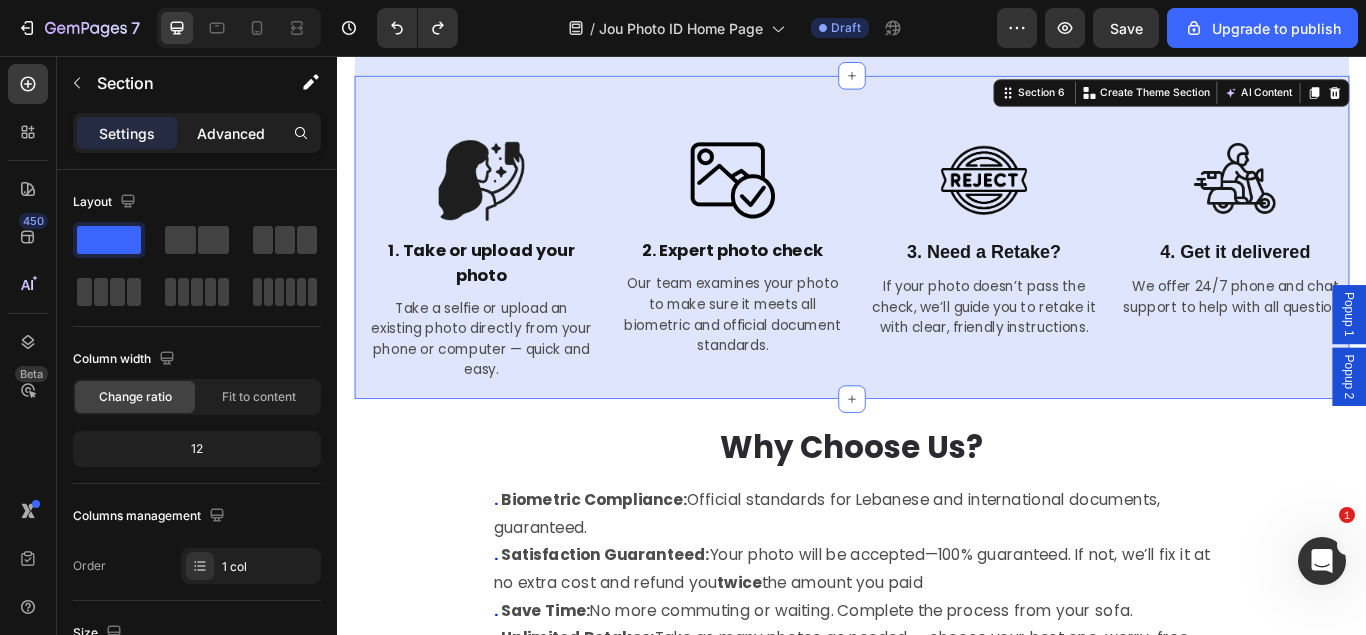 click on "Advanced" at bounding box center (231, 133) 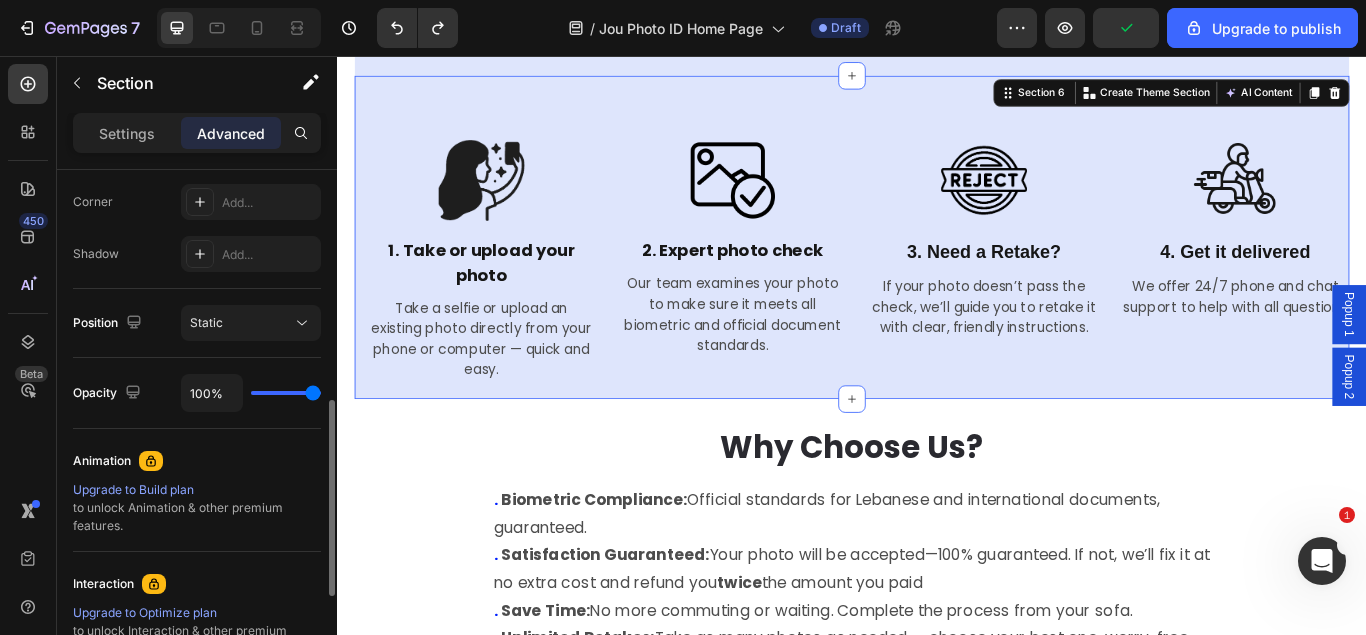 scroll, scrollTop: 510, scrollLeft: 0, axis: vertical 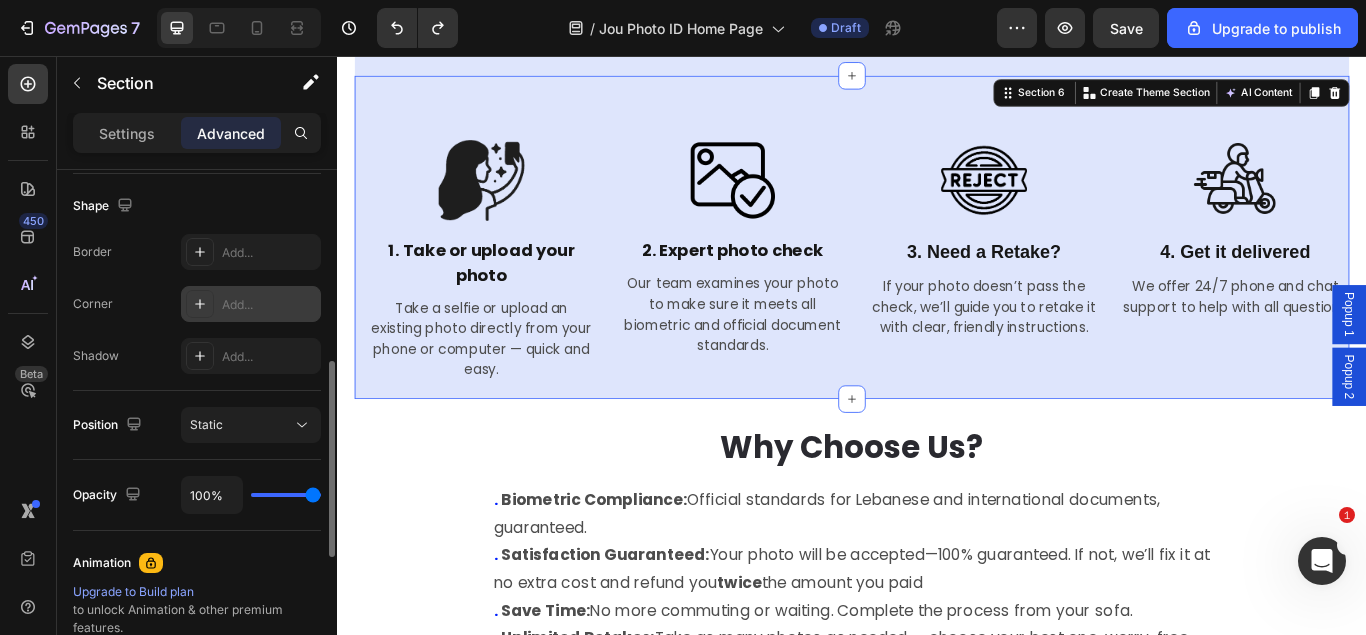 click 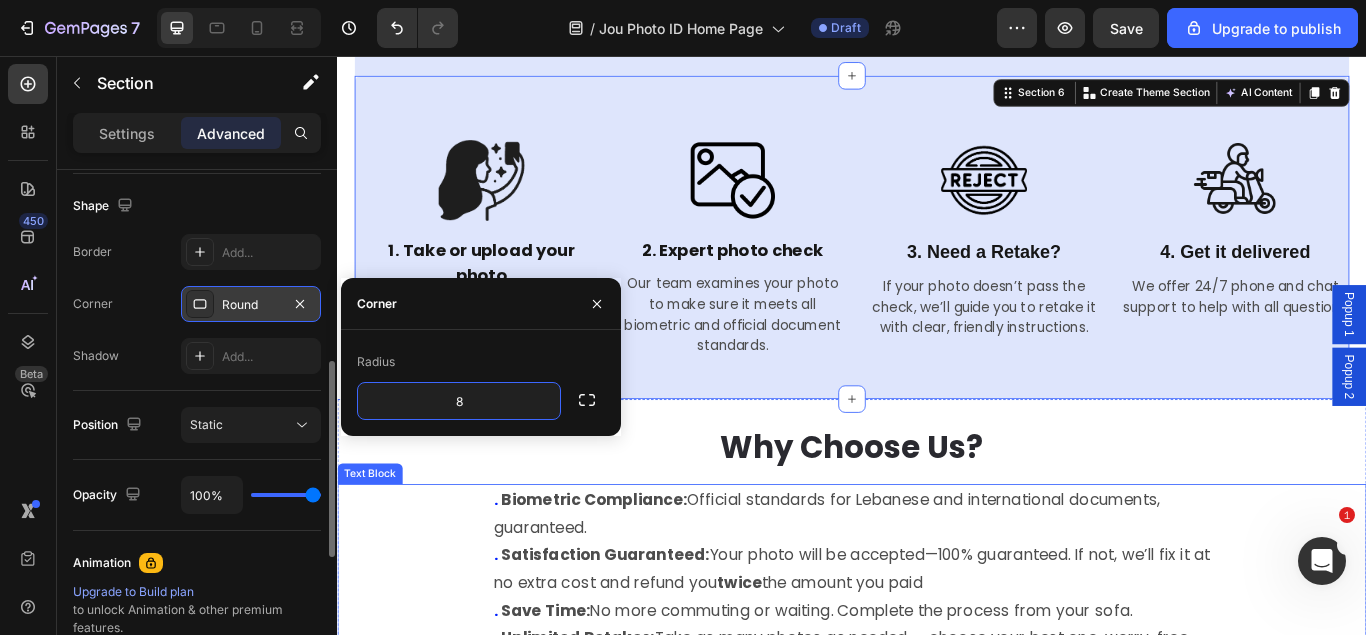 click on ".   Biometric Compliance:  Official standards for Lebanese and international documents, guaranteed. .   Satisfaction Guaranteed:  Your photo will be accepted—100% guaranteed. If not, we’ll fix it at no extra cost and refund you  twice  the amount you paid .   Save Time:  No more commuting or waiting. Complete the process from your sofa. .   Unlimited Retakes:  Take as many photos as needed — choose your best one, worry-free. .   Home Delivery:  Receive your printed passport-size photos wherever you are in Lebanon — fast and reliable." at bounding box center [937, 686] 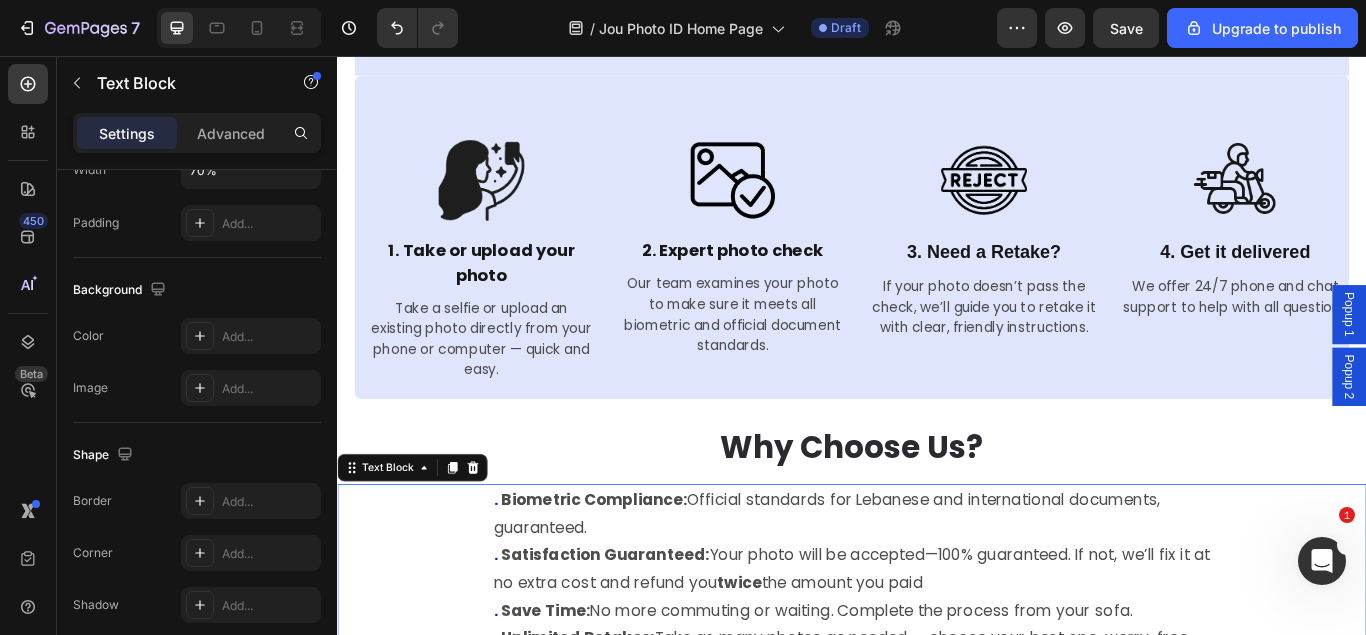 scroll, scrollTop: 0, scrollLeft: 0, axis: both 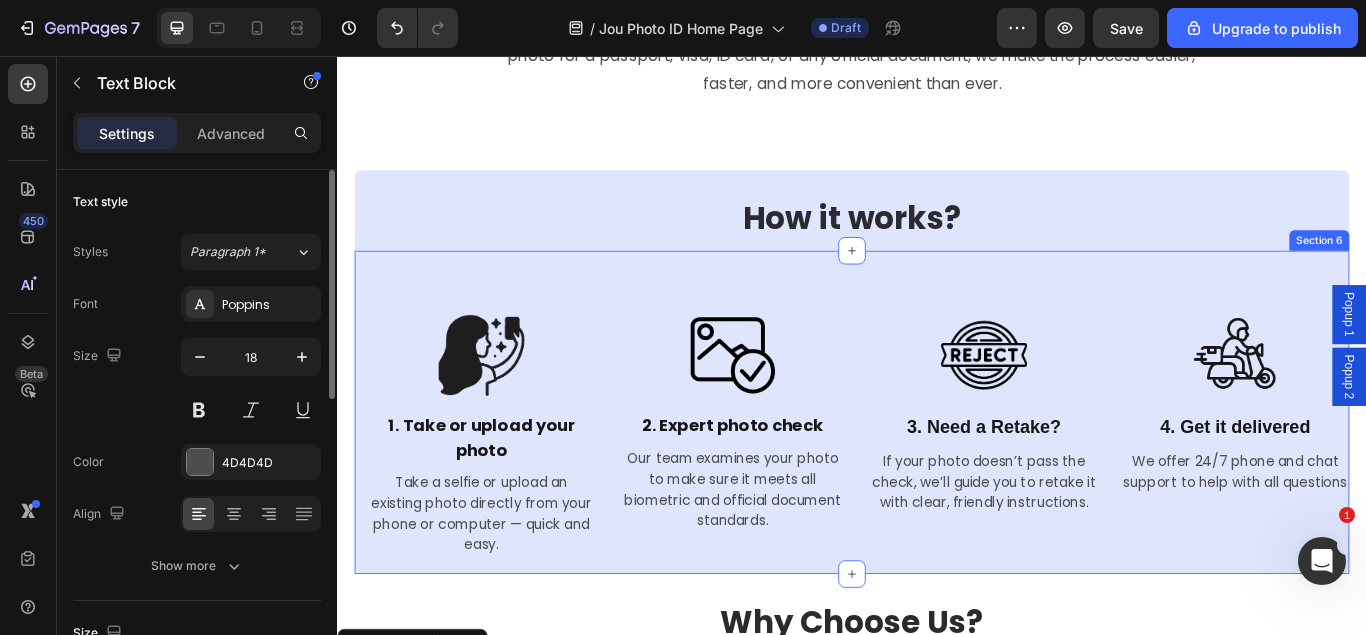click on "Image 1. Take or upload your photo Text Block Take a selfie or upload an existing photo directly from your phone or computer — quick and easy. Text Image 2. Expert photo check Text Block Our team examines your photo to make sure it meets all biometric and official document standards. Text Image 3. Need a Retake? Text Block If your photo doesn’t pass the check, we’ll guide you to retake it with clear, friendly instructions. Text Image 4. Get it delivered Text Block We offer 24/7 phone and chat support to help with all questions Text Row Section 6" at bounding box center [937, 471] 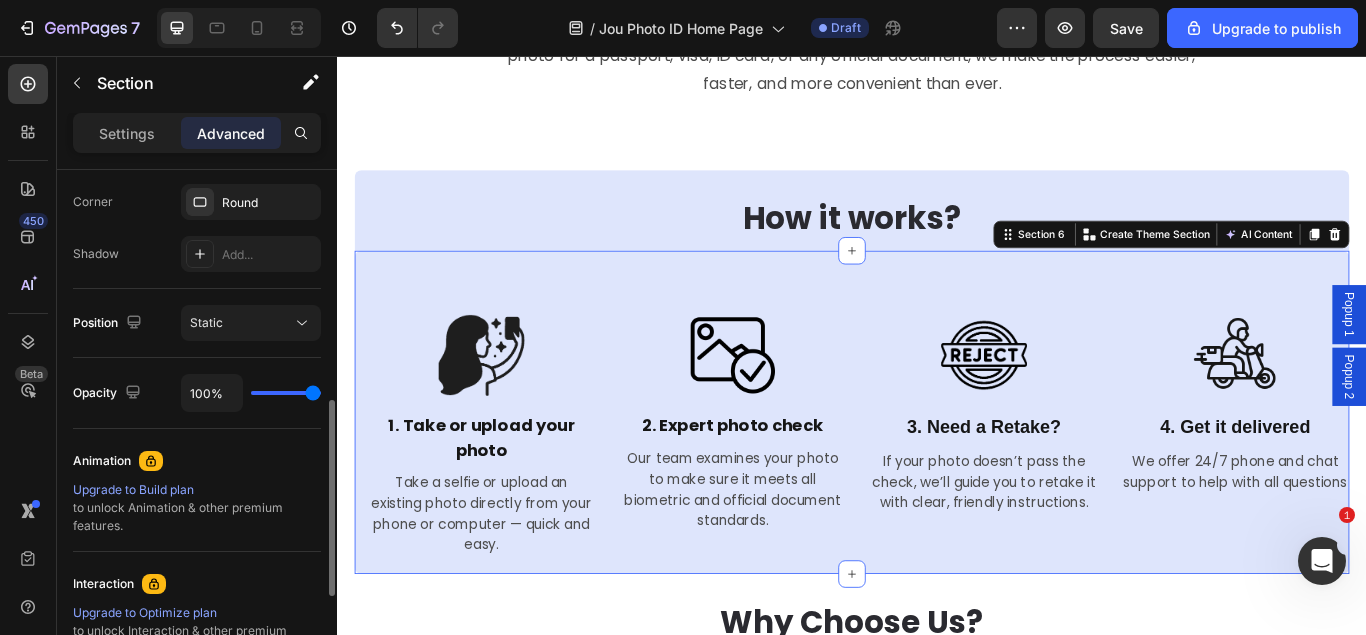 scroll, scrollTop: 510, scrollLeft: 0, axis: vertical 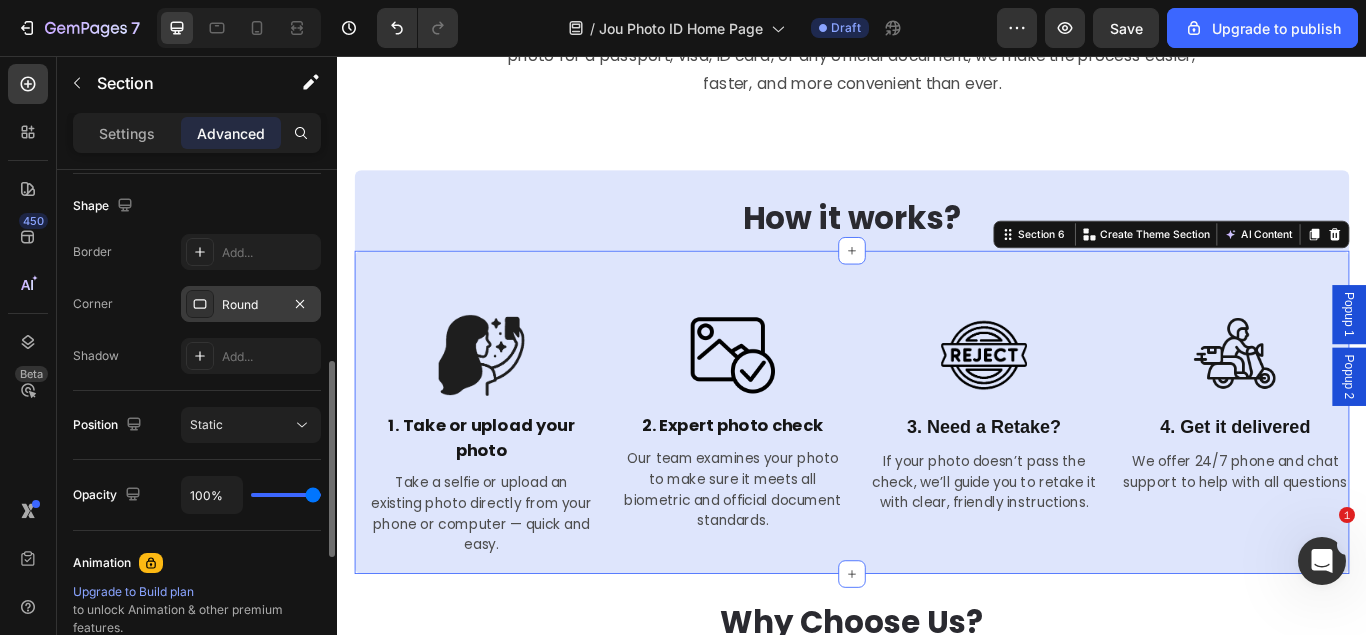 click on "Round" at bounding box center (251, 305) 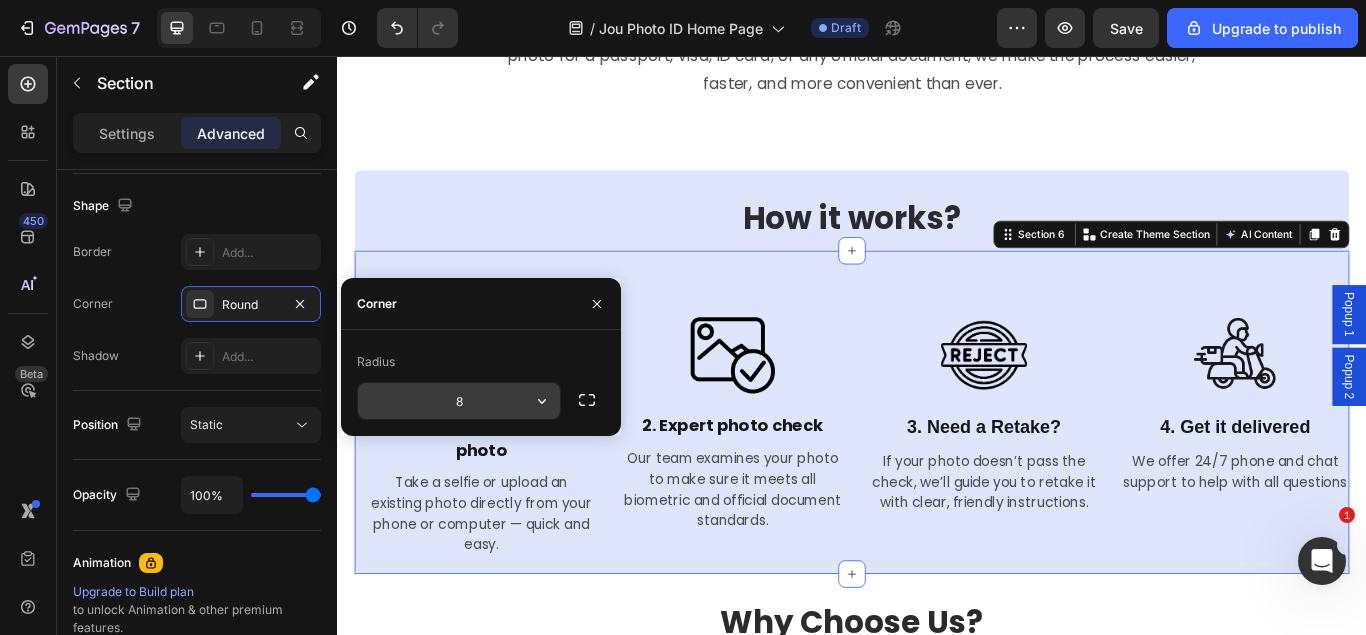 click on "8" at bounding box center (459, 401) 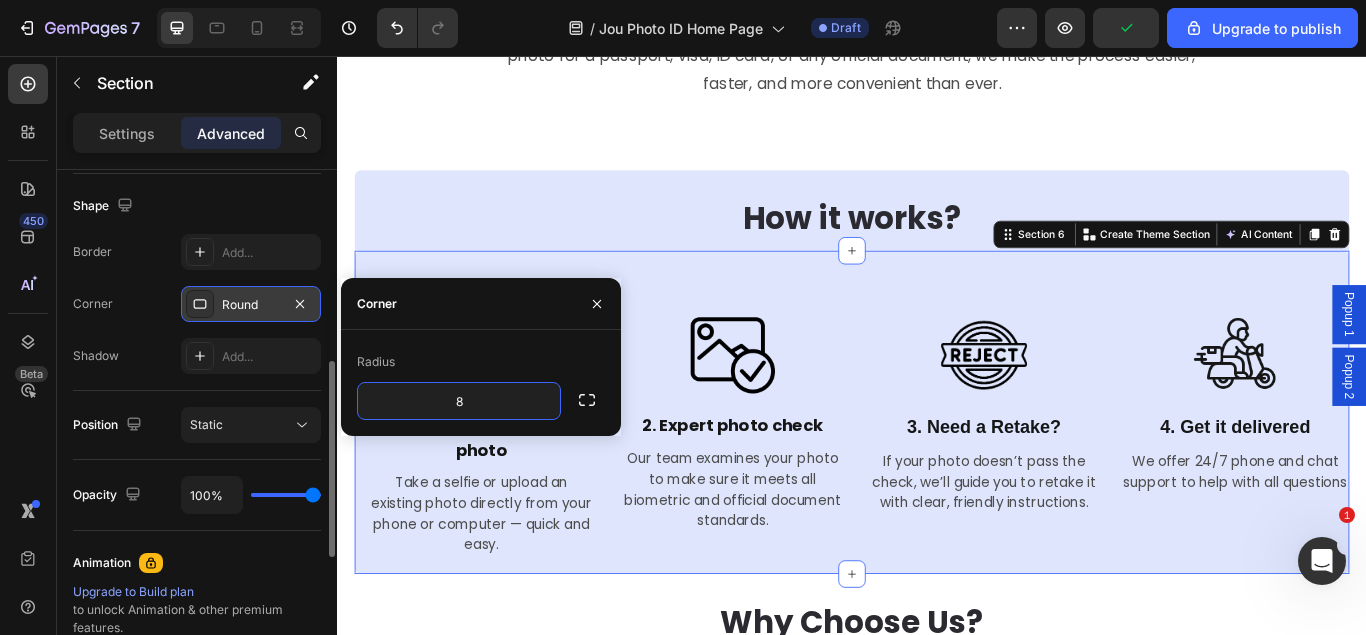 click 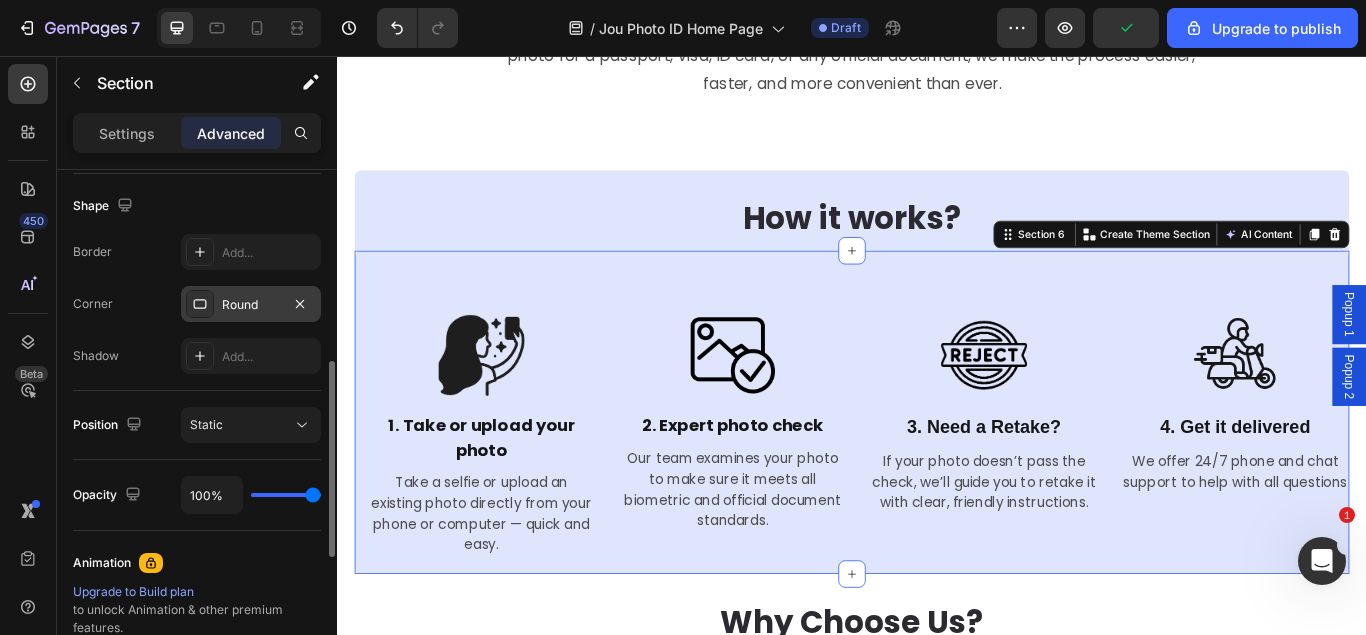click 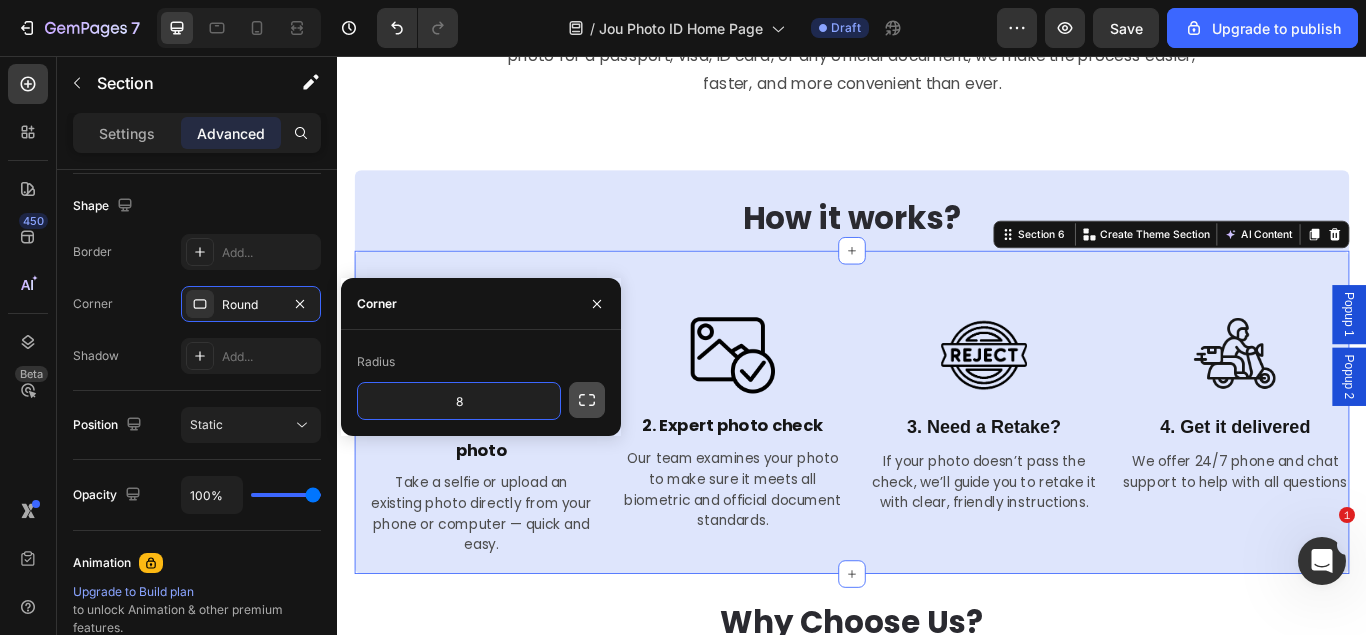 click 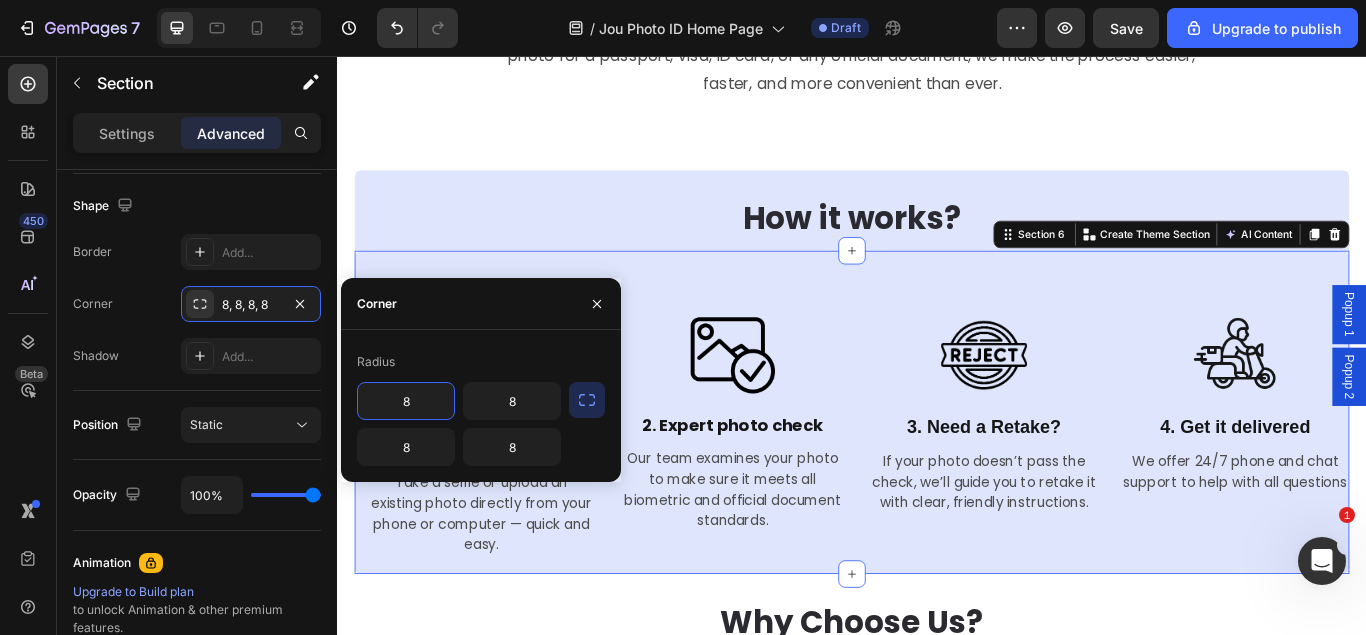 click on "8" at bounding box center [406, 401] 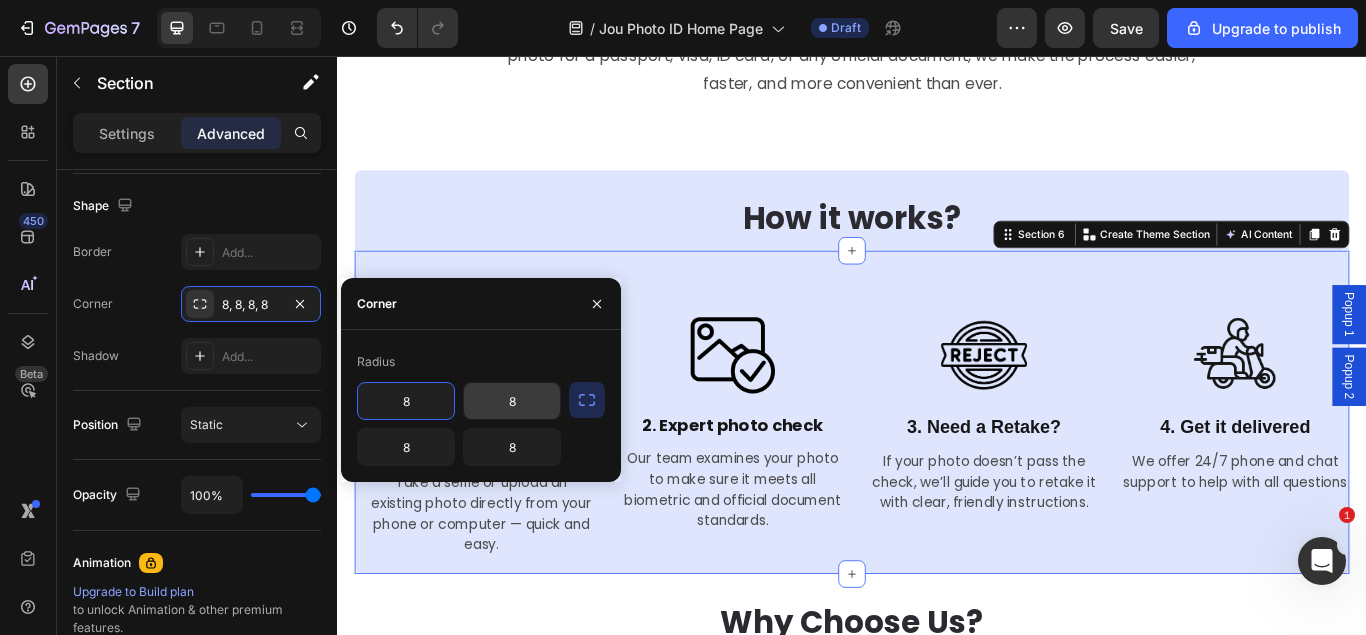 click on "8" at bounding box center [512, 401] 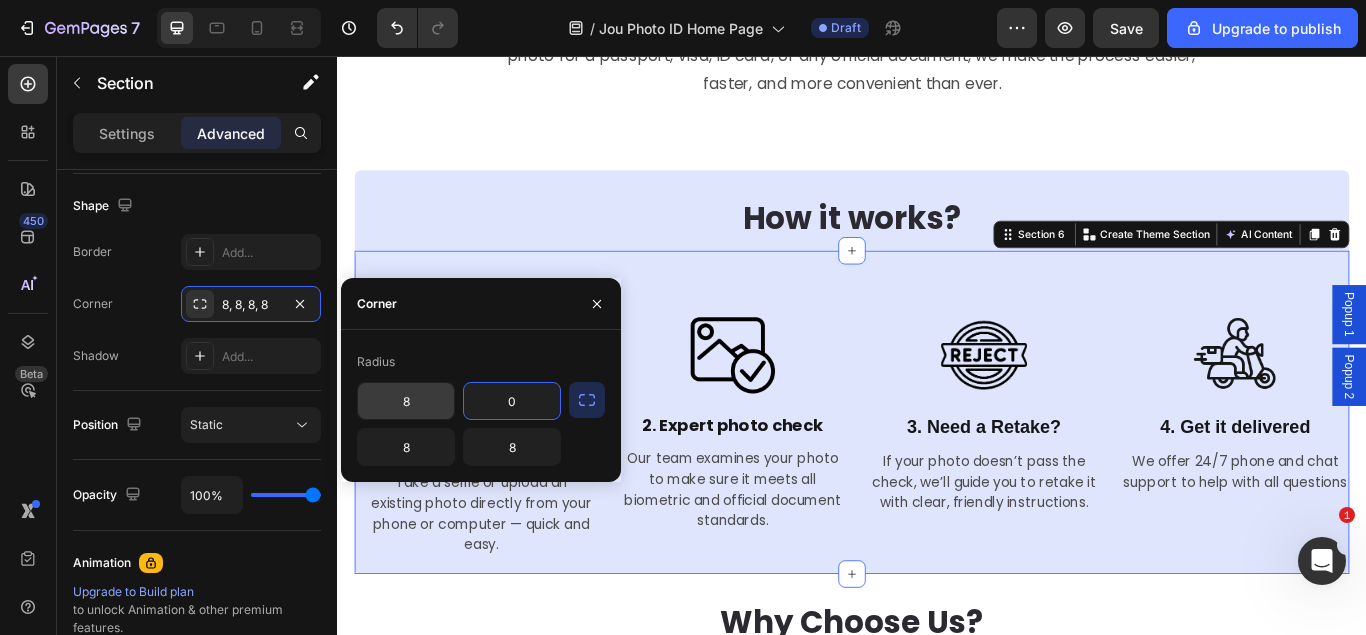 type on "0" 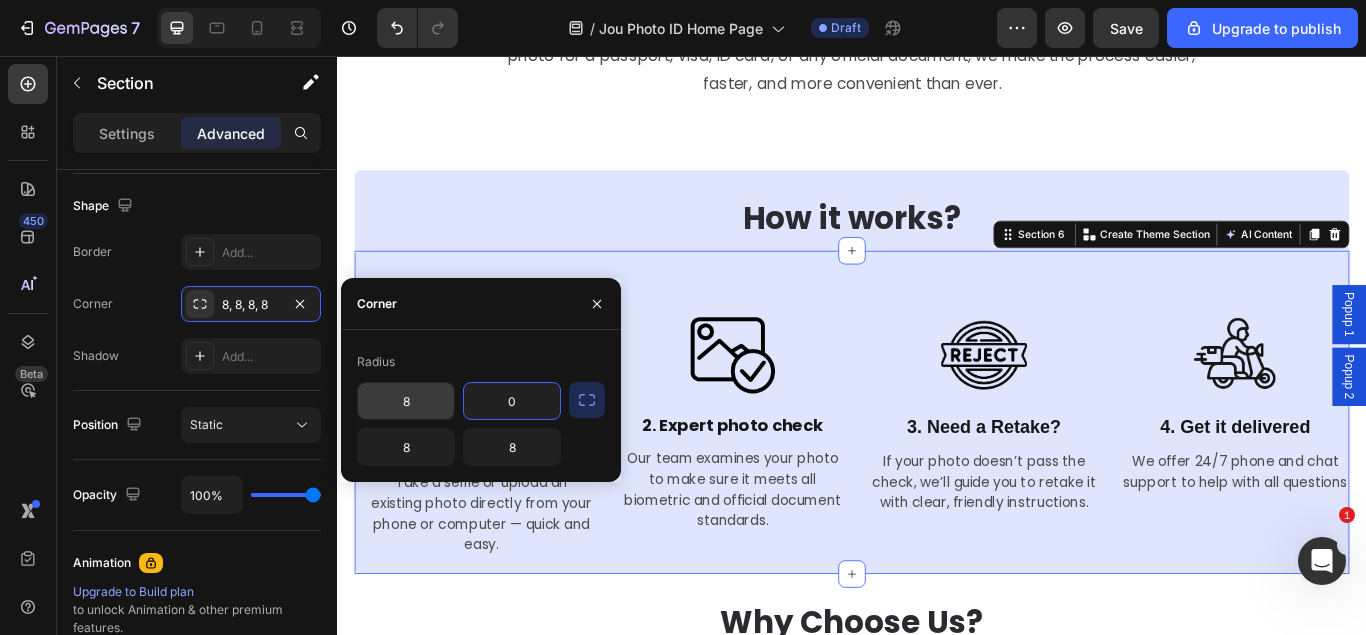 click on "8" at bounding box center [406, 401] 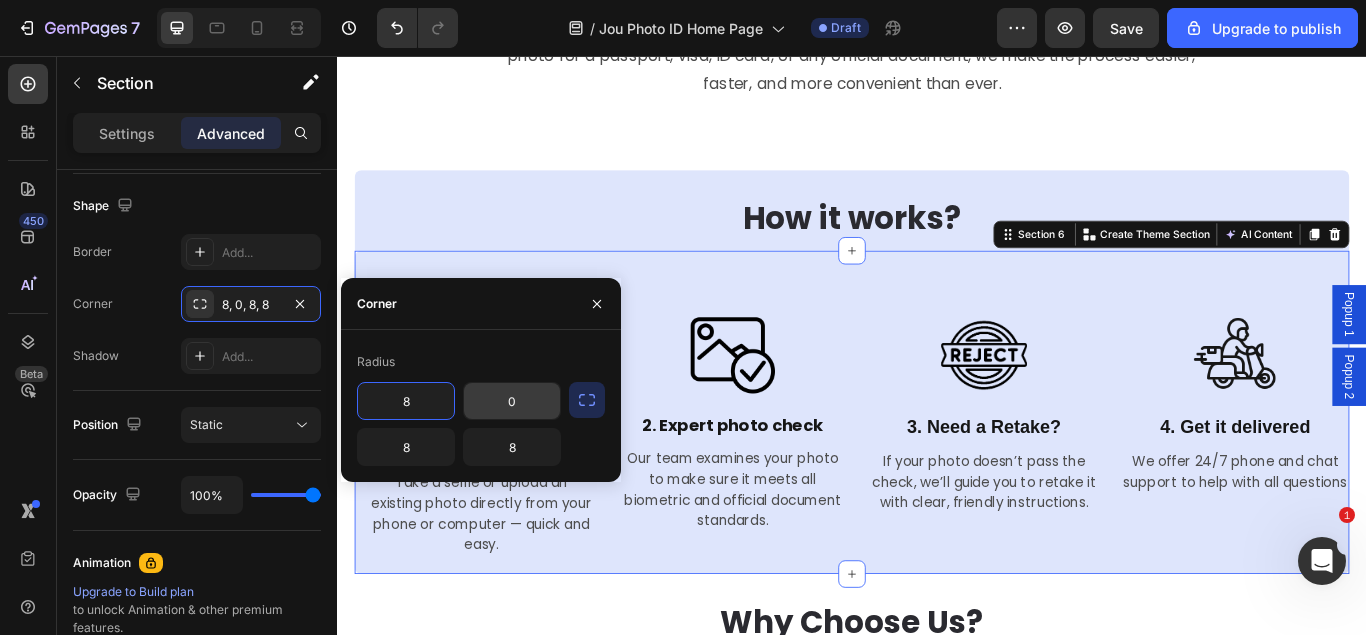 type on "0" 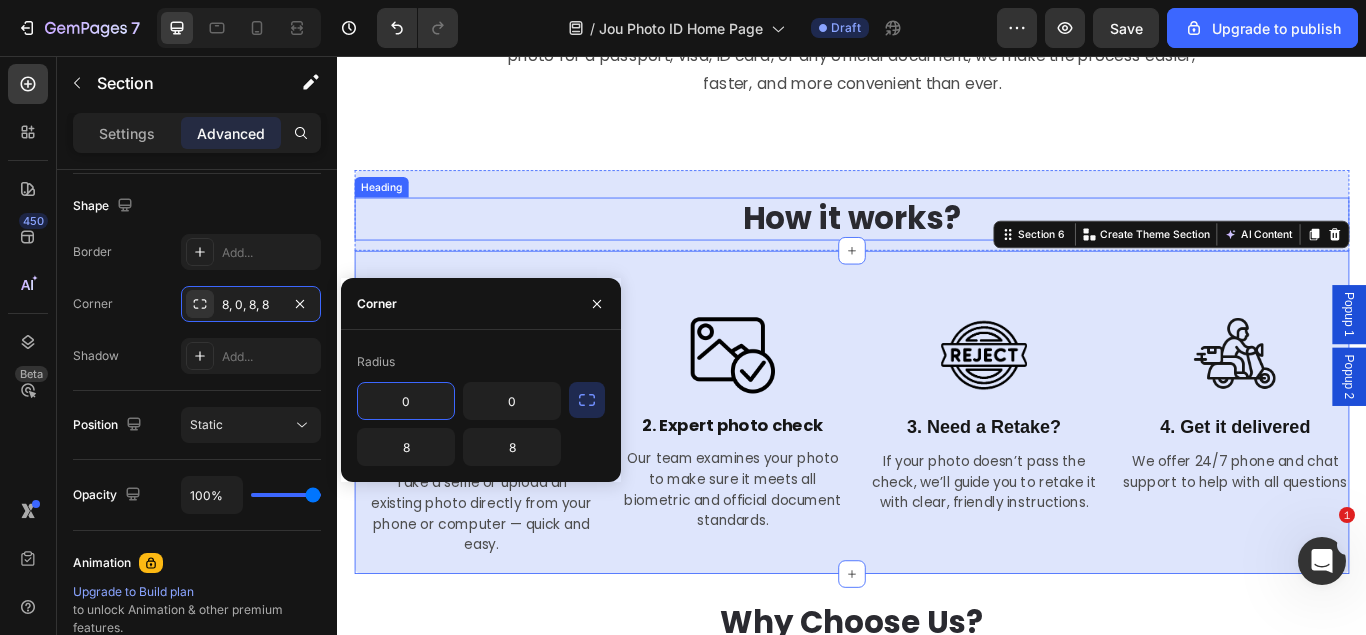 click on "How it works?" at bounding box center [937, 246] 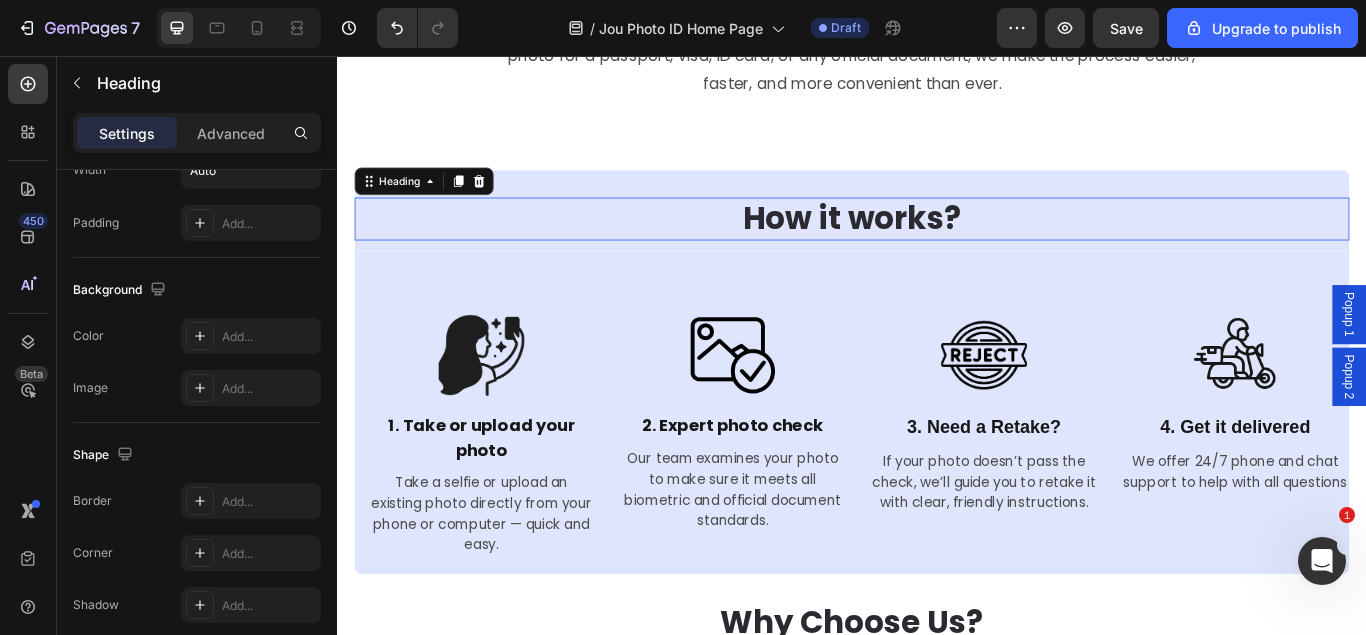 scroll, scrollTop: 0, scrollLeft: 0, axis: both 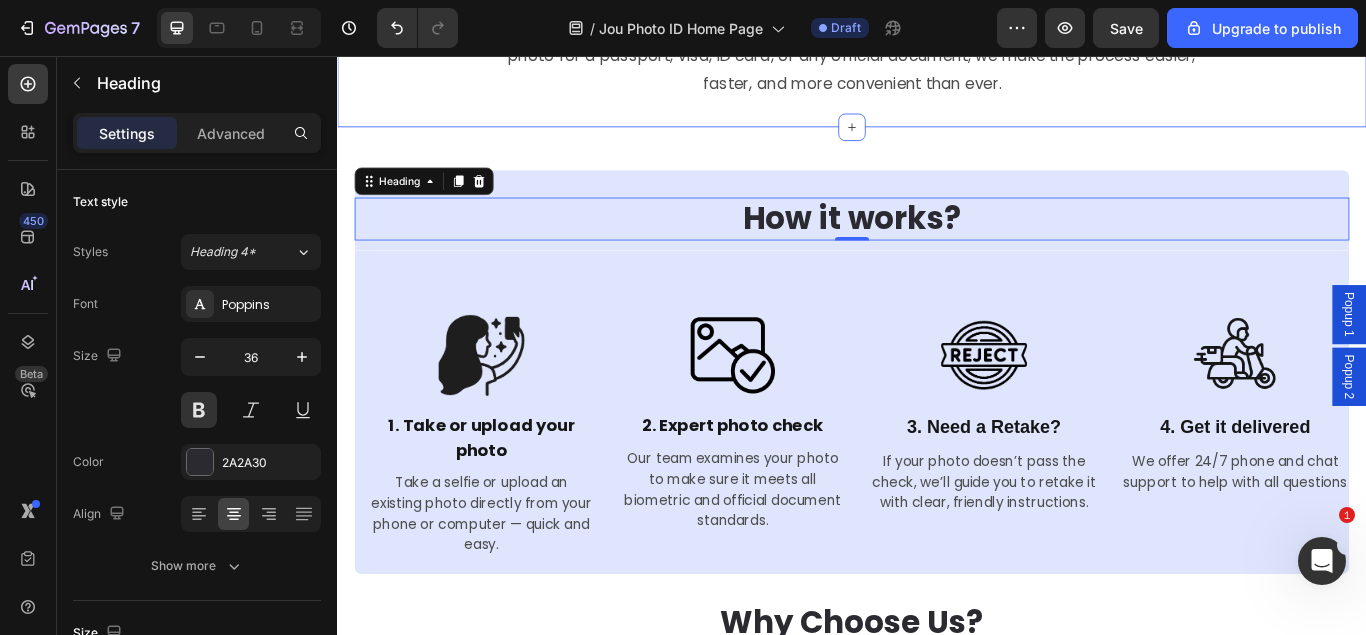 click on "Welcome to Jou's ID — Your Trusted Passport Photo Service From Home Heading Row We’re bringing the photo studio to your doorstep — literally. Whether you need a biometric photo for a passport, visa, ID card, or any official document, we make the process easier, faster, and more convenient than ever. Text Block Section 3" at bounding box center (937, -1) 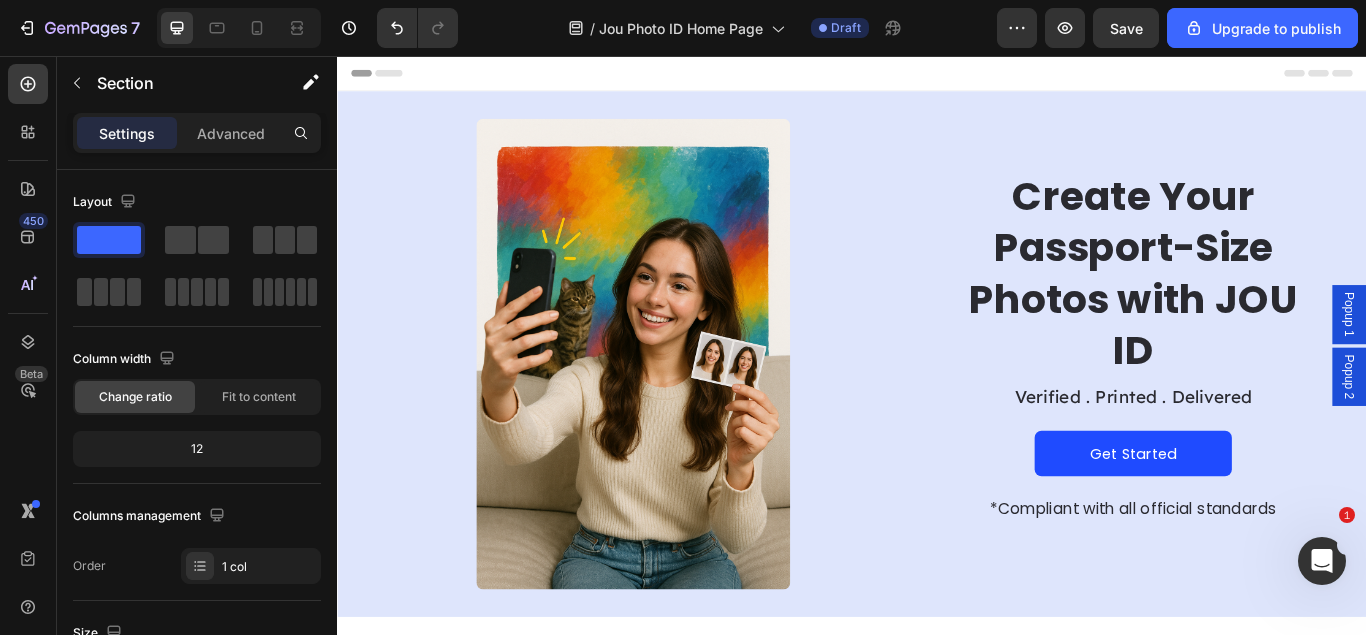 scroll, scrollTop: 612, scrollLeft: 0, axis: vertical 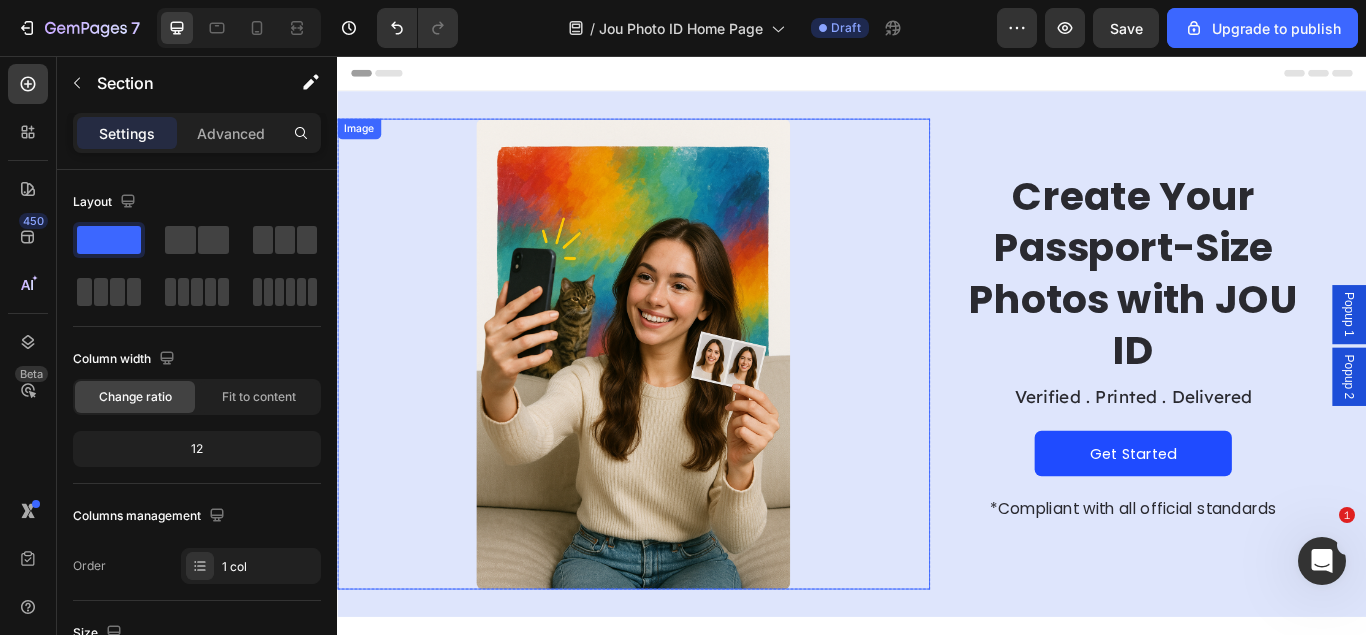 click at bounding box center [682, 403] 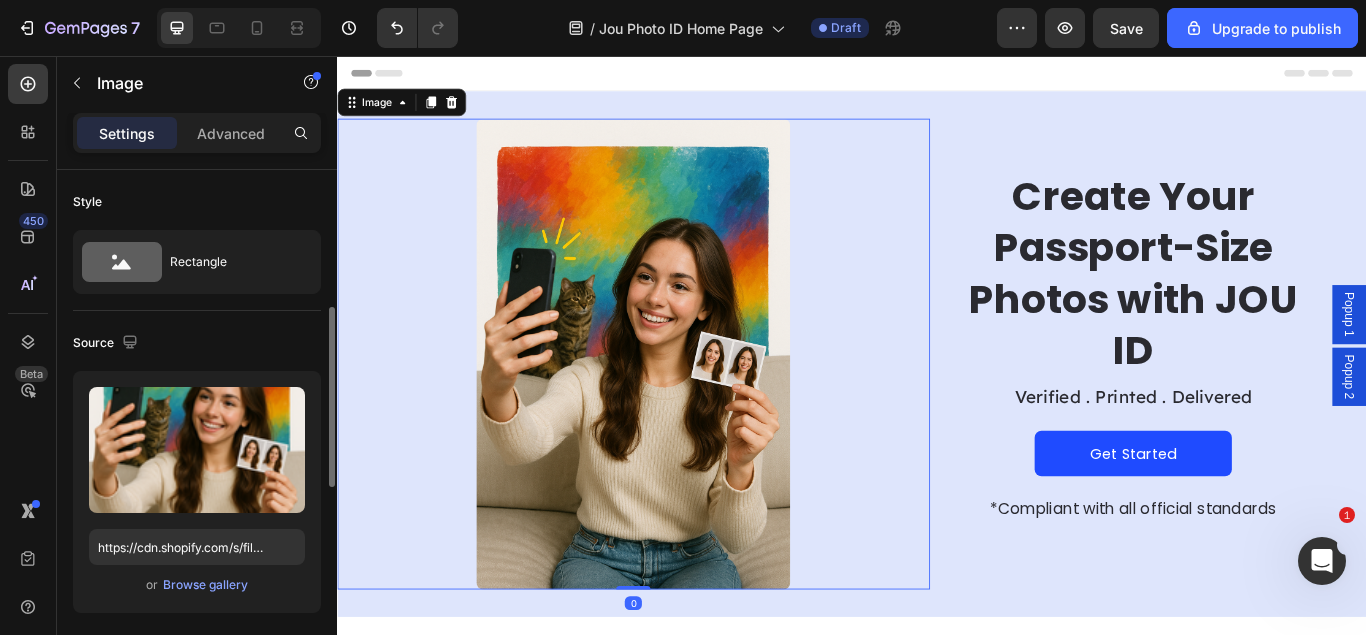 scroll, scrollTop: 102, scrollLeft: 0, axis: vertical 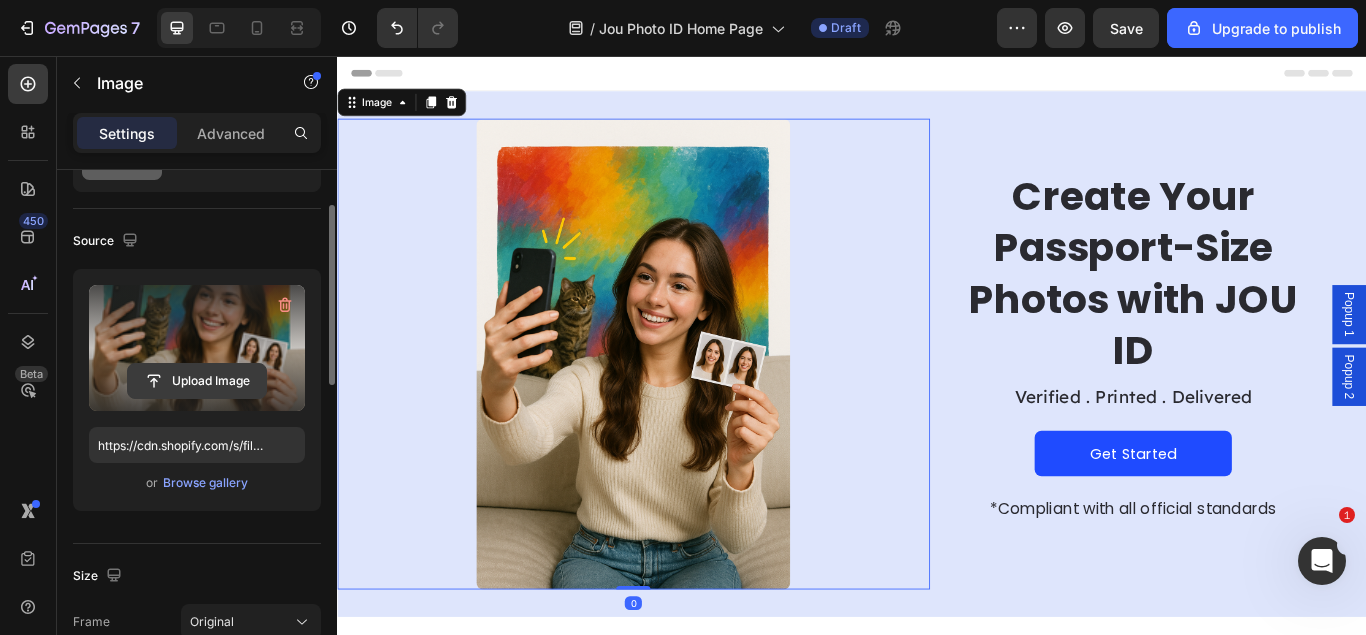 click 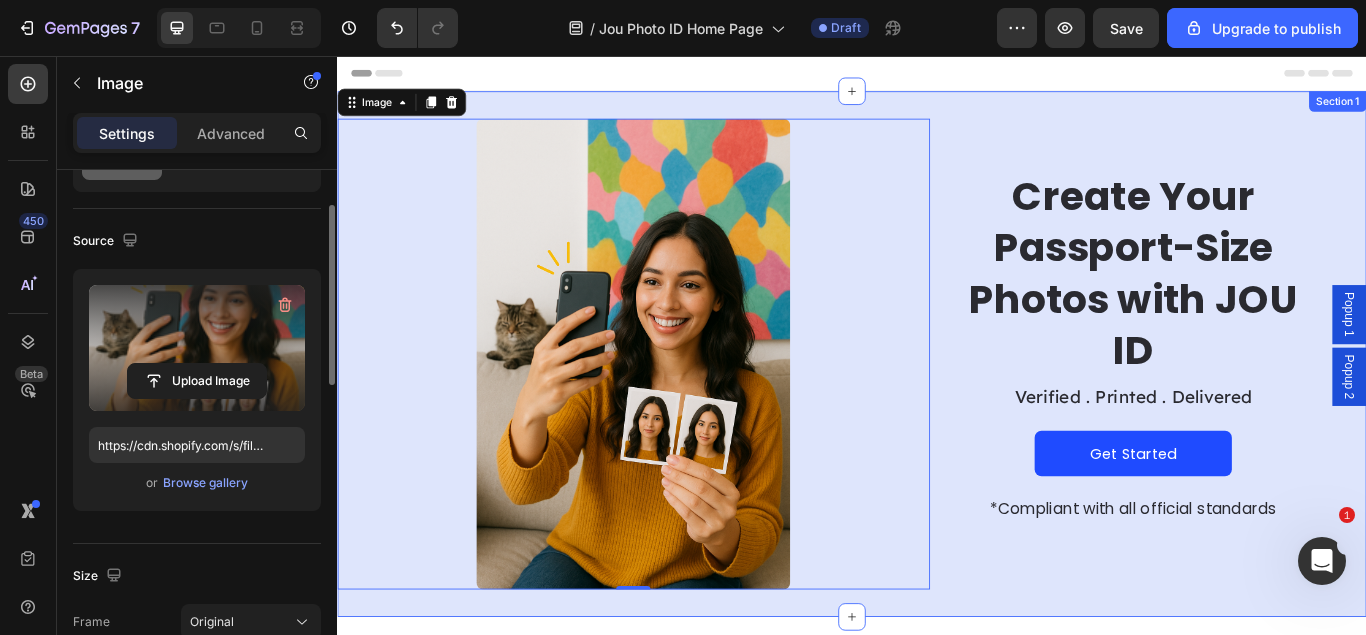 type on "https://cdn.shopify.com/s/files/1/0861/2947/5878/files/gempages_570327522797946008-934d337e-f683-4aa0-b6ff-4723671336cd.png" 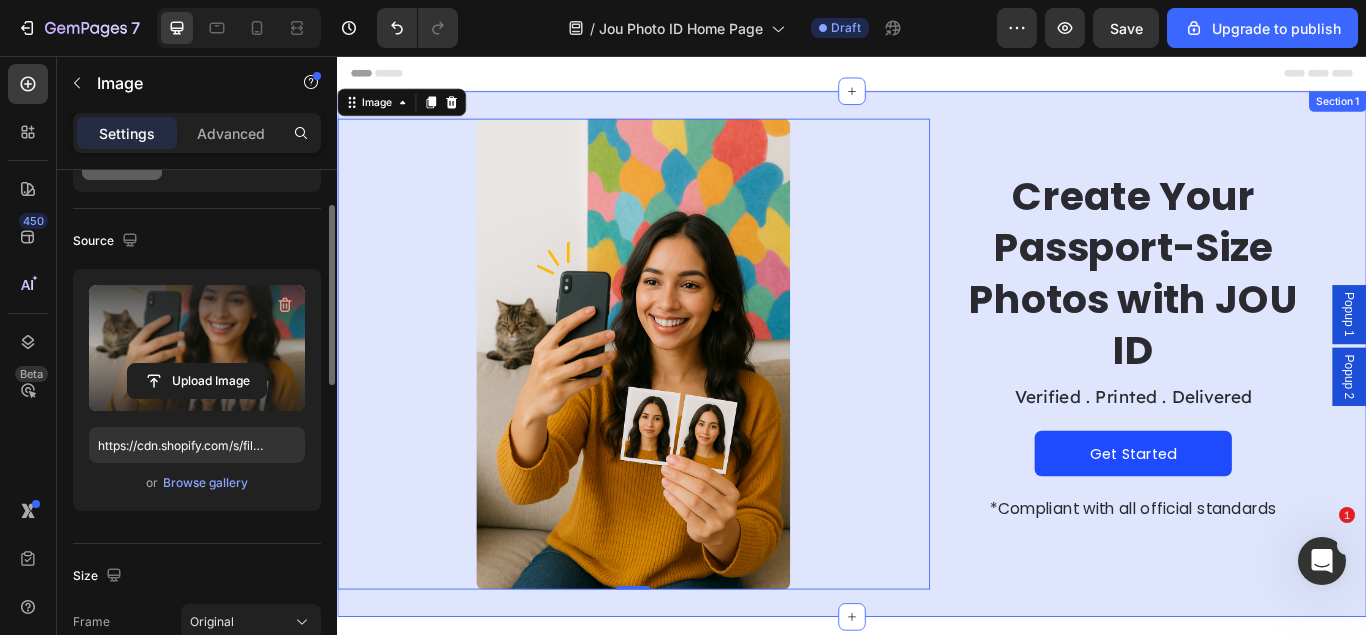 click on "Create Your Passport-Size Photos with JOU ID Heading Verified . Printed . Delivered Text Block Get Started Button *Compliant with all official standards  Text Block Row" at bounding box center [1290, 403] 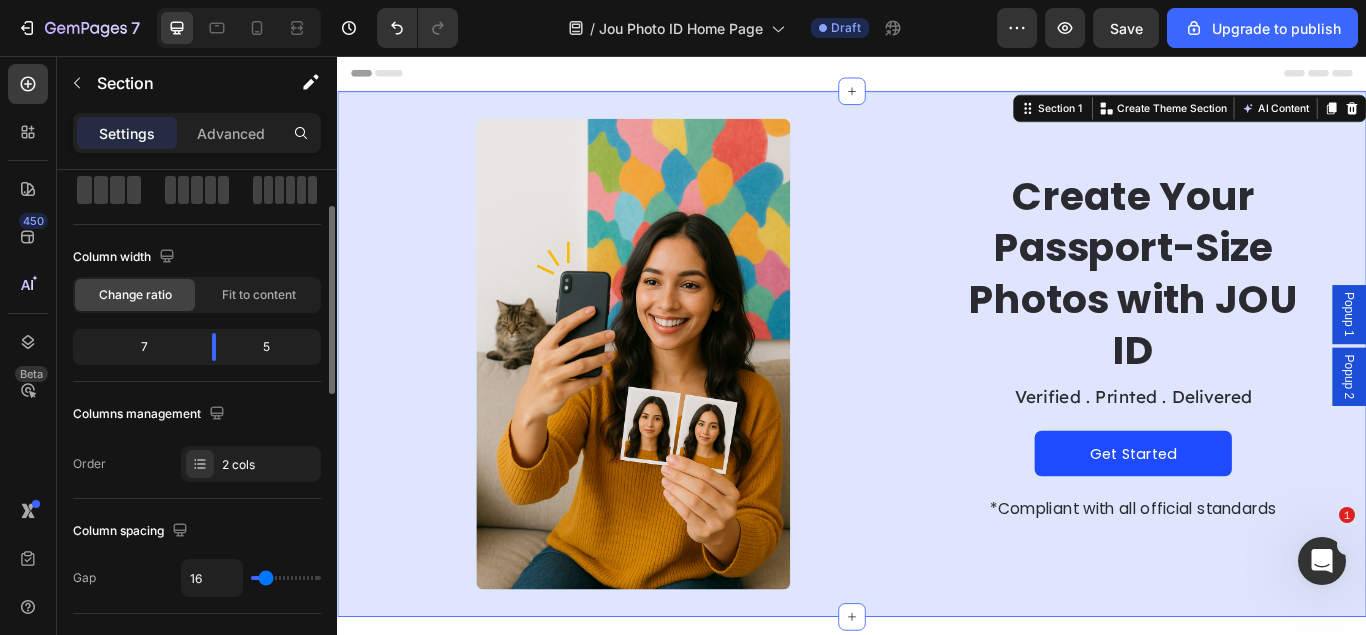 scroll, scrollTop: 0, scrollLeft: 0, axis: both 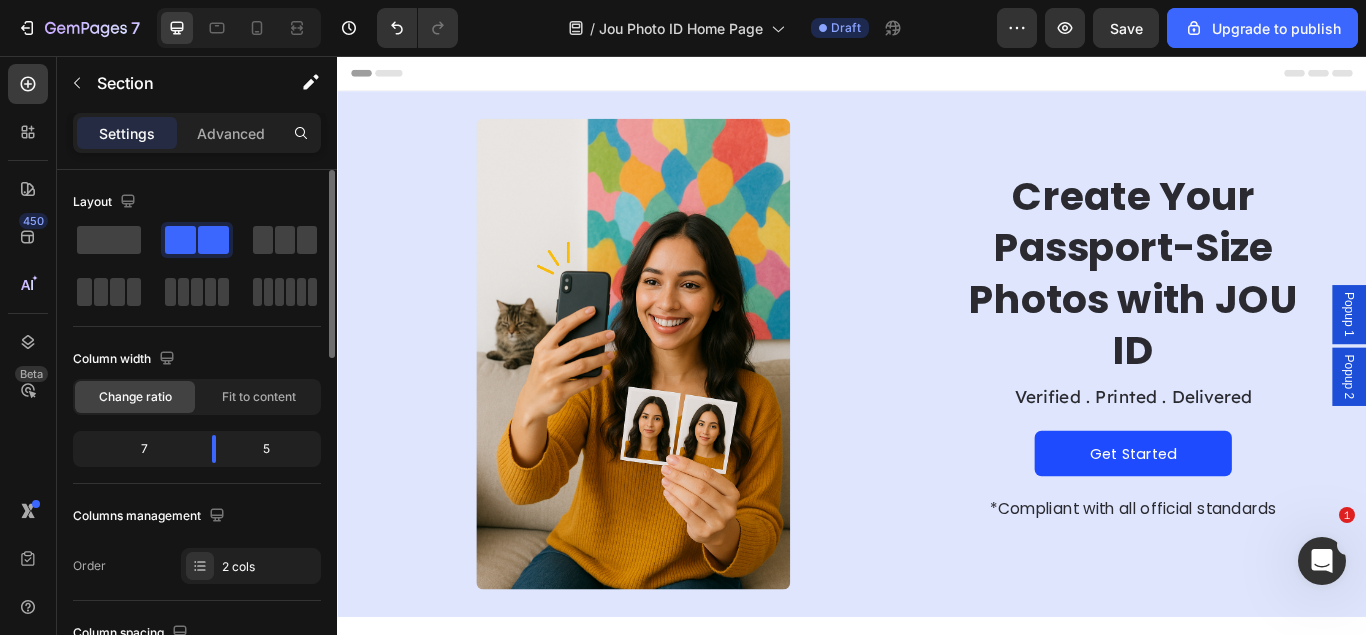click on "Popup 2" at bounding box center [1517, 430] 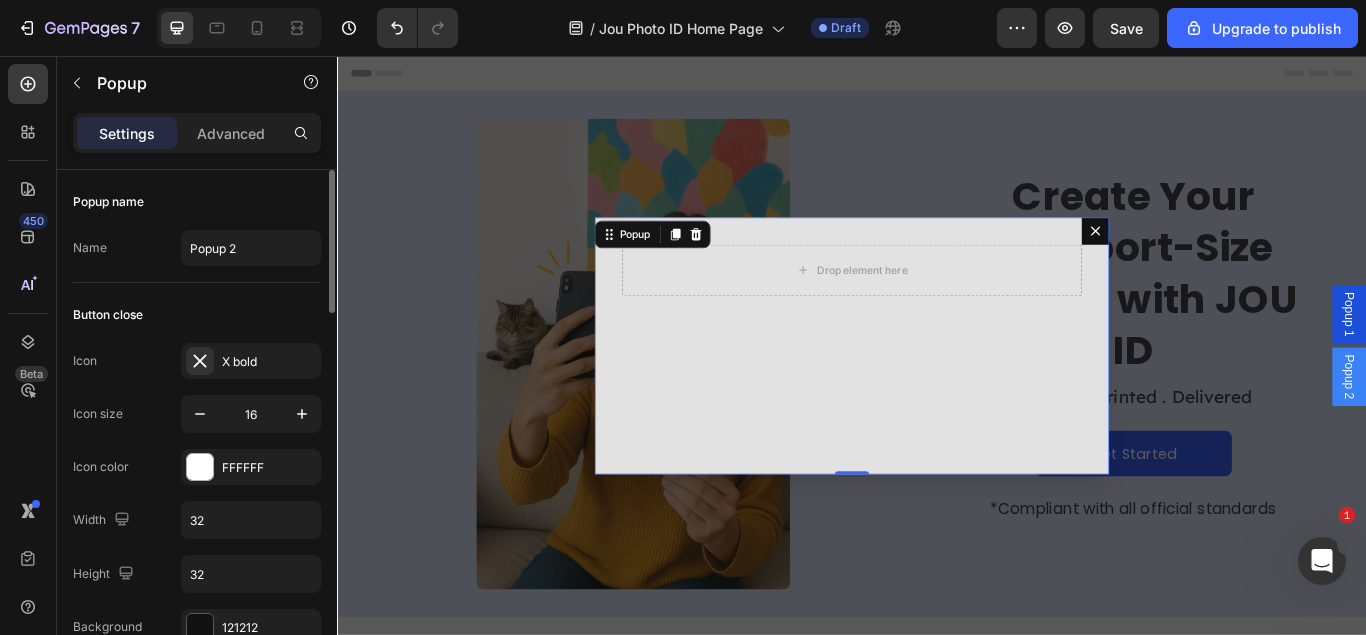 click at bounding box center [1221, 260] 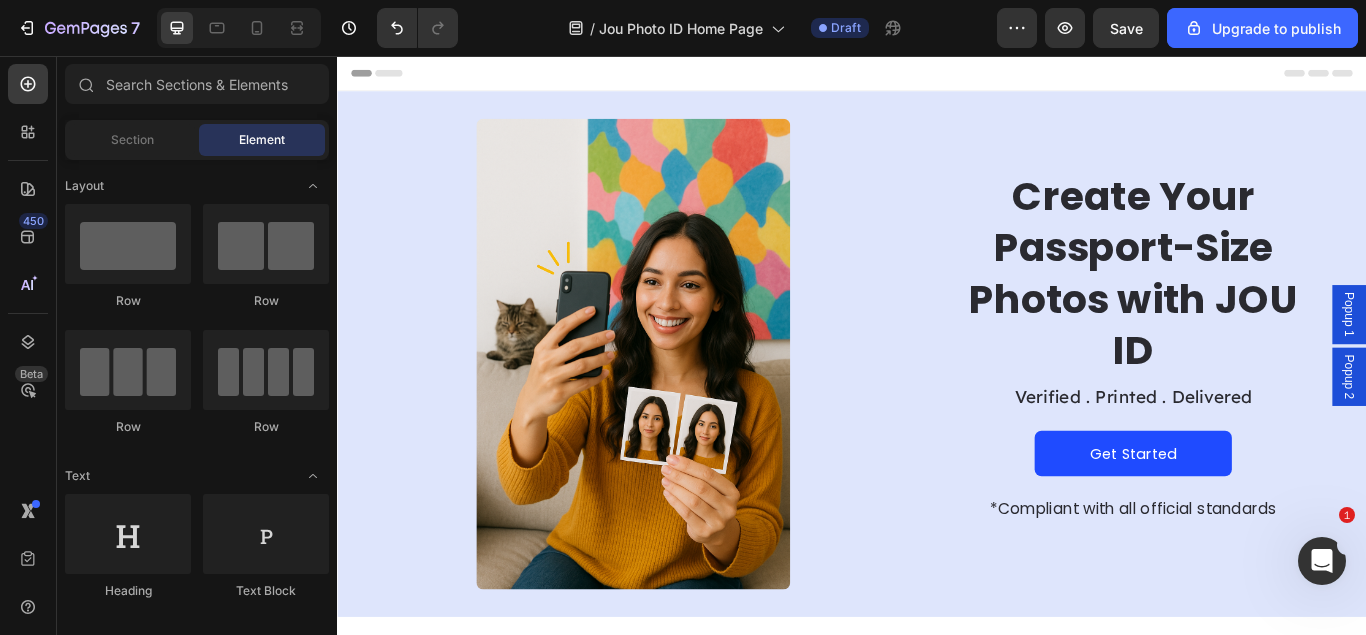 click on "Popup 1" at bounding box center [1517, 357] 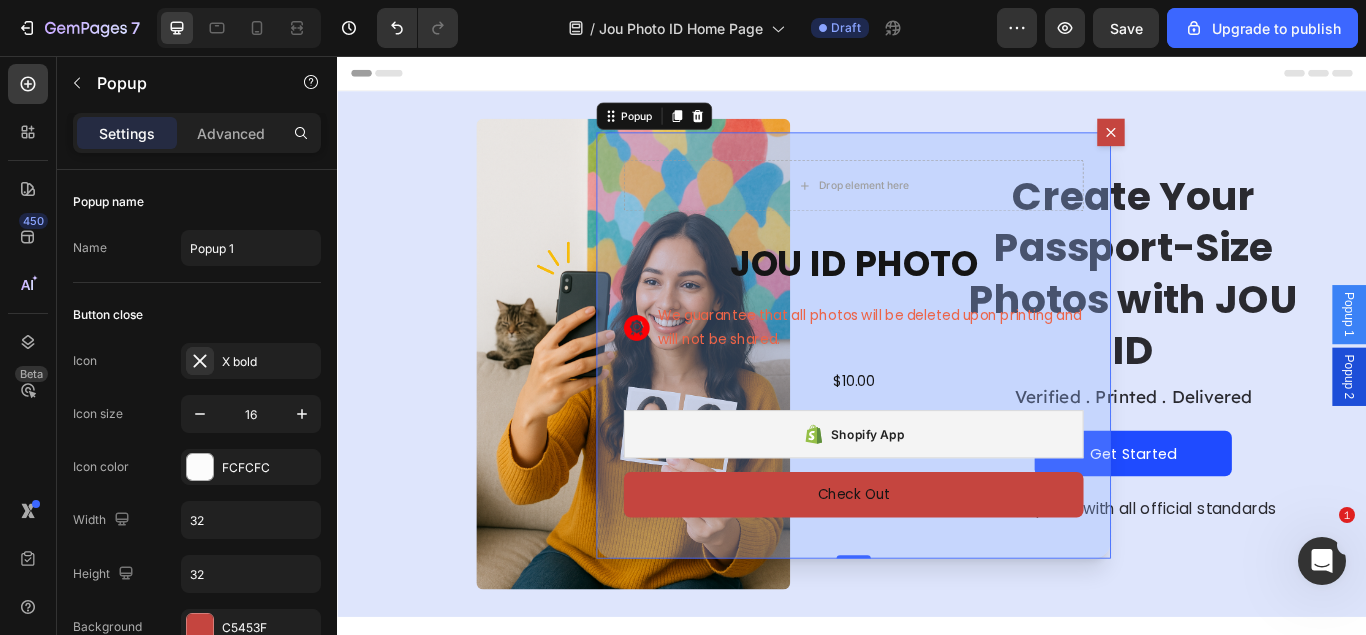 click on "Drop element here JOU ID PHOTO Product Title Image We guarantee that all photos will be deleted upon printing and will not be shared. Text Block Row $10.00 Product Price Product Price Row
Shopify App Shopify App Check Out Dynamic Checkout Product" at bounding box center (939, 393) 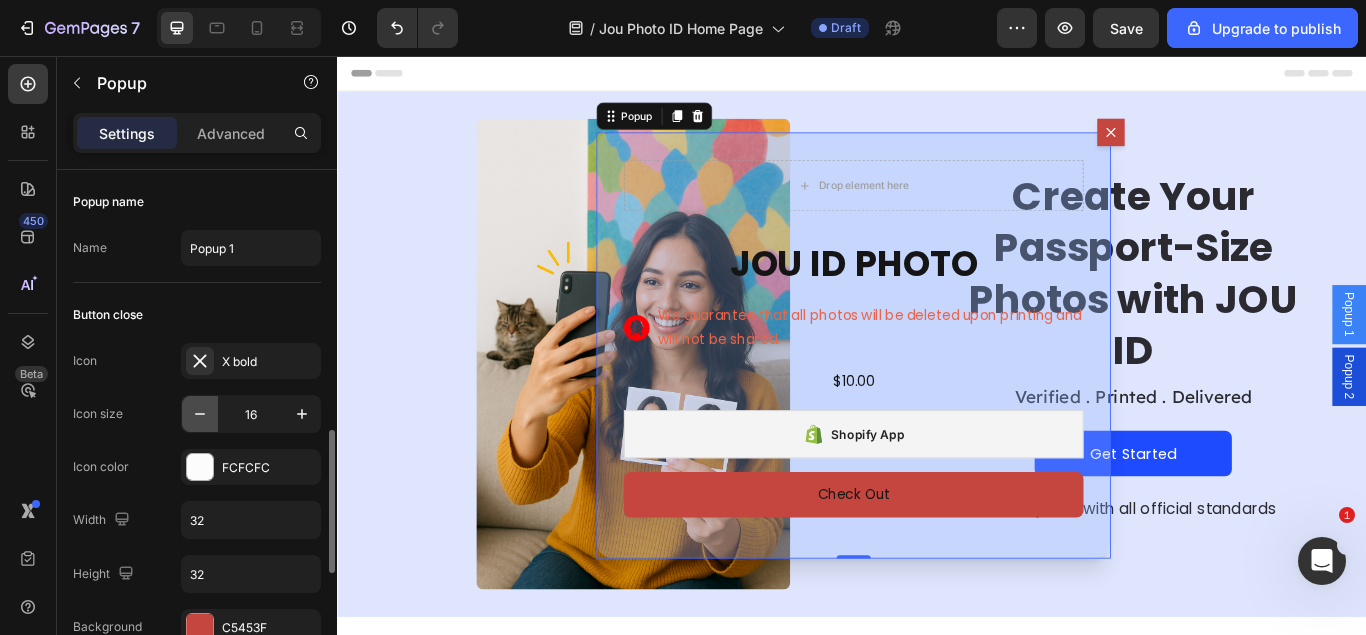 scroll, scrollTop: 204, scrollLeft: 0, axis: vertical 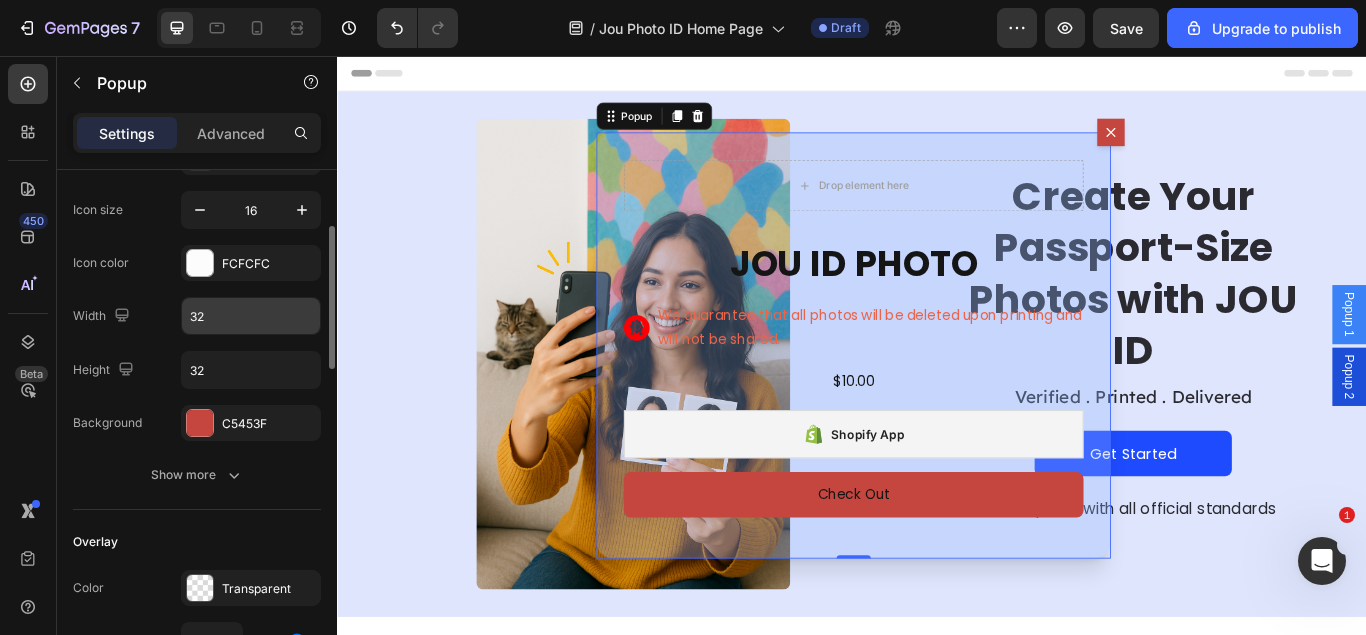 click on "32" at bounding box center [251, 316] 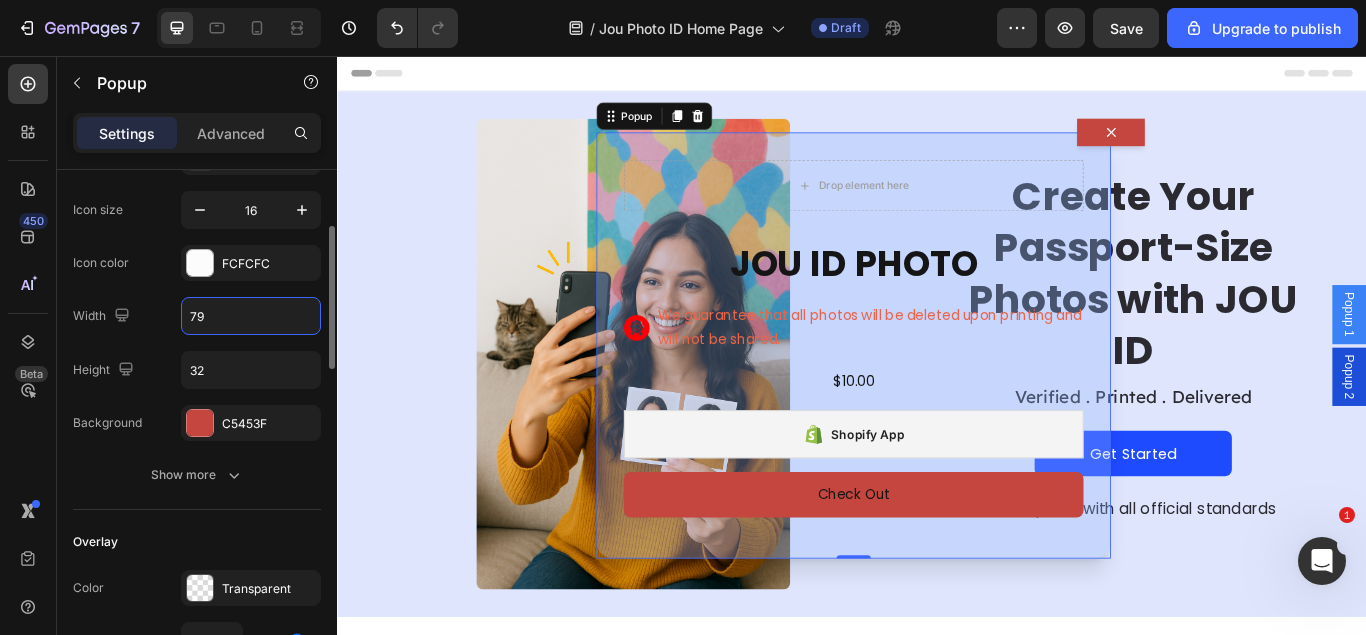 drag, startPoint x: 255, startPoint y: 314, endPoint x: 75, endPoint y: 299, distance: 180.62392 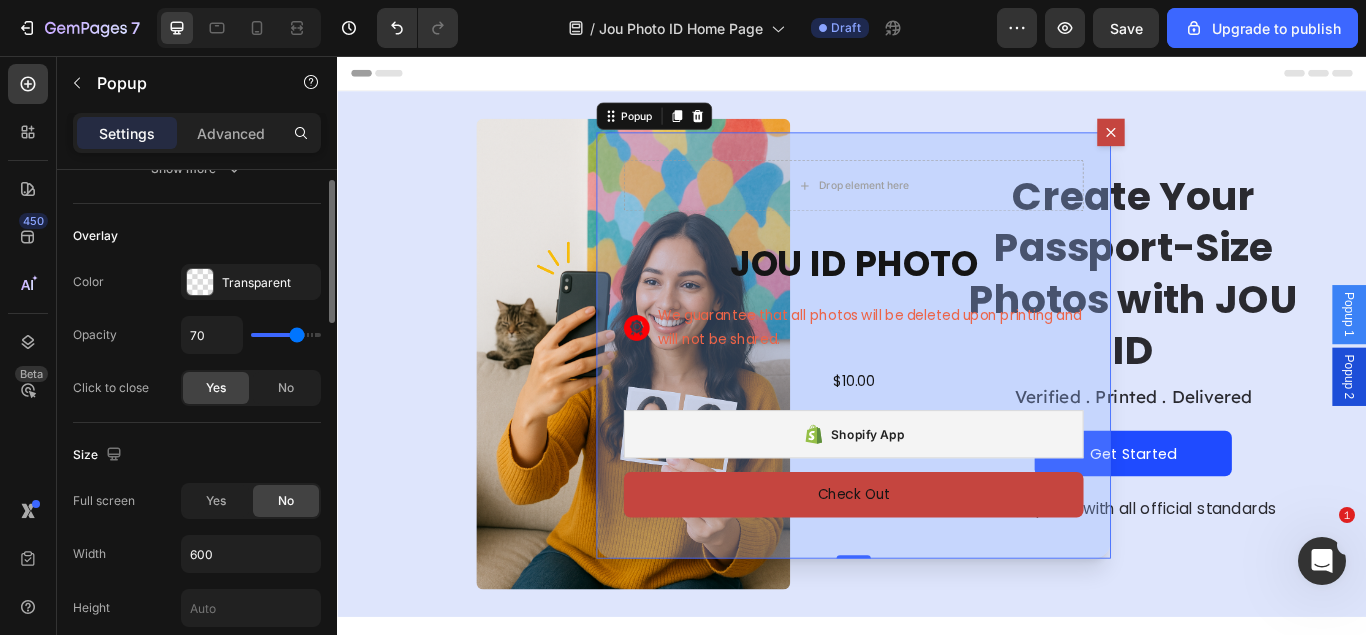 scroll, scrollTop: 306, scrollLeft: 0, axis: vertical 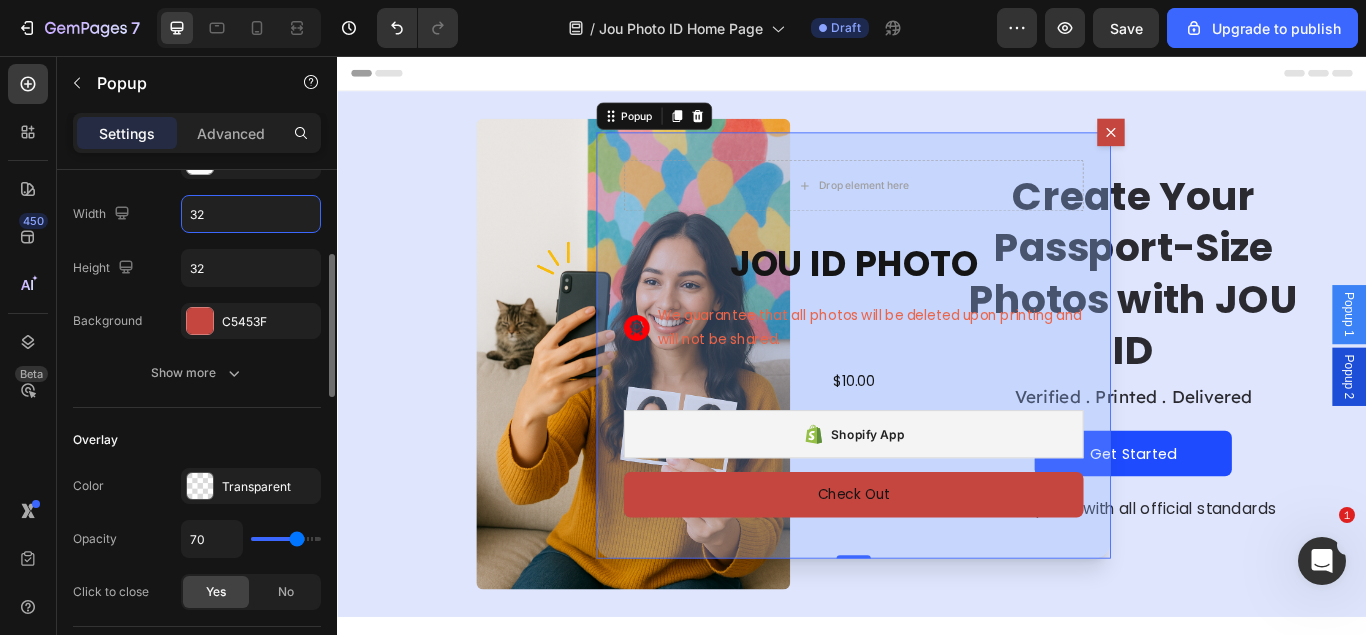 type on "32" 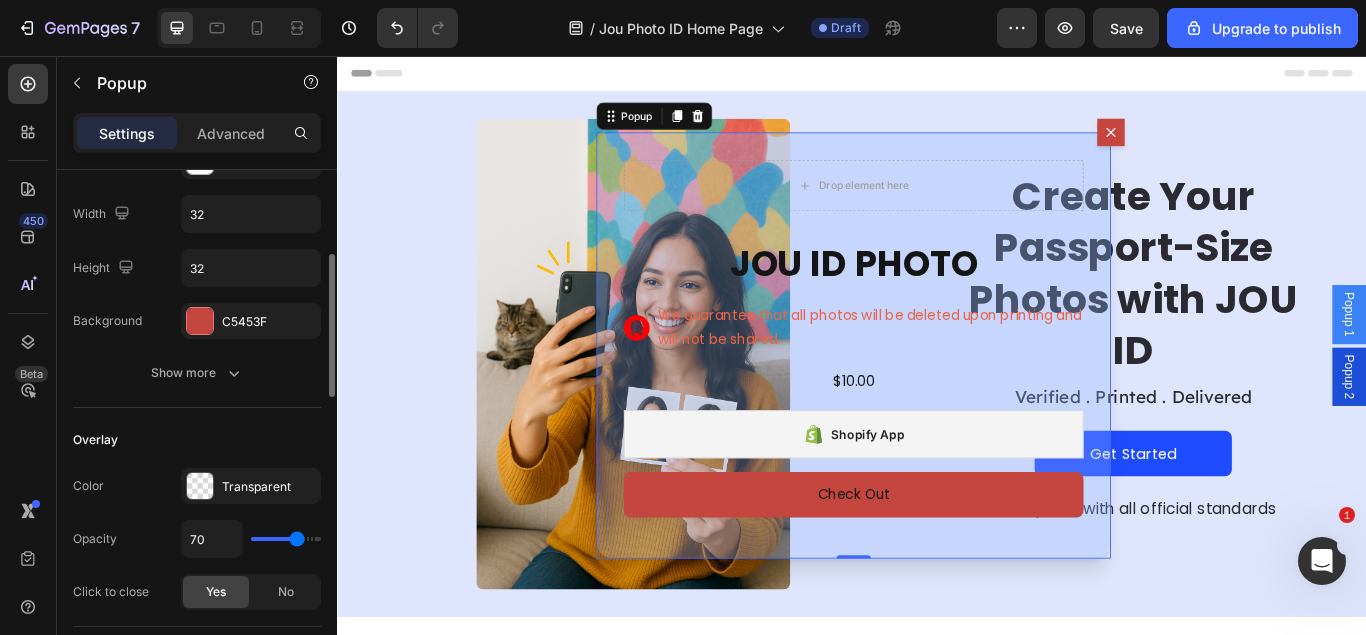 click on "Icon
X bold Icon size 16 Icon color FCFCFC Width 32 Height 32 Background C5453F" at bounding box center (197, 188) 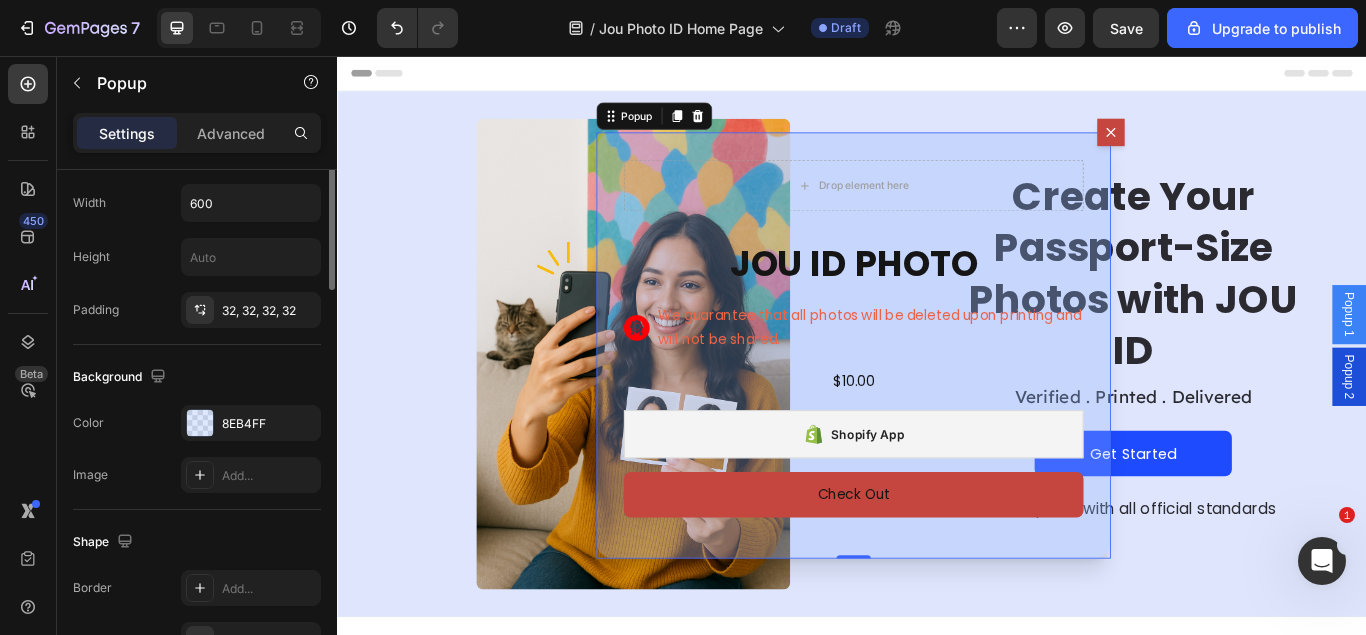scroll, scrollTop: 657, scrollLeft: 0, axis: vertical 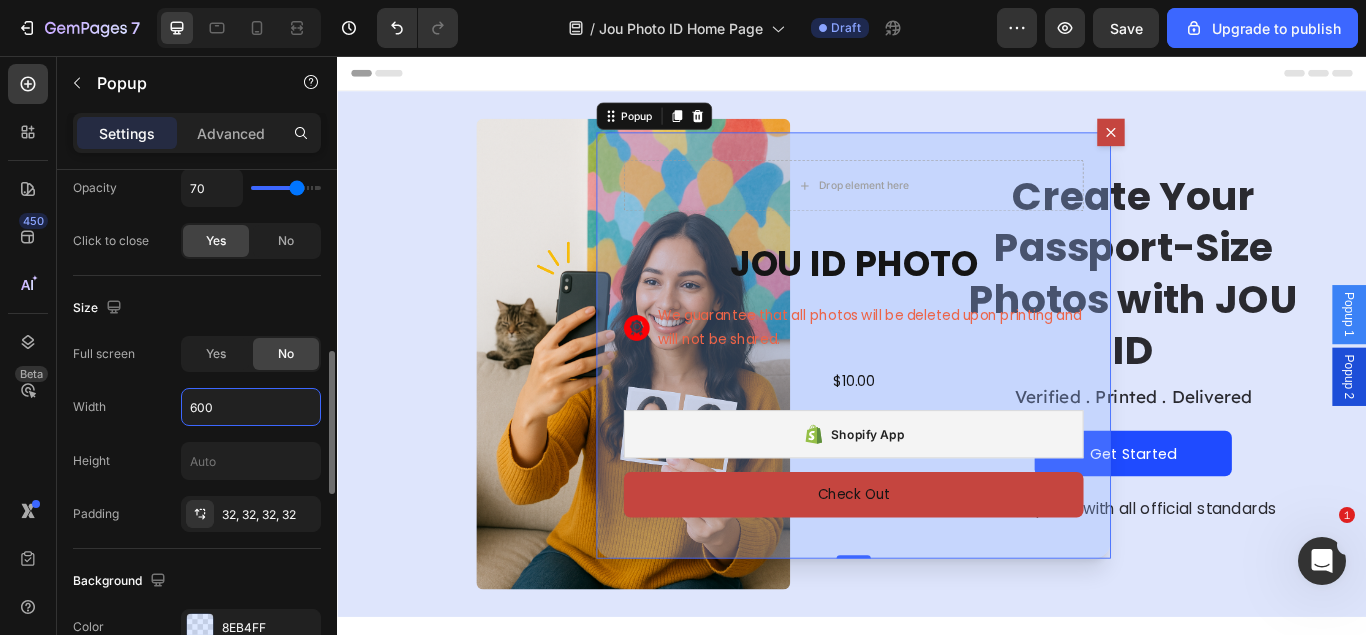 drag, startPoint x: 263, startPoint y: 408, endPoint x: 144, endPoint y: 403, distance: 119.104996 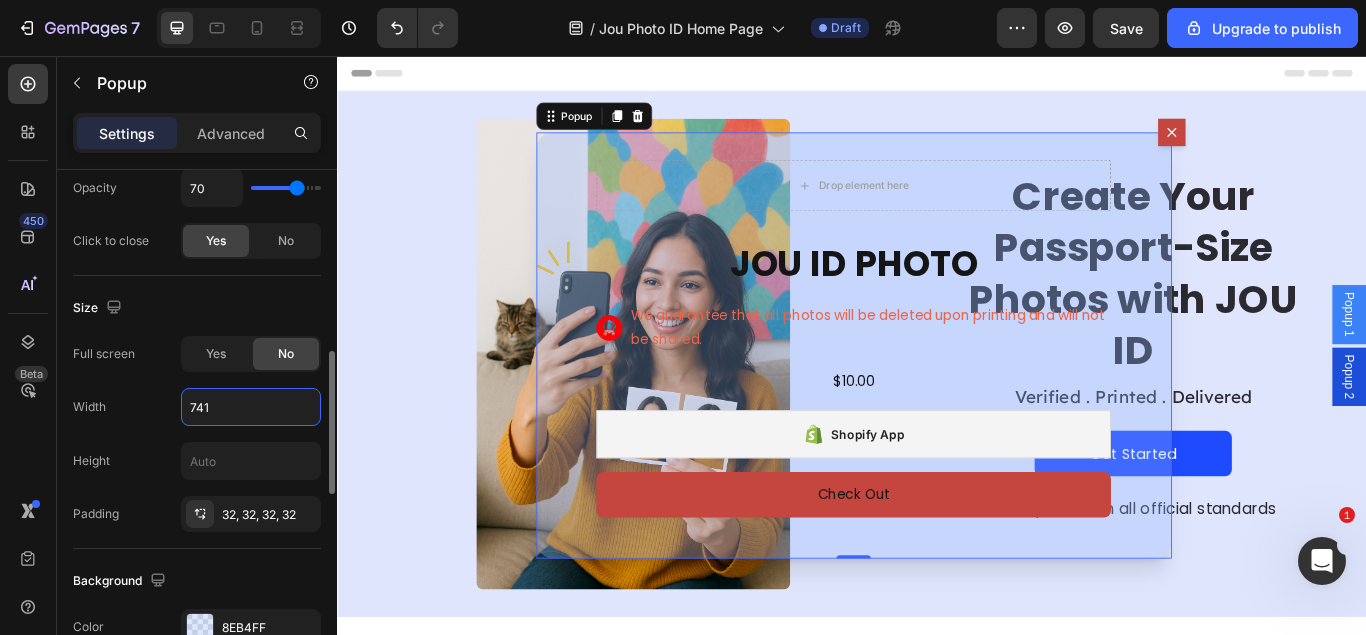 drag, startPoint x: 254, startPoint y: 399, endPoint x: 118, endPoint y: 397, distance: 136.01471 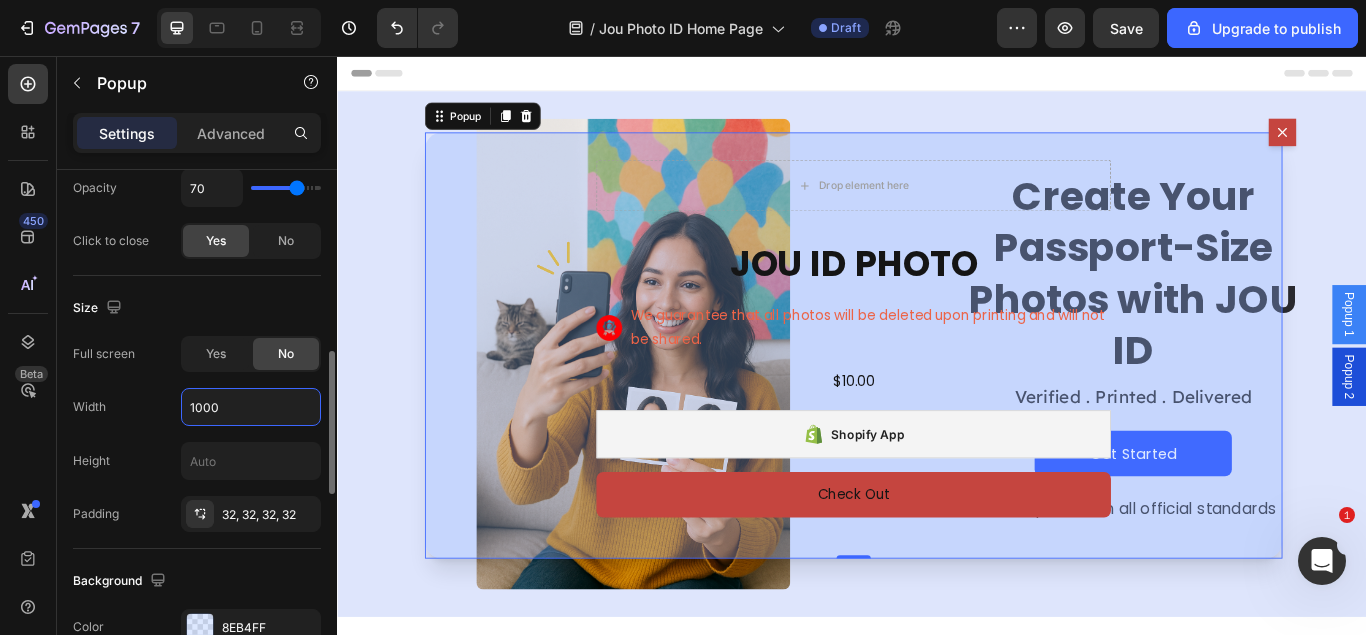 drag, startPoint x: 251, startPoint y: 405, endPoint x: 125, endPoint y: 402, distance: 126.035706 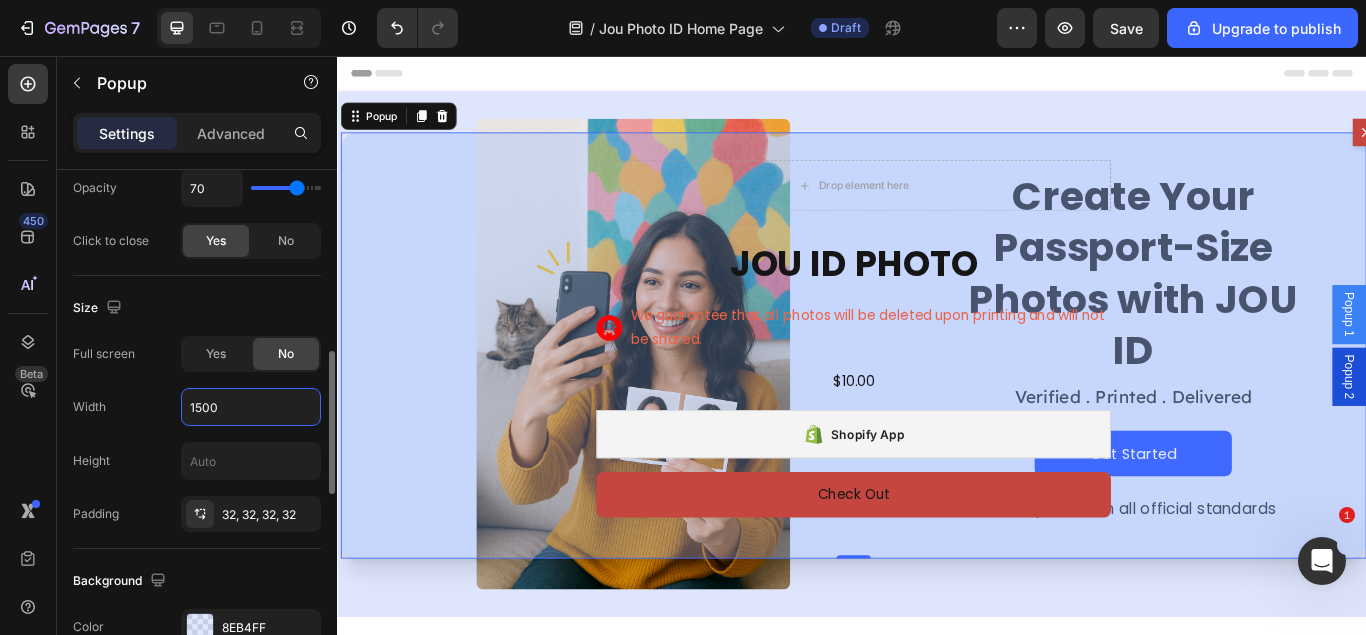 click on "1500" at bounding box center (251, 407) 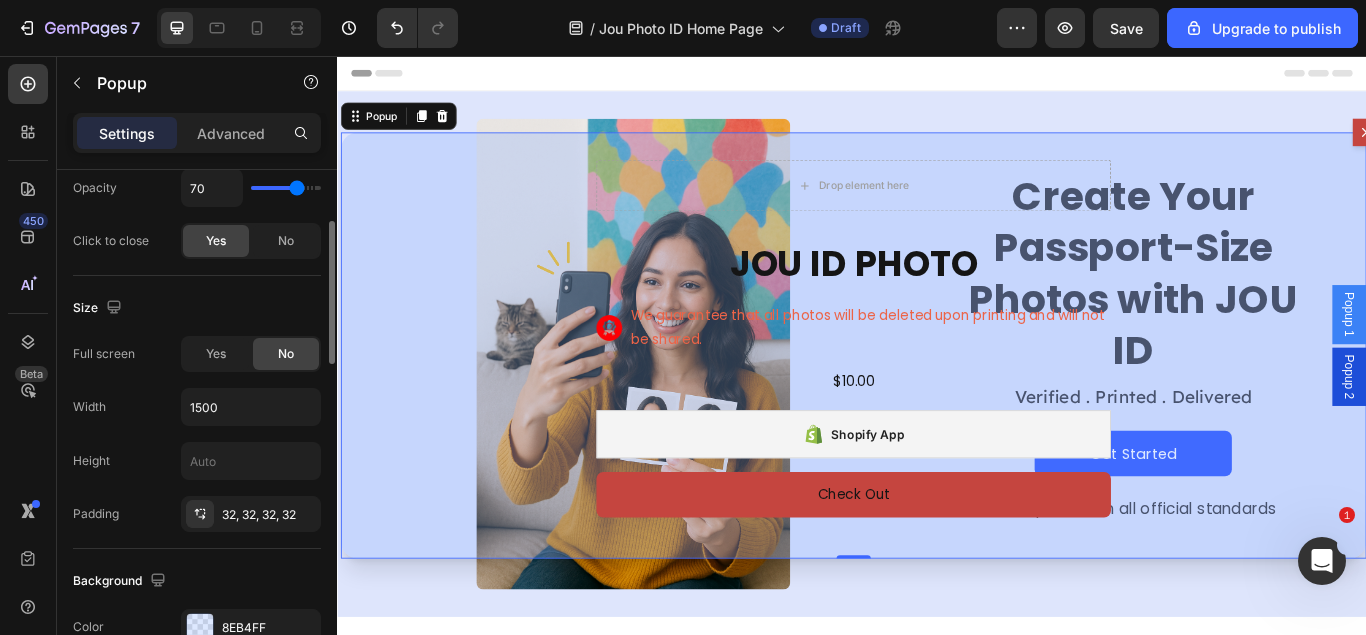 scroll, scrollTop: 453, scrollLeft: 0, axis: vertical 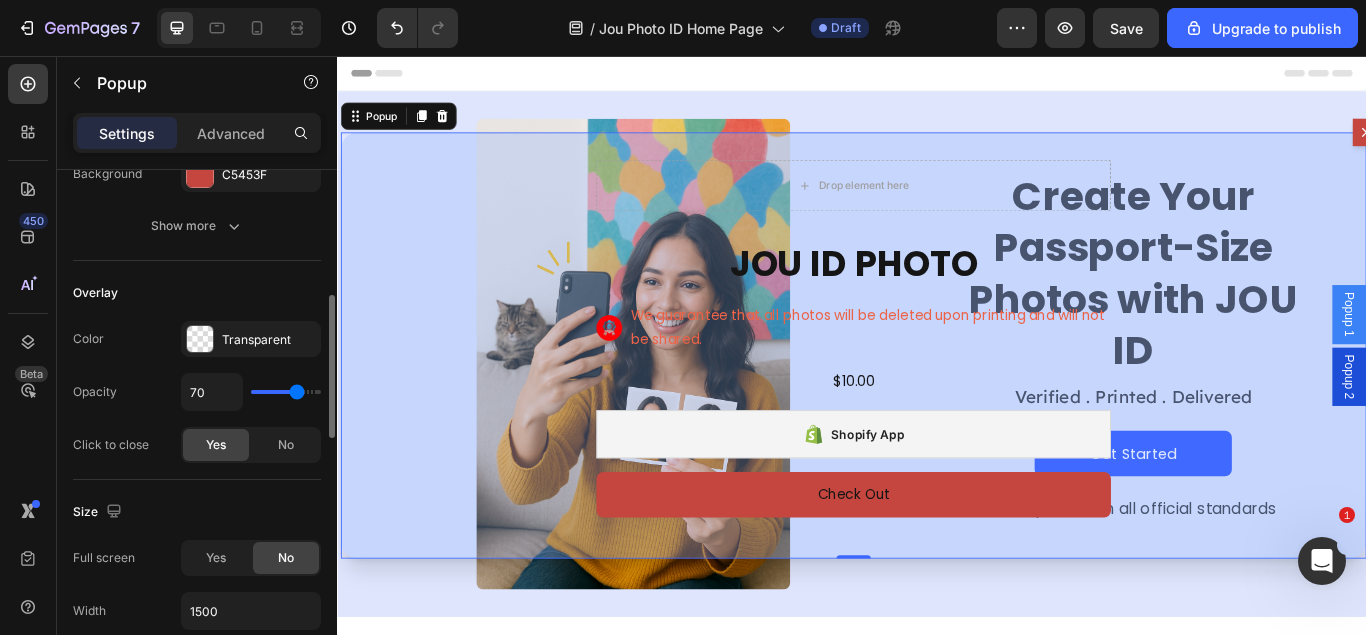 type on "65" 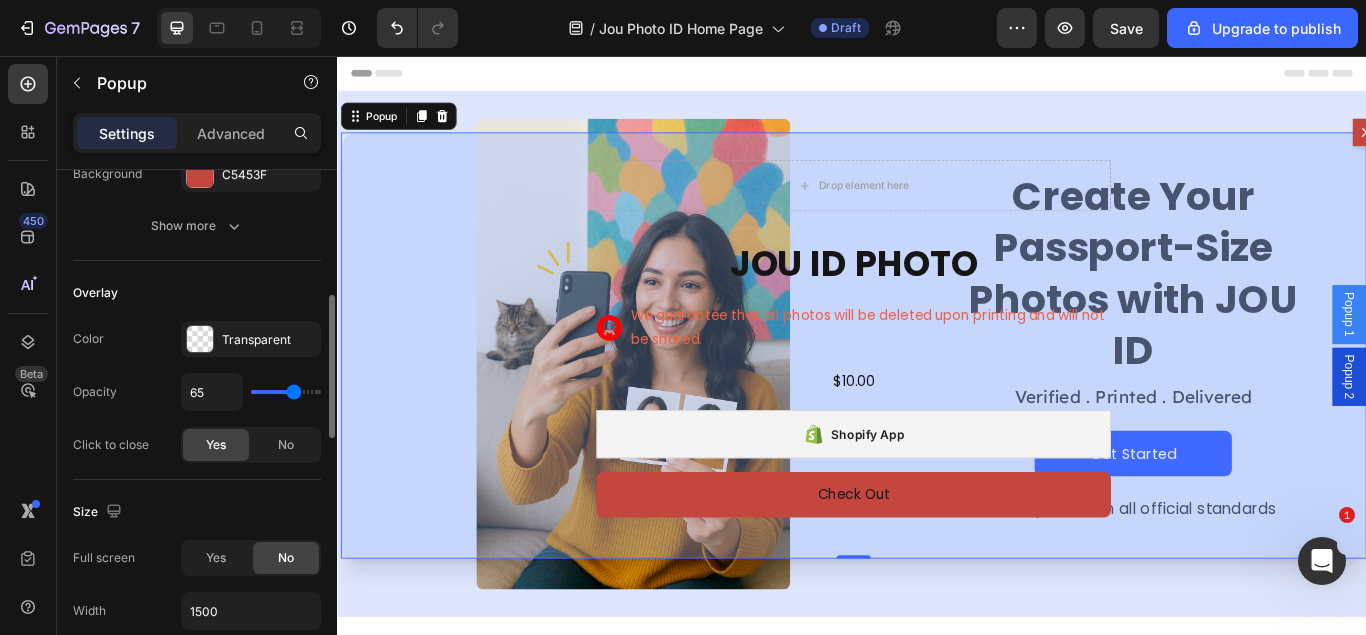 type on "69" 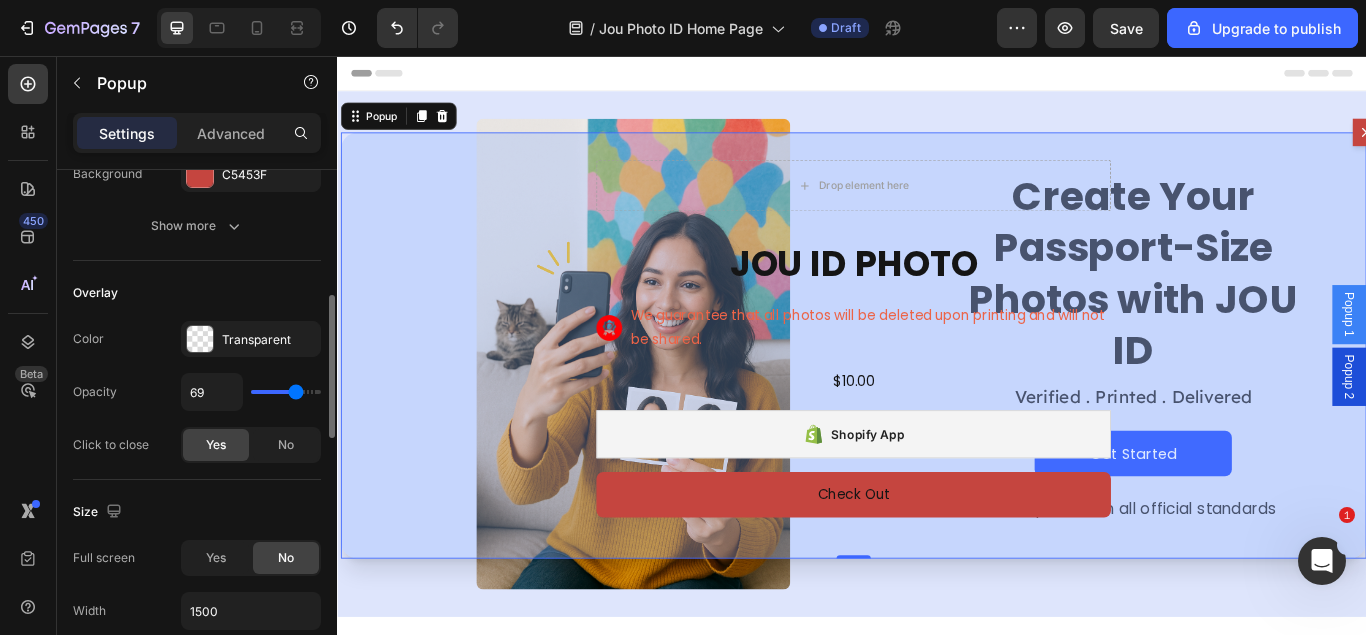 type on "71" 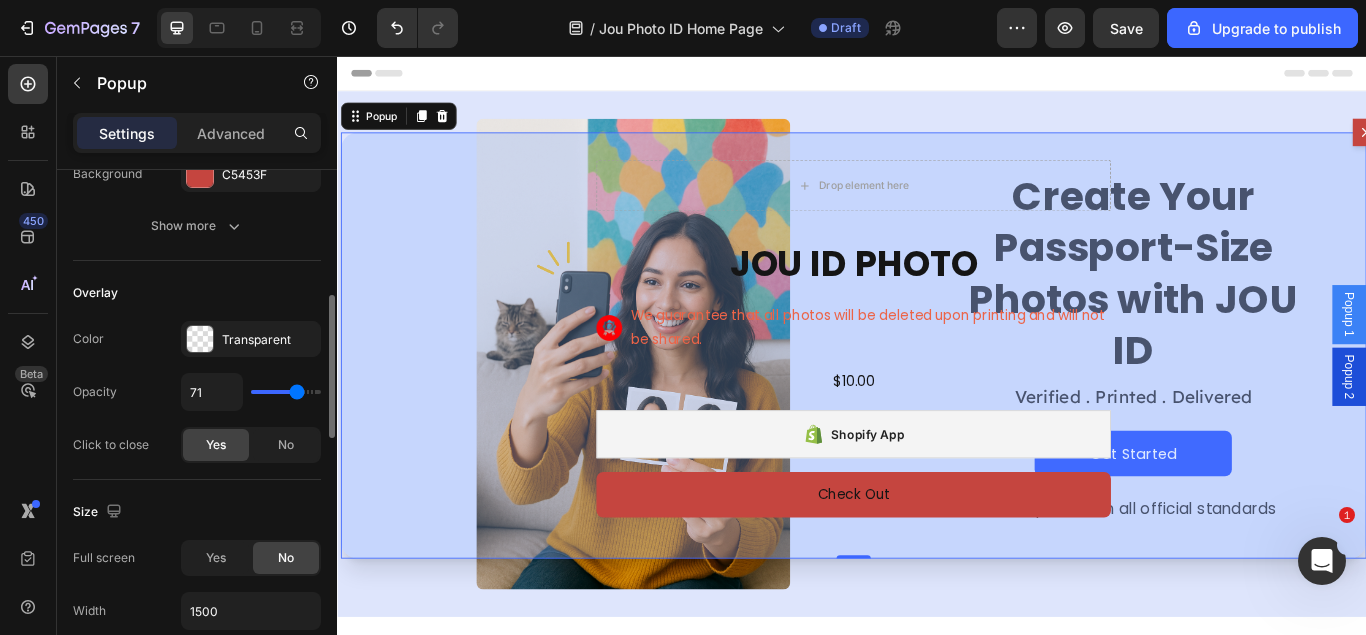 type on "77" 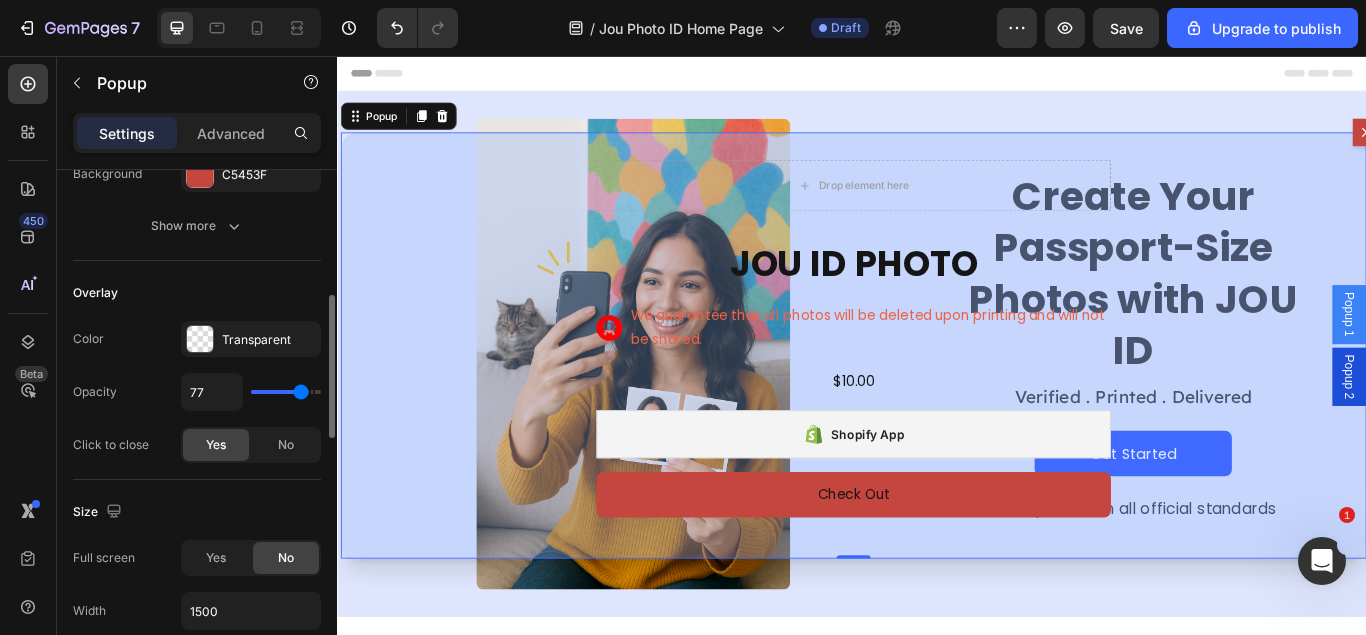 type on "92" 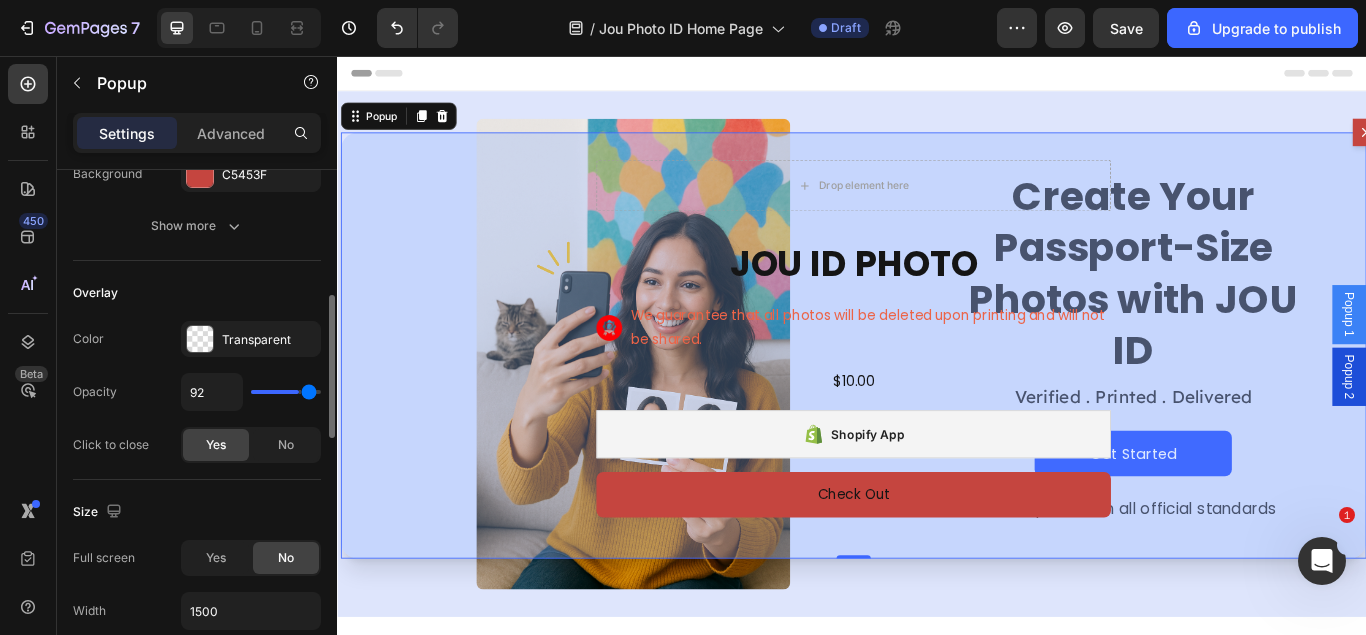 type on "100" 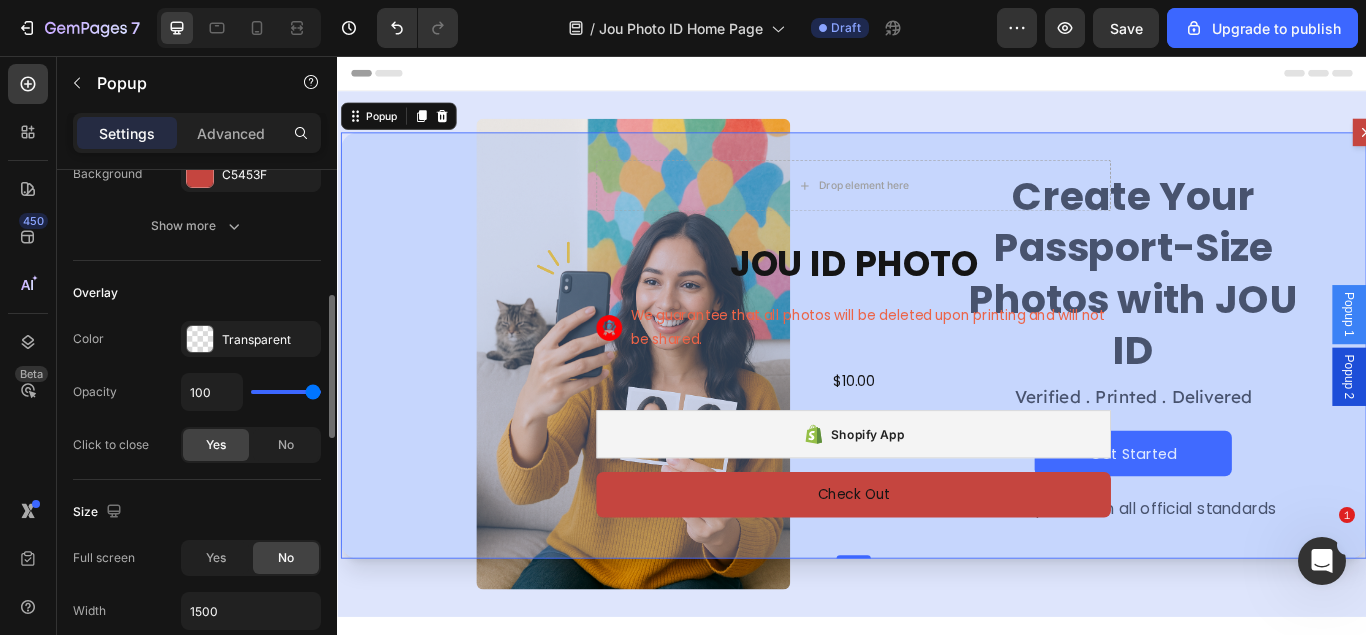 drag, startPoint x: 294, startPoint y: 390, endPoint x: 332, endPoint y: 390, distance: 38 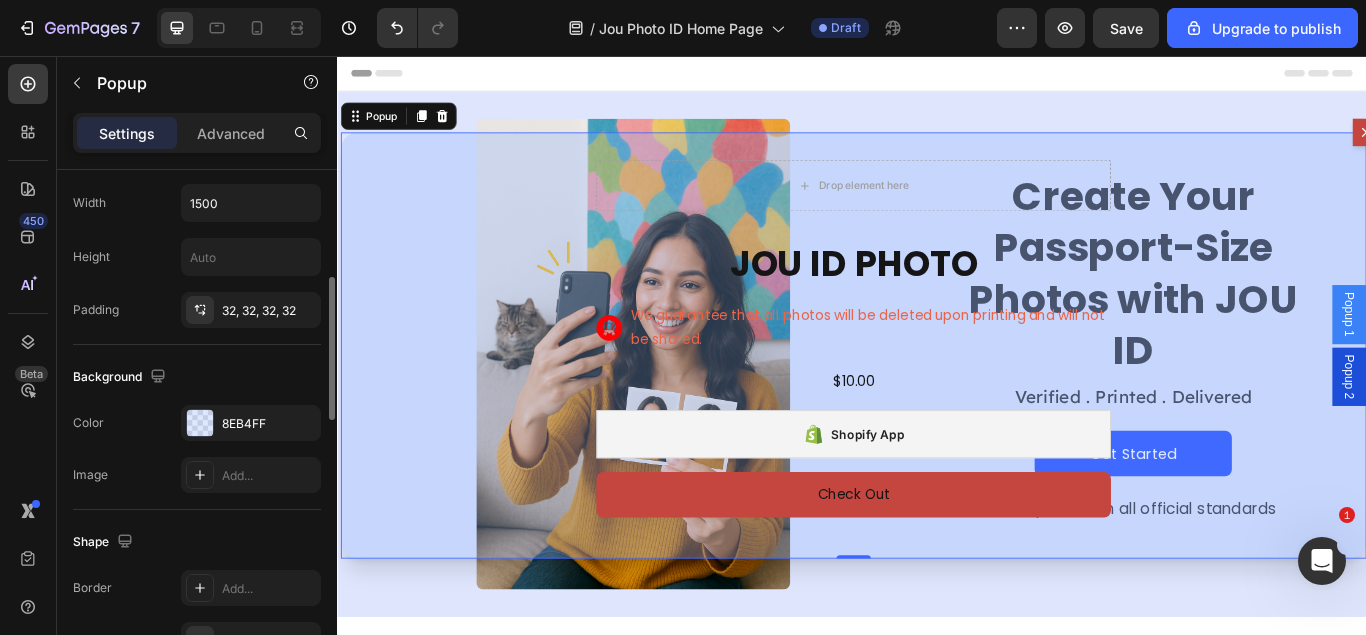 scroll, scrollTop: 657, scrollLeft: 0, axis: vertical 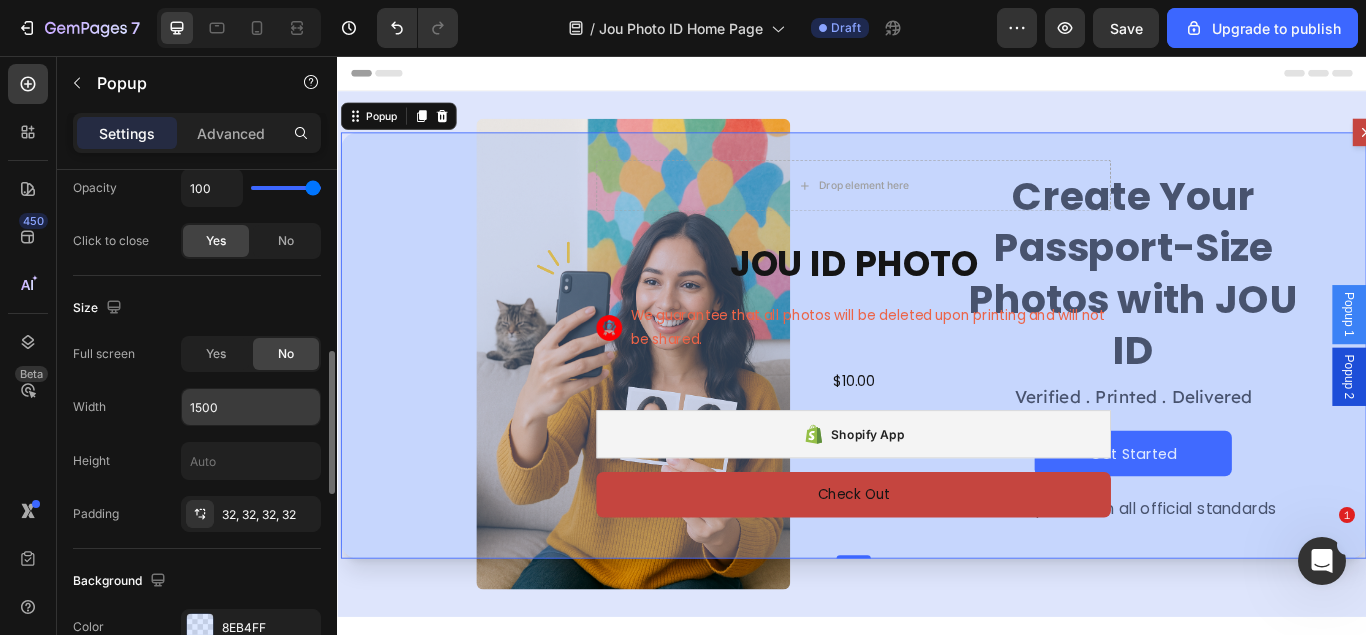 click on "1500" at bounding box center (251, 407) 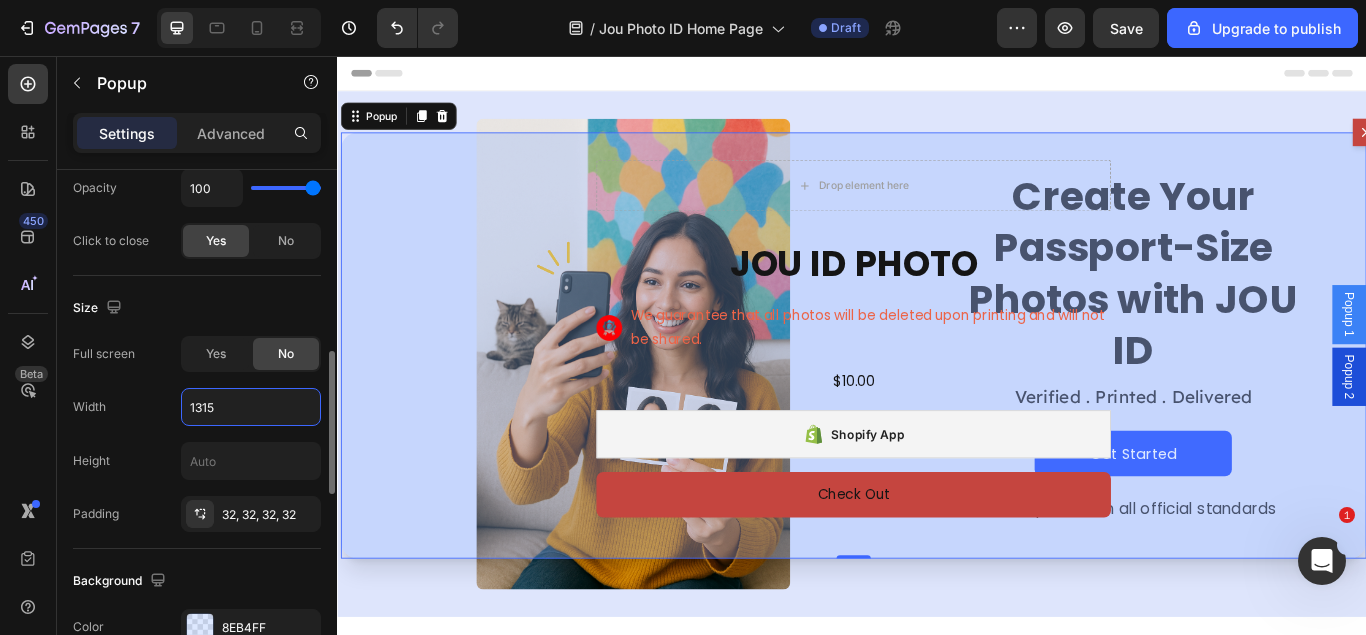 click on "1315" at bounding box center [251, 407] 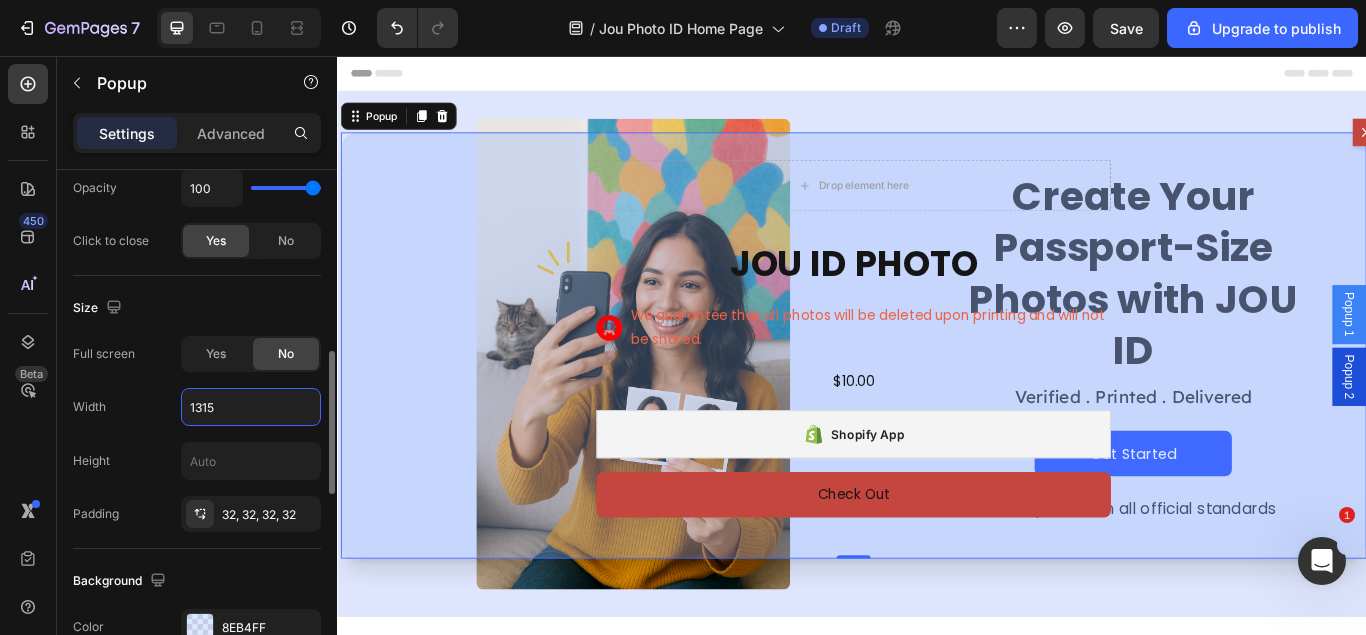 click on "1315" at bounding box center (251, 407) 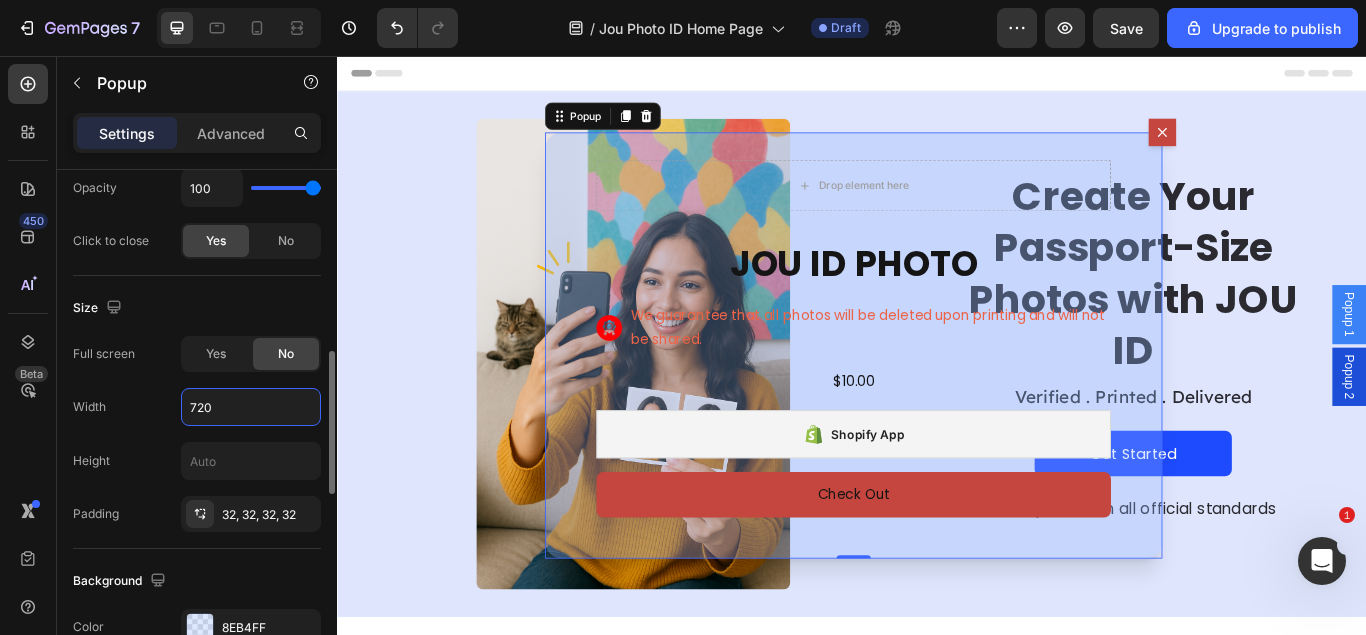 click on "720" at bounding box center [251, 407] 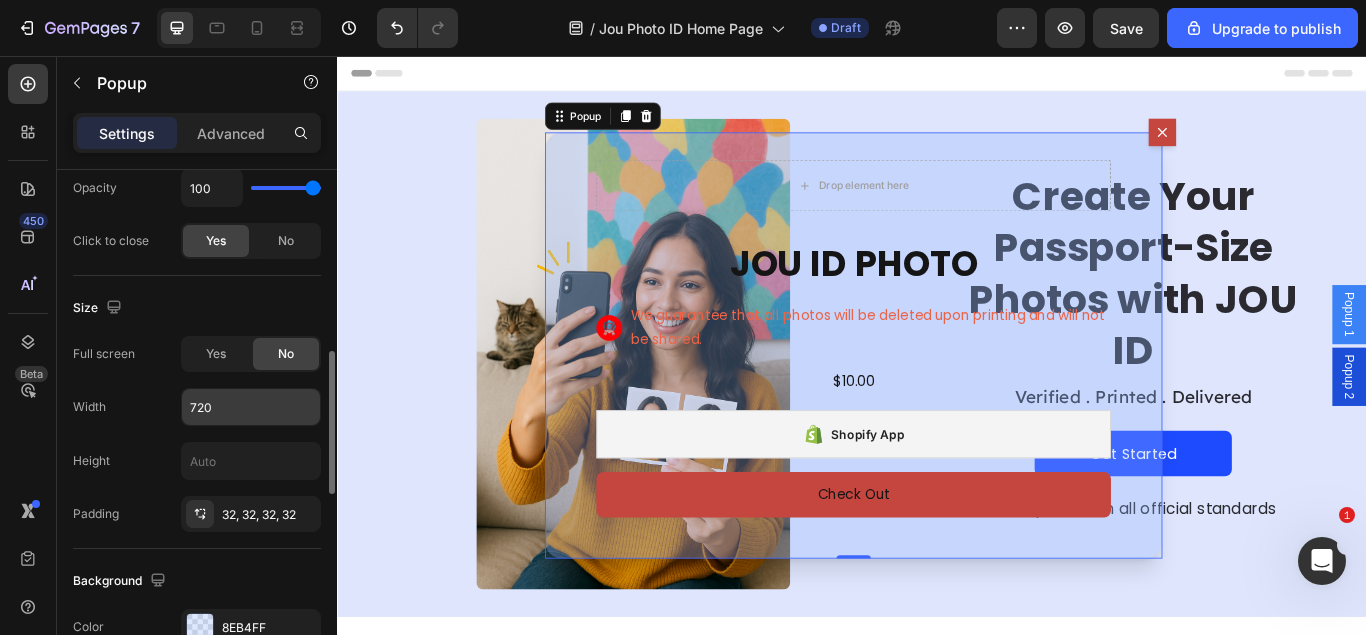 click on "720" at bounding box center [251, 407] 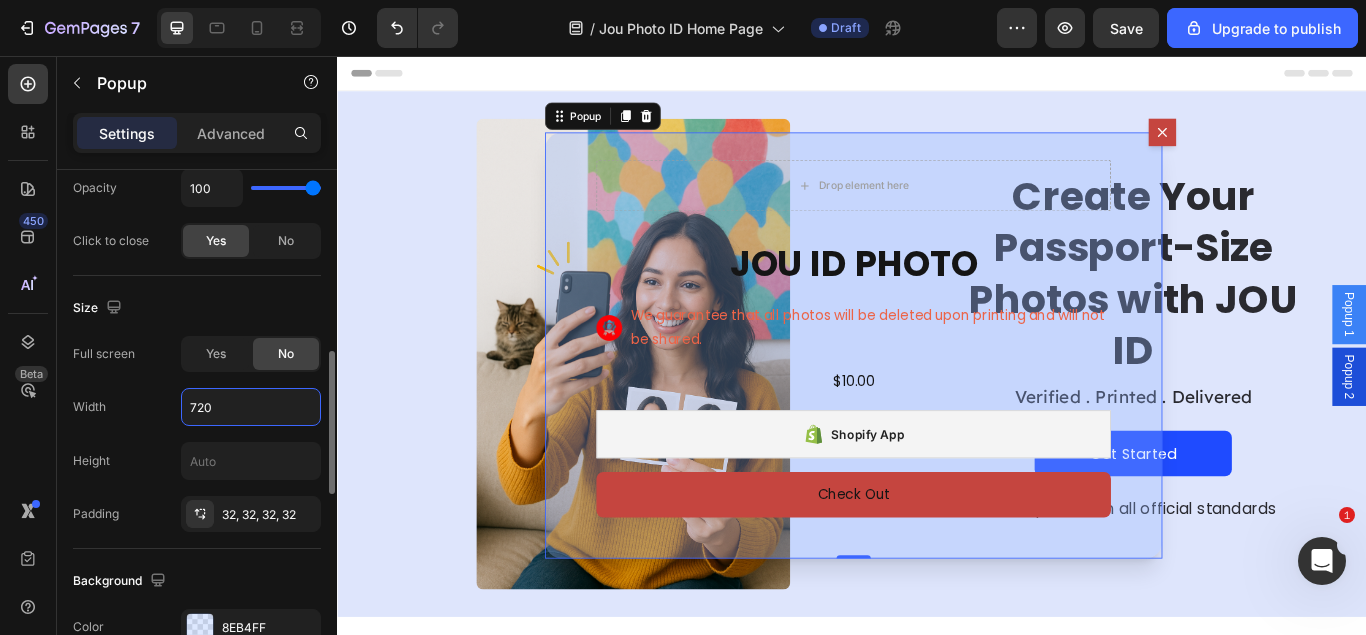click on "720" at bounding box center [251, 407] 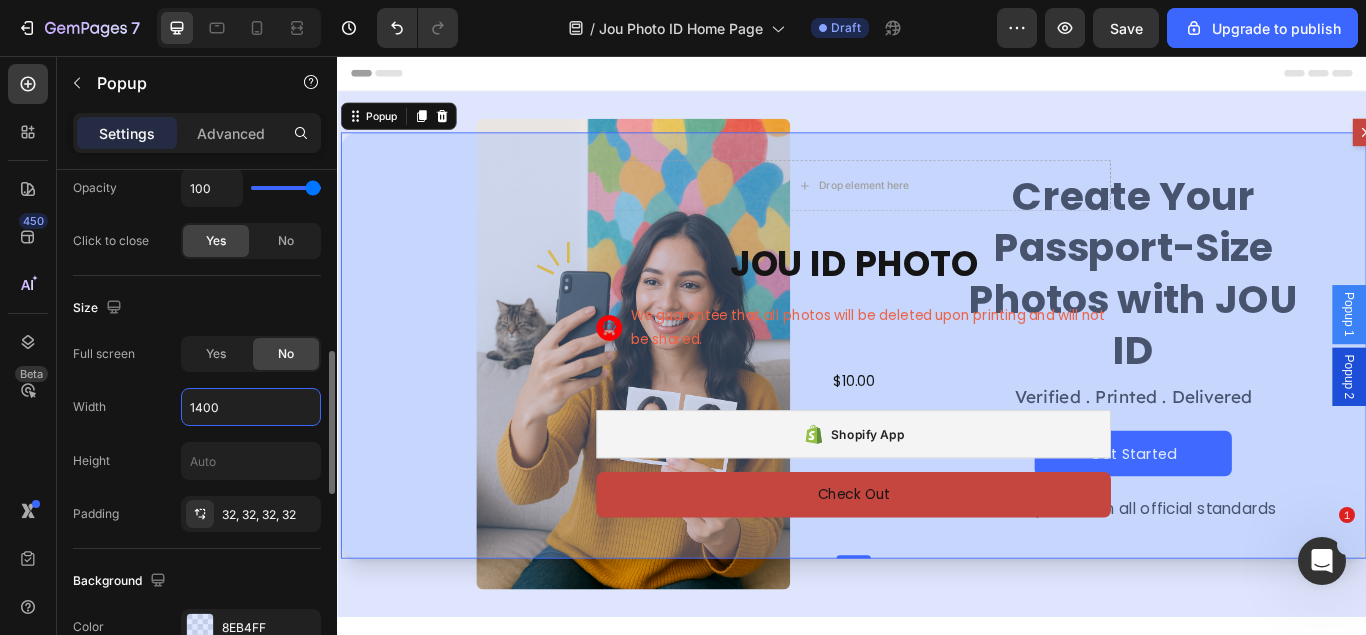 click on "1400" at bounding box center [251, 407] 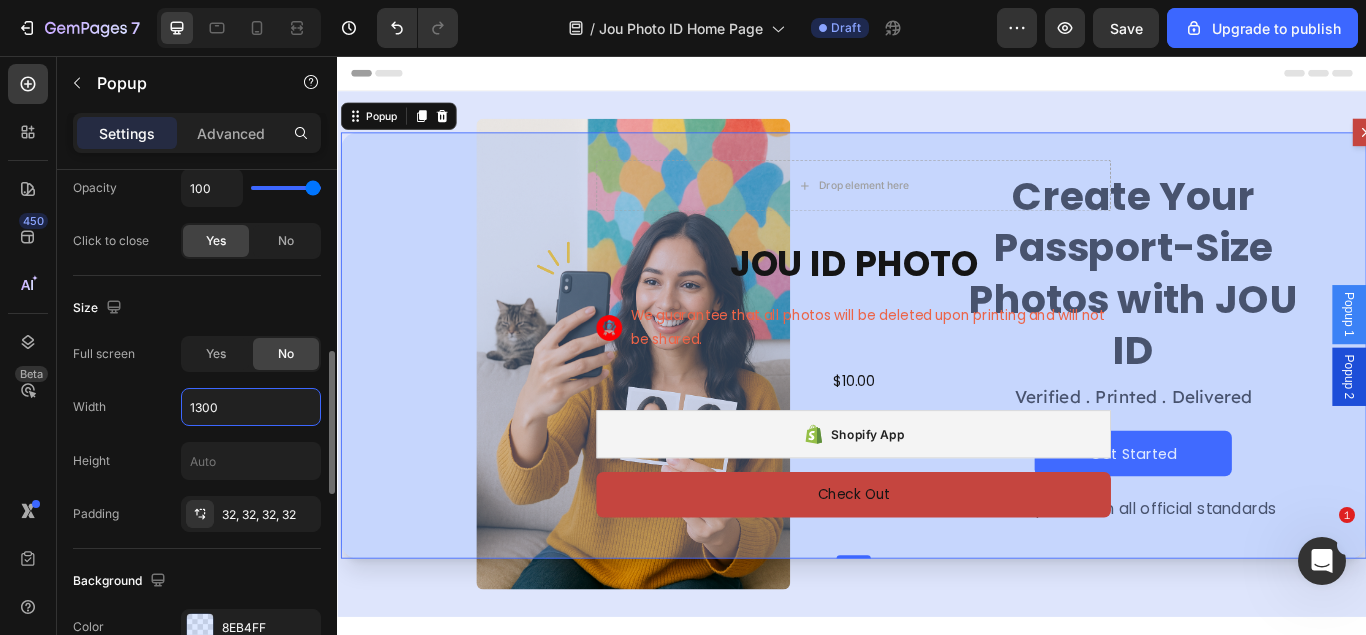 click on "1300" at bounding box center (251, 407) 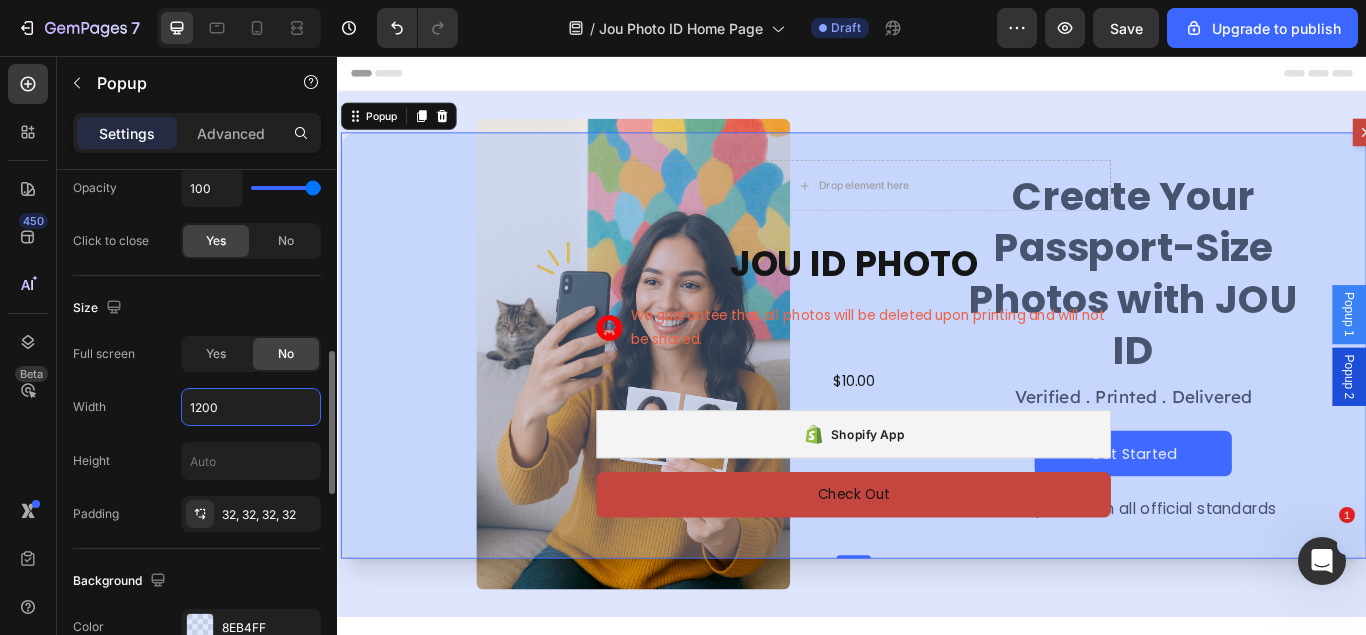 click on "1200" at bounding box center [251, 407] 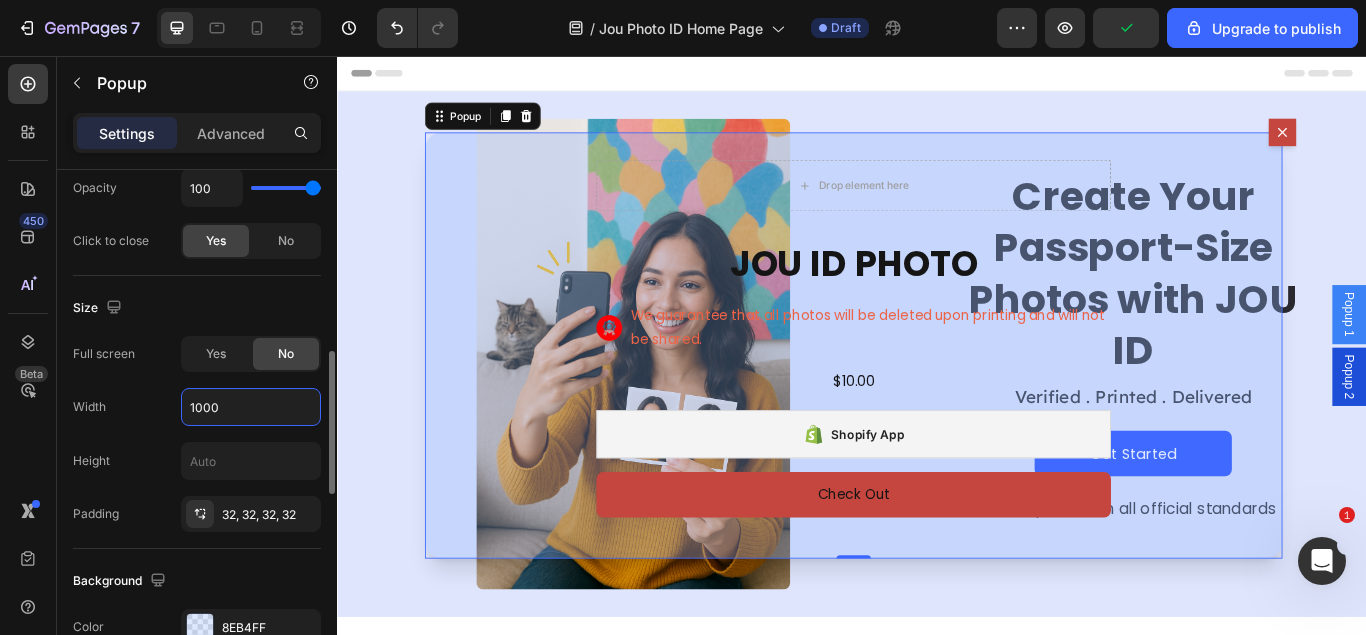 click on "1000" at bounding box center [251, 407] 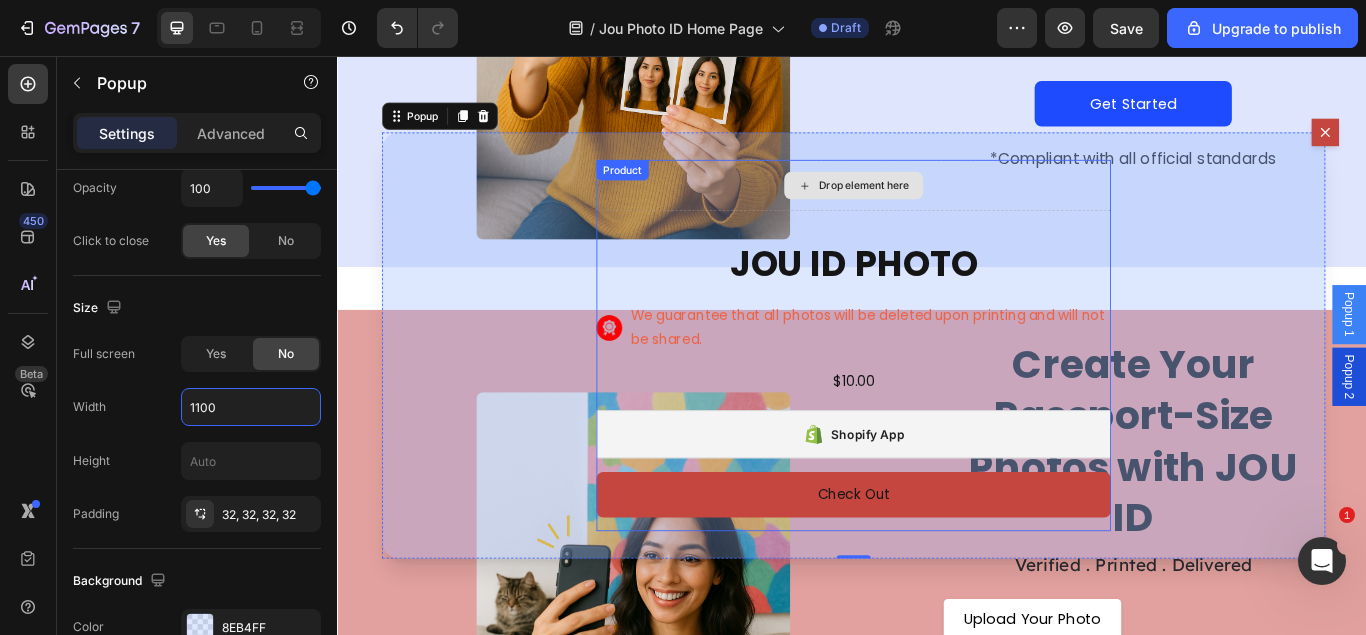 scroll, scrollTop: 0, scrollLeft: 0, axis: both 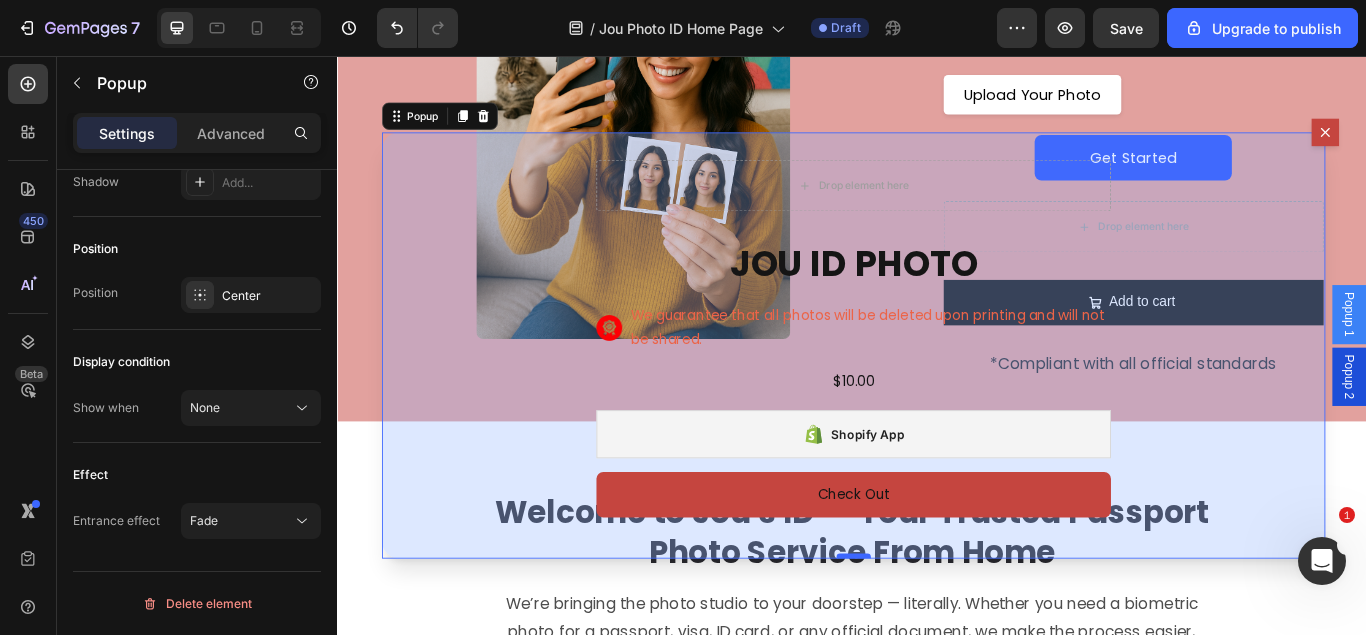 type on "1100" 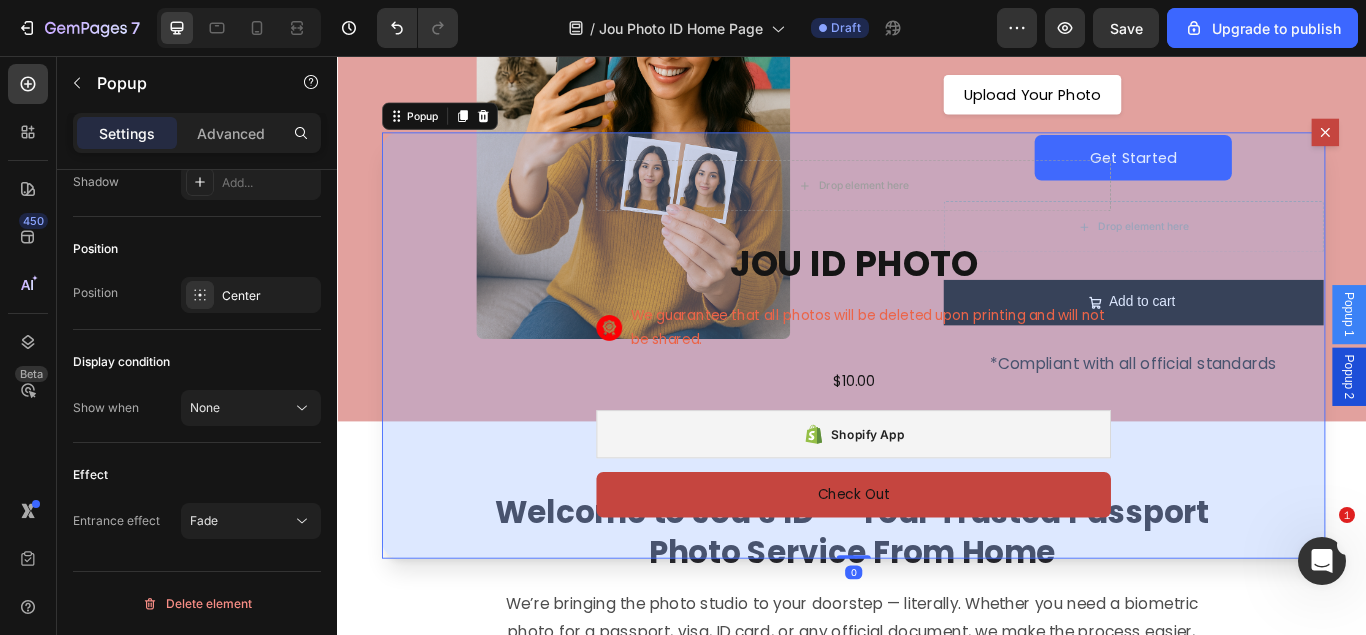 drag, startPoint x: 940, startPoint y: 639, endPoint x: 920, endPoint y: 622, distance: 26.24881 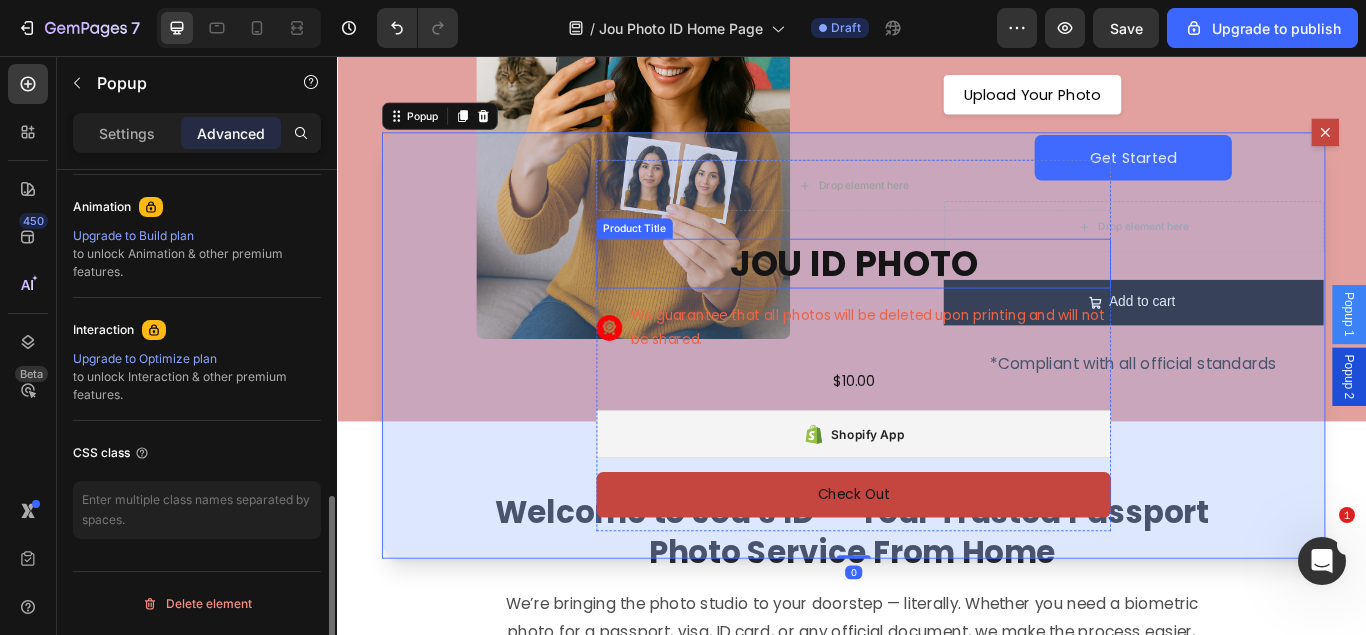 scroll, scrollTop: 866, scrollLeft: 0, axis: vertical 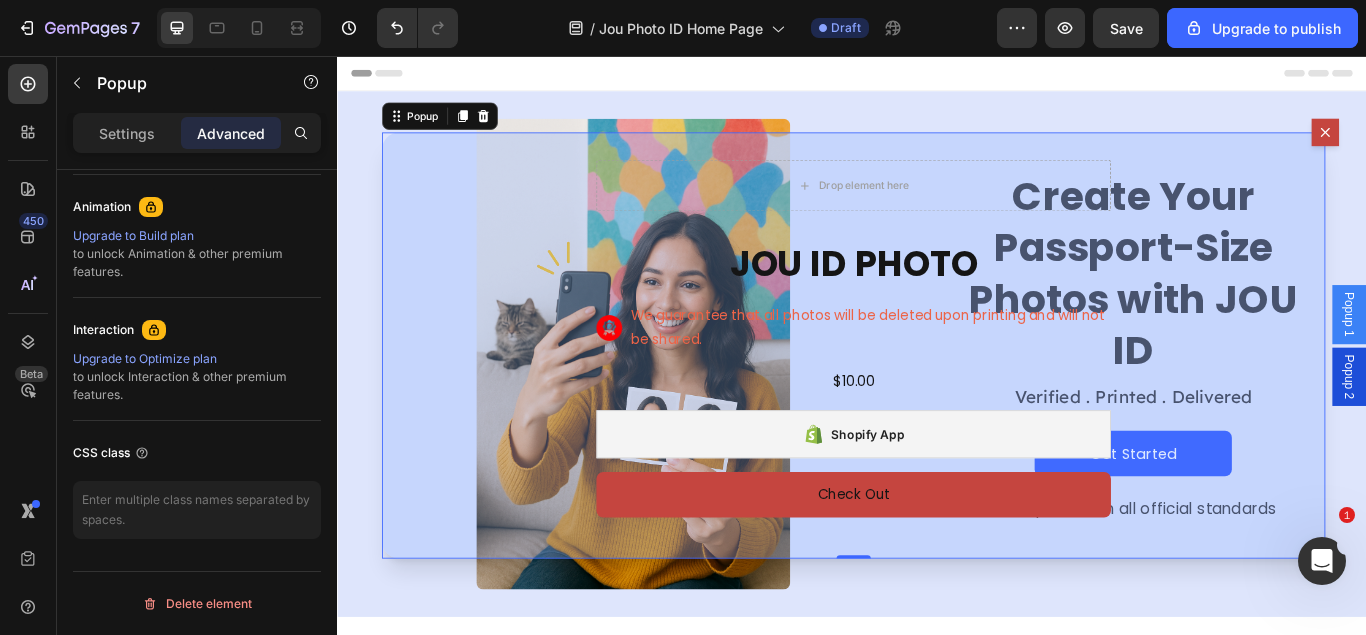 click on "Drop element here JOU ID PHOTO Product Title Image We guarantee that all photos will be deleted upon printing and will not be shared. Text Block Row $10.00 Product Price Product Price Row
Shopify App Shopify App Check Out Dynamic Checkout Product" at bounding box center [939, 393] 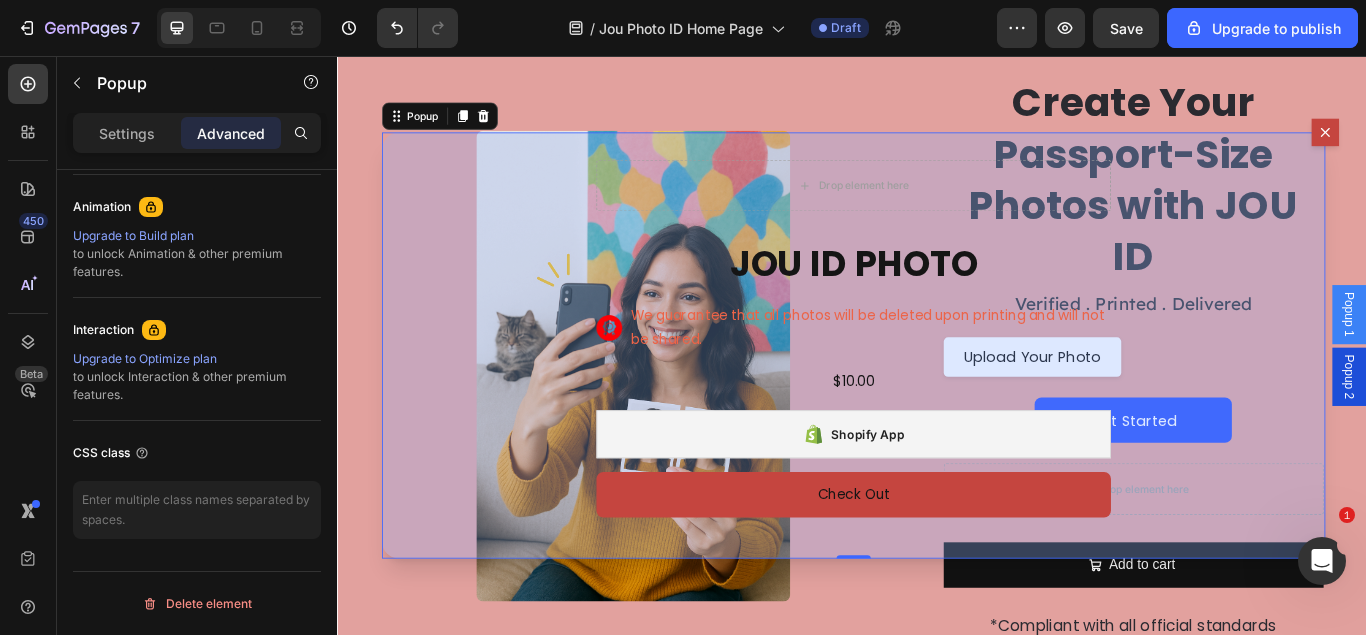 scroll, scrollTop: 0, scrollLeft: 0, axis: both 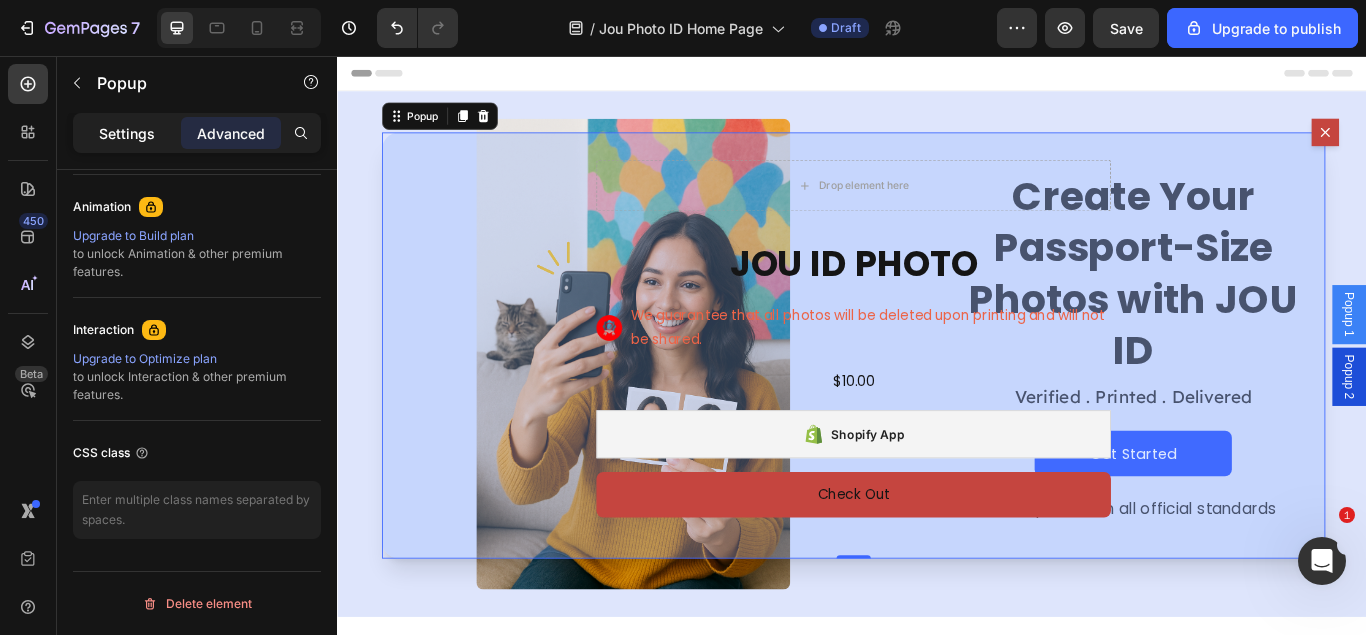click on "Settings" 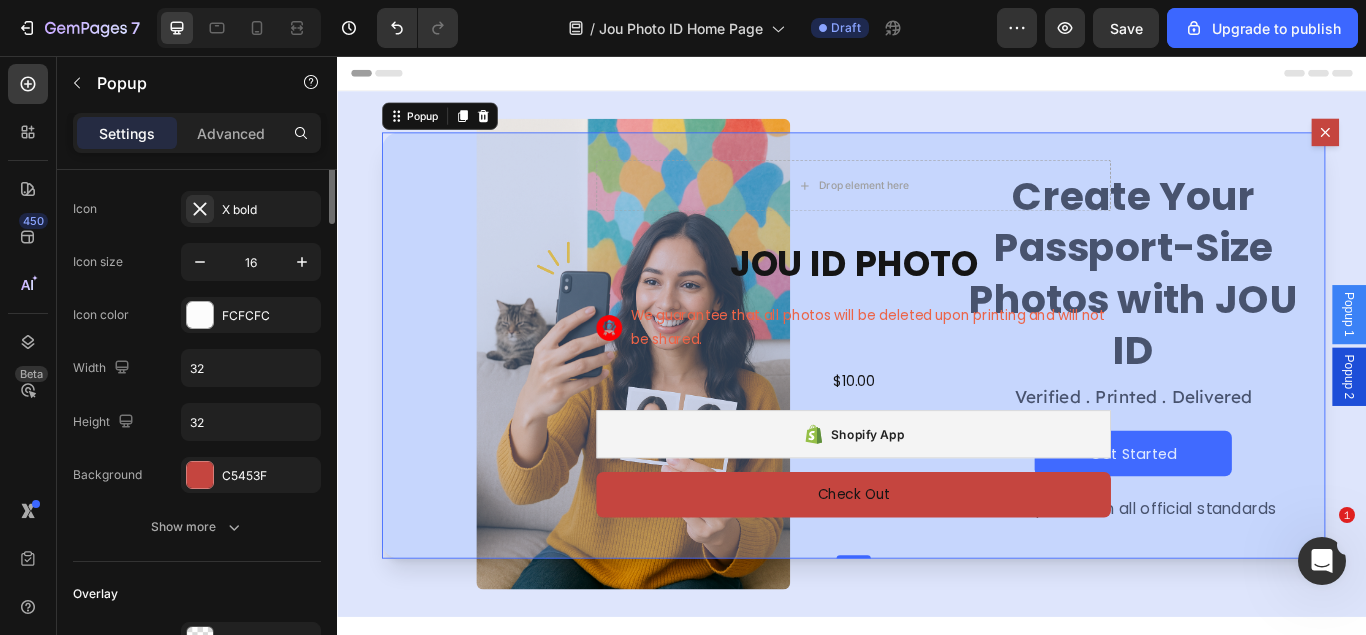 scroll, scrollTop: 0, scrollLeft: 0, axis: both 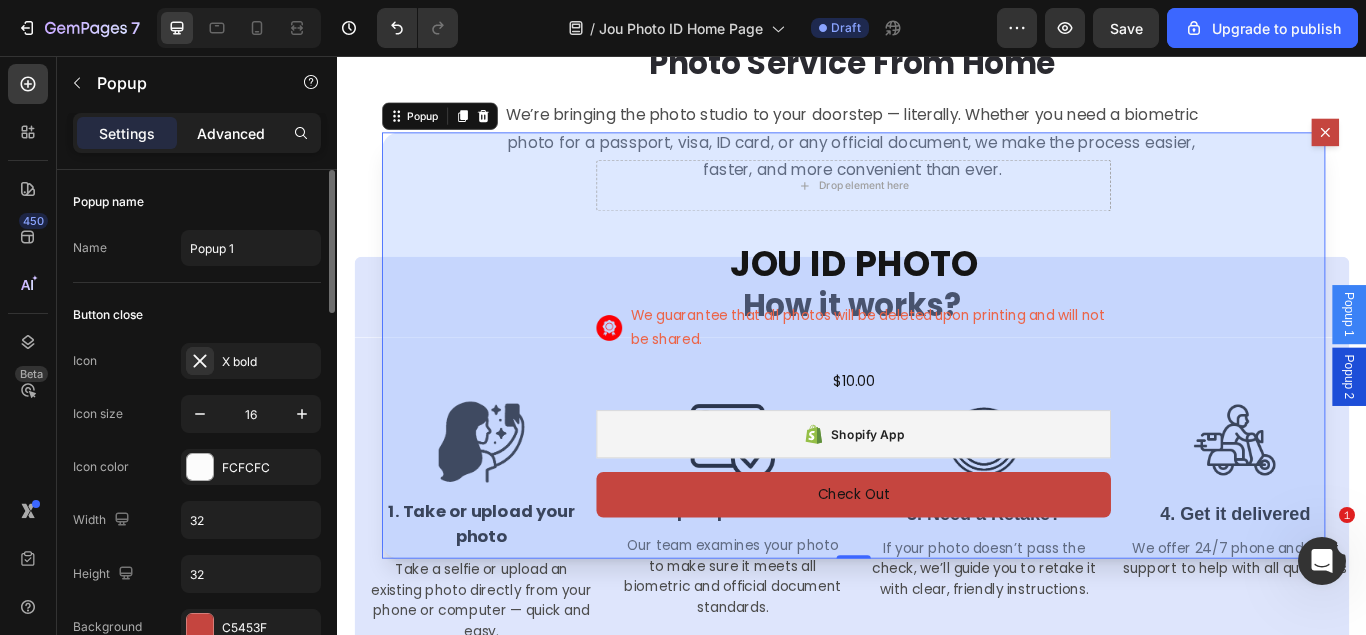 click on "Advanced" at bounding box center [231, 133] 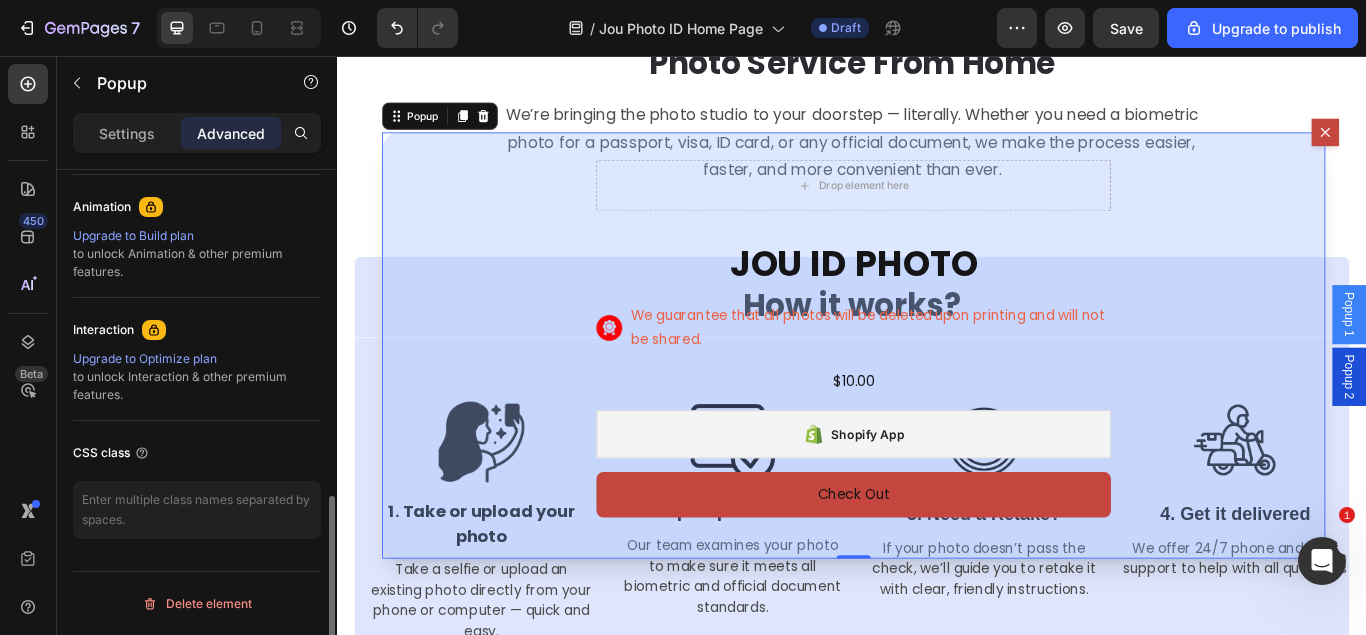 scroll, scrollTop: 662, scrollLeft: 0, axis: vertical 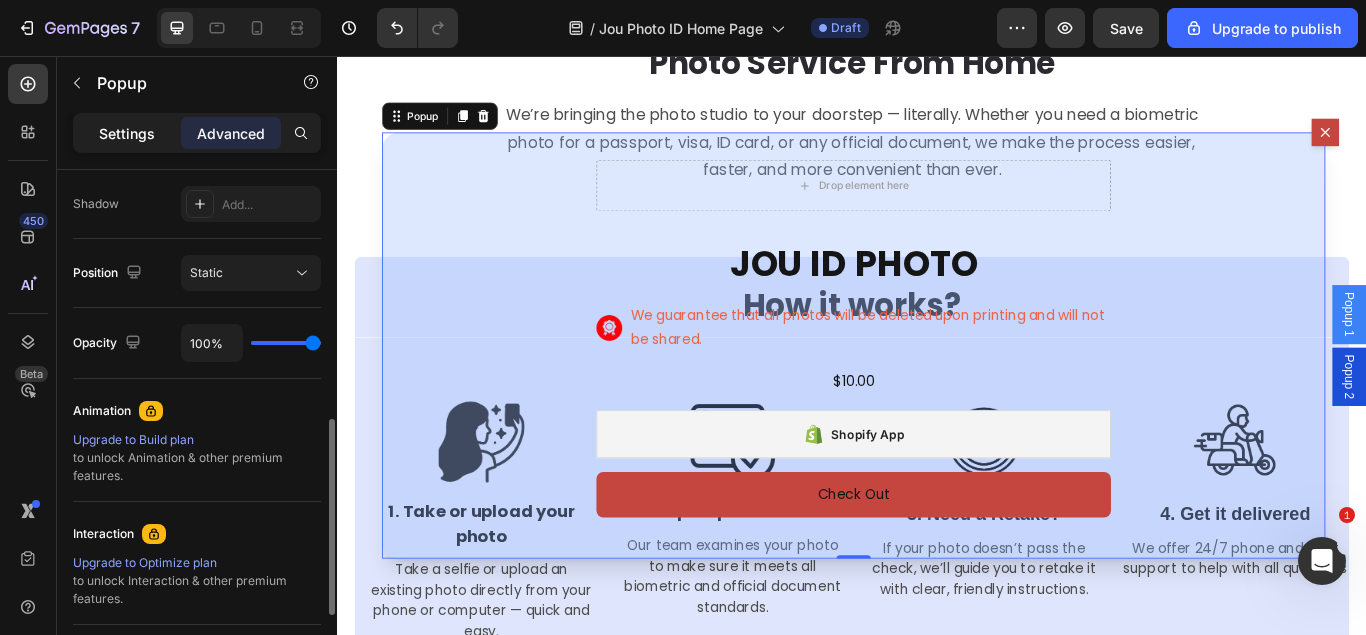 click on "Settings" at bounding box center (127, 133) 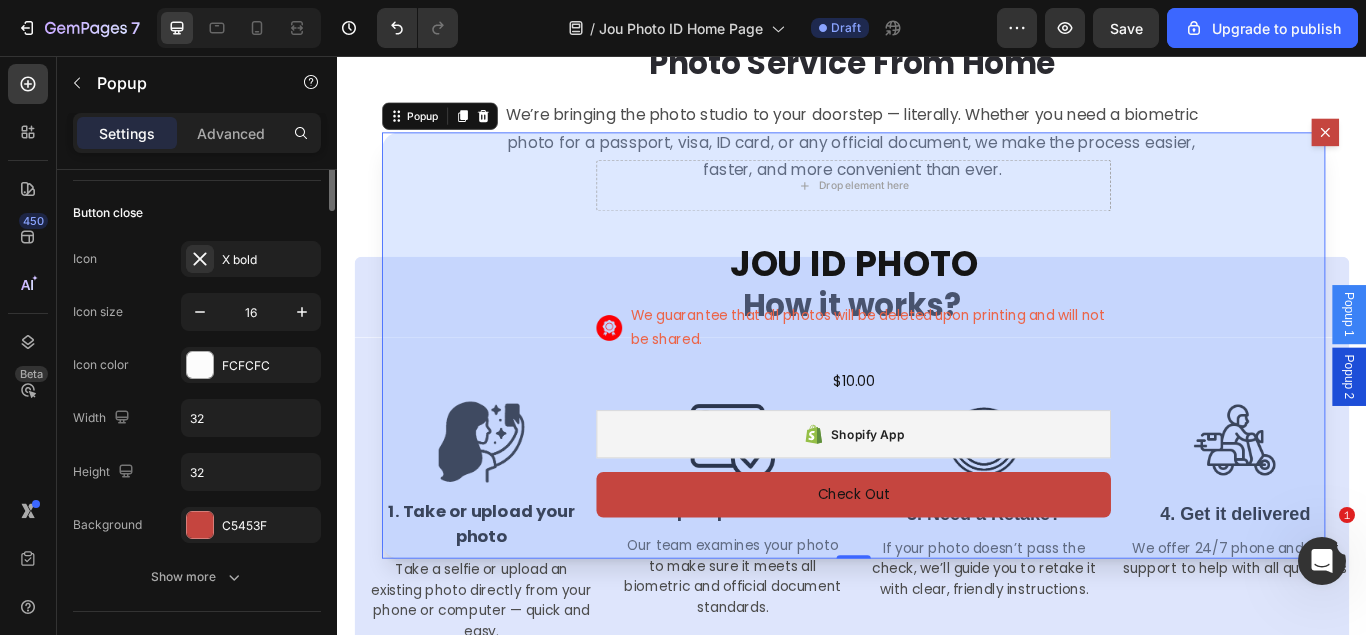 scroll, scrollTop: 0, scrollLeft: 0, axis: both 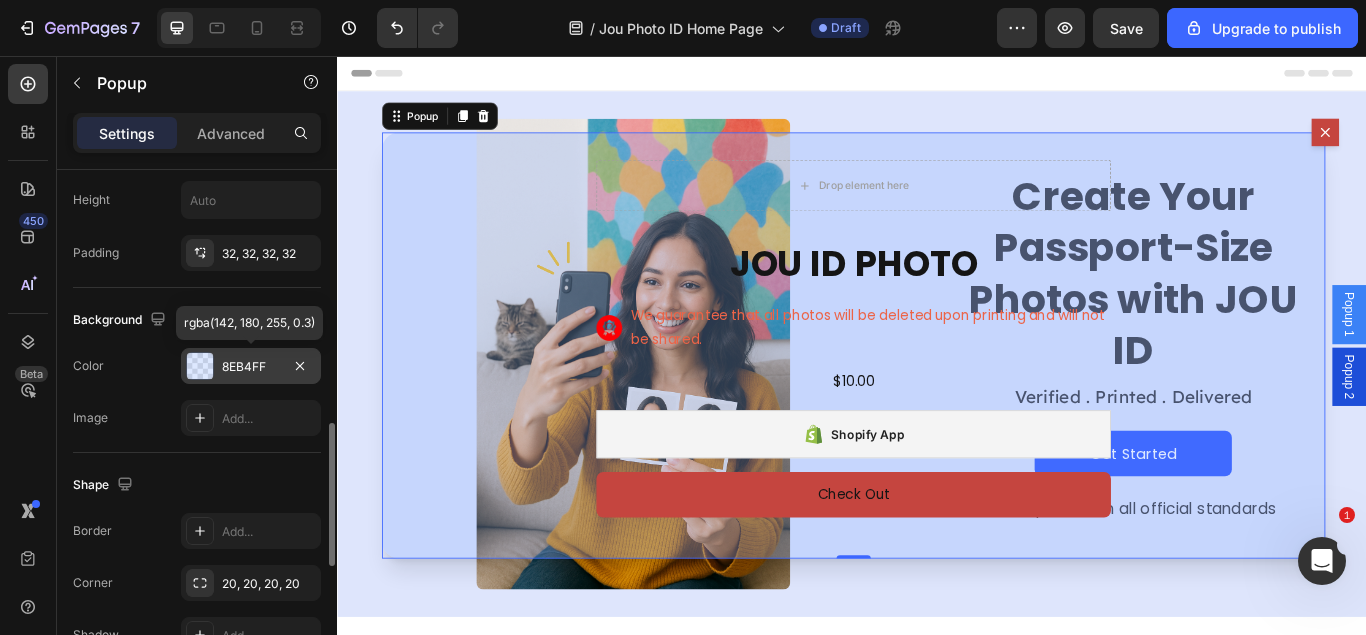 click at bounding box center (200, 366) 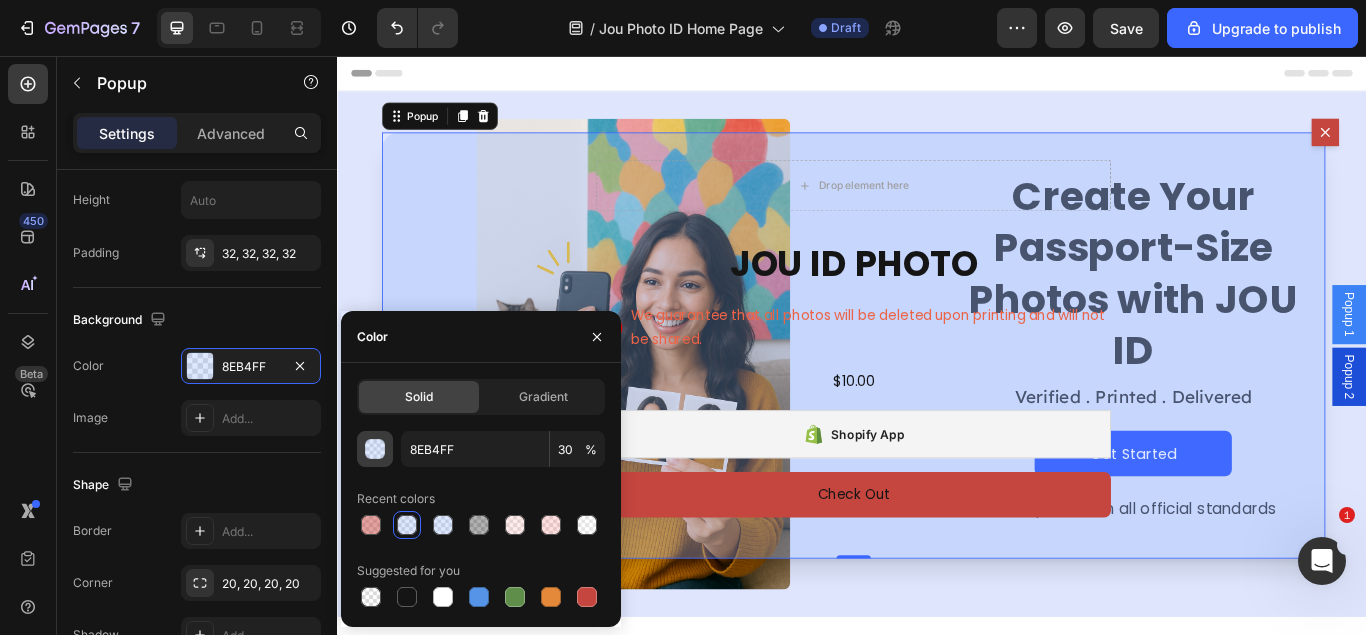 click at bounding box center (376, 450) 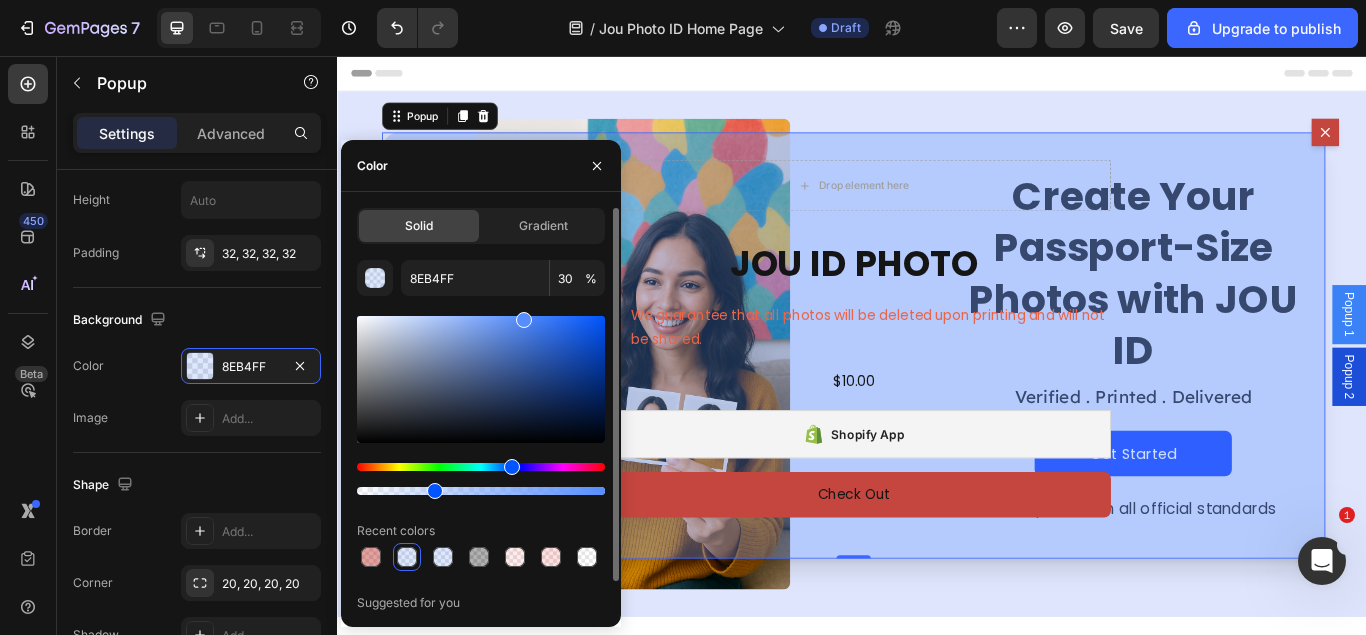 drag, startPoint x: 474, startPoint y: 317, endPoint x: 522, endPoint y: 314, distance: 48.09366 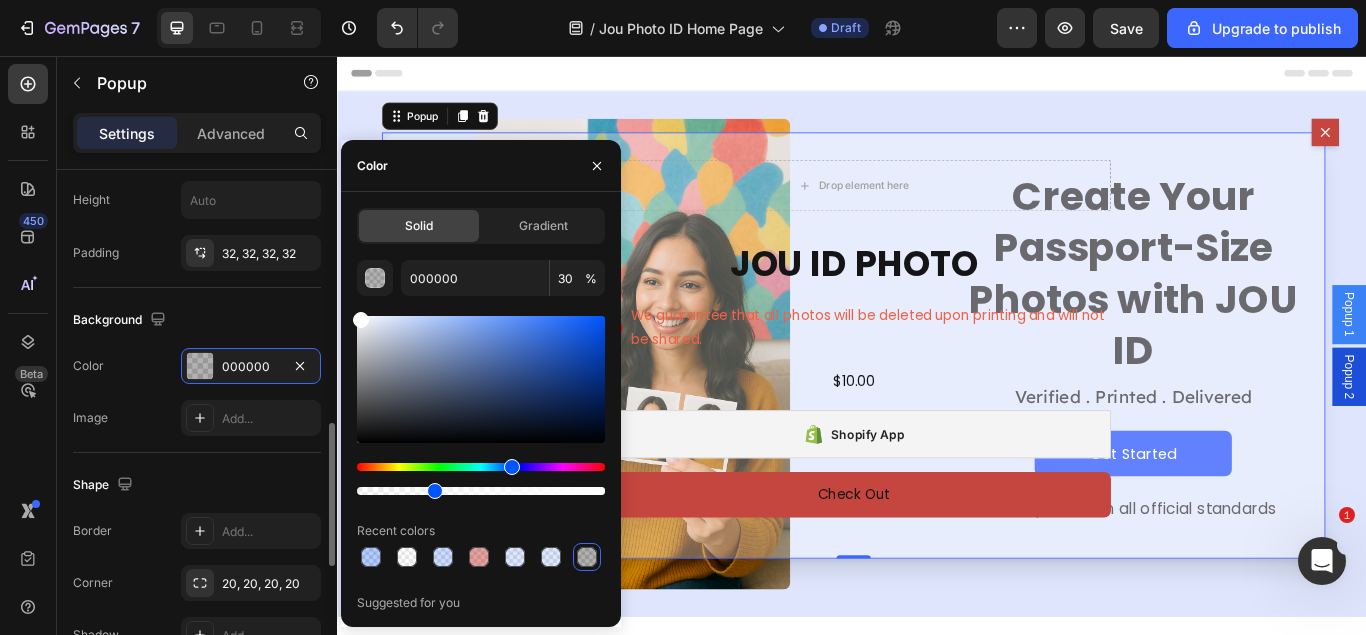 drag, startPoint x: 528, startPoint y: 319, endPoint x: 245, endPoint y: 225, distance: 298.20294 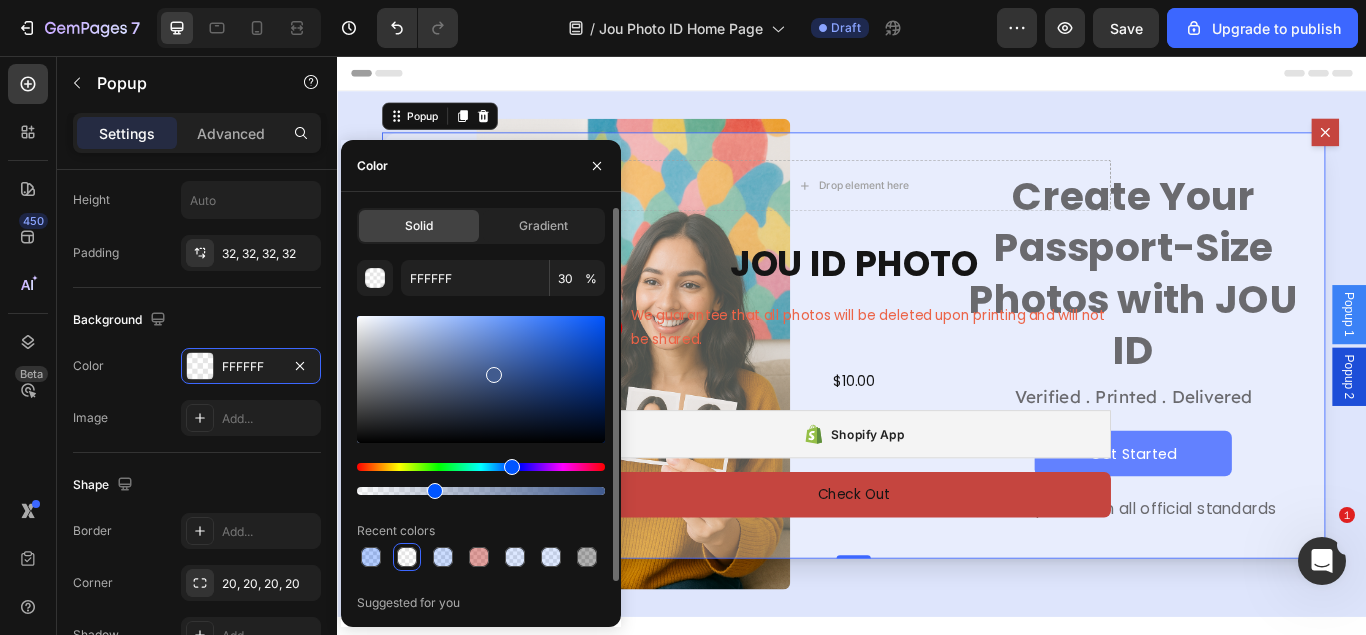 click at bounding box center [481, 379] 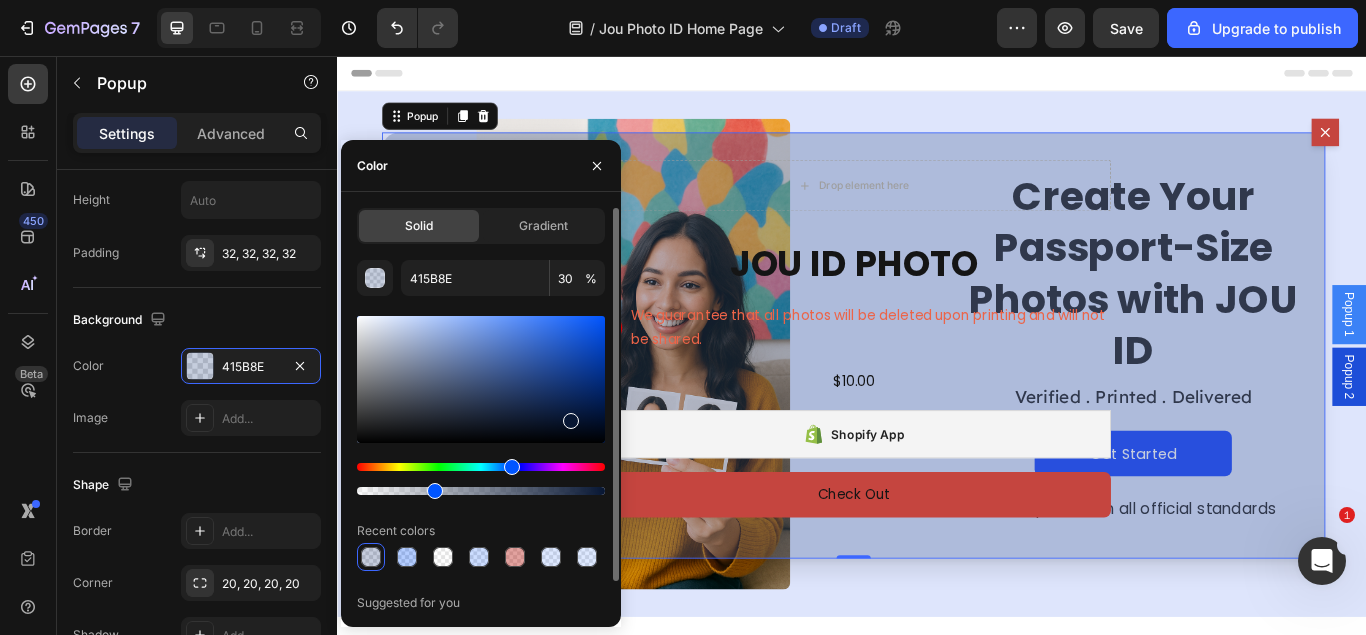click at bounding box center (481, 379) 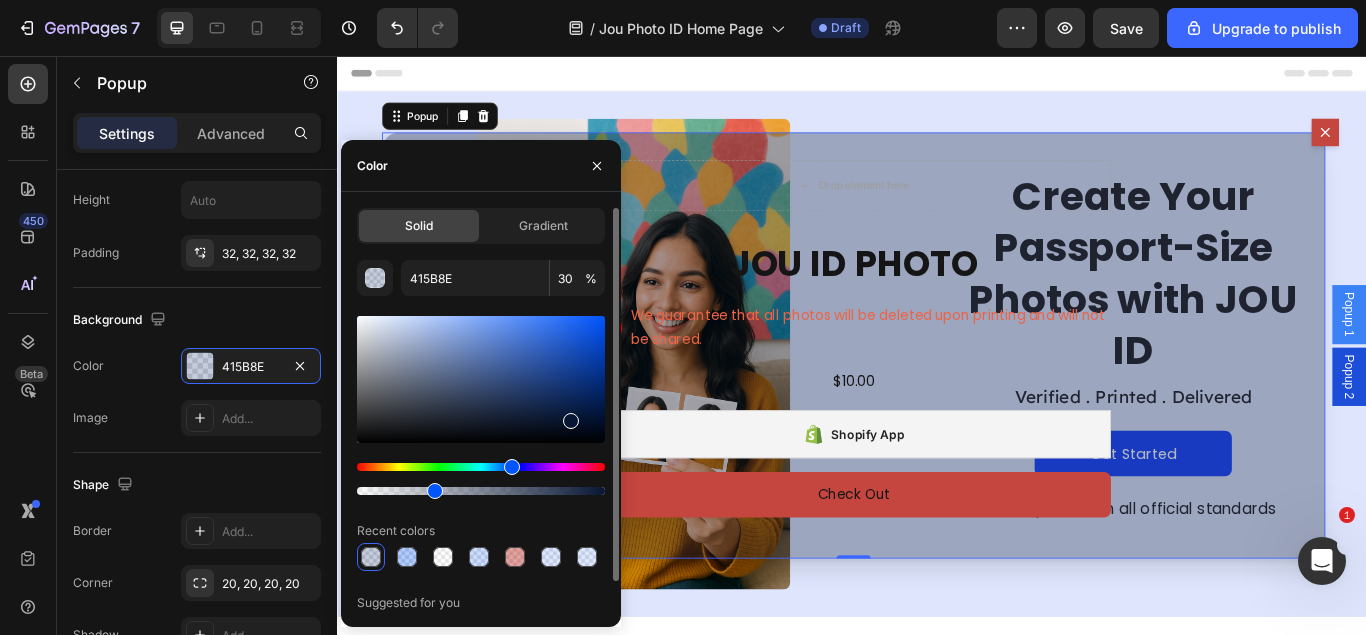 type on "071633" 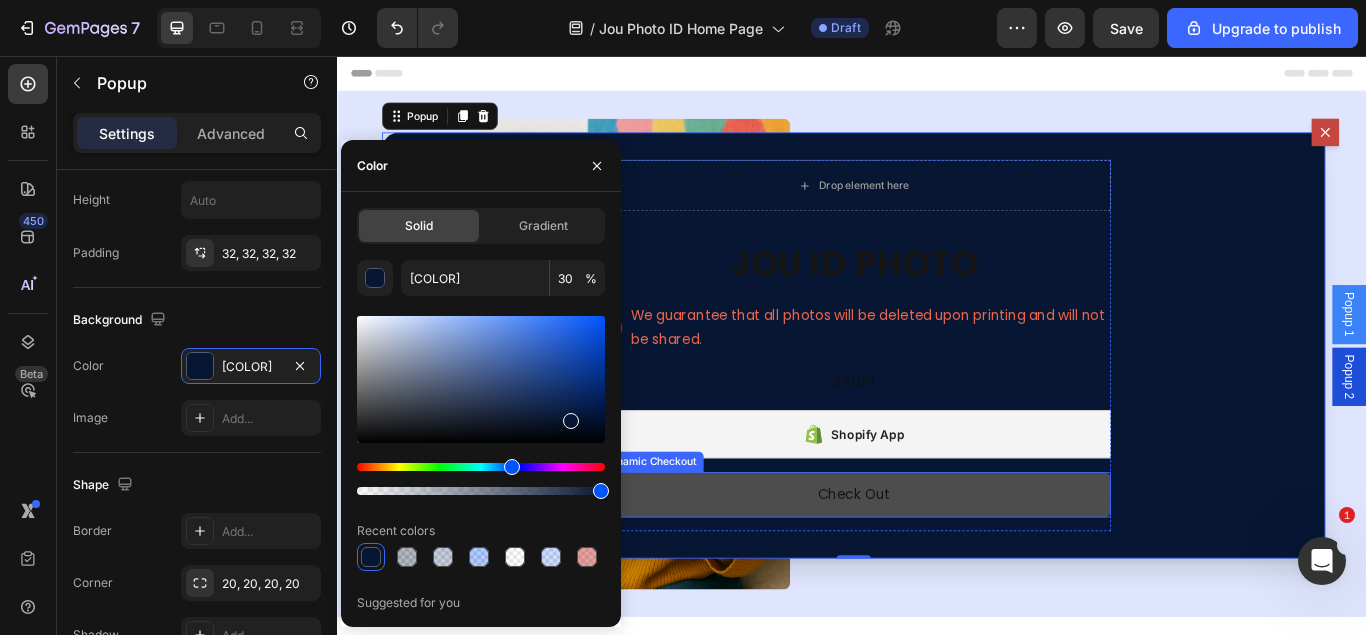 type on "100" 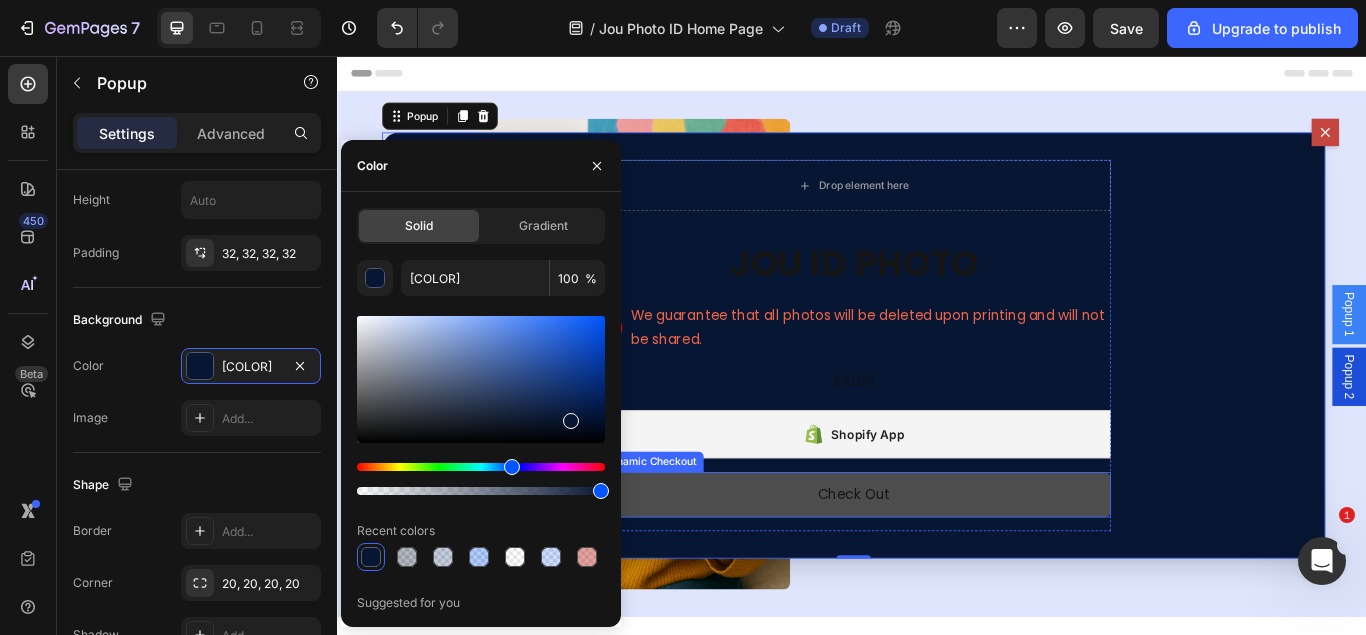 drag, startPoint x: 759, startPoint y: 547, endPoint x: 883, endPoint y: 582, distance: 128.84486 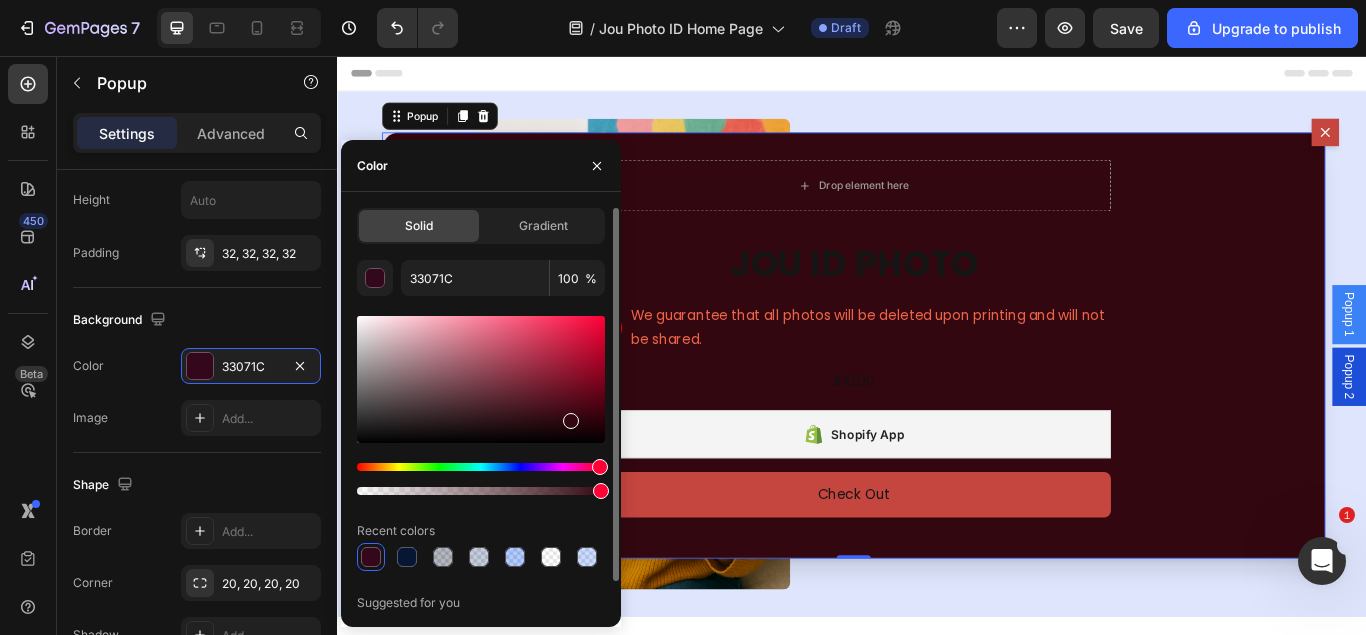 drag, startPoint x: 506, startPoint y: 468, endPoint x: 598, endPoint y: 467, distance: 92.00543 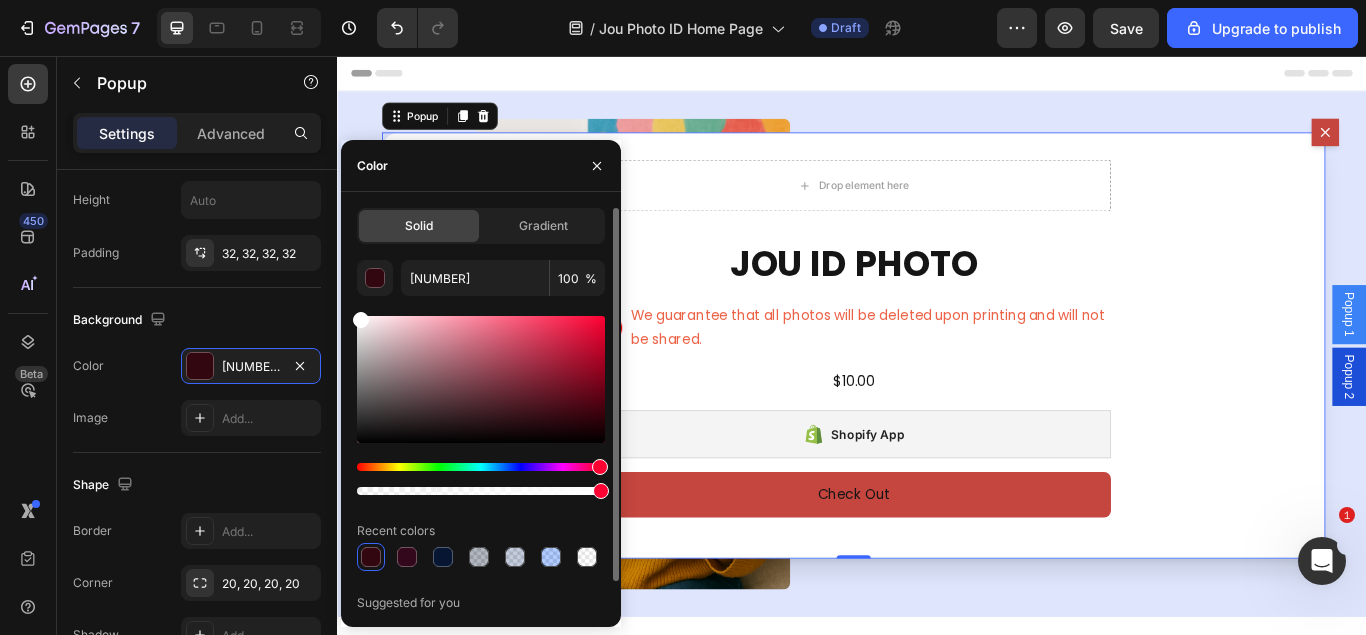 type on "FFFFFF" 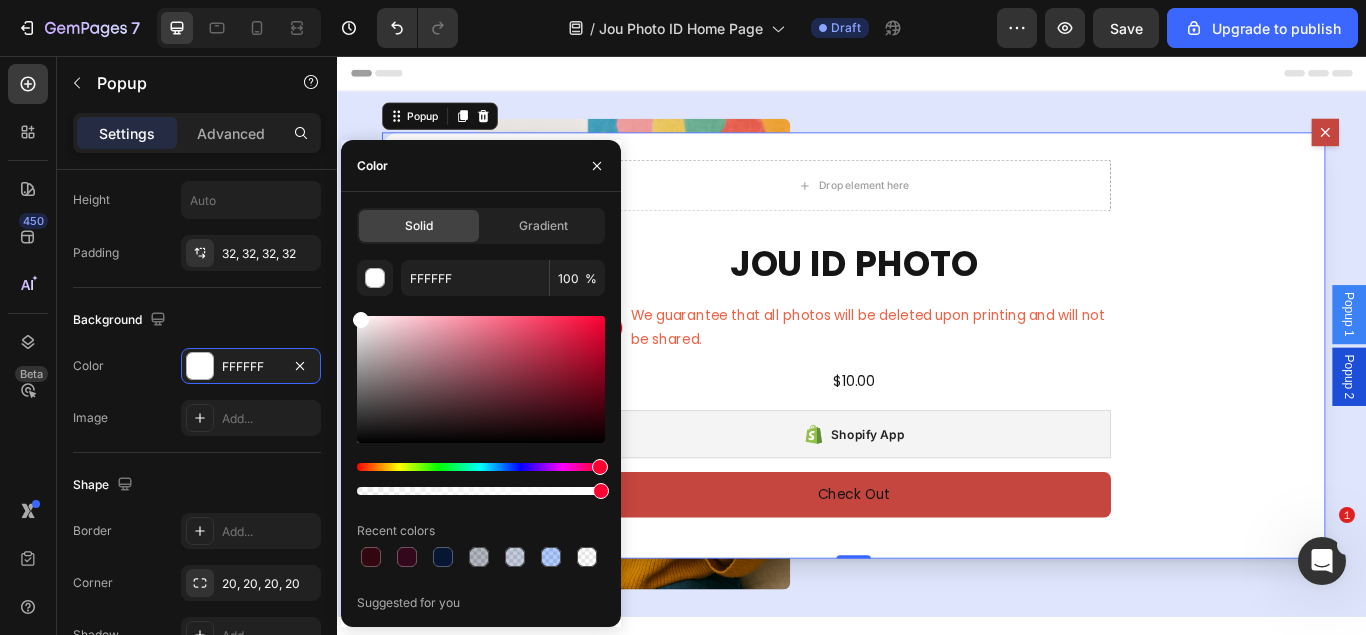 drag, startPoint x: 573, startPoint y: 425, endPoint x: 343, endPoint y: 200, distance: 321.75302 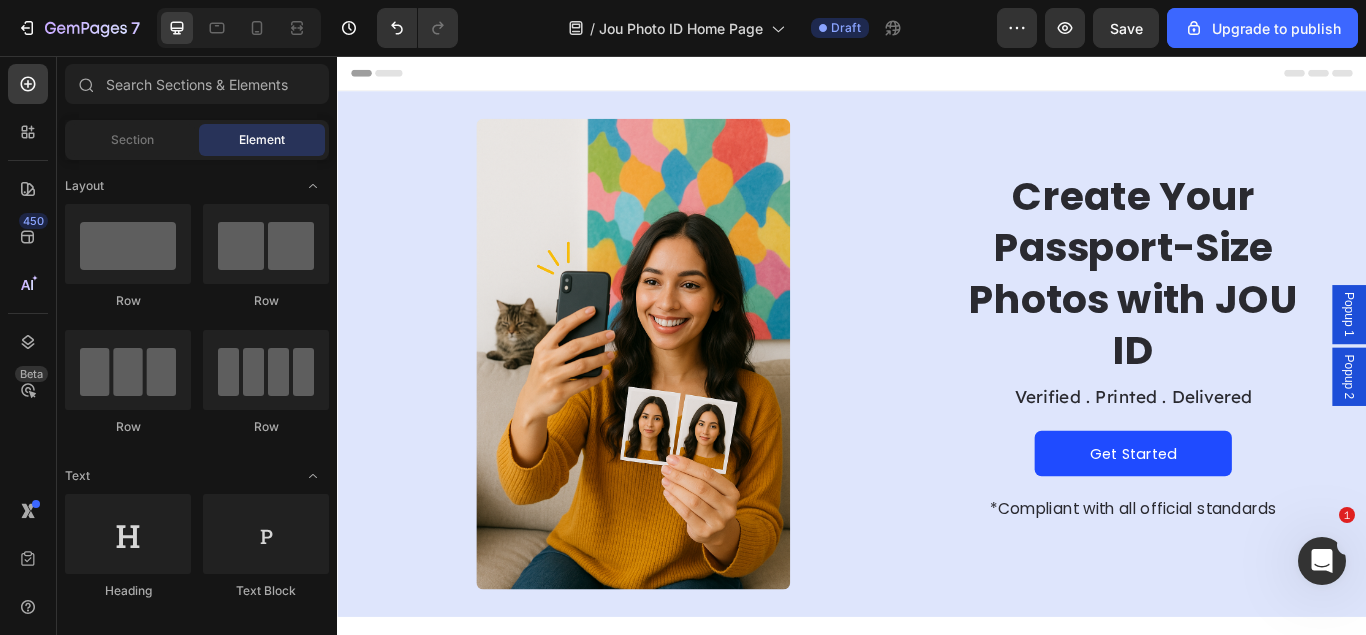 click on "Popup 1" at bounding box center (1517, 357) 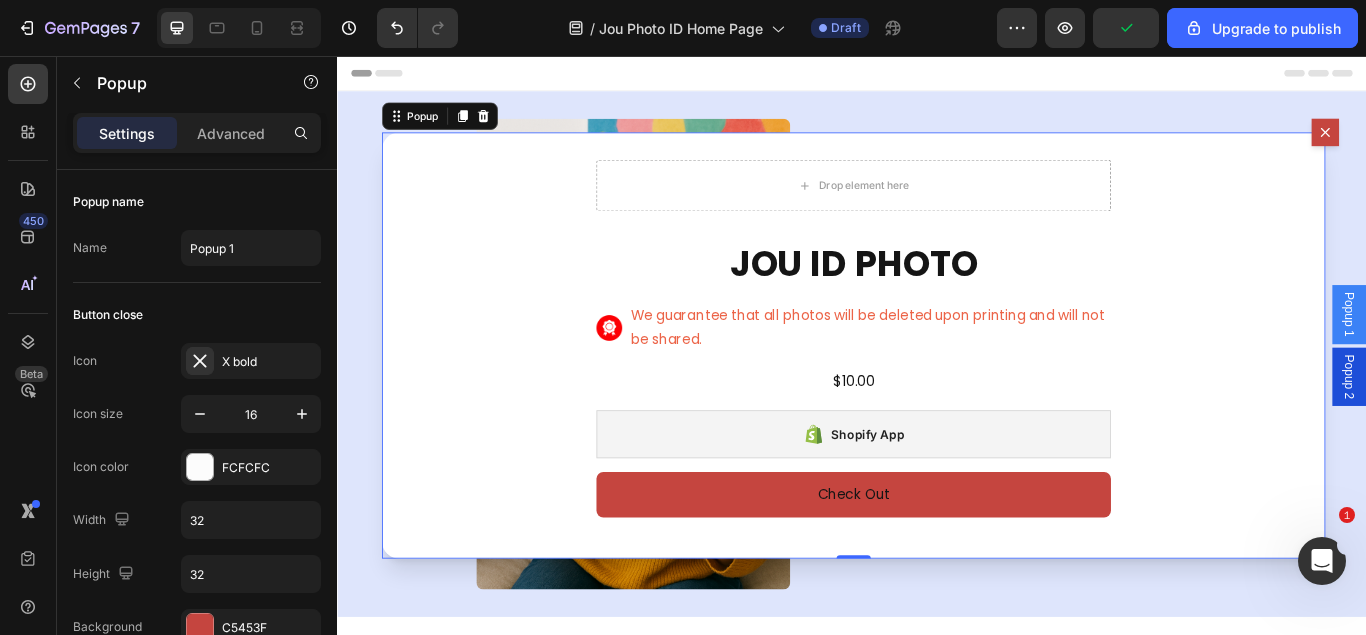 click on "Drop element here JOU ID PHOTO Product Title Image We guarantee that all photos will be deleted upon printing and will not be shared. Text Block Row $10.00 Product Price Product Price Row
Shopify App Shopify App Check Out Dynamic Checkout Product" at bounding box center (939, 393) 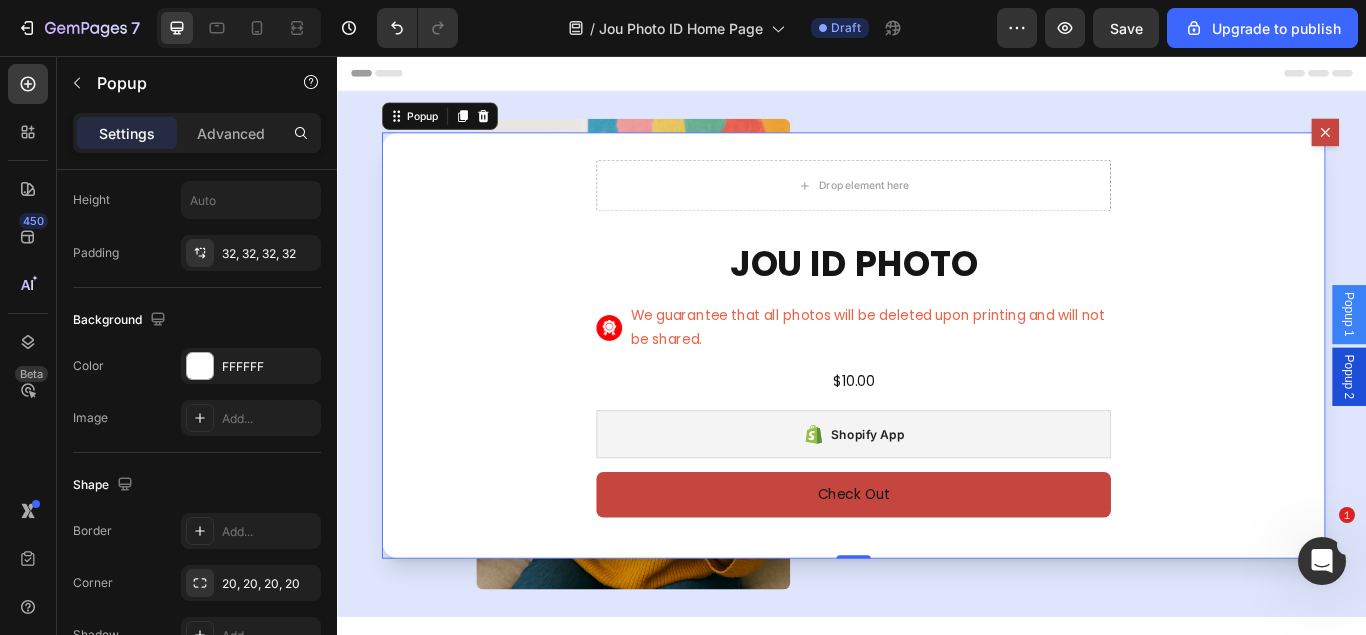 scroll, scrollTop: 1122, scrollLeft: 0, axis: vertical 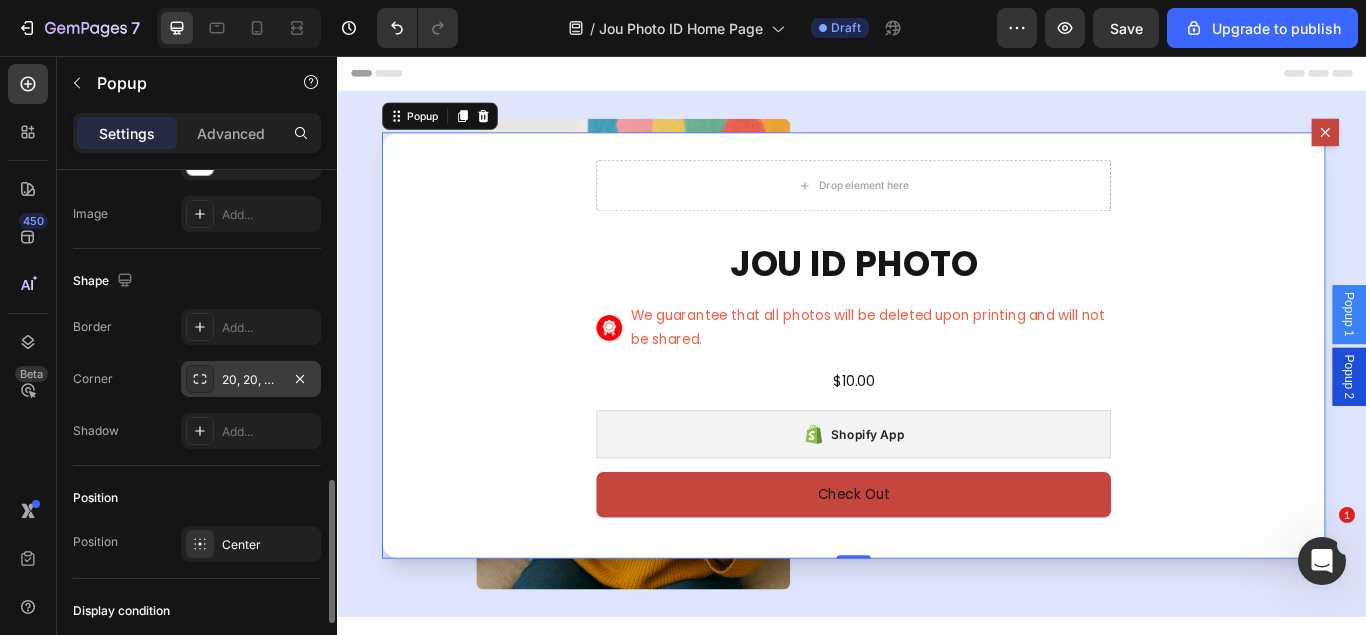 click on "20, 20, 20, 20" at bounding box center [251, 379] 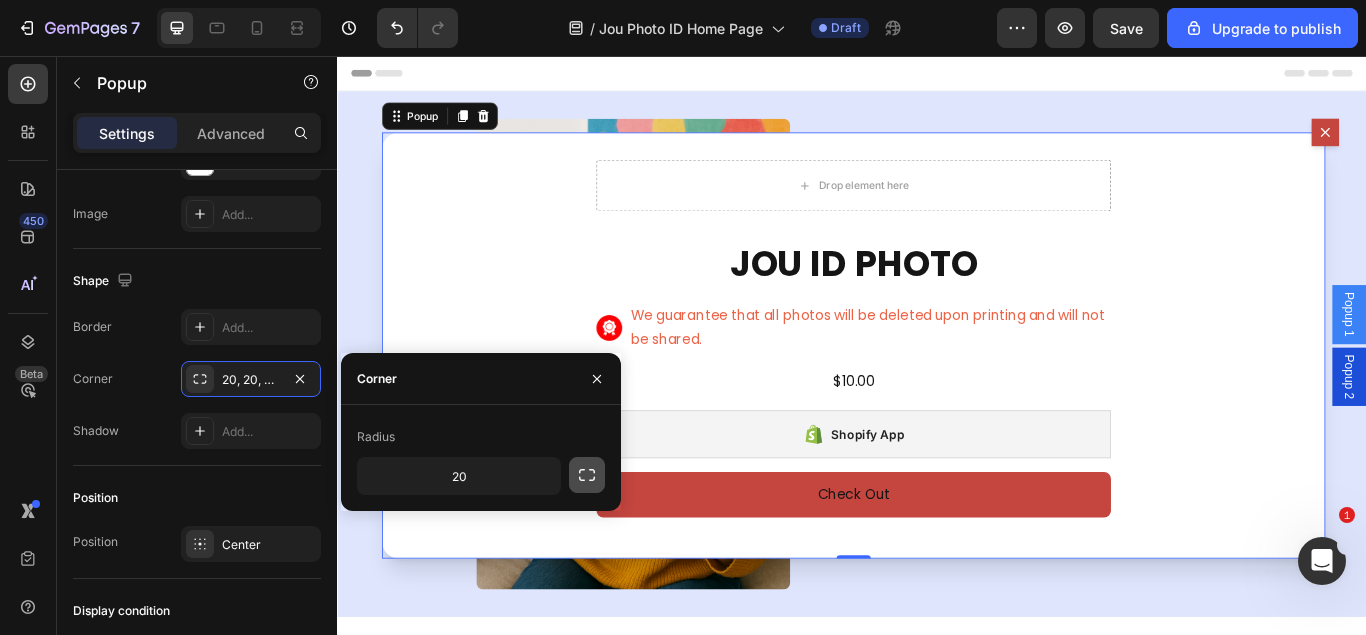 click 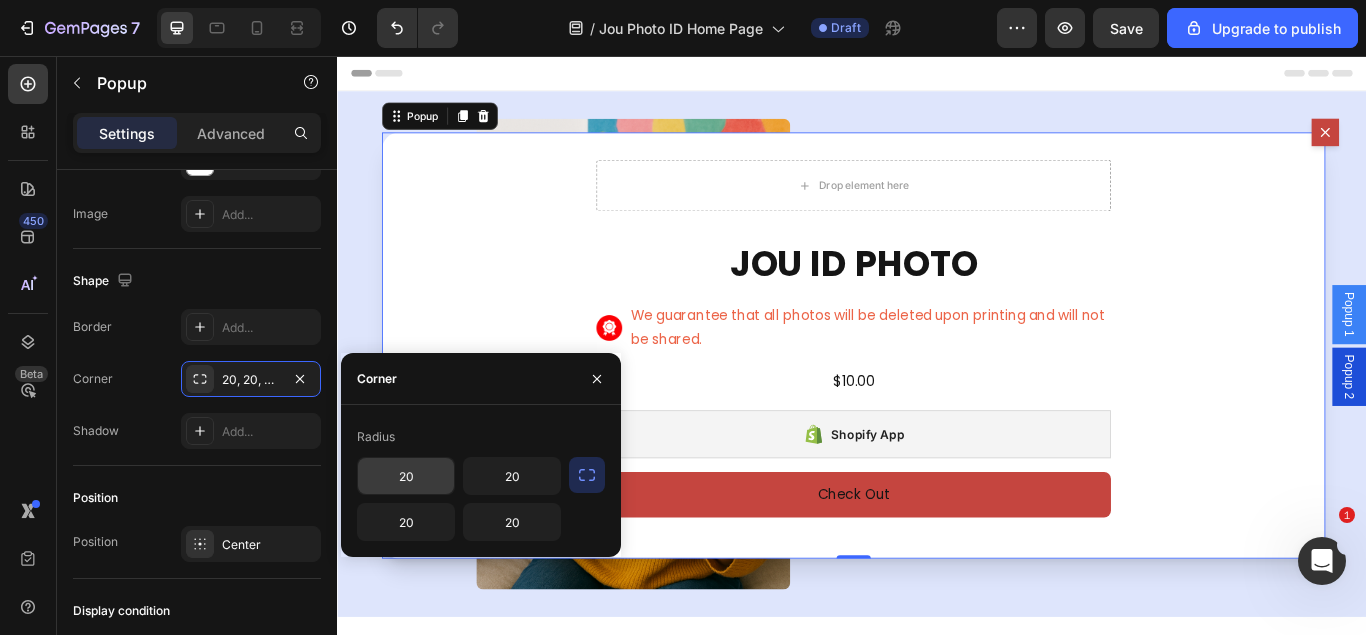 click on "20" at bounding box center [406, 476] 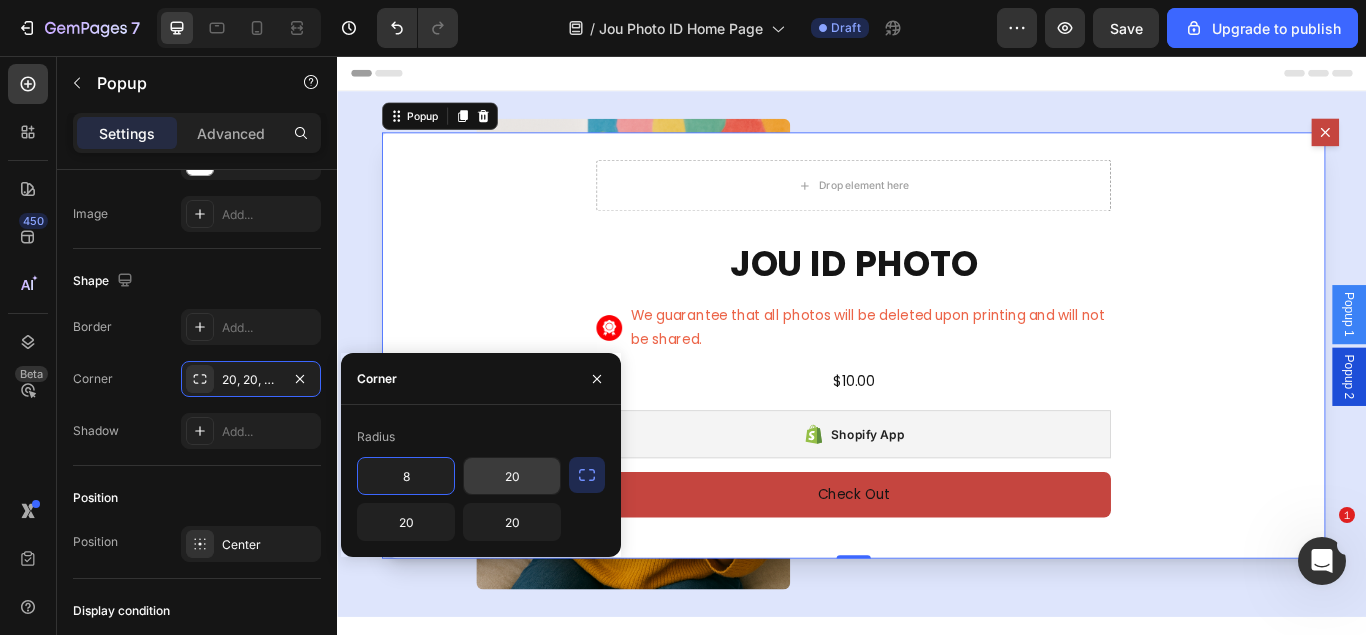 type on "8" 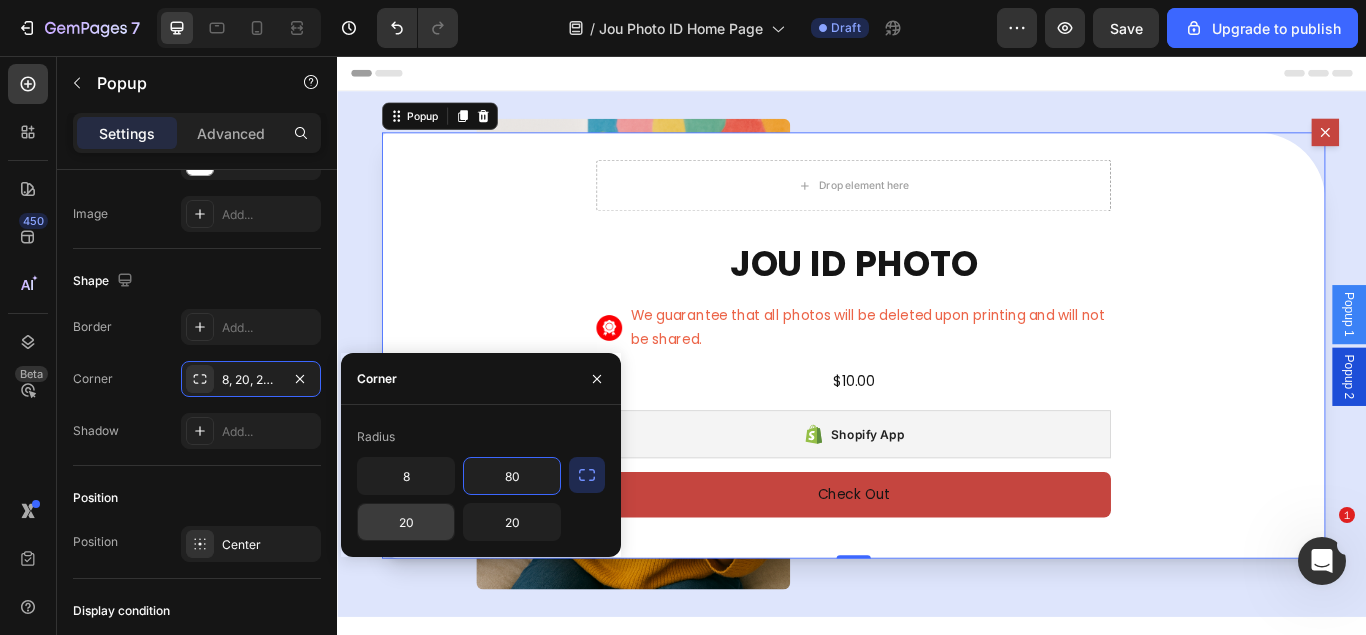 click on "20" at bounding box center [406, 522] 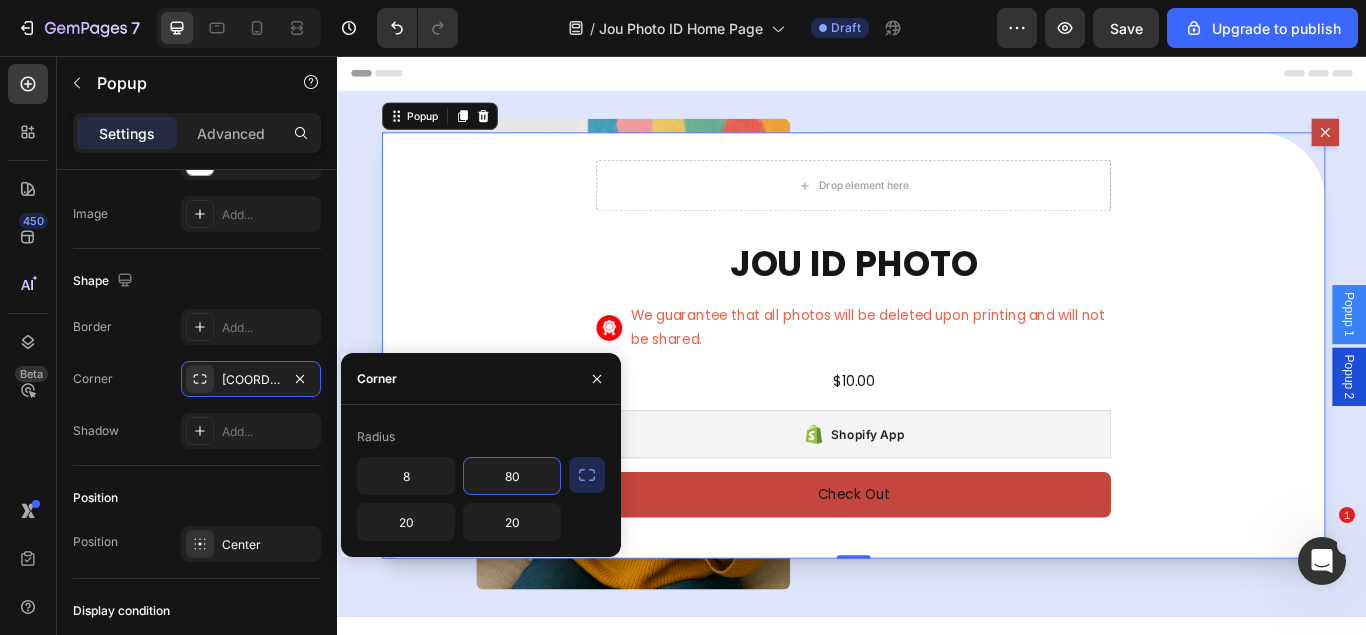 click on "80" at bounding box center (512, 476) 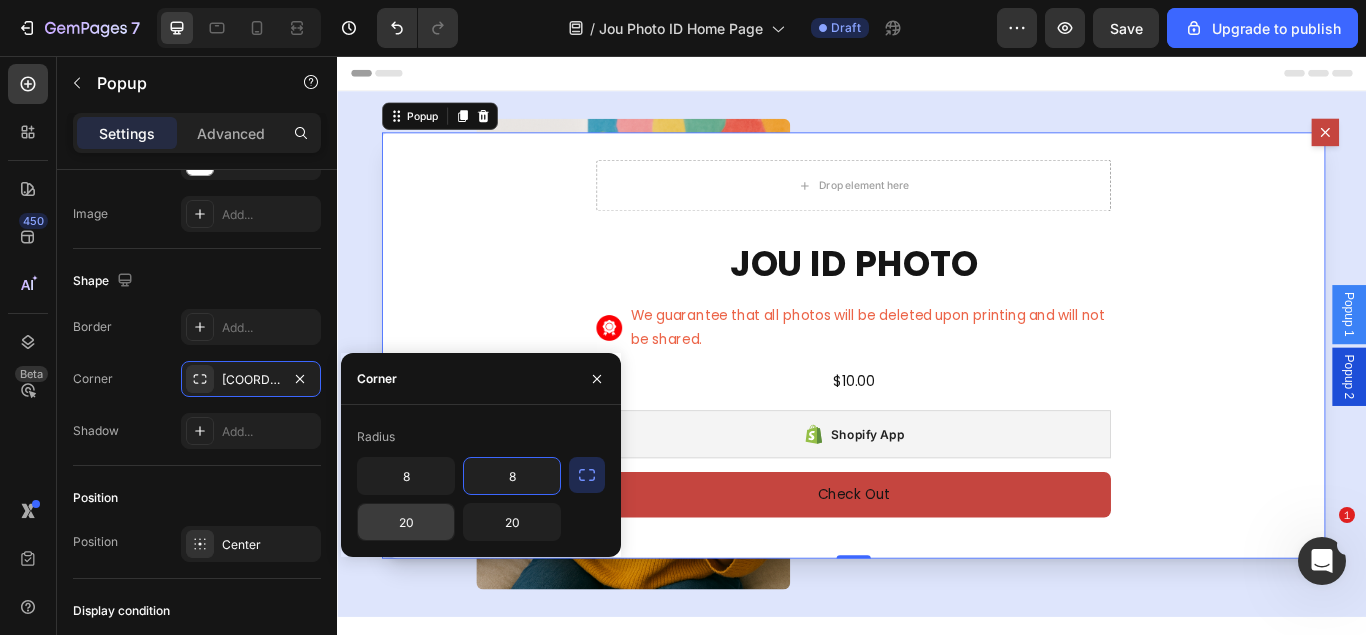 type on "8" 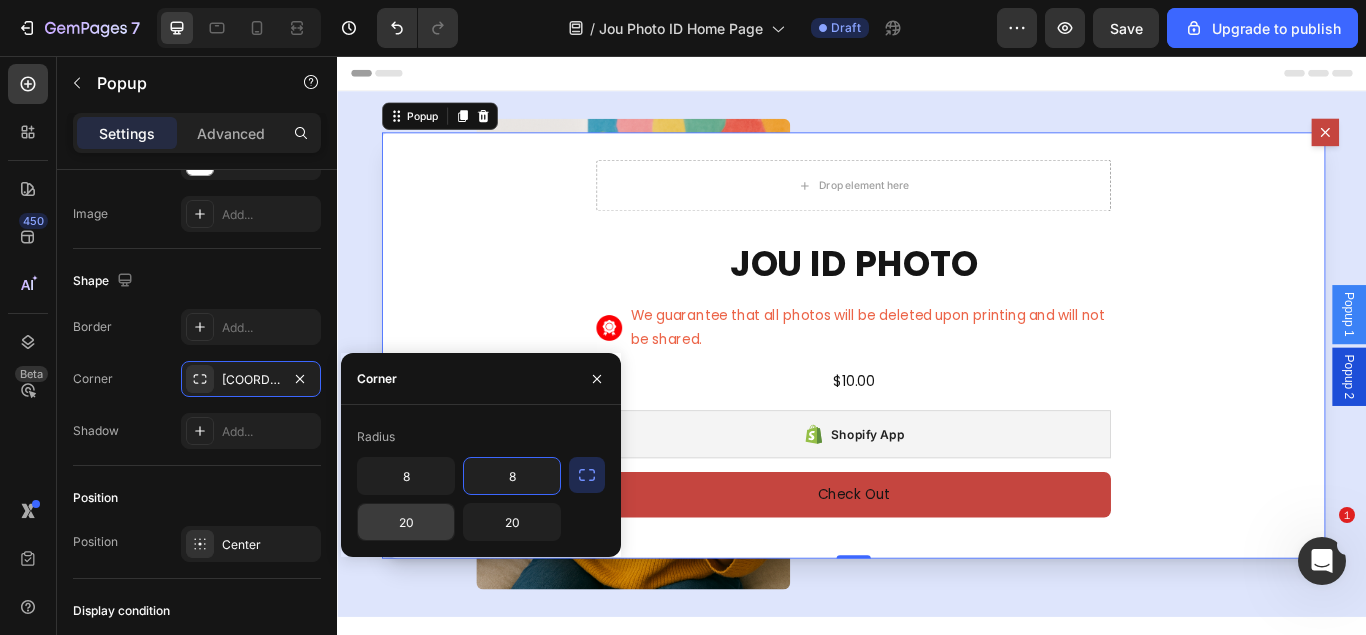 click on "20" at bounding box center (406, 522) 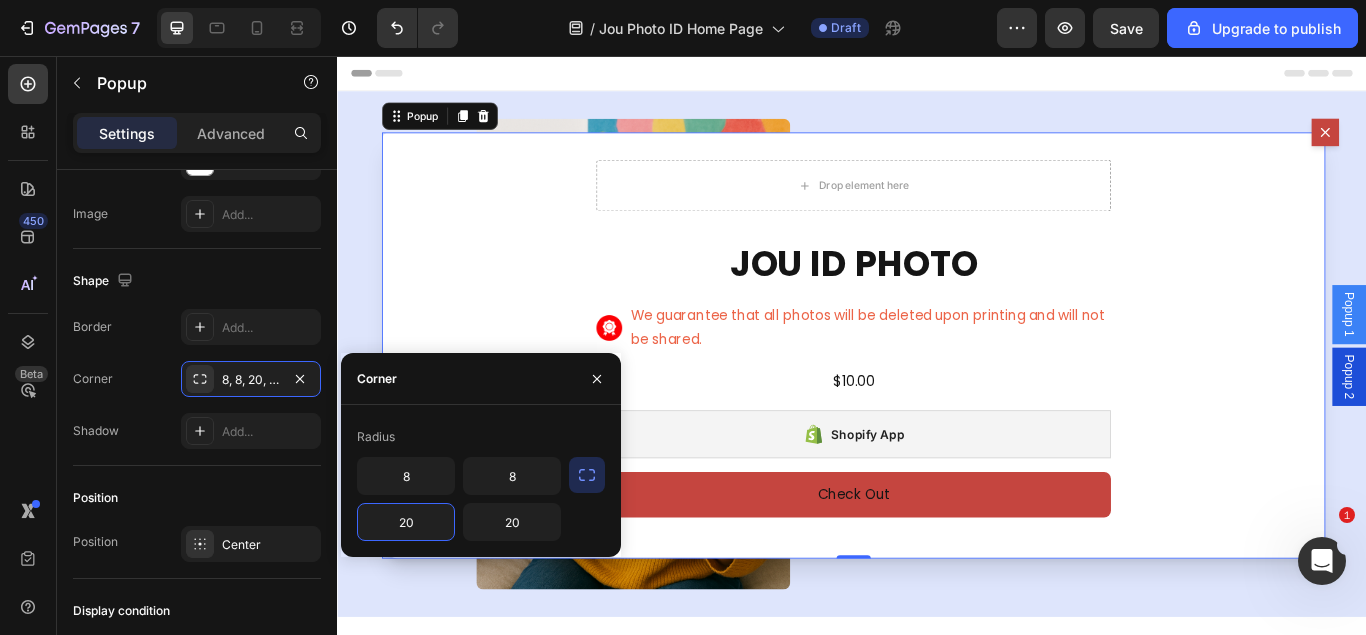 click on "20" at bounding box center (406, 522) 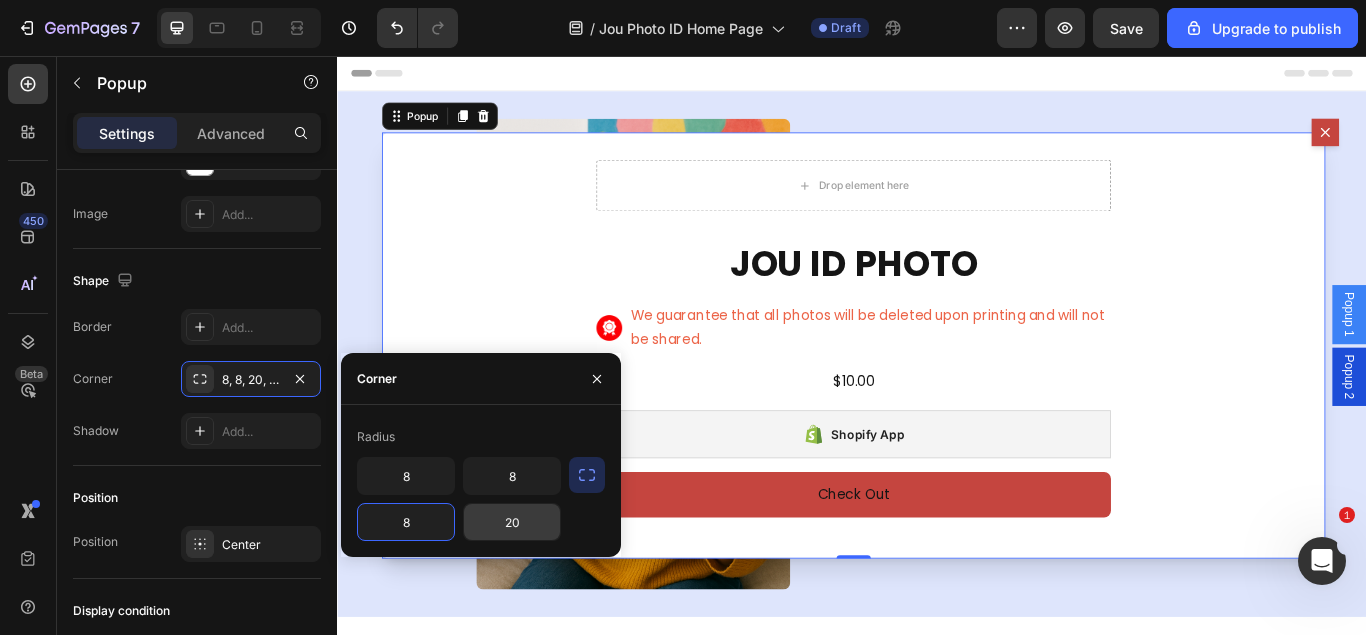 type on "8" 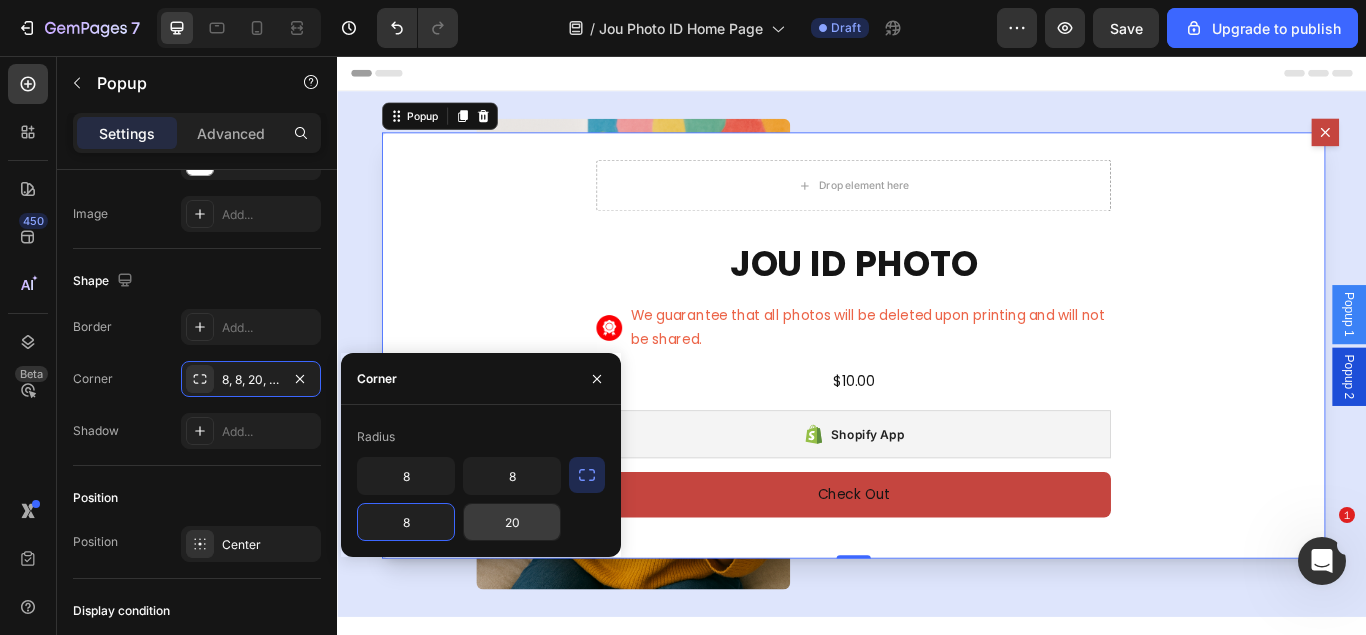 click on "20" at bounding box center (512, 522) 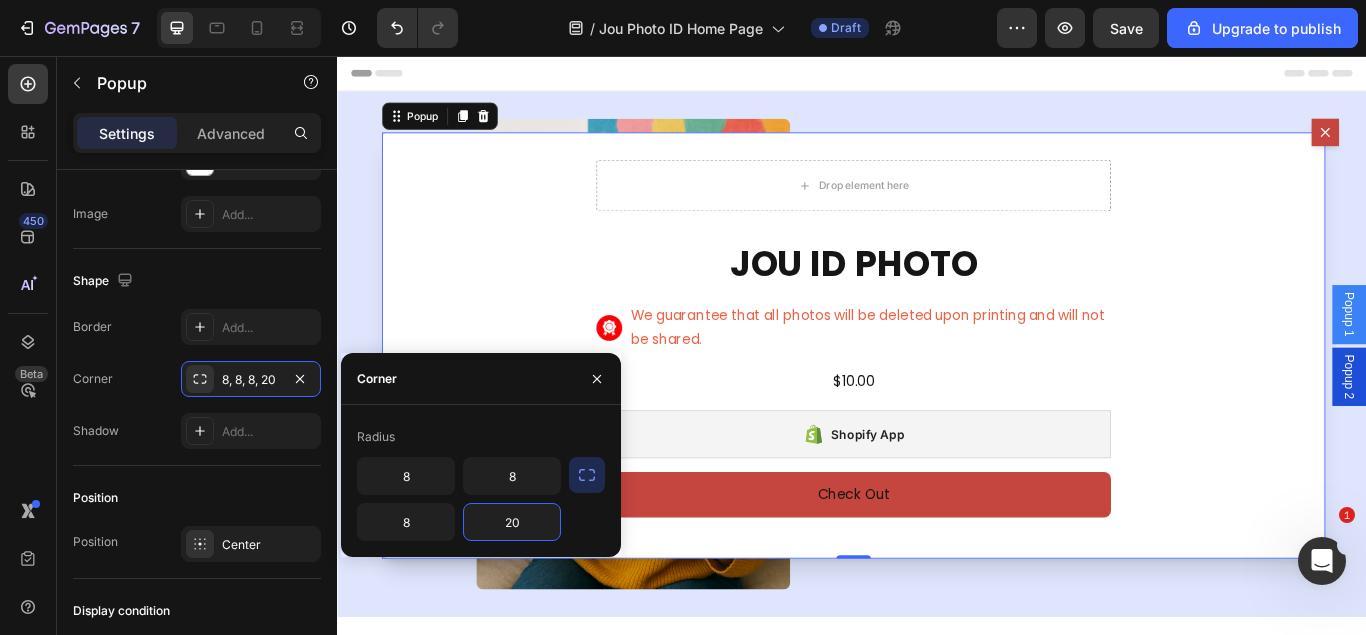type on "8" 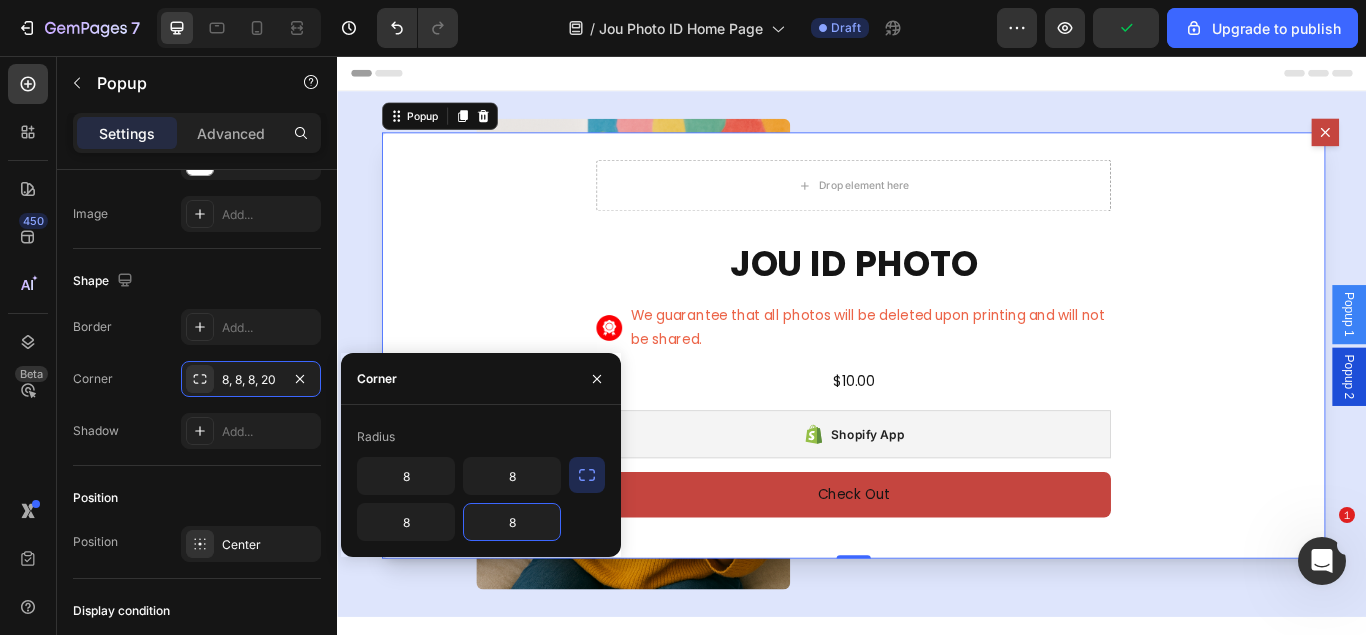 click at bounding box center [937, 393] 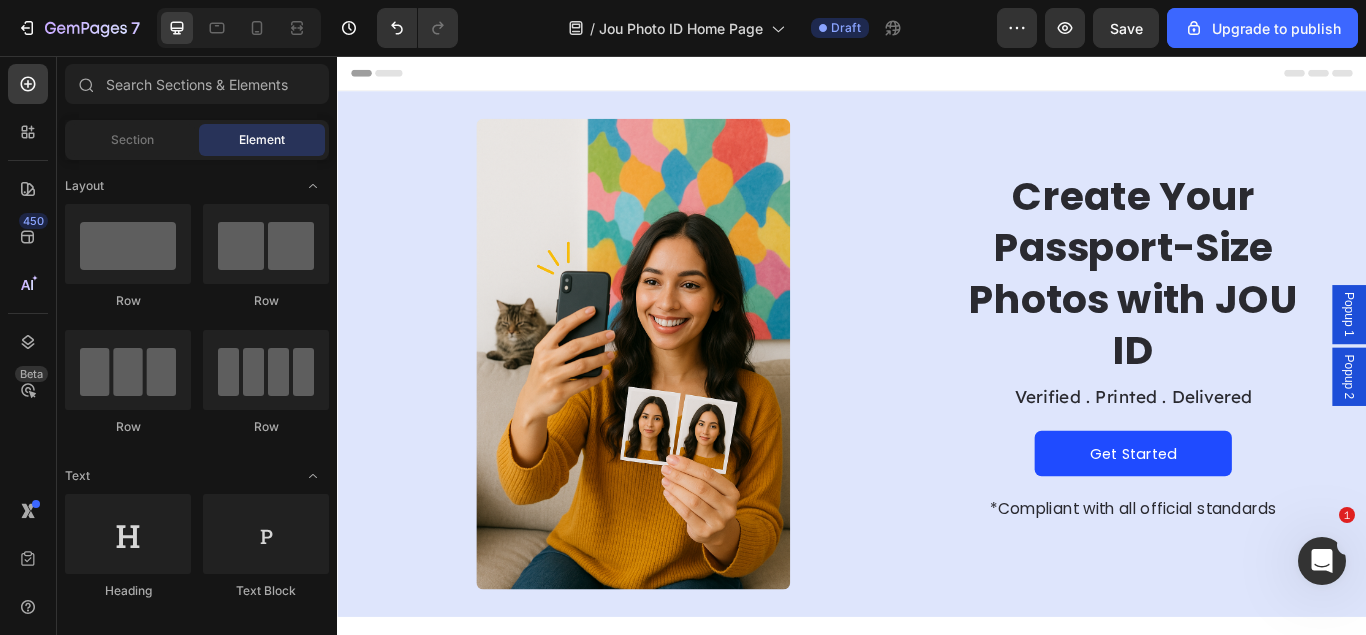 click on "Popup 1" at bounding box center (1517, 357) 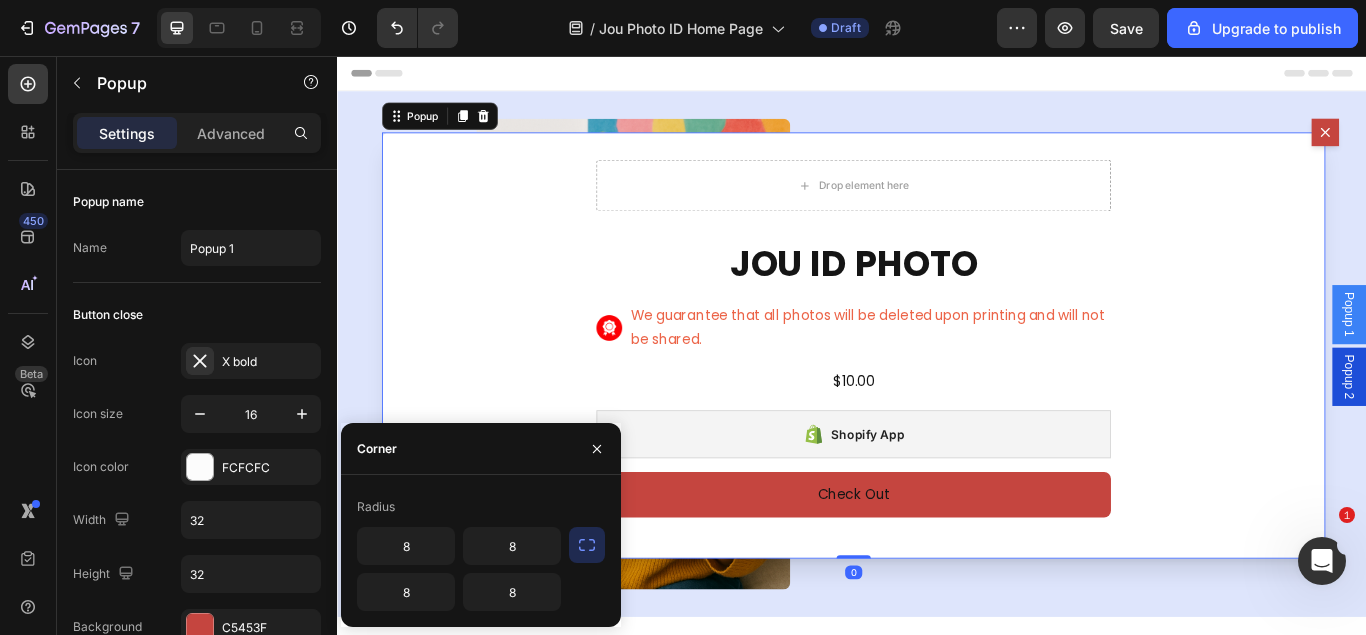 click on "Drop element here JOU ID PHOTO Product Title Image We guarantee that all photos will be deleted upon printing and will not be shared. Text Block Row $10.00 Product Price Product Price Row
Shopify App Shopify App Check Out Dynamic Checkout Product" at bounding box center (939, 393) 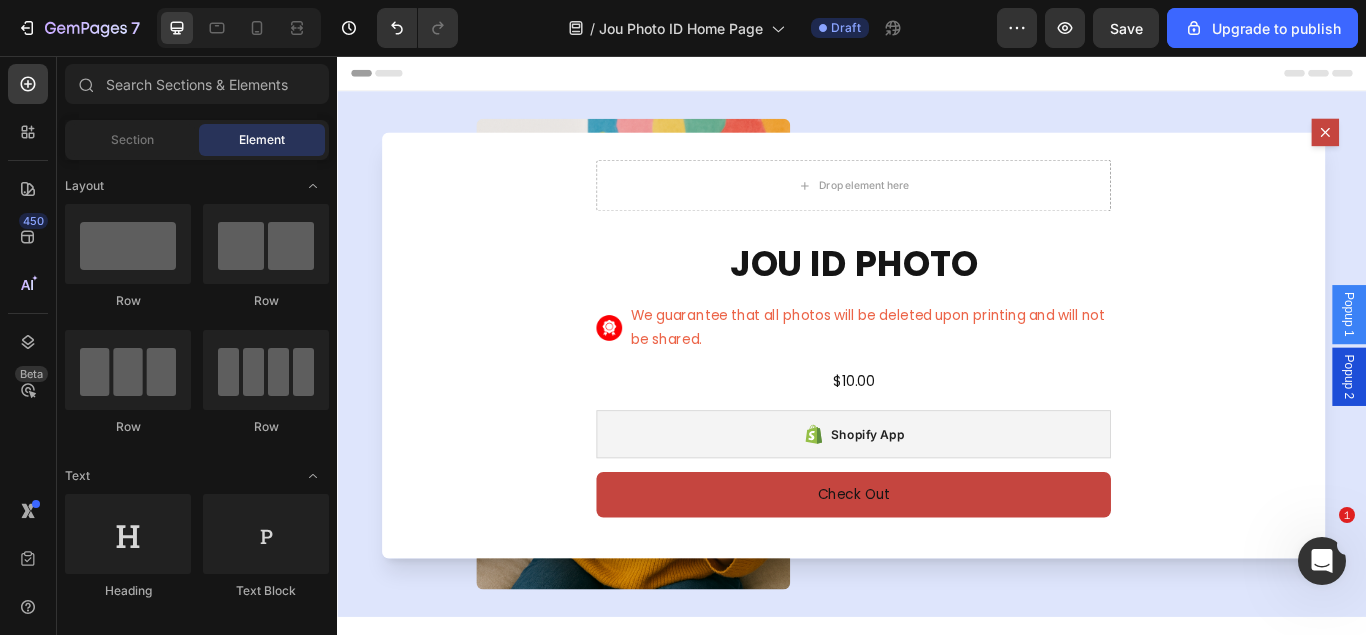 click at bounding box center (937, 393) 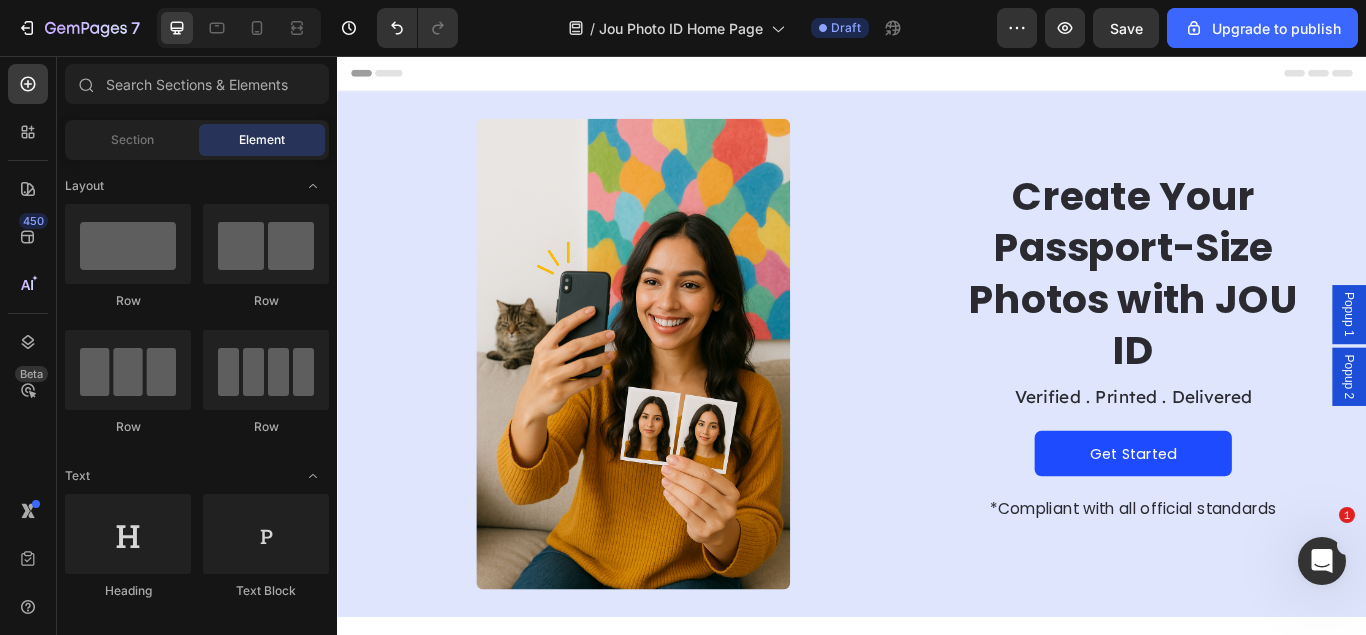 click on "Popup 1" at bounding box center (1517, 357) 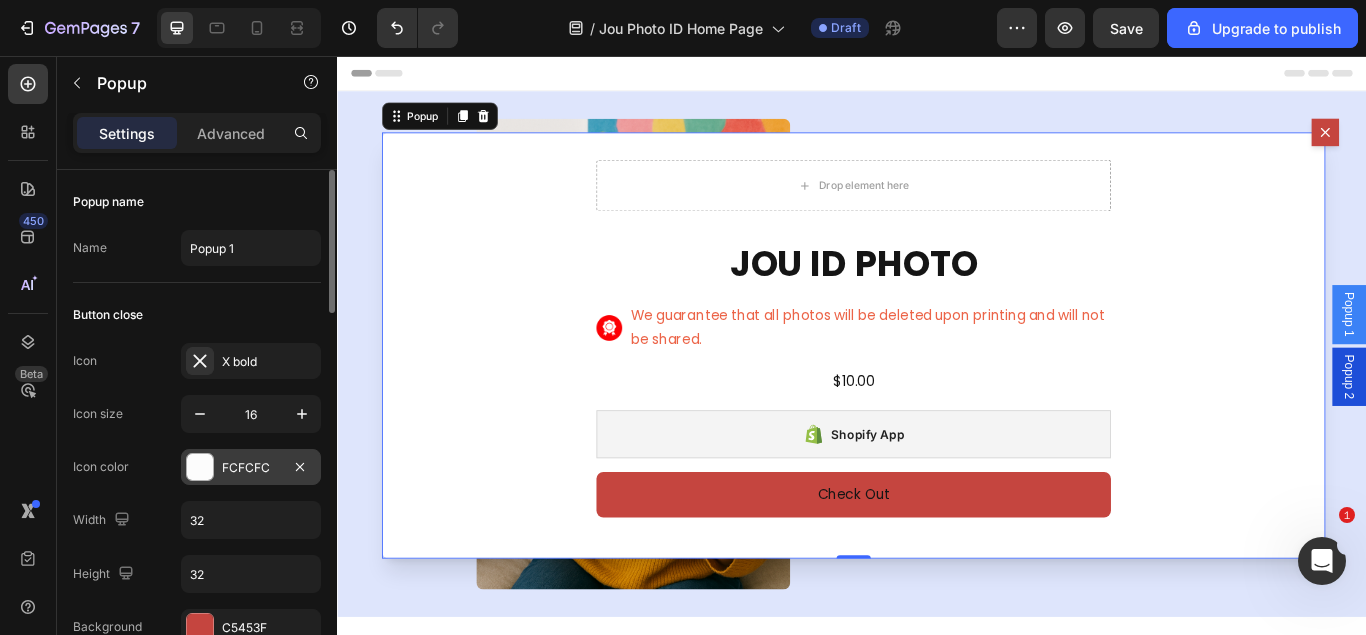 click at bounding box center [200, 467] 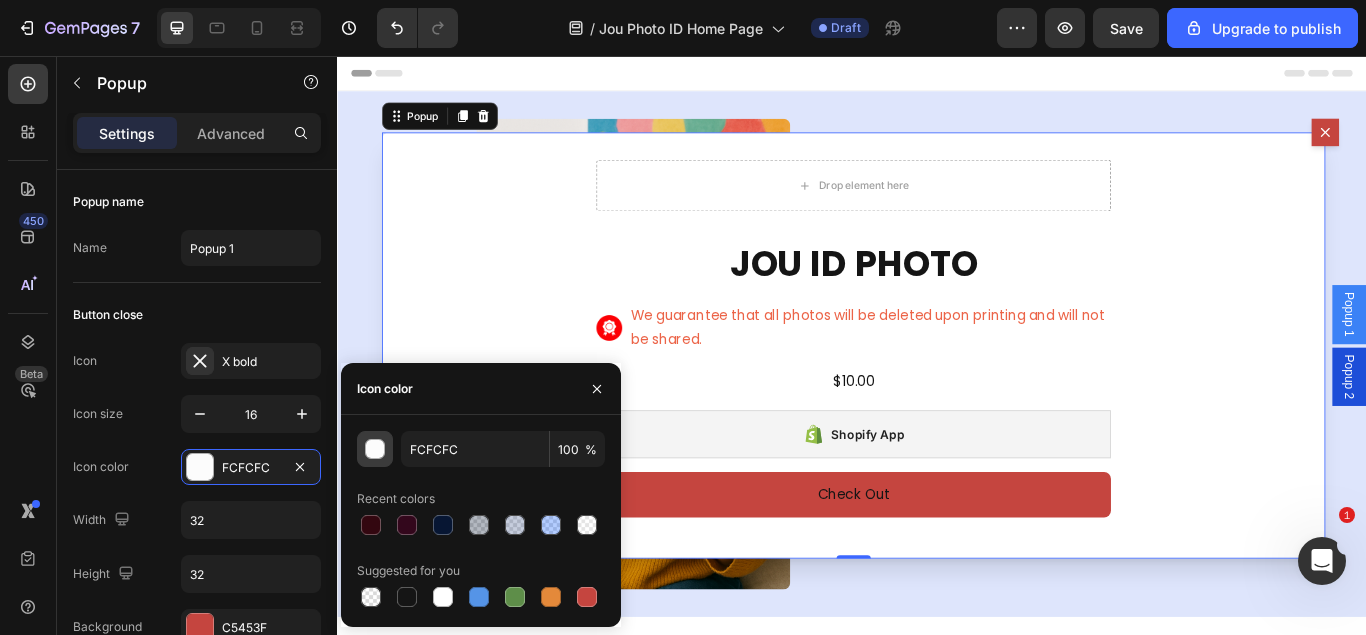 click at bounding box center (376, 450) 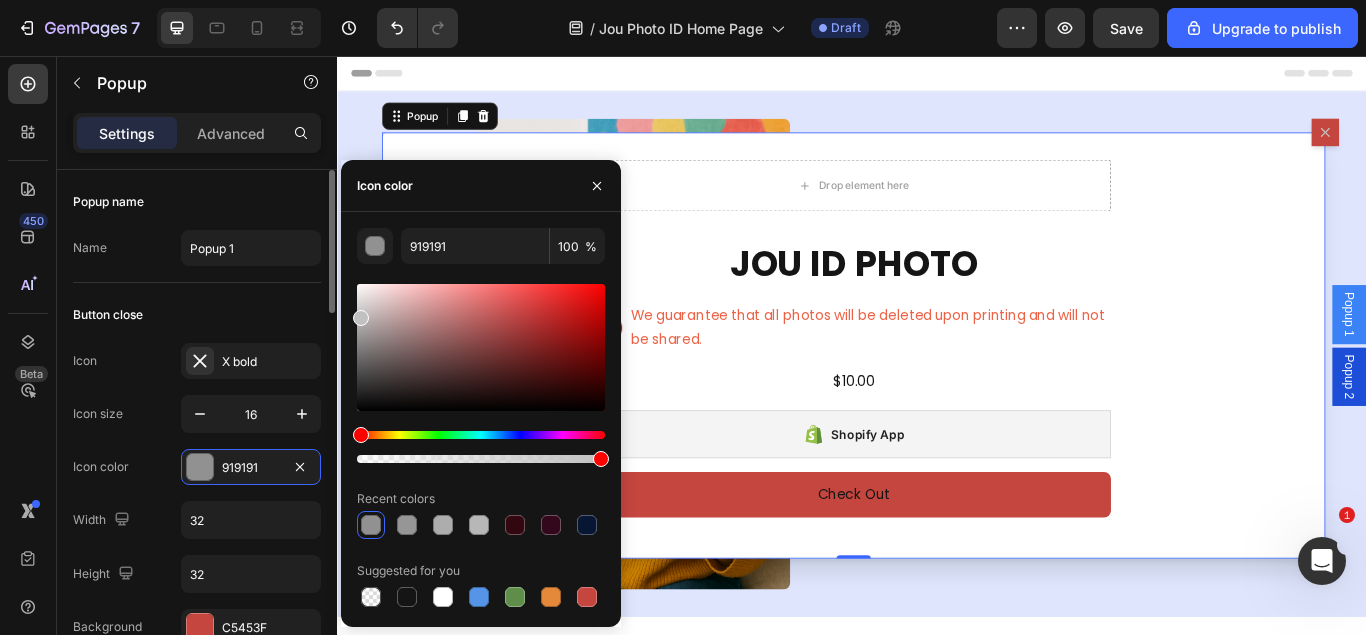 type on "C1C1C1" 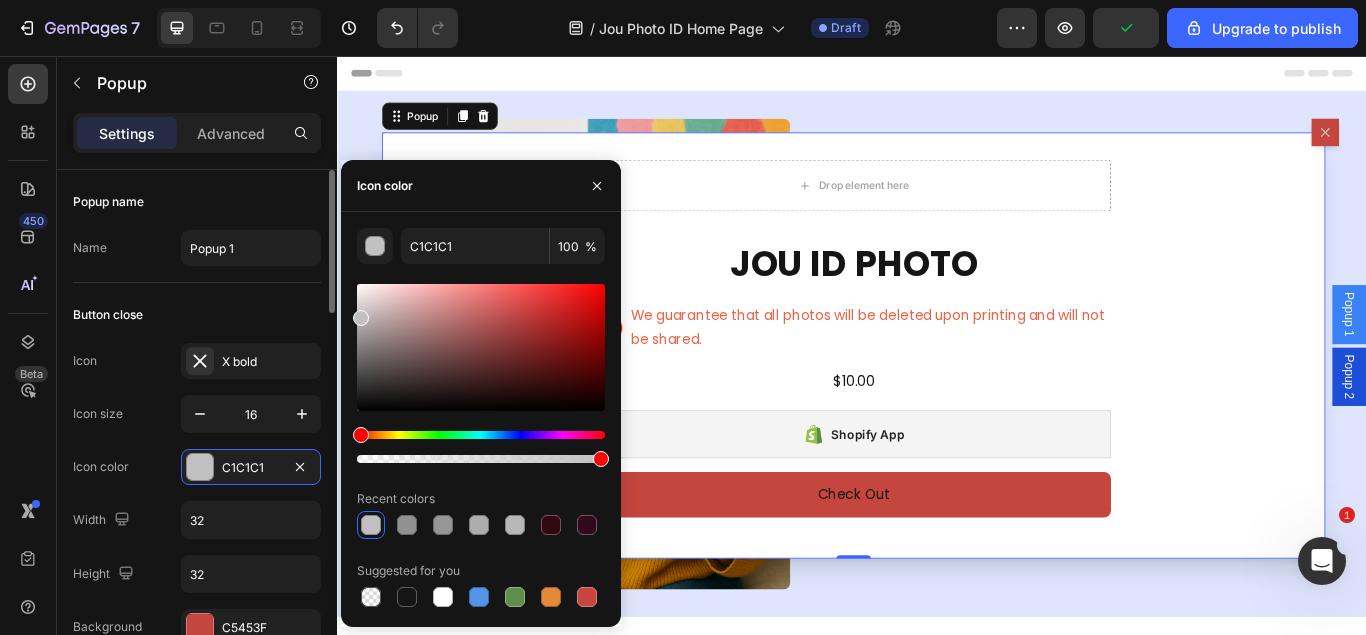 drag, startPoint x: 354, startPoint y: 287, endPoint x: 315, endPoint y: 314, distance: 47.434166 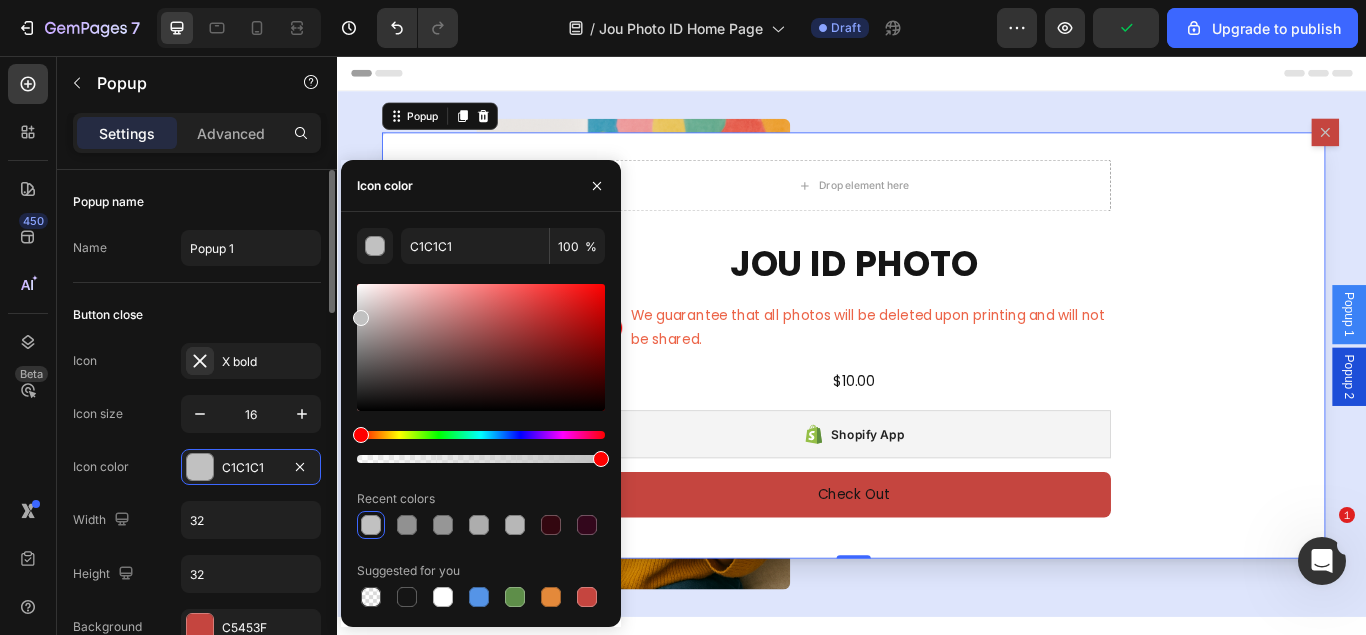 click on "450 Beta Sections(18) Elements(83) Section Element Hero Section Product Detail Brands Trusted Badges Guarantee Product Breakdown How to use Testimonials Compare Bundle FAQs Social Proof Brand Story Product List Collection Blog List Contact Sticky Add to Cart Custom Footer Browse Library 450 Layout
Row
Row
Row
Row Text
Heading
Text Block Button
Button
Button Media
Image
Image
Video" 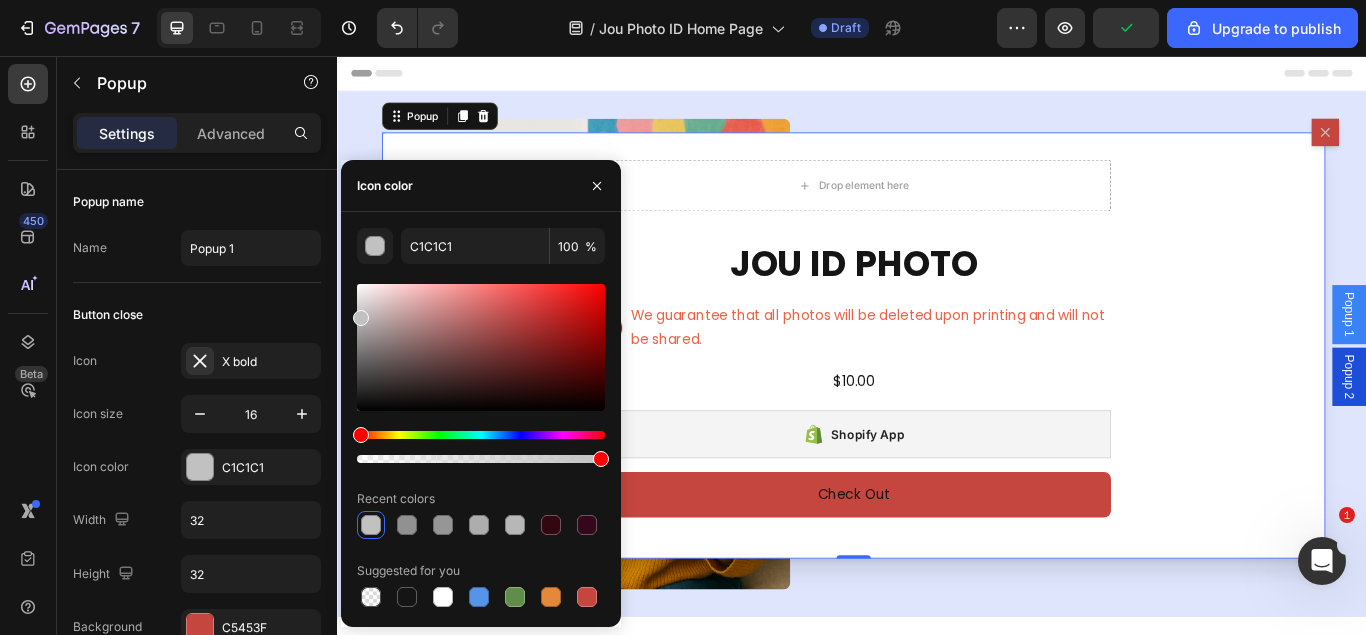 click at bounding box center (937, 393) 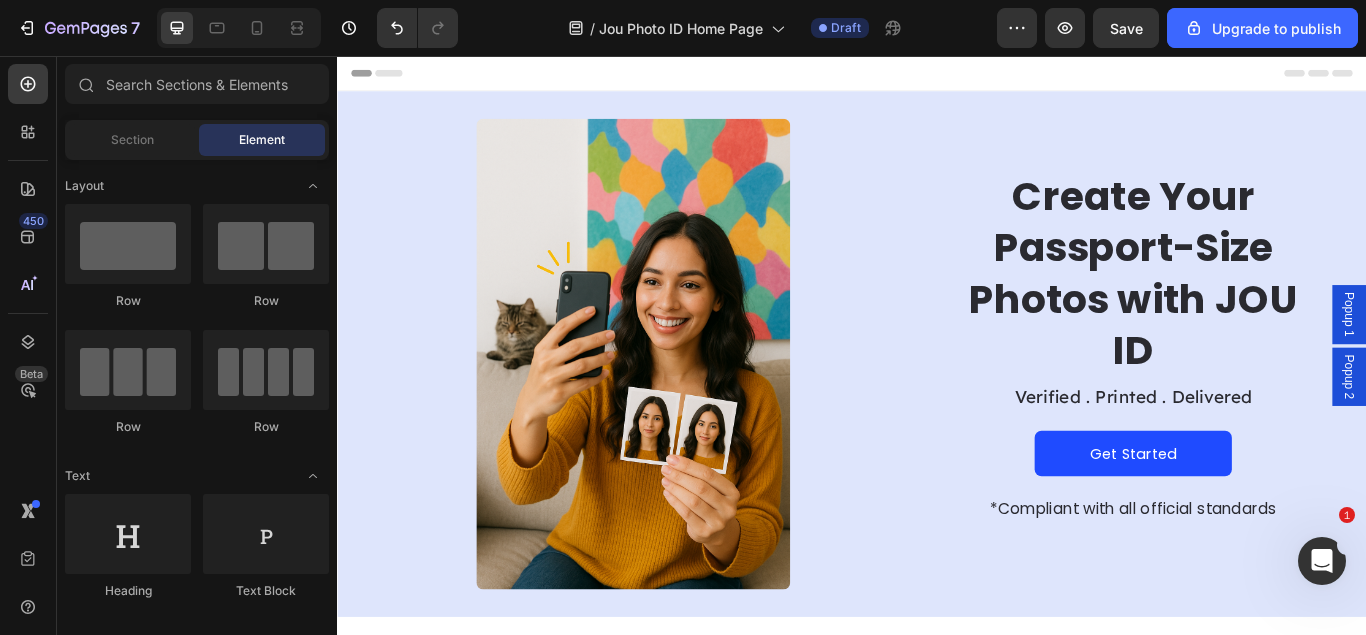 click on "Popup 1" at bounding box center (1517, 357) 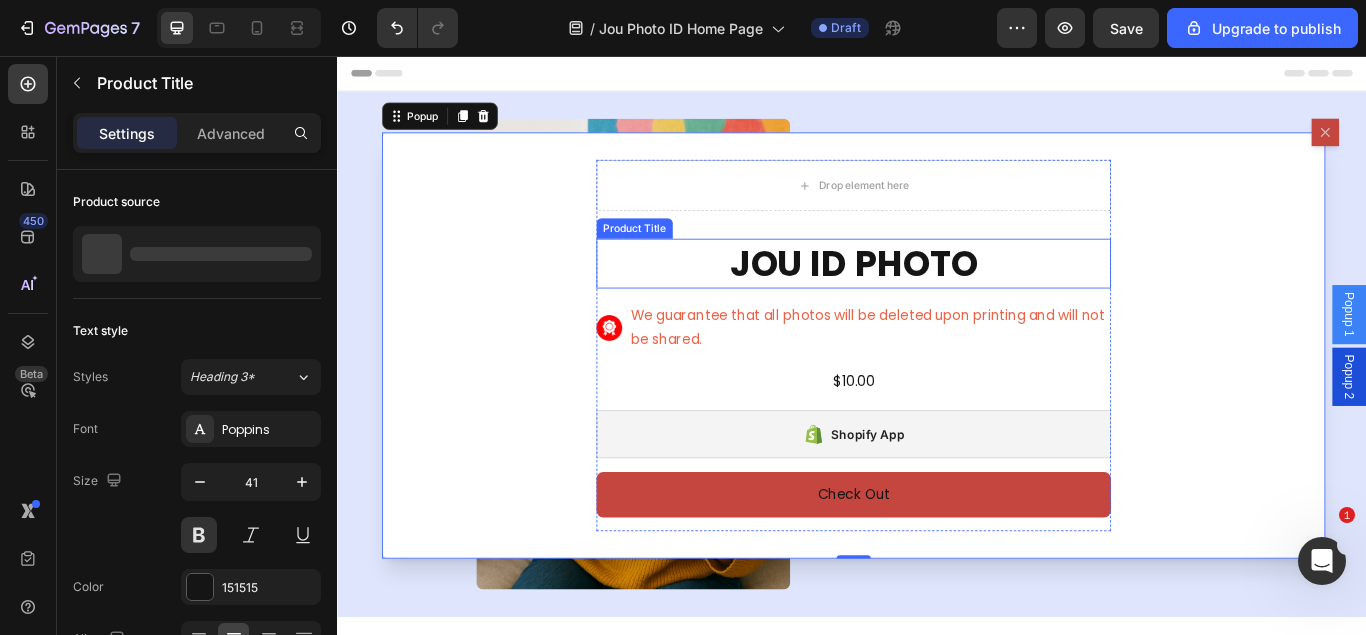 click on "JOU ID PHOTO" at bounding box center [939, 297] 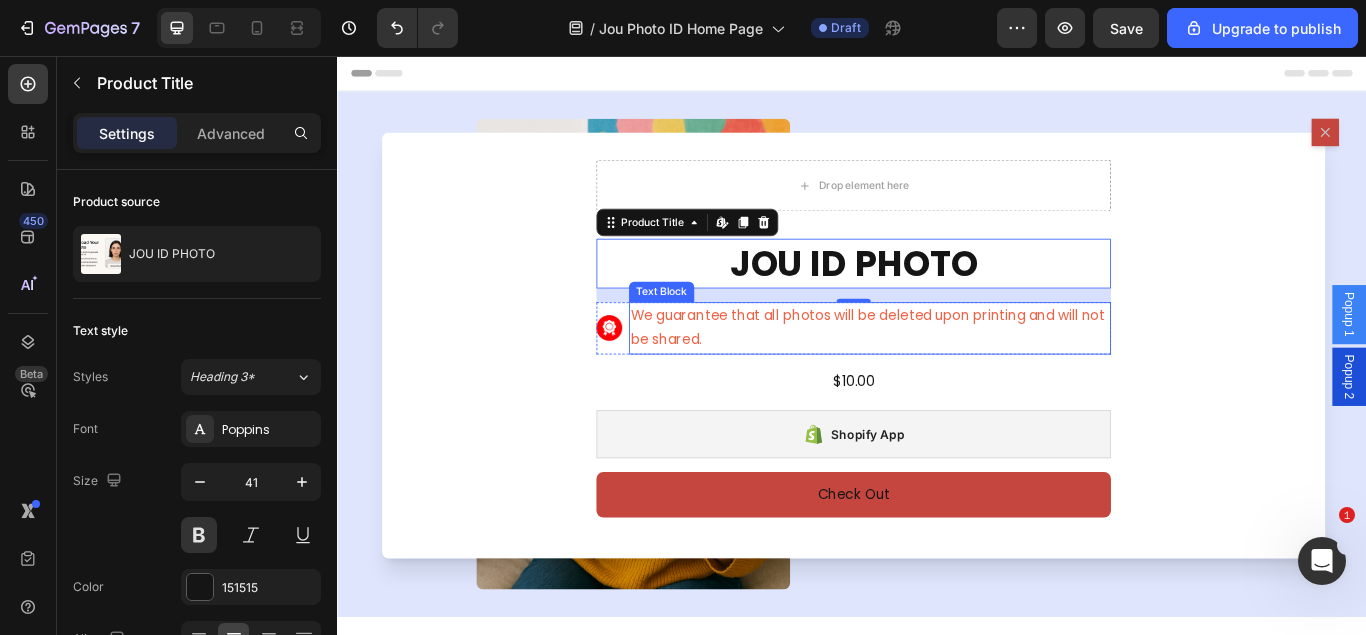 click on "We guarantee that all photos will be deleted upon printing and will not be shared." at bounding box center [958, 374] 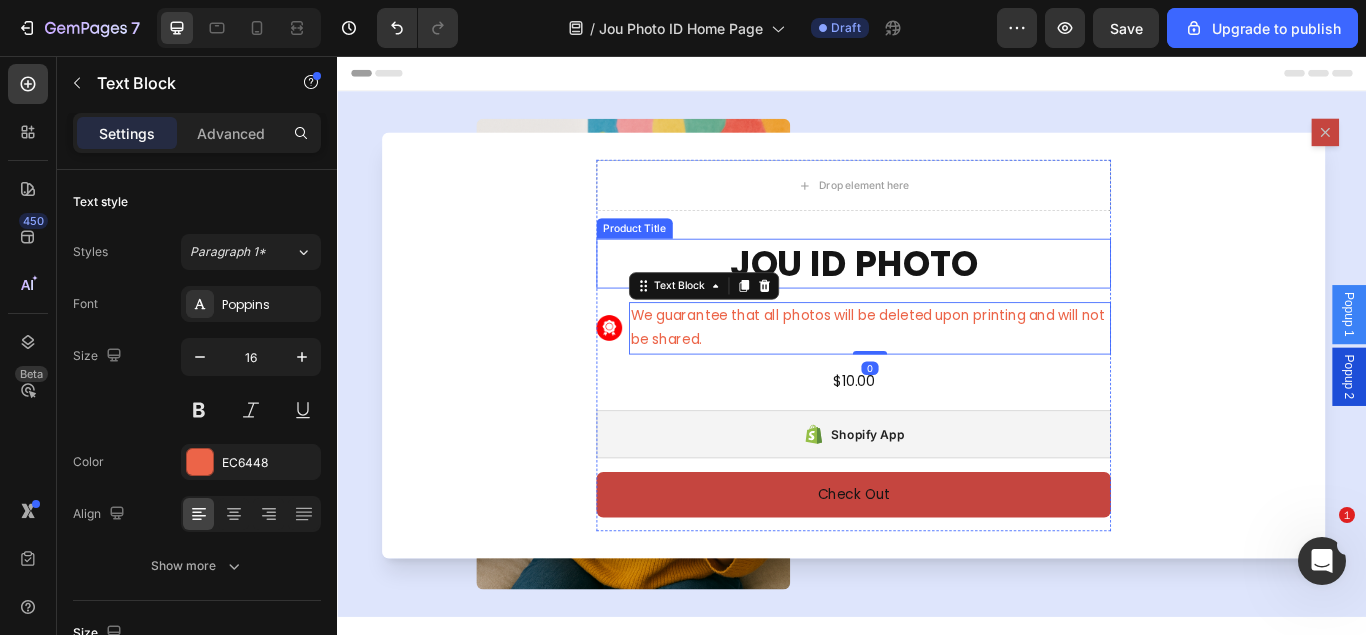 click on "JOU ID PHOTO" at bounding box center [939, 297] 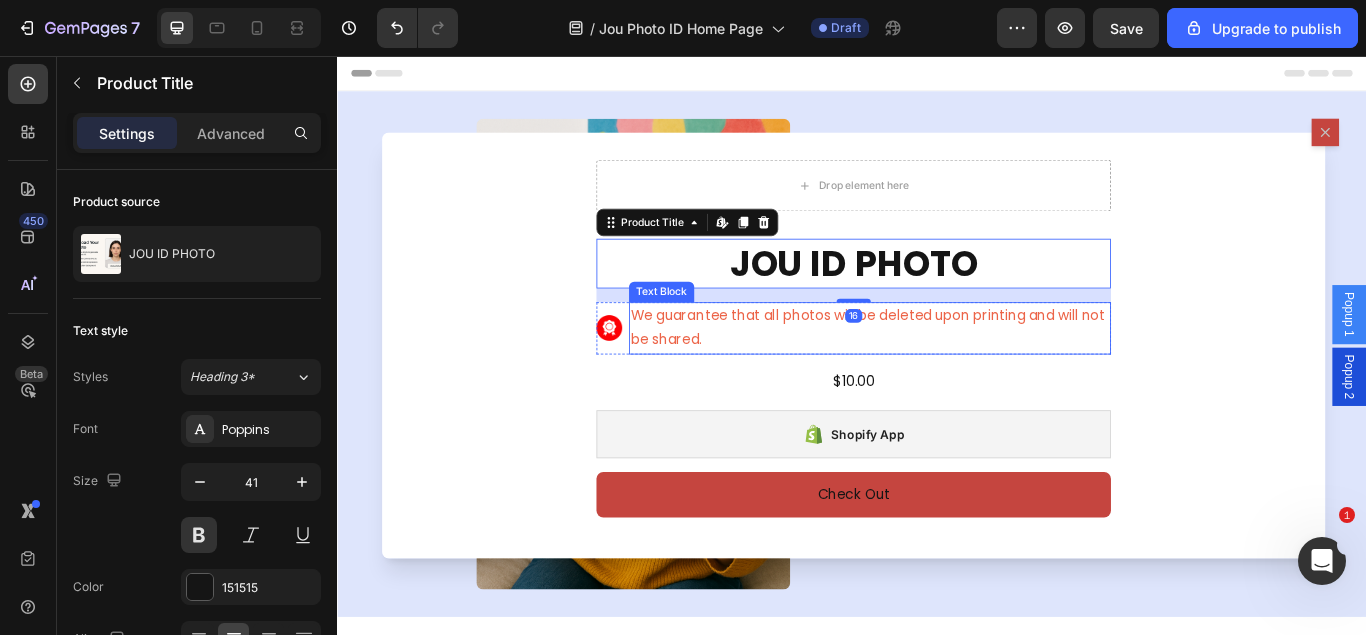 click on "We guarantee that all photos will be deleted upon printing and will not be shared." at bounding box center [958, 374] 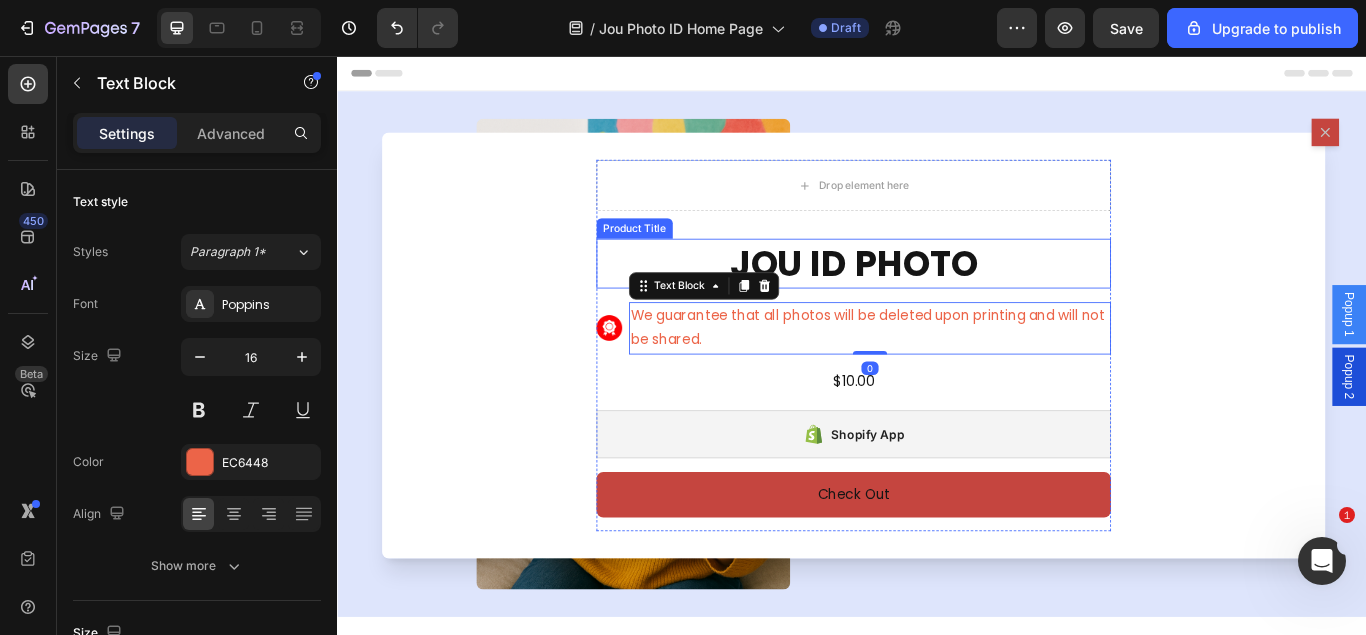 click on "JOU ID PHOTO" at bounding box center (939, 297) 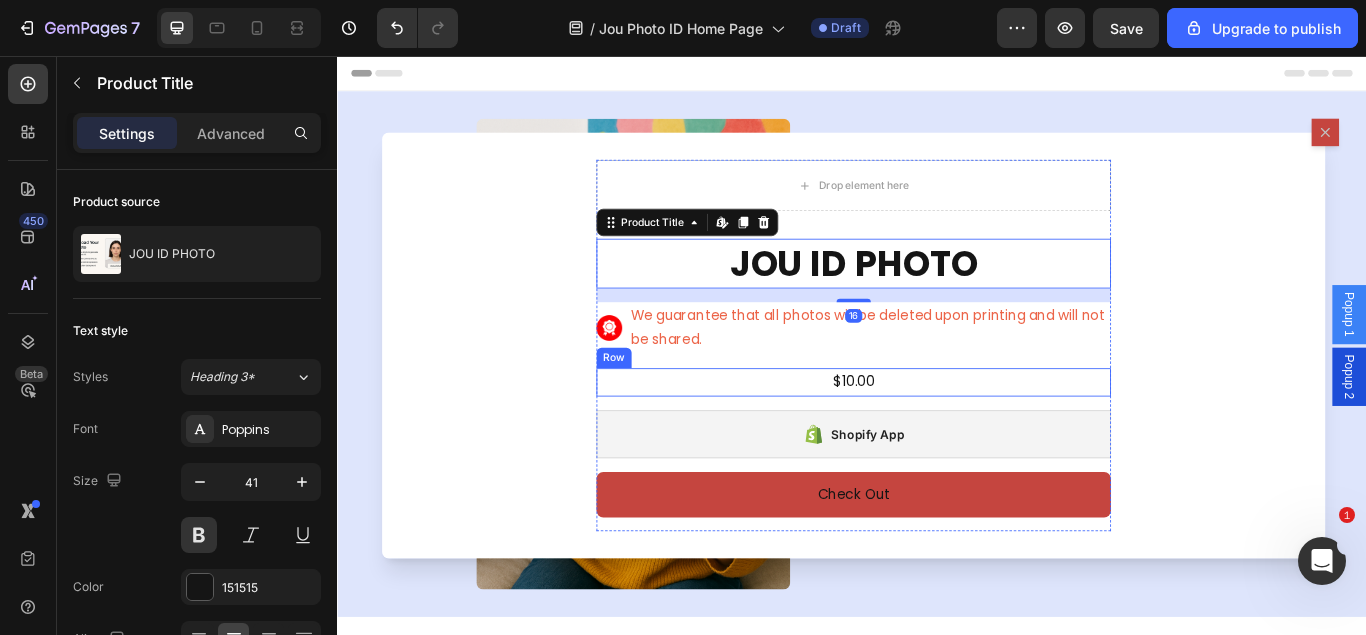 click on "We guarantee that all photos will be deleted upon printing and will not be shared." at bounding box center (958, 374) 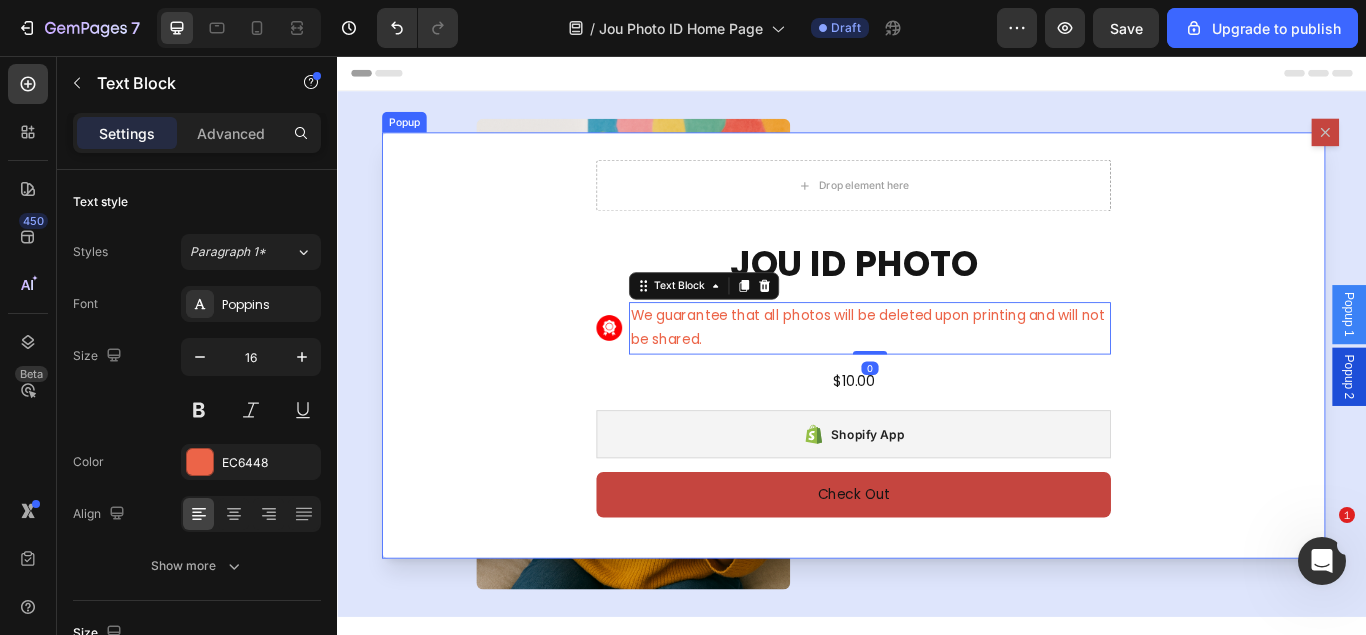 click on "Drop element here JOU ID PHOTO Product Title Image We guarantee that all photos will be deleted upon printing and will not be shared. Text Block   0 Row $10.00 Product Price Product Price Row
Shopify App Shopify App Check Out Dynamic Checkout Product" at bounding box center (939, 393) 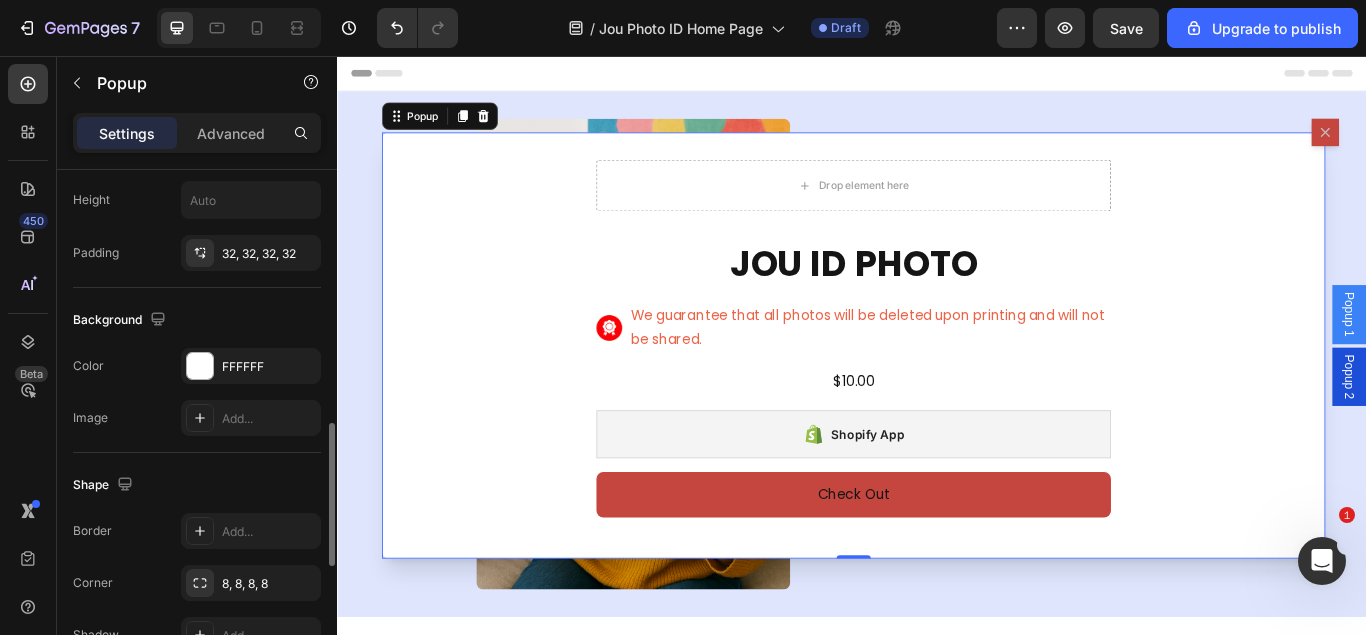 scroll, scrollTop: 816, scrollLeft: 0, axis: vertical 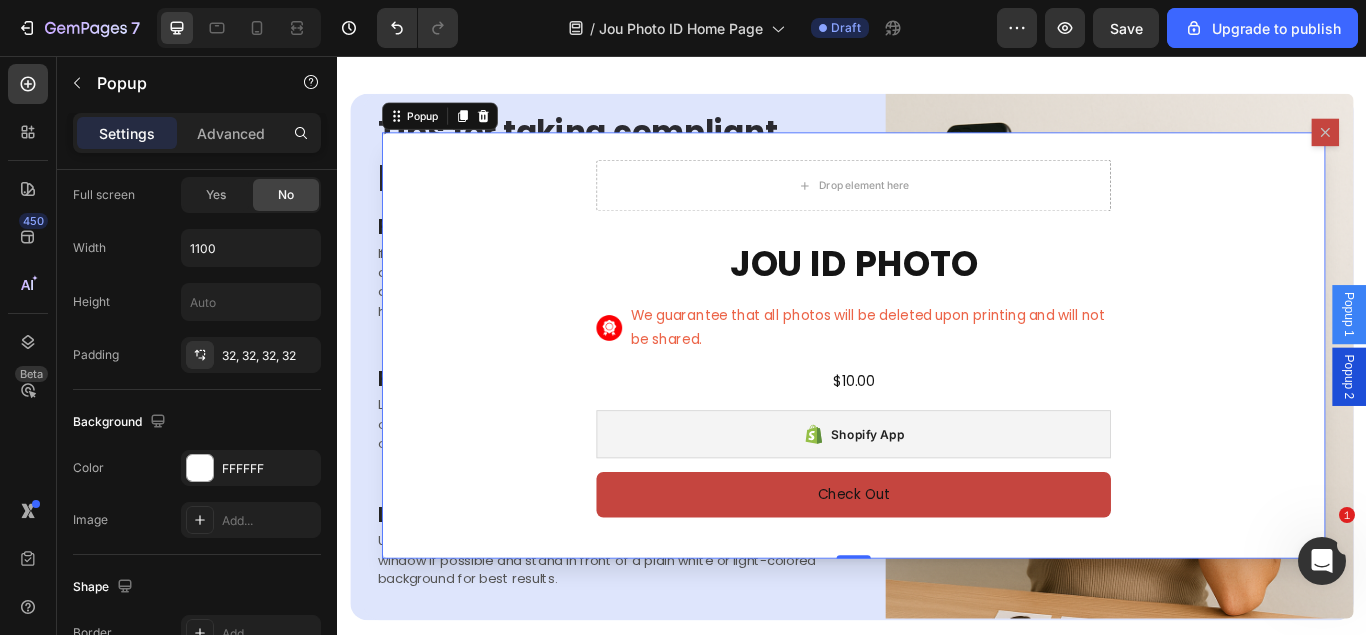 click at bounding box center (937, 393) 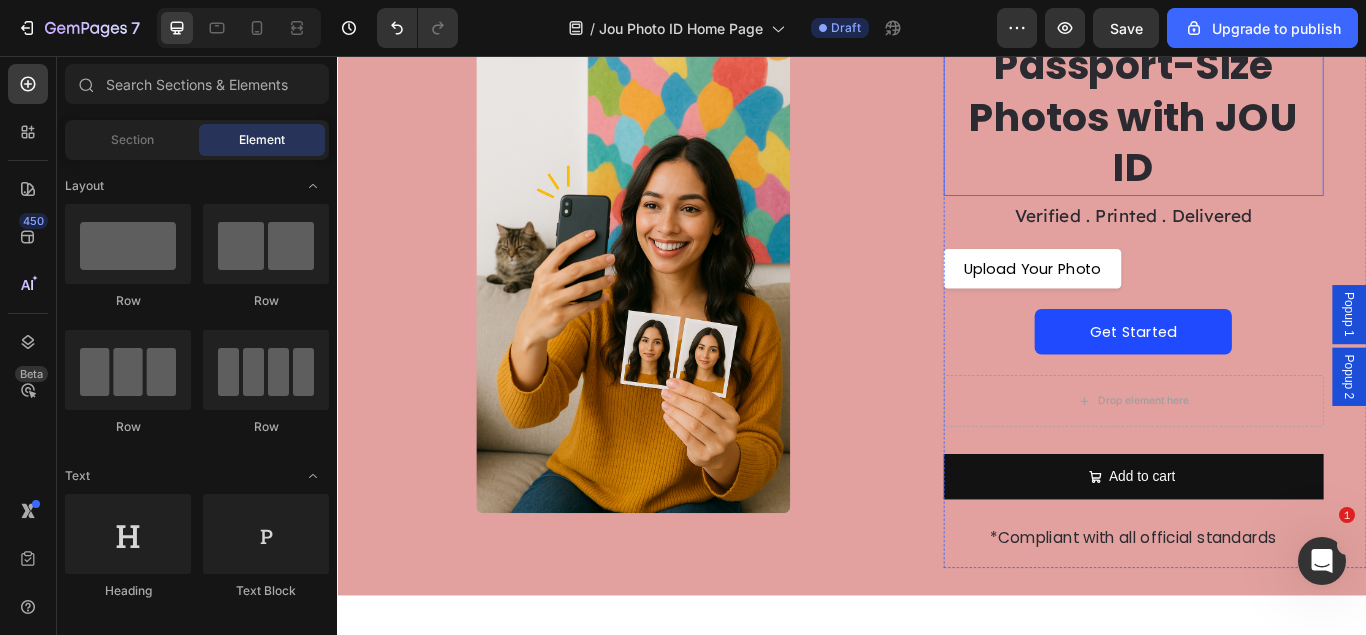 scroll, scrollTop: 0, scrollLeft: 0, axis: both 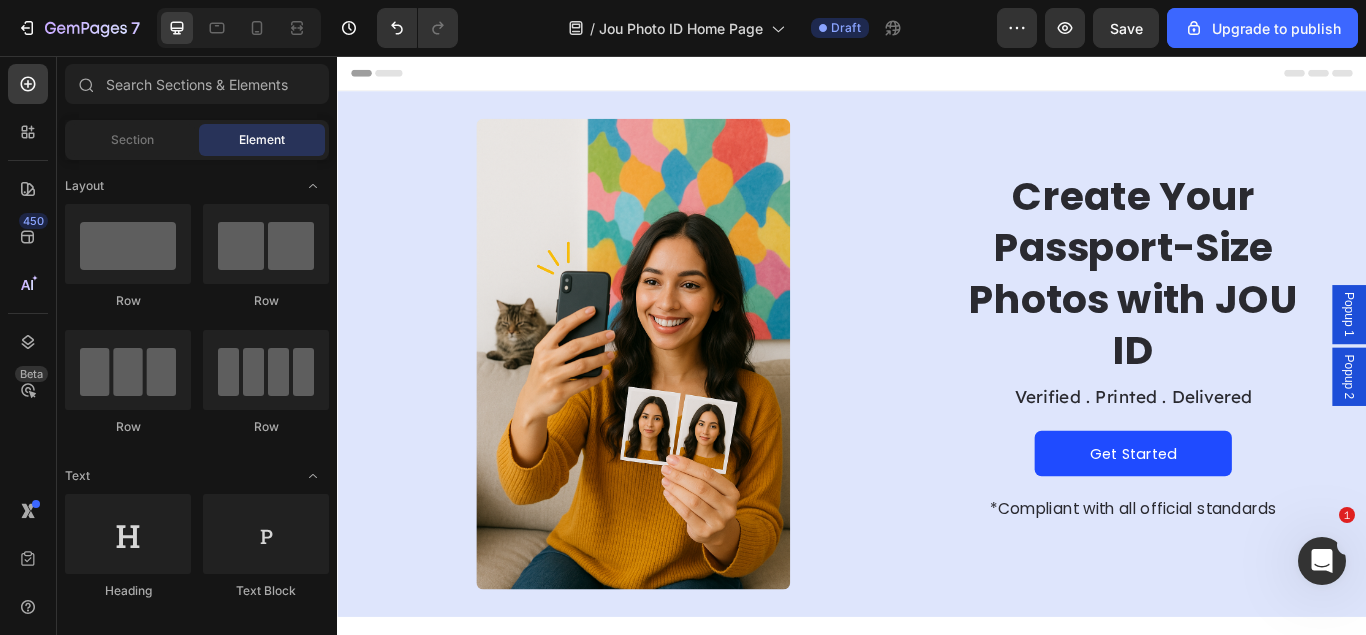 click on "Popup 1" at bounding box center [1517, 357] 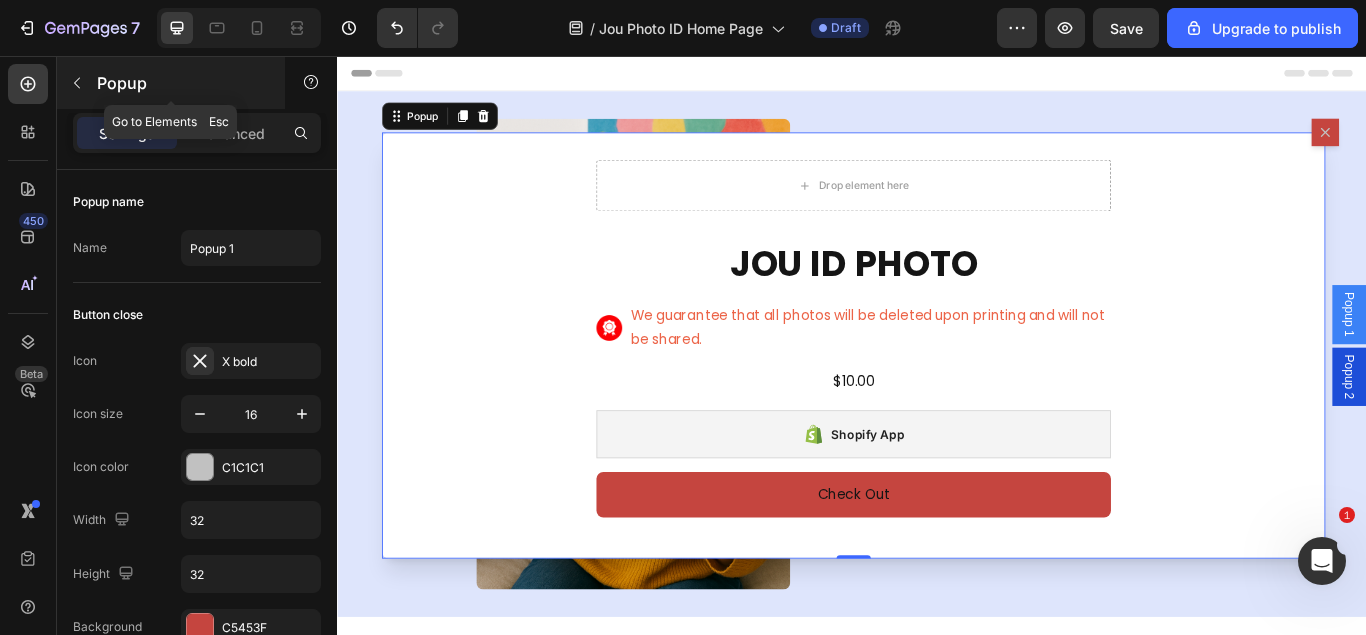 click 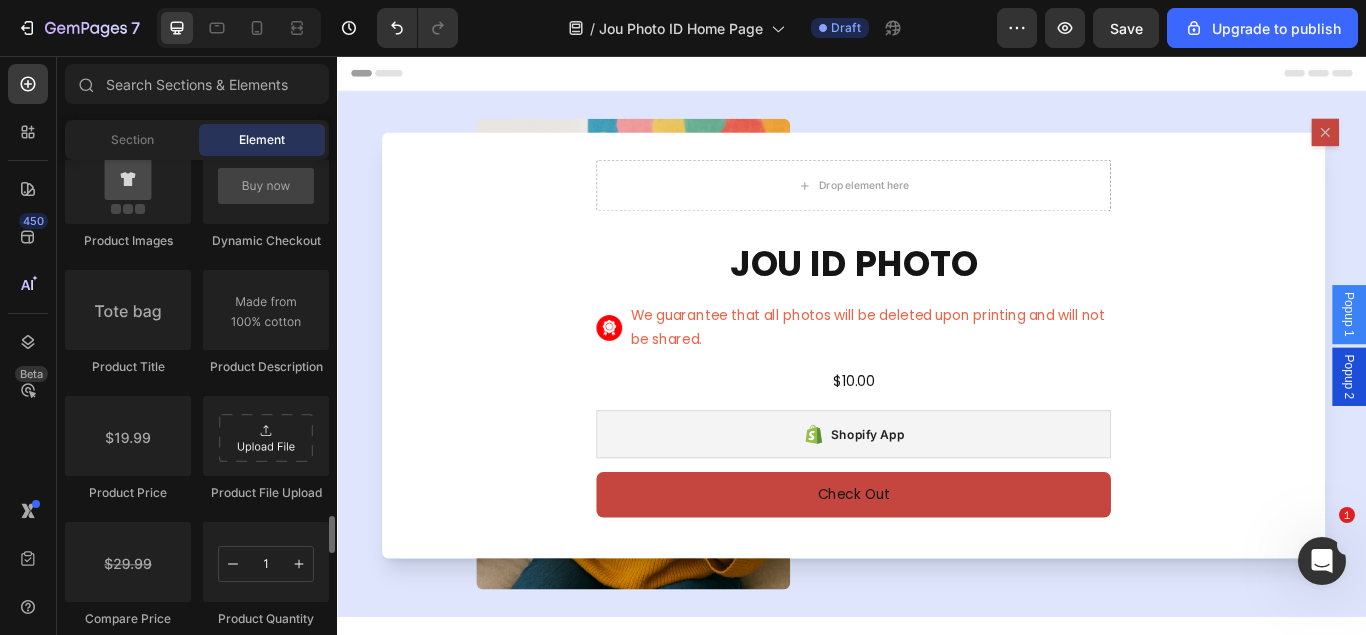 scroll, scrollTop: 3212, scrollLeft: 0, axis: vertical 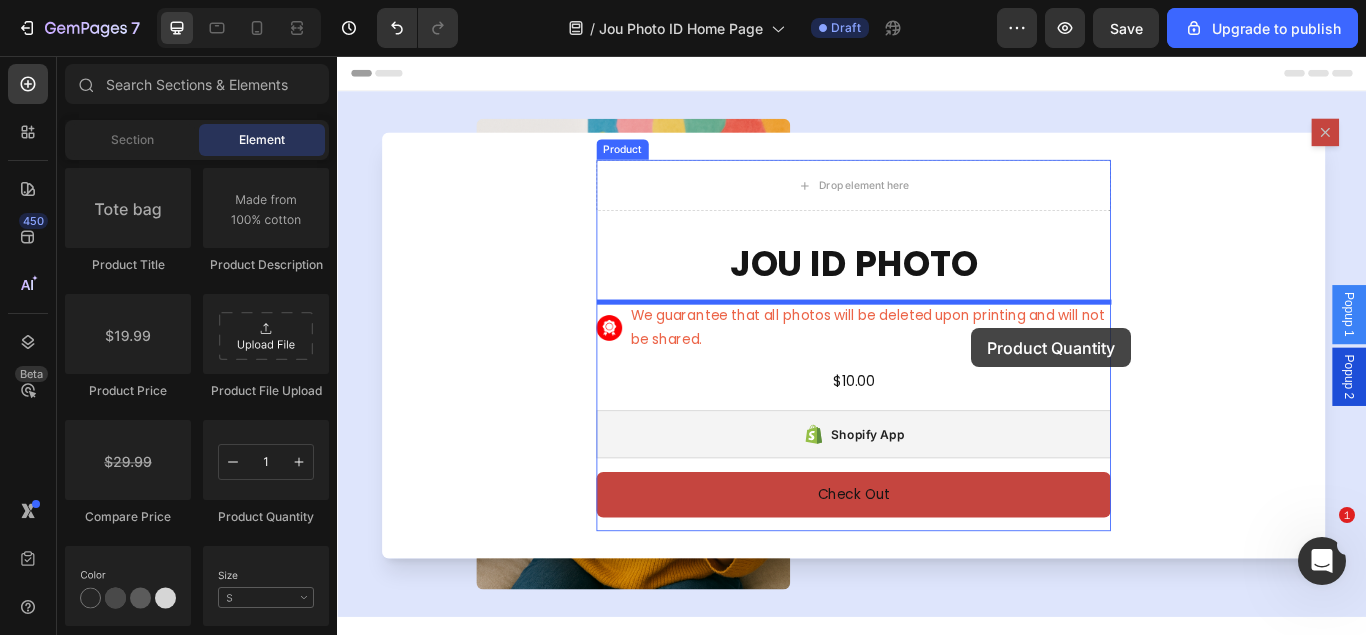drag, startPoint x: 606, startPoint y: 541, endPoint x: 971, endPoint y: 328, distance: 422.60382 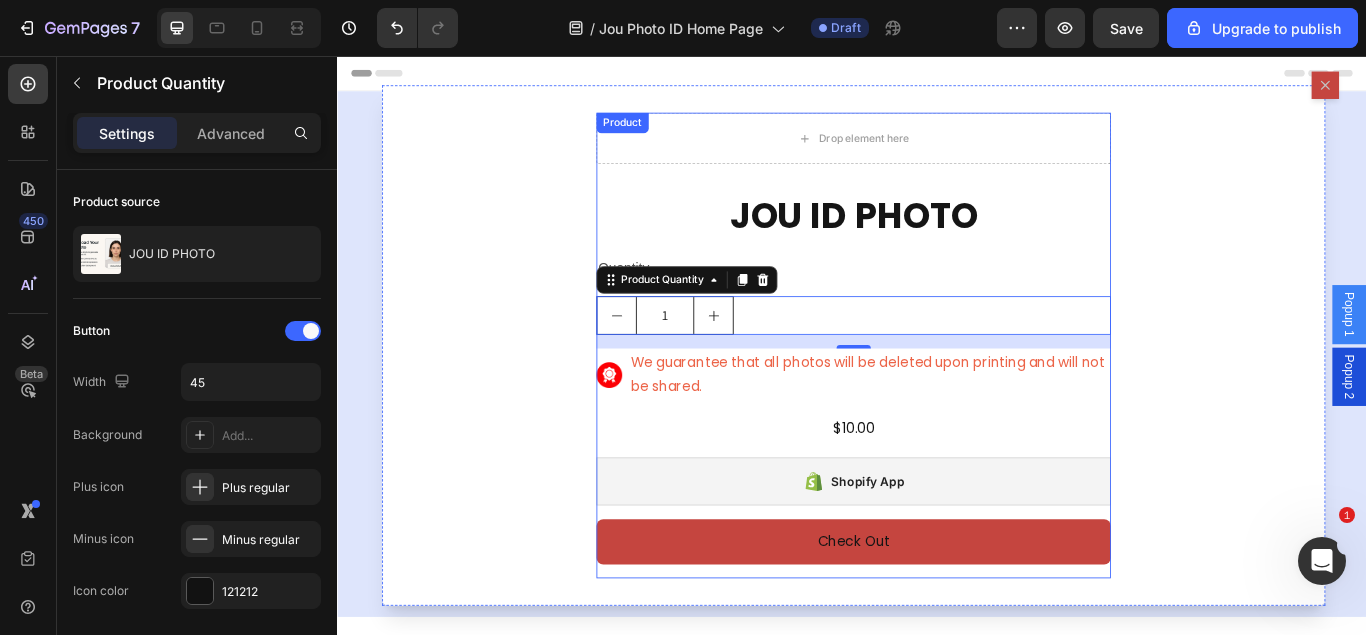 click on "JOU ID PHOTO" at bounding box center [939, 242] 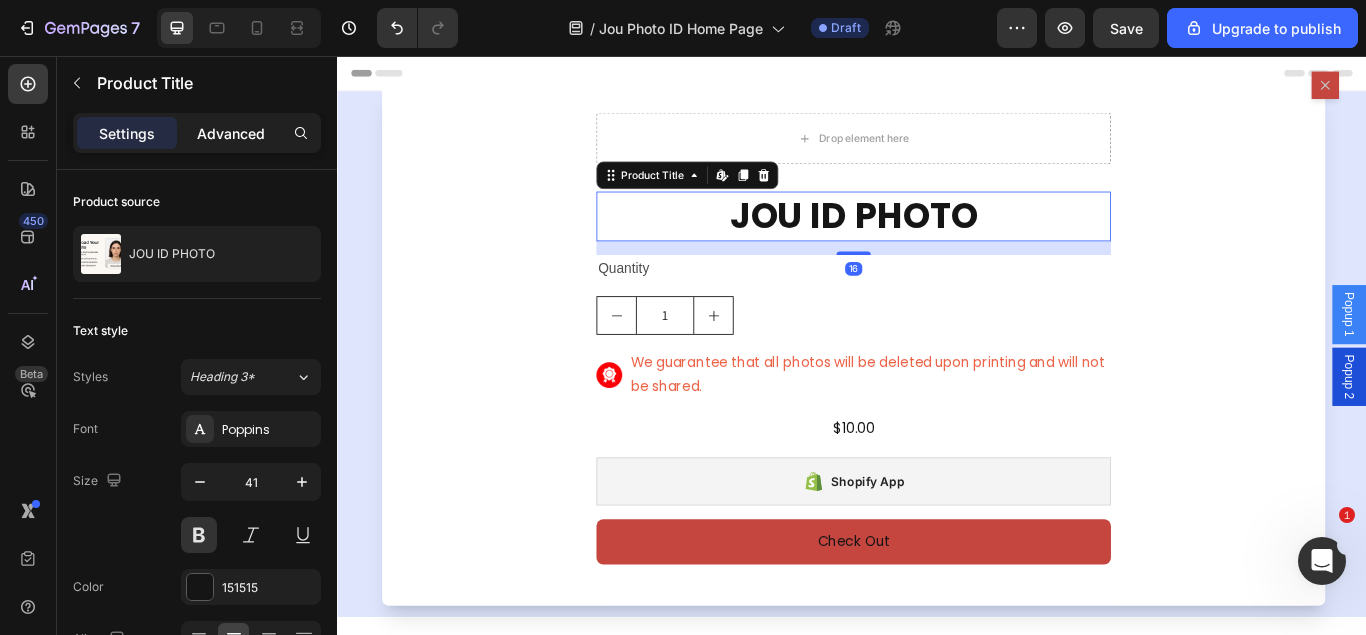 click on "Advanced" 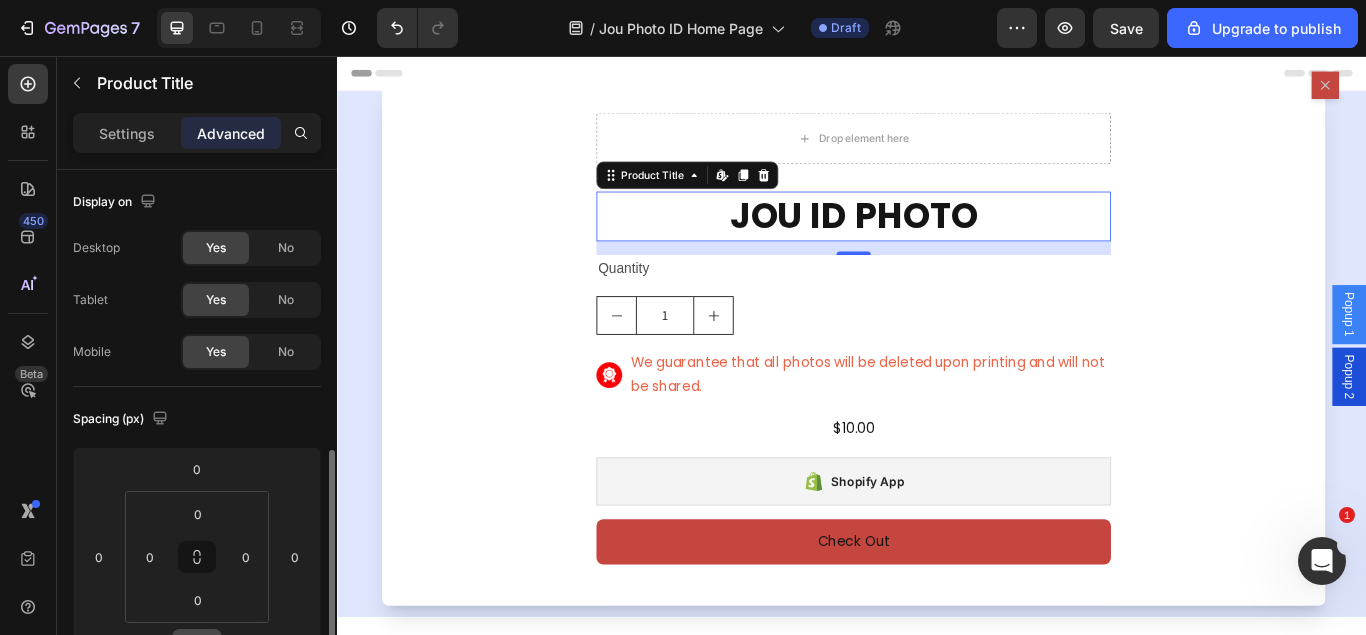 scroll, scrollTop: 204, scrollLeft: 0, axis: vertical 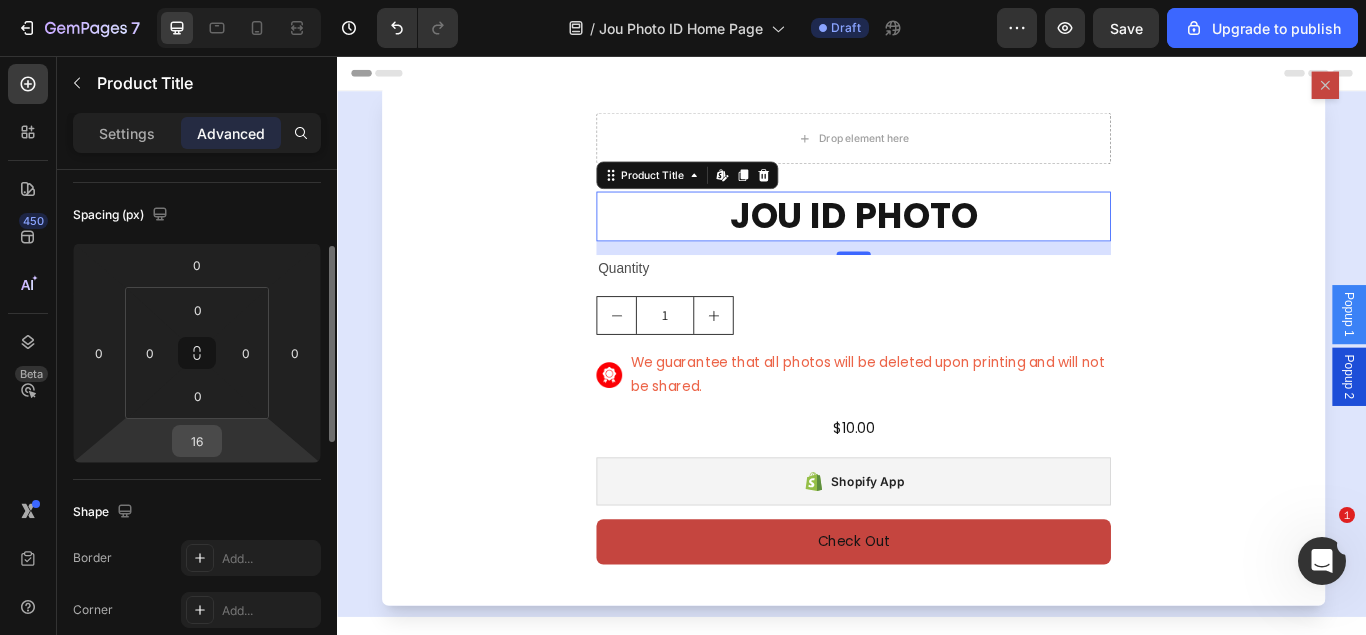 click on "16" at bounding box center [197, 441] 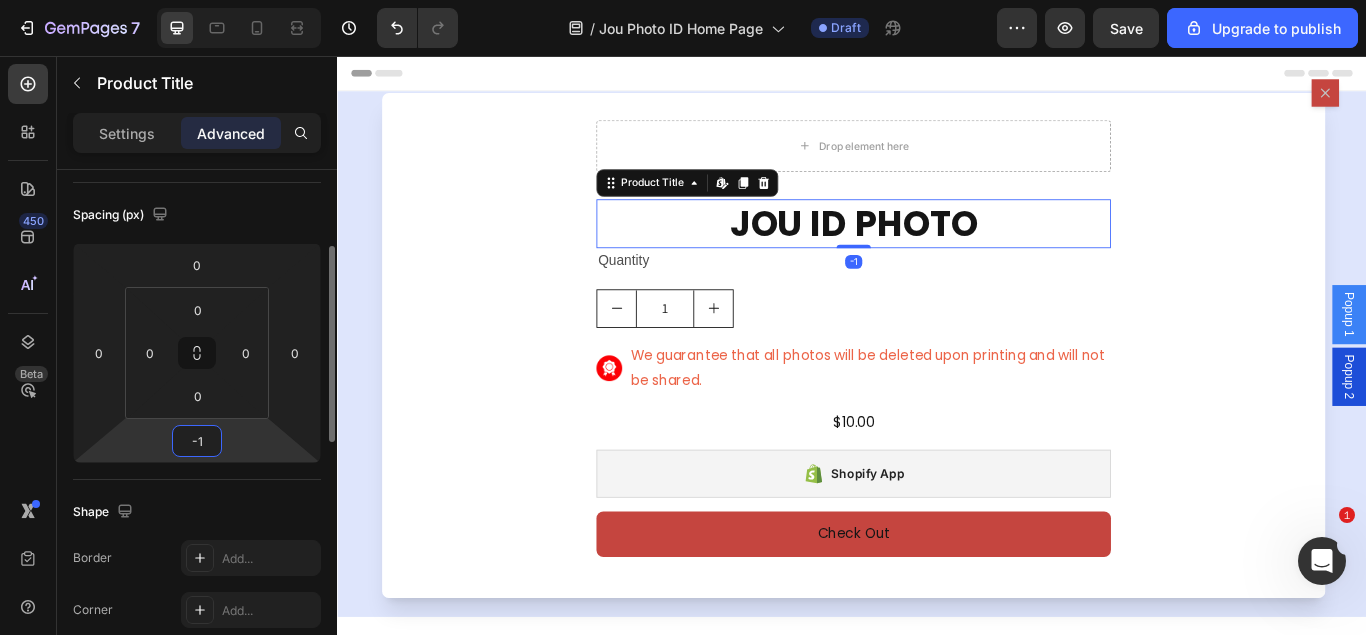 type on "0" 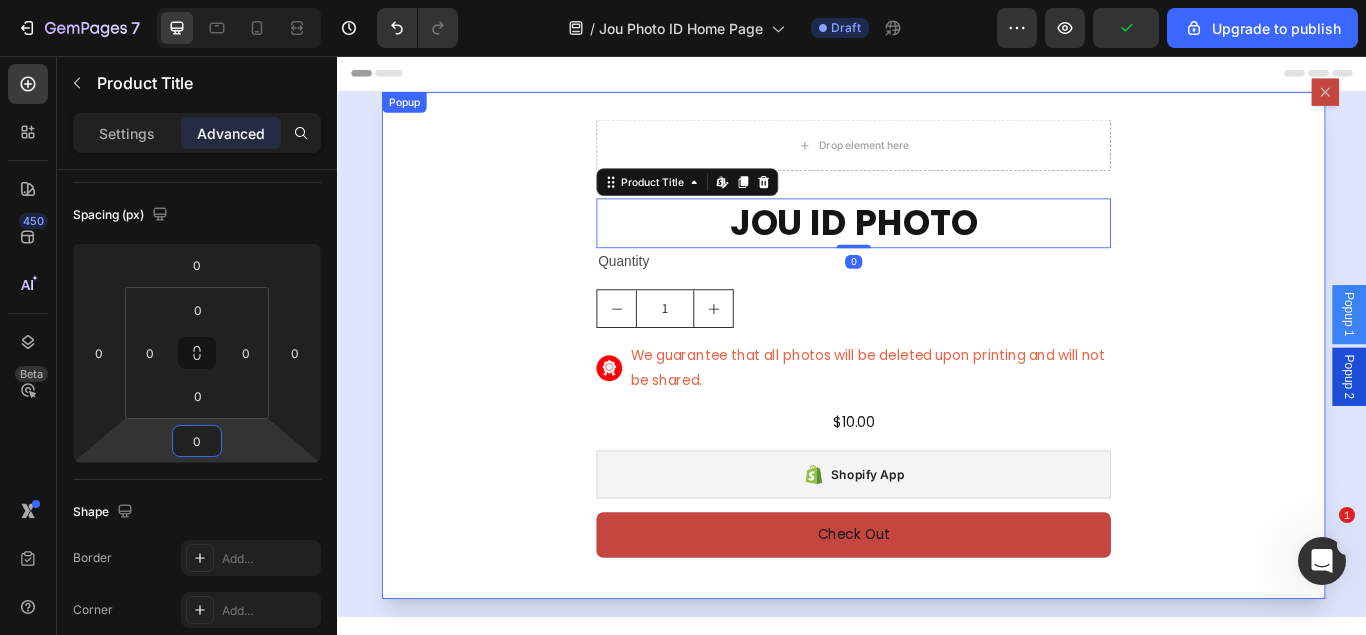 click on "Drop element here JOU ID PHOTO Product Title   Edit content in Shopify 0 Quantity Text Block
1
Product Quantity Image We guarantee that all photos will be deleted upon printing and will not be shared. Text Block Row $10.00 Product Price Product Price Row
Shopify App Shopify App Check Out Dynamic Checkout Product" at bounding box center (939, 393) 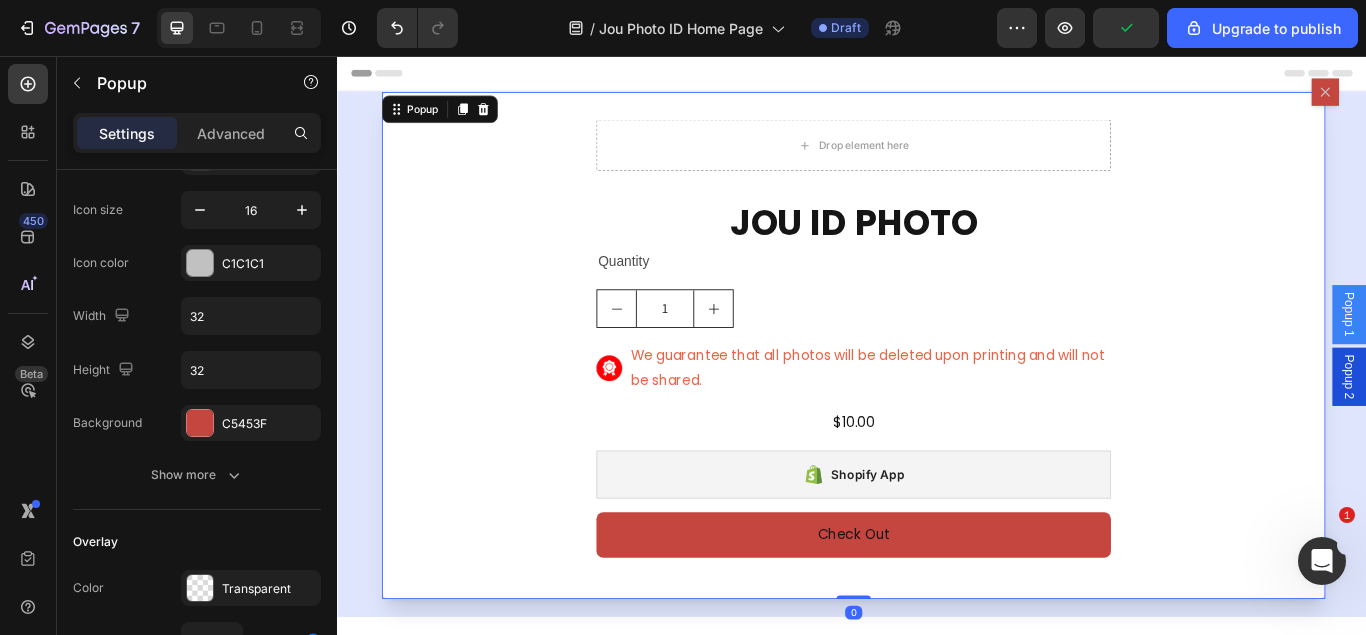 scroll, scrollTop: 0, scrollLeft: 0, axis: both 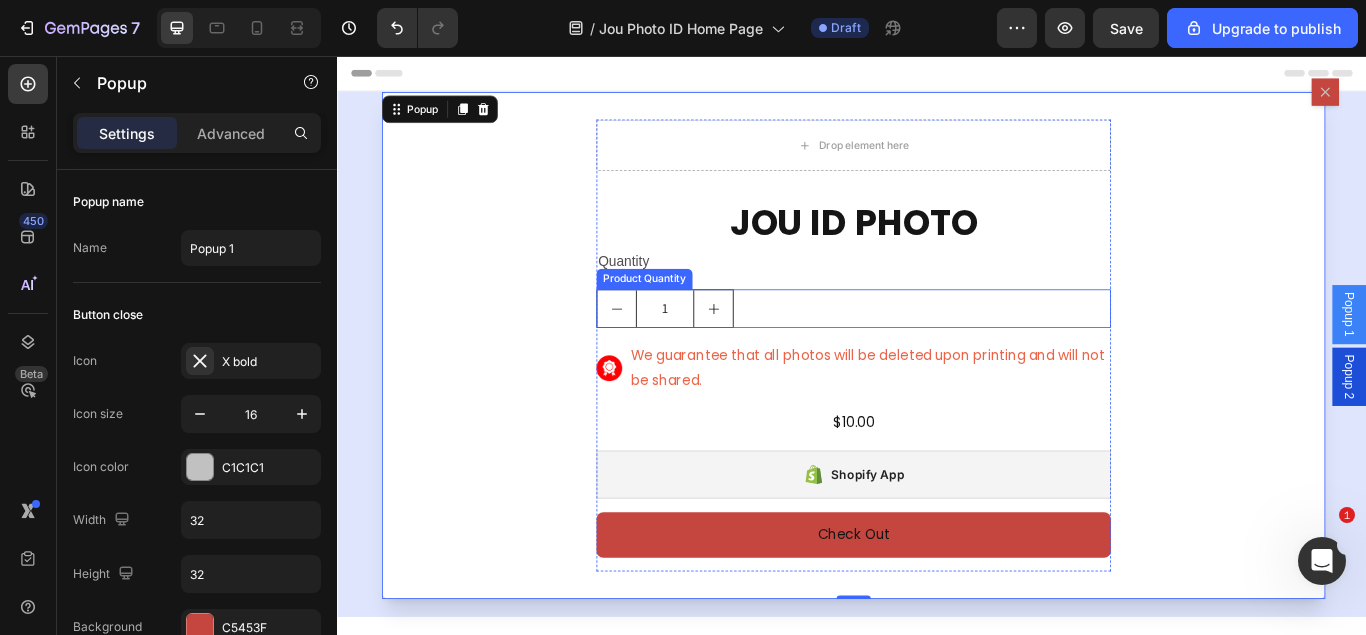 click on "1" at bounding box center [939, 350] 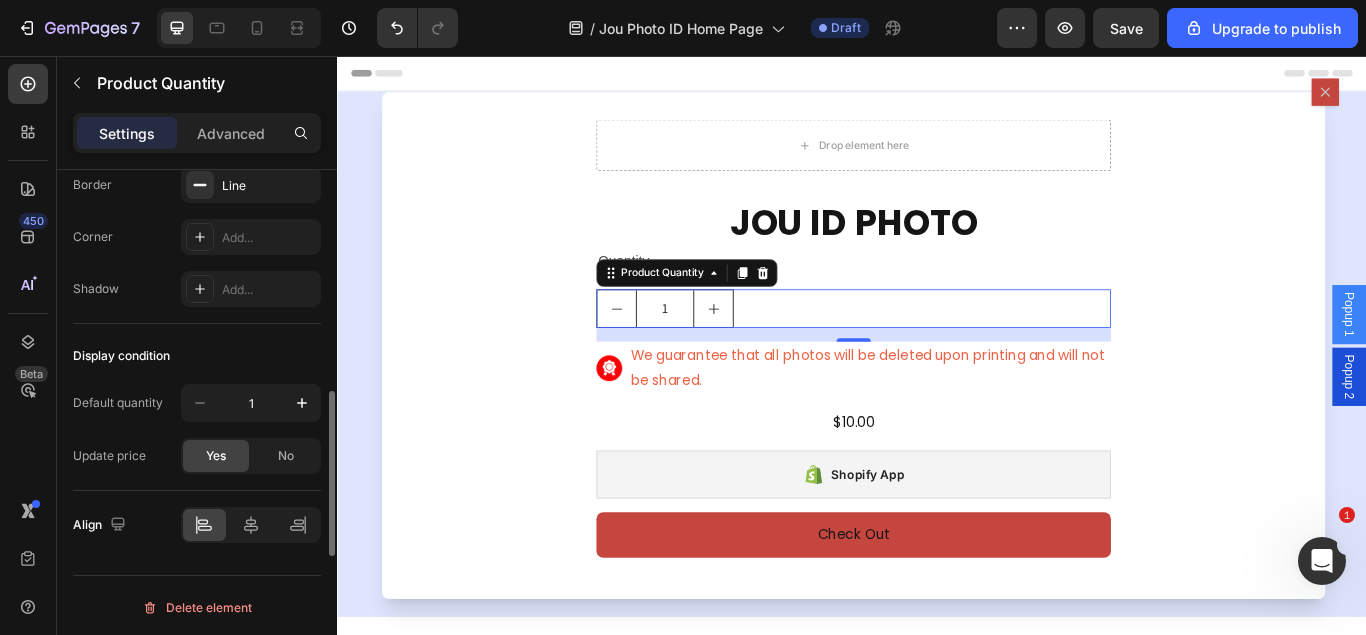 scroll, scrollTop: 1126, scrollLeft: 0, axis: vertical 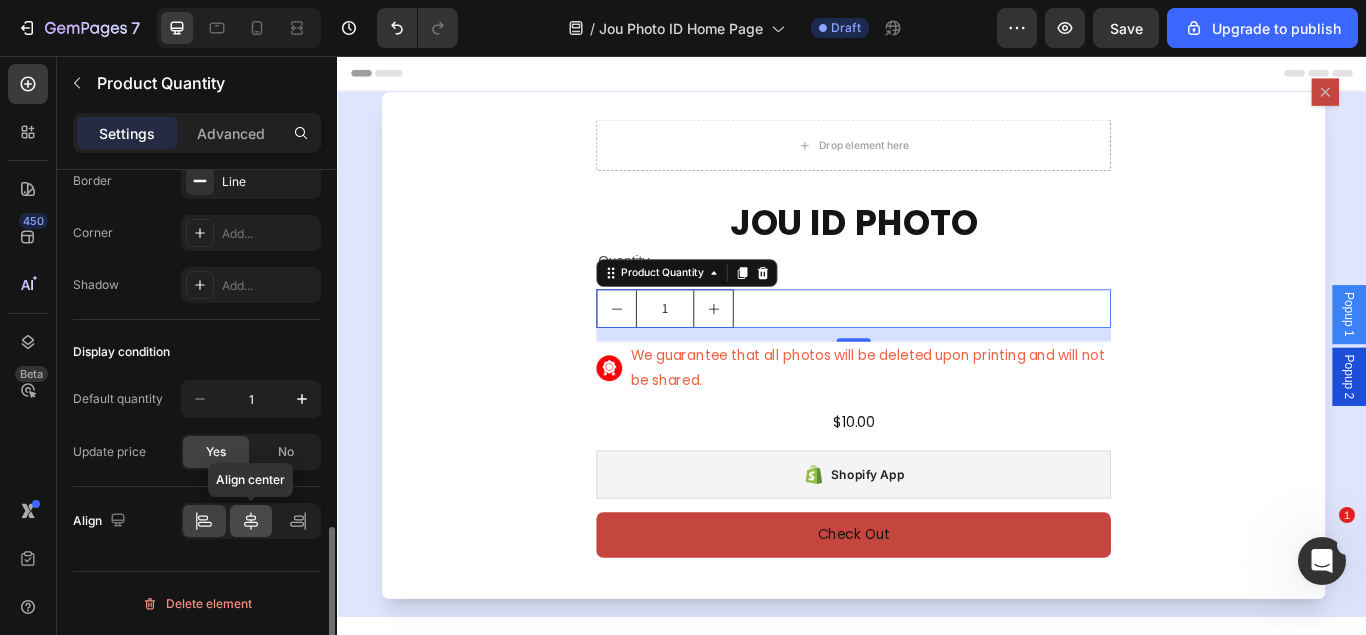click 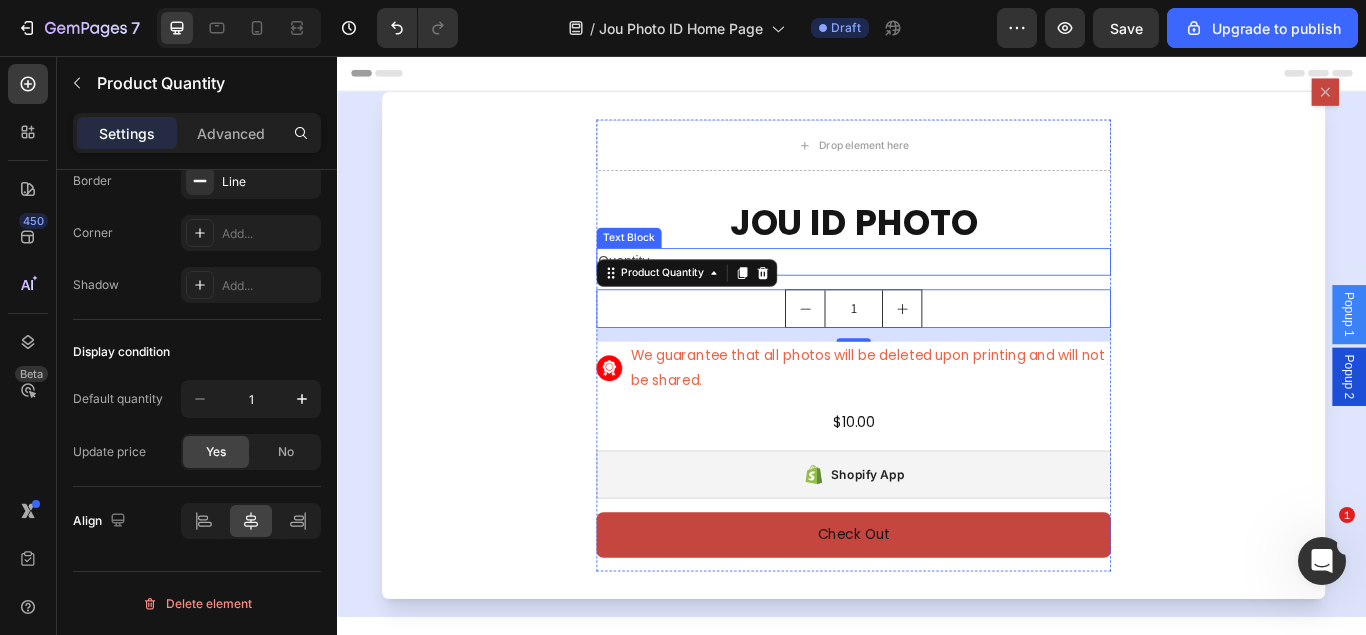 click on "Quantity" at bounding box center (939, 296) 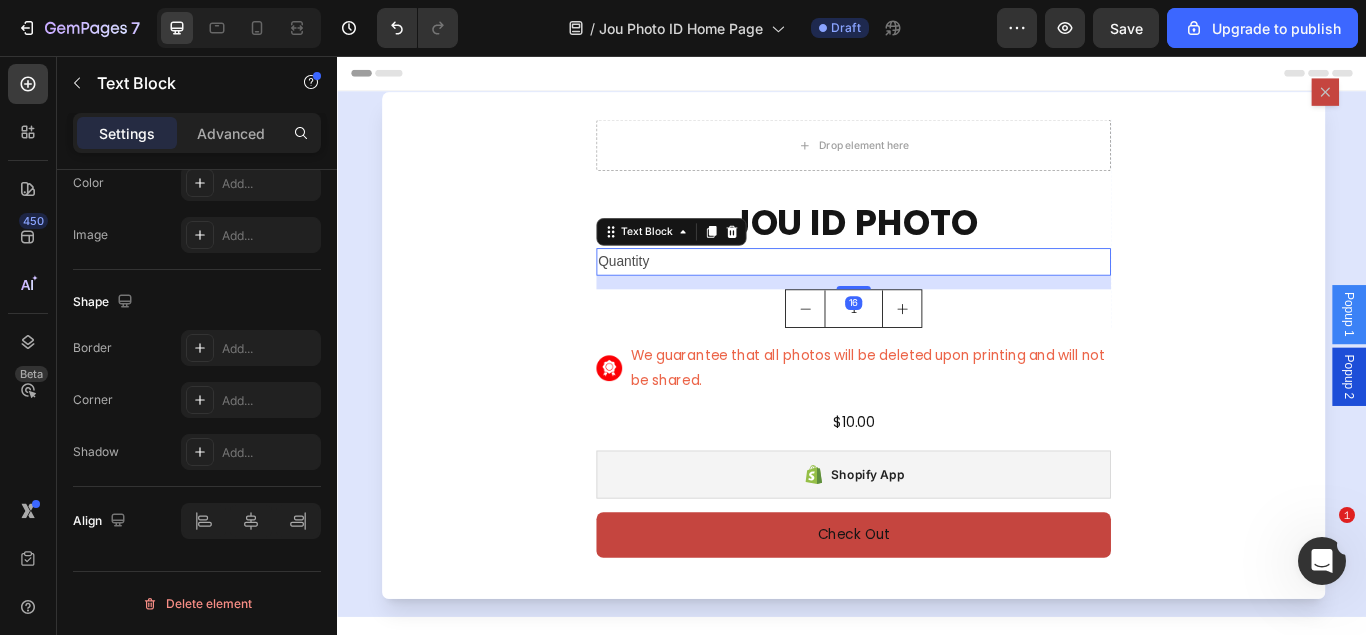 scroll, scrollTop: 0, scrollLeft: 0, axis: both 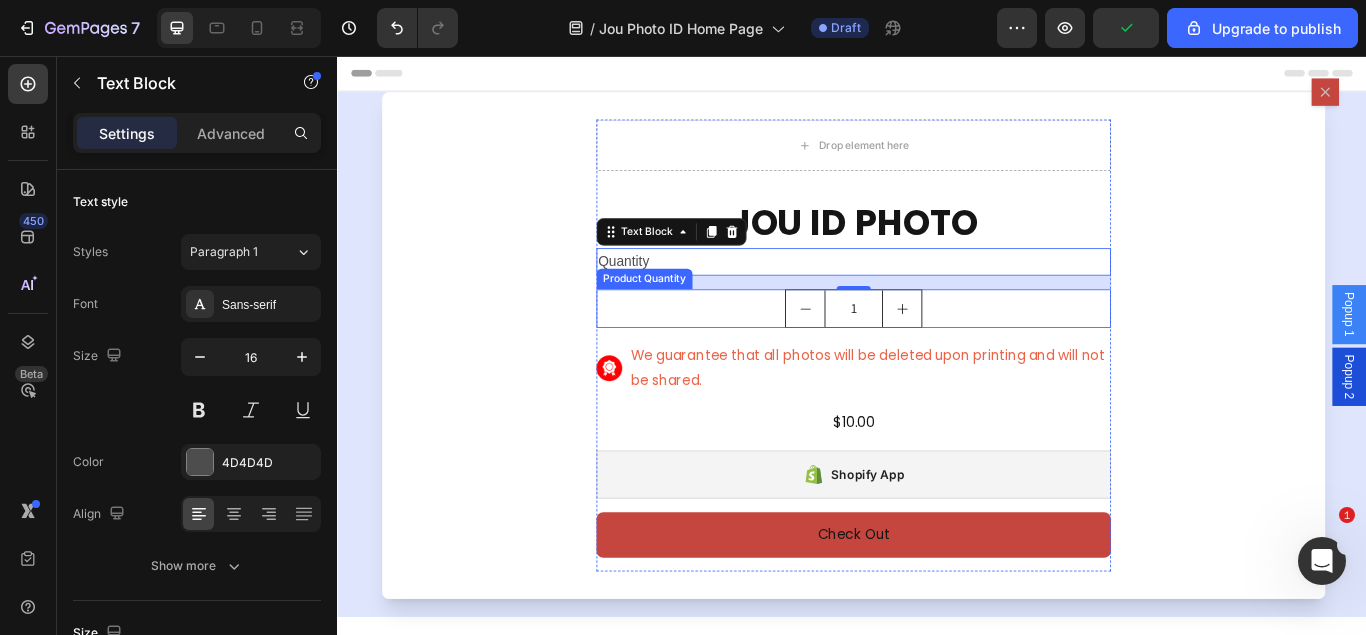 click on "1" at bounding box center [939, 350] 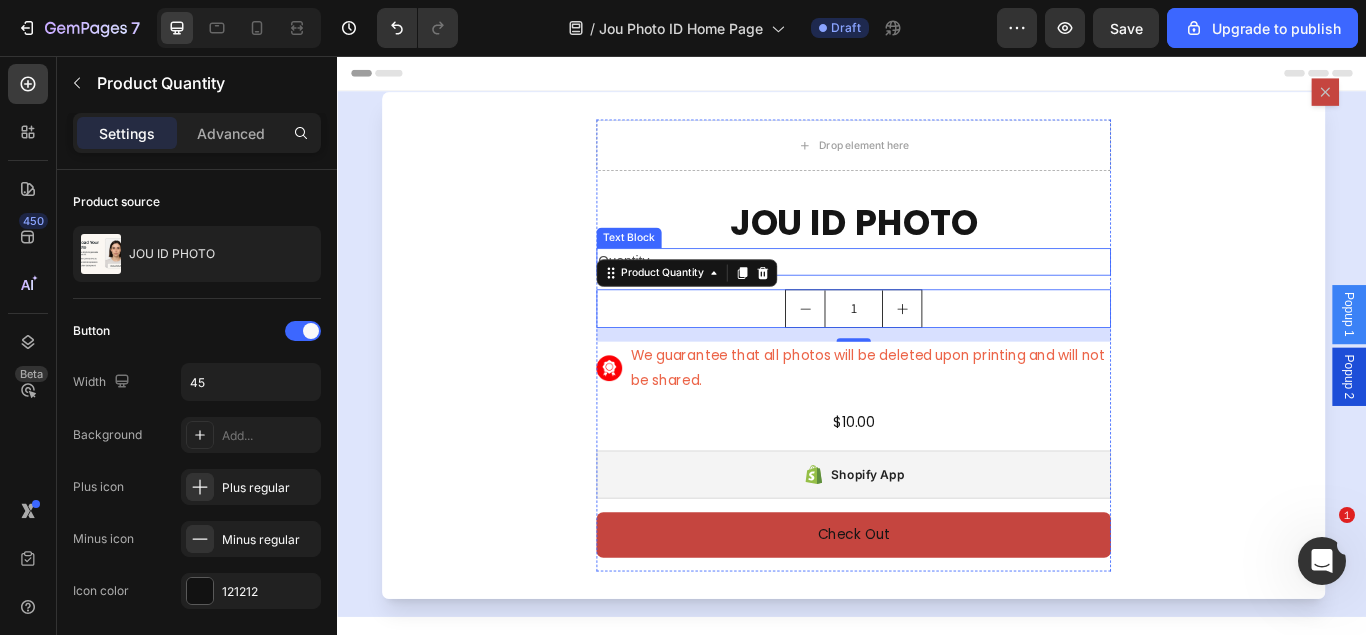 click on "Quantity" at bounding box center [939, 296] 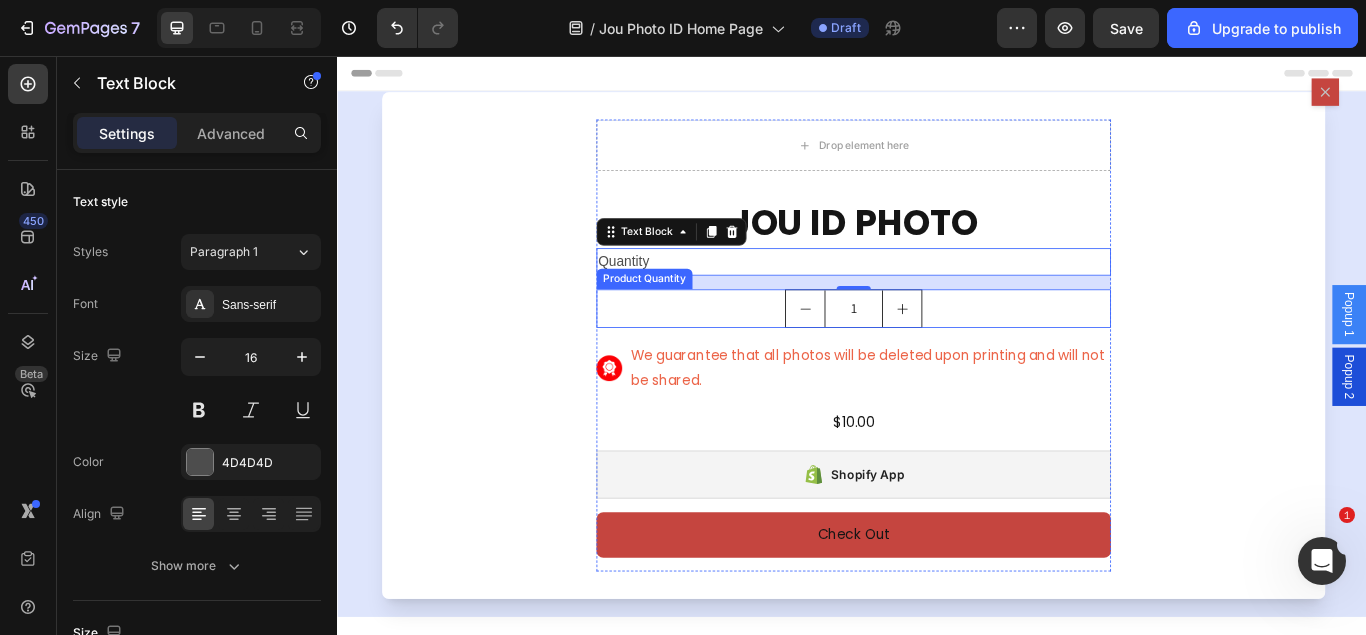 click on "1" at bounding box center (939, 350) 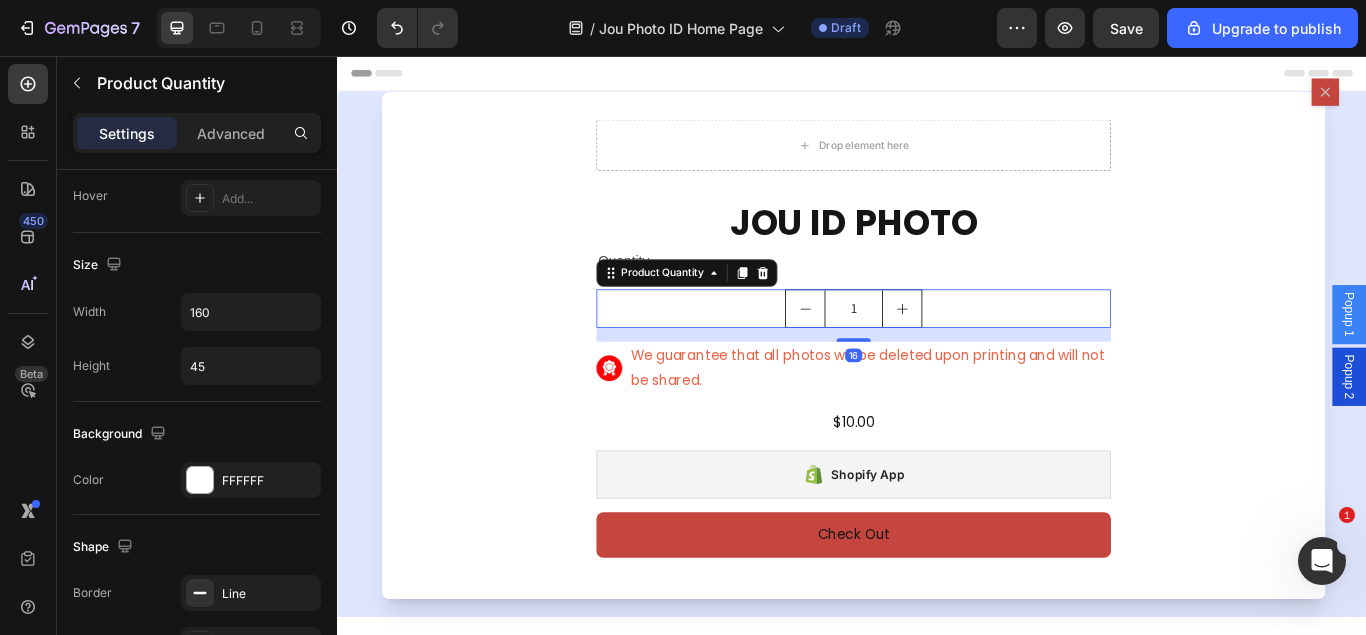 scroll, scrollTop: 1126, scrollLeft: 0, axis: vertical 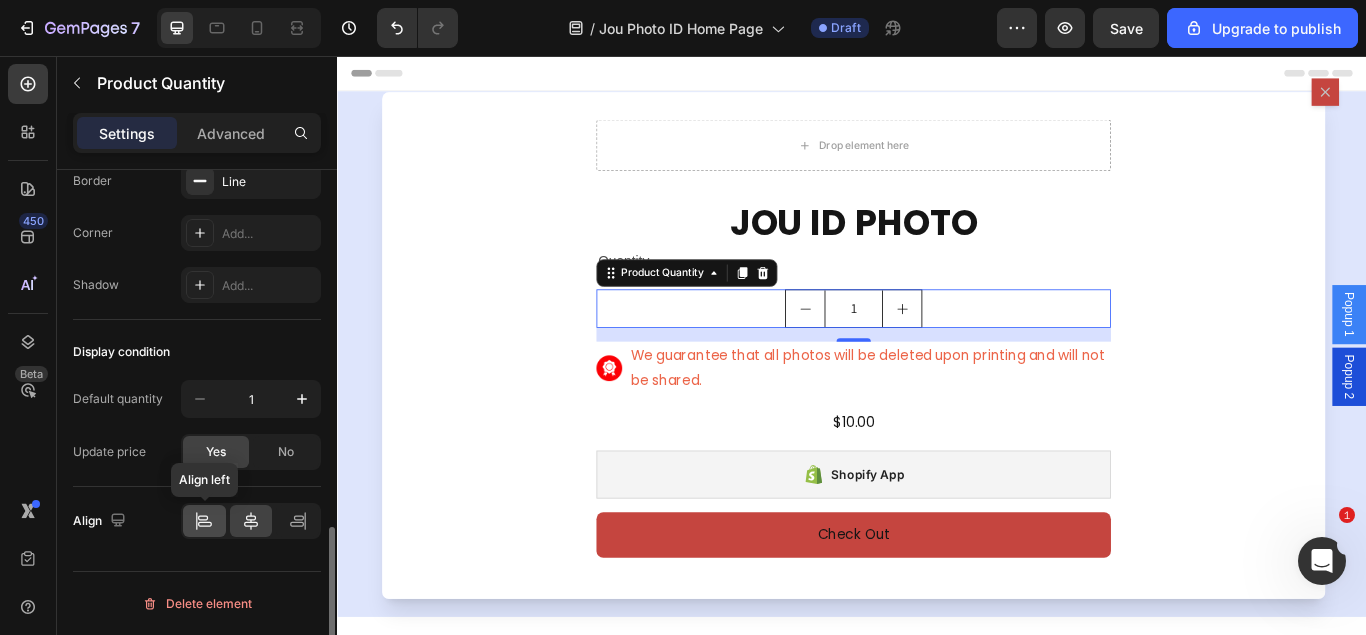 click 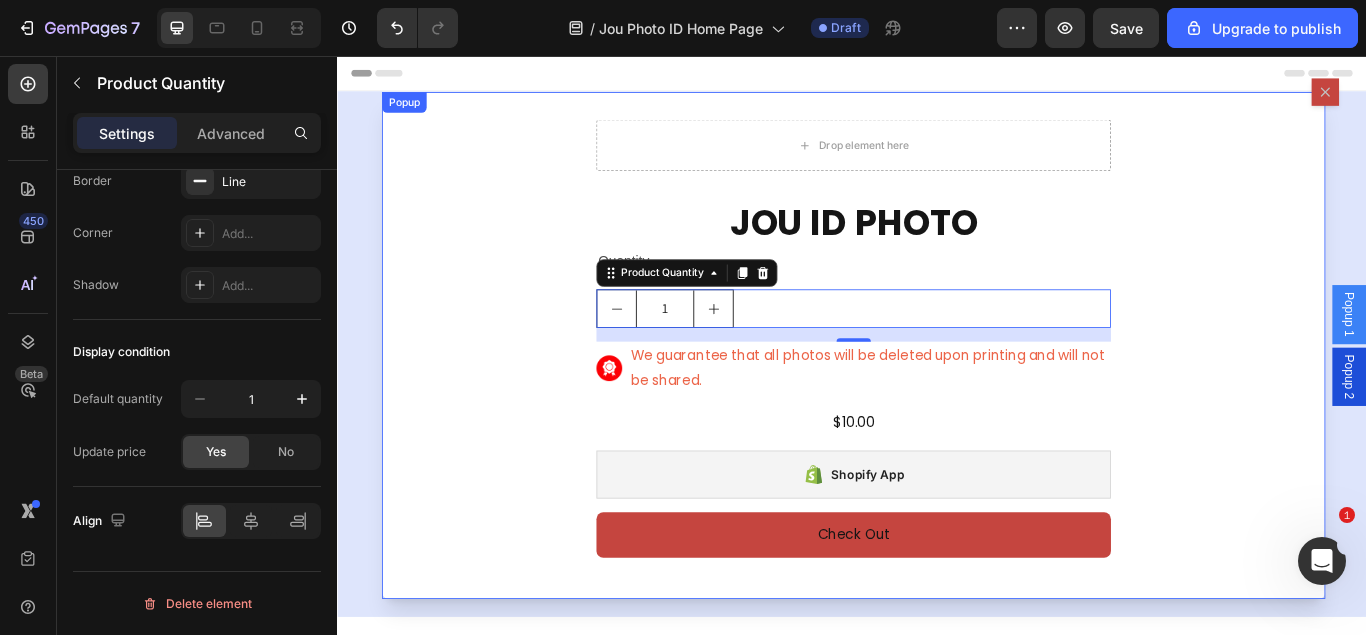 click on "Drop element here JOU ID PHOTO Product Title Quantity Text Block
1
Product Quantity   16 Image We guarantee that all photos will be deleted upon printing and will not be shared. Text Block Row $10.00 Product Price Product Price Row
Shopify App Shopify App Check Out Dynamic Checkout Product" at bounding box center (939, 393) 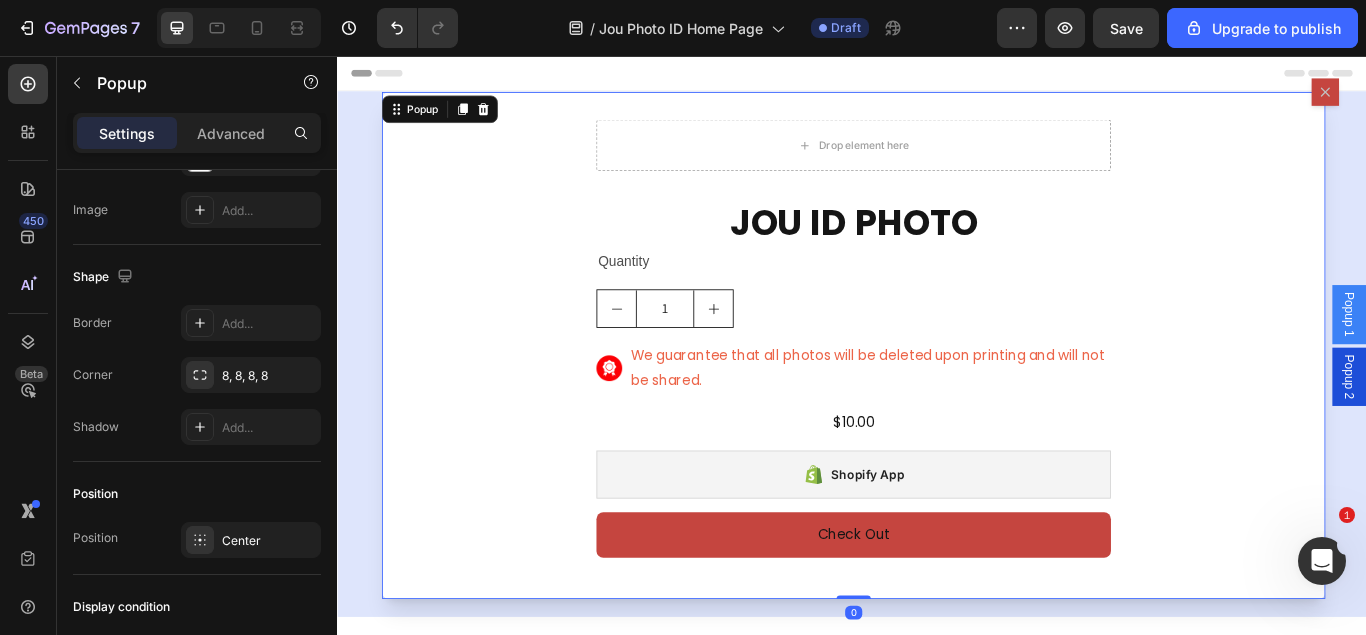 scroll, scrollTop: 0, scrollLeft: 0, axis: both 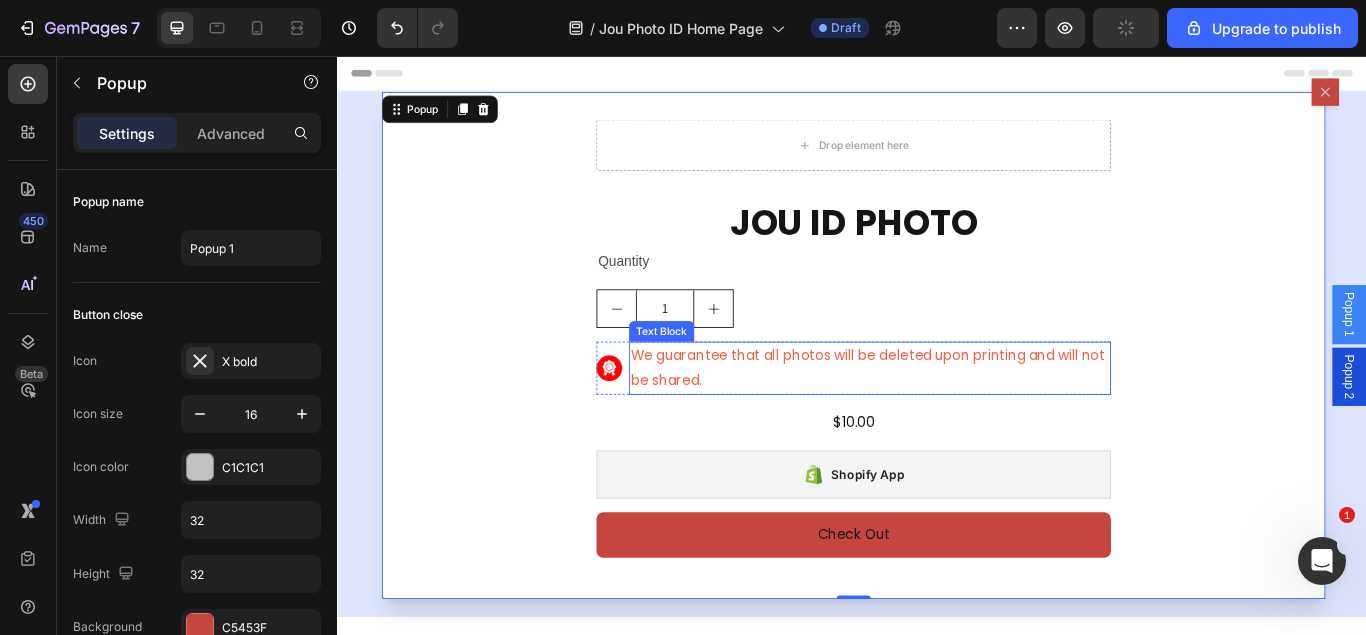 click on "We guarantee that all photos will be deleted upon printing and will not be shared." at bounding box center [958, 420] 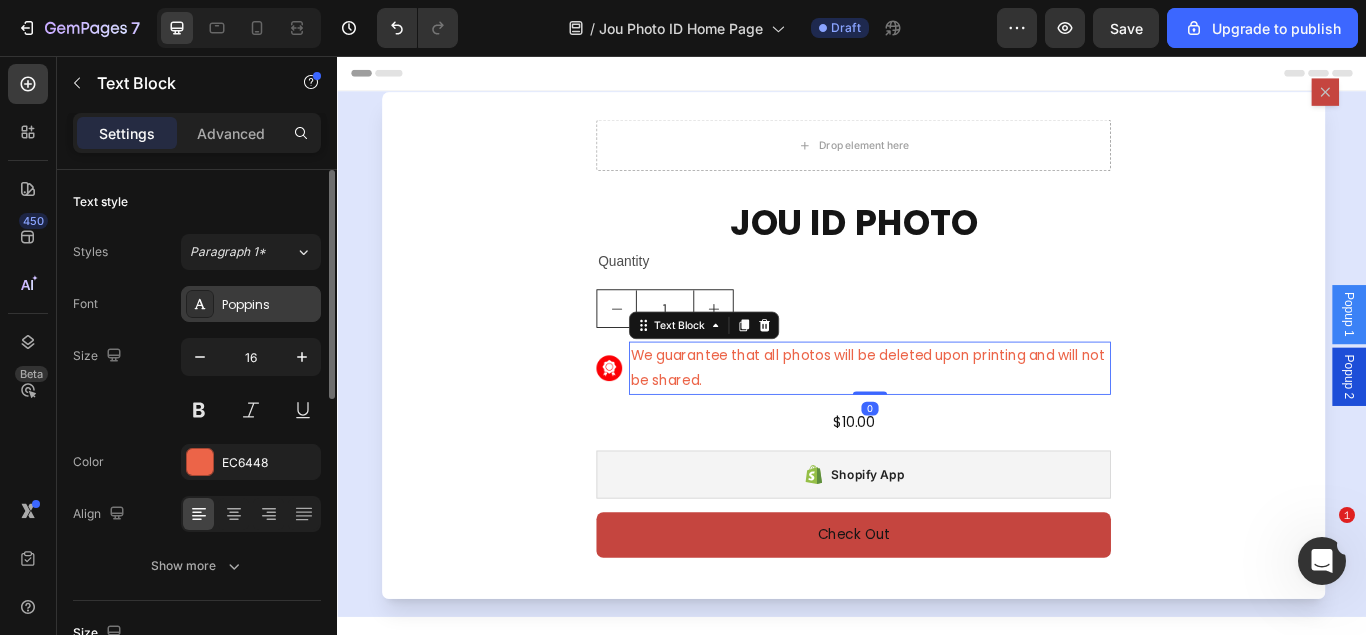 click on "Poppins" at bounding box center [269, 305] 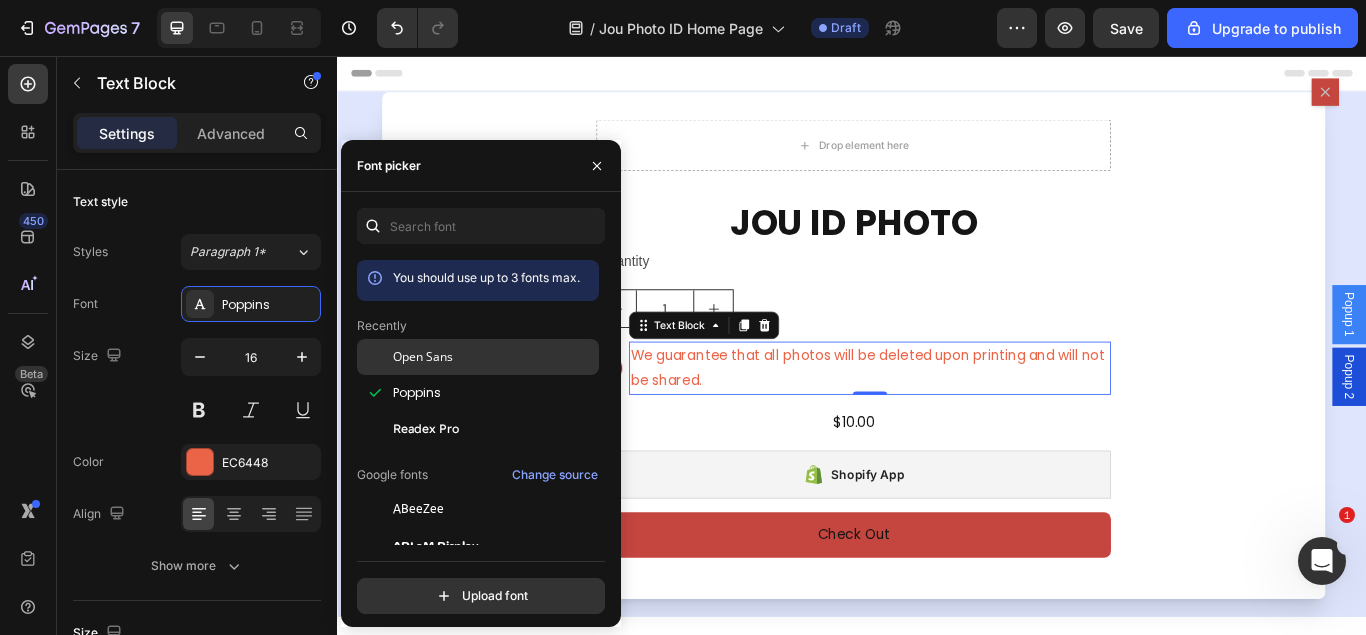 click on "Open Sans" at bounding box center (494, 357) 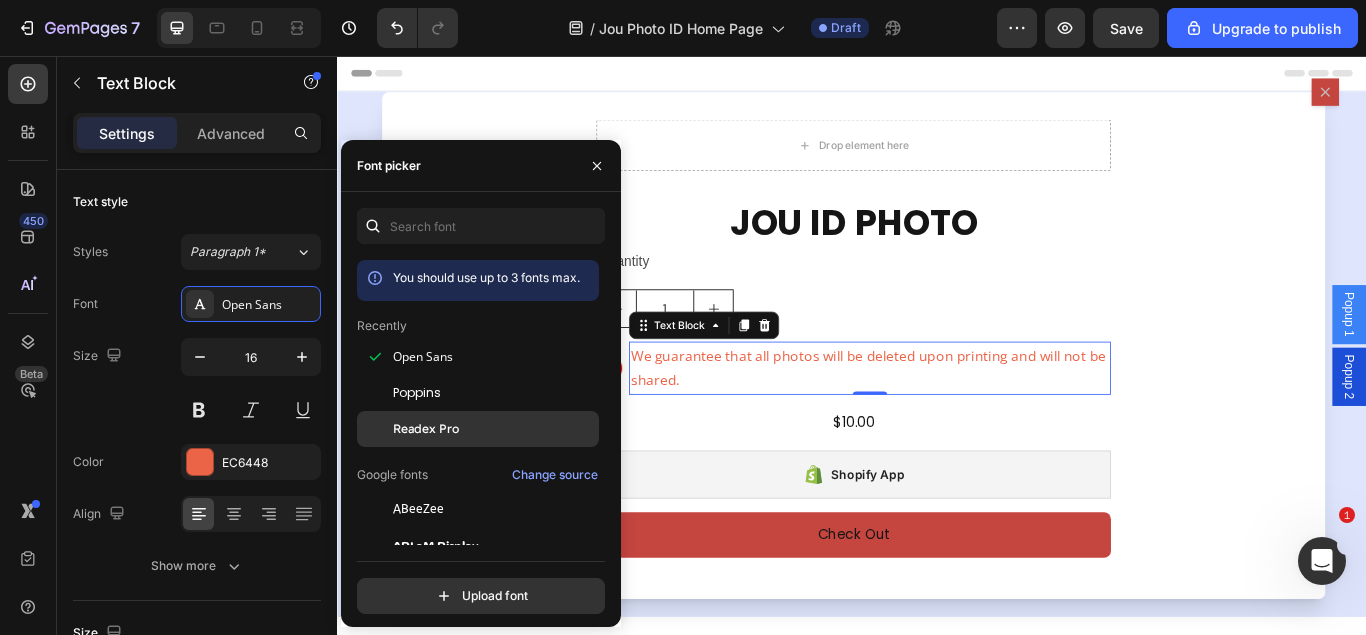 click on "Readex Pro" at bounding box center [494, 429] 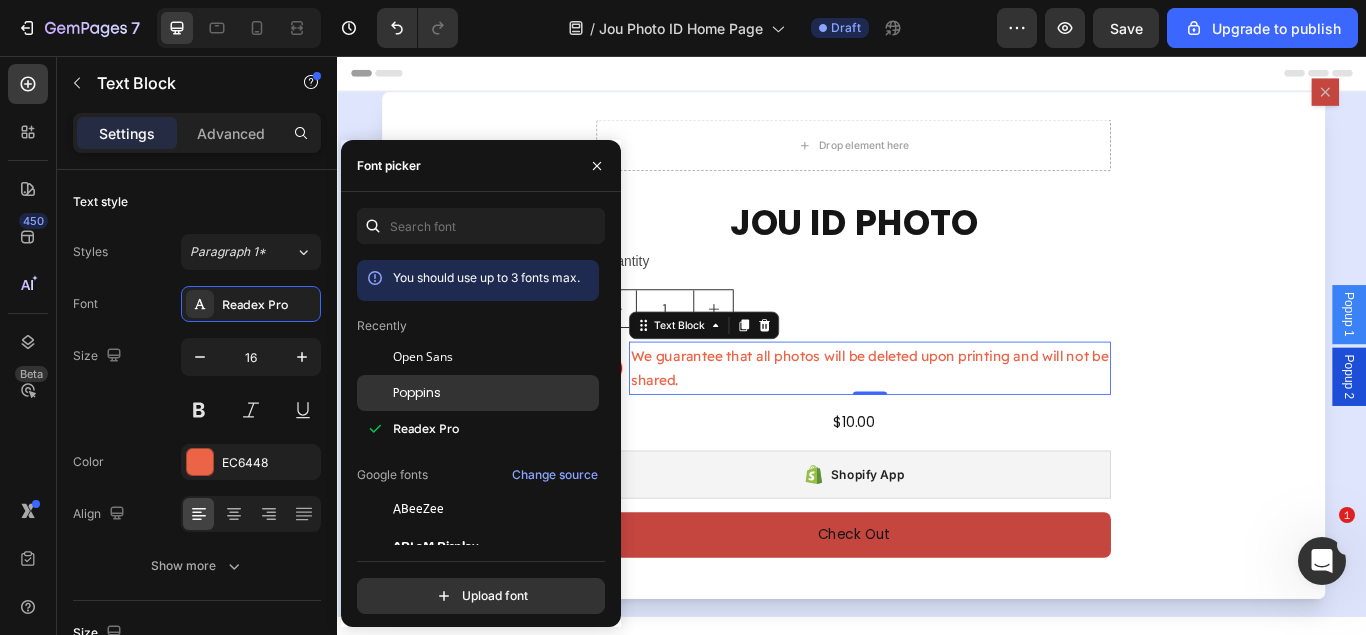 click on "Poppins" at bounding box center [494, 393] 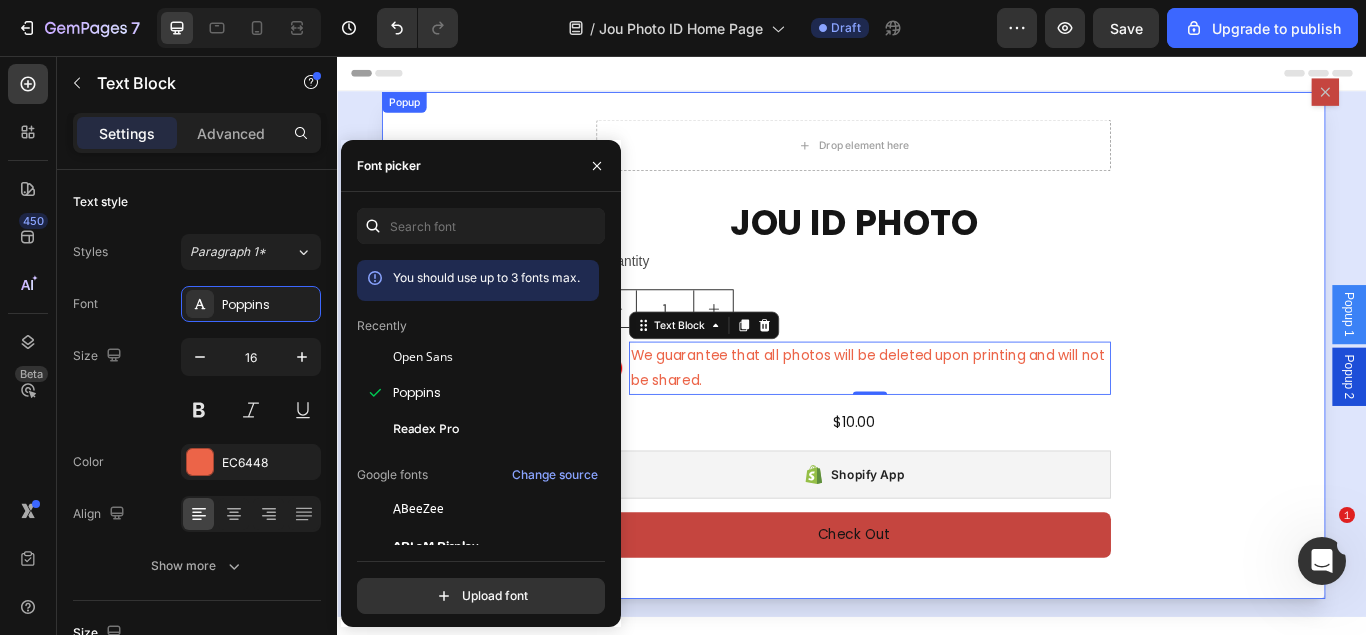 click on "Drop element here JOU ID PHOTO Product Title Quantity Text Block
1
Product Quantity Image We guarantee that all photos will be deleted upon printing and will not be shared. Text Block   0 Row $10.00 Product Price Product Price Row
Shopify App Shopify App Check Out Dynamic Checkout Product" at bounding box center (939, 393) 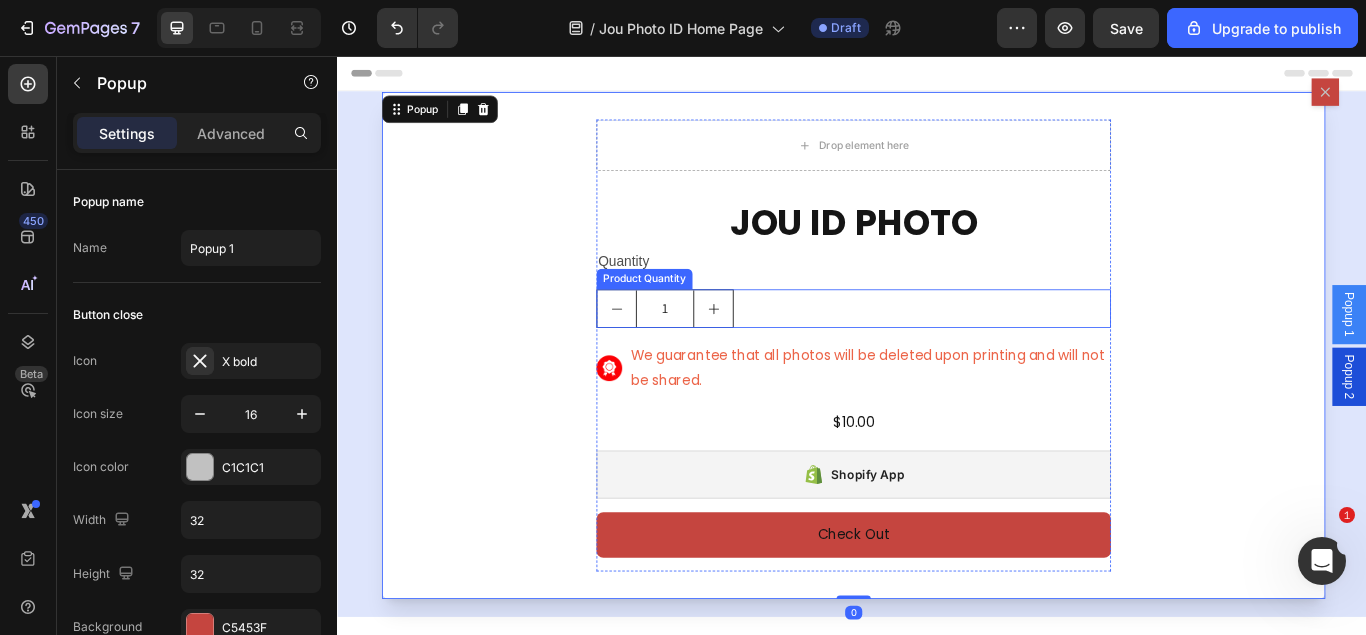 click on "1" at bounding box center [939, 350] 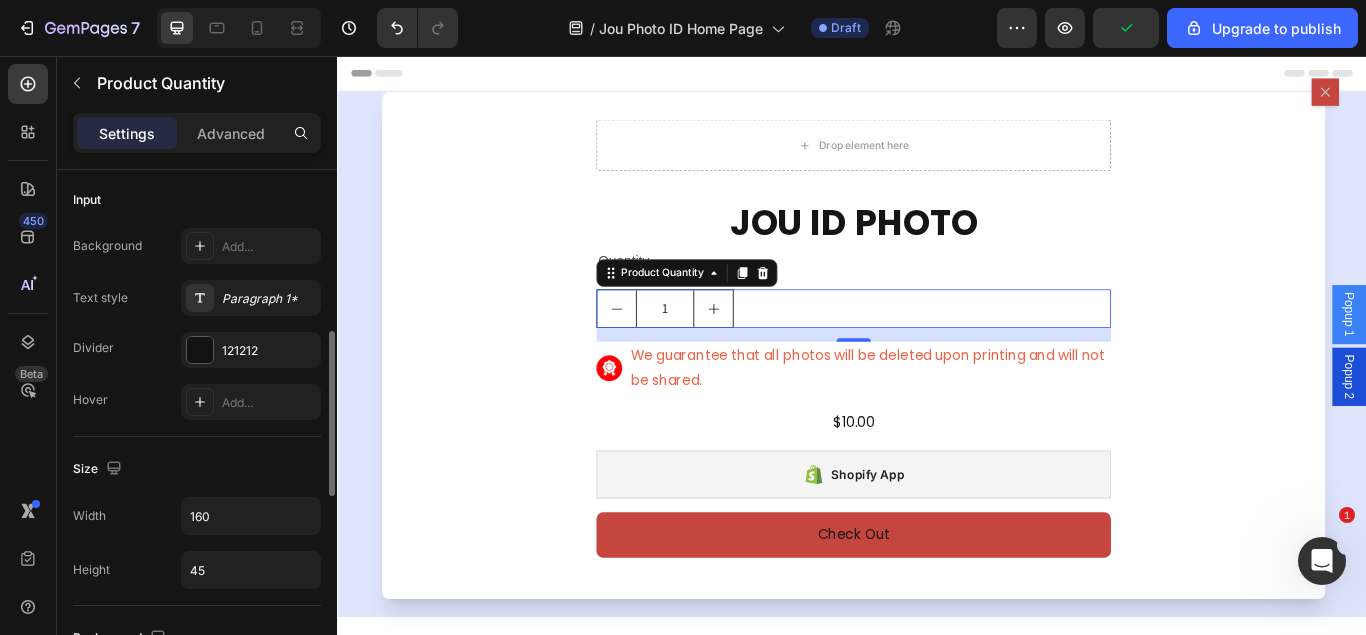 scroll, scrollTop: 714, scrollLeft: 0, axis: vertical 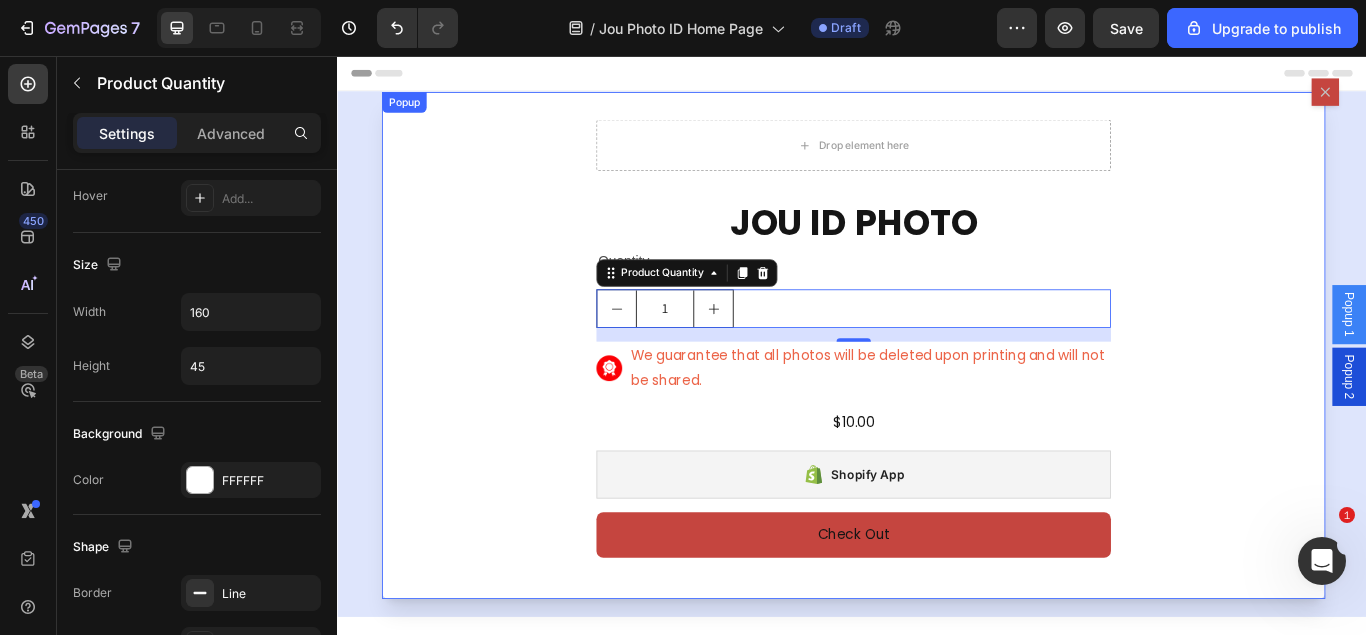 click on "Drop element here JOU ID PHOTO Product Title Quantity Text Block
1
Product Quantity   16 Image We guarantee that all photos will be deleted upon printing and will not be shared. Text Block Row $10.00 Product Price Product Price Row
Shopify App Shopify App Check Out Dynamic Checkout Product" at bounding box center [939, 393] 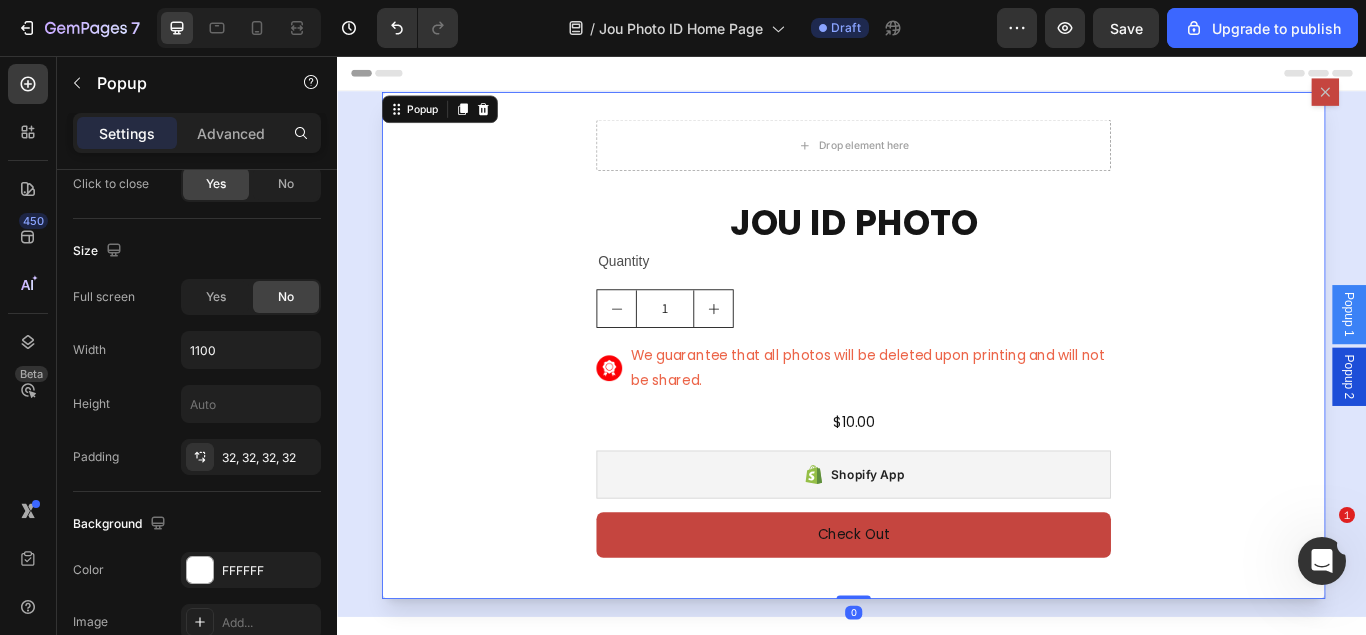 scroll, scrollTop: 0, scrollLeft: 0, axis: both 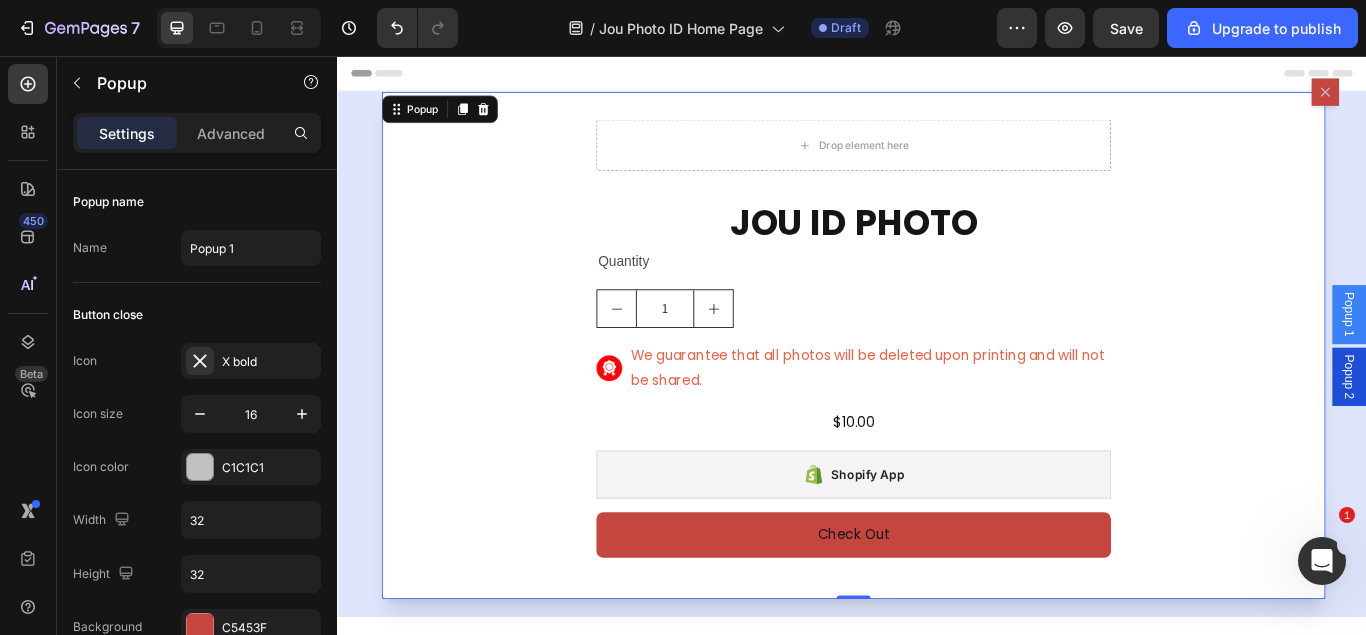 click on "Drop element here JOU ID PHOTO Product Title Quantity Text Block
1
Product Quantity Image We guarantee that all photos will be deleted upon printing and will not be shared. Text Block Row $10.00 Product Price Product Price Row
Shopify App Shopify App Check Out Dynamic Checkout Product" at bounding box center [939, 393] 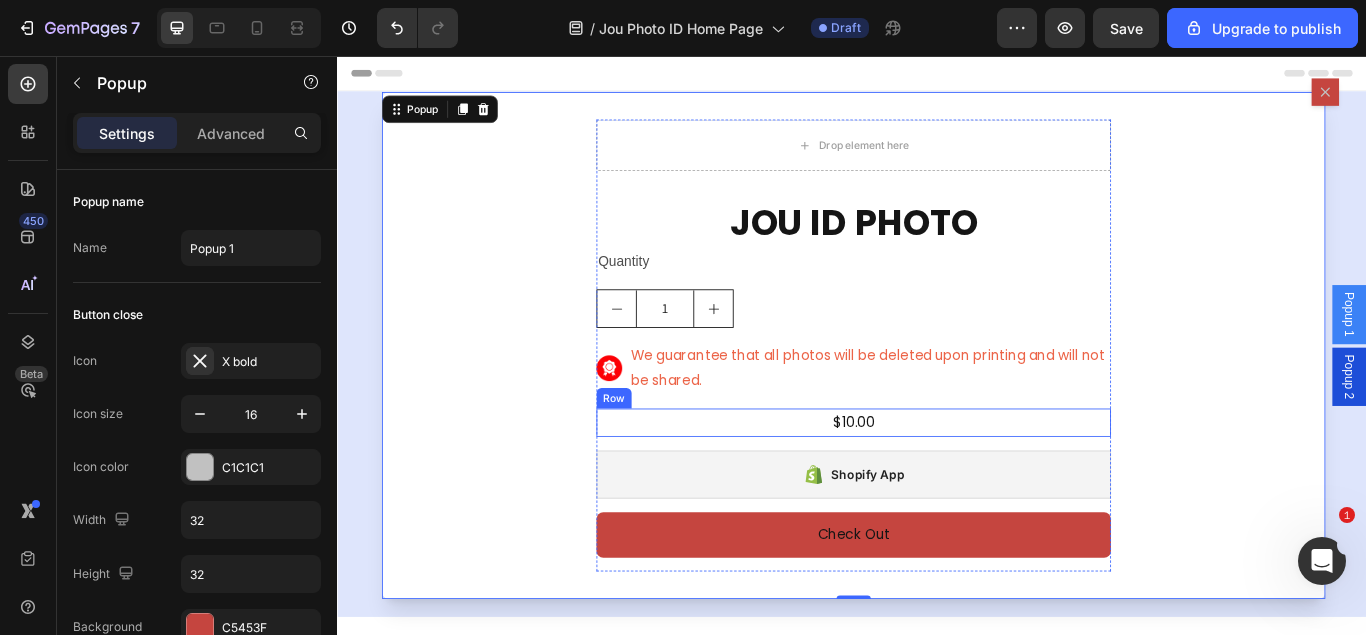 click on "$10.00 Product Price Product Price Row" at bounding box center [939, 483] 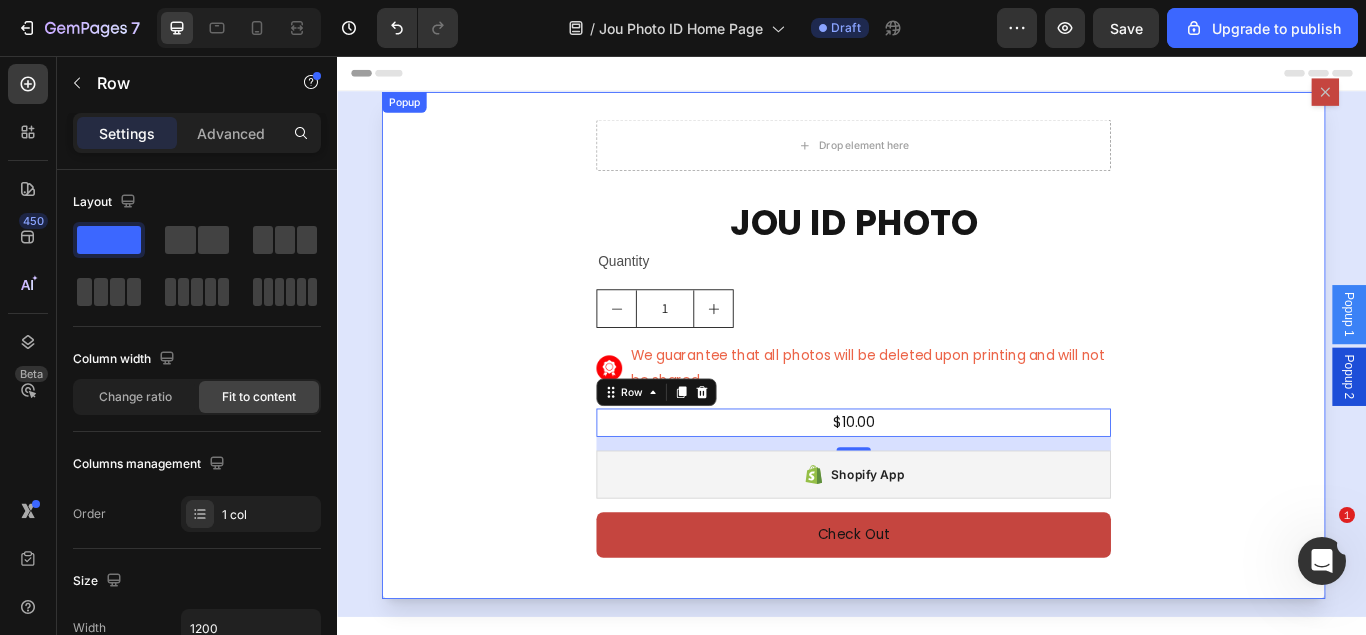 click on "Drop element here JOU ID PHOTO Product Title Quantity Text Block
1
Product Quantity Image We guarantee that all photos will be deleted upon printing and will not be shared. Text Block Row $10.00 Product Price Product Price Row   16
Shopify App Shopify App Check Out Dynamic Checkout Product" at bounding box center (939, 393) 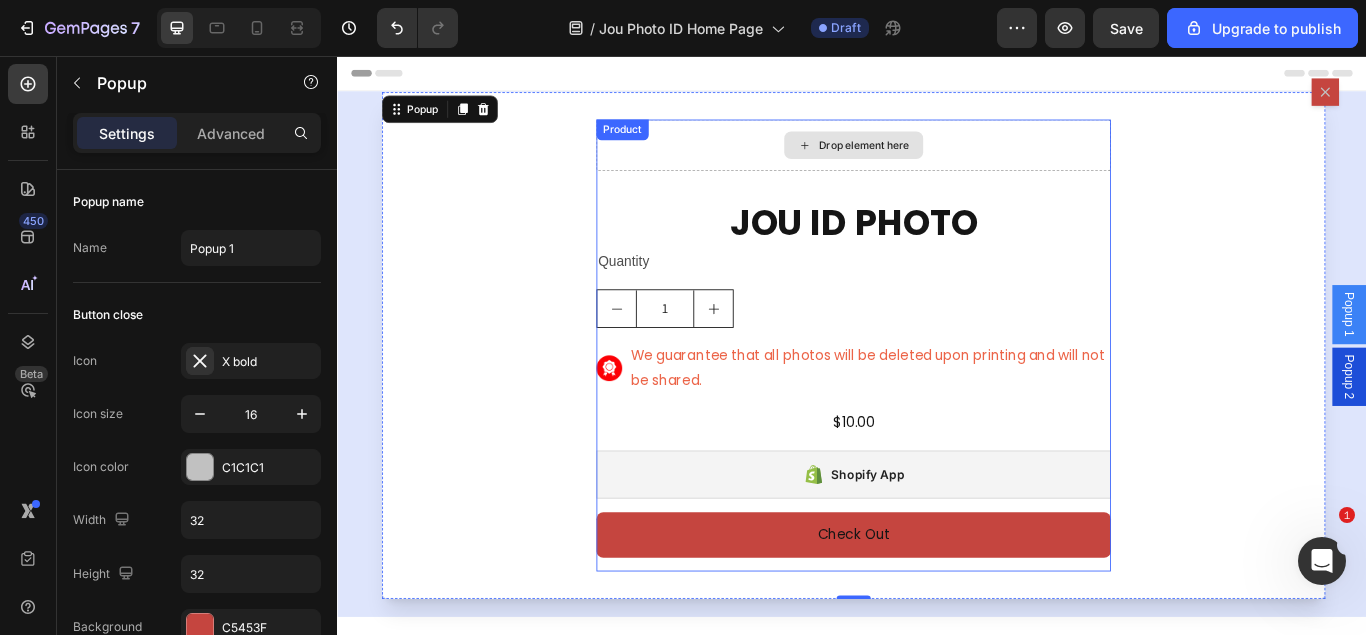 click on "Drop element here" at bounding box center (939, 160) 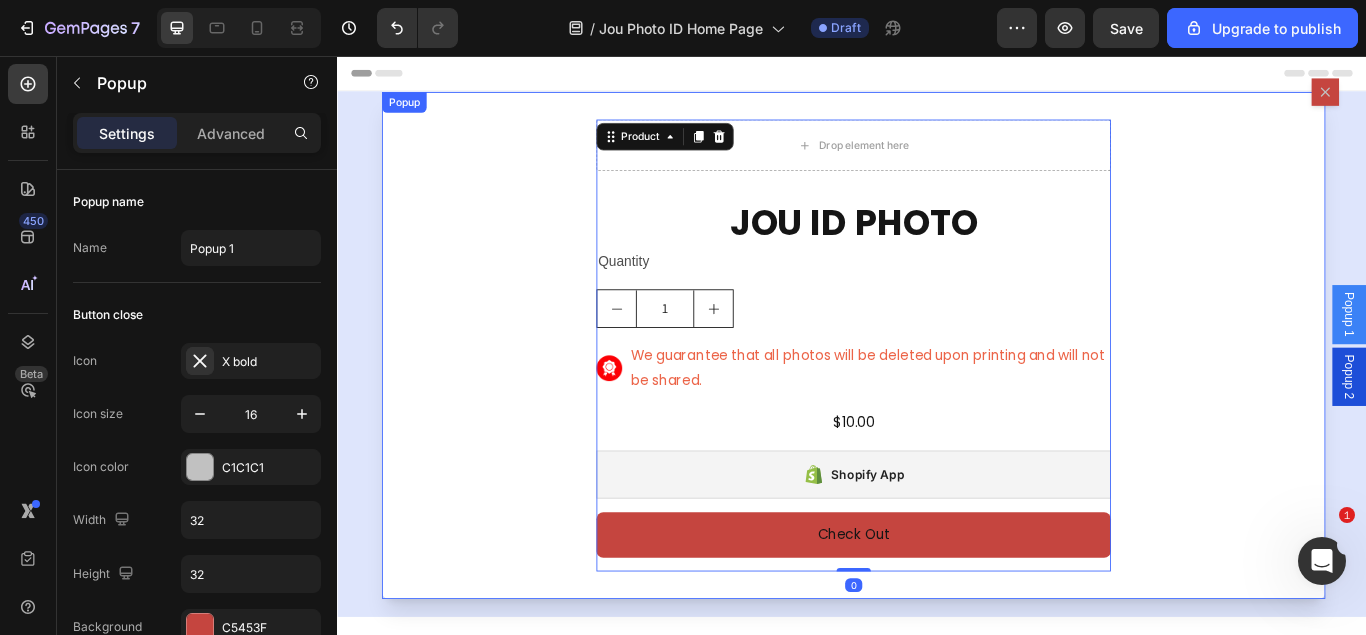 click on "Drop element here JOU ID PHOTO Product Title Quantity Text Block
1
Product Quantity Image We guarantee that all photos will be deleted upon printing and will not be shared. Text Block Row $10.00 Product Price Product Price Row
Shopify App Shopify App Check Out Dynamic Checkout Product   0" at bounding box center (939, 393) 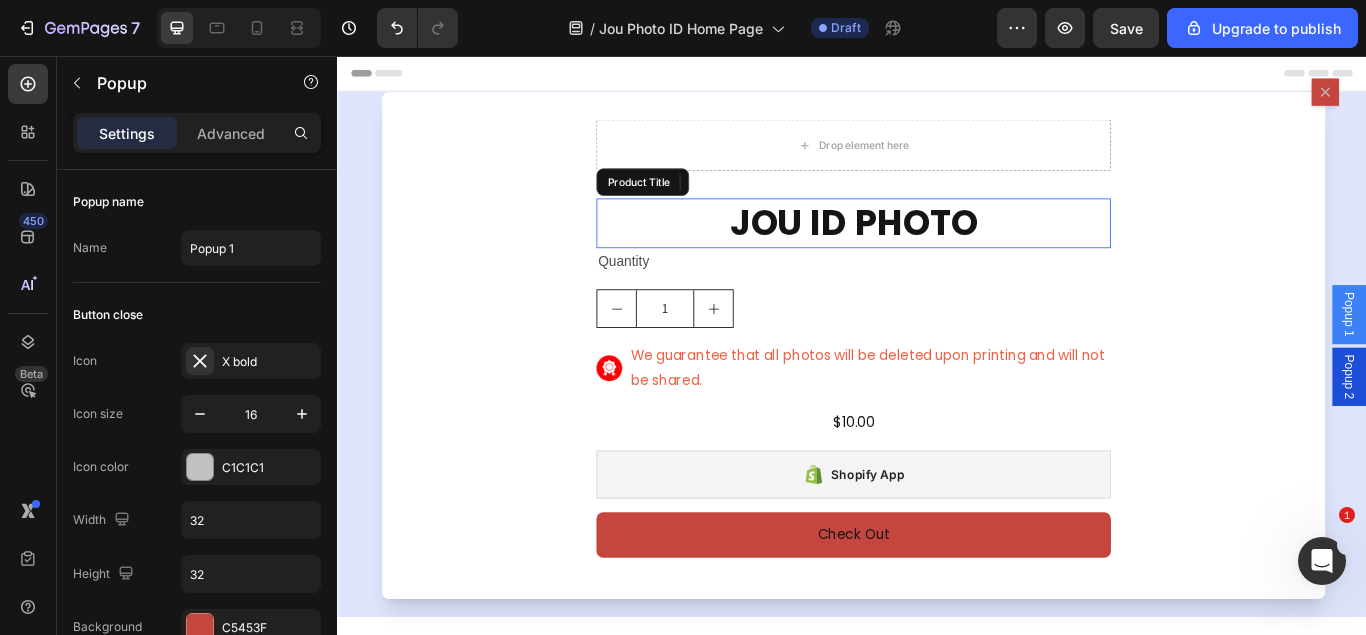 click on "JOU ID PHOTO" at bounding box center [939, 250] 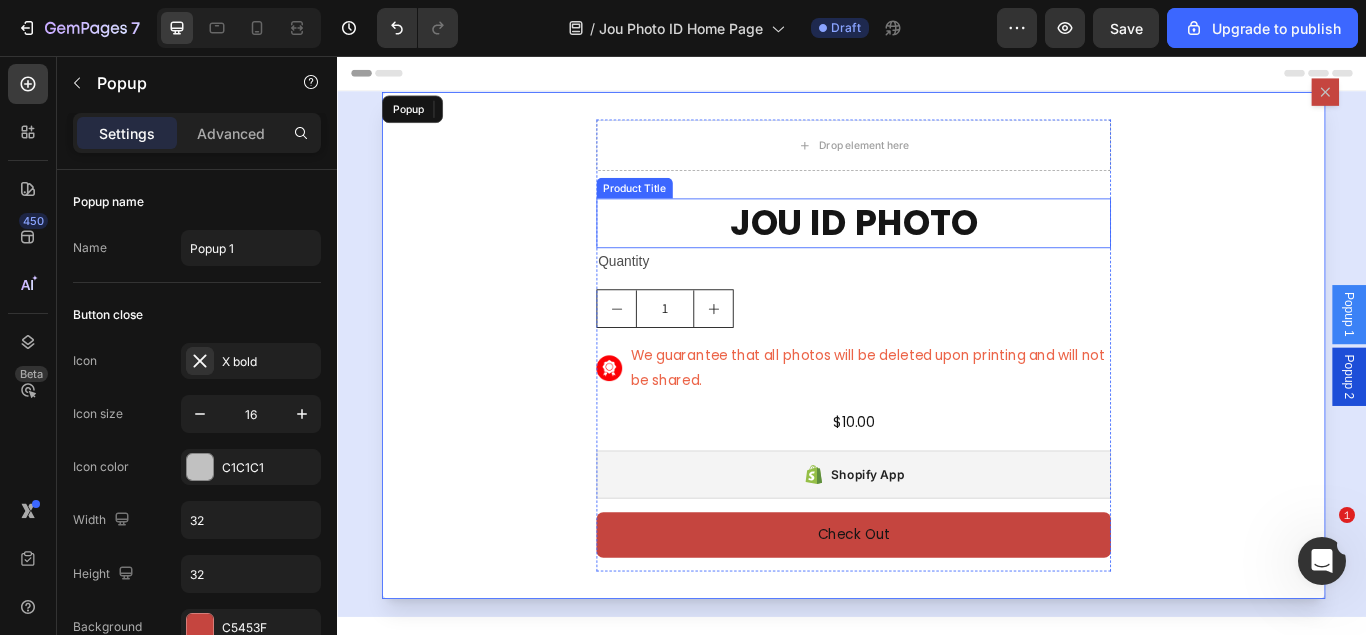 drag, startPoint x: 1099, startPoint y: 271, endPoint x: 1184, endPoint y: 290, distance: 87.09765 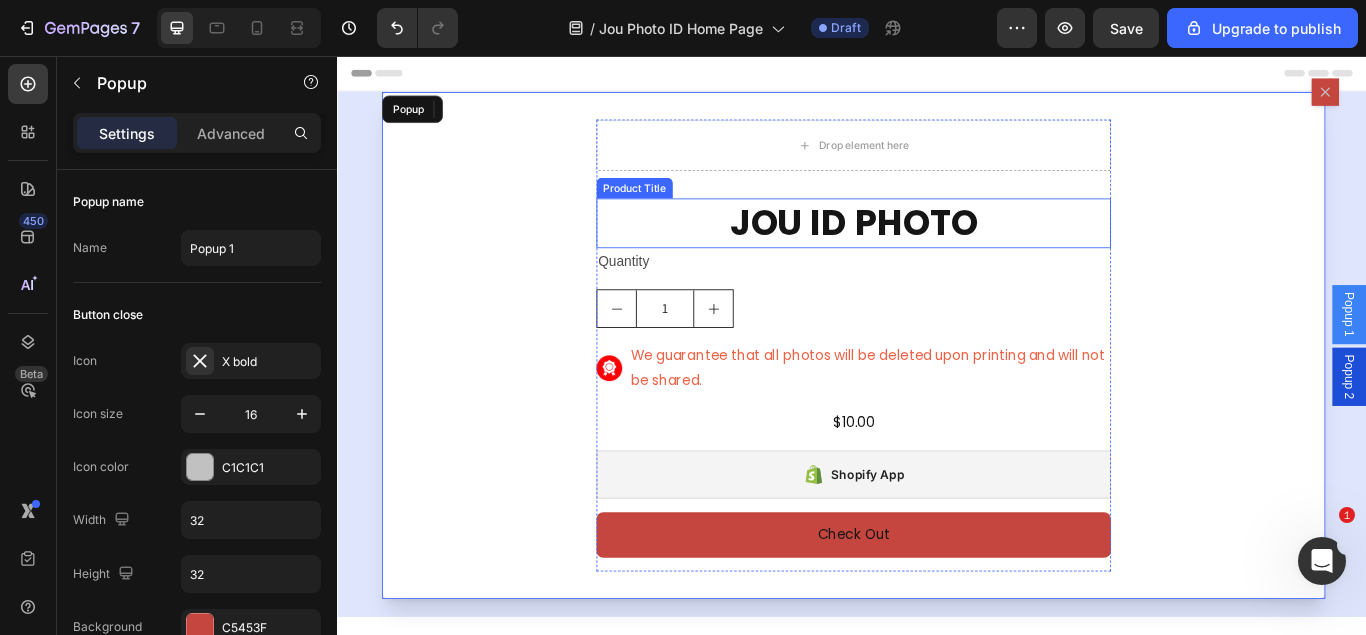 click on "JOU ID PHOTO" at bounding box center (939, 250) 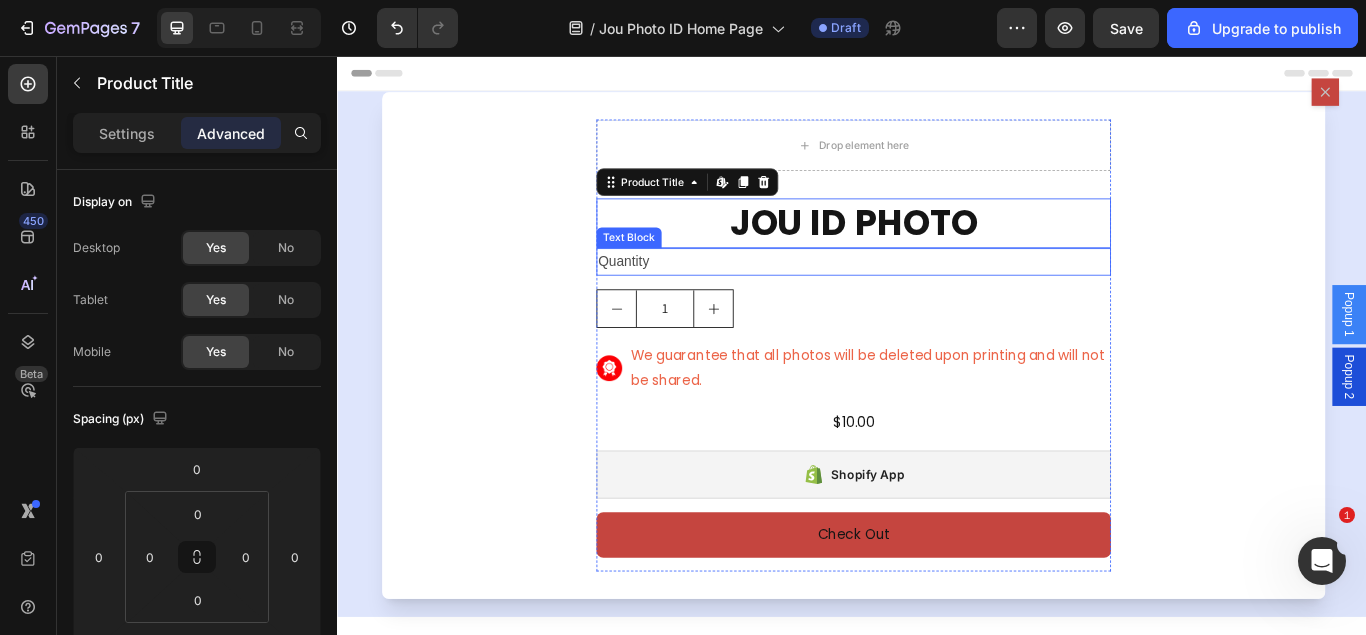 click on "Drop element here JOU ID PHOTO Product Title   Edit content in Shopify 0 Quantity Text Block
1
Product Quantity Image We guarantee that all photos will be deleted upon printing and will not be shared. Text Block Row $10.00 Product Price Product Price Row
Shopify App Shopify App Check Out Dynamic Checkout Product" at bounding box center (939, 393) 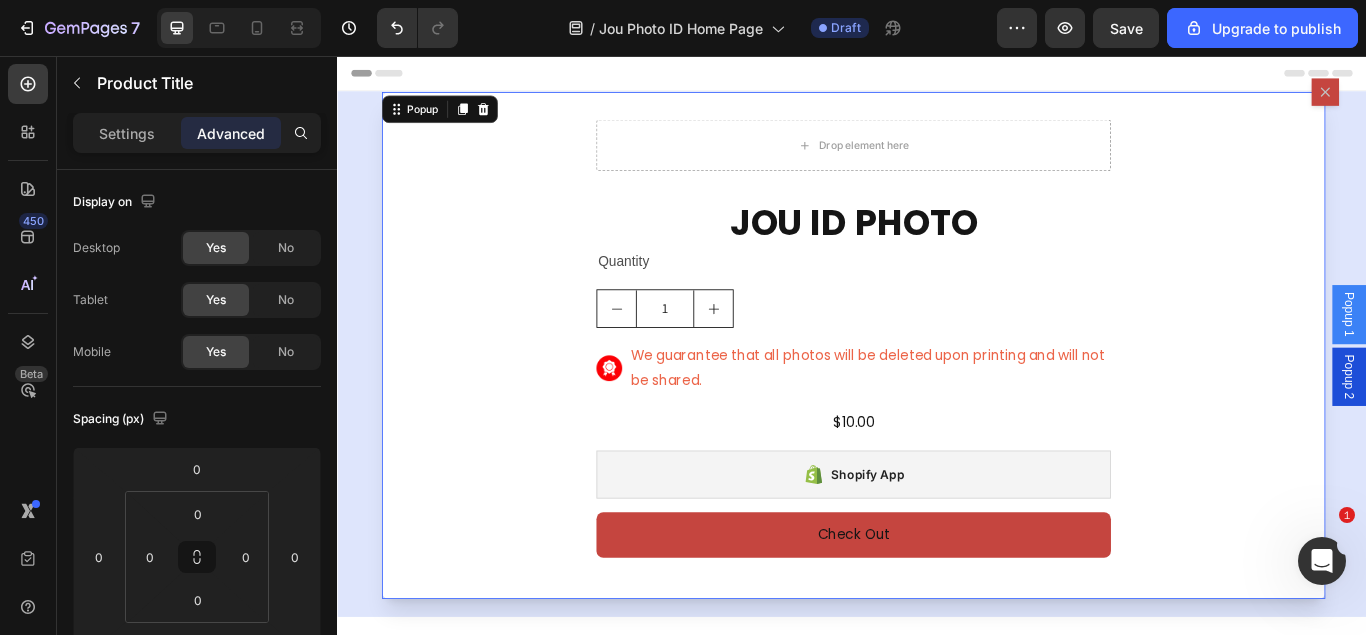 click on "JOU ID PHOTO" at bounding box center [939, 250] 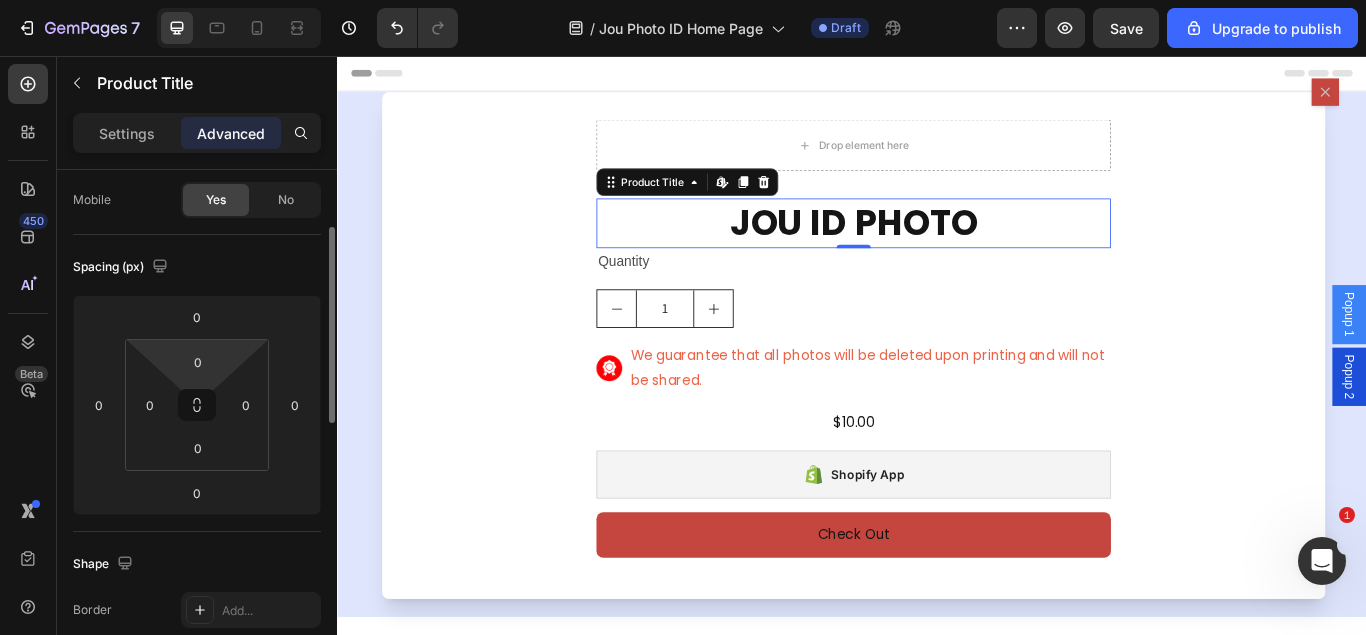 scroll, scrollTop: 0, scrollLeft: 0, axis: both 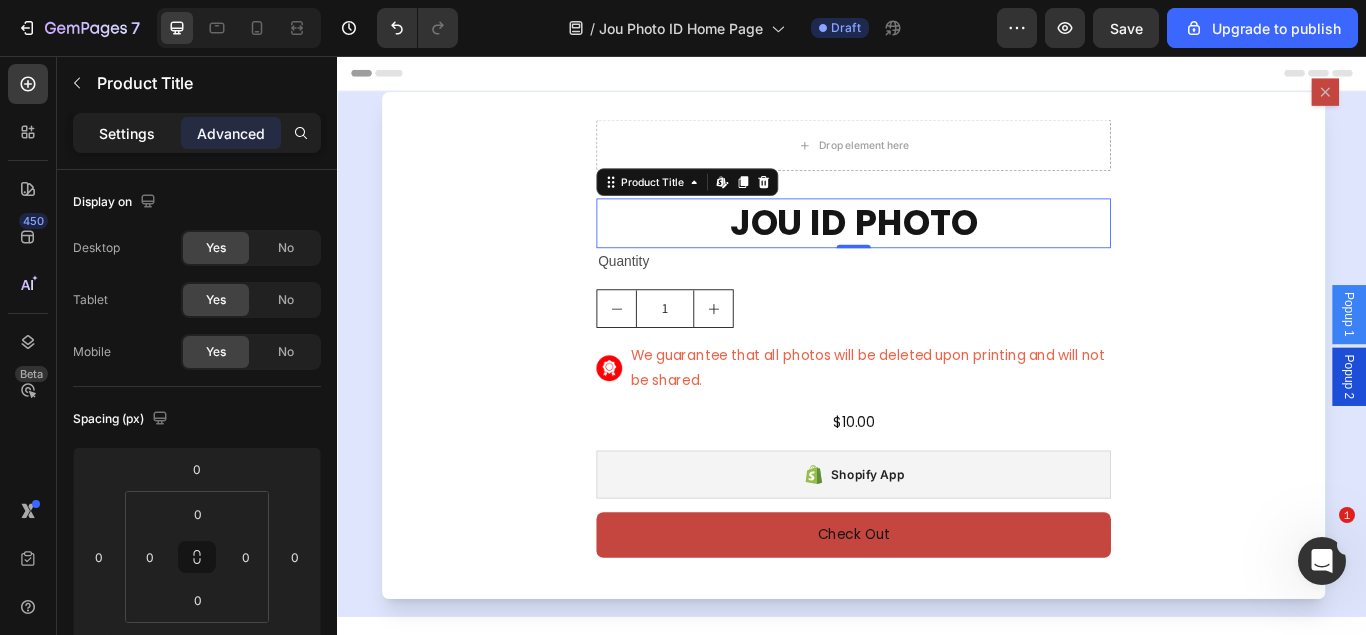 click on "Settings" at bounding box center [127, 133] 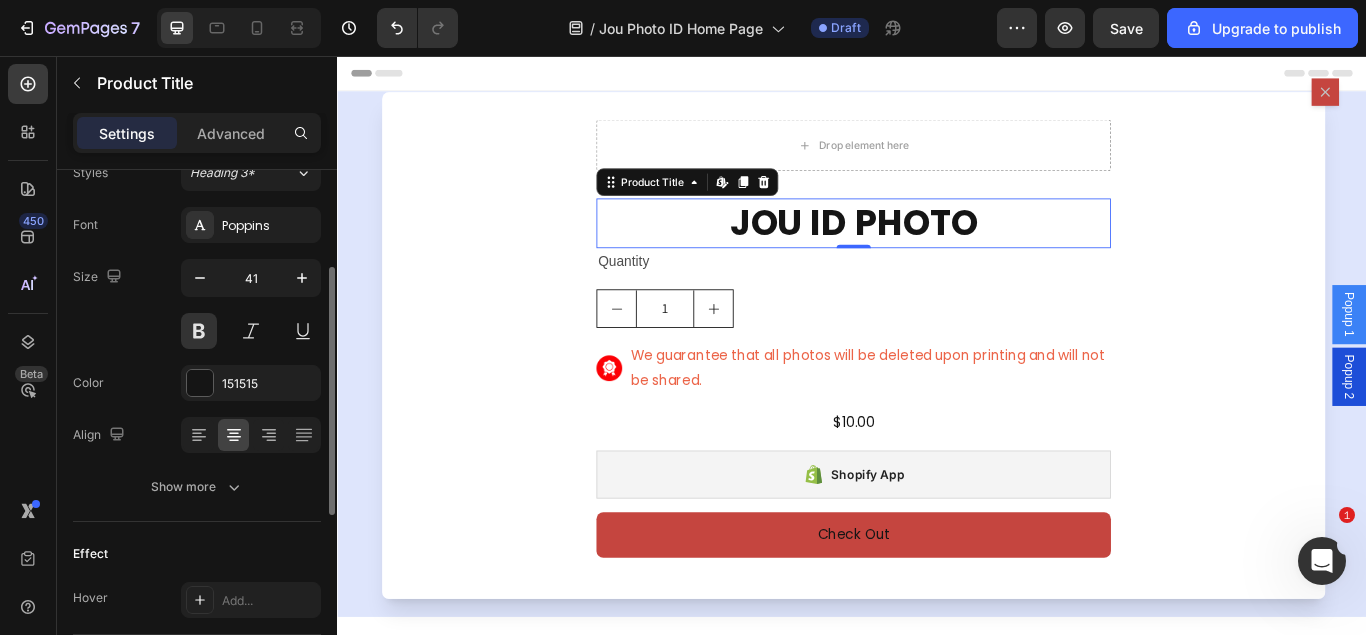 scroll, scrollTop: 0, scrollLeft: 0, axis: both 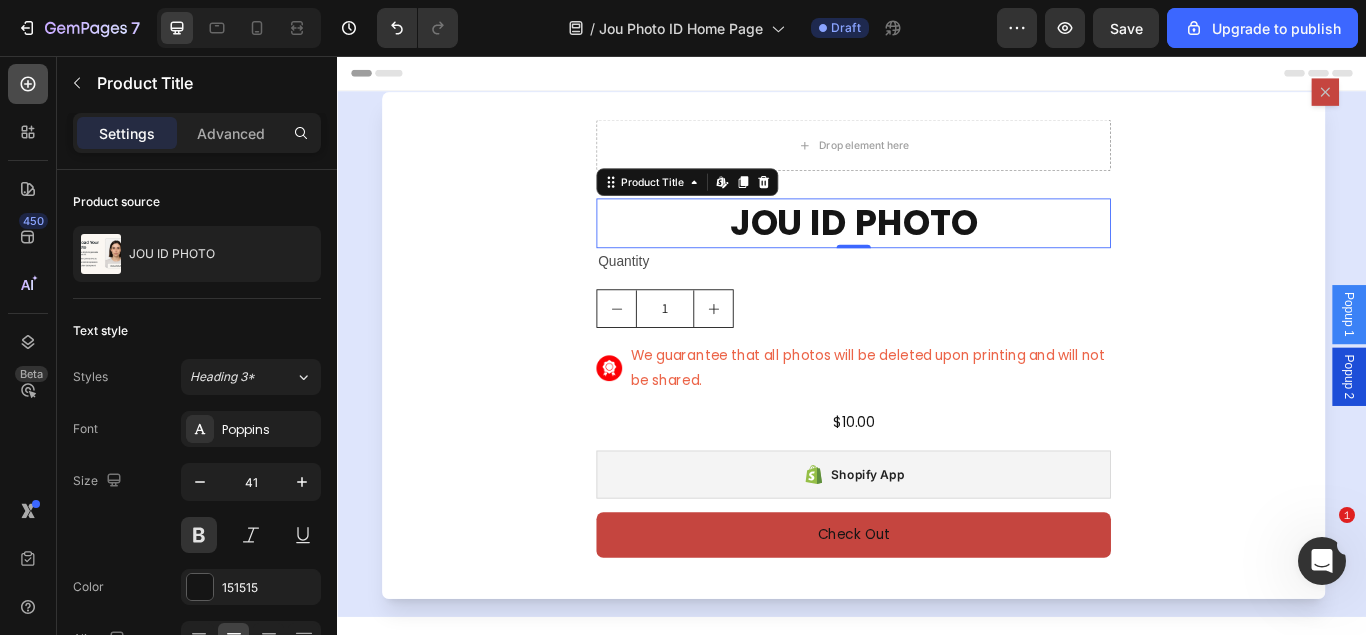 click 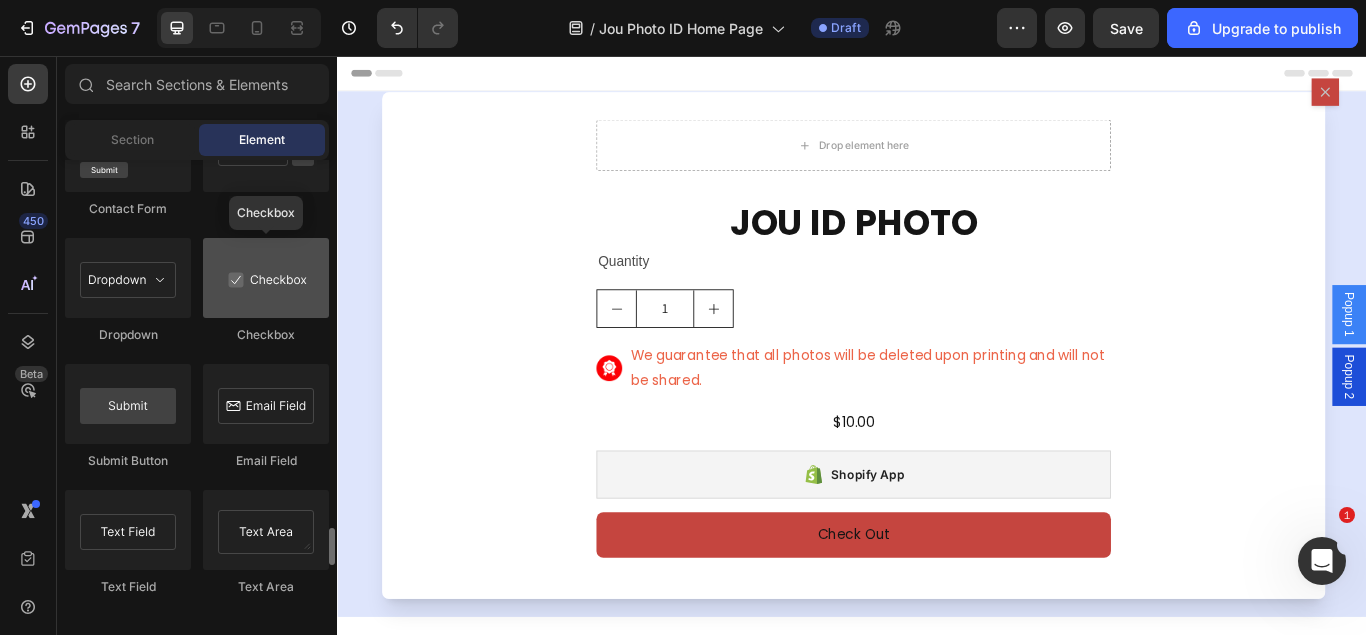 scroll, scrollTop: 4538, scrollLeft: 0, axis: vertical 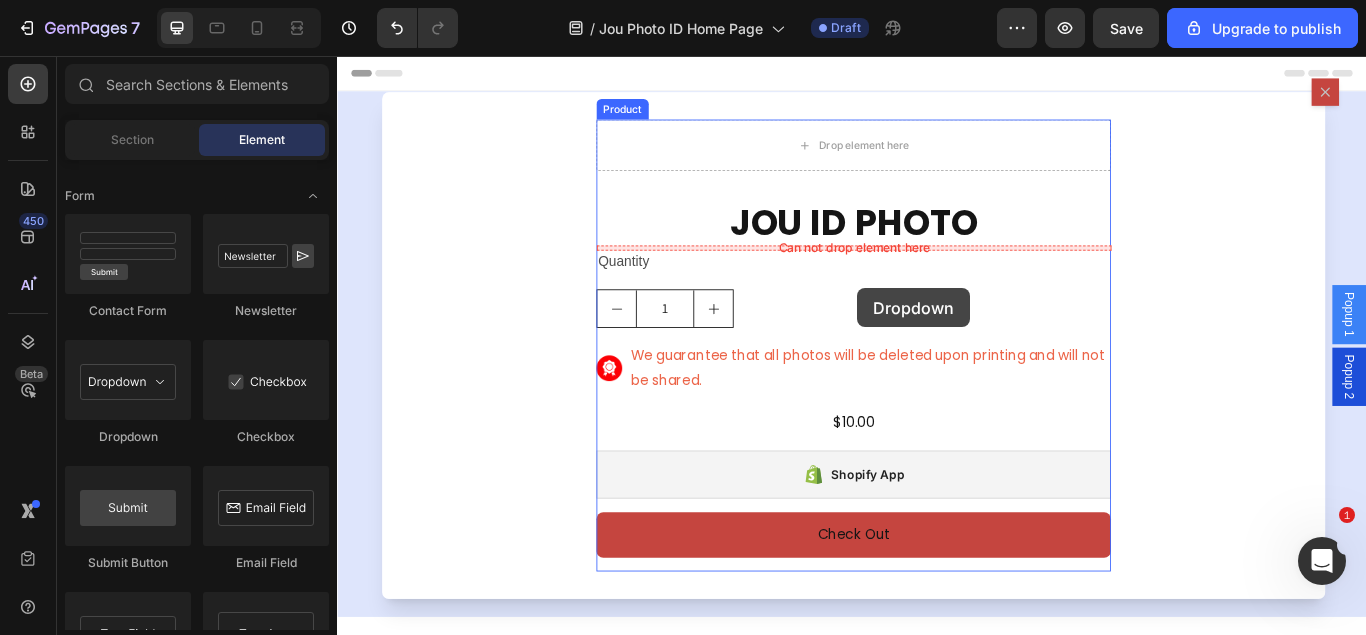 drag, startPoint x: 464, startPoint y: 468, endPoint x: 857, endPoint y: 288, distance: 432.26035 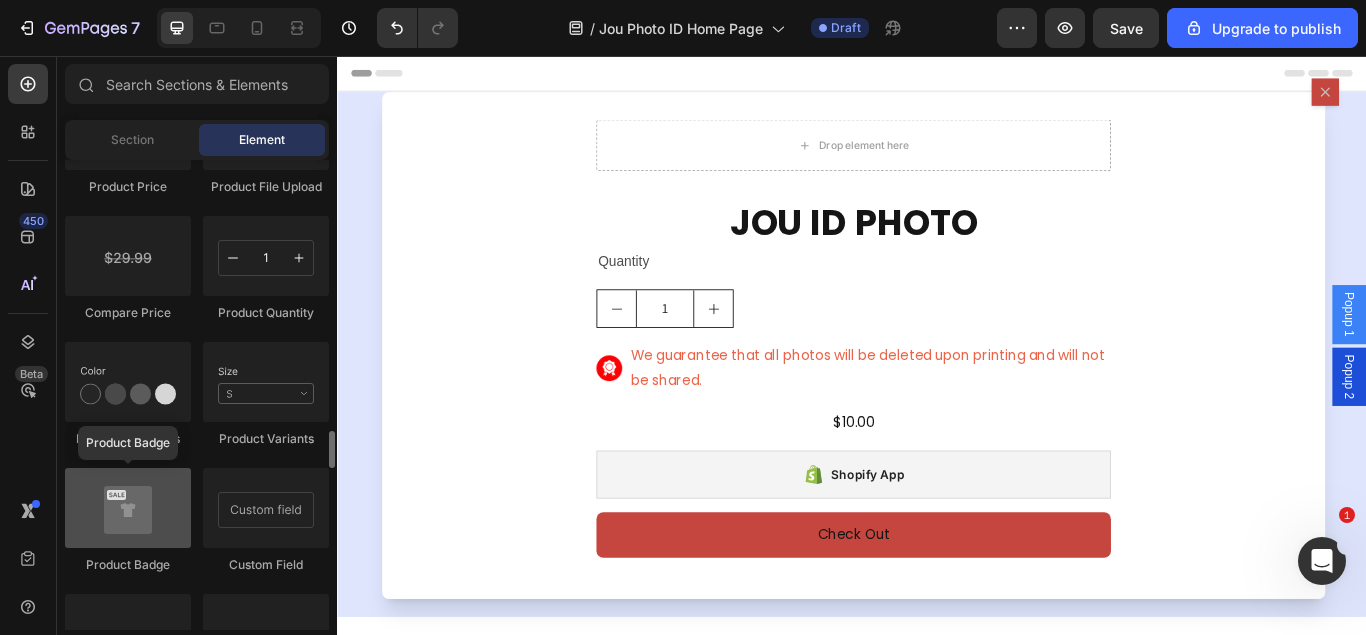 scroll, scrollTop: 3620, scrollLeft: 0, axis: vertical 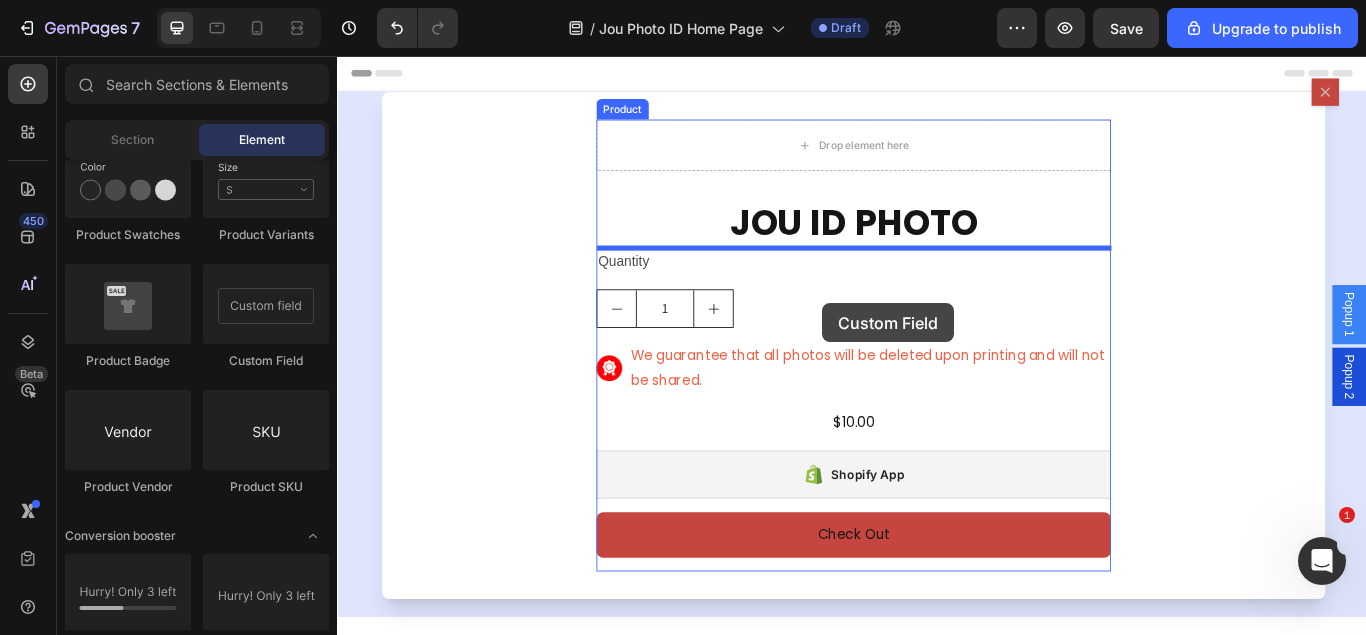 drag, startPoint x: 575, startPoint y: 371, endPoint x: 822, endPoint y: 303, distance: 256.1894 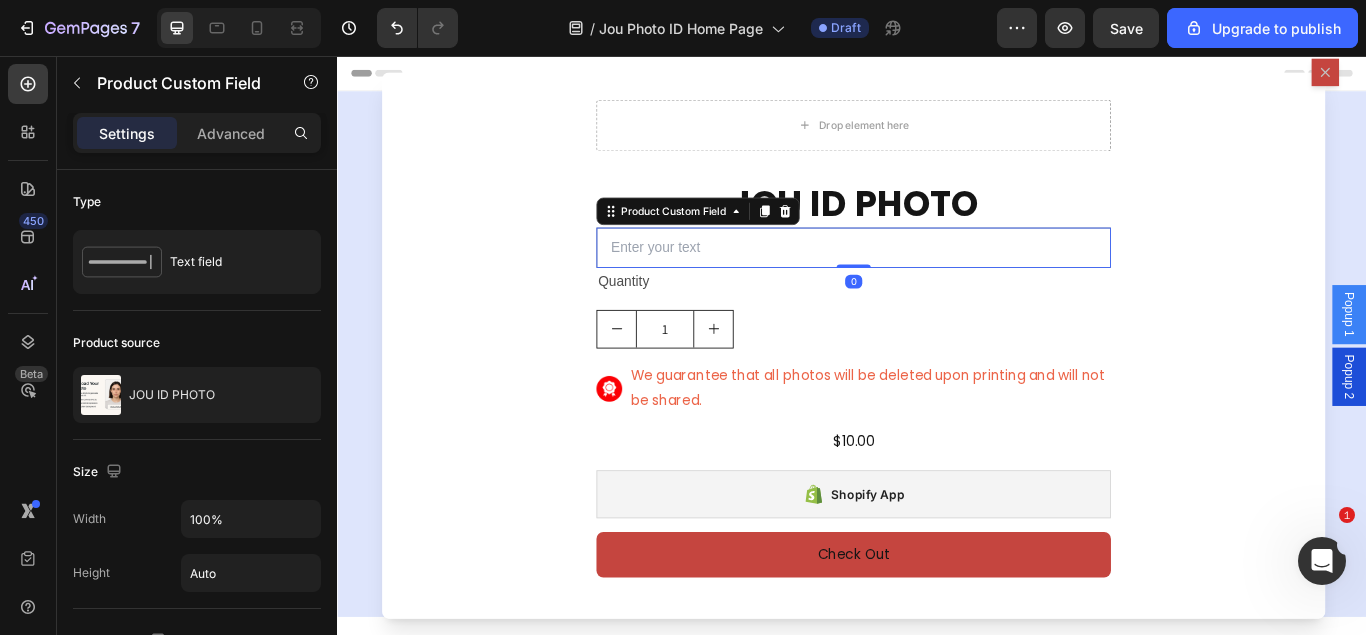 click at bounding box center (939, 279) 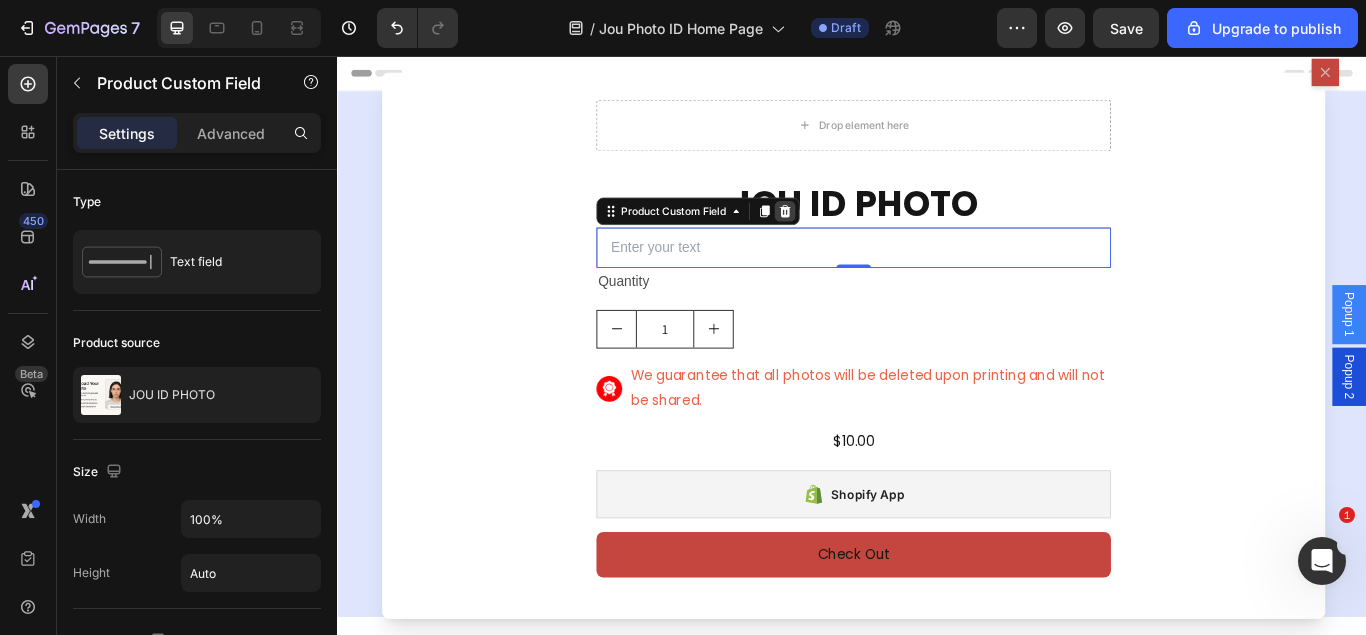 click 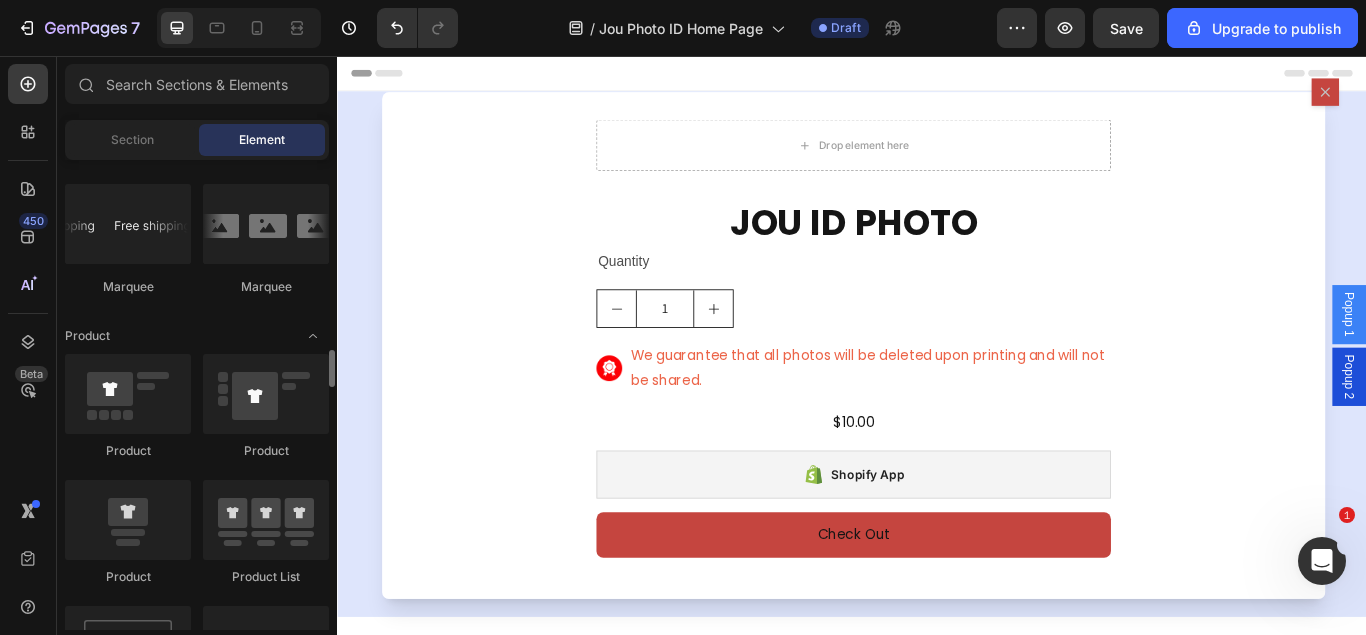 scroll, scrollTop: 2498, scrollLeft: 0, axis: vertical 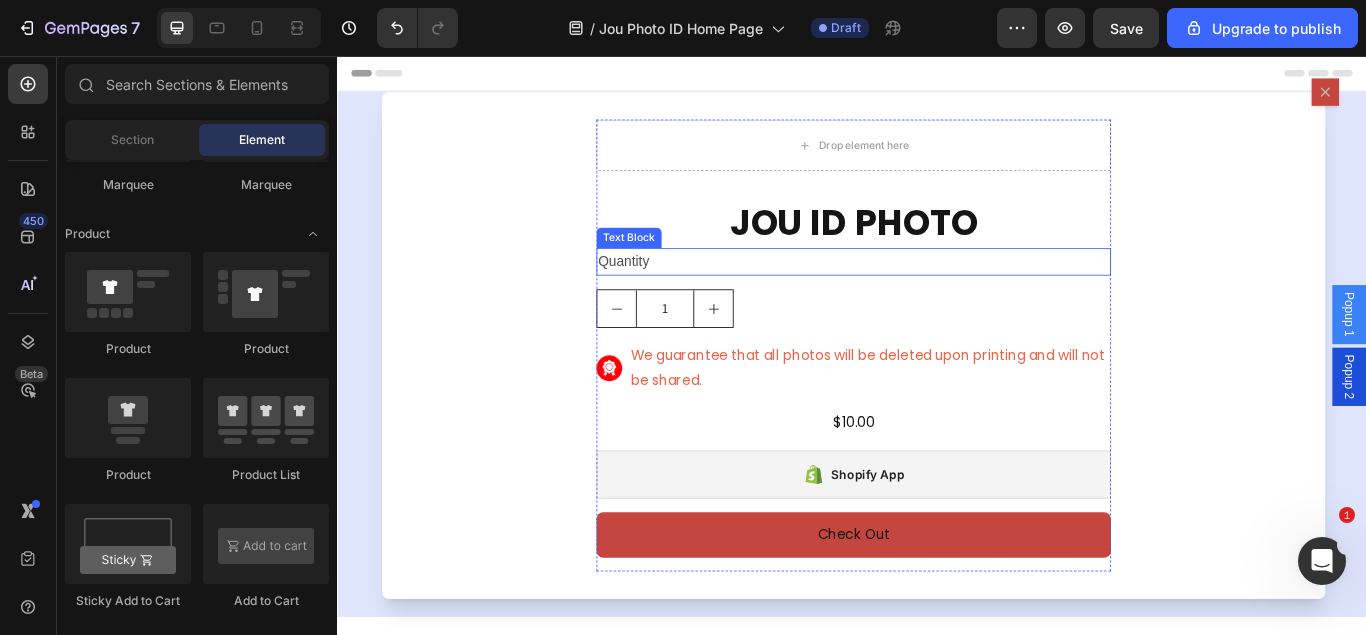 click on "Quantity" at bounding box center [939, 296] 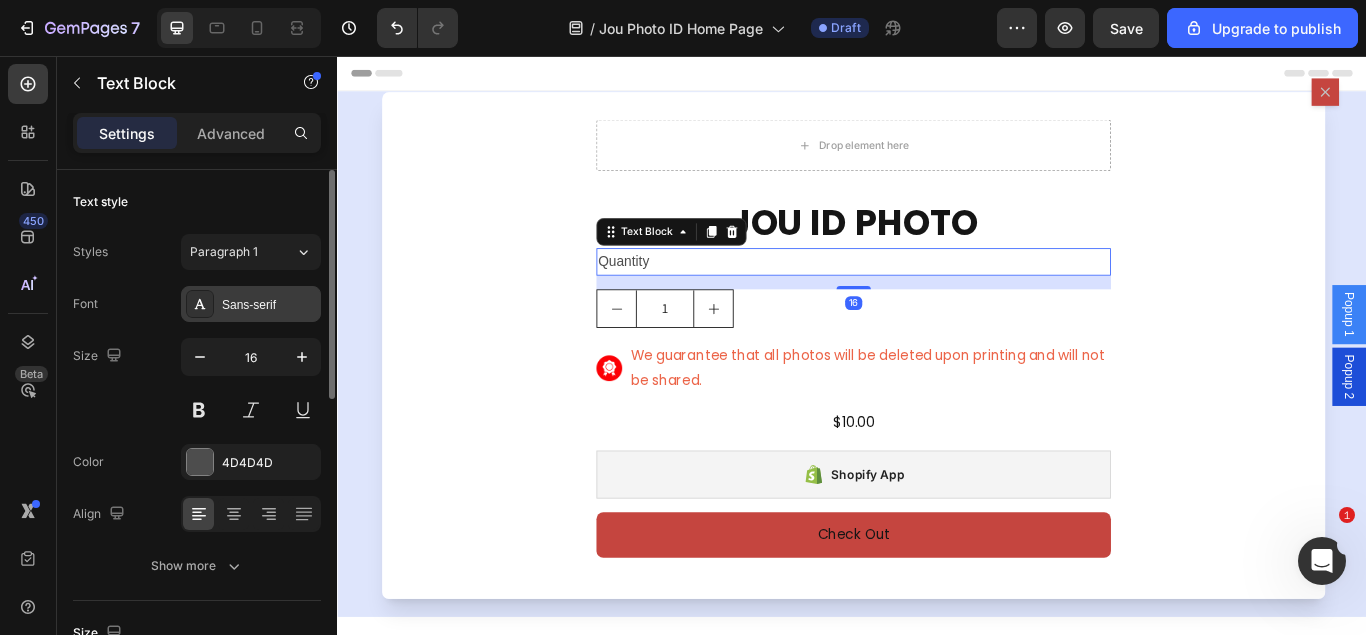 click on "Sans-serif" at bounding box center (269, 305) 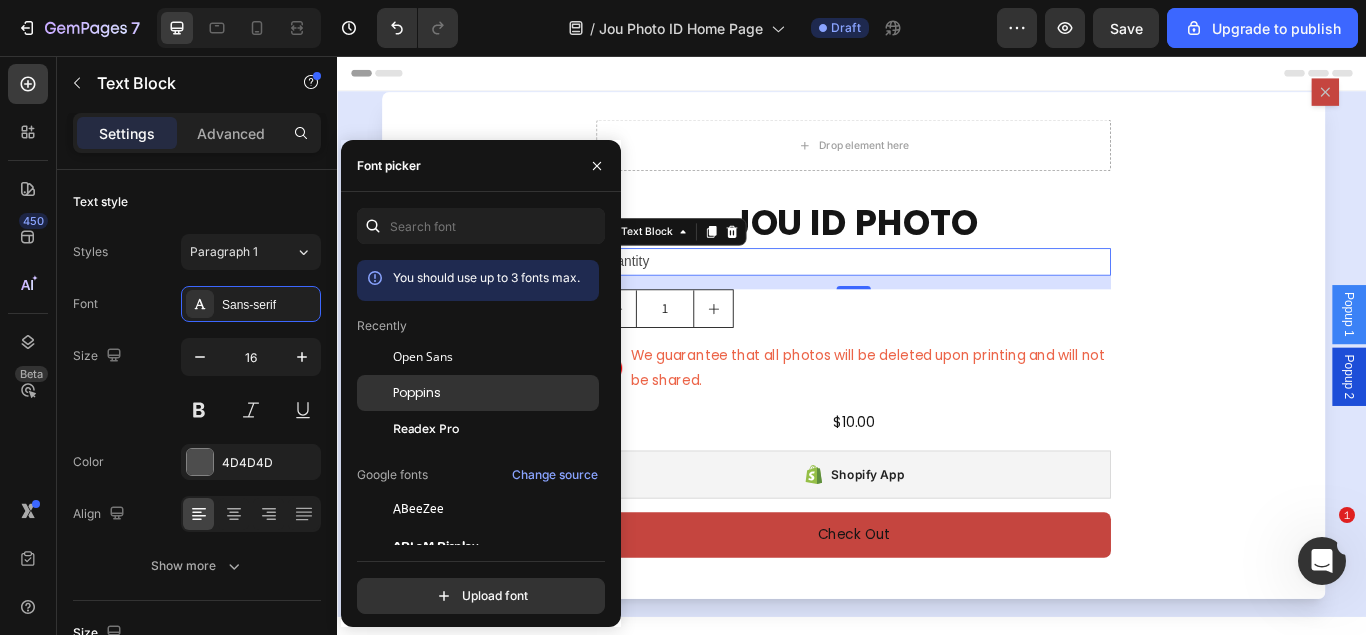 click on "Poppins" at bounding box center (494, 393) 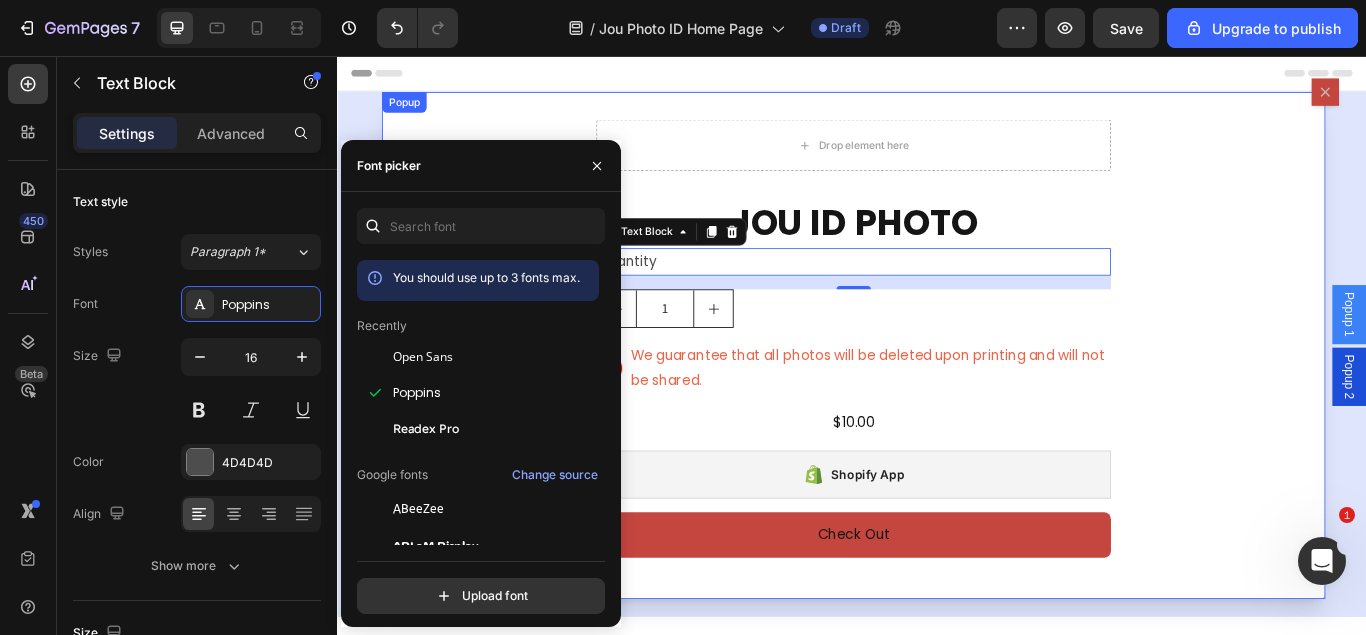 click on "Drop element here JOU ID PHOTO Product Title Quantity Text Block   16
1
Product Quantity Image We guarantee that all photos will be deleted upon printing and will not be shared. Text Block Row $10.00 Product Price Product Price Row
Shopify App Shopify App Check Out Dynamic Checkout Product" at bounding box center [939, 393] 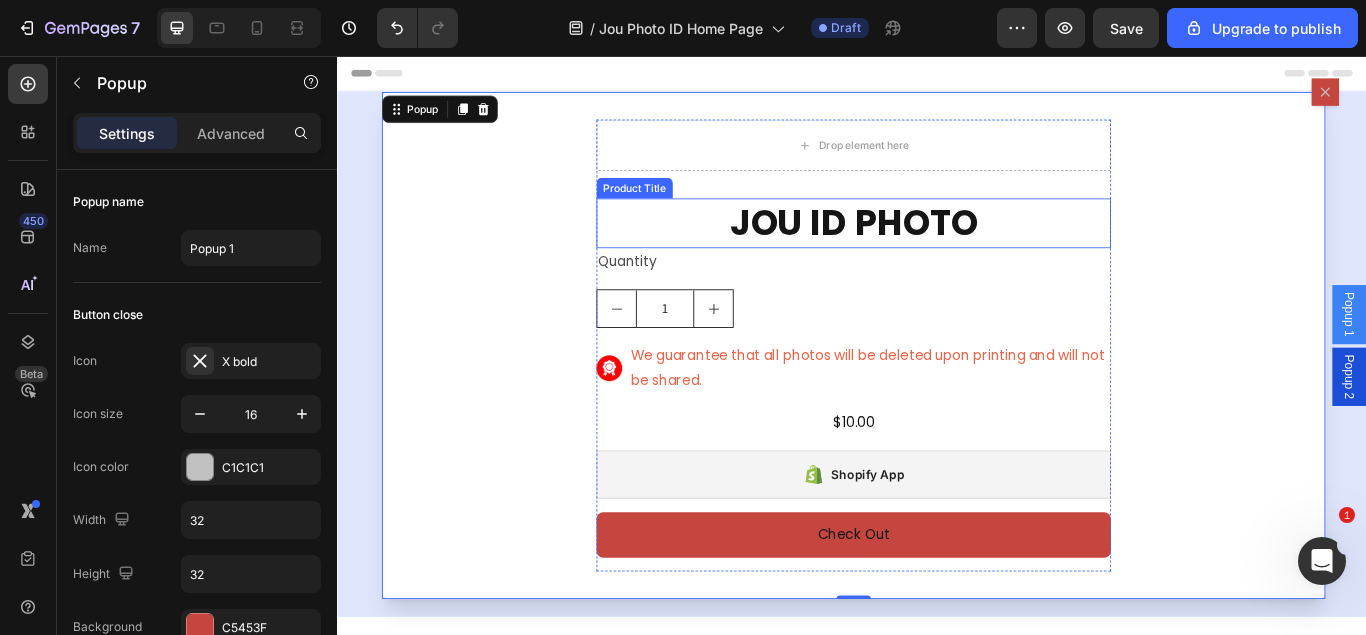 click on "JOU ID PHOTO" at bounding box center [939, 250] 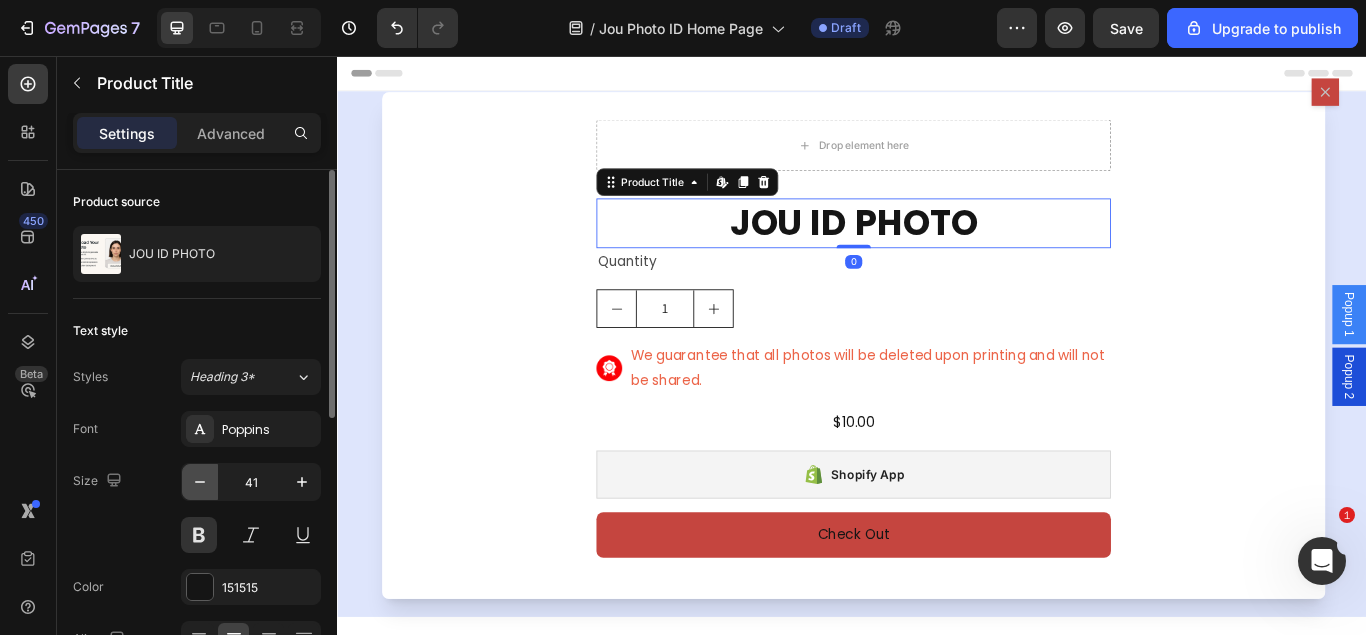 click at bounding box center [200, 482] 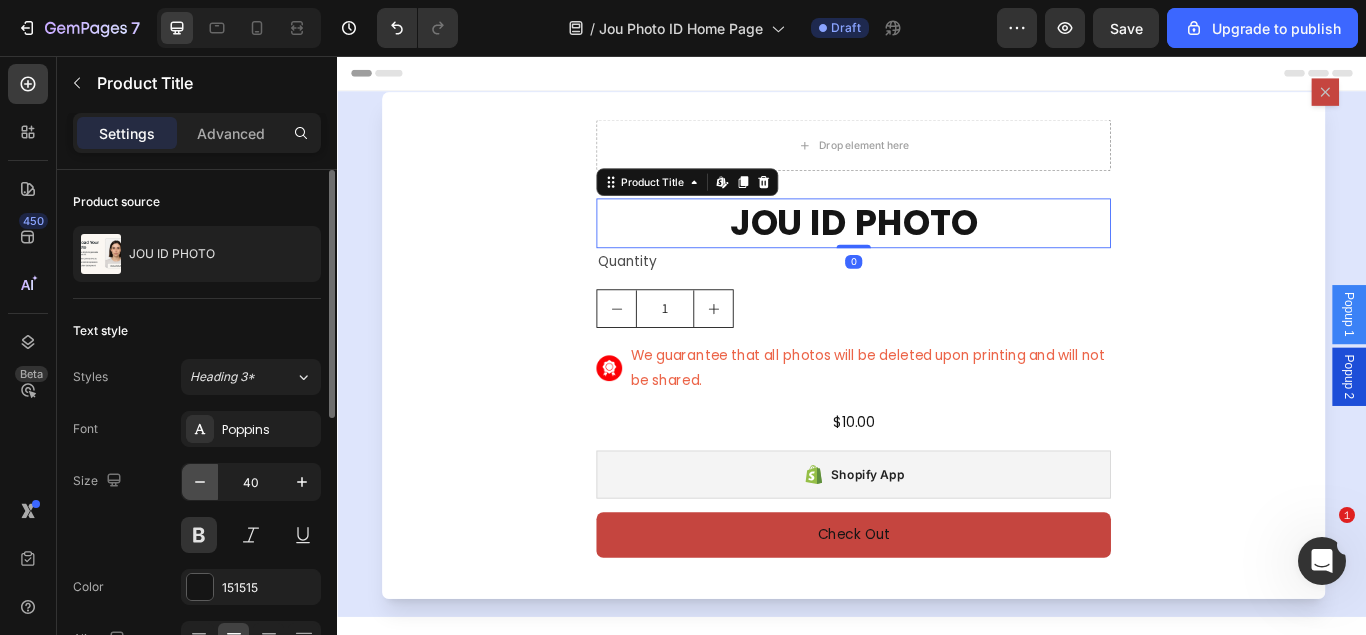 click at bounding box center (200, 482) 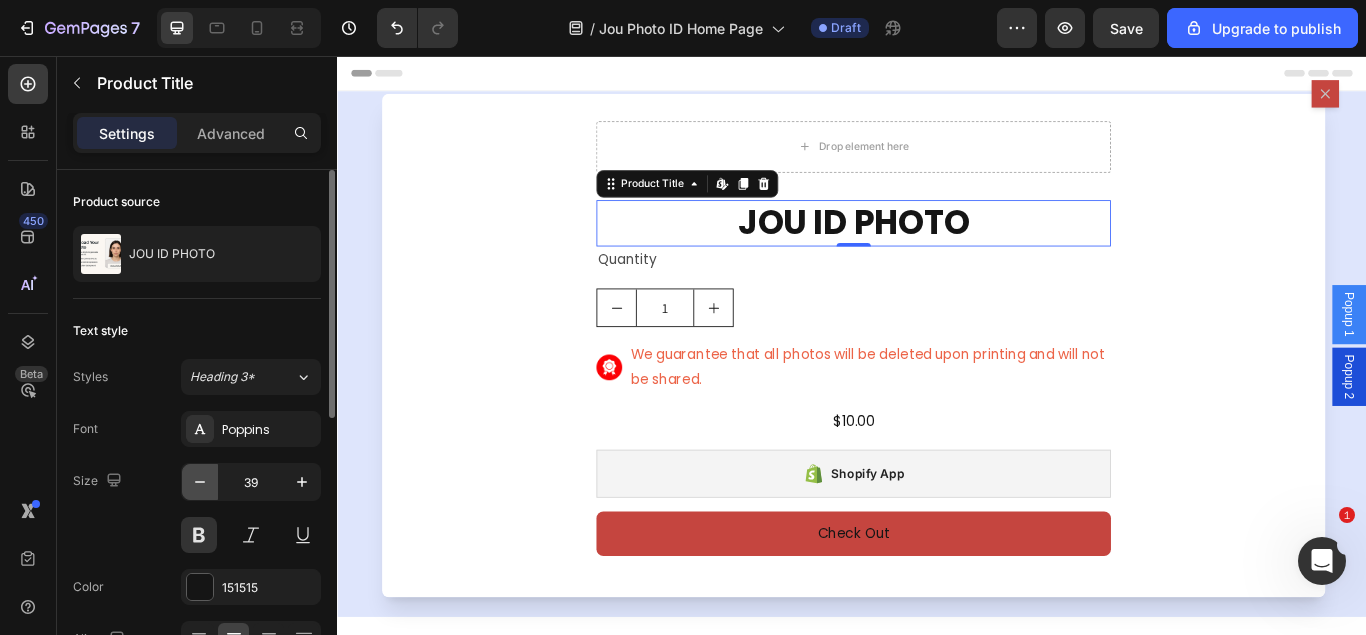 click at bounding box center [200, 482] 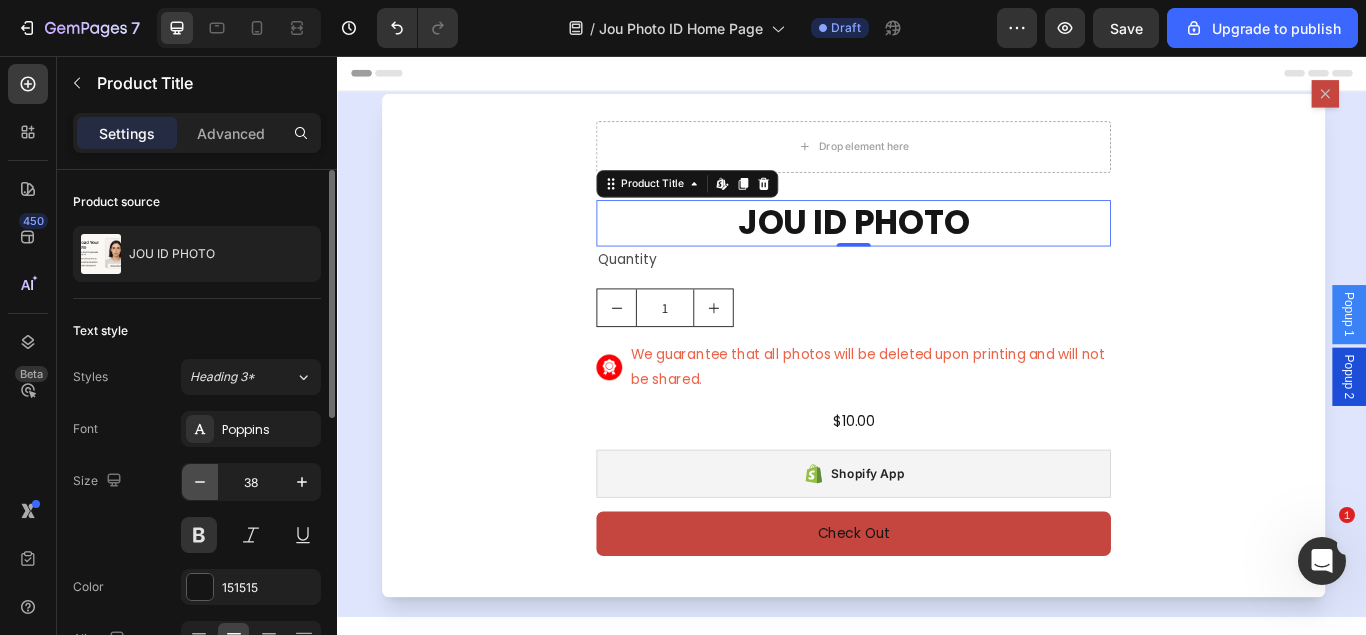 click at bounding box center (200, 482) 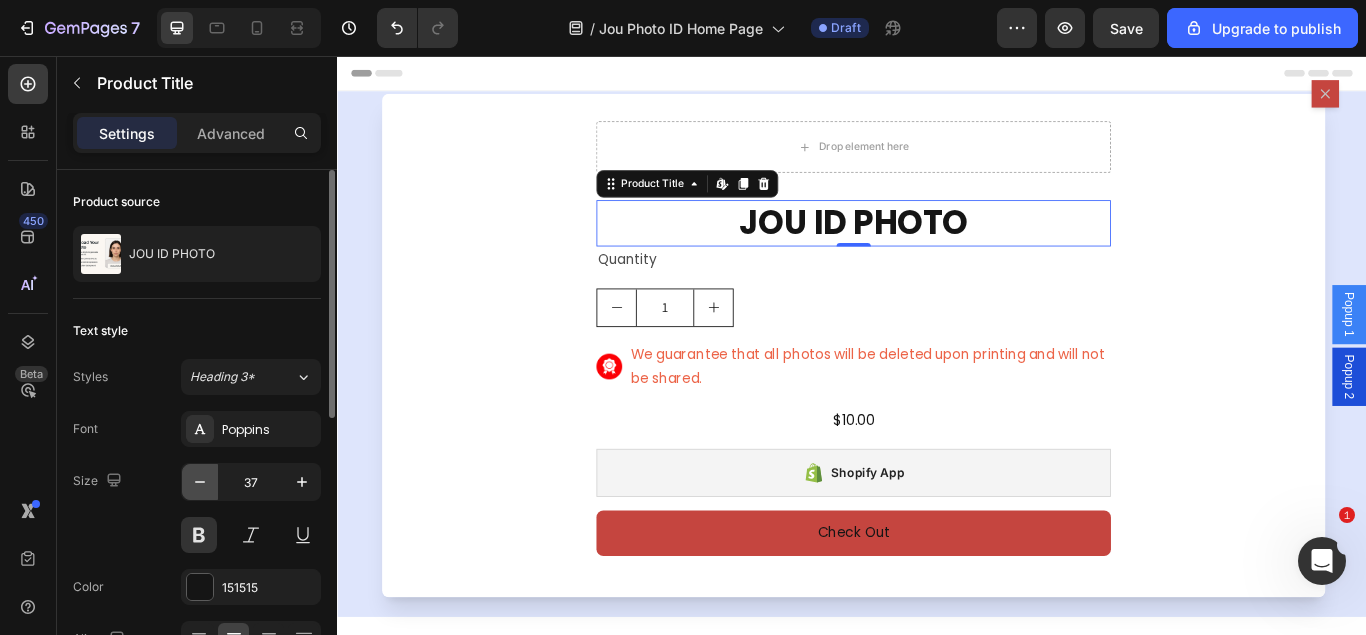 click at bounding box center (200, 482) 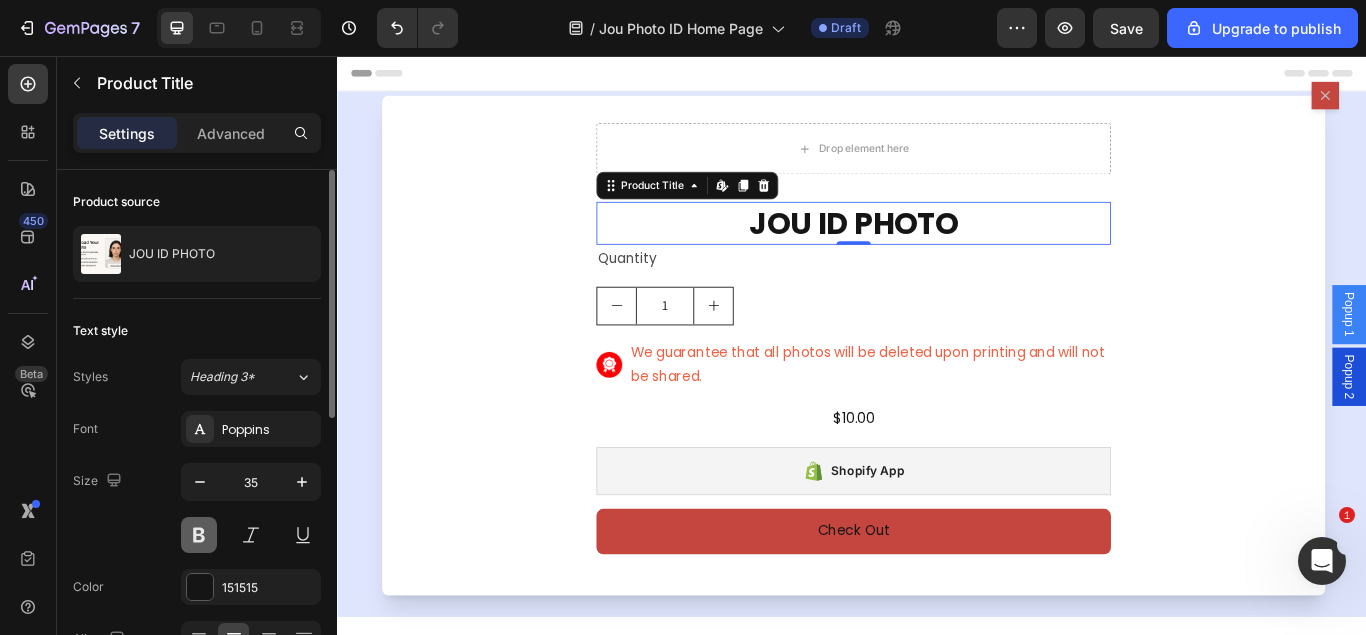 click at bounding box center [199, 535] 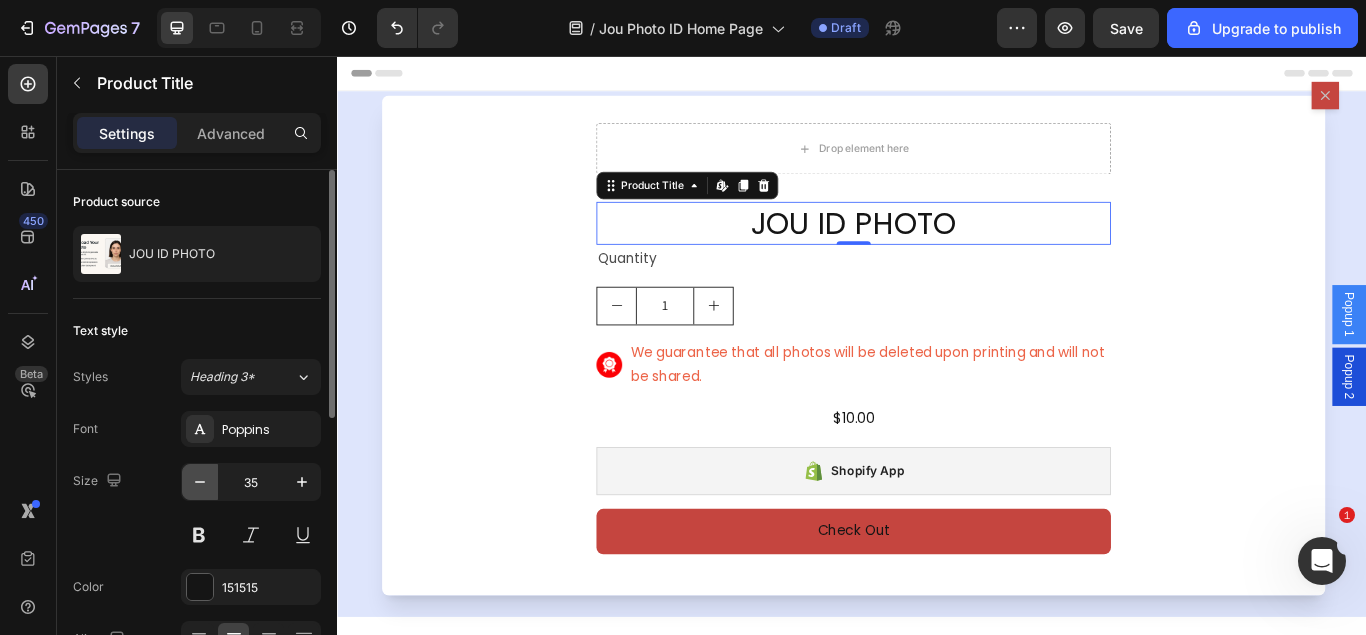 click 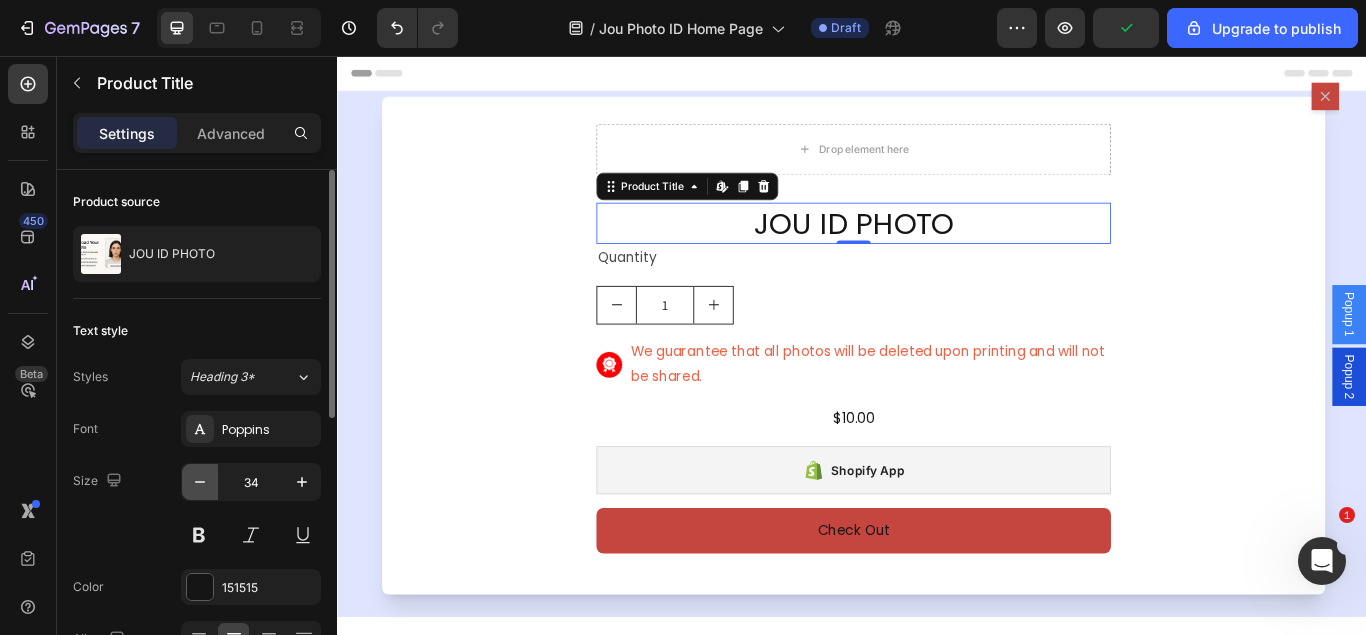 click 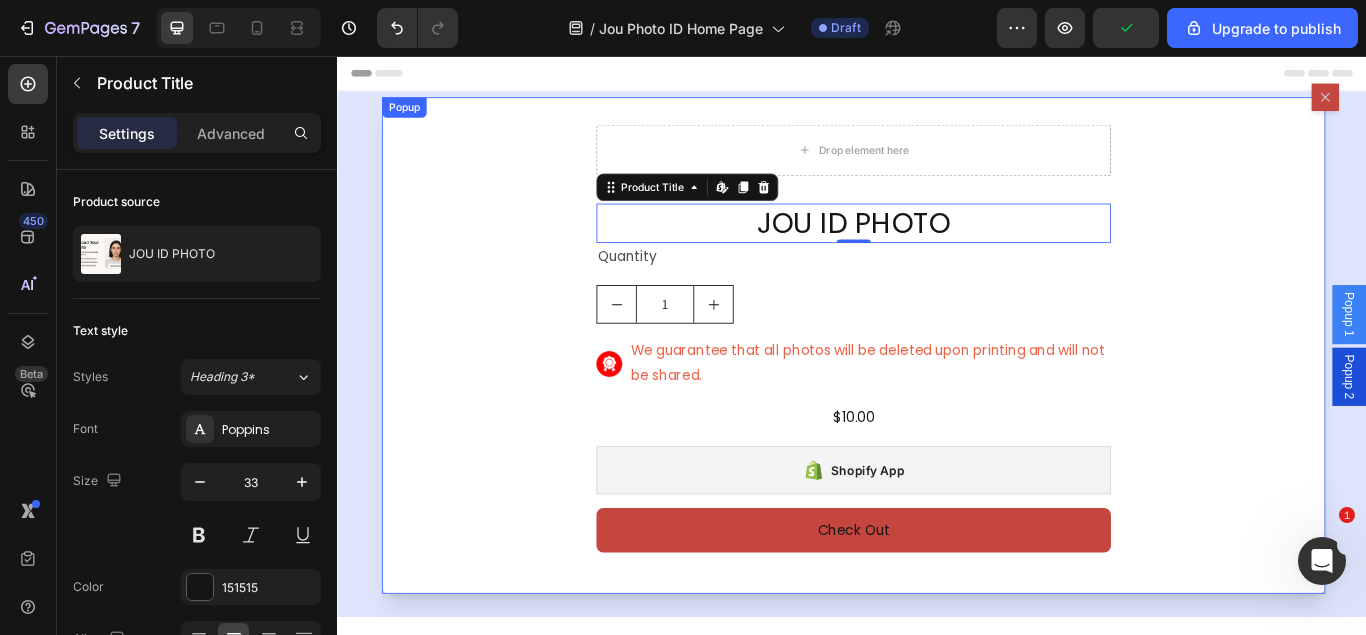 drag, startPoint x: 1343, startPoint y: 316, endPoint x: 1335, endPoint y: 328, distance: 14.422205 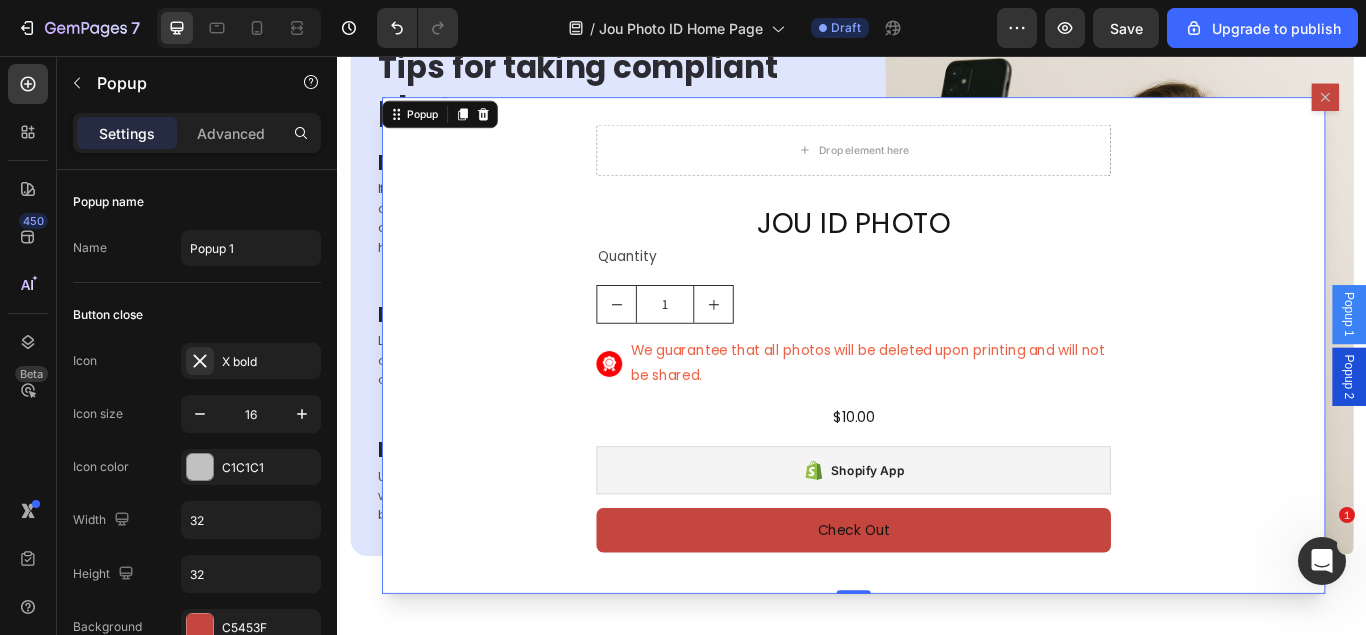 scroll, scrollTop: 3264, scrollLeft: 0, axis: vertical 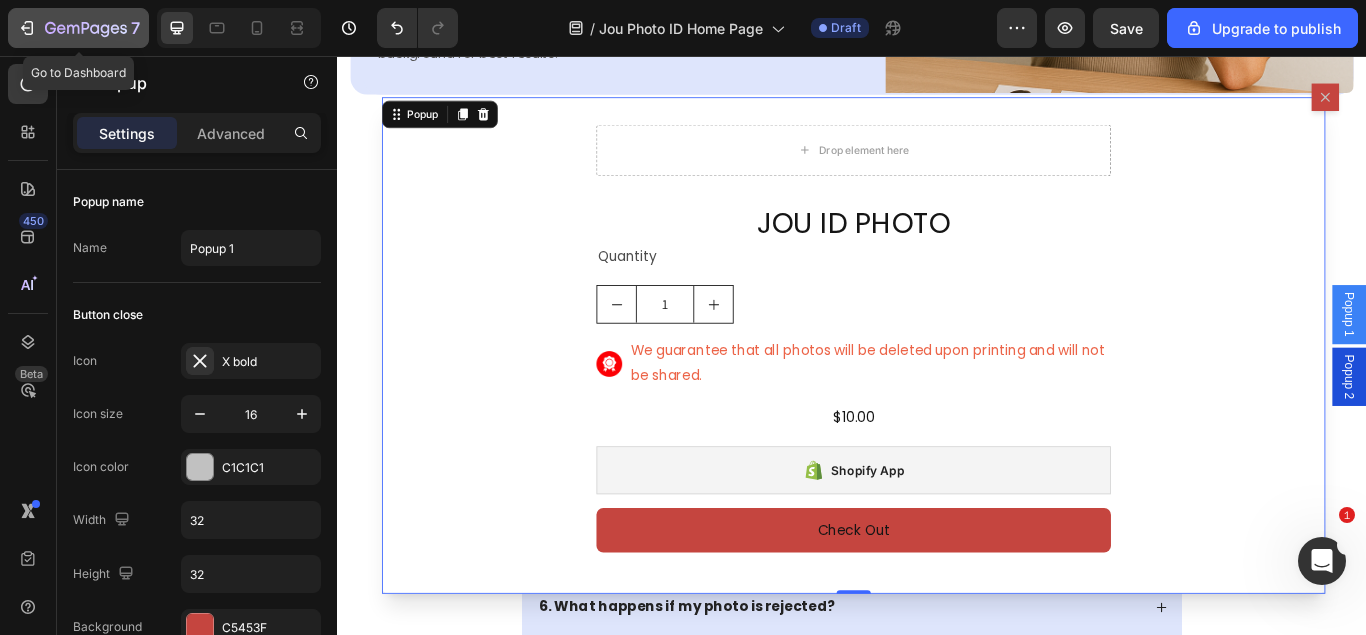 click on "7" 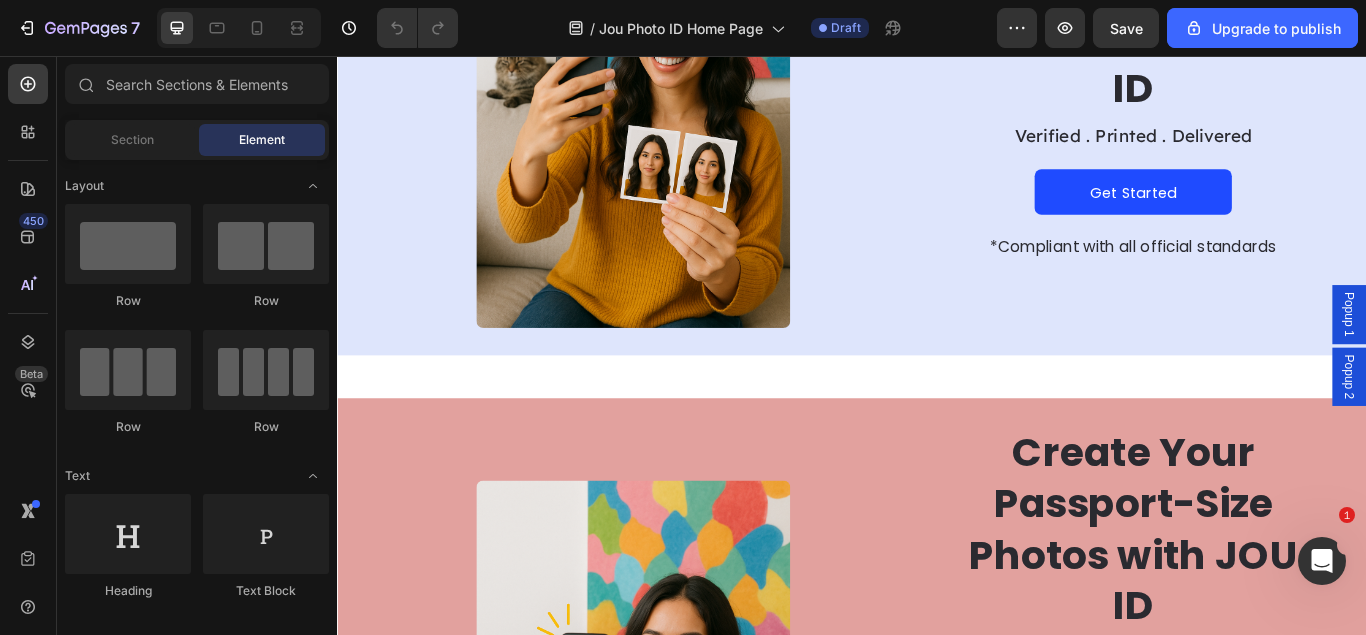scroll, scrollTop: 0, scrollLeft: 0, axis: both 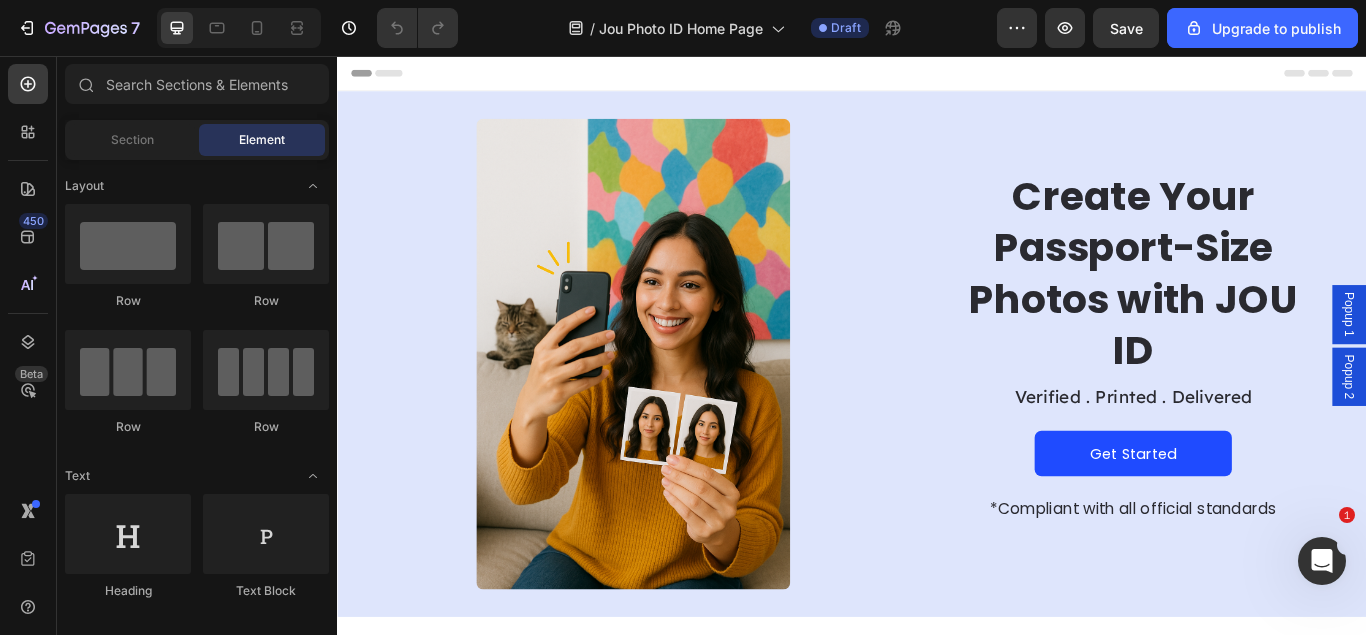 click on "Popup 1" at bounding box center [1517, 357] 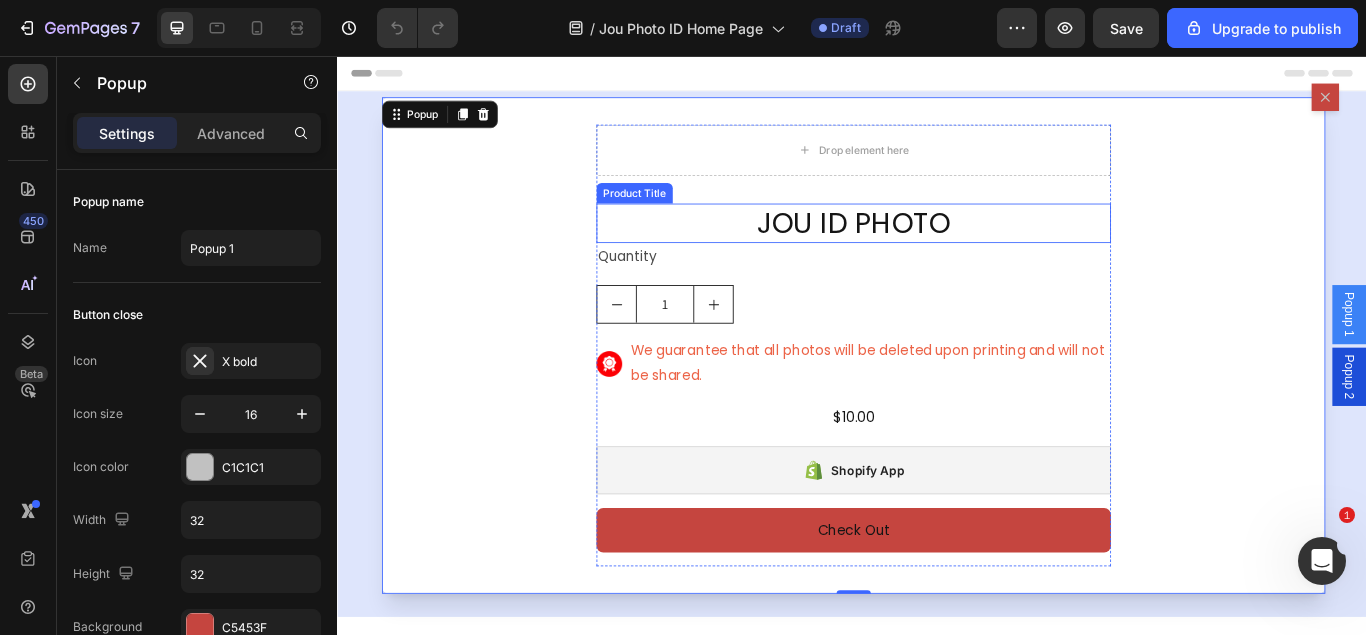 click on "JOU ID PHOTO" at bounding box center (939, 251) 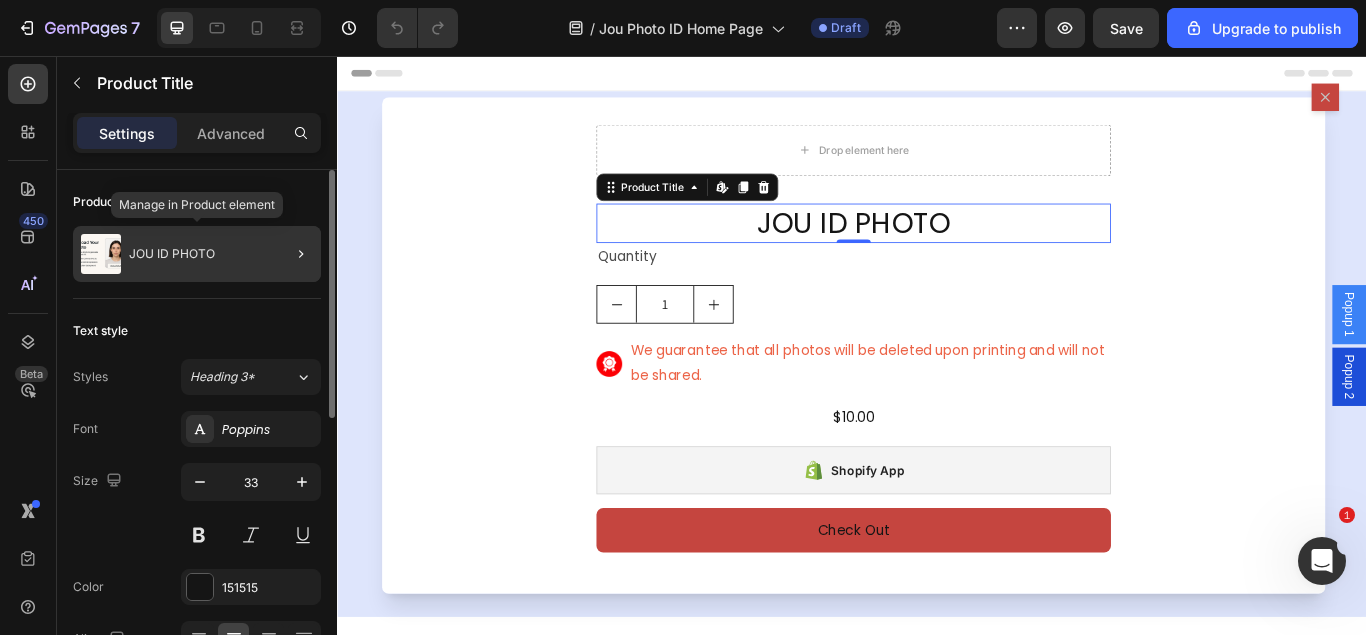 click on "JOU ID PHOTO" at bounding box center (172, 254) 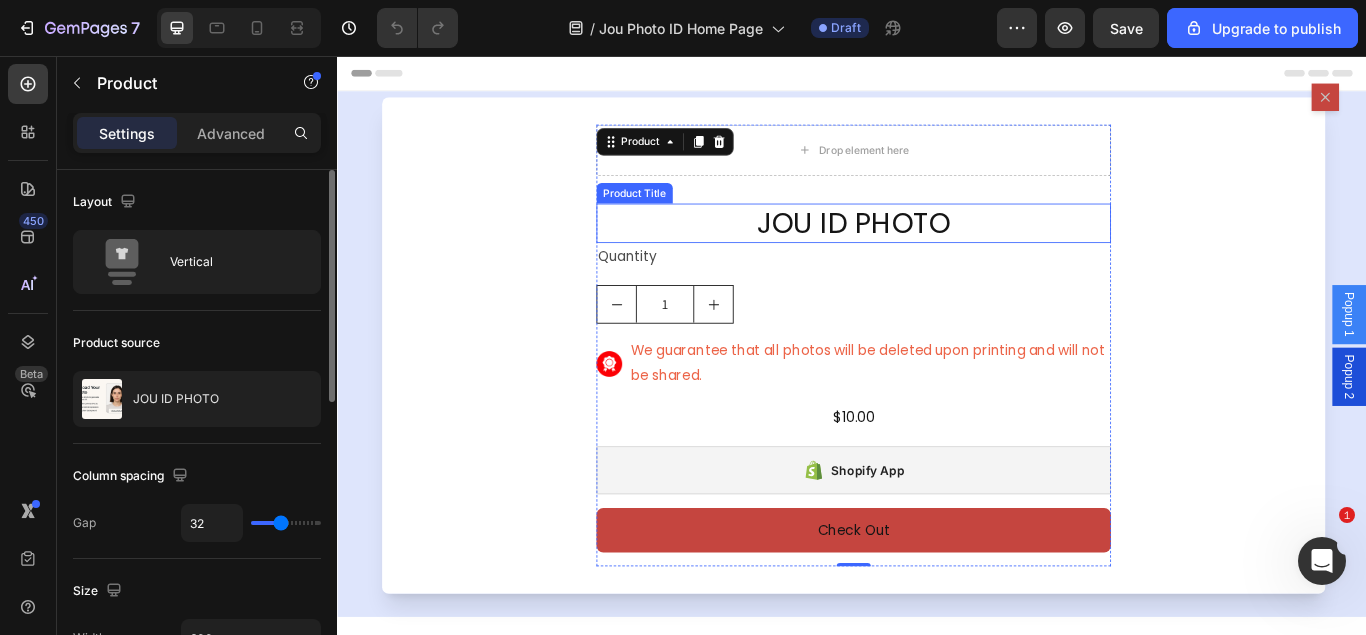 click on "JOU ID PHOTO" at bounding box center [939, 251] 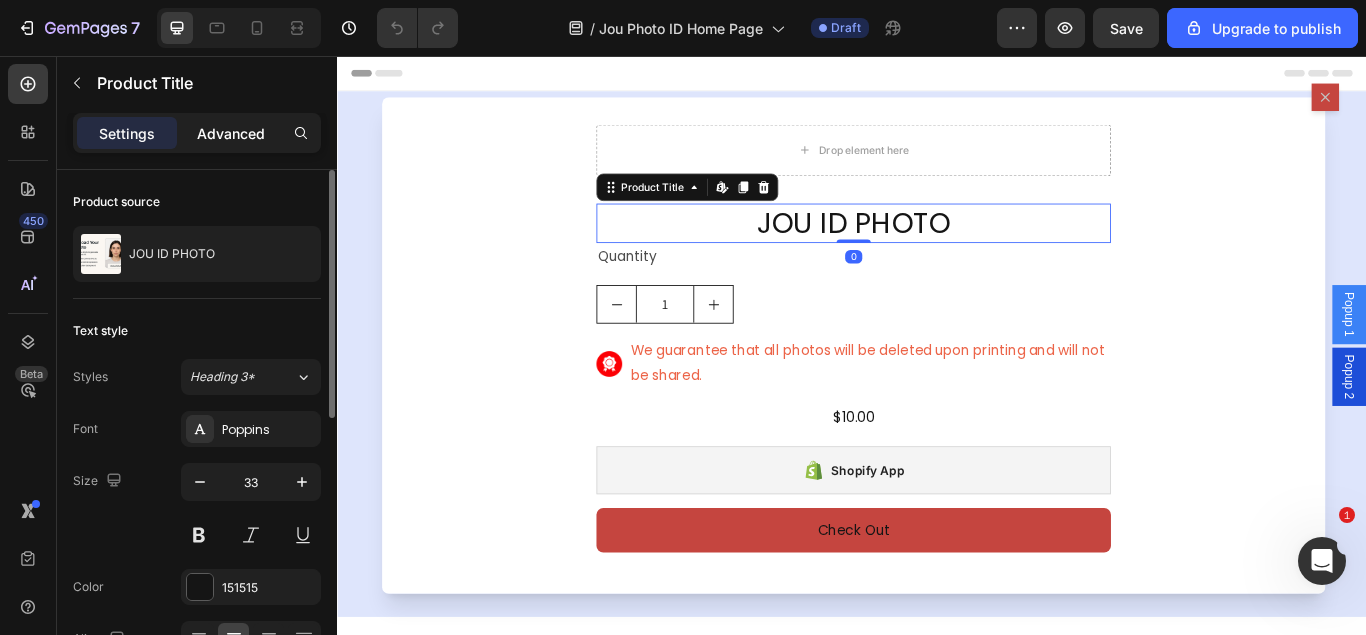 click on "Advanced" at bounding box center [231, 133] 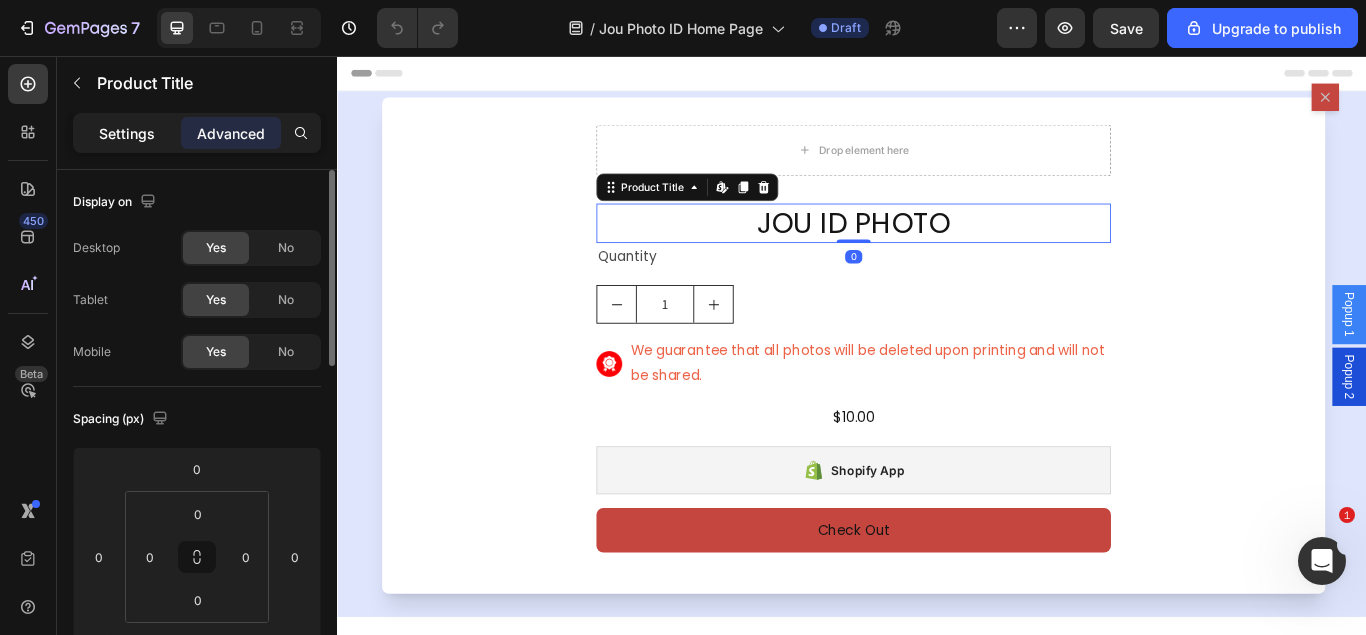 click on "Settings" 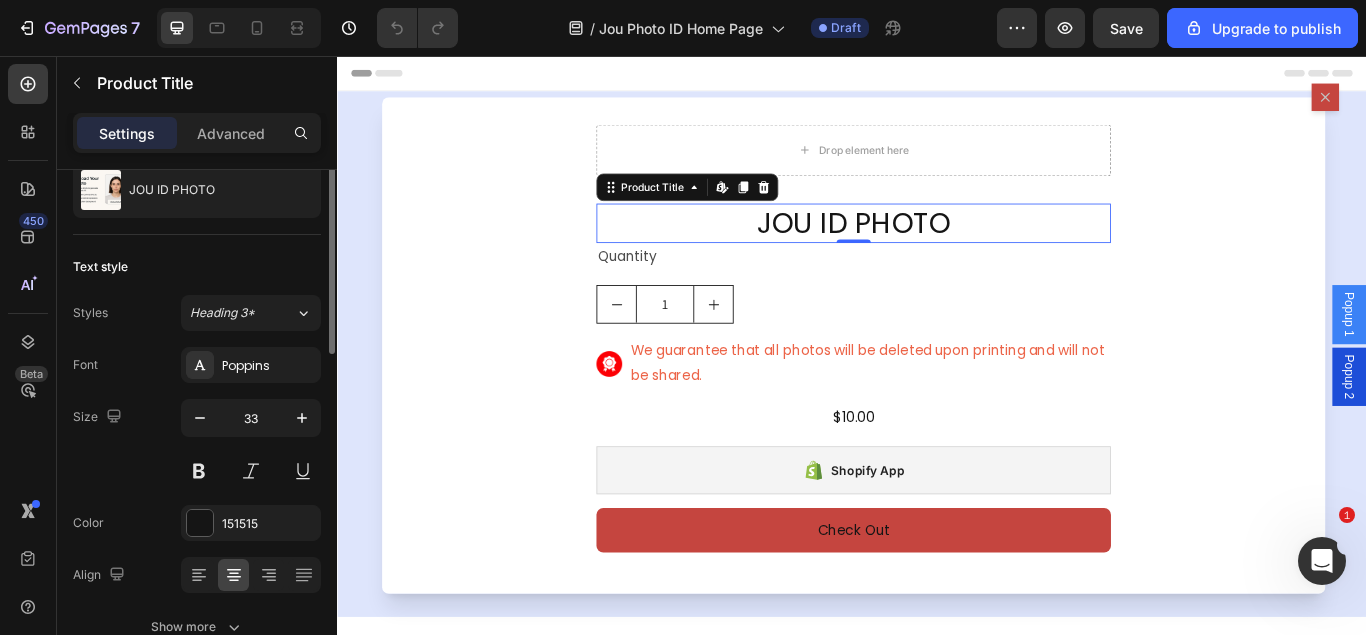 scroll, scrollTop: 0, scrollLeft: 0, axis: both 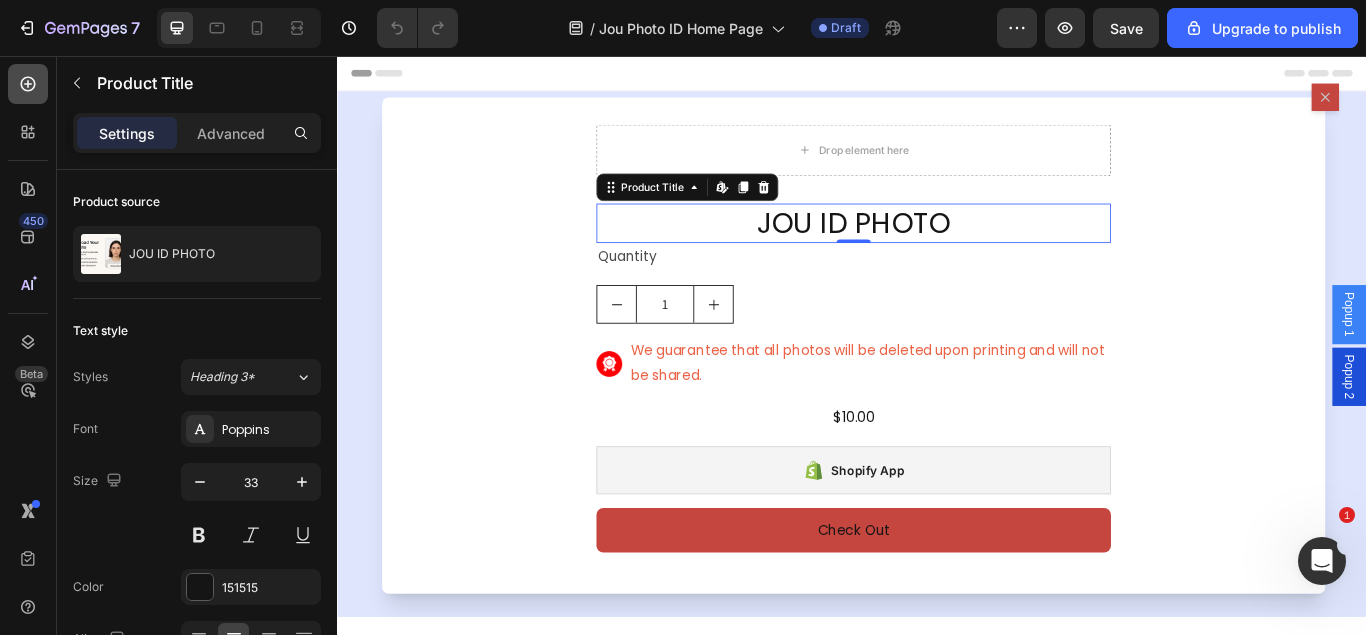 click 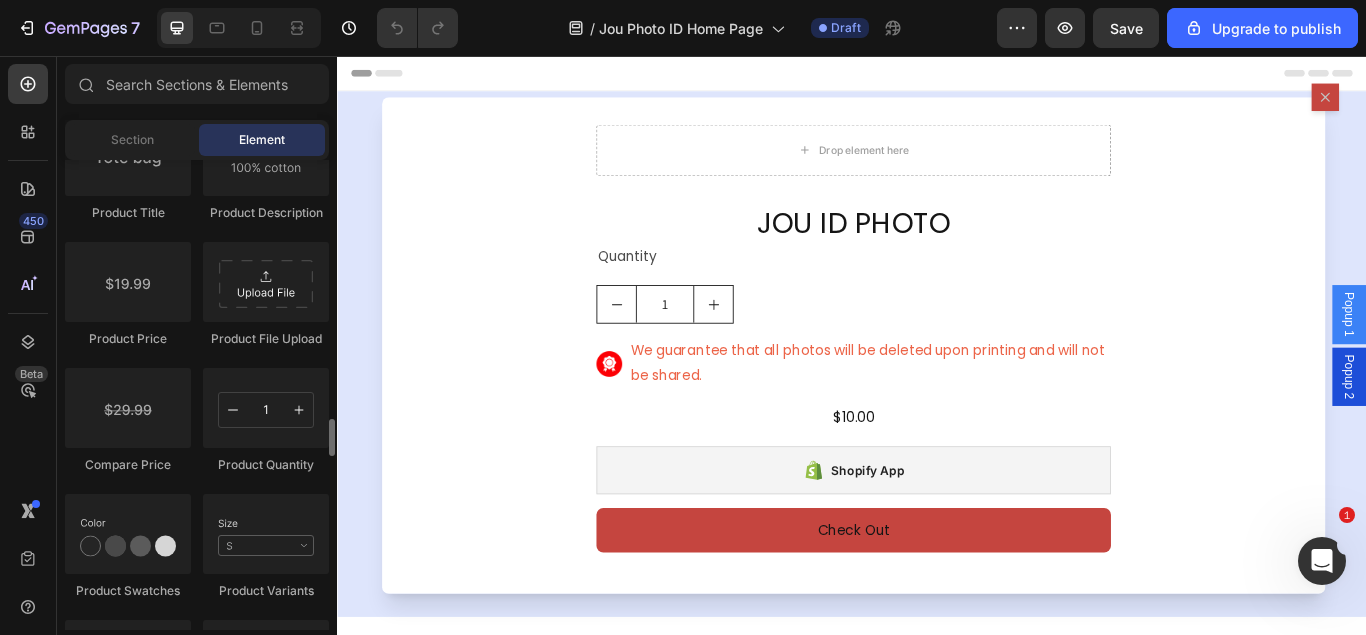 scroll, scrollTop: 3366, scrollLeft: 0, axis: vertical 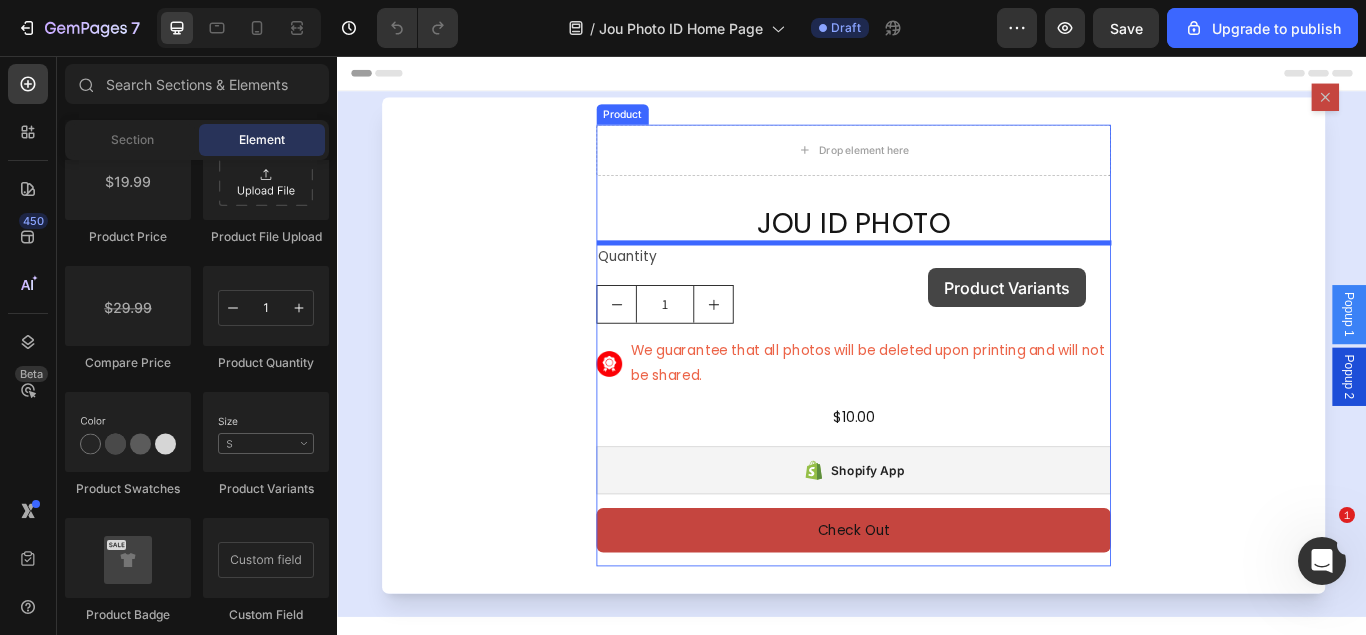 drag, startPoint x: 629, startPoint y: 463, endPoint x: 928, endPoint y: 268, distance: 356.96777 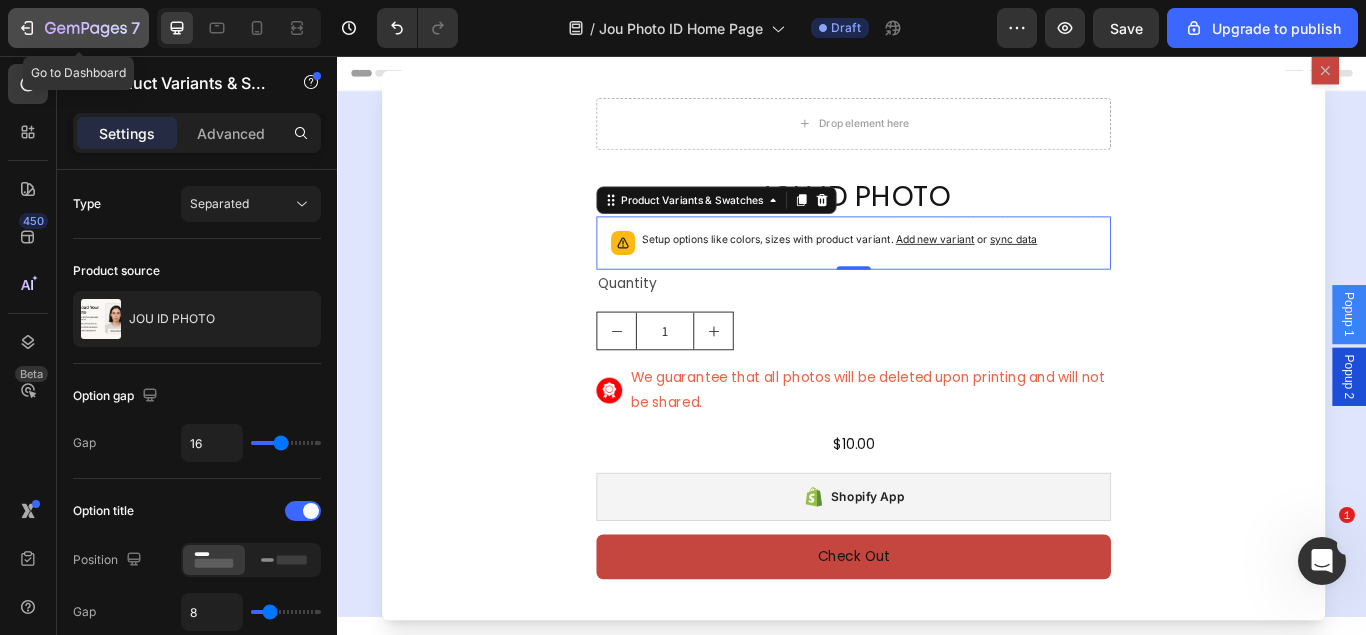 click 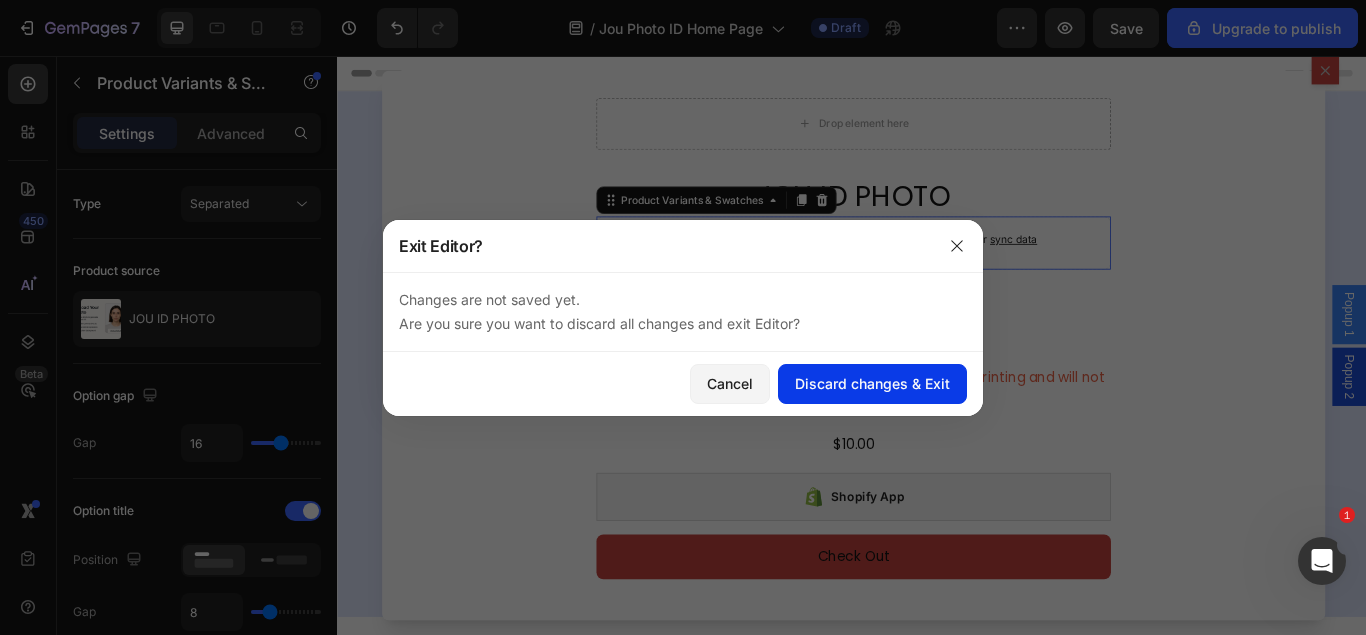 click on "Discard changes & Exit" at bounding box center [872, 383] 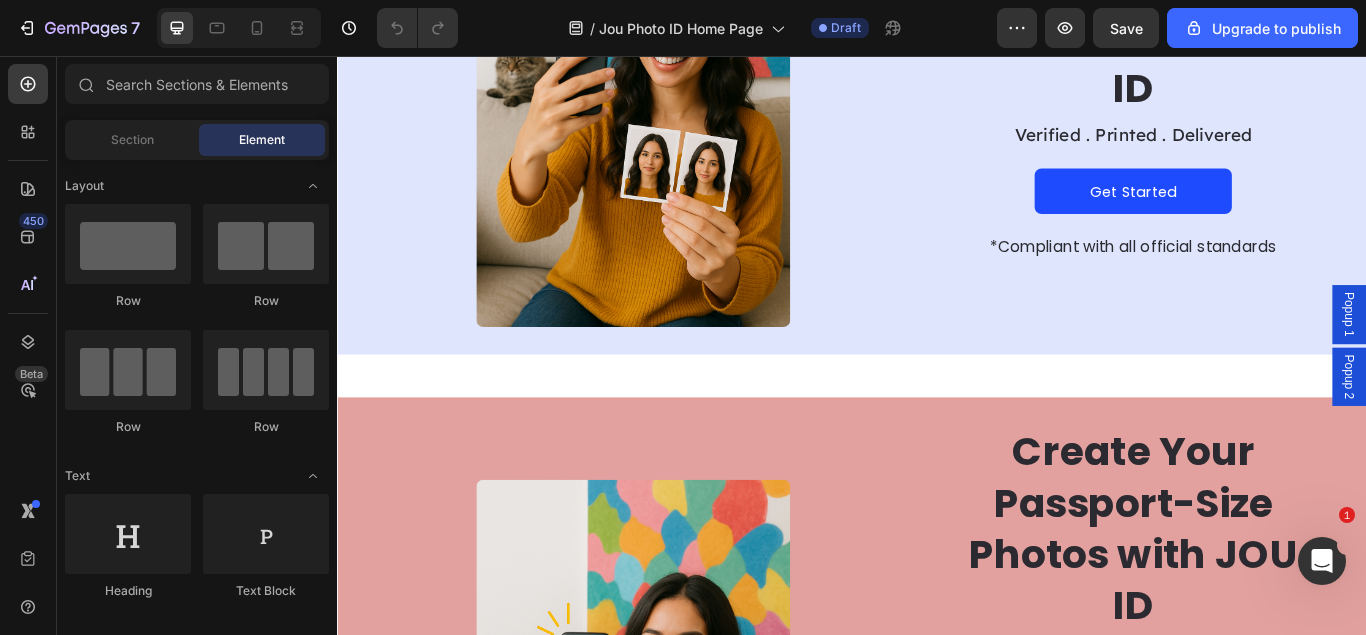 scroll, scrollTop: 0, scrollLeft: 0, axis: both 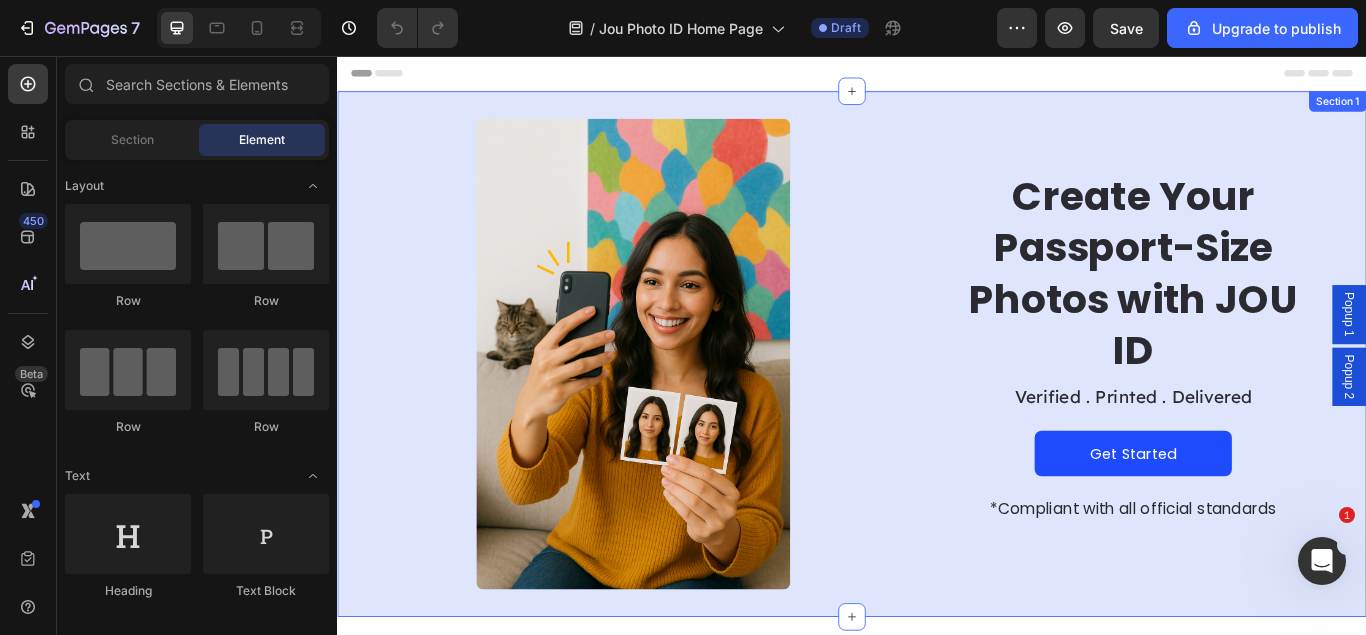 click on "Image Row Create Your Passport-Size Photos with JOU ID Heading Verified . Printed . Delivered Text Block Get Started Button *Compliant with all official standards  Text Block Row Section 1" at bounding box center [937, 403] 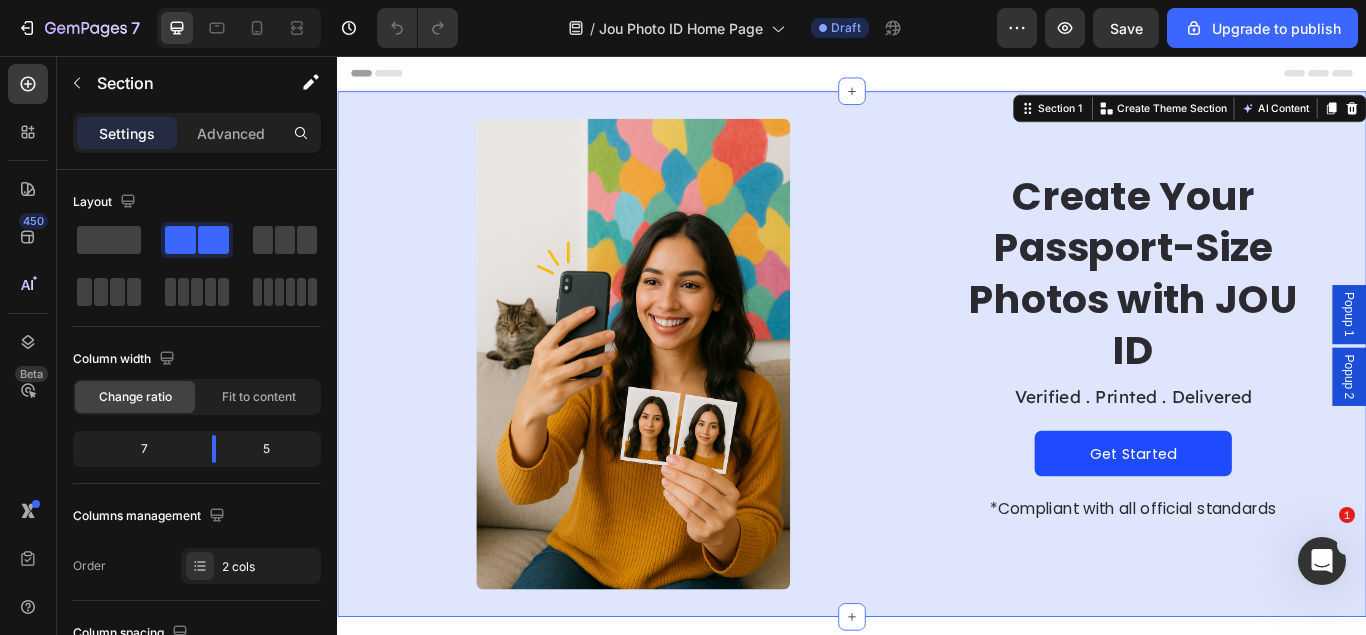click on "Image Row Create Your Passport-Size Photos with JOU ID Heading Verified . Printed . Delivered Text Block Get Started Button *Compliant with all official standards  Text Block Row Section 1   You can create reusable sections Create Theme Section AI Content Write with GemAI What would you like to describe here? Tone and Voice Persuasive Product JOU ID PHOTO Show more Generate" at bounding box center [937, 403] 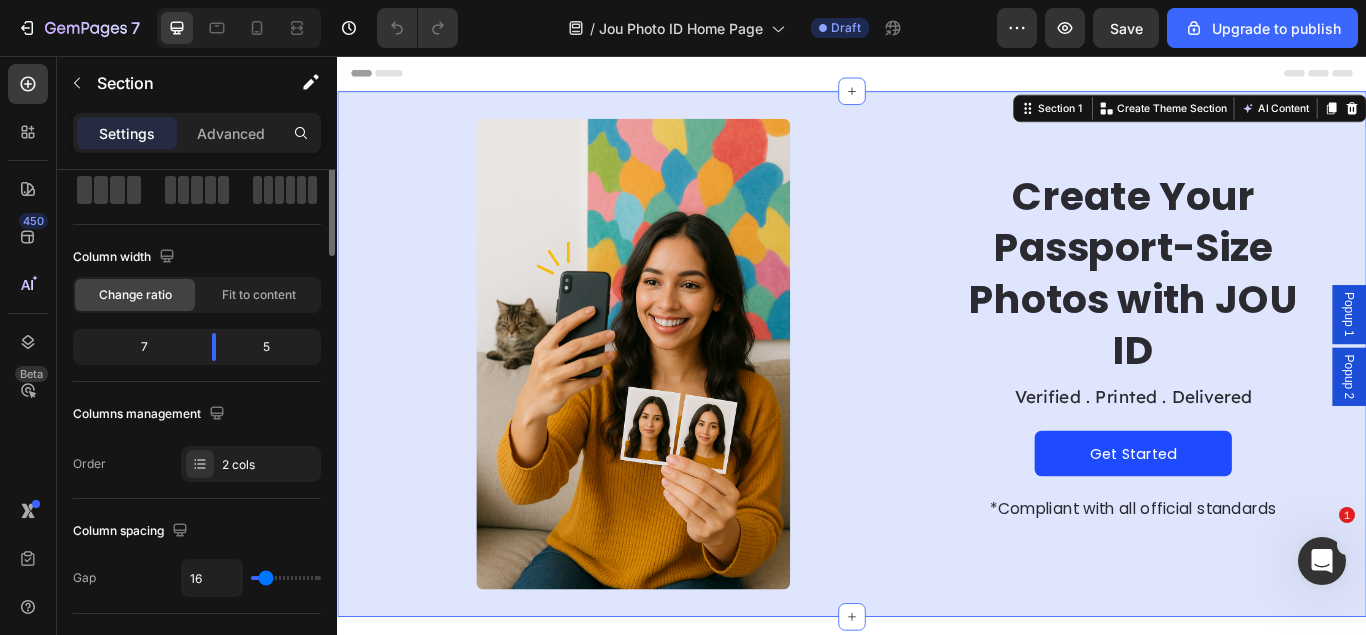 scroll, scrollTop: 0, scrollLeft: 0, axis: both 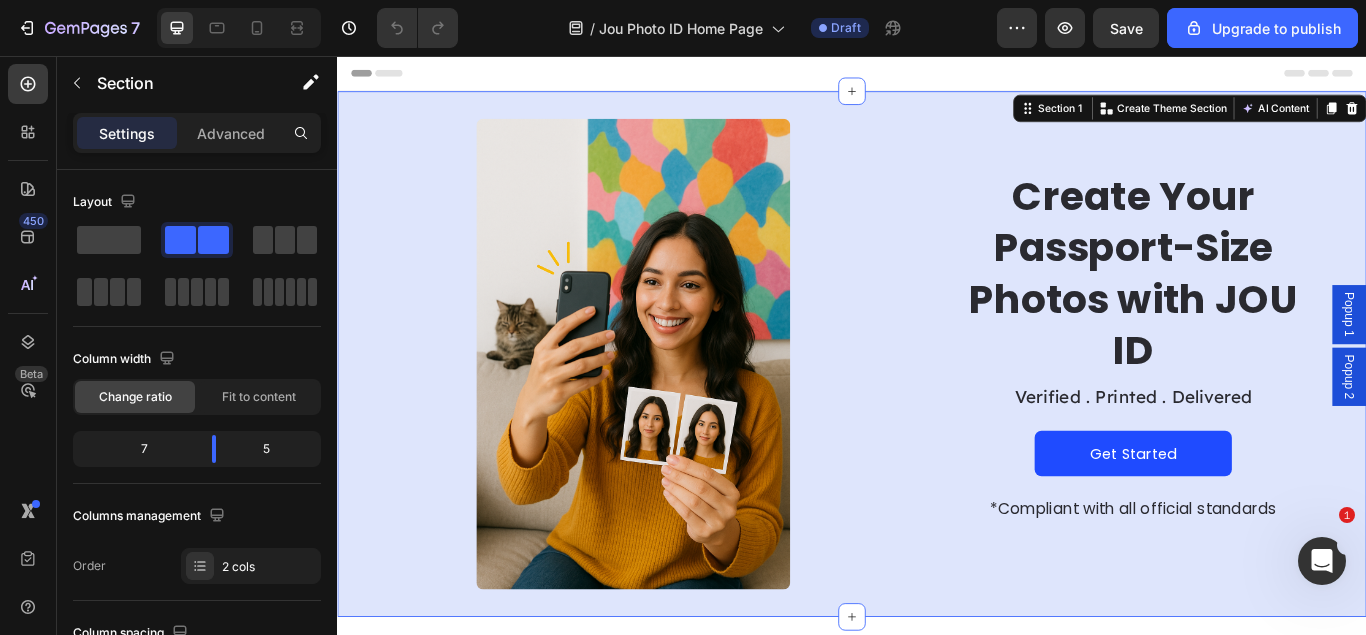 click on "Popup 1" at bounding box center [1517, 357] 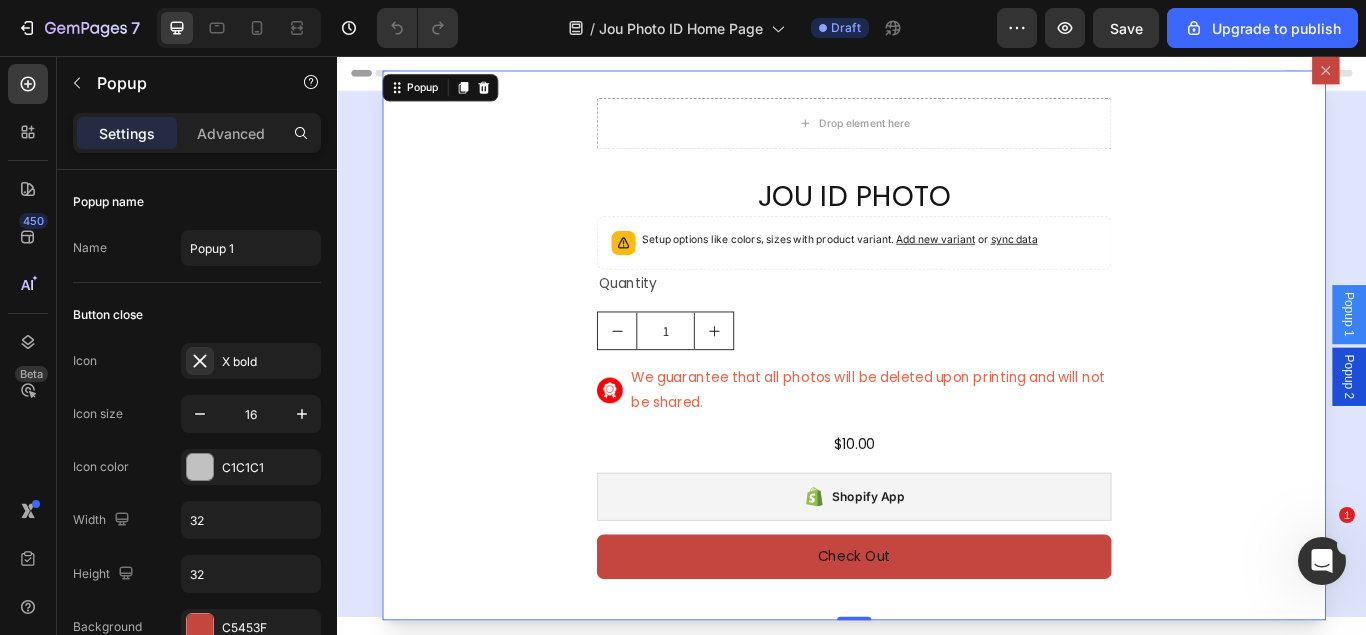 click on "Drop element here JOU ID PHOTO Product Title Setup options like colors, sizes with product variant.       Add new variant   or   sync data Product Variants & Swatches Quantity Text Block
1
Product Quantity Image We guarantee that all photos will be deleted upon printing and will not be shared. Text Block Row $10.00 Product Price Product Price Row
Shopify App Shopify App Check Out Dynamic Checkout Product" at bounding box center [939, 394] 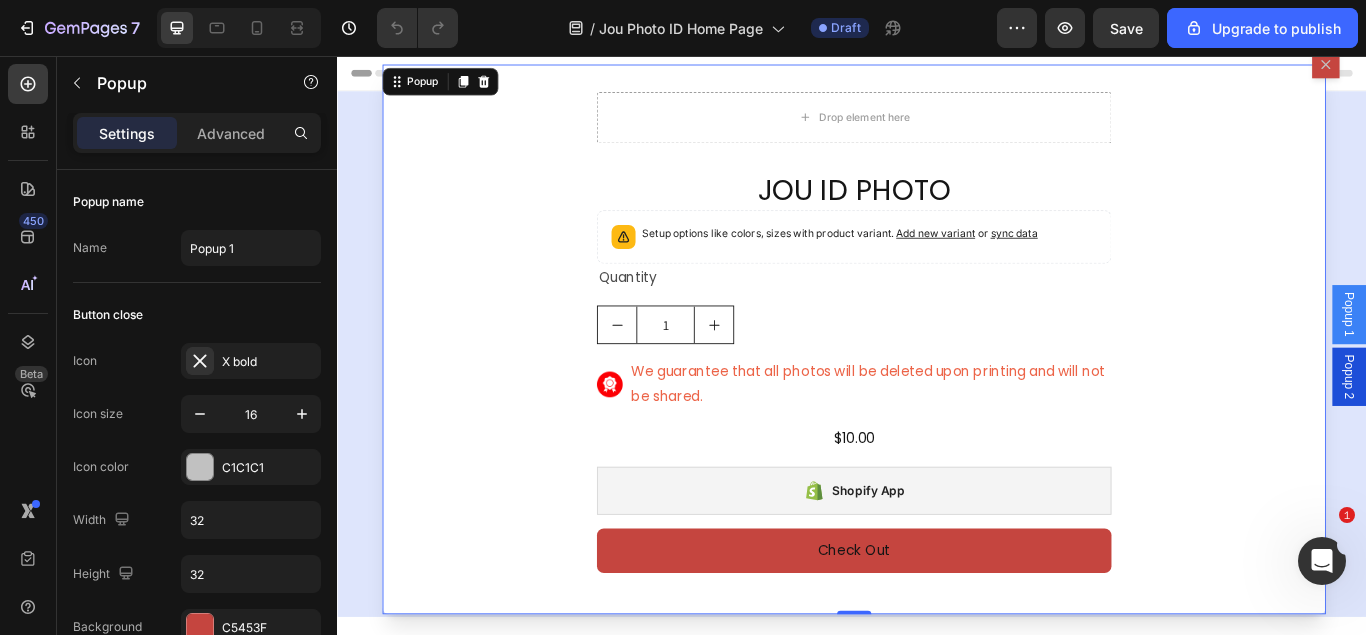 scroll, scrollTop: 0, scrollLeft: 0, axis: both 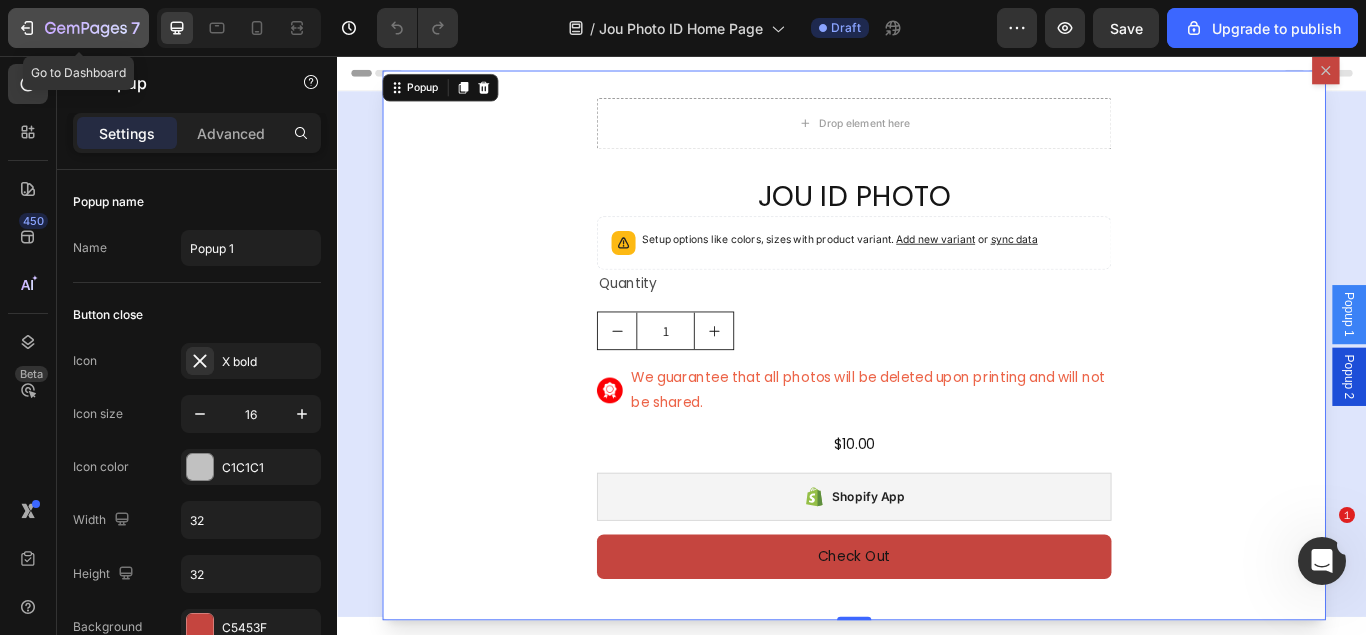 click on "7" at bounding box center [78, 28] 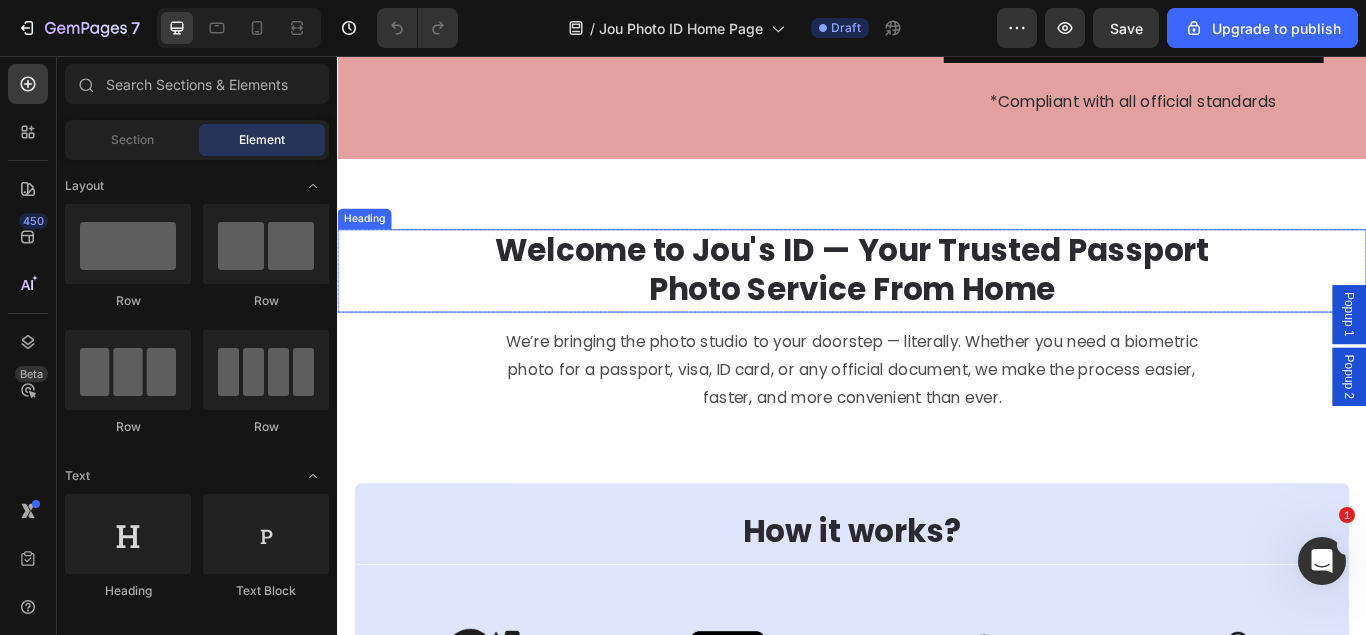 scroll, scrollTop: 713, scrollLeft: 0, axis: vertical 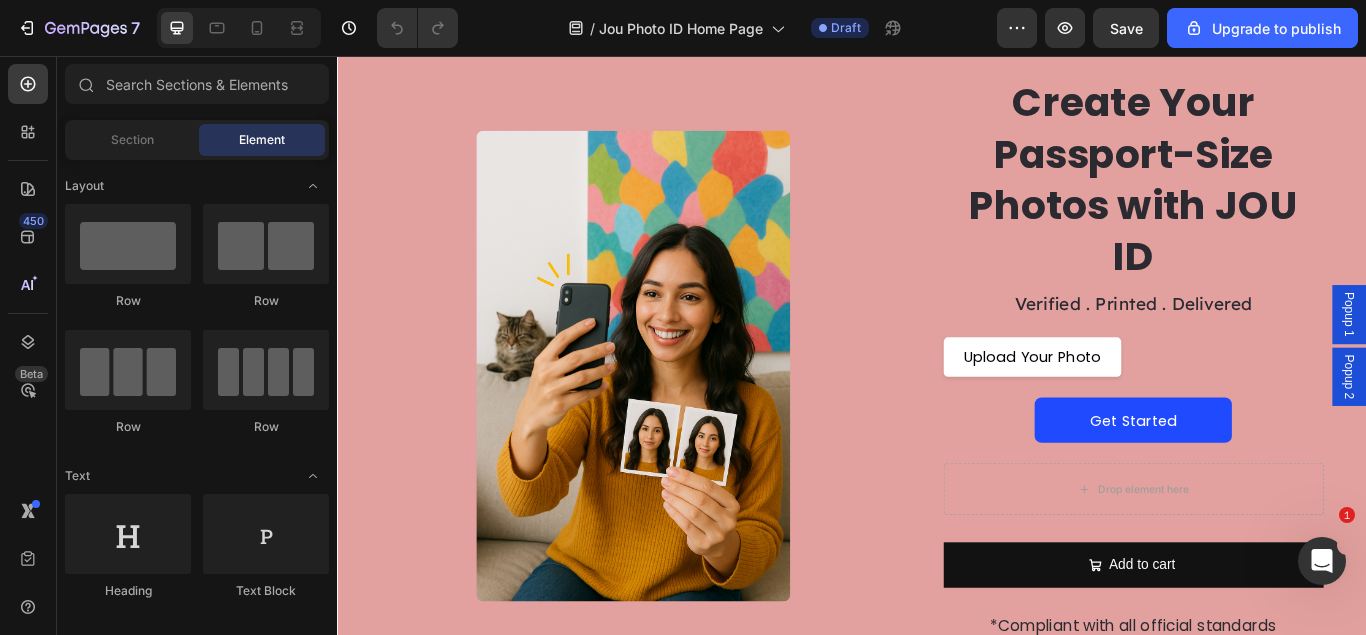 click on "Popup 1" at bounding box center (1517, 357) 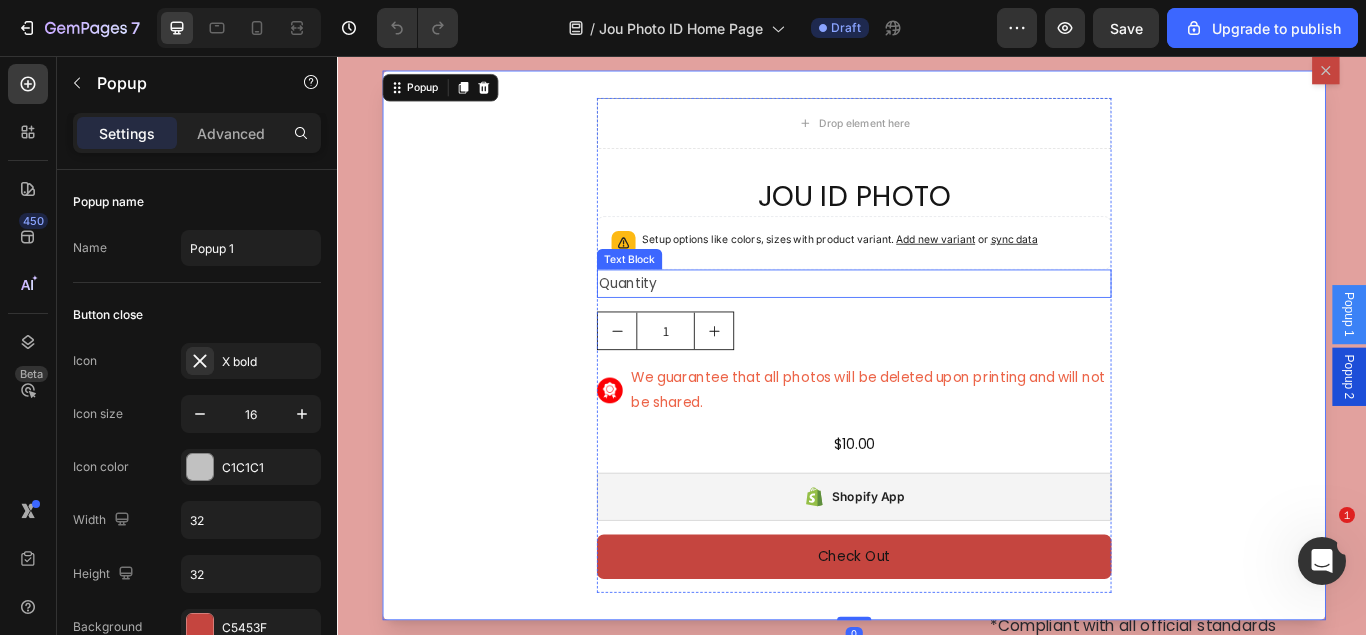 scroll, scrollTop: 0, scrollLeft: 0, axis: both 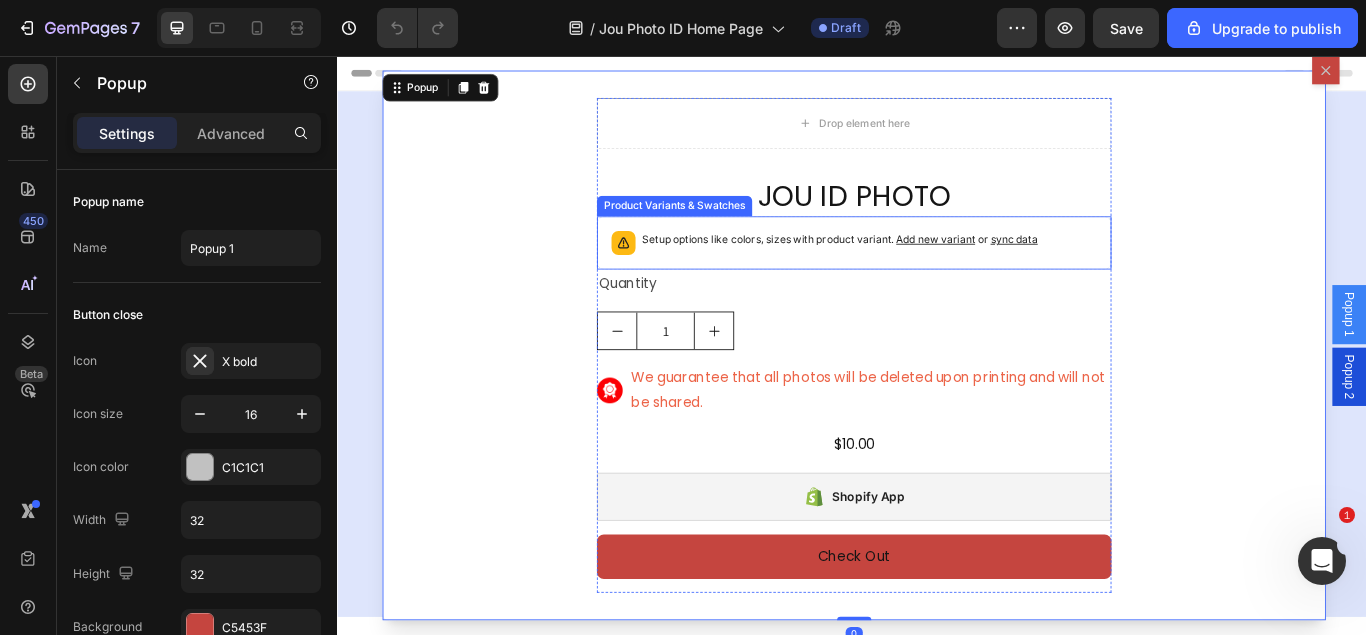click on "Add new variant" at bounding box center (1034, 269) 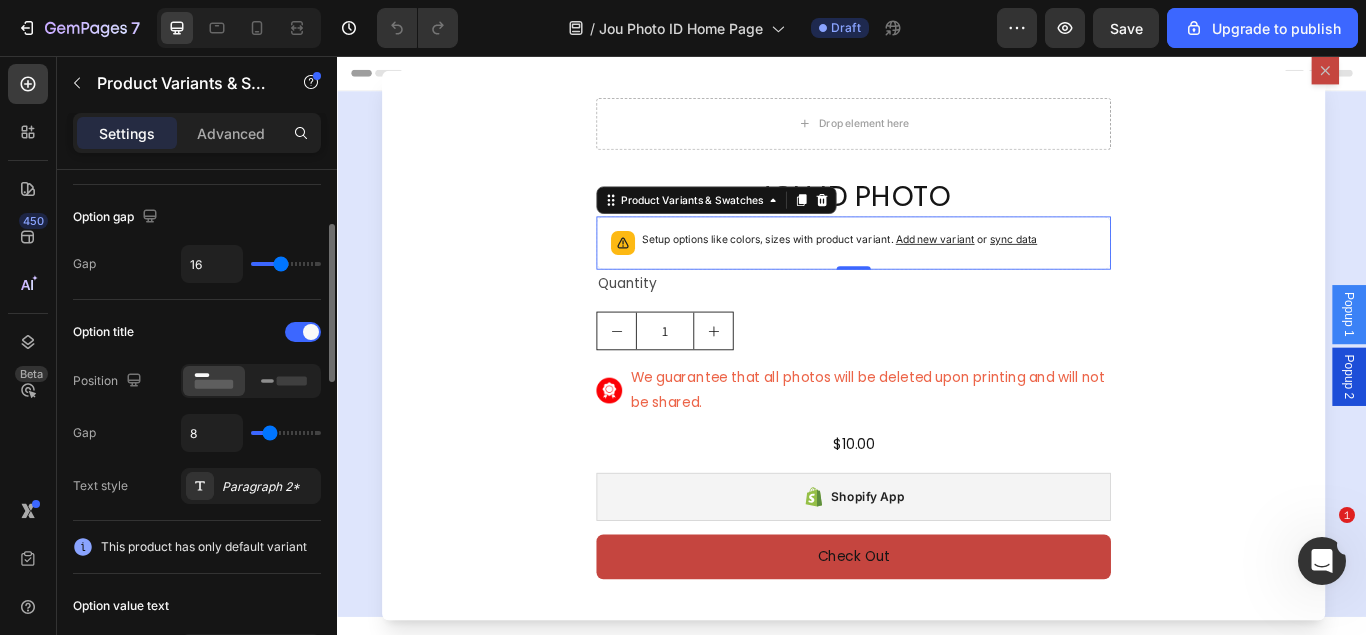 scroll, scrollTop: 0, scrollLeft: 0, axis: both 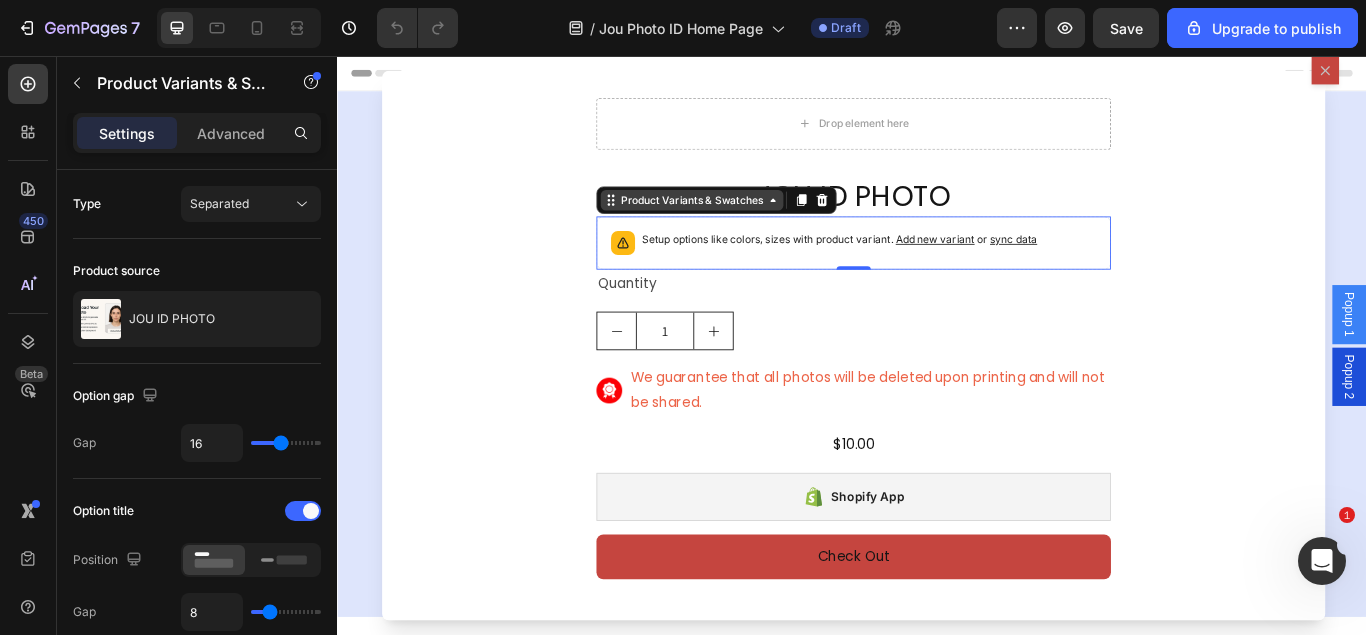 click on "Product Variants & Swatches" at bounding box center (750, 224) 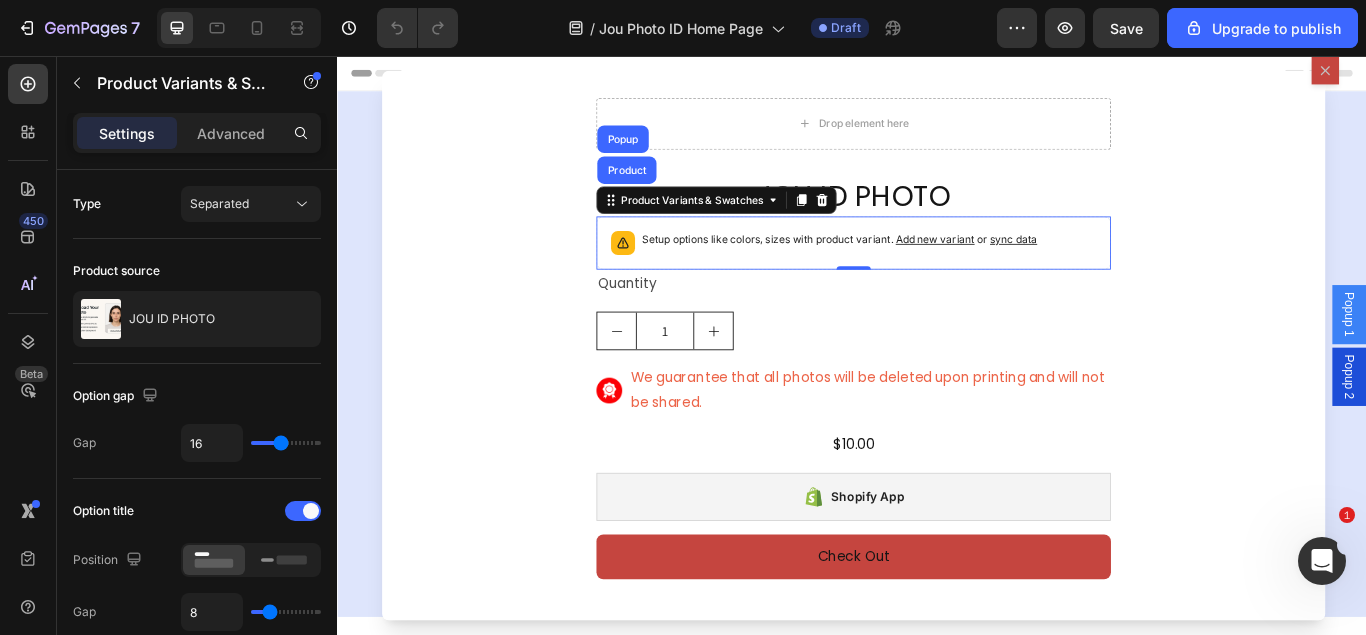 click on "Setup options like colors, sizes with product variant.       Add new variant   or   sync data" at bounding box center [939, 274] 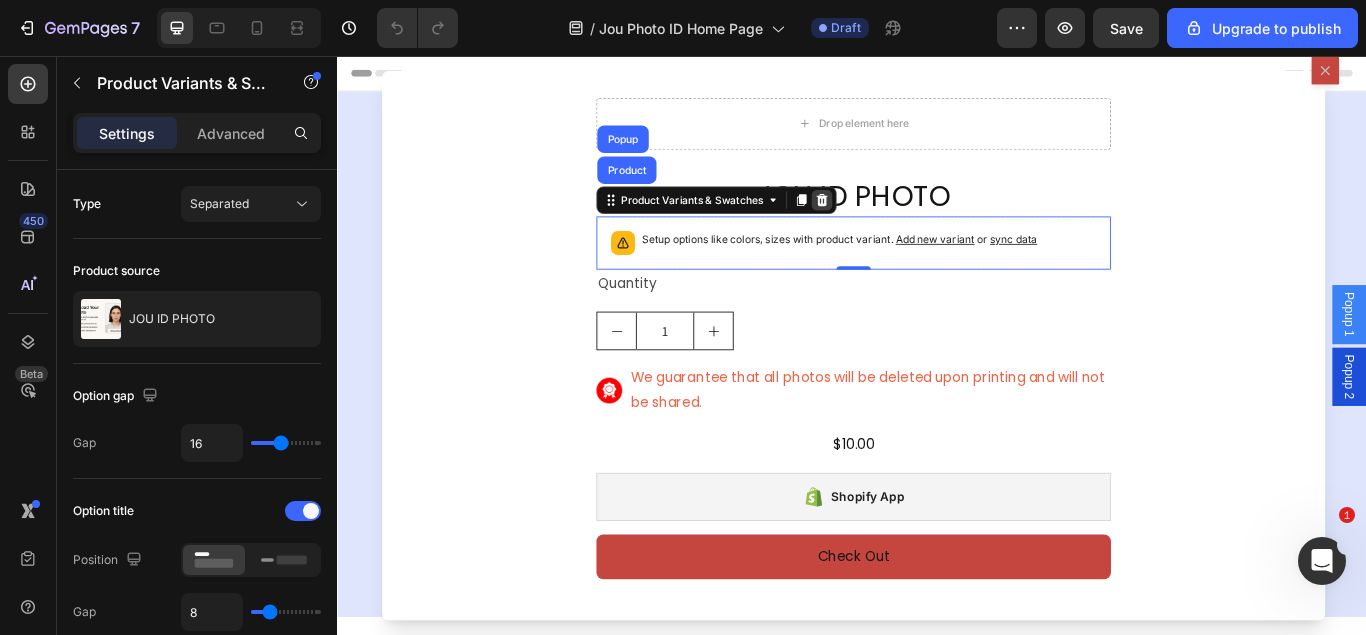 click 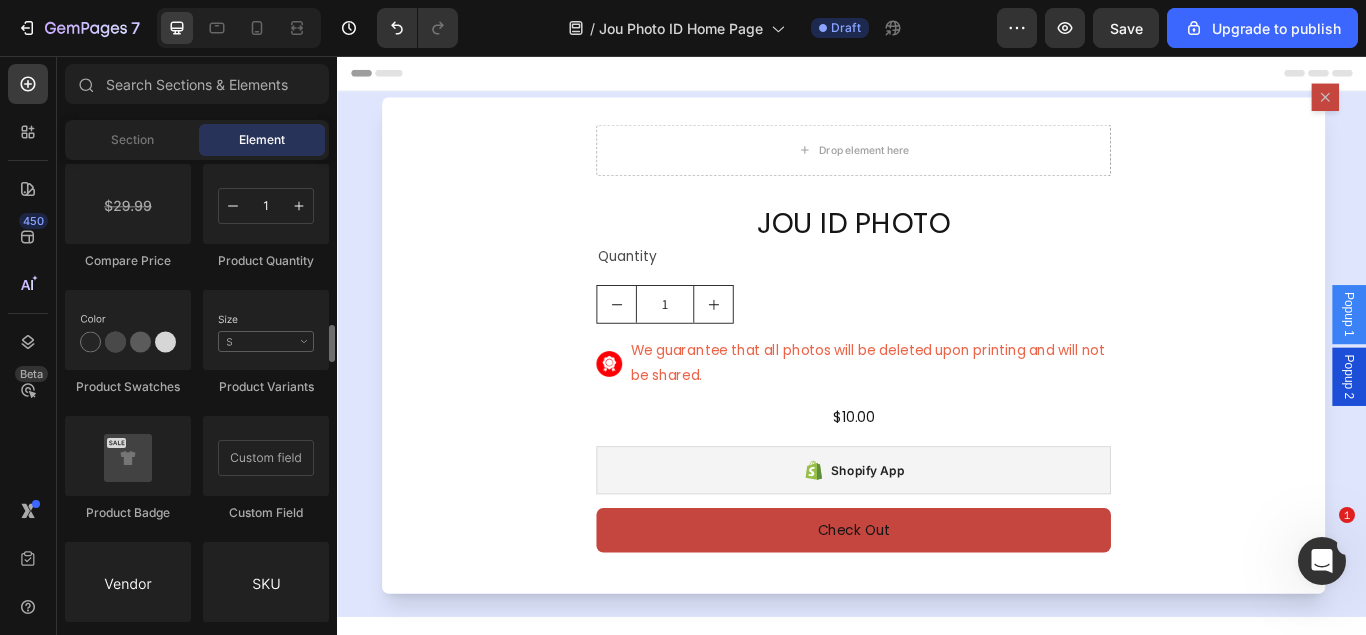 scroll, scrollTop: 3366, scrollLeft: 0, axis: vertical 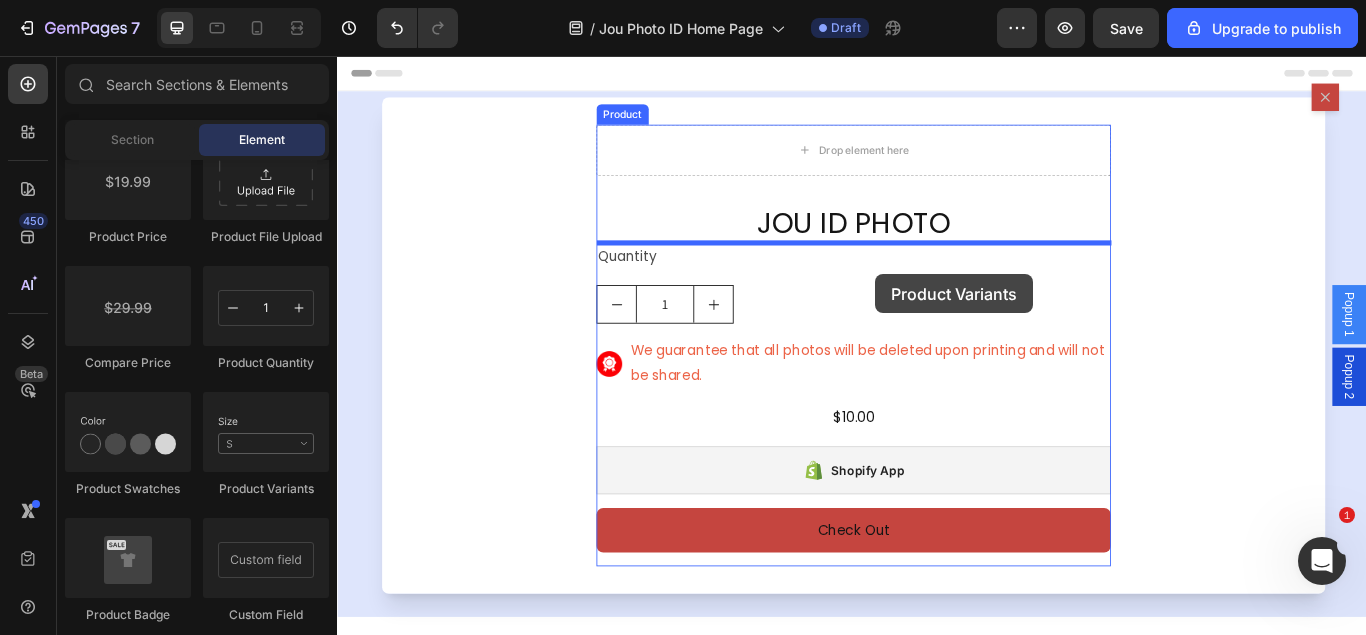 drag, startPoint x: 652, startPoint y: 517, endPoint x: 875, endPoint y: 274, distance: 329.8151 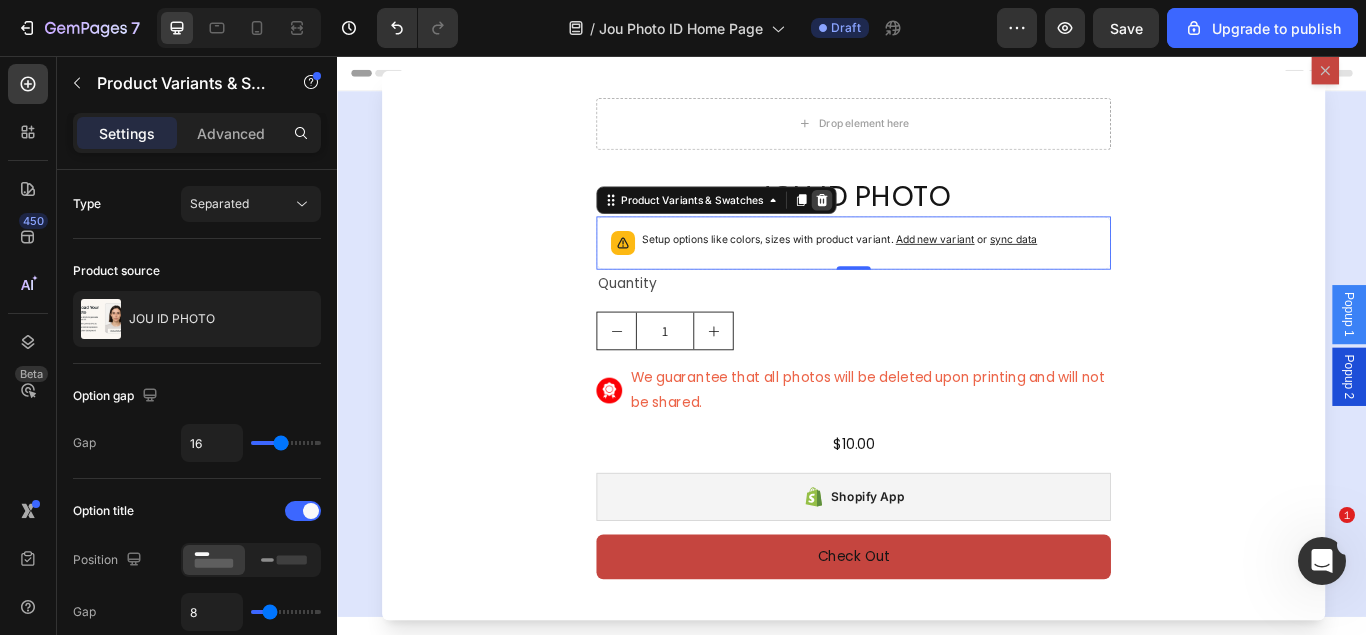 click at bounding box center [902, 224] 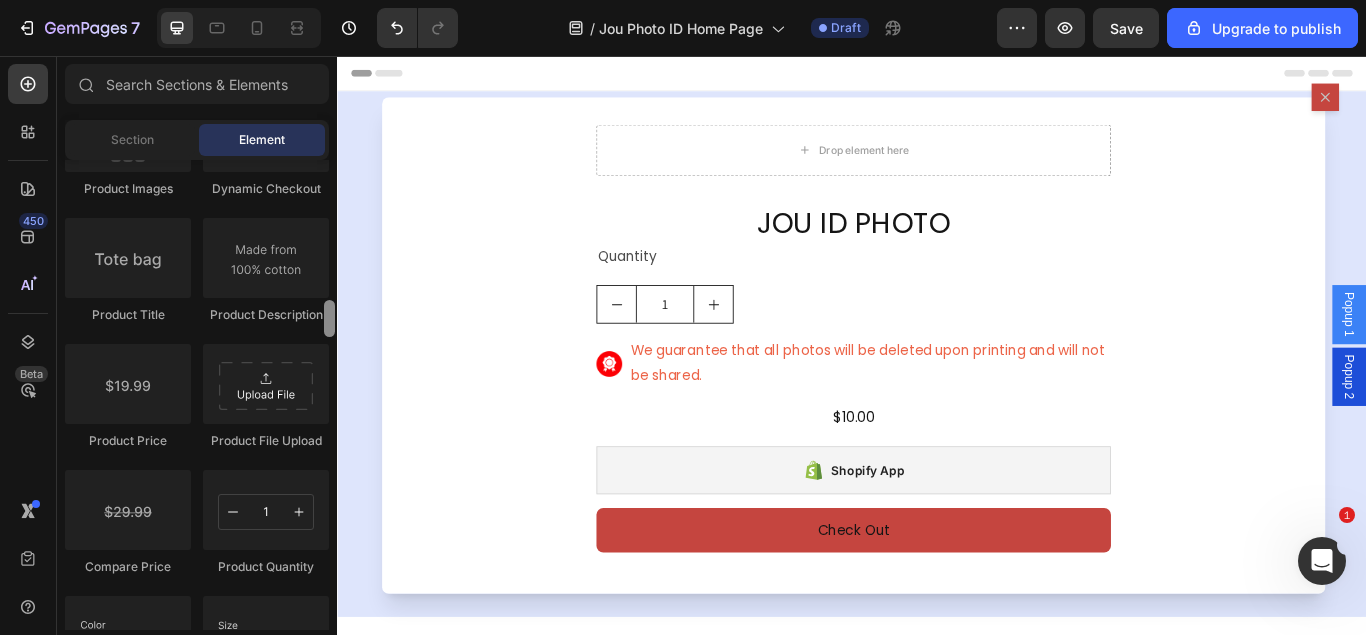 scroll, scrollTop: 3060, scrollLeft: 0, axis: vertical 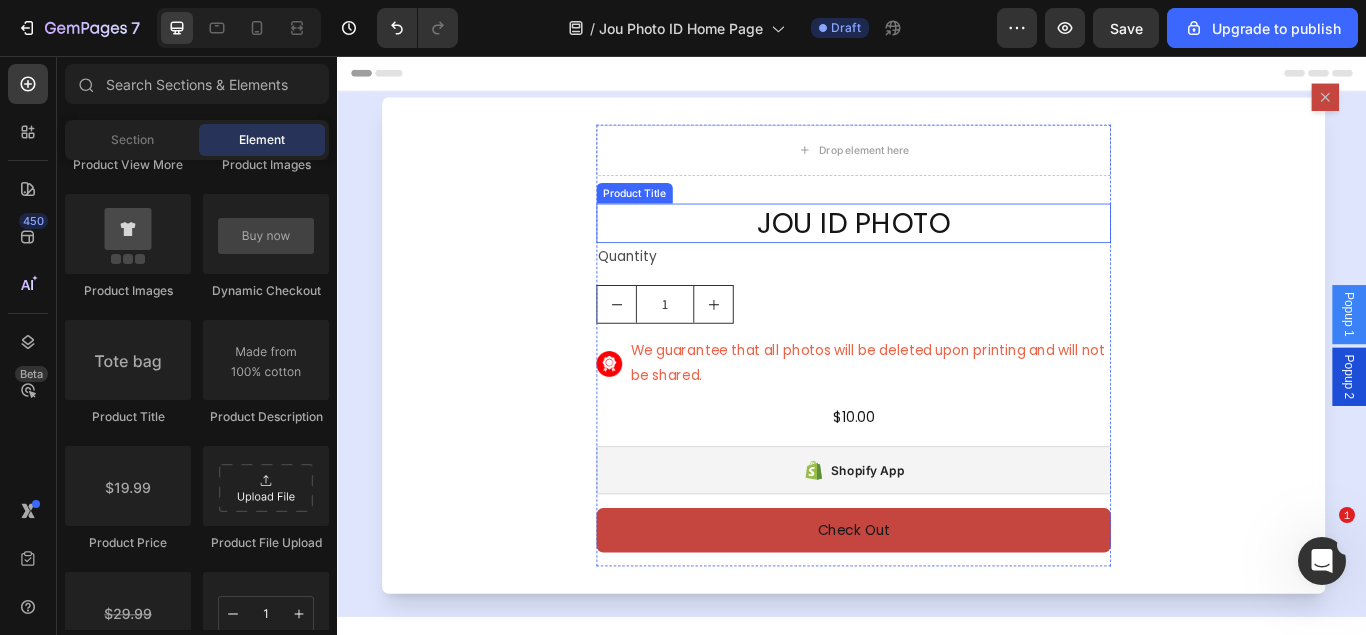click on "JOU ID PHOTO" at bounding box center (939, 251) 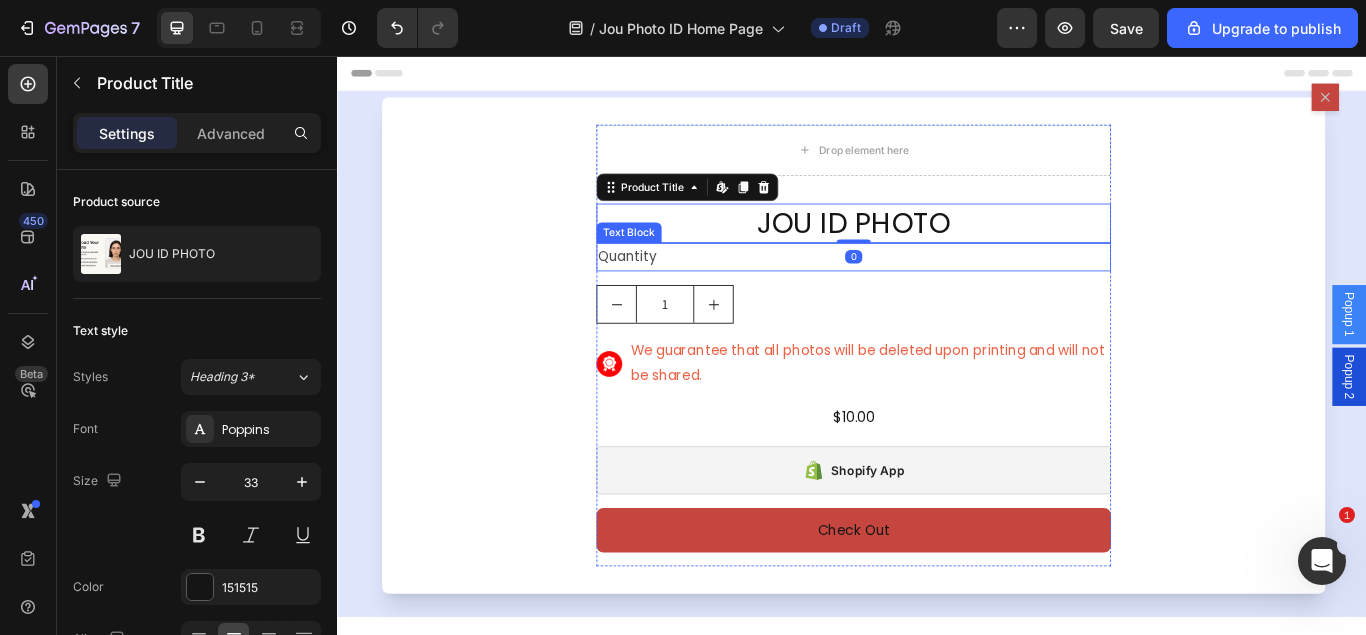 click on "JOU ID PHOTO Product Title   Edit content in Shopify 0 Quantity Text Block
1
Product Quantity Image We guarantee that all photos will be deleted upon printing and will not be shared. Text Block Row $10.00 Product Price Product Price Row
Shopify App Shopify App Check Out Dynamic Checkout" at bounding box center [939, 440] 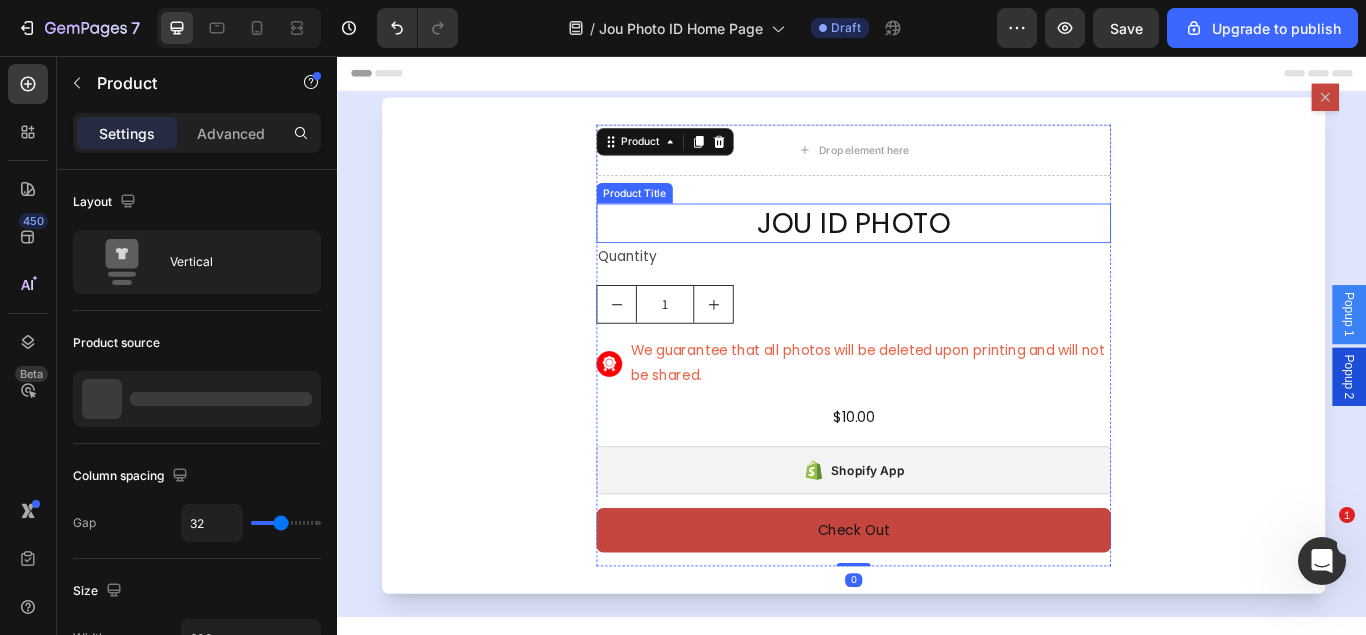 click on "JOU ID PHOTO" at bounding box center [939, 251] 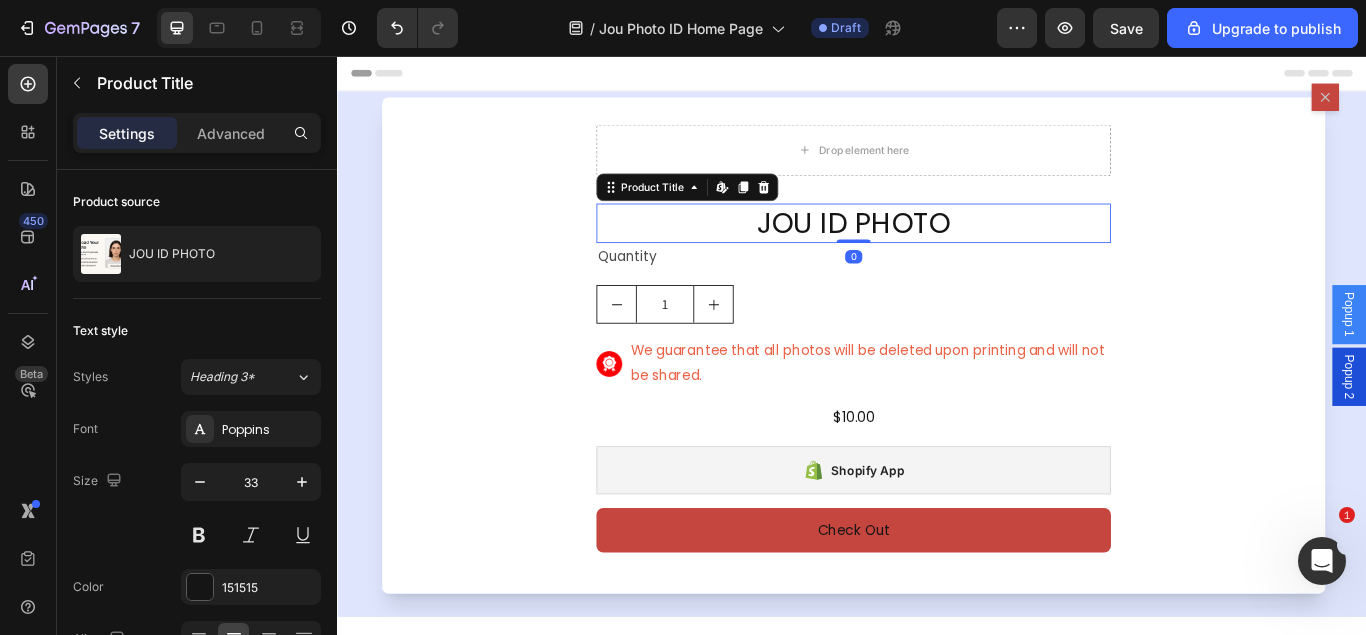 click on "JOU ID PHOTO" at bounding box center (939, 251) 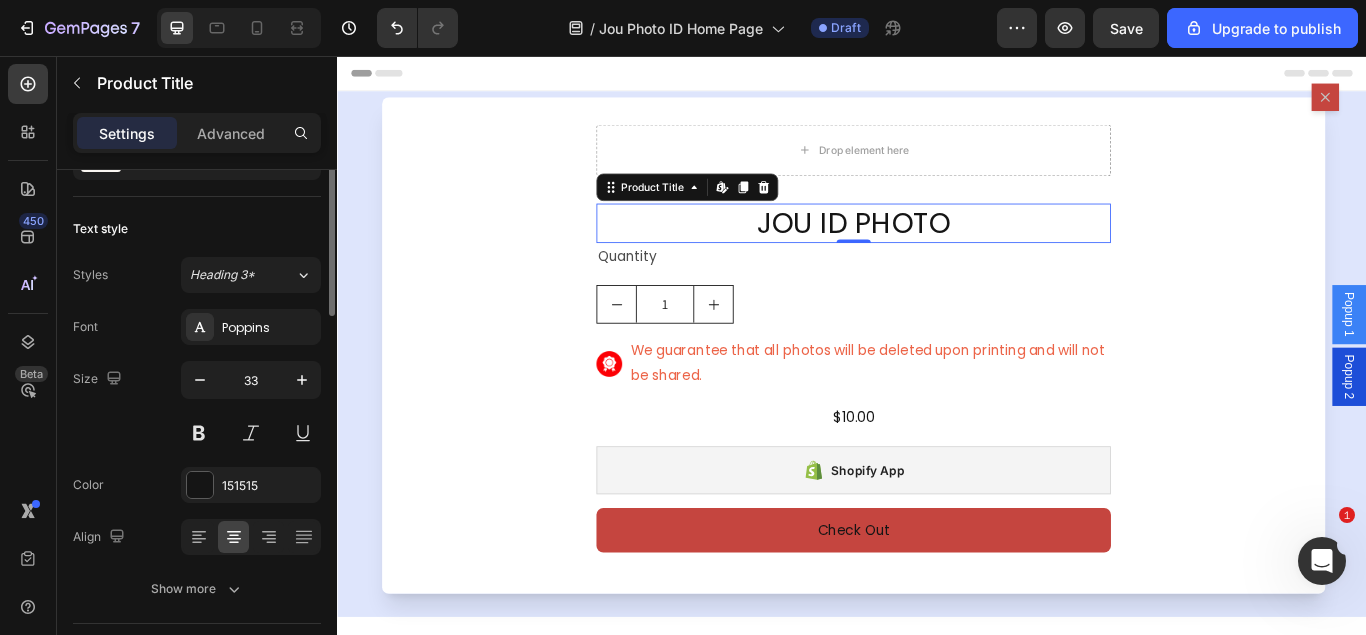 scroll, scrollTop: 0, scrollLeft: 0, axis: both 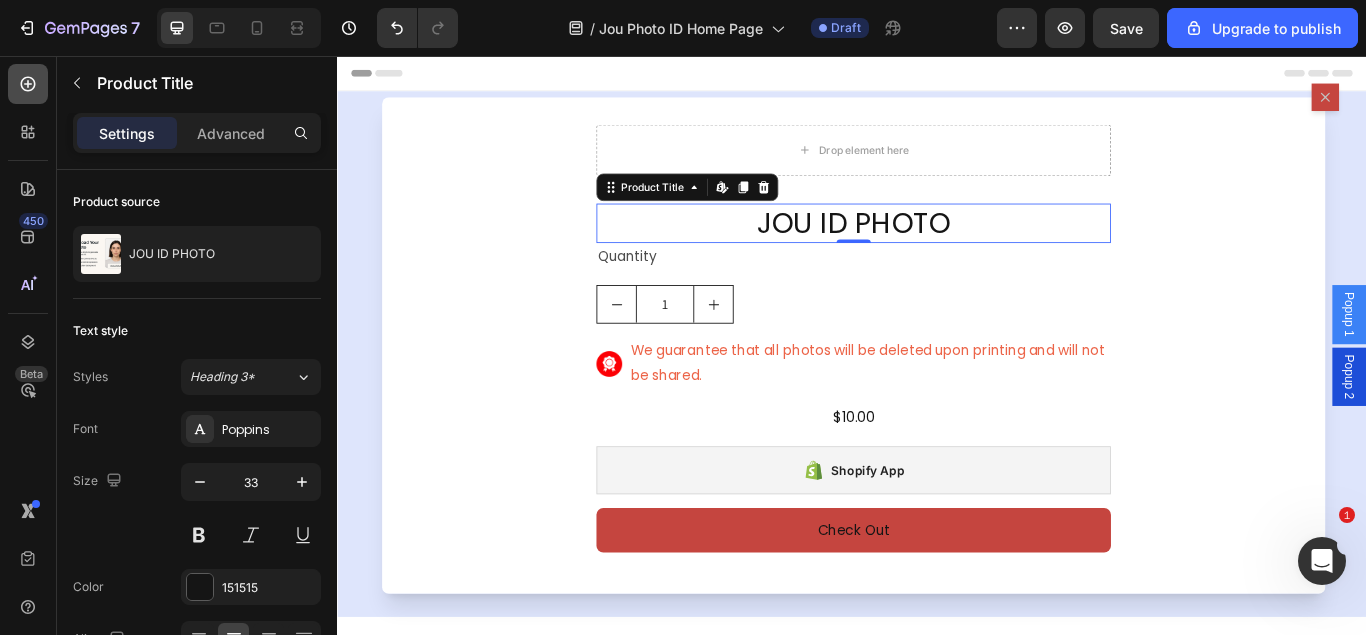 click 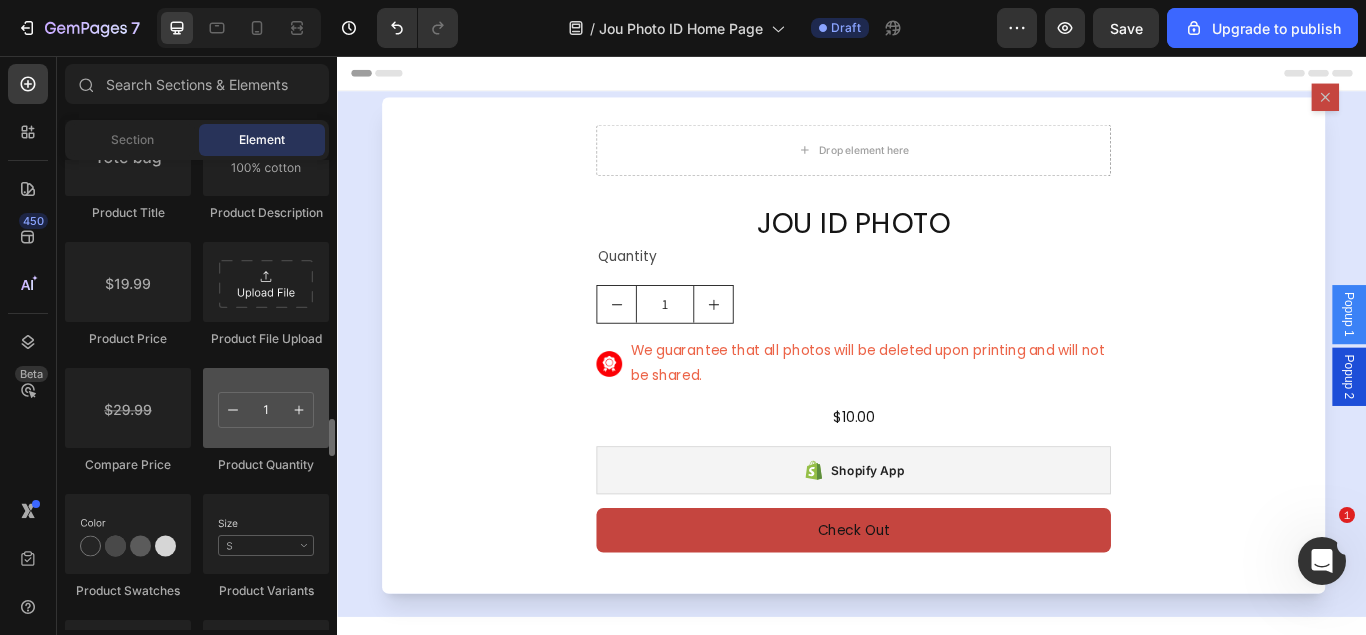 scroll, scrollTop: 3468, scrollLeft: 0, axis: vertical 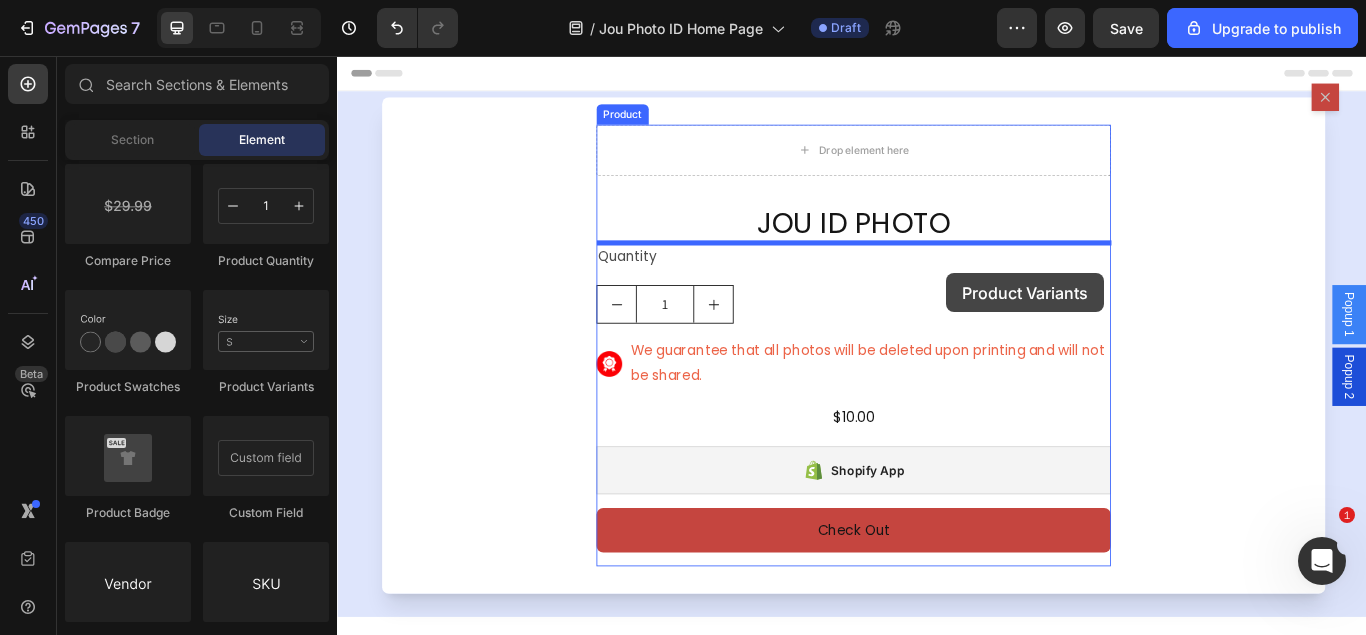drag, startPoint x: 612, startPoint y: 400, endPoint x: 946, endPoint y: 273, distance: 357.33038 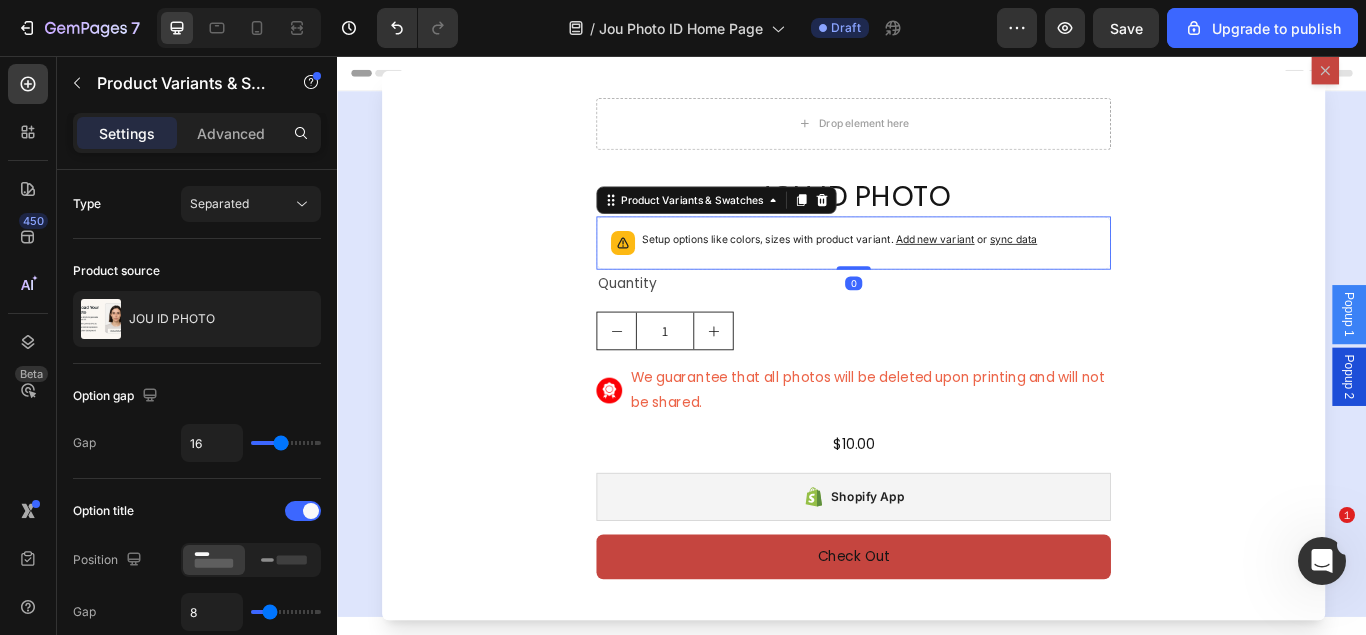 click on "JOU ID PHOTO" at bounding box center [939, 220] 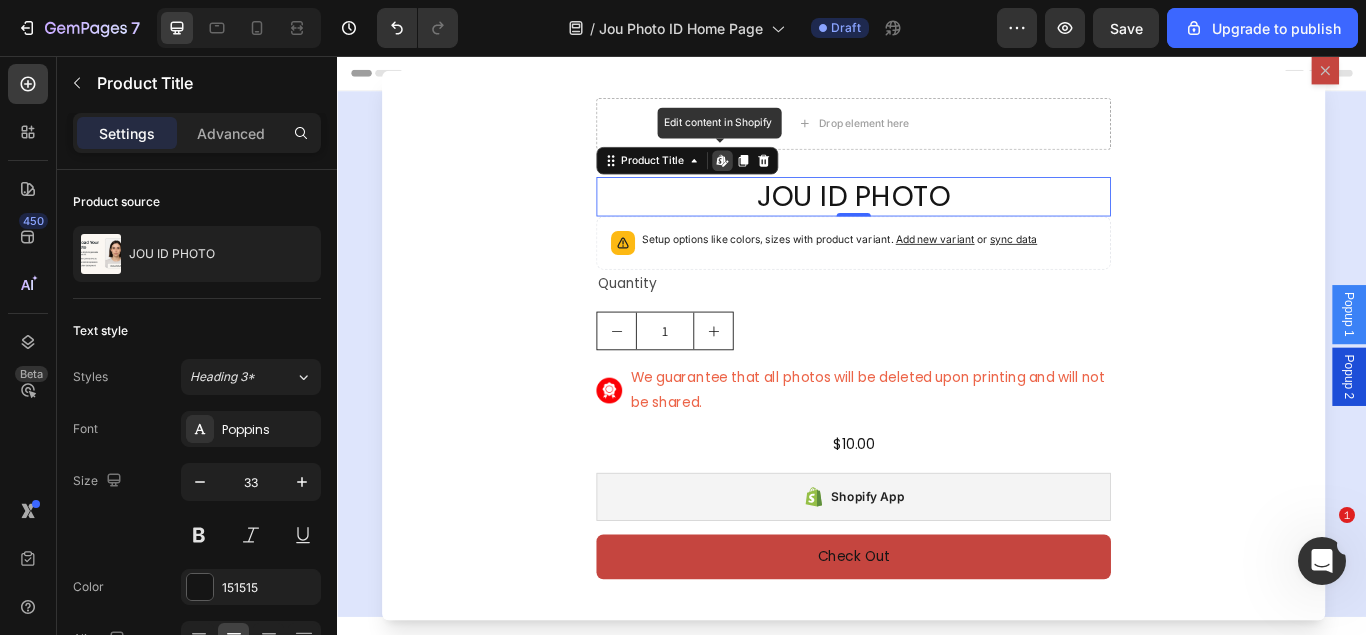 click 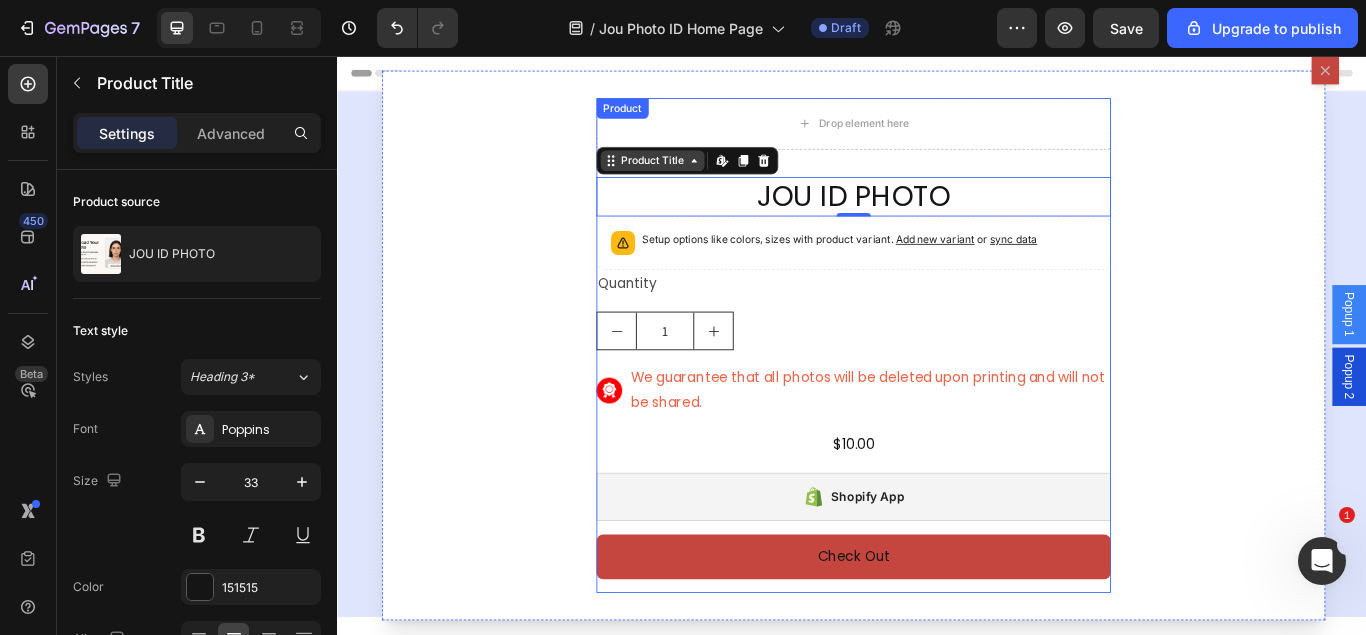 click on "Product Title" at bounding box center (704, 178) 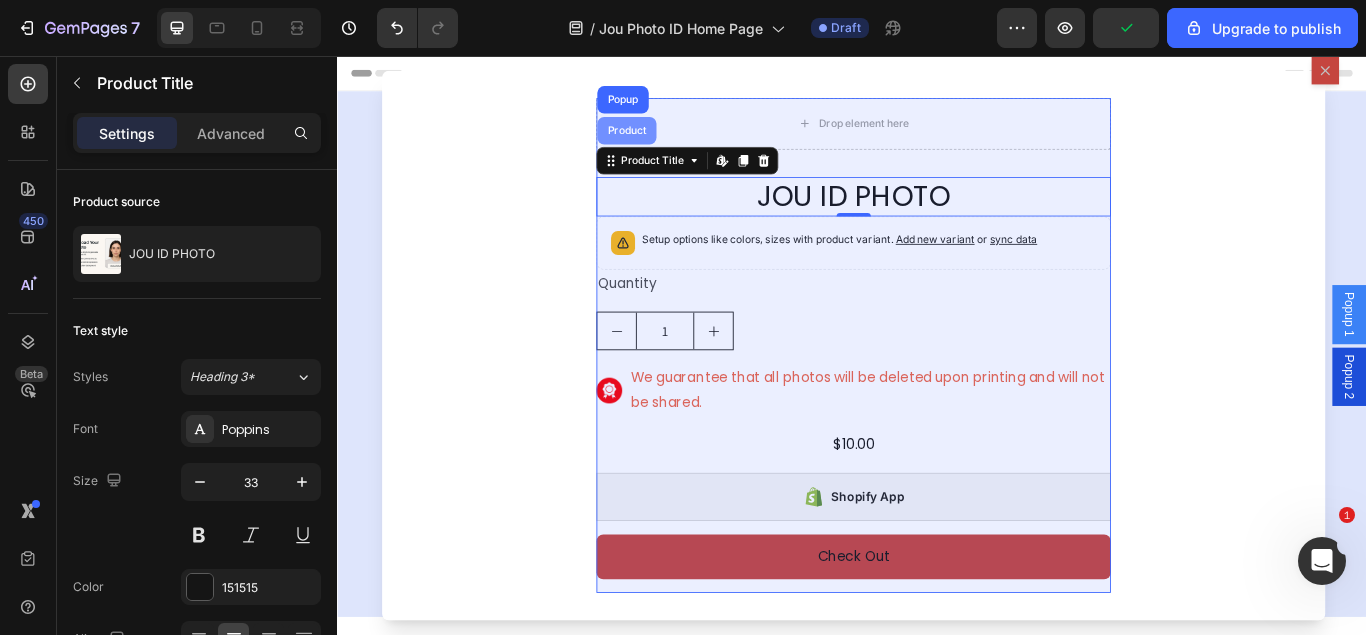 click on "Product" at bounding box center [674, 143] 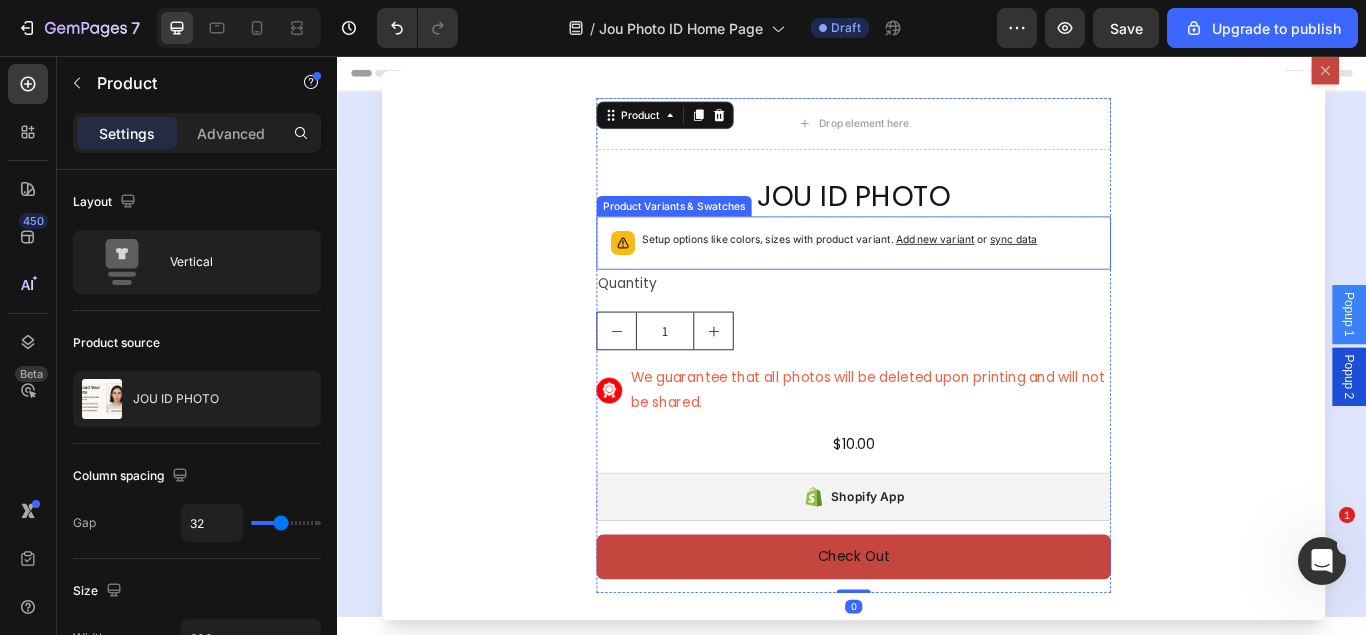 click on "Setup options like colors, sizes with product variant.       Add new variant   or   sync data" at bounding box center [939, 274] 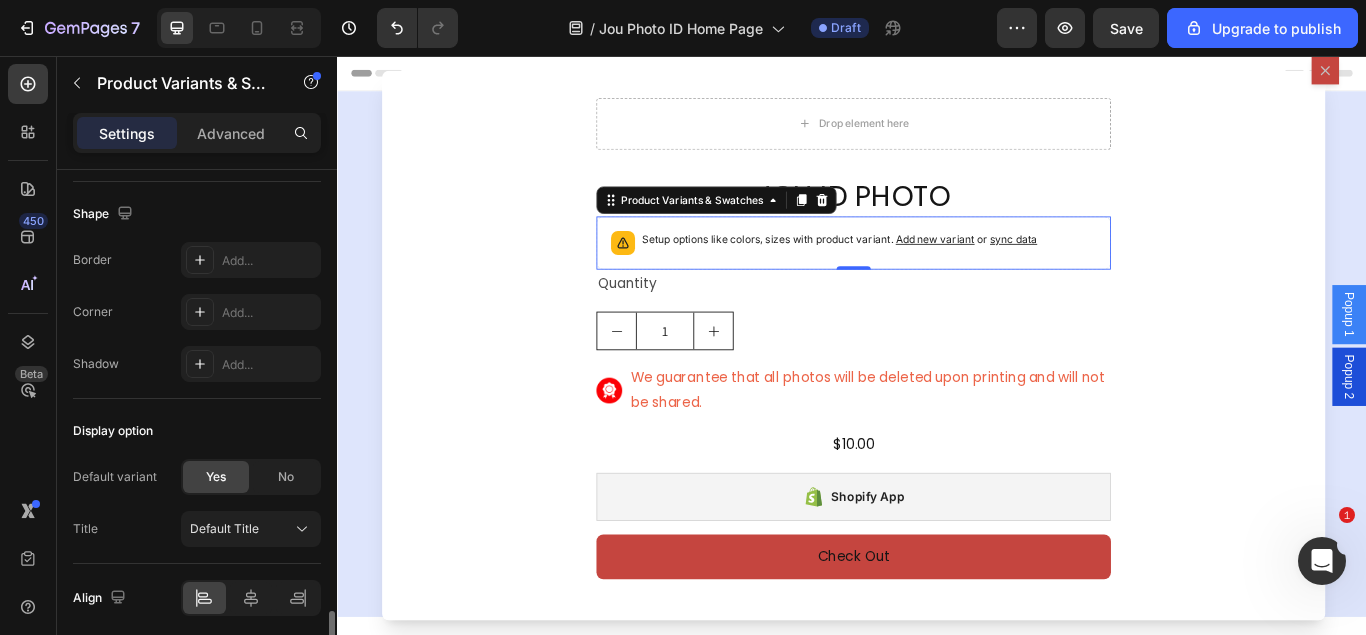 scroll, scrollTop: 1199, scrollLeft: 0, axis: vertical 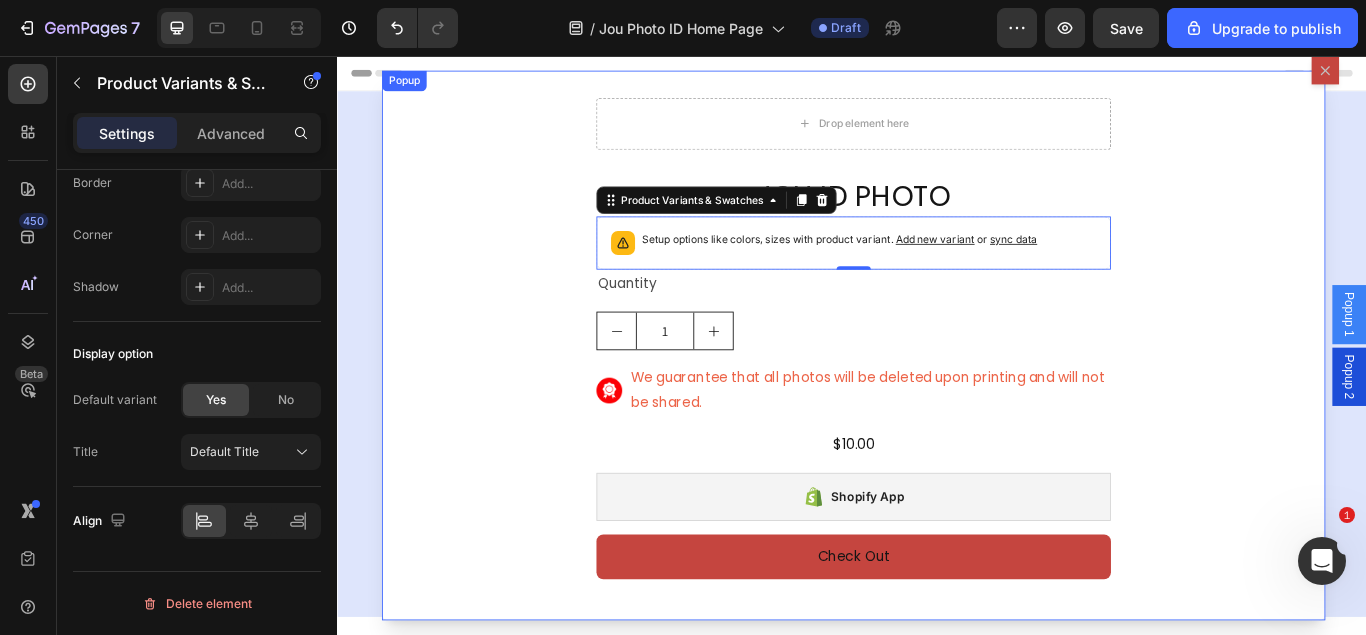 click on "Drop element here JOU ID PHOTO Product Title Setup options like colors, sizes with product variant.       Add new variant   or   sync data Product Variants & Swatches   0 Quantity Text Block
1
Product Quantity Image We guarantee that all photos will be deleted upon printing and will not be shared. Text Block Row $10.00 Product Price Product Price Row
Shopify App Shopify App Check Out Dynamic Checkout Product" at bounding box center [939, 394] 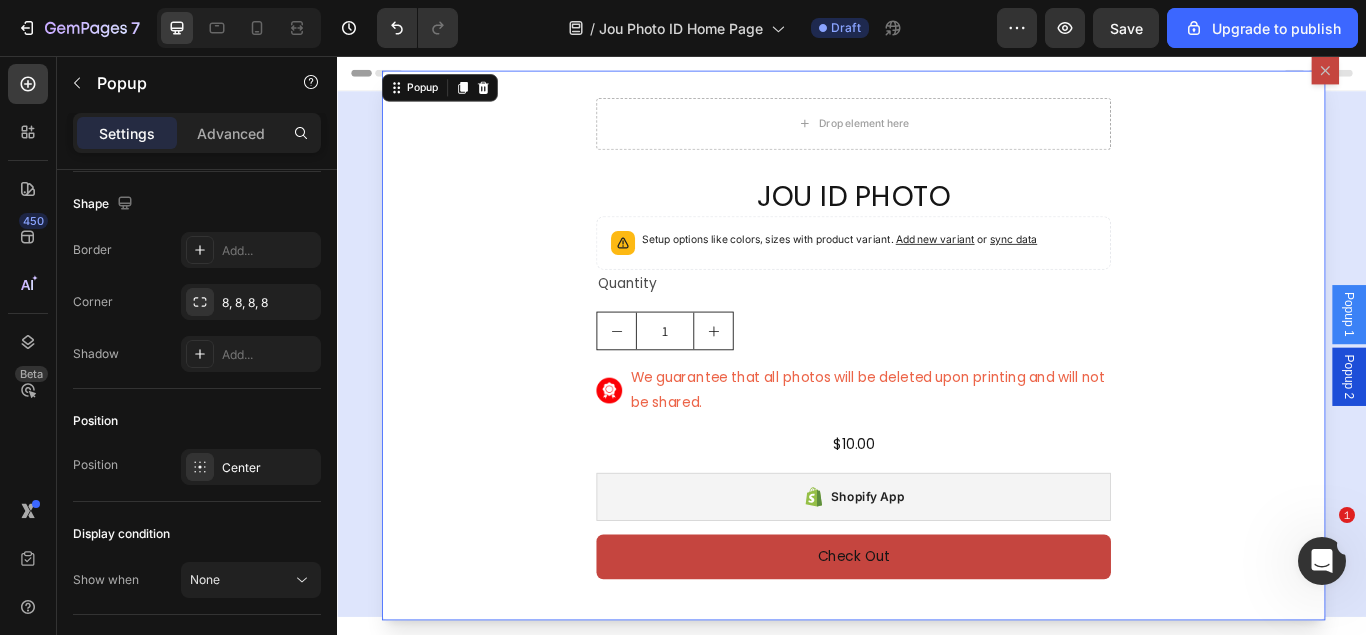 scroll, scrollTop: 0, scrollLeft: 0, axis: both 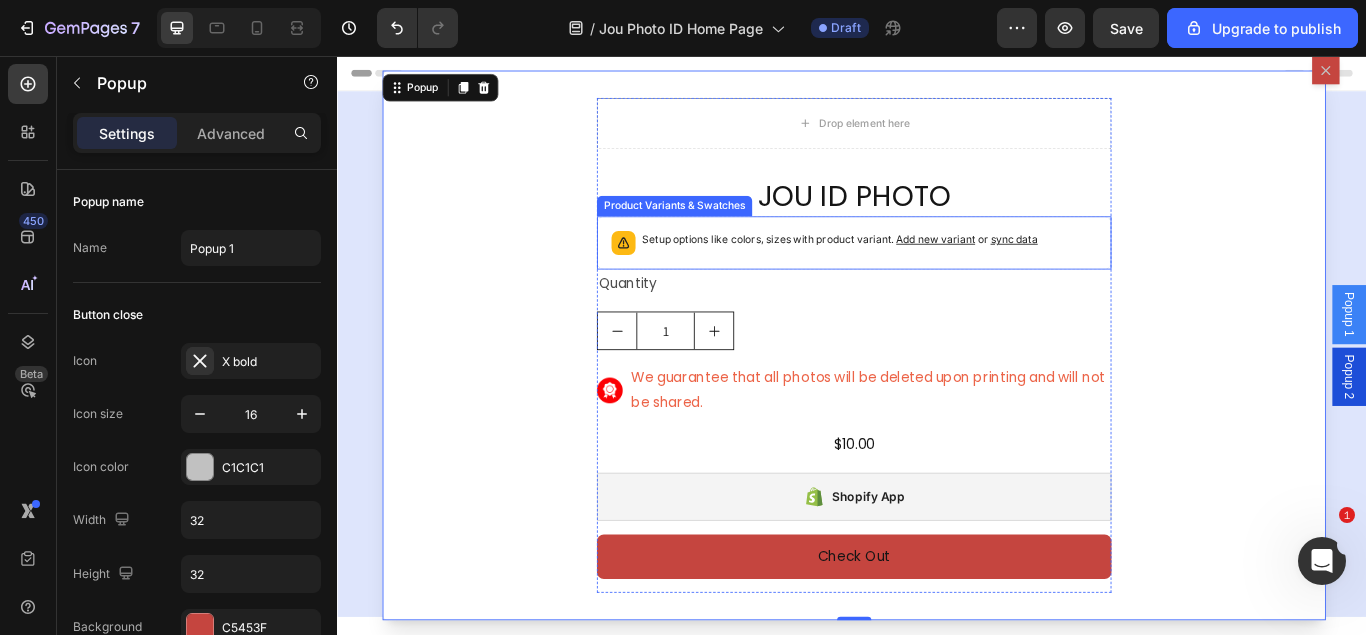 click on "Setup options like colors, sizes with product variant.       Add new variant   or   sync data" at bounding box center (939, 274) 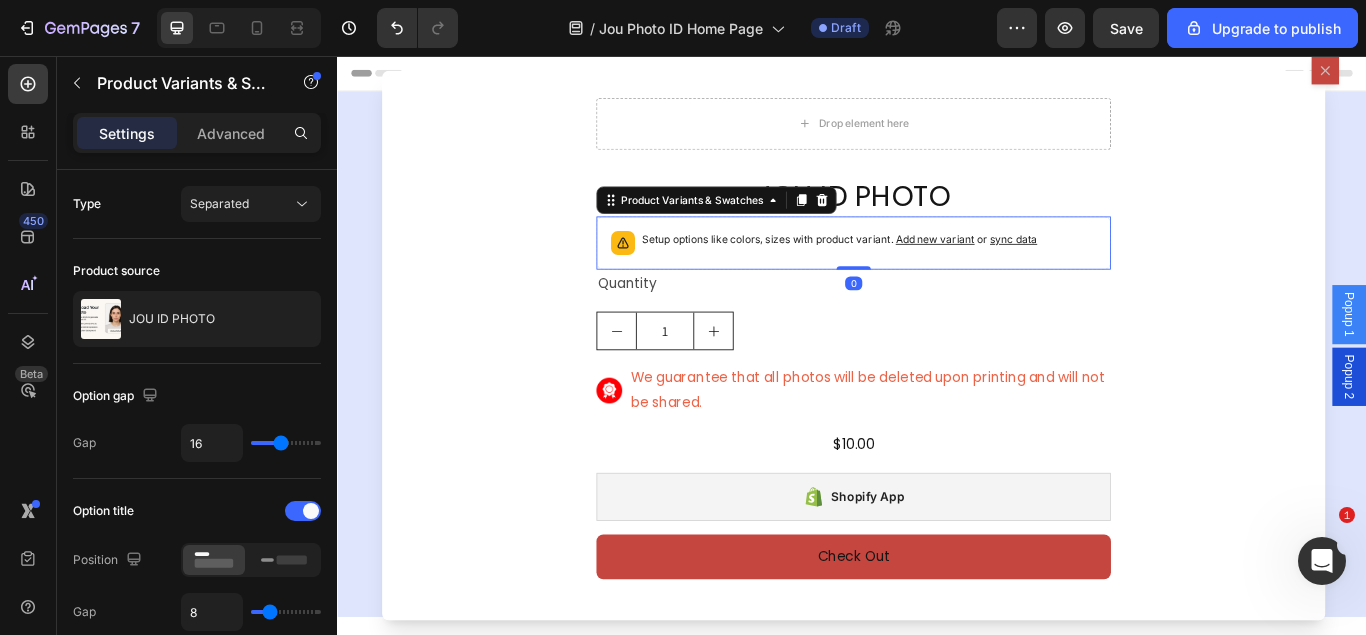 click on "Setup options like colors, sizes with product variant.       Add new variant   or   sync data" at bounding box center (922, 270) 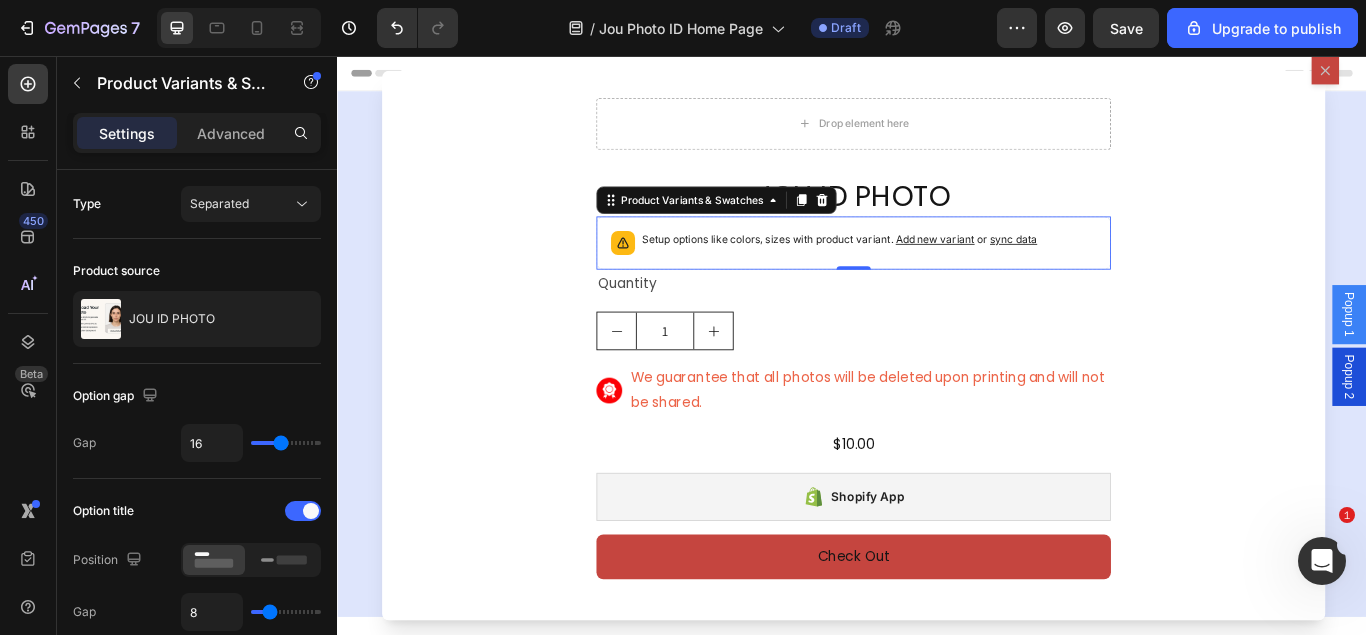 click on "Setup options like colors, sizes with product variant.       Add new variant   or   sync data" at bounding box center (922, 270) 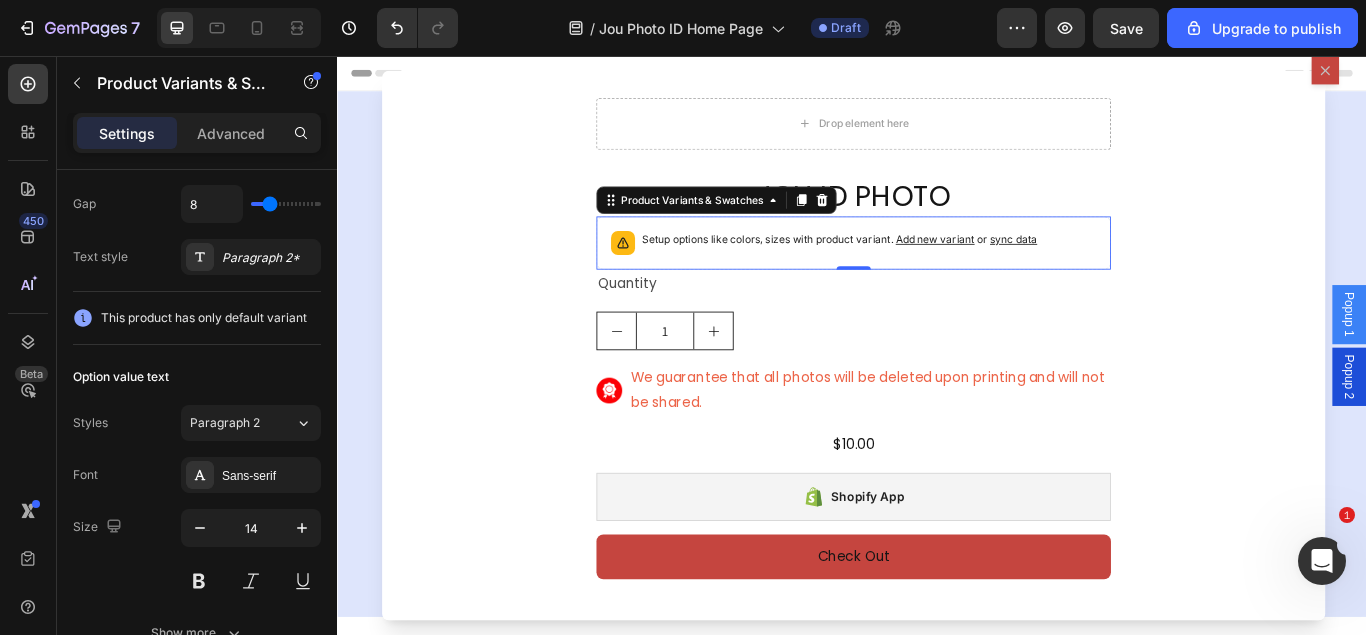 scroll, scrollTop: 0, scrollLeft: 0, axis: both 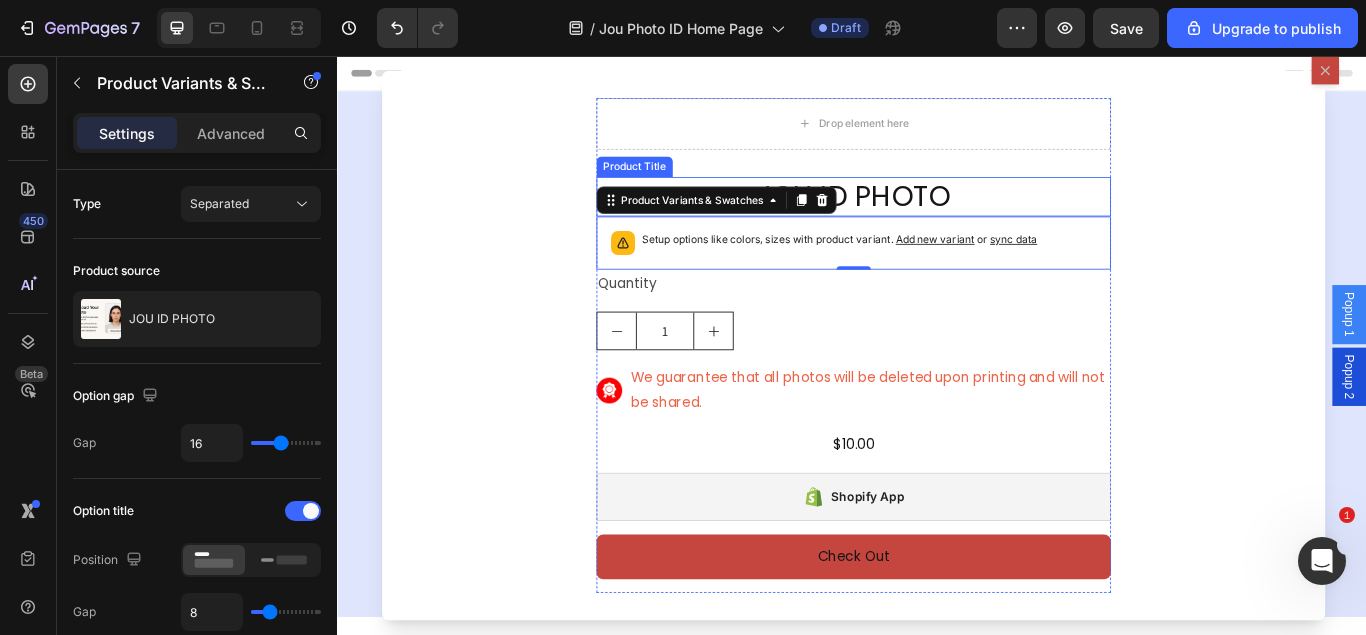 click on "JOU ID PHOTO" at bounding box center [939, 220] 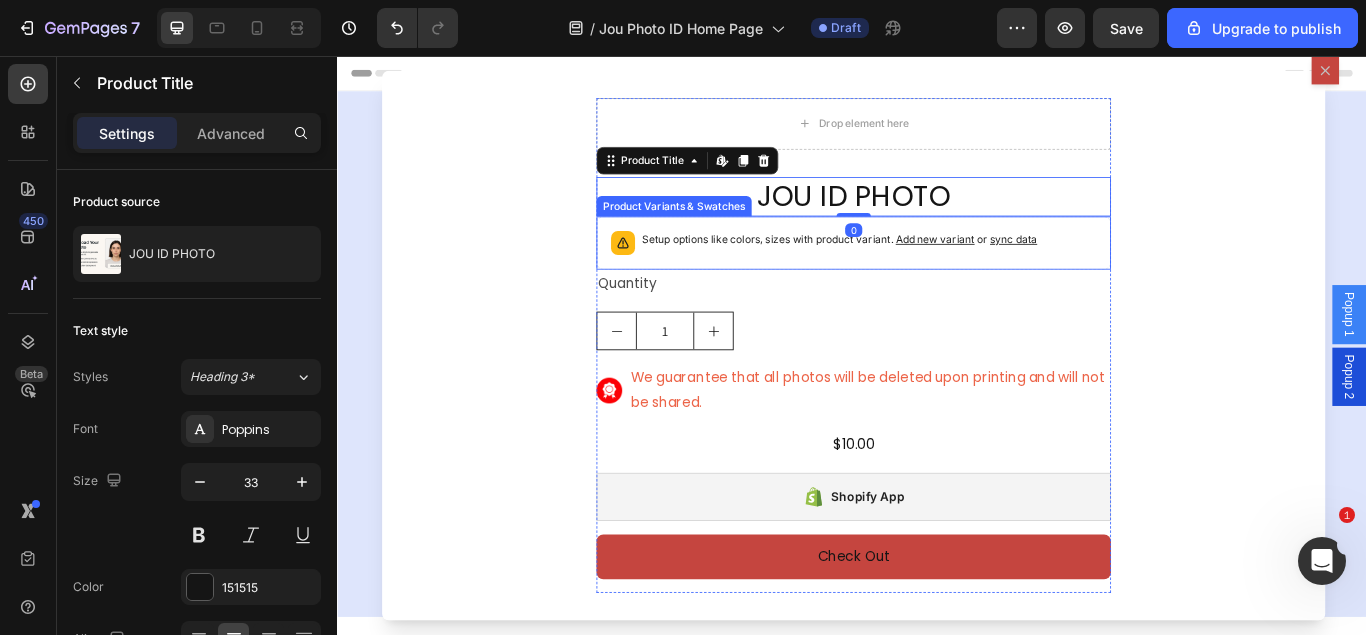 click on "Setup options like colors, sizes with product variant.       Add new variant   or   sync data" at bounding box center (922, 274) 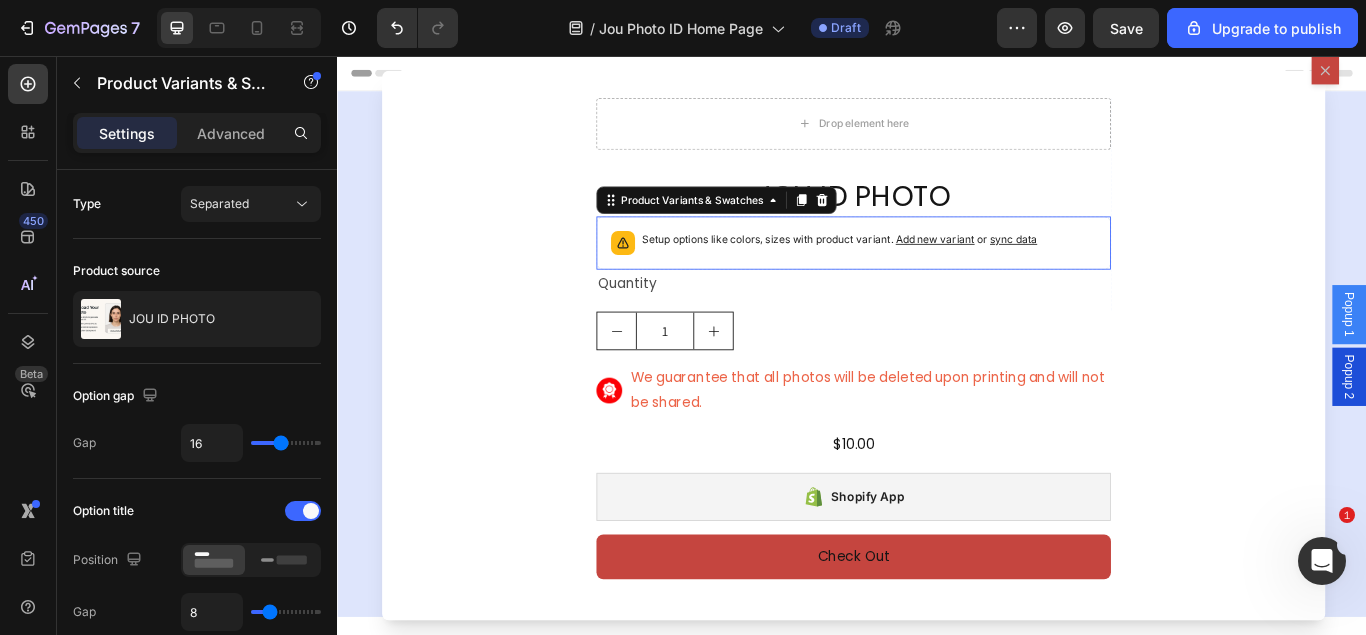 click on "JOU ID PHOTO" at bounding box center [939, 220] 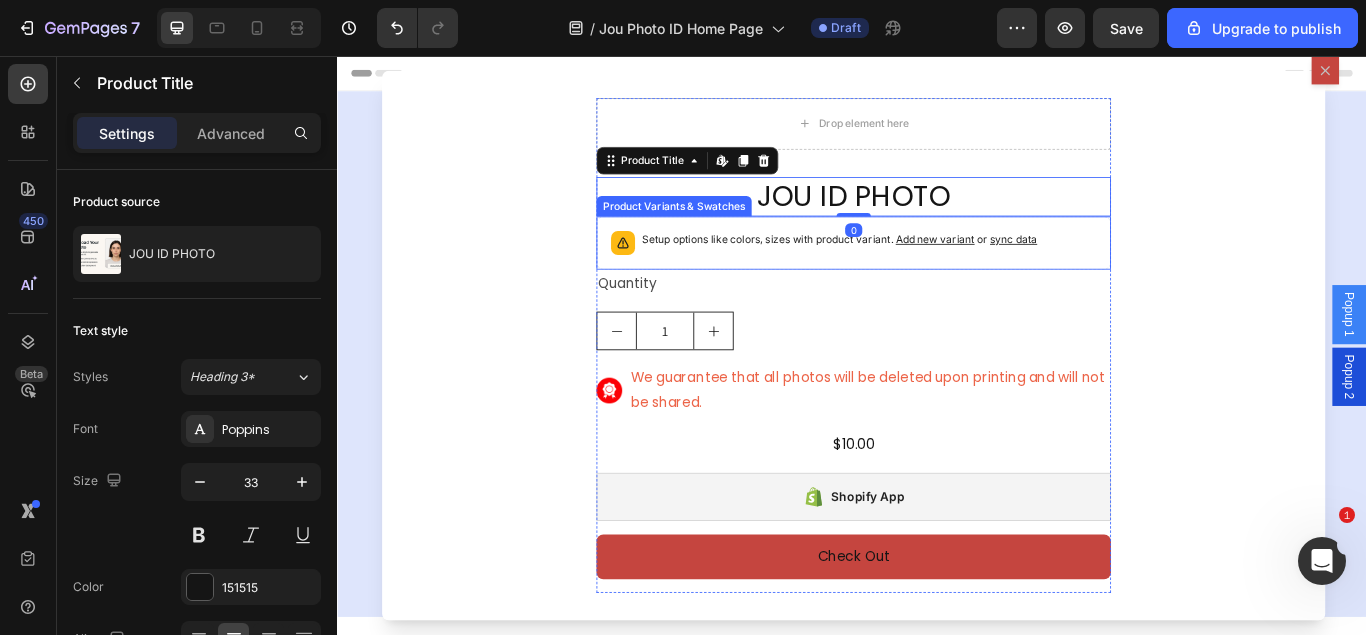 click on "Setup options like colors, sizes with product variant.       Add new variant   or   sync data" at bounding box center (922, 274) 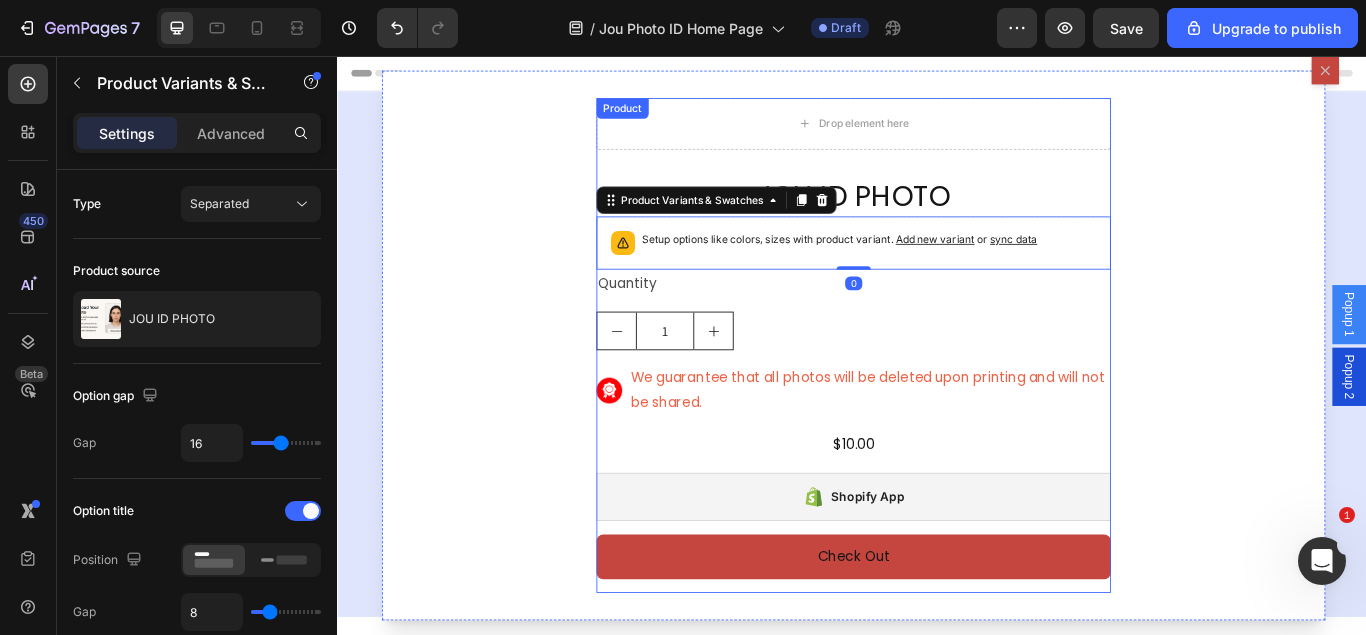 click on "Drop element here JOU ID PHOTO Product Title Setup options like colors, sizes with product variant.       Add new variant   or   sync data Product Variants & Swatches   0 Quantity Text Block
1
Product Quantity Image We guarantee that all photos will be deleted upon printing and will not be shared. Text Block Row $10.00 Product Price Product Price Row
Shopify App Shopify App Check Out Dynamic Checkout Product" at bounding box center (939, 394) 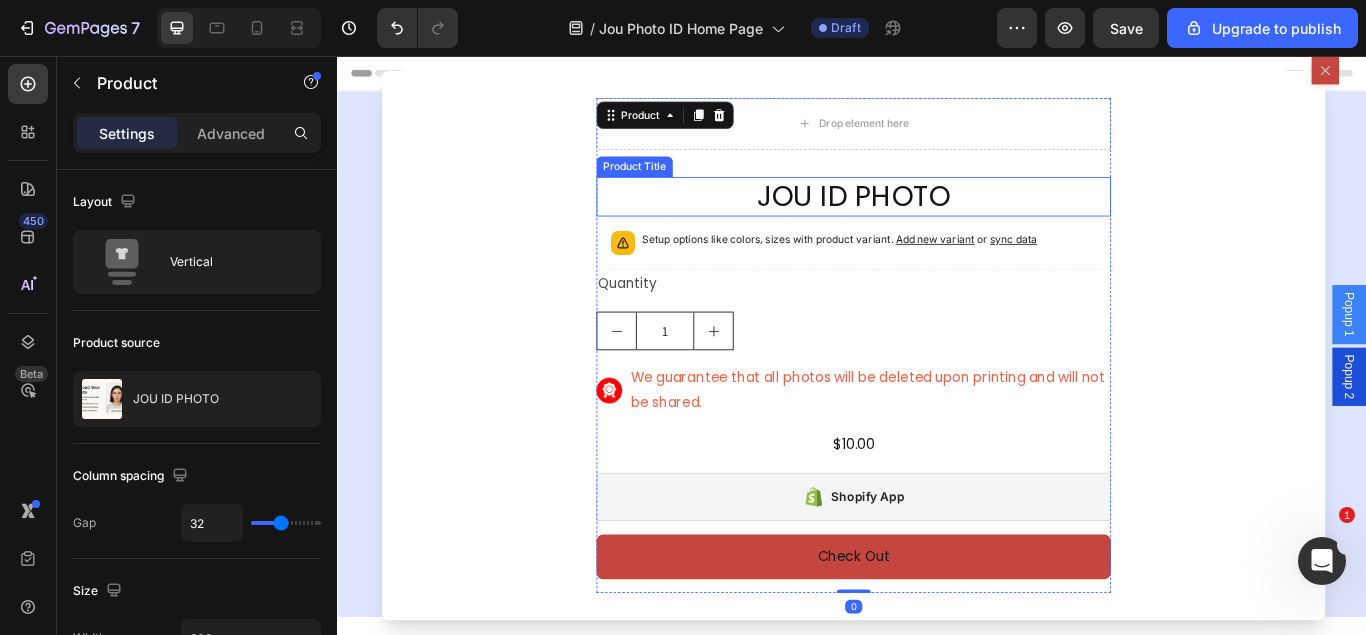 click on "JOU ID PHOTO" at bounding box center [939, 220] 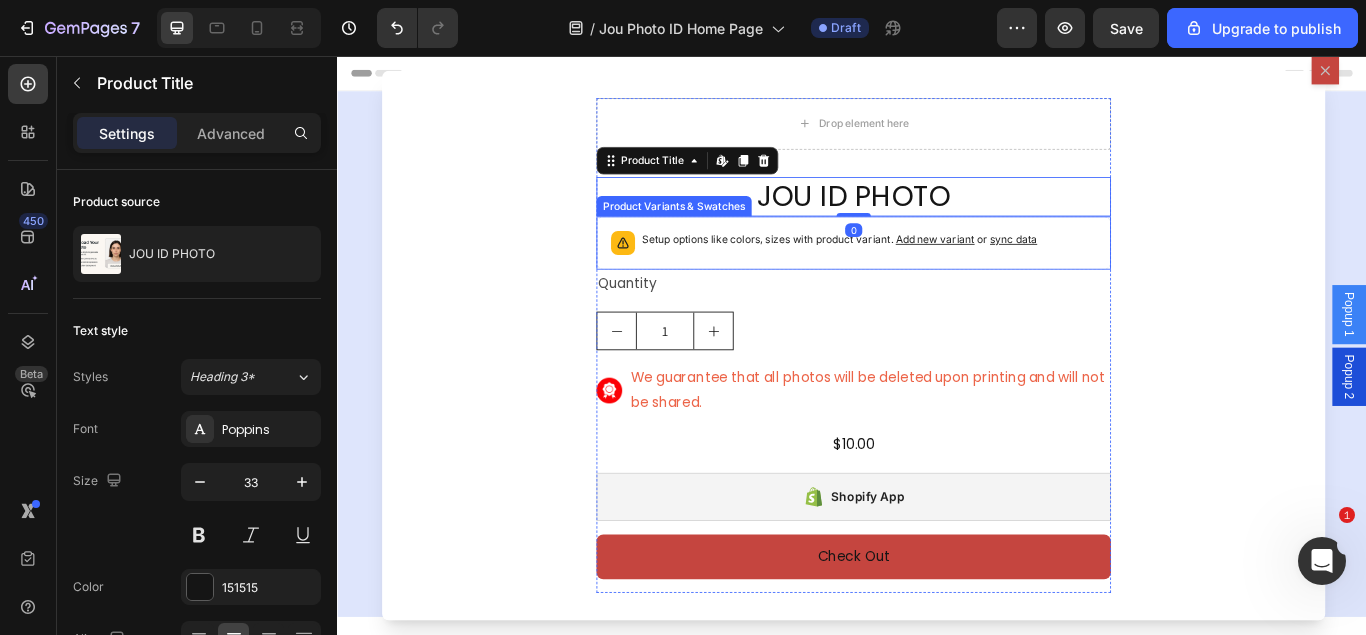 click on "Add new variant" at bounding box center [1034, 269] 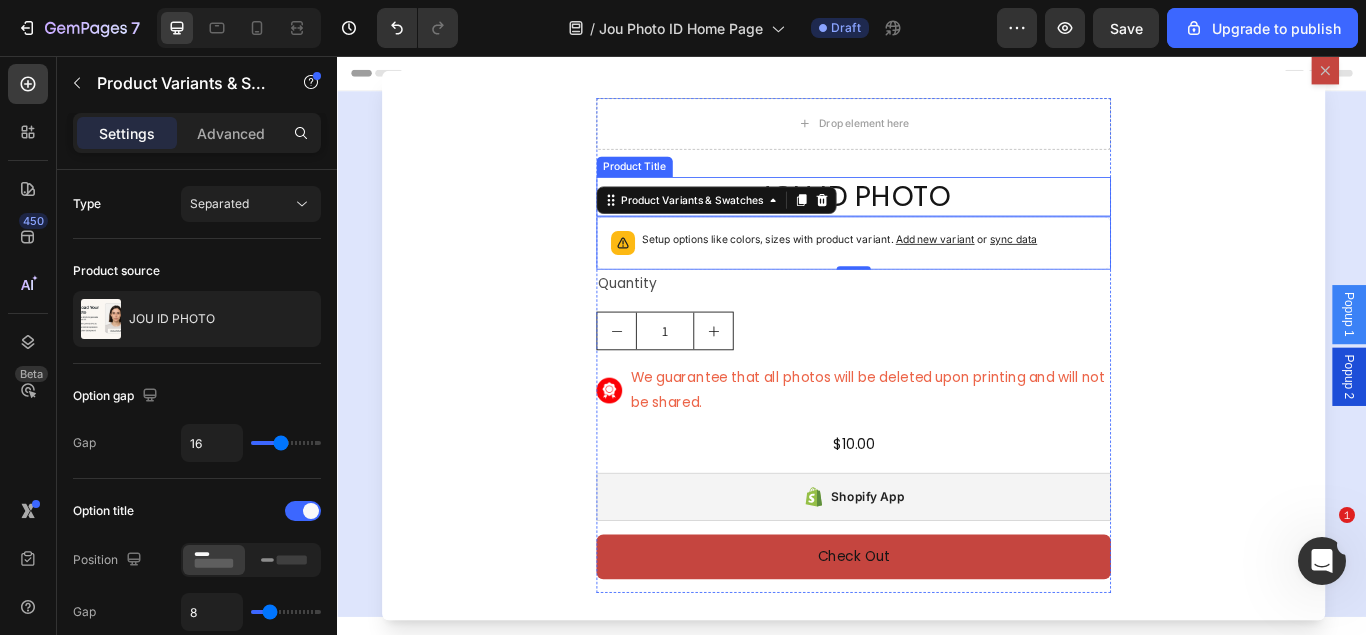 click on "JOU ID PHOTO" at bounding box center [939, 220] 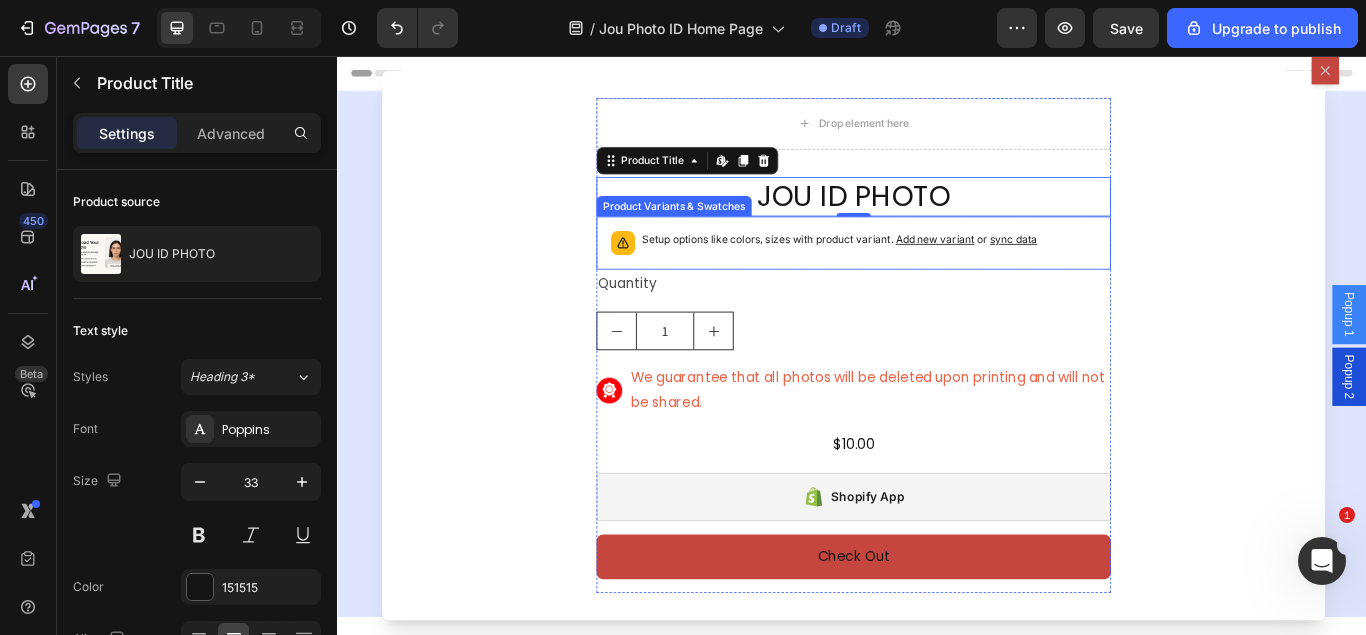 click on "Add new variant" at bounding box center (1034, 269) 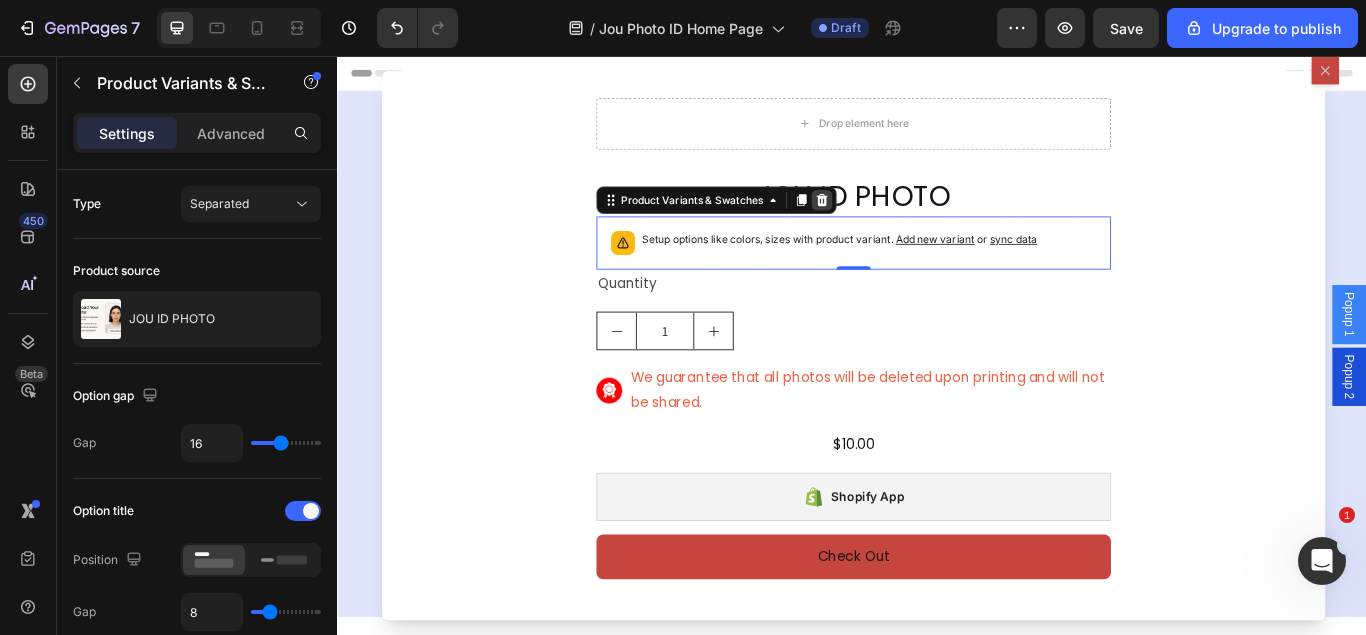 click 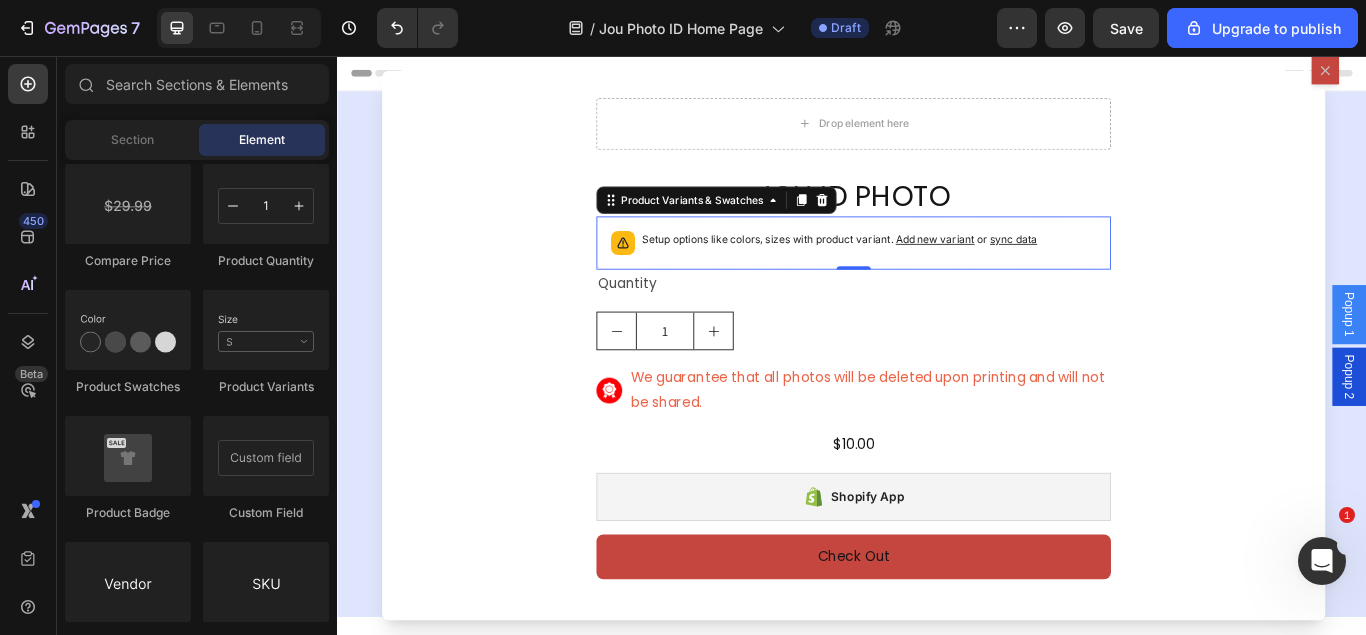 scroll, scrollTop: 3468, scrollLeft: 0, axis: vertical 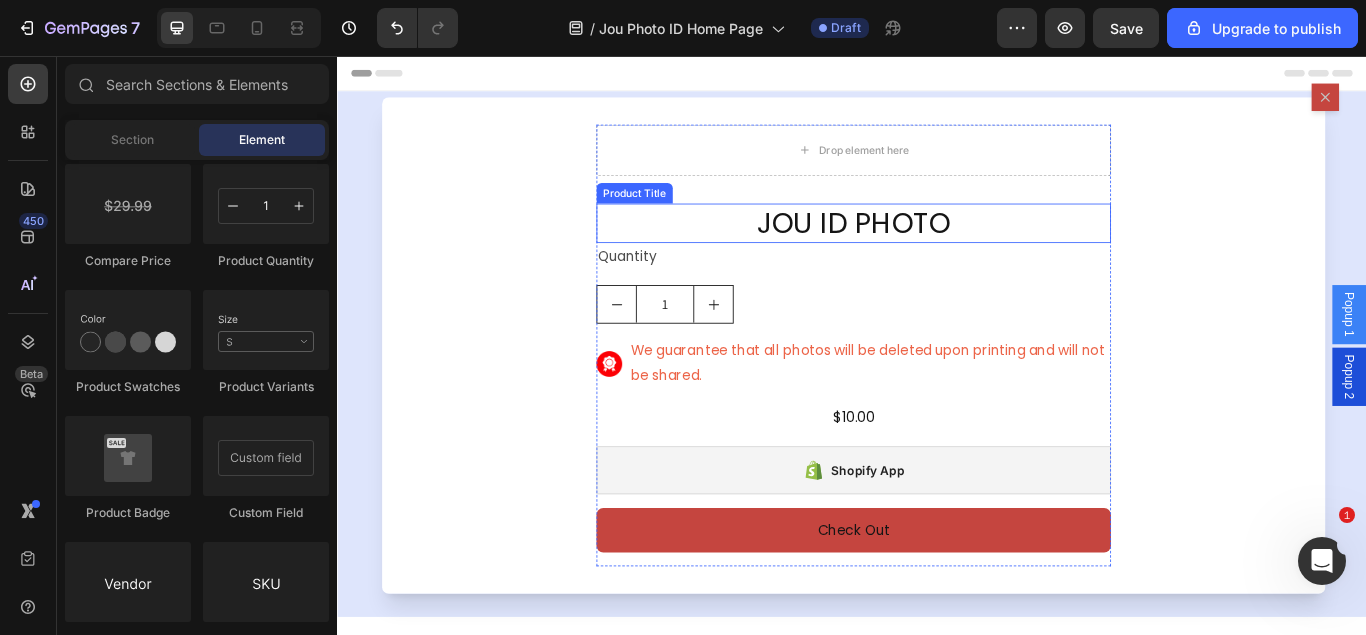 click on "JOU ID PHOTO" at bounding box center (939, 251) 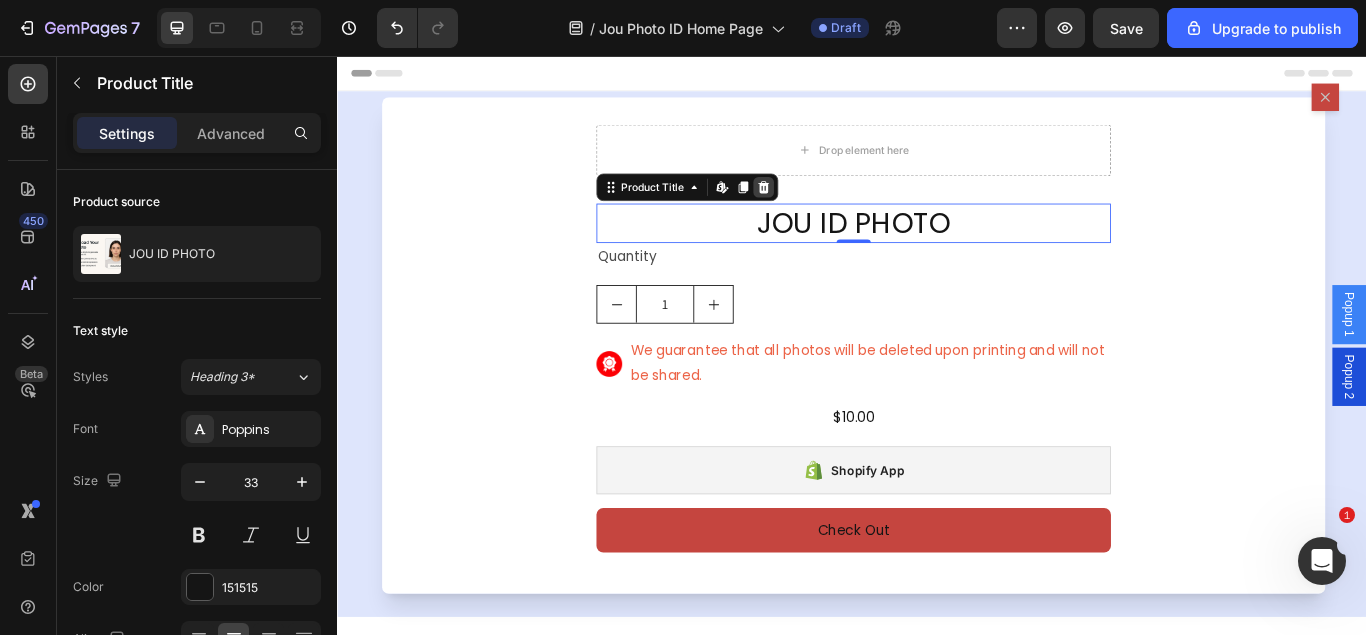 click 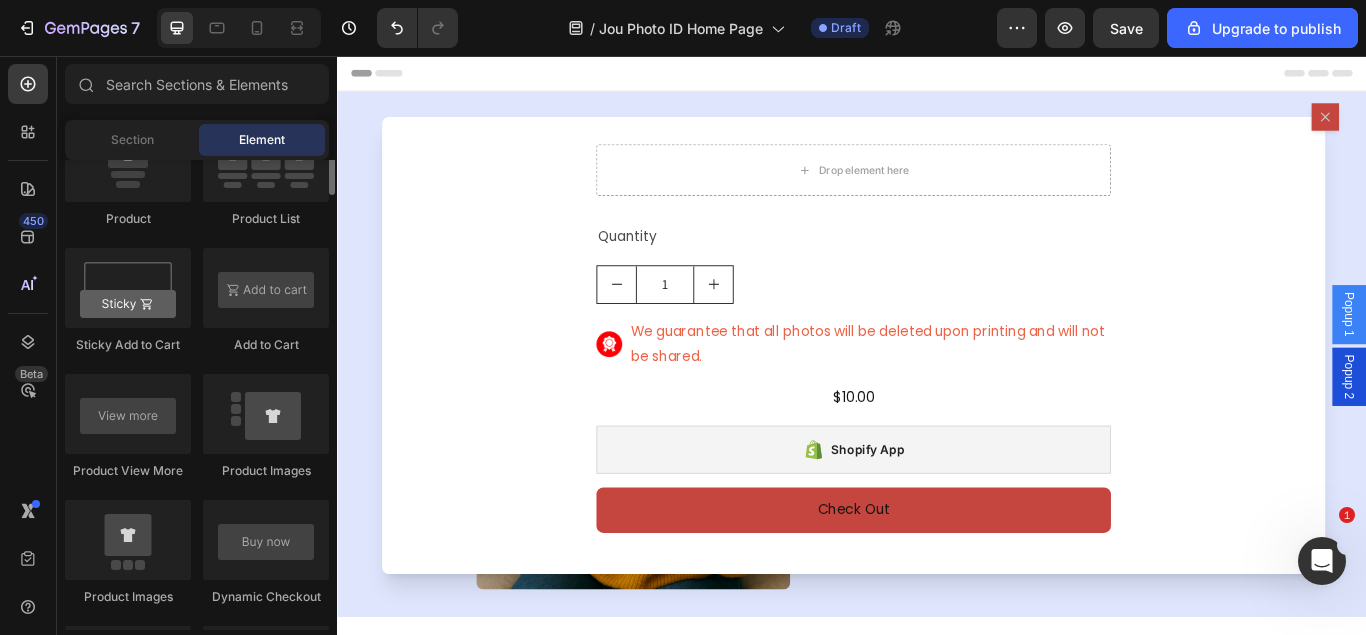 scroll, scrollTop: 2550, scrollLeft: 0, axis: vertical 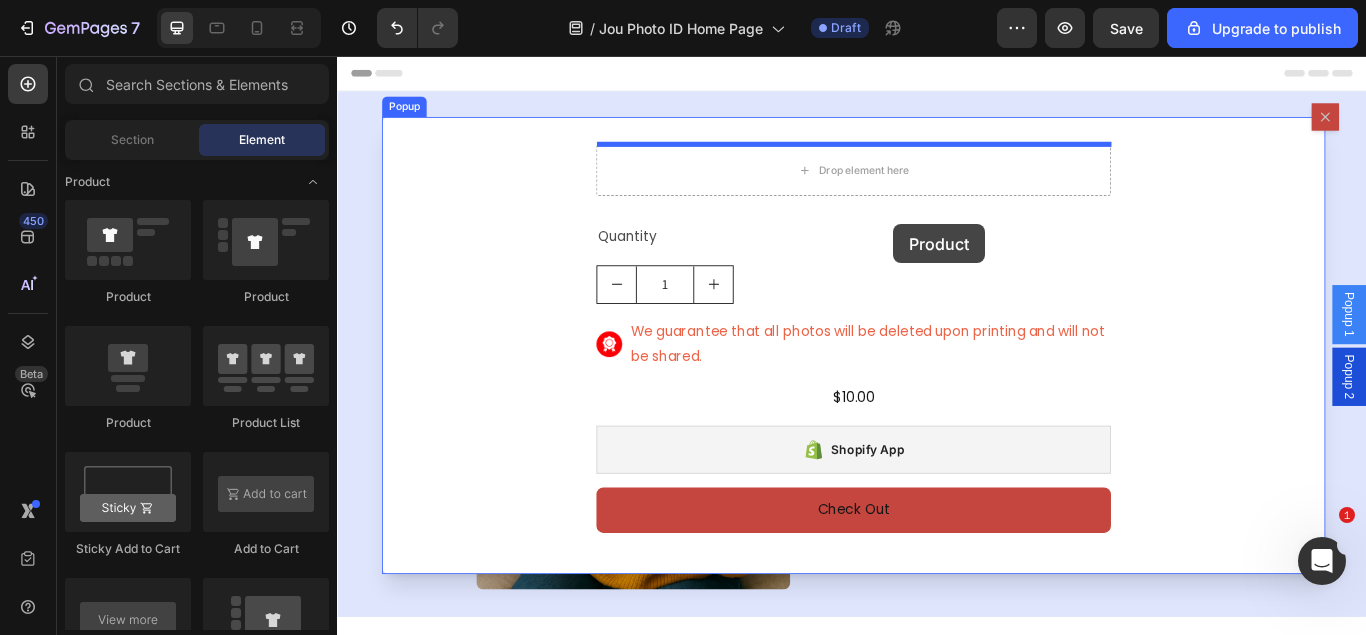 drag, startPoint x: 482, startPoint y: 445, endPoint x: 893, endPoint y: 224, distance: 466.64975 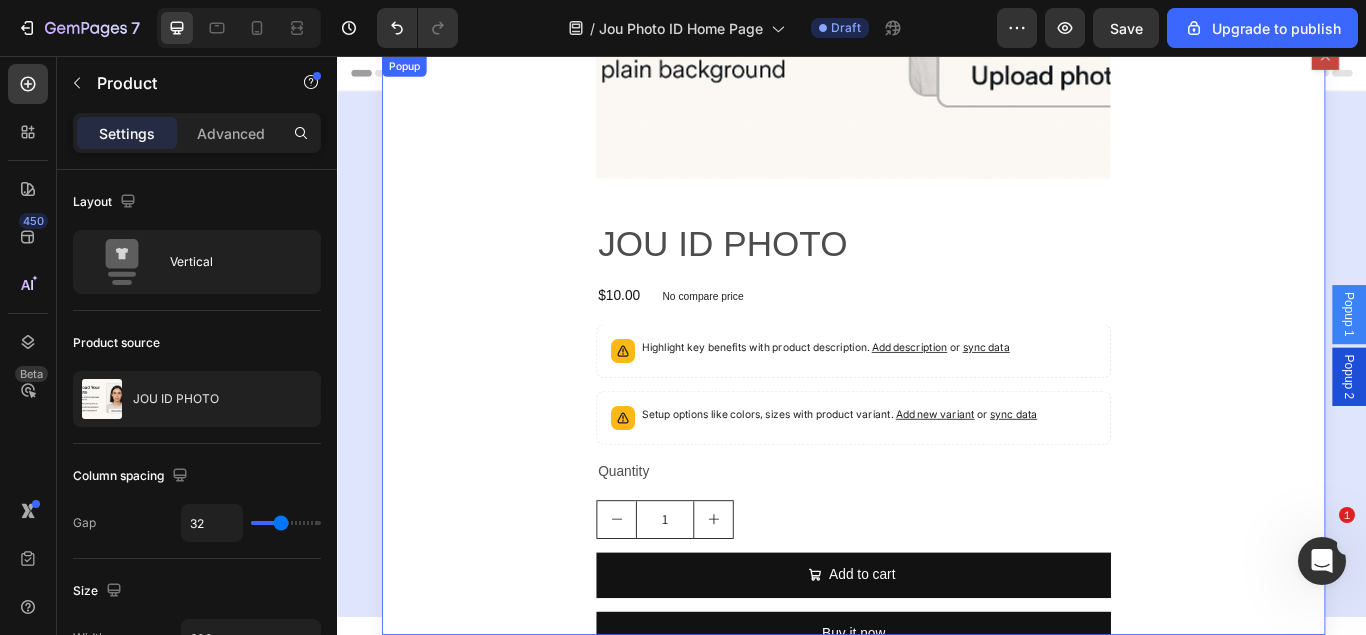 scroll, scrollTop: 306, scrollLeft: 0, axis: vertical 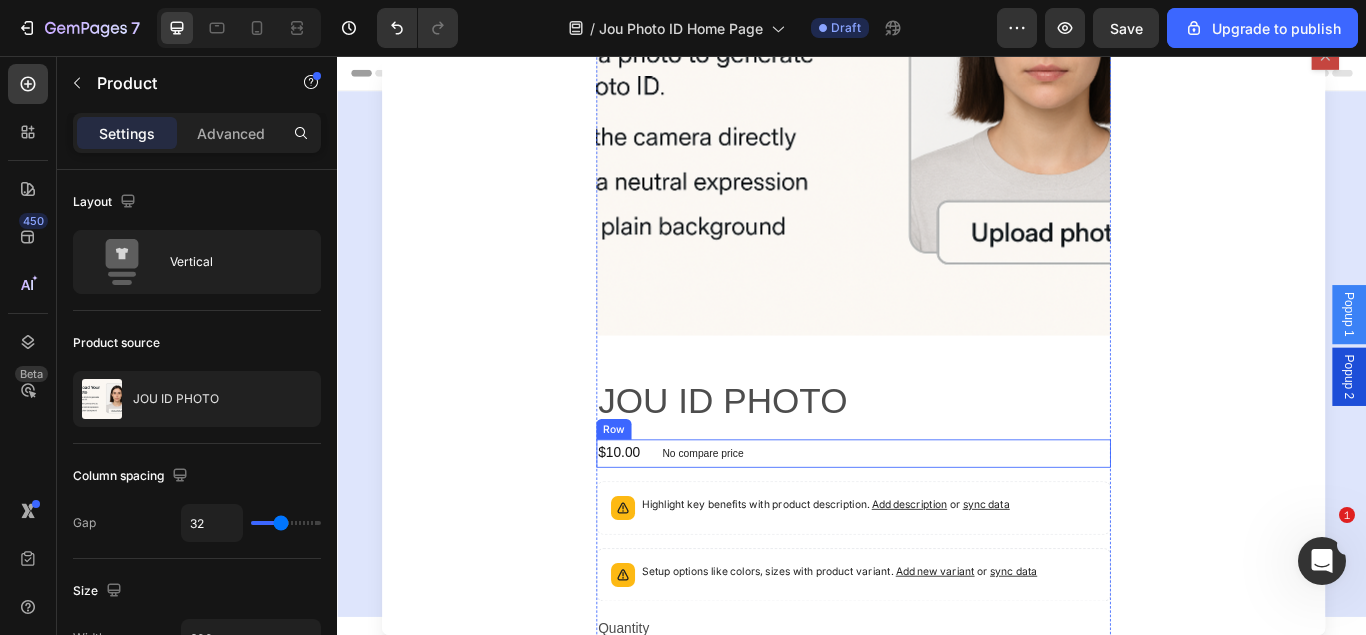 click on "$10.00 Product Price Product Price No compare price Product Price Row" at bounding box center (939, 519) 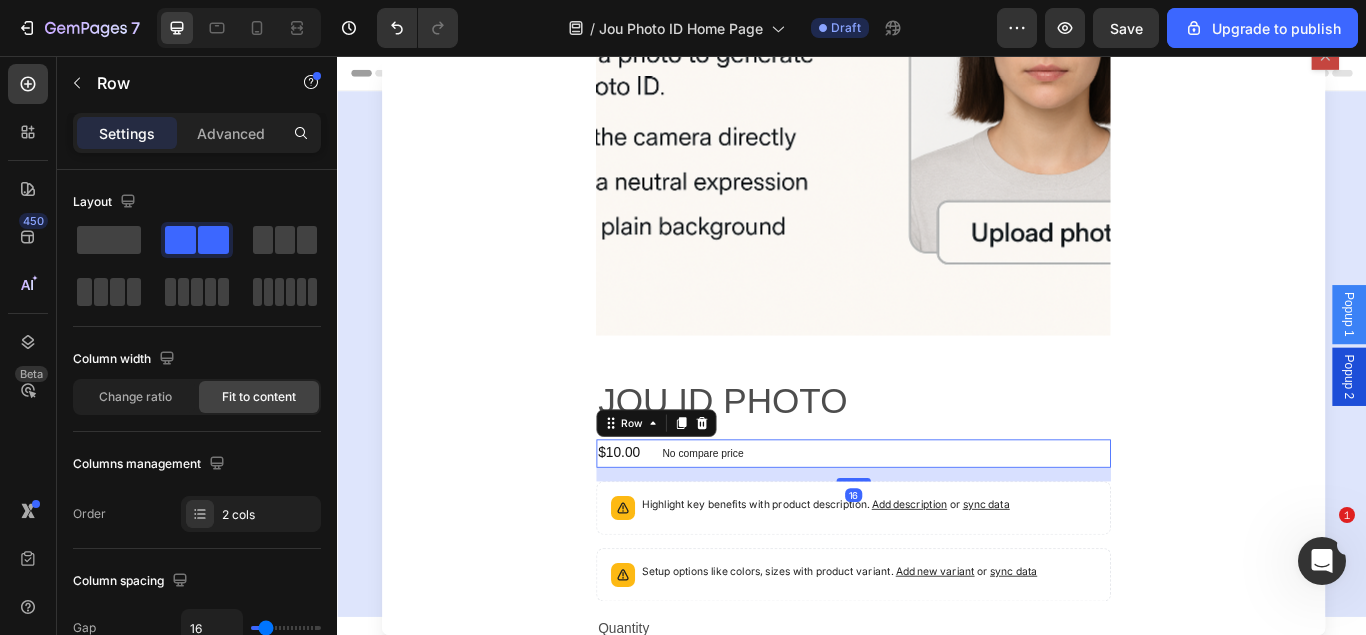 click on "JOU ID PHOTO" at bounding box center (939, 458) 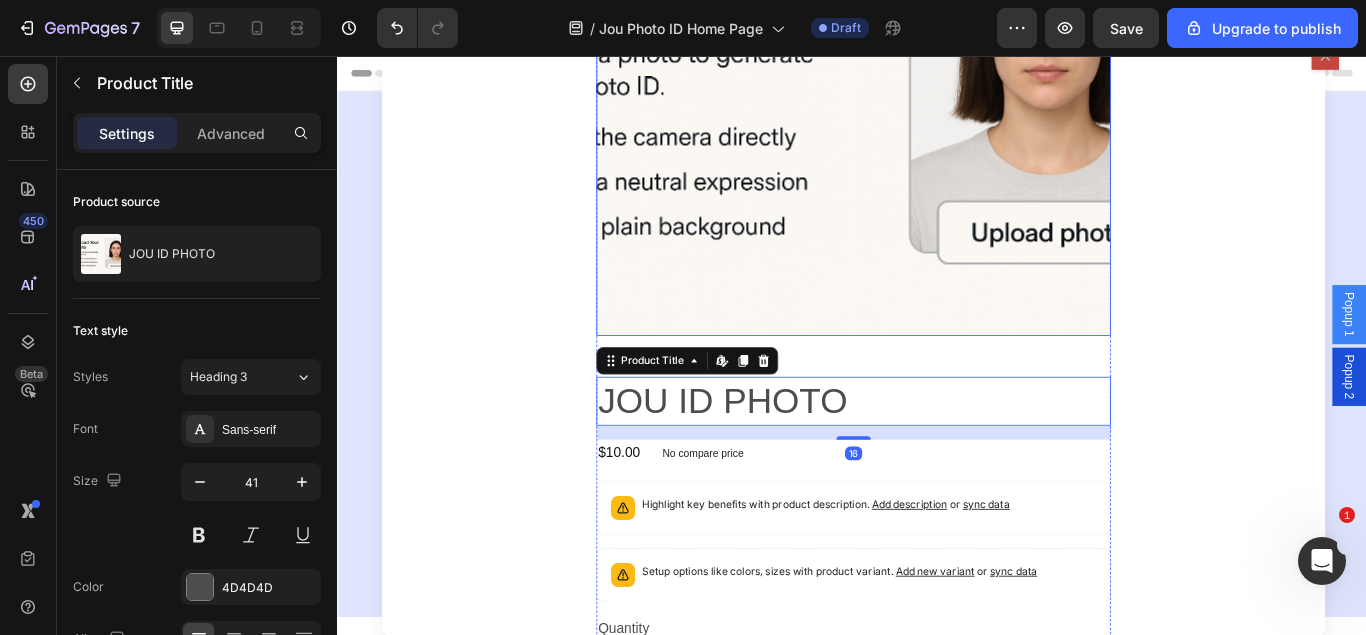 click at bounding box center [939, 82] 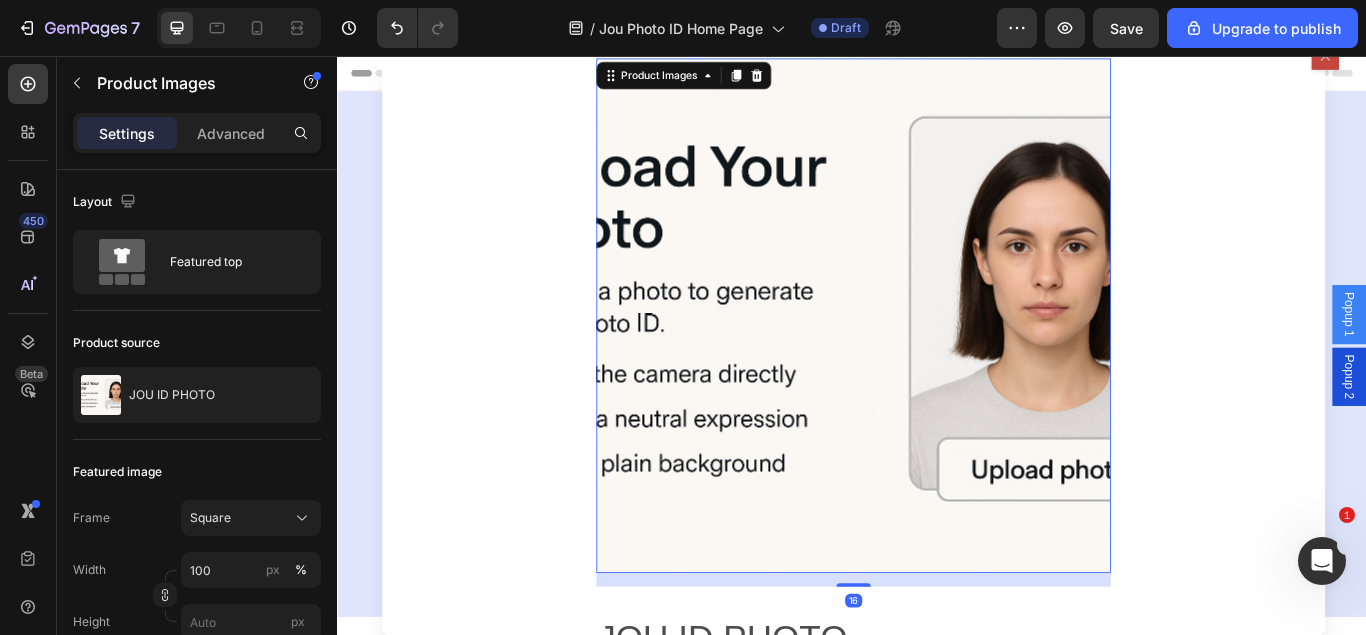 scroll, scrollTop: 0, scrollLeft: 0, axis: both 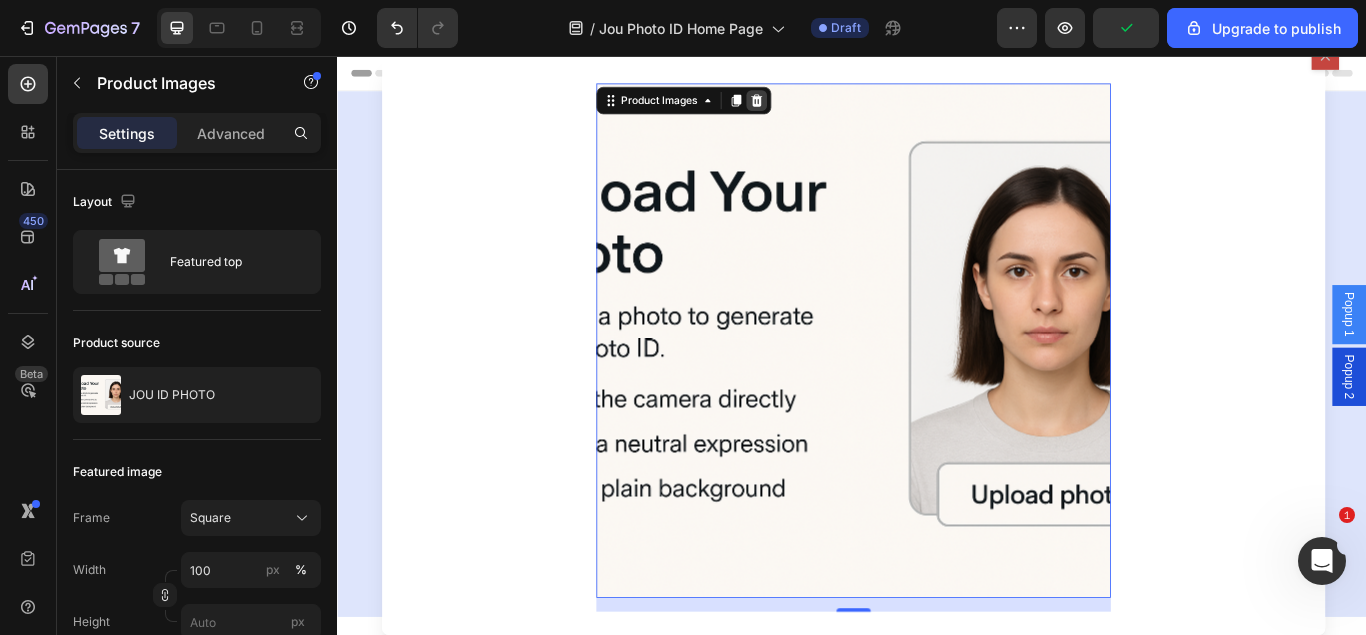 click 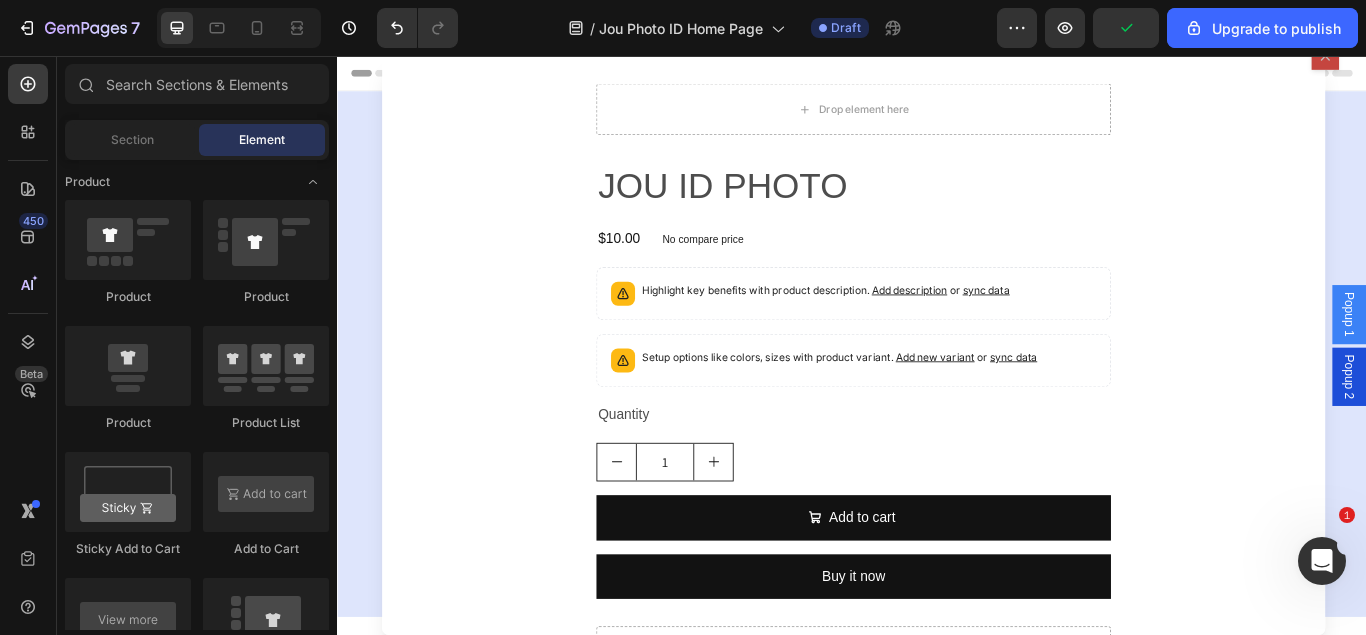 scroll, scrollTop: 2550, scrollLeft: 0, axis: vertical 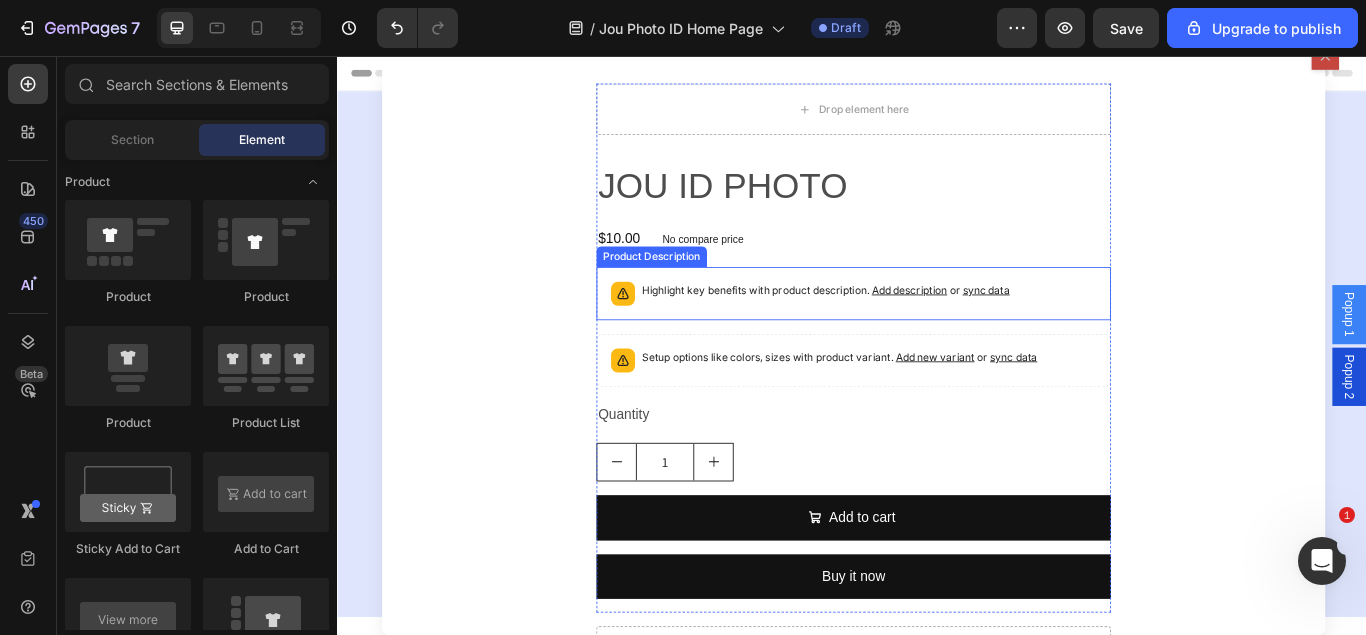 click on "Highlight key benefits with product description.       Add description   or   sync data" at bounding box center [939, 333] 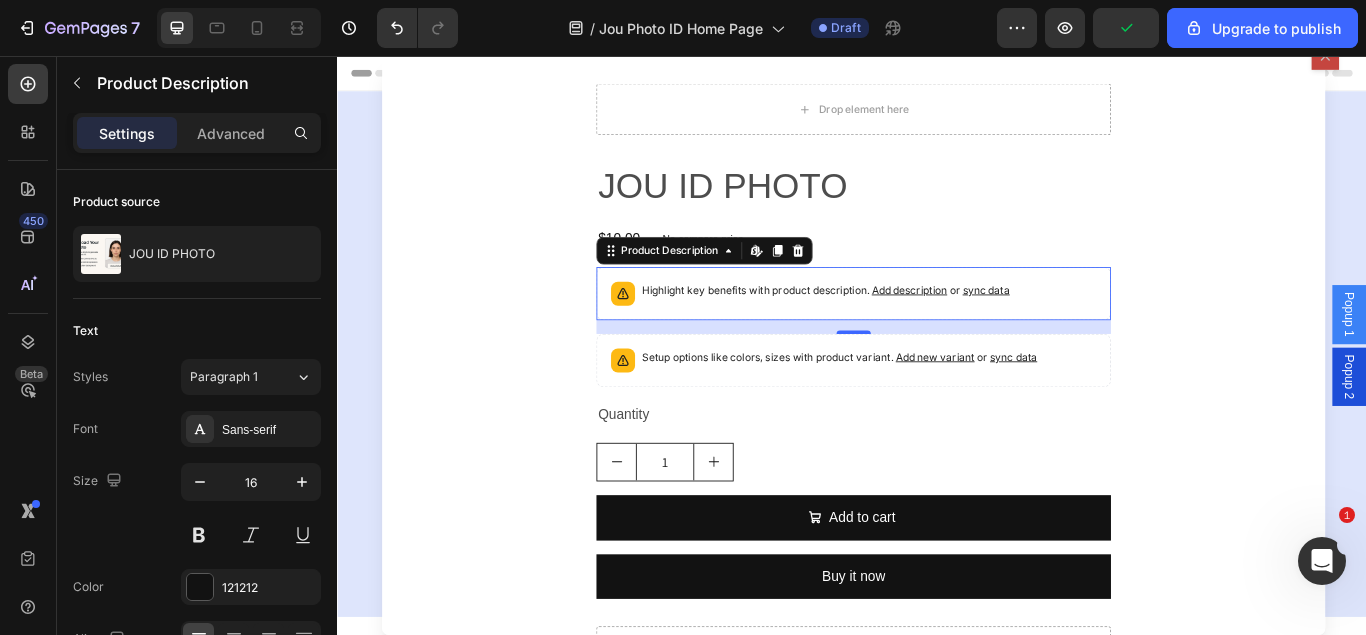 click on "sync data" at bounding box center (1093, 328) 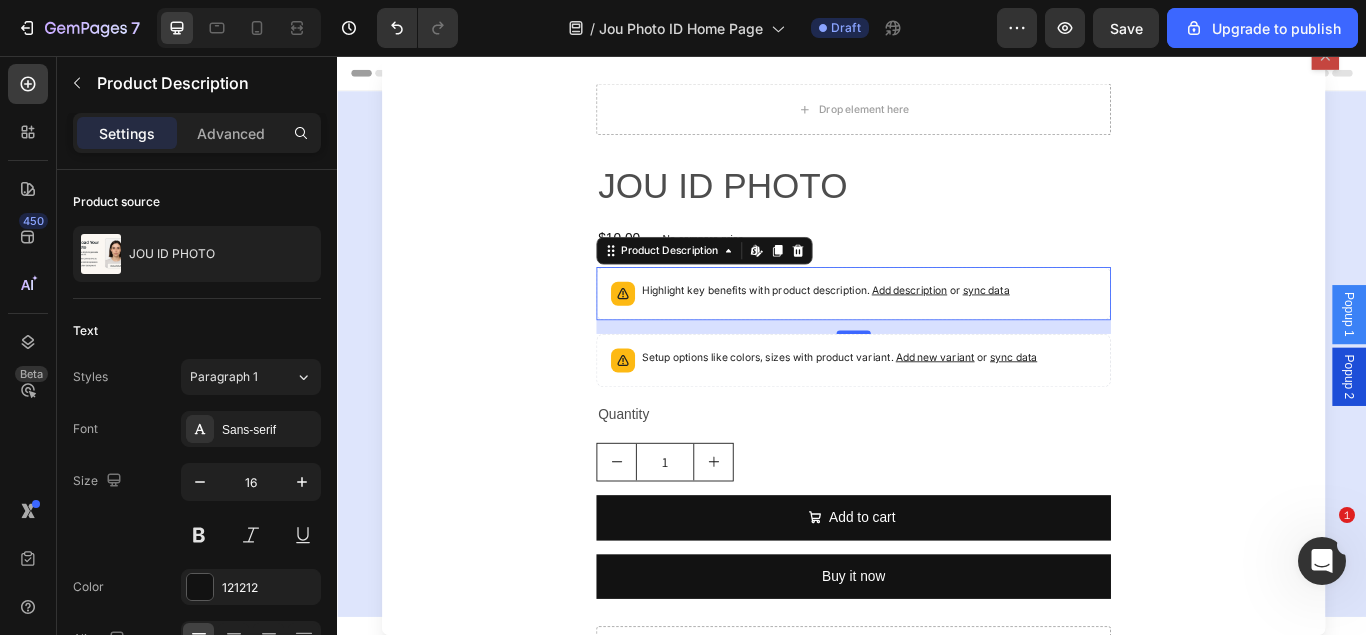 click on "Add description" at bounding box center (1004, 328) 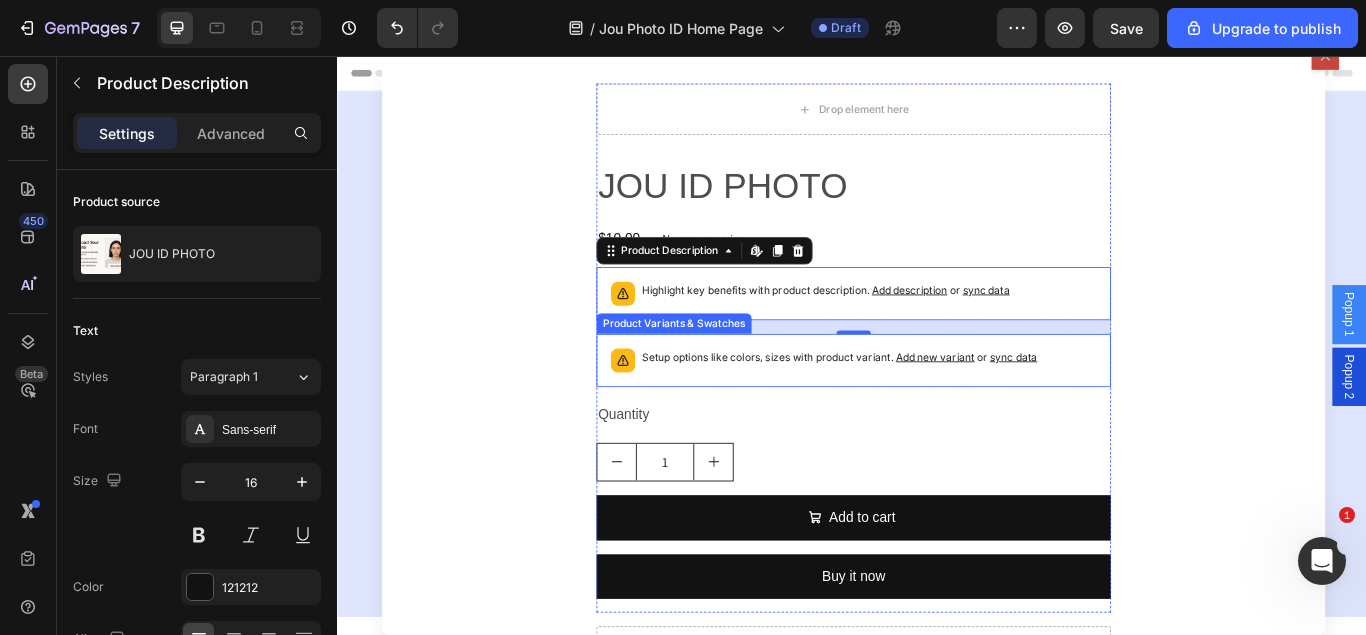 click on "Setup options like colors, sizes with product variant.       Add new variant   or   sync data" at bounding box center (939, 411) 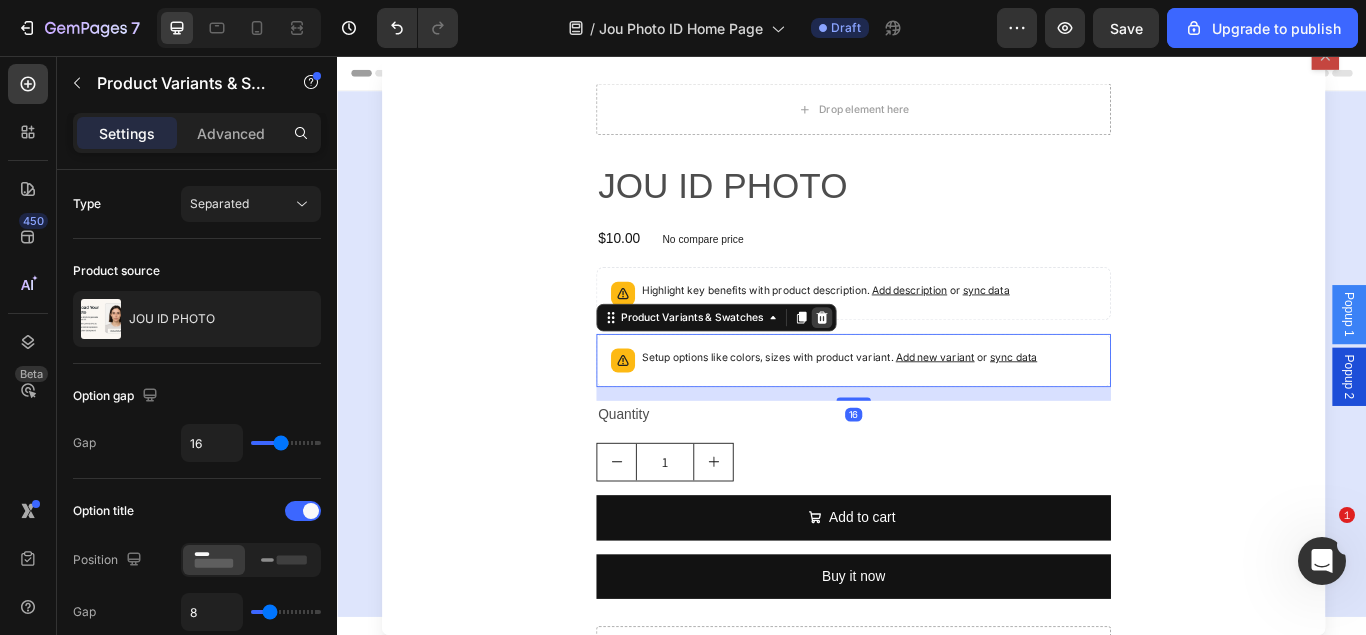 click 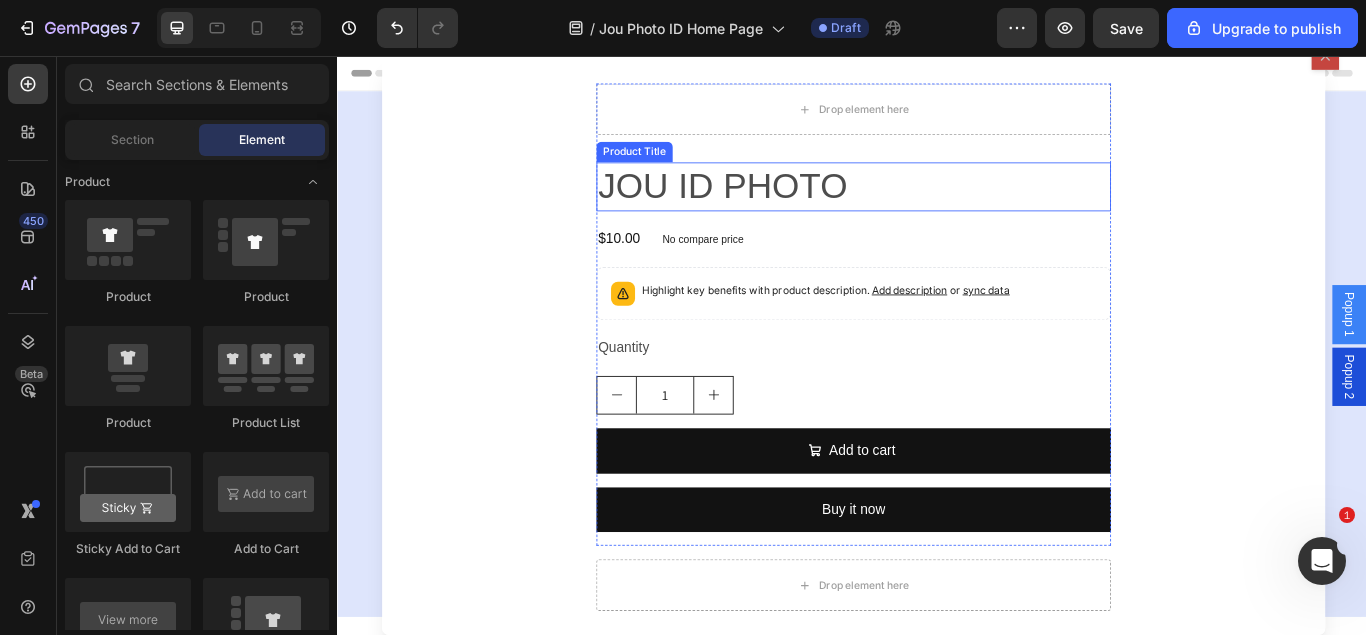 click on "JOU ID PHOTO" at bounding box center (939, 208) 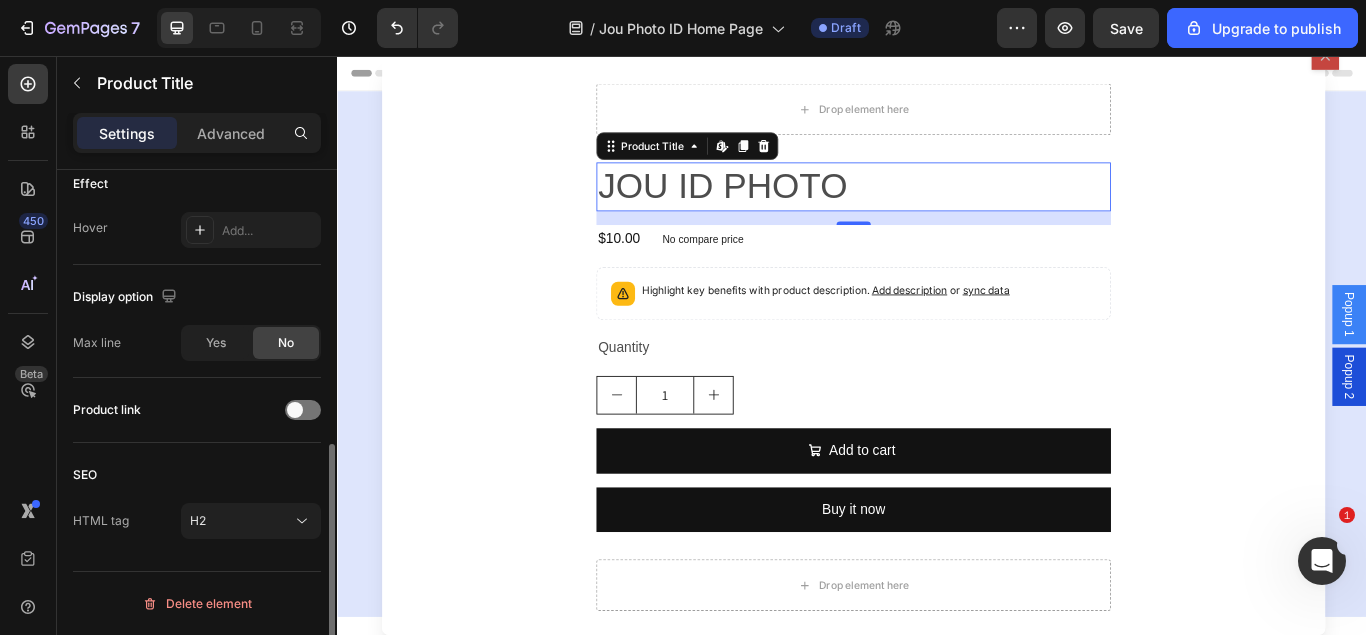 scroll, scrollTop: 370, scrollLeft: 0, axis: vertical 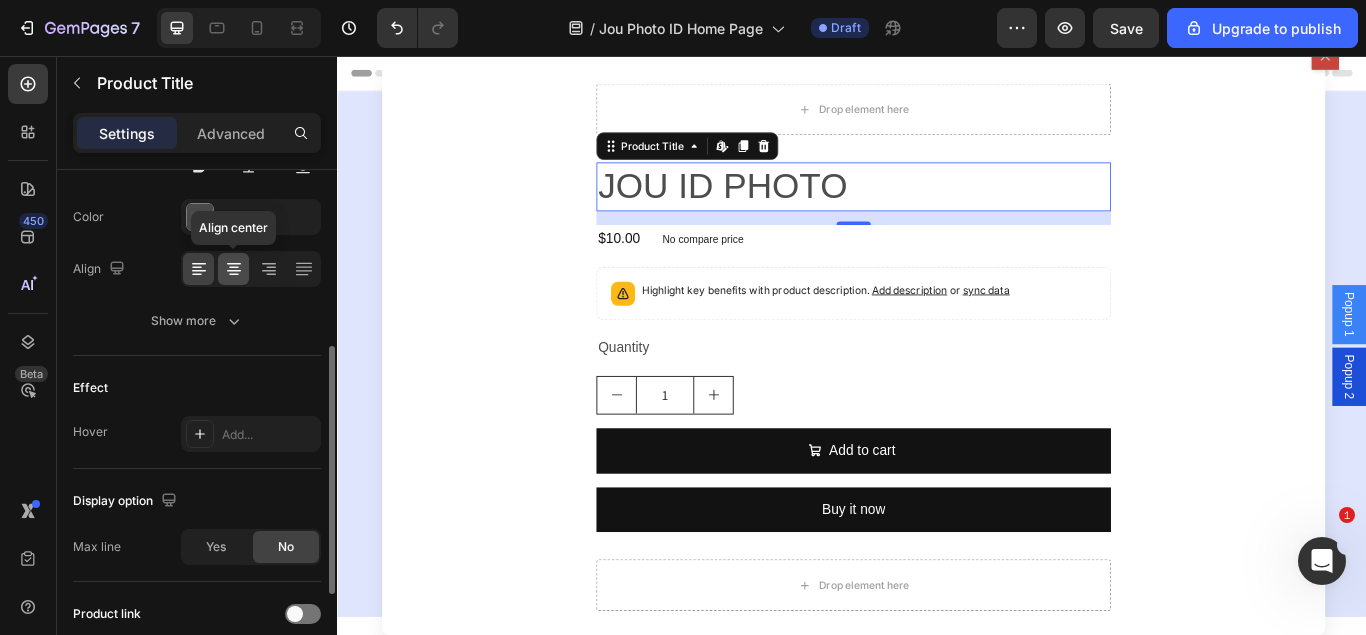 click 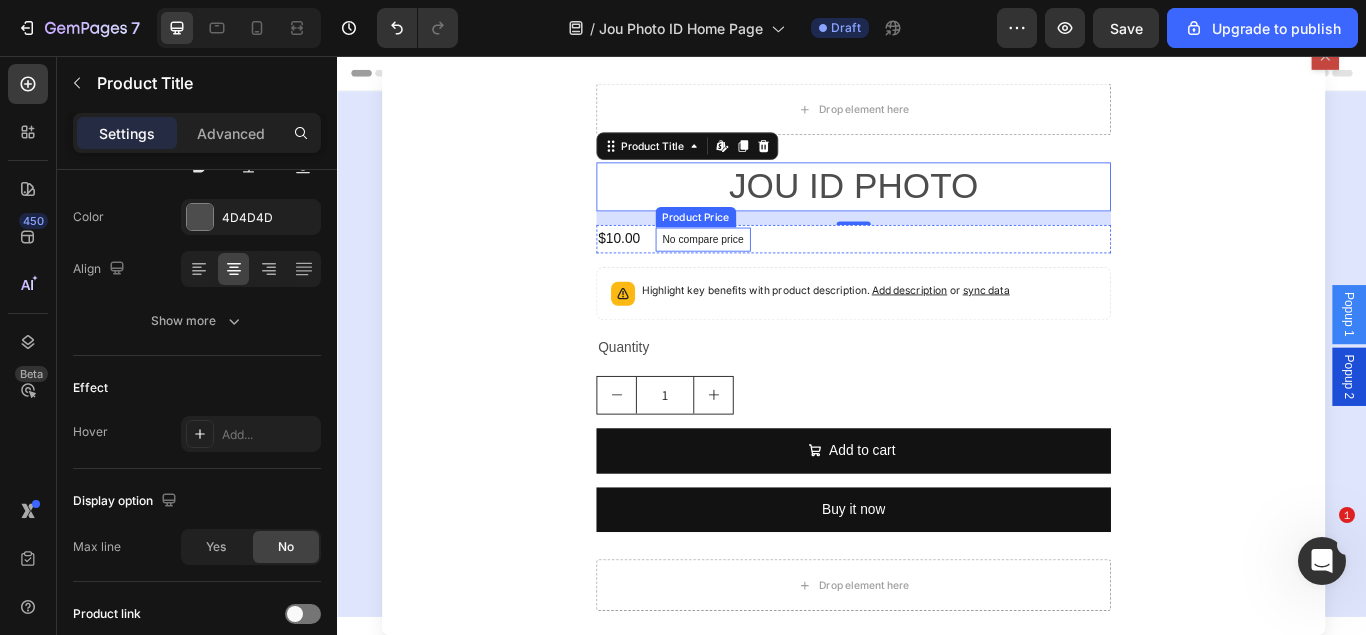 click on "No compare price" at bounding box center (763, 270) 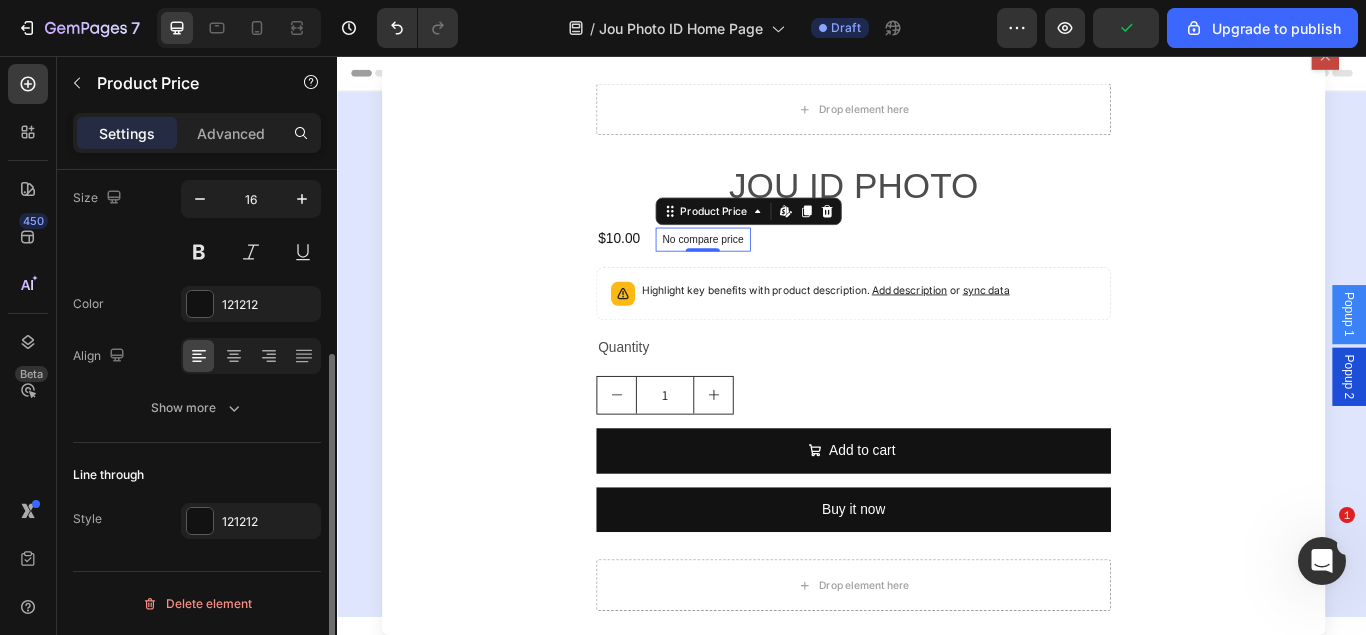 scroll, scrollTop: 0, scrollLeft: 0, axis: both 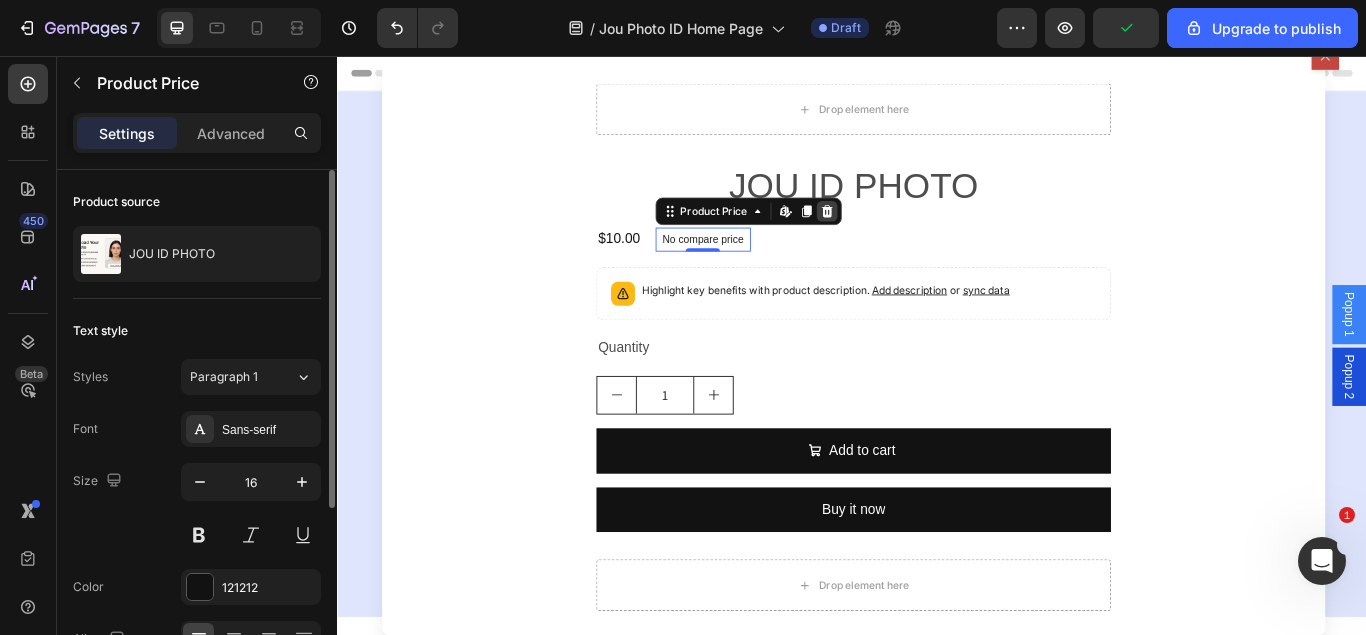 click at bounding box center [908, 237] 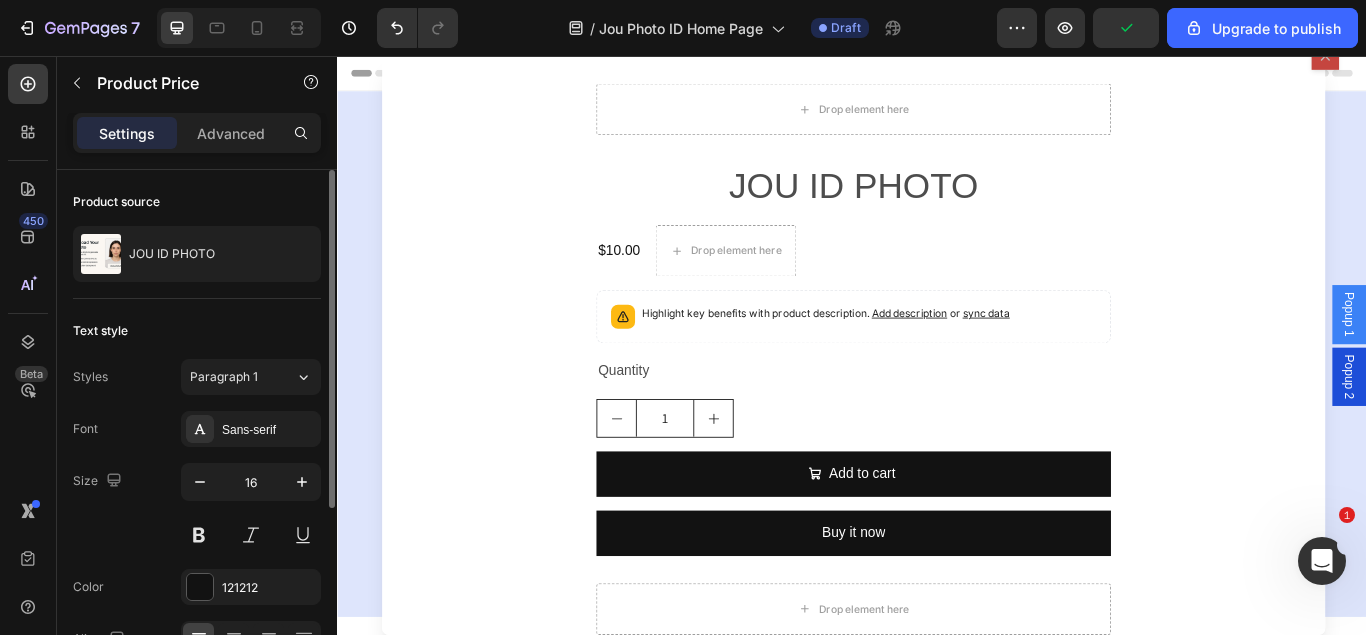 scroll, scrollTop: 2550, scrollLeft: 0, axis: vertical 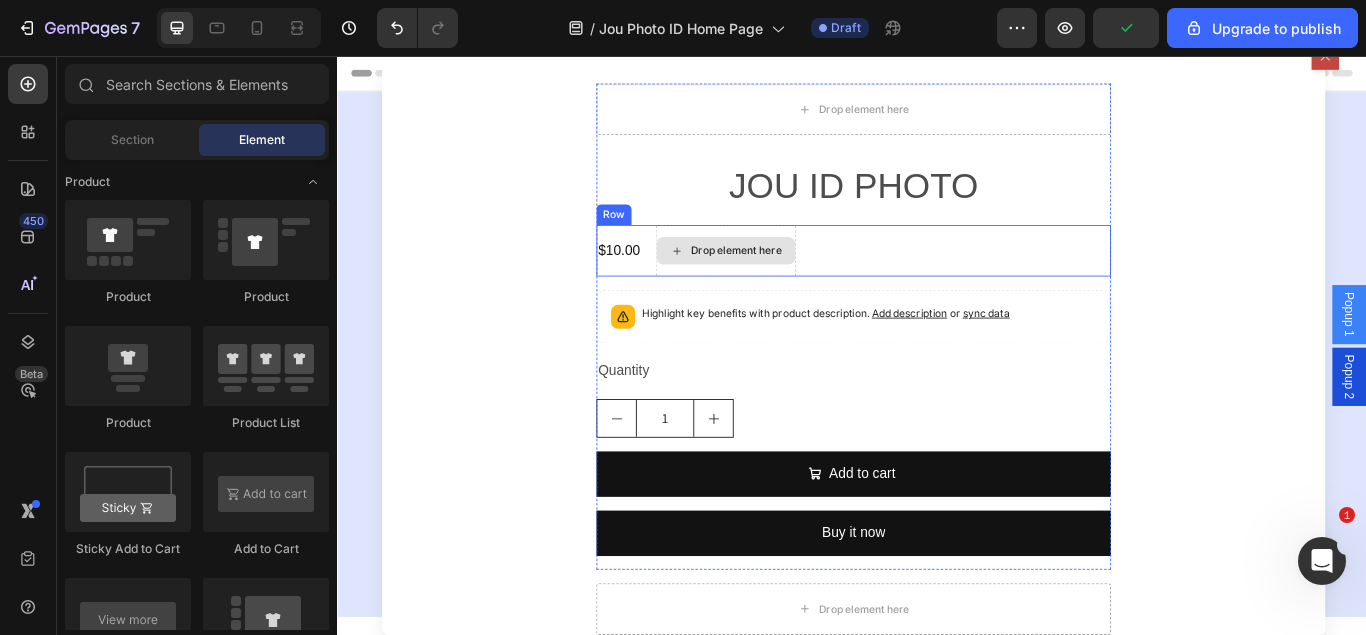 click on "$10.00 Product Price Product Price
Drop element here Row" at bounding box center (939, 283) 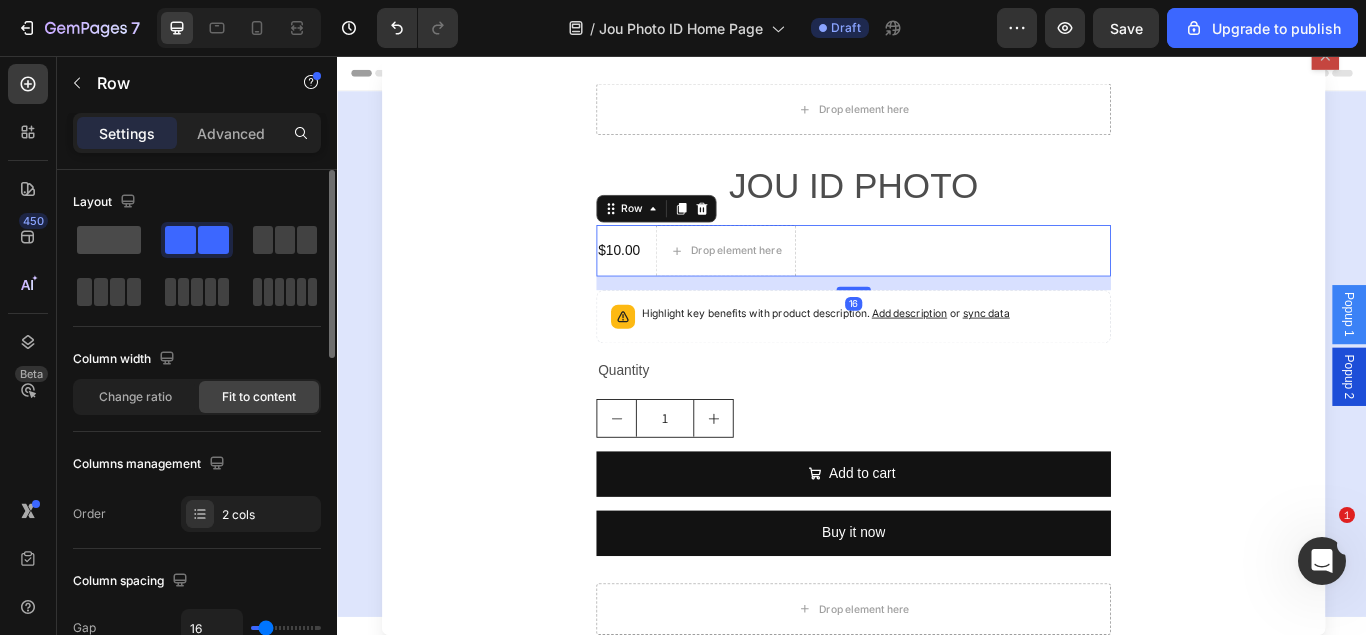 click 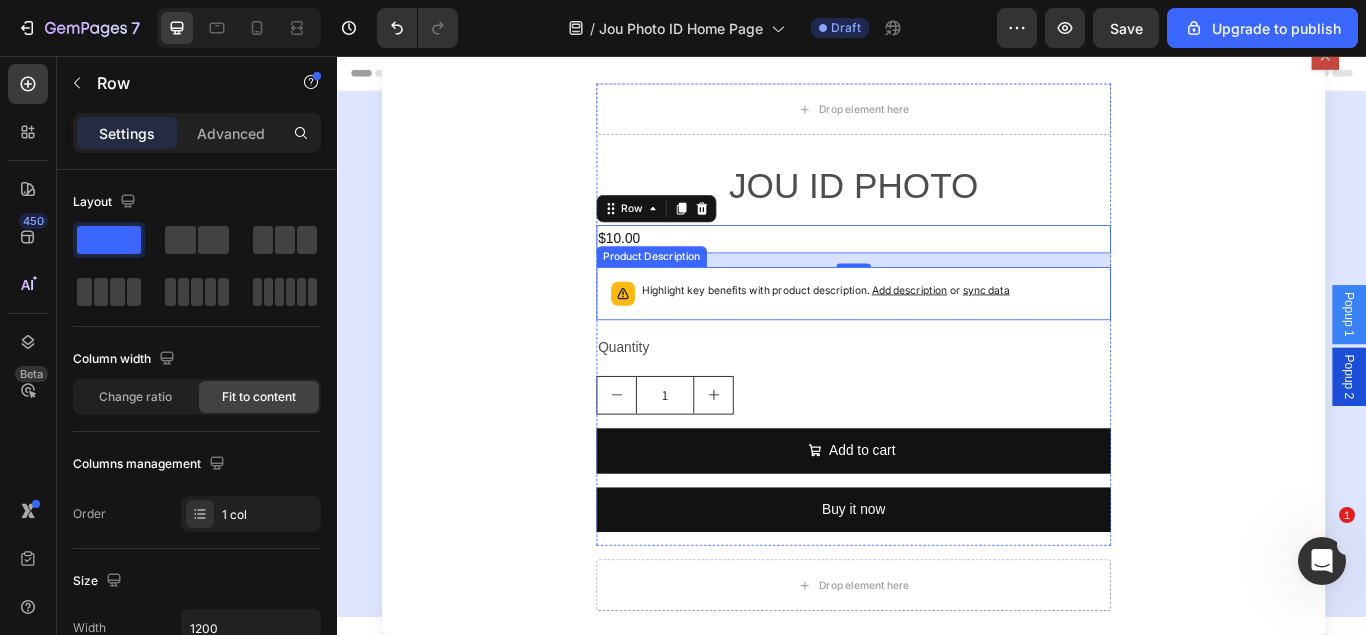 click on "Highlight key benefits with product description.       Add description   or   sync data" at bounding box center (939, 333) 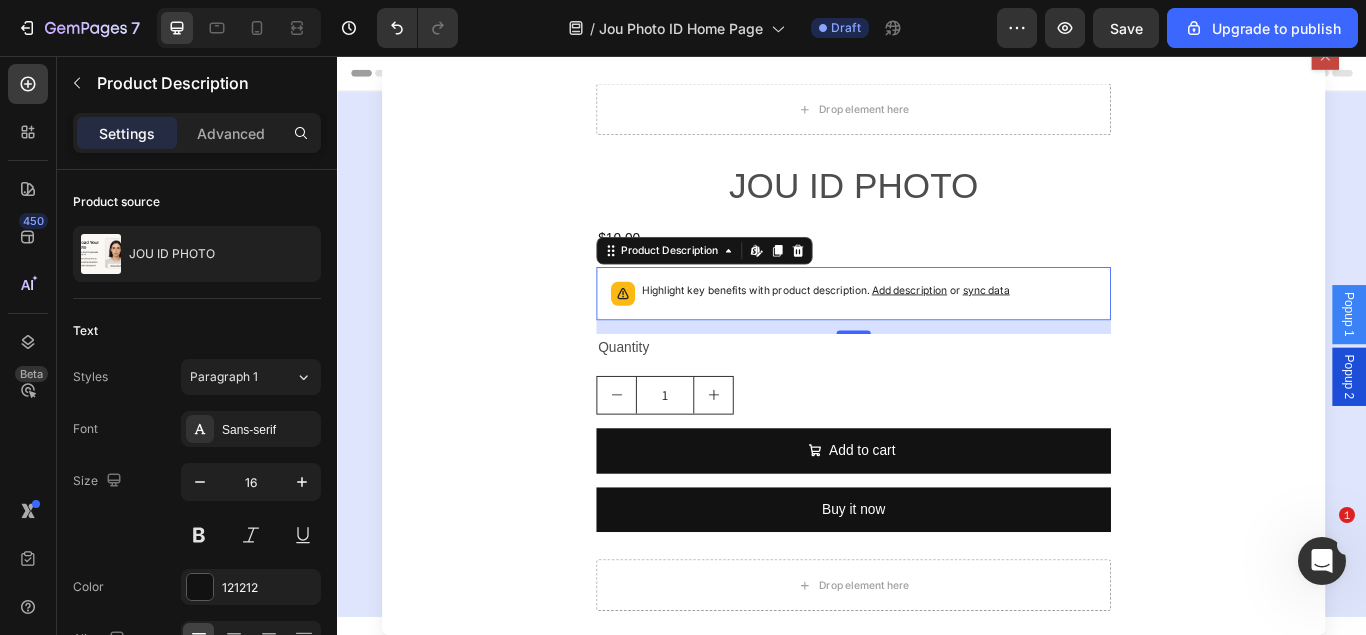 click on "Drop element here JOU ID PHOTO Product Title $10.00 Product Price Product Price Row Highlight key benefits with product description.       Add description   or   sync data Product Description   Edit content in Shopify 16 Quantity Text Block
1
Product Quantity
Add to cart Add to Cart Buy it now Dynamic Checkout Product
Drop element here Quantity Text Block
1
Product Quantity Image We guarantee that all photos will be deleted upon printing and will not be shared. Text Block Row $10.00 Product Price Product Price Row
Shopify App Shopify App Check Out Dynamic Checkout Product" at bounding box center [939, 393] 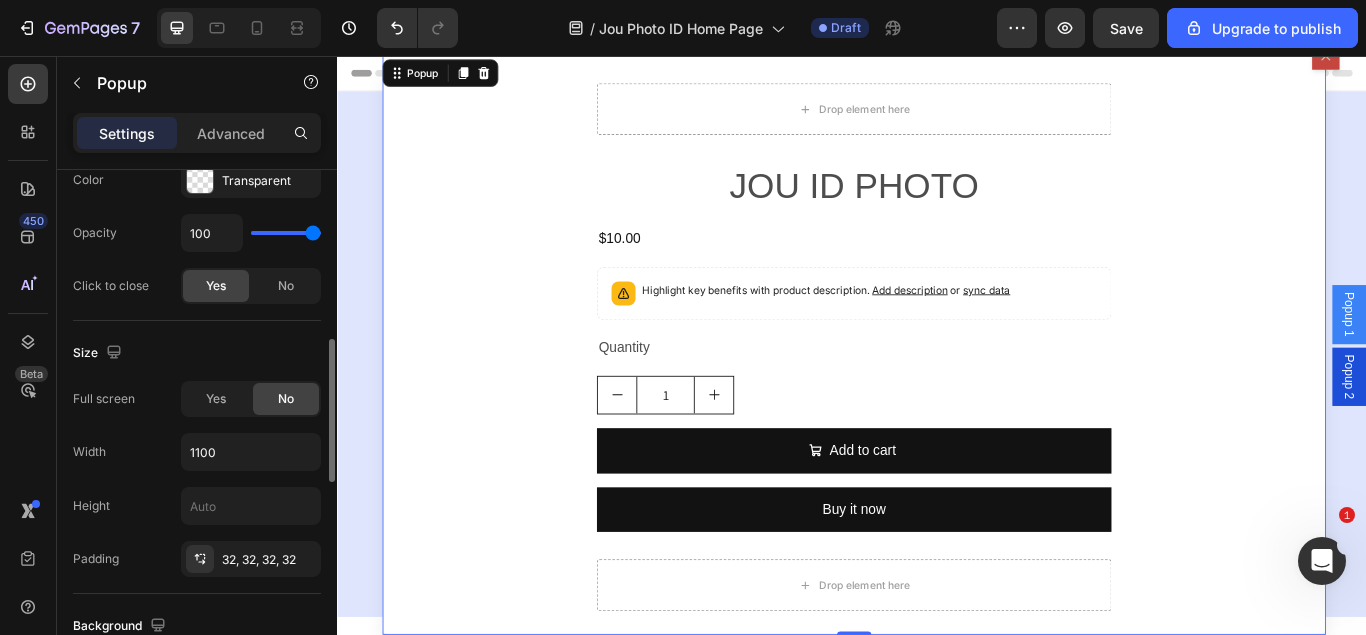 scroll, scrollTop: 1122, scrollLeft: 0, axis: vertical 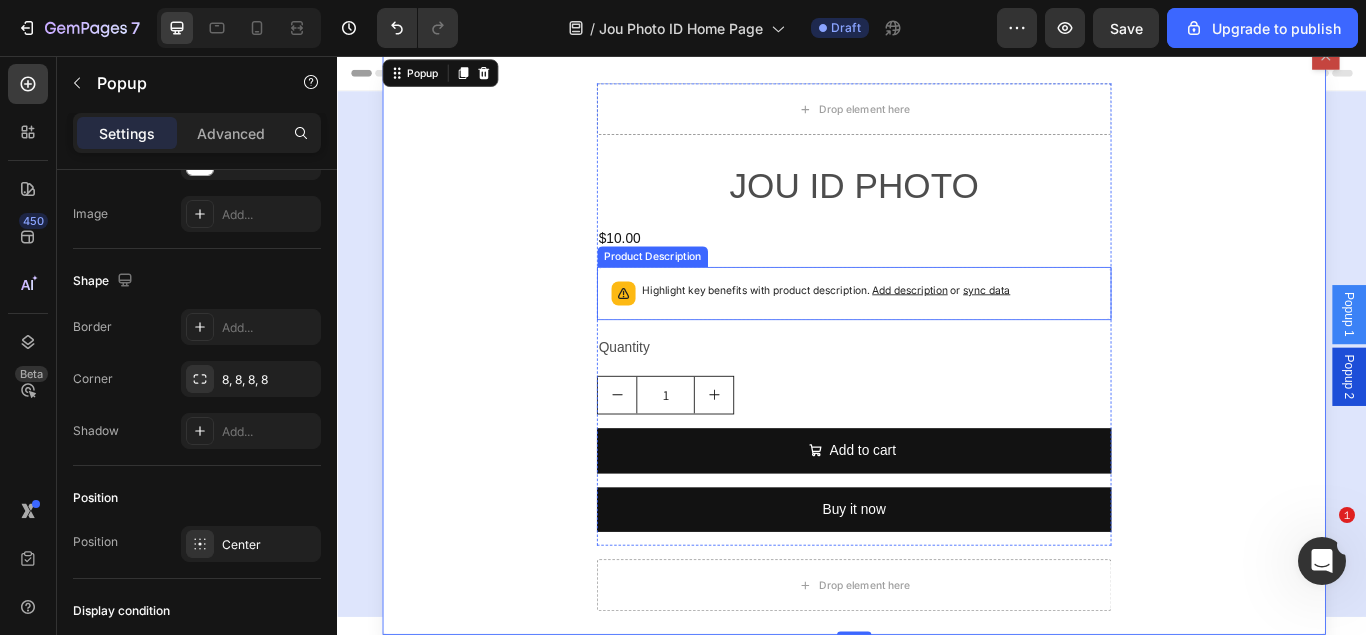 click on "Highlight key benefits with product description.       Add description   or   sync data" at bounding box center [939, 333] 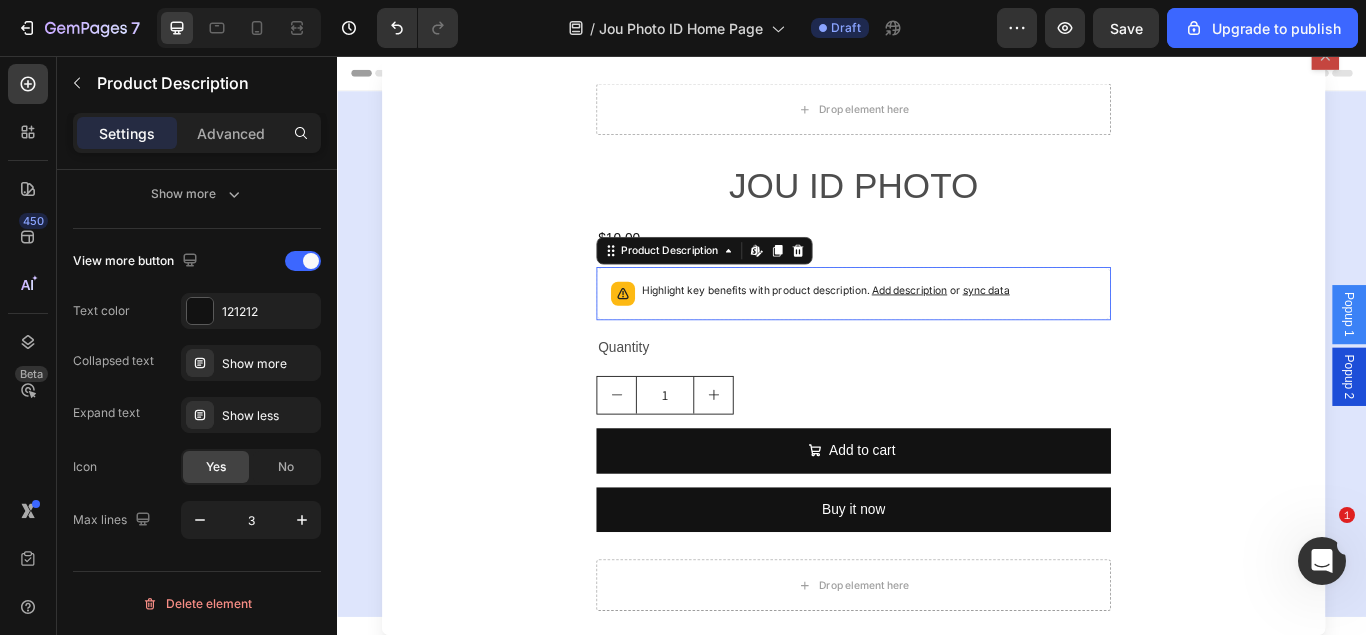 scroll, scrollTop: 0, scrollLeft: 0, axis: both 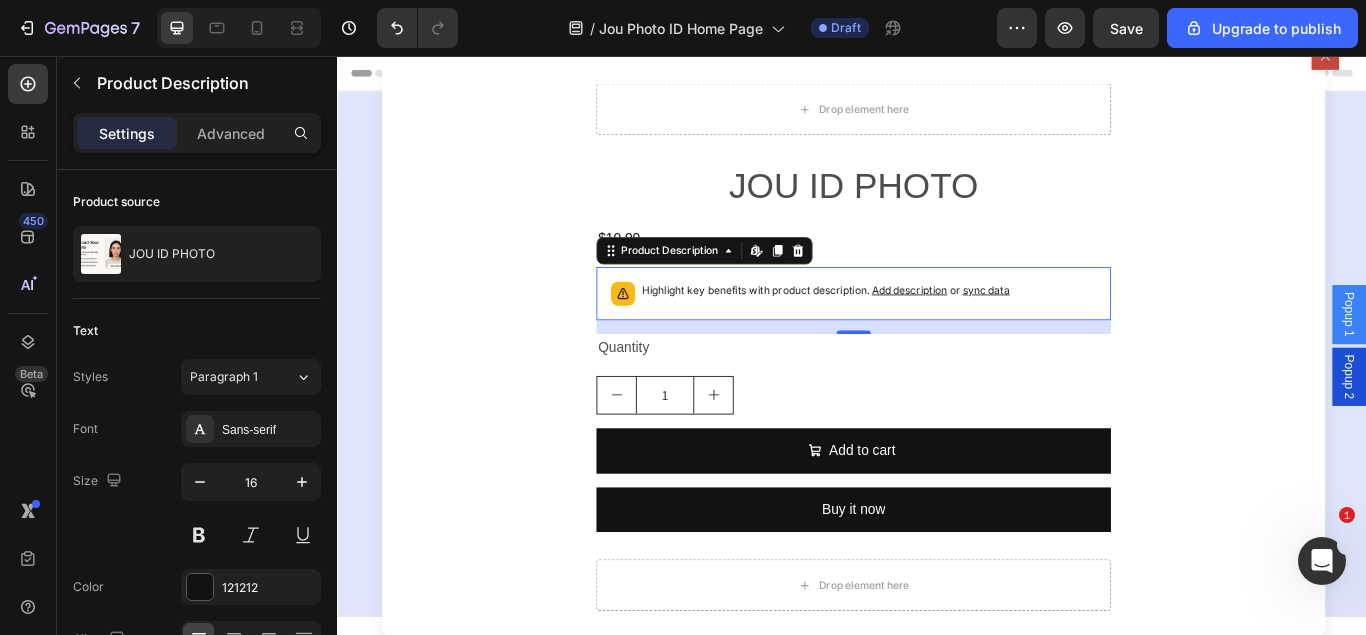 click 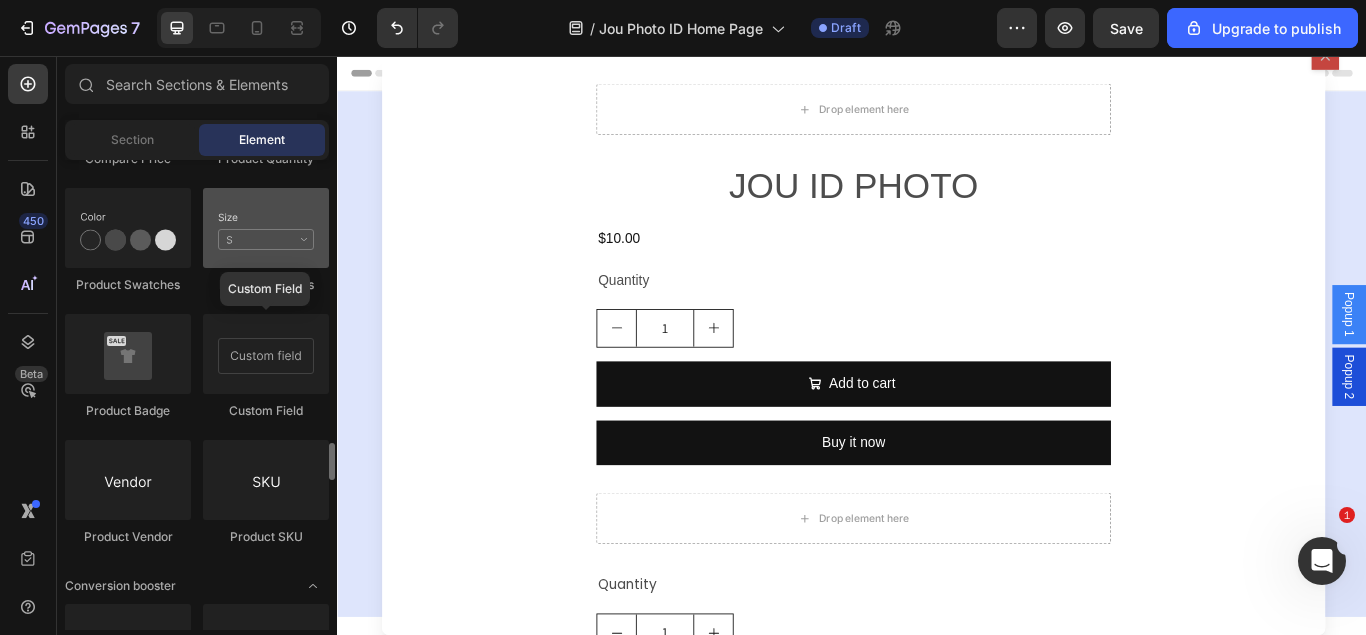 scroll, scrollTop: 3468, scrollLeft: 0, axis: vertical 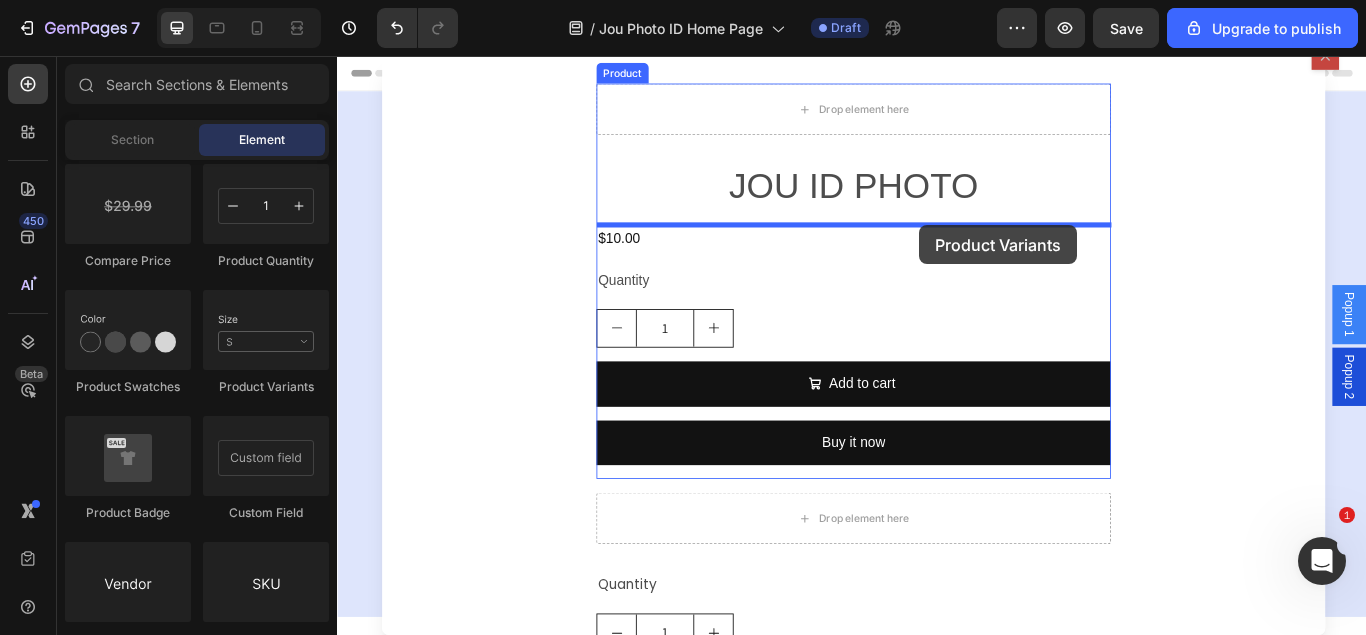 drag, startPoint x: 611, startPoint y: 423, endPoint x: 919, endPoint y: 225, distance: 366.15298 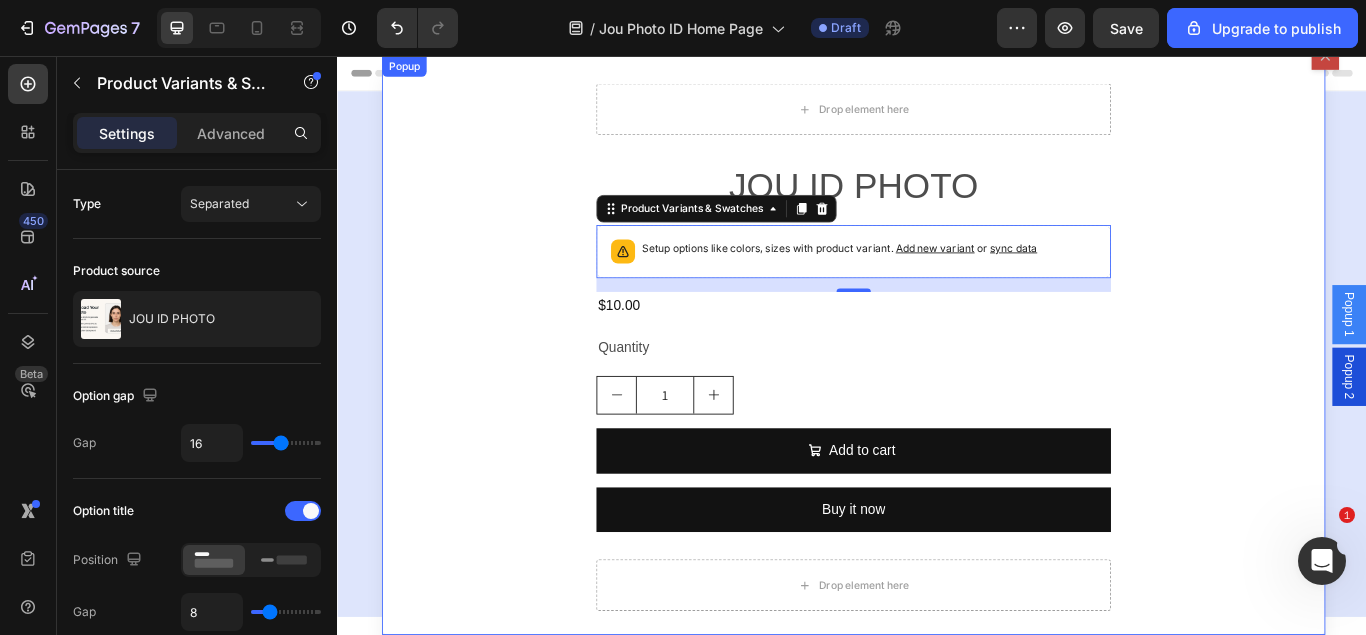 click on "Drop element here JOU ID PHOTO Product Title Setup options like colors, sizes with product variant.       Add new variant   or   sync data Product Variants & Swatches   16 $10.00 Product Price Product Price Row Quantity Text Block
1
Product Quantity
Add to cart Add to Cart Buy it now Dynamic Checkout Product
Drop element here Quantity Text Block
1
Product Quantity Image We guarantee that all photos will be deleted upon printing and will not be shared. Text Block Row $10.00 Product Price Product Price Row
Shopify App Shopify App Check Out Dynamic Checkout Product" at bounding box center (939, 393) 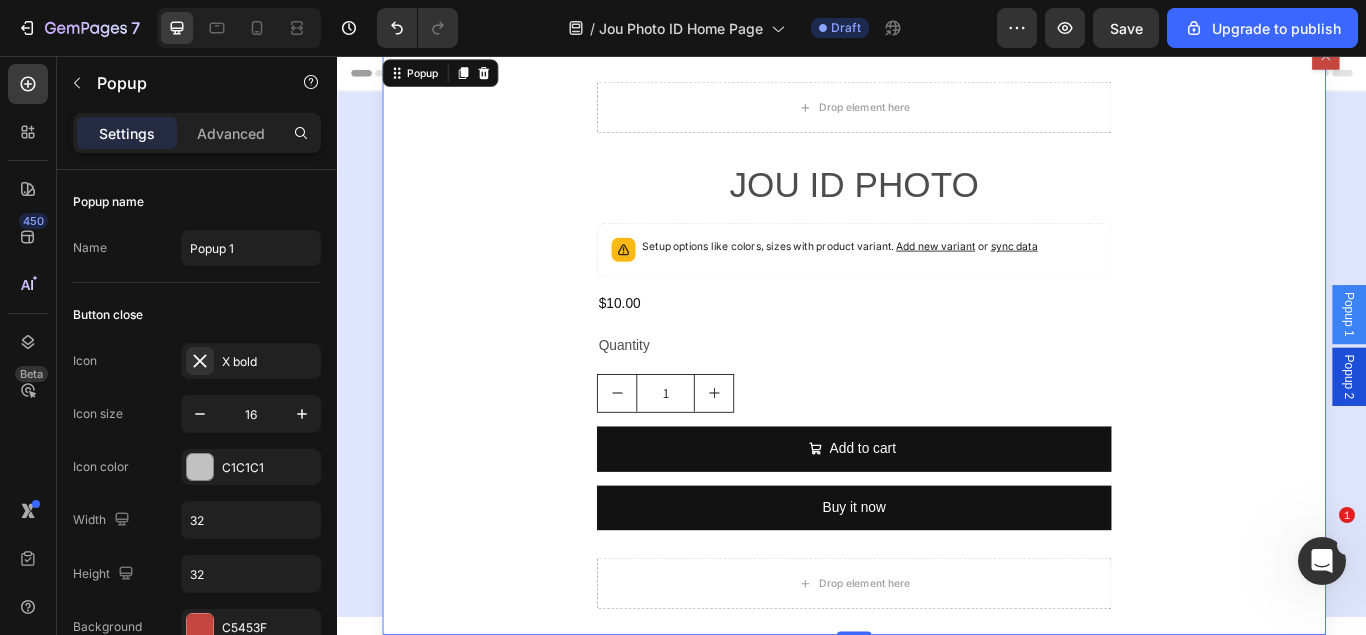 scroll, scrollTop: 0, scrollLeft: 0, axis: both 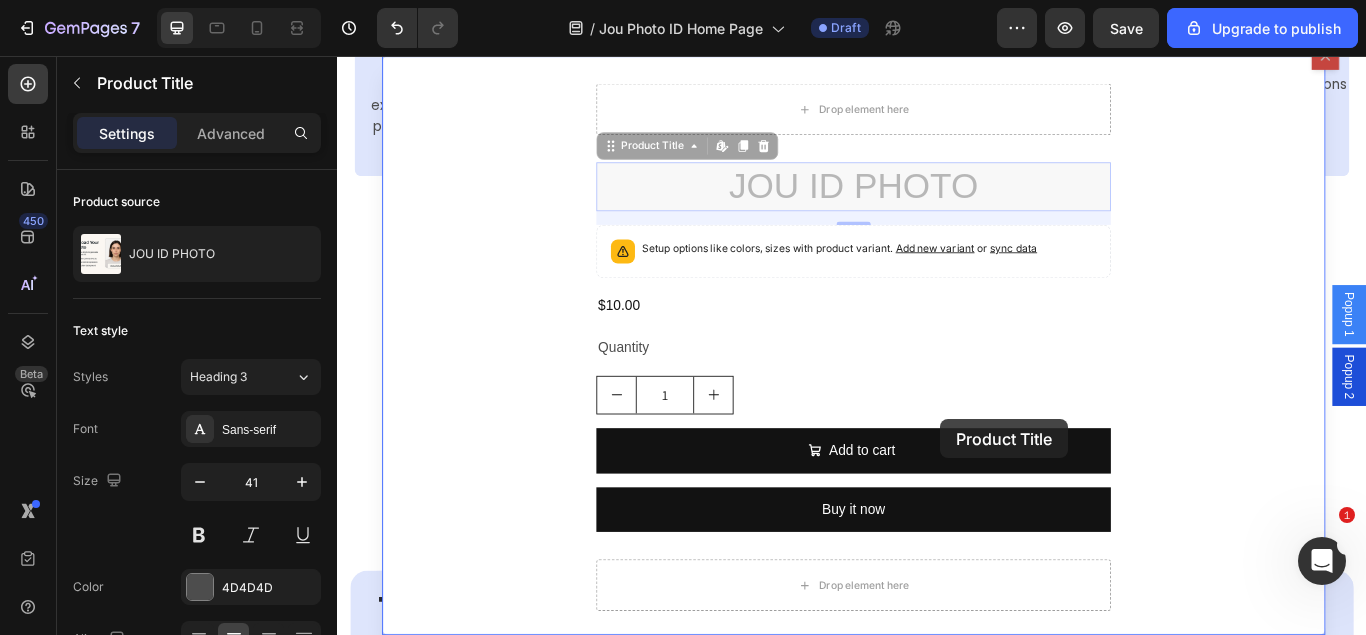 drag, startPoint x: 1087, startPoint y: 212, endPoint x: 945, endPoint y: 402, distance: 237.20033 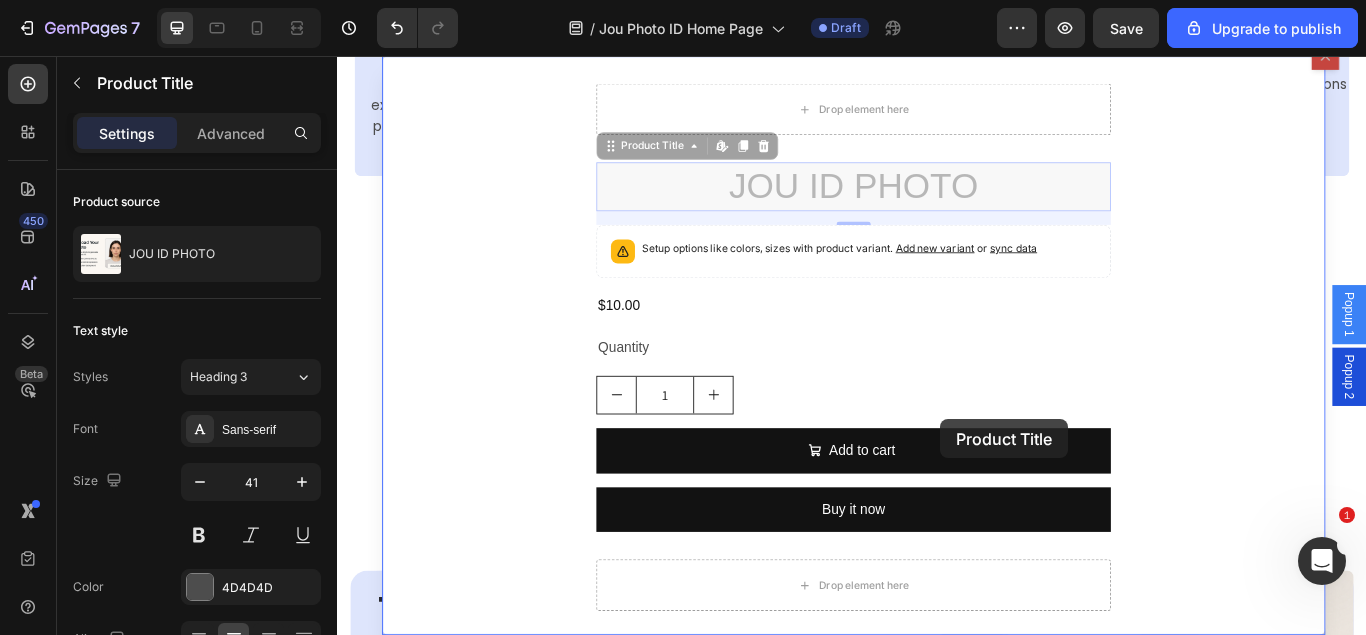 click on "Header How it works? Heading Section 4 Image 1. Take or upload your photo Text Block Take a selfie or upload an existing photo directly from your phone or computer — quick and easy. Text Image 2. Expert photo check Text Block Our team examines your photo to make sure it meets all biometric and official document standards. Text Image 3. Need a Retake? Text Block If your photo doesn’t pass the check, we’ll guide you to retake it with clear, friendly instructions. Text Image 4. Get it delivered Text Block We offer 24/7 phone and chat support to help with all questions Text Row Section 6 Image Row 1. Take or upload your photo Text Block Take a selfie or upload an existing photo directly from your phone or computer — quick and easy. Text Block Image 2. Expert photo check Text Block Our team examines your photo to make sure it meets all biometric and official document standards. Text Block Image 3. Need a Retake? Text Block Text Block Image 4. Get it delivered Text Block Text Block Section 7 Why Choose Us?" at bounding box center (937, 663) 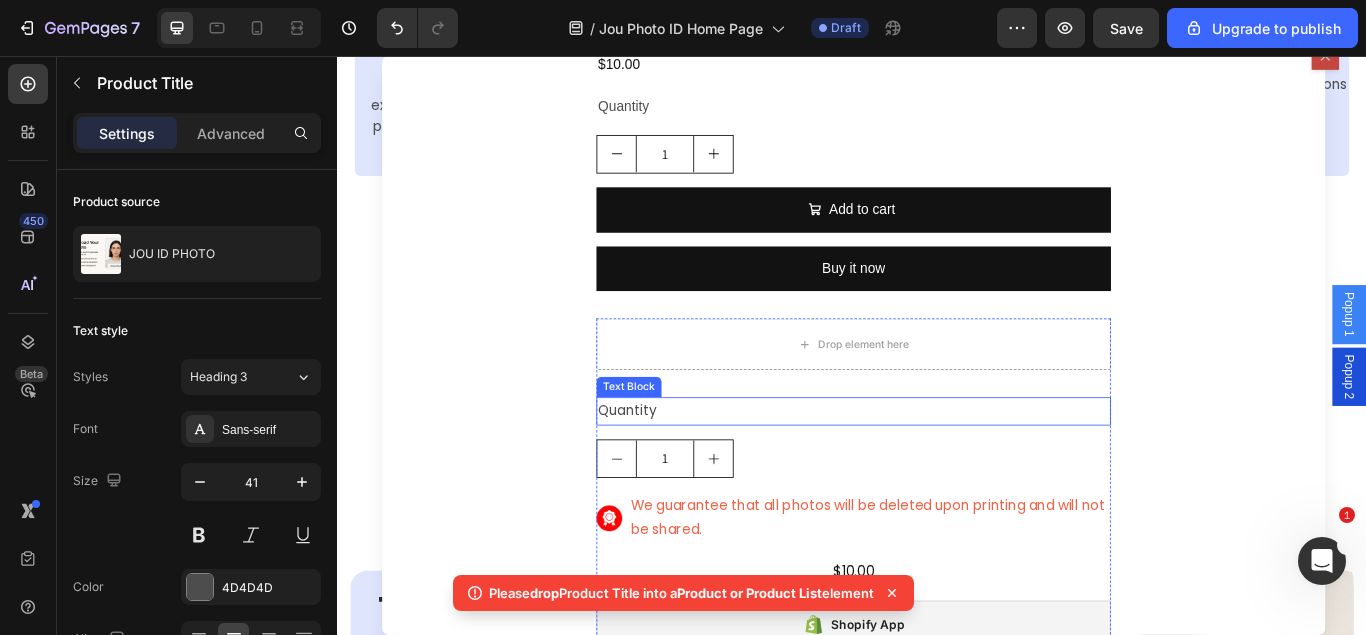 scroll, scrollTop: 0, scrollLeft: 0, axis: both 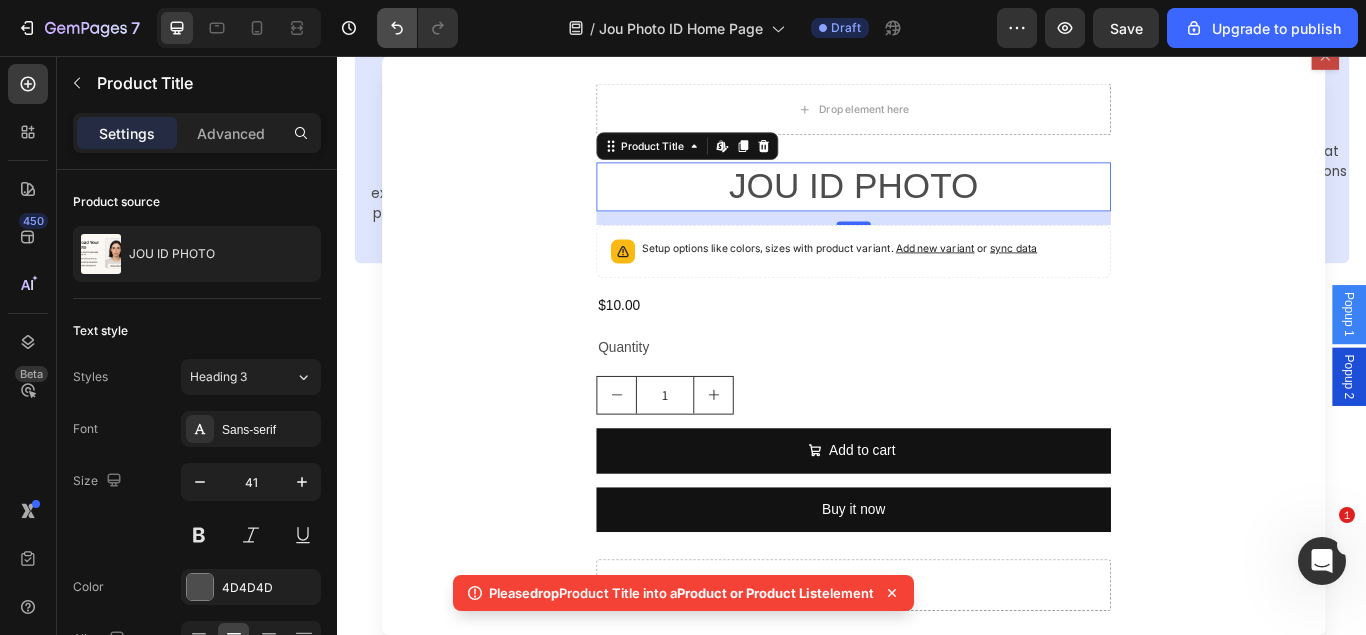 click 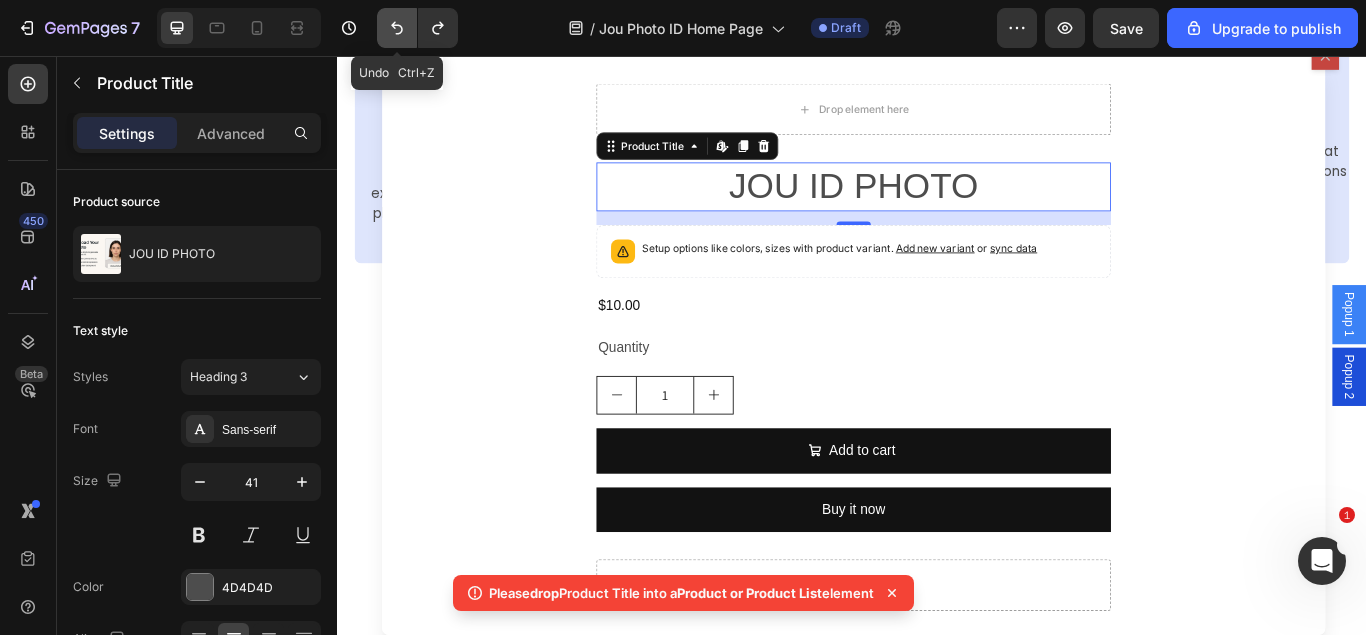 click 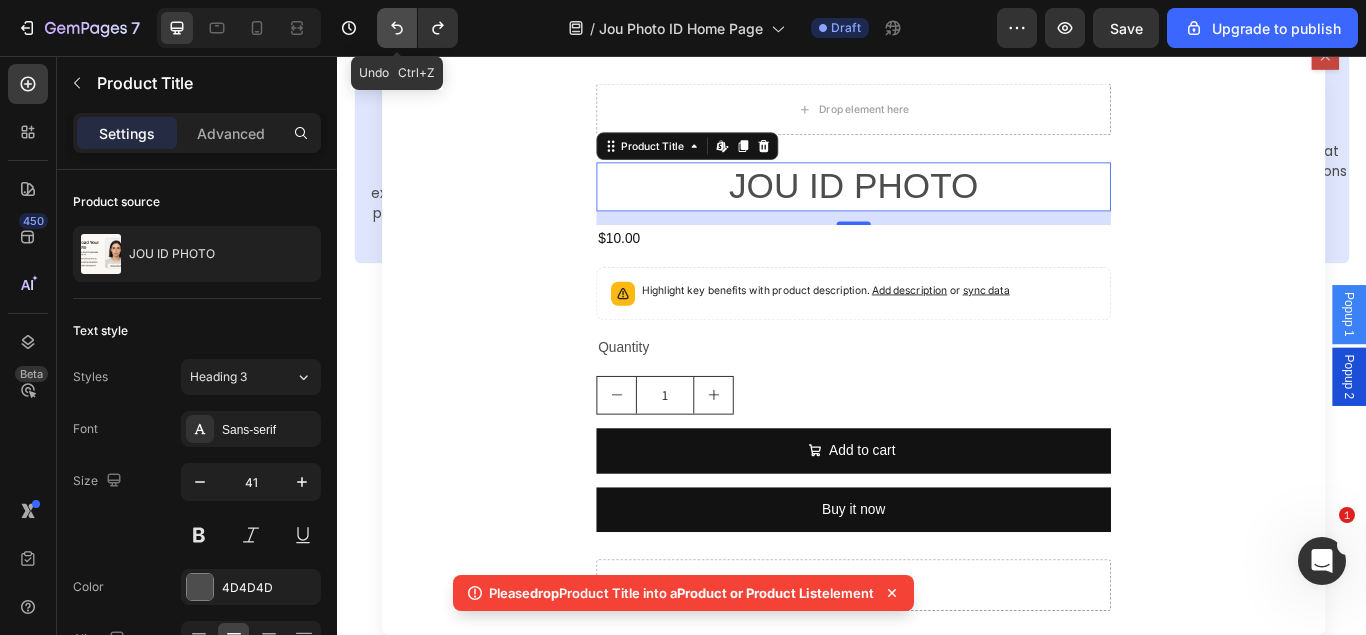 click 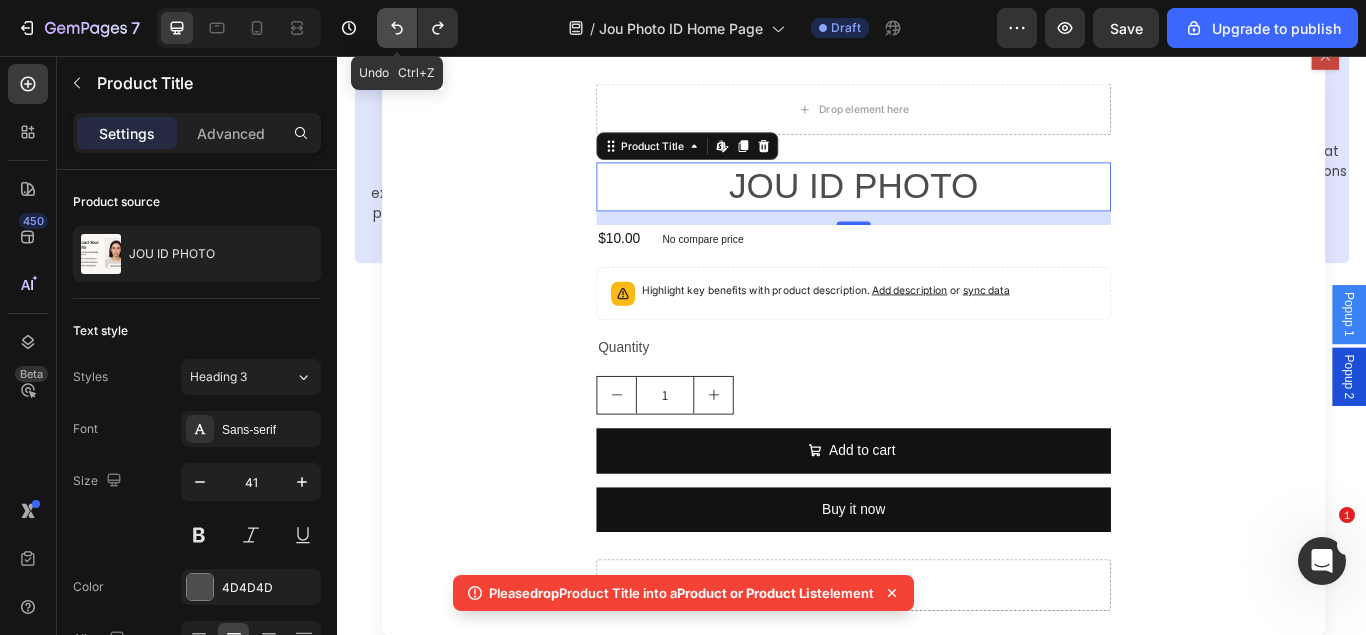 click 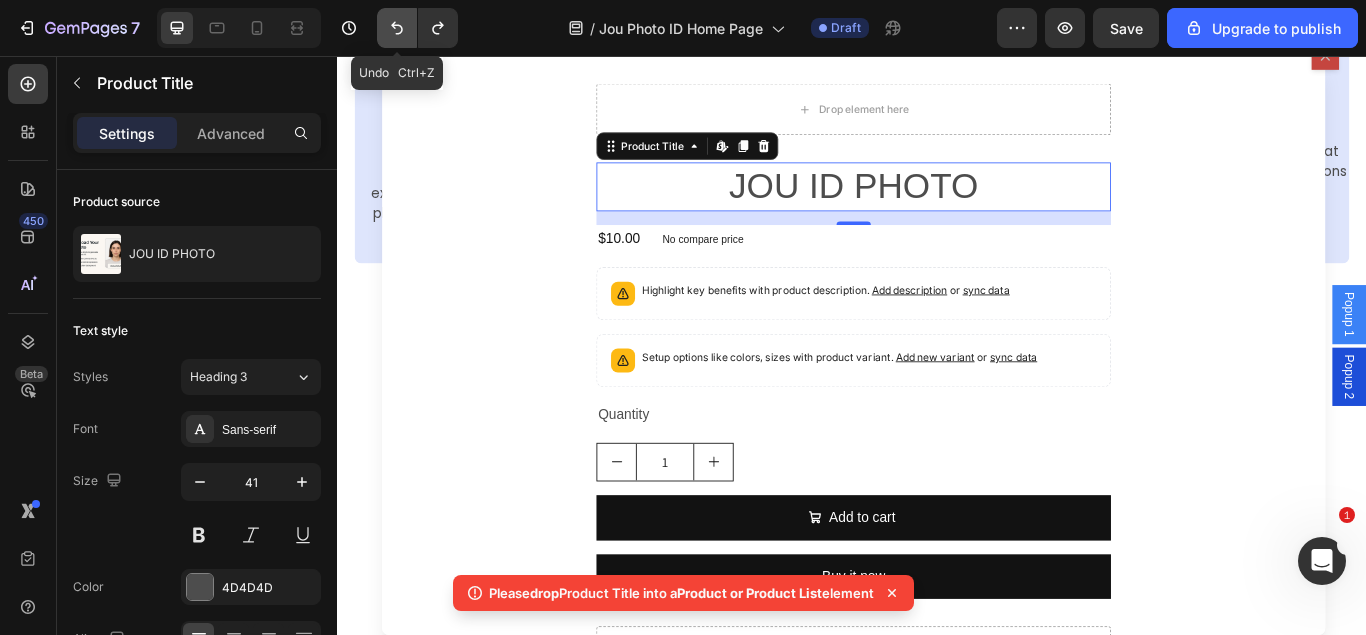 click 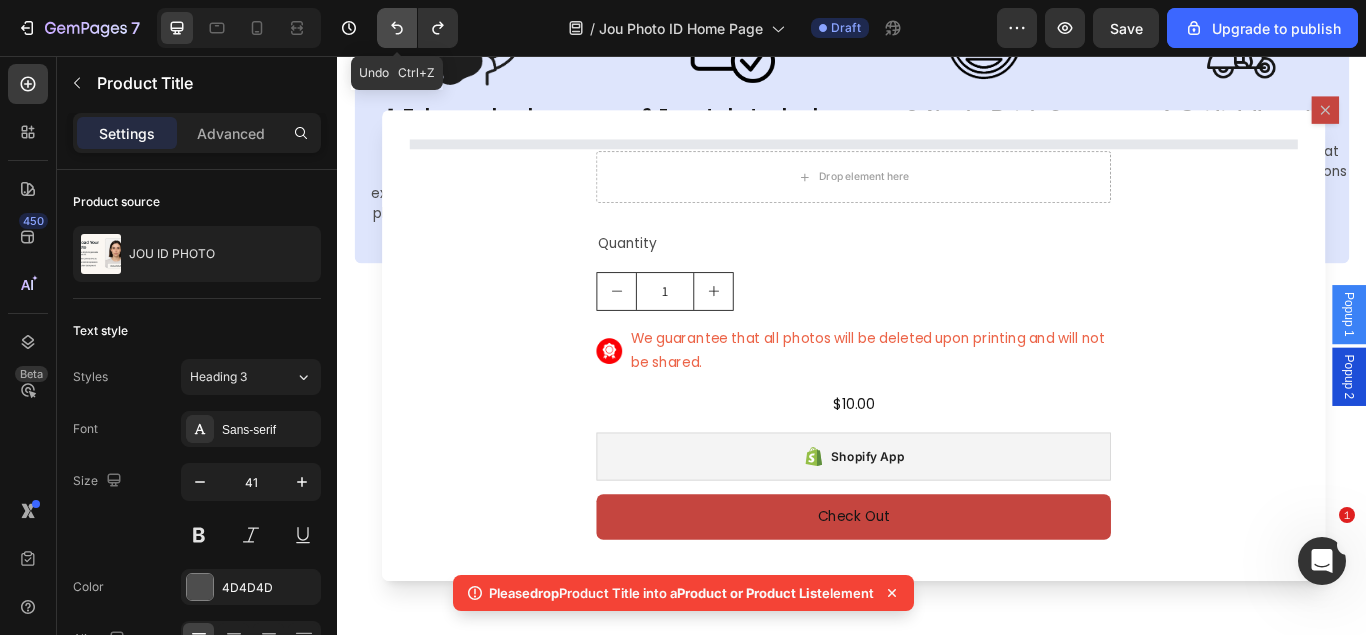 click 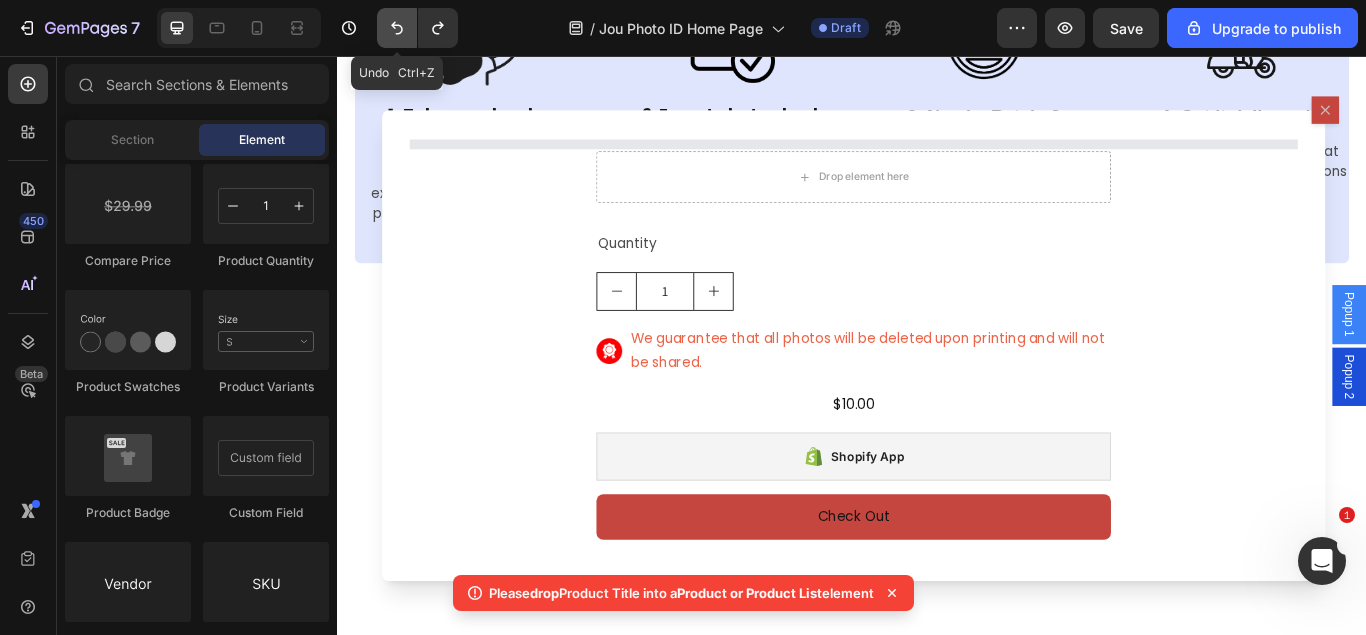 scroll, scrollTop: 3468, scrollLeft: 0, axis: vertical 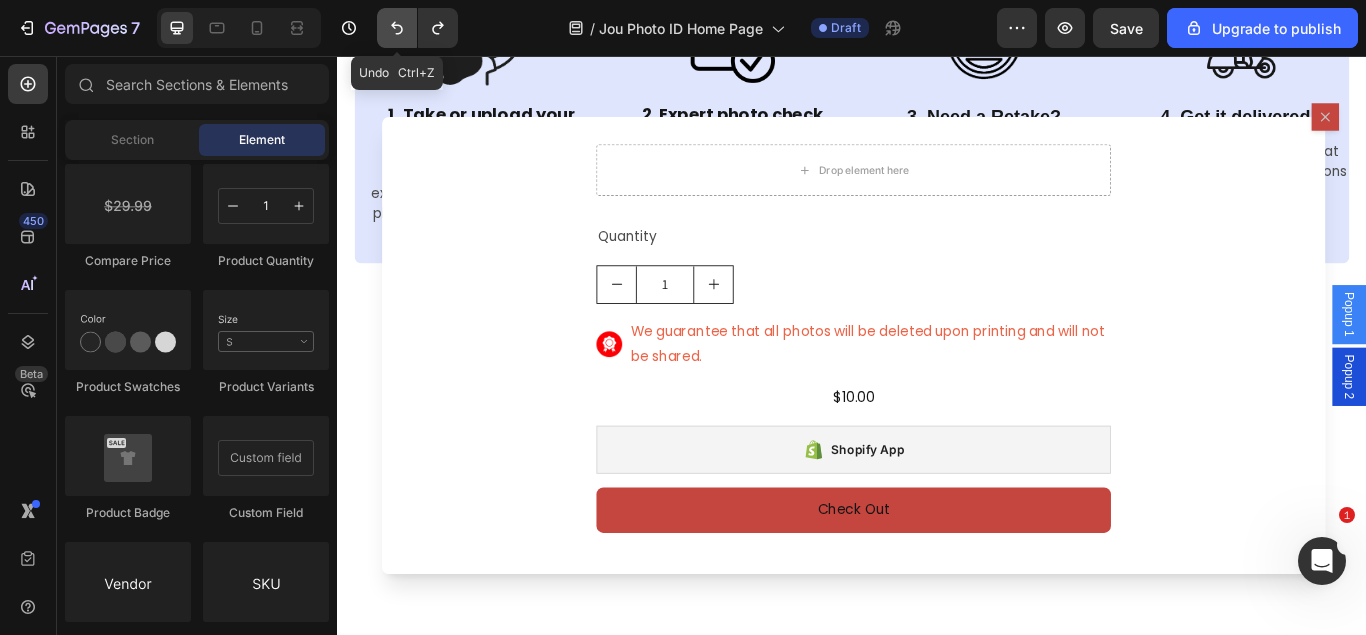 click 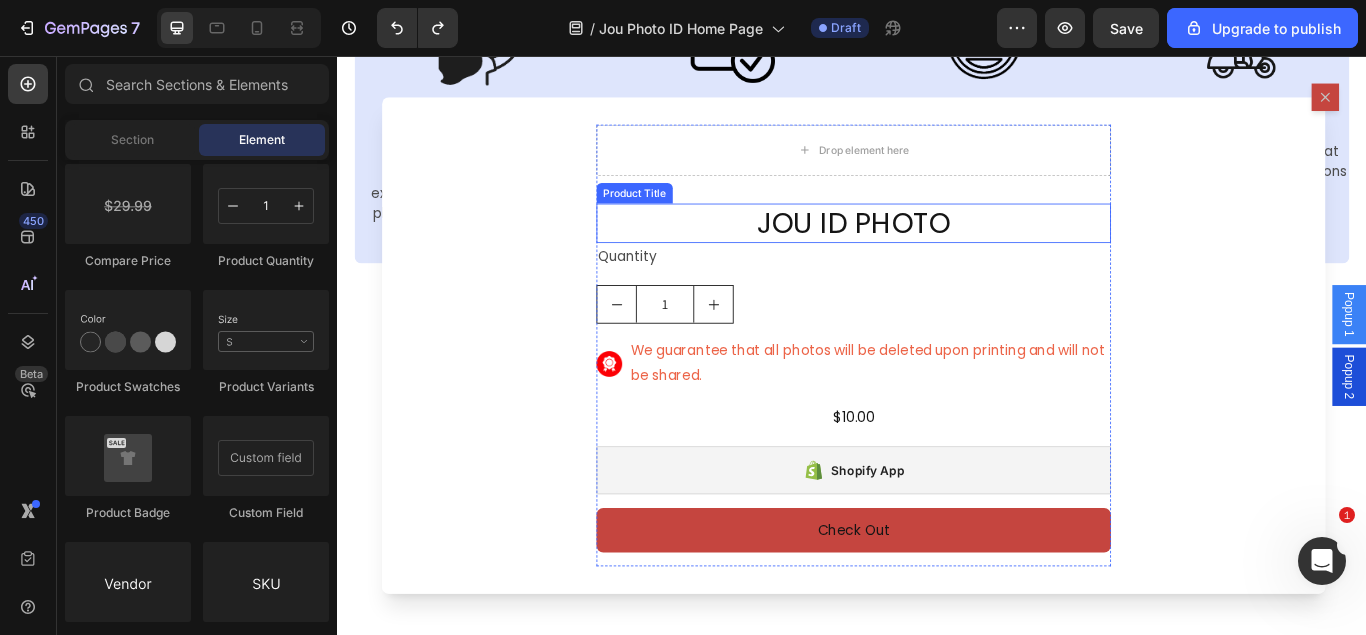 click on "JOU ID PHOTO" at bounding box center [939, 251] 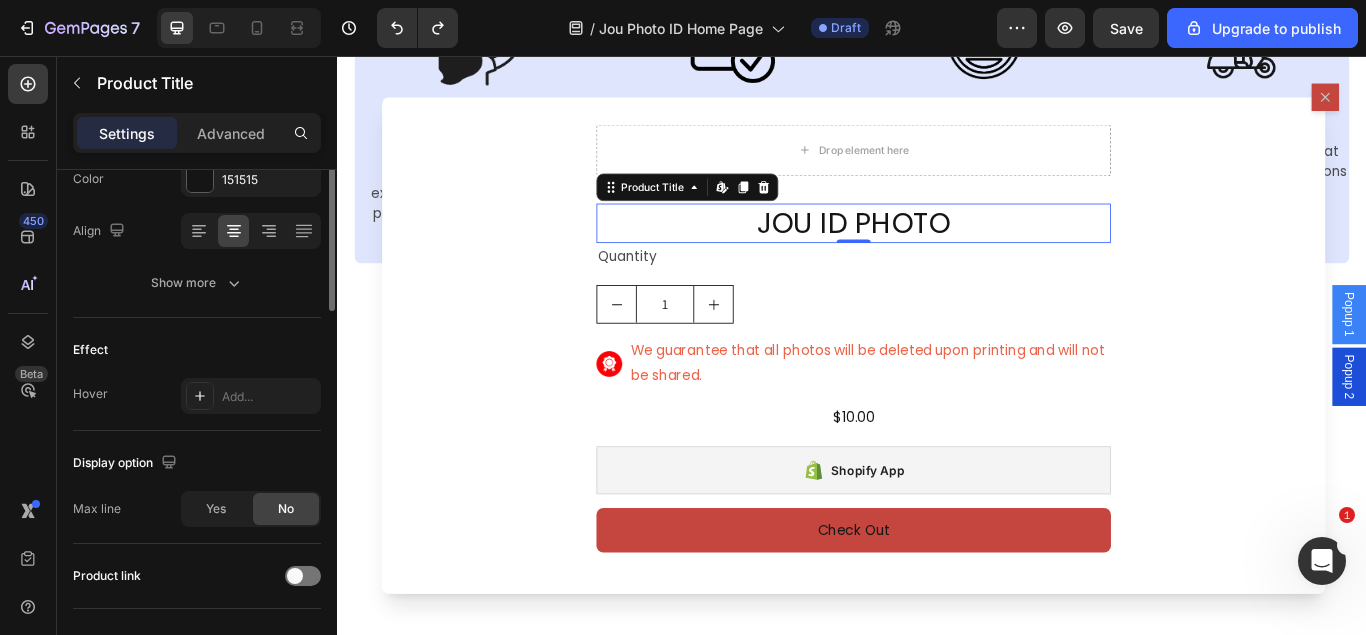 scroll, scrollTop: 204, scrollLeft: 0, axis: vertical 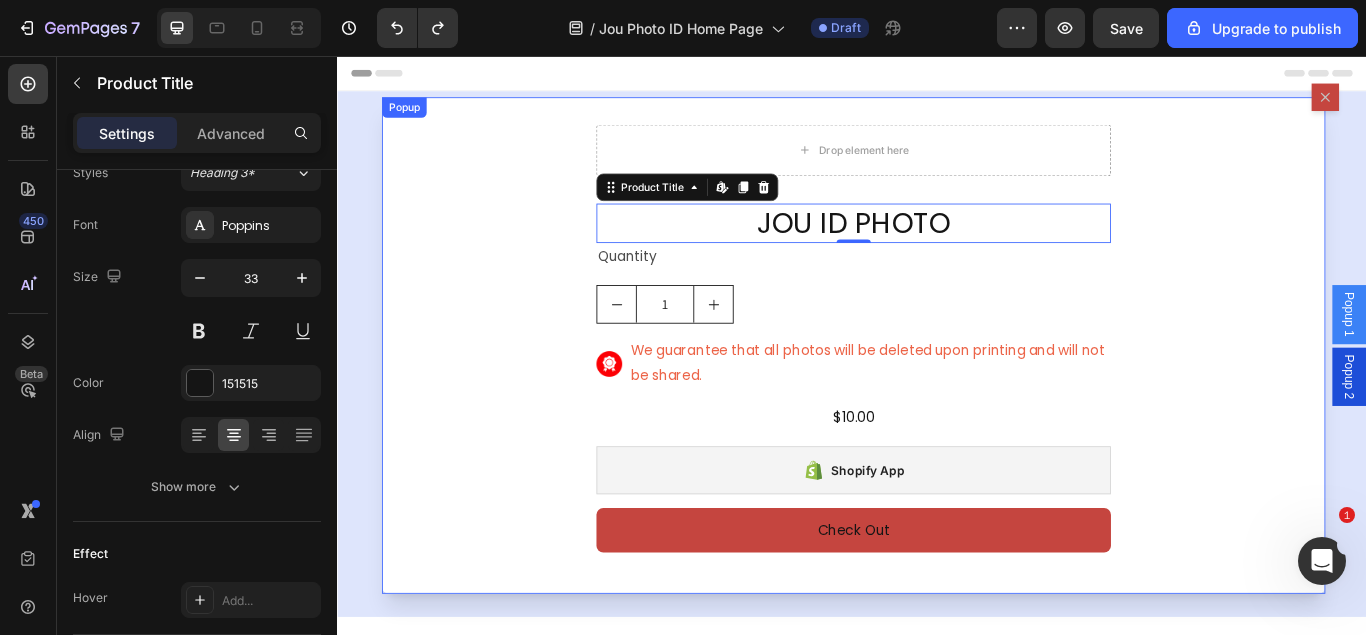 click at bounding box center (1489, 104) 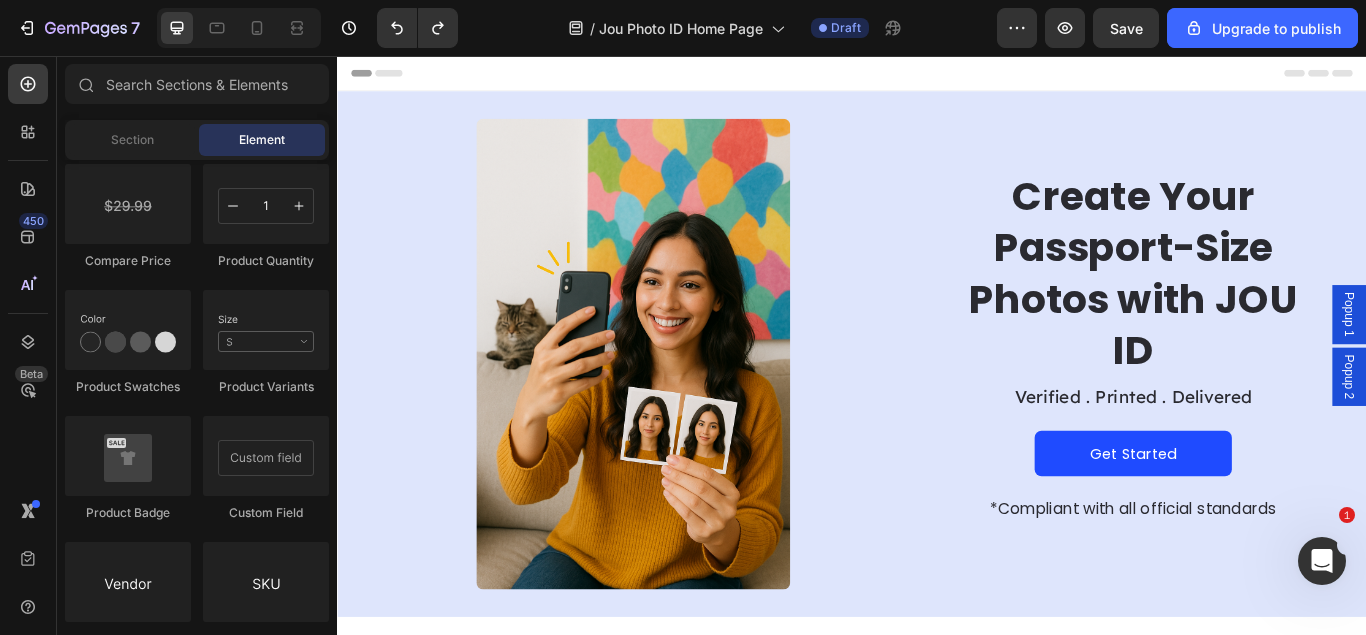 scroll, scrollTop: 3468, scrollLeft: 0, axis: vertical 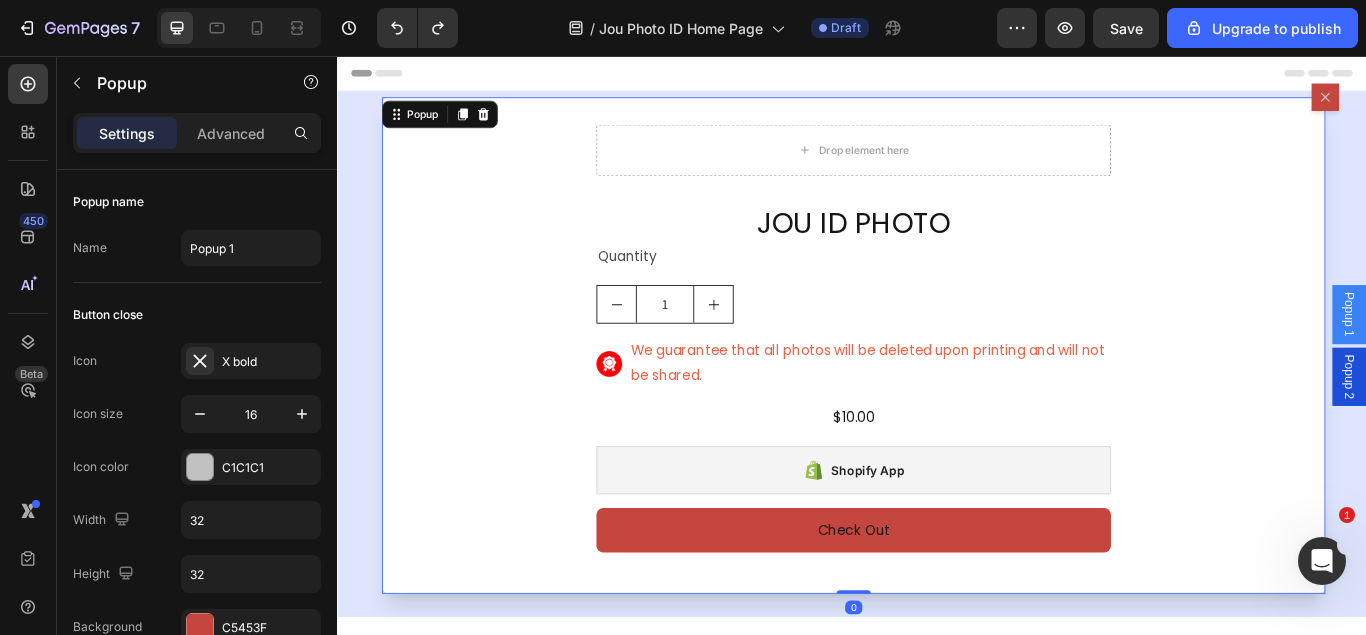 click 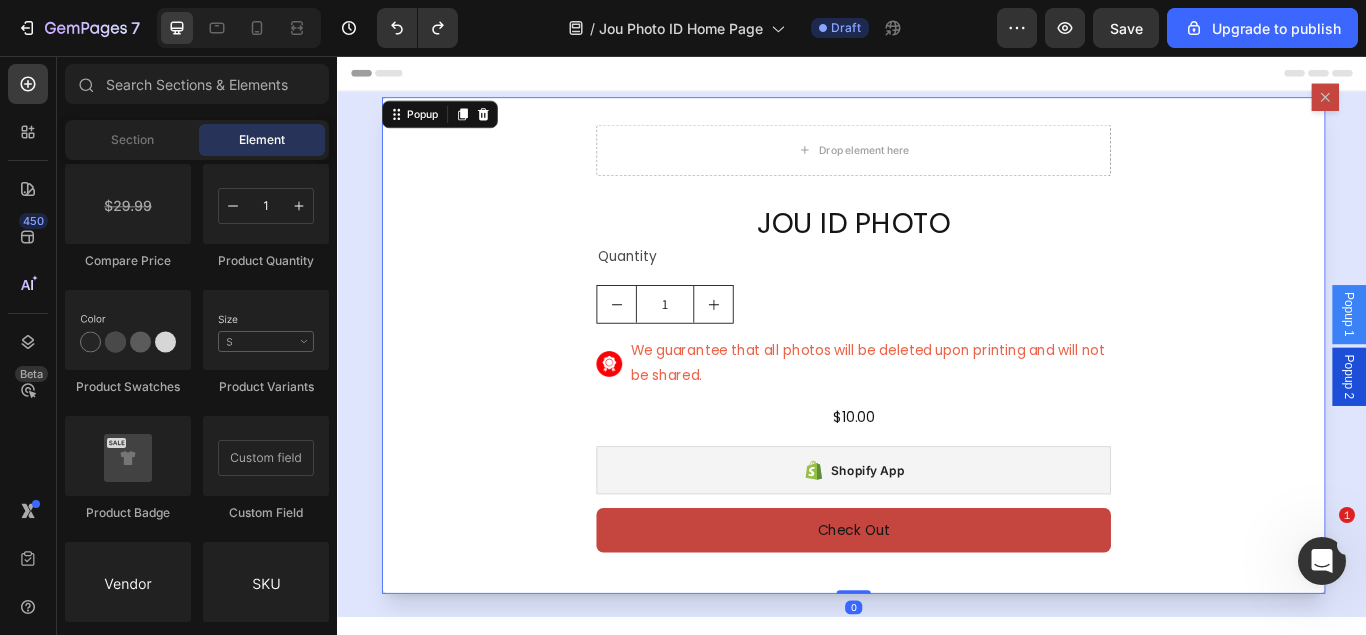 scroll, scrollTop: 3468, scrollLeft: 0, axis: vertical 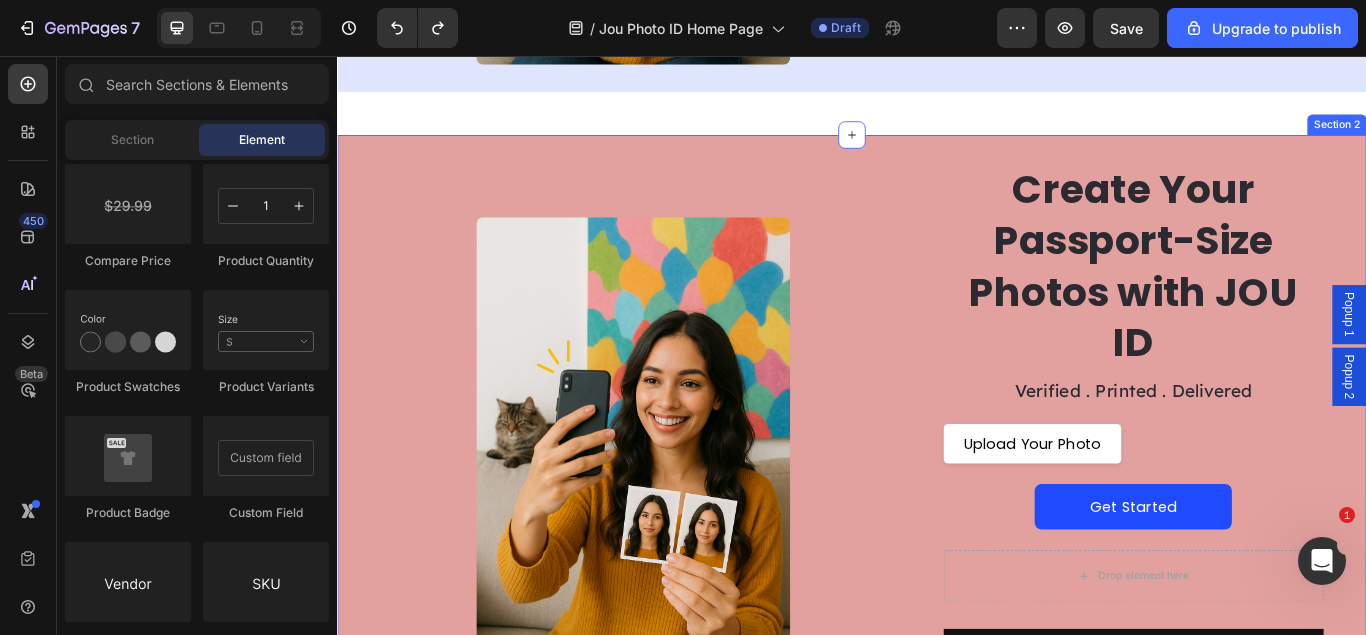click on "Image Row Create Your Passport-Size Photos with JOU ID Heading Verified . Printed . Delivered Text Block
Upload Your Photo
Custom Code Get Started Button
Drop element here
Add to cart Add to Cart Product *Compliant with all official standards  Text Block Row Section 2" at bounding box center [937, 518] 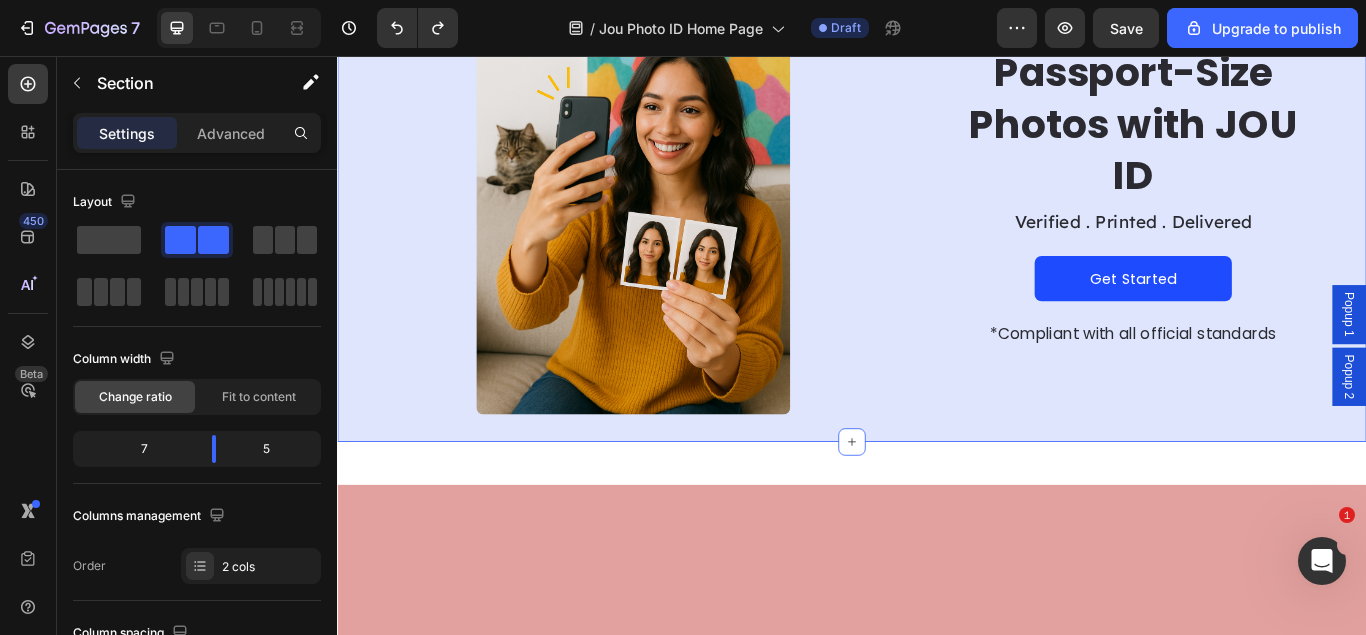 scroll, scrollTop: 0, scrollLeft: 0, axis: both 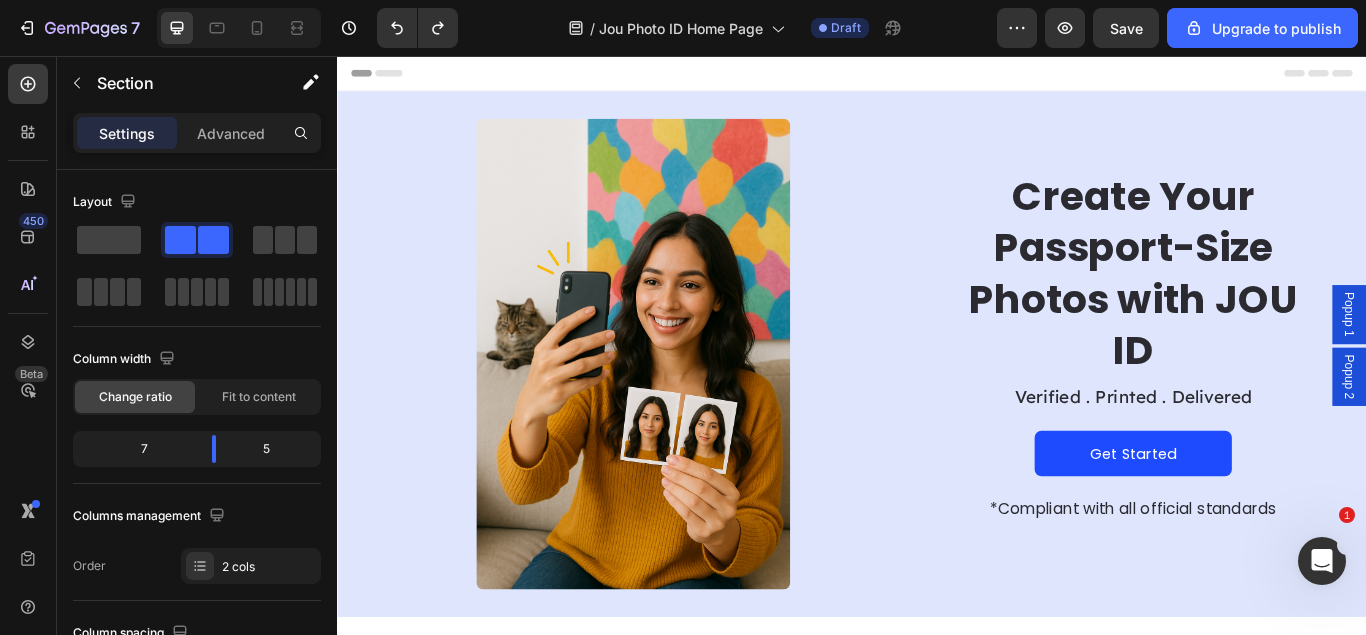 click on "Popup 1" at bounding box center [1517, 357] 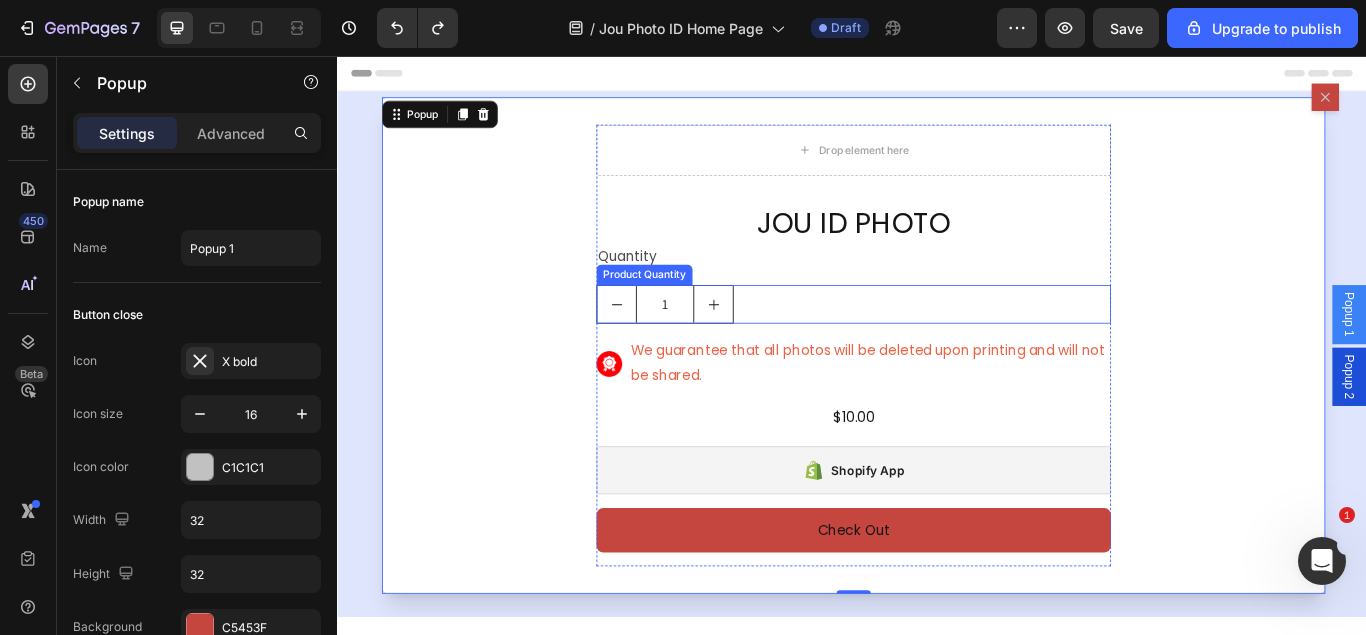 click on "1" at bounding box center [939, 345] 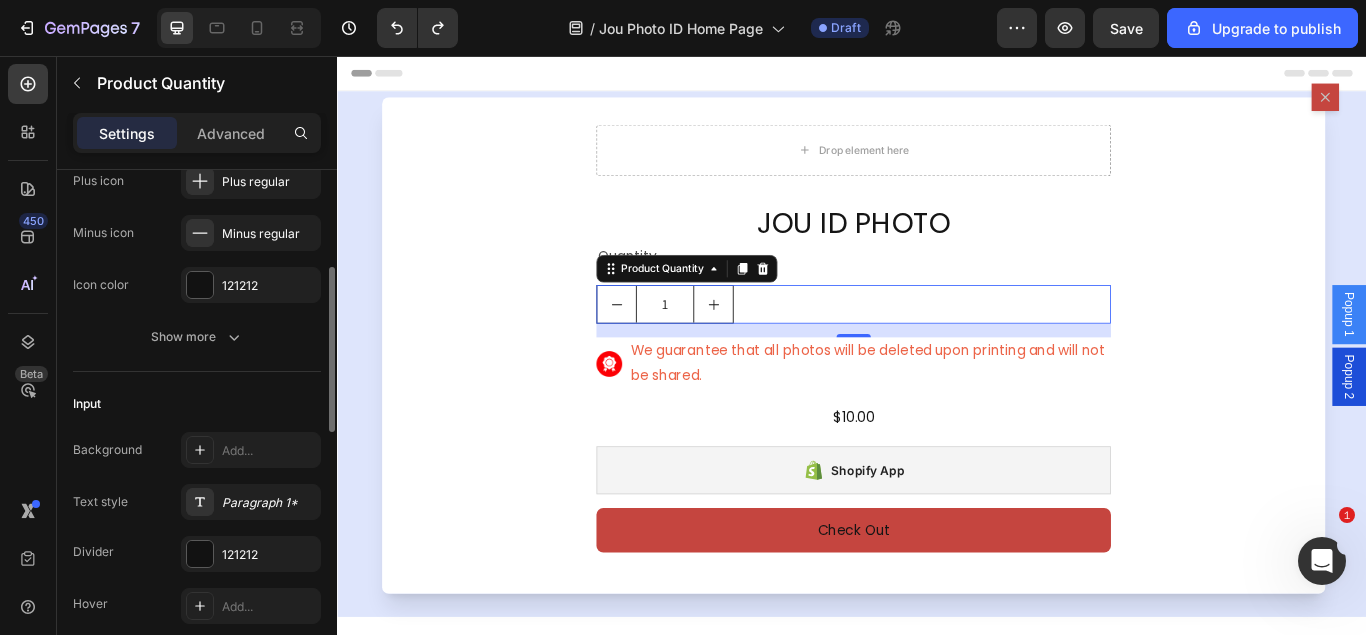 scroll, scrollTop: 510, scrollLeft: 0, axis: vertical 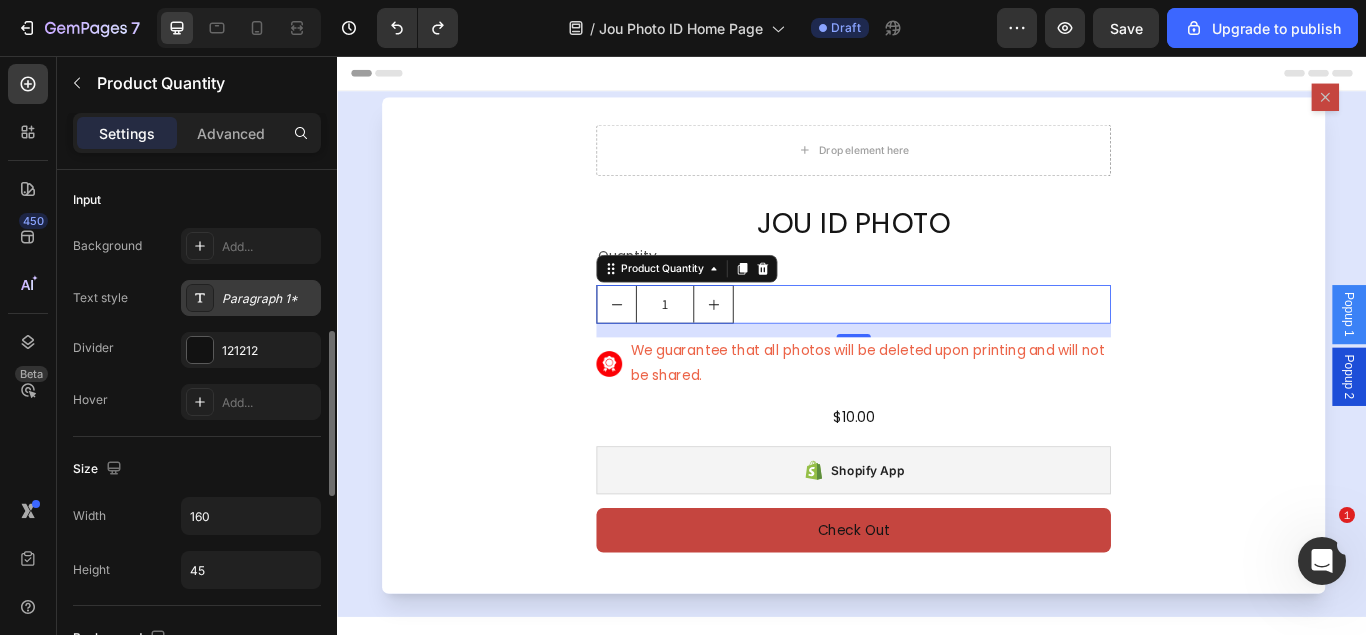 click on "Paragraph 1*" at bounding box center [269, 299] 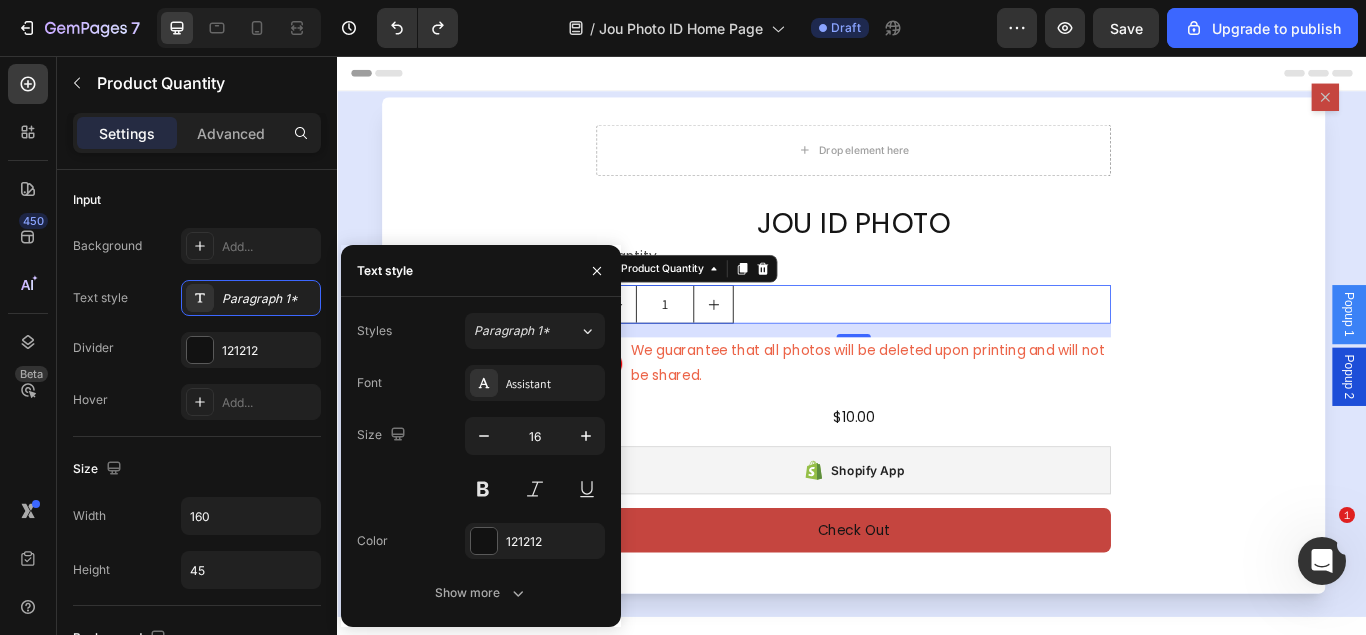 click on "Styles Paragraph 1* Font Assistant Size 16 Color 121212 Show more" 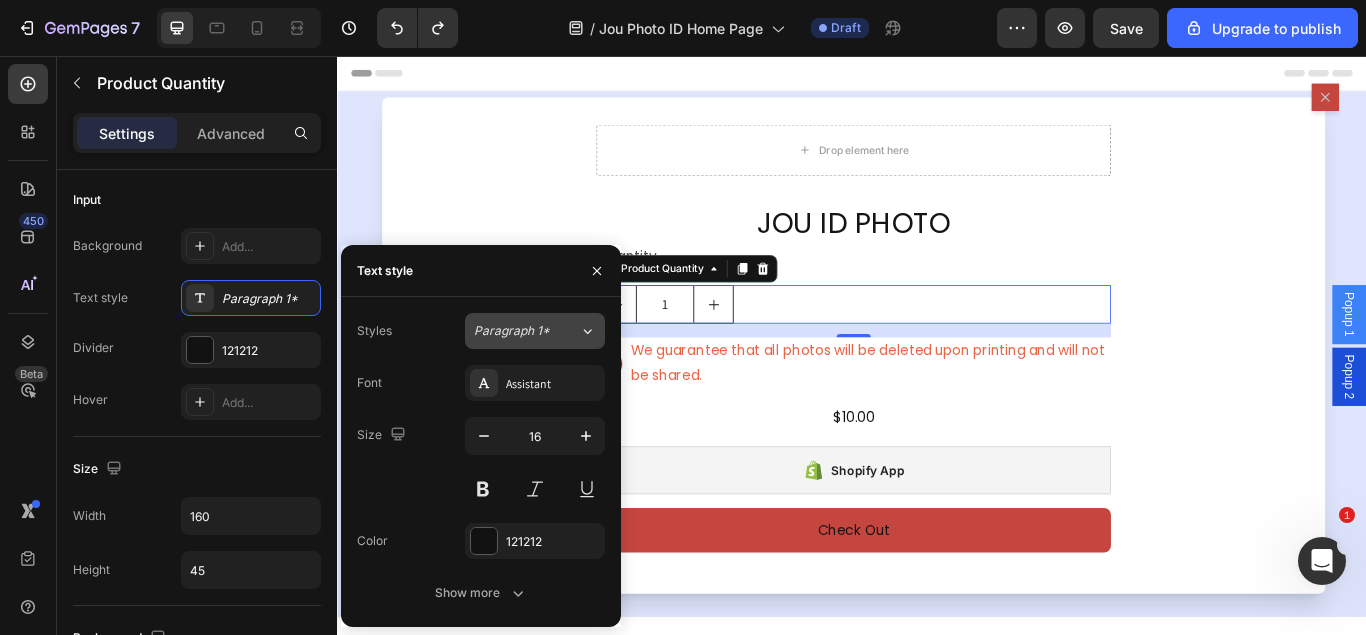 click on "Paragraph 1*" 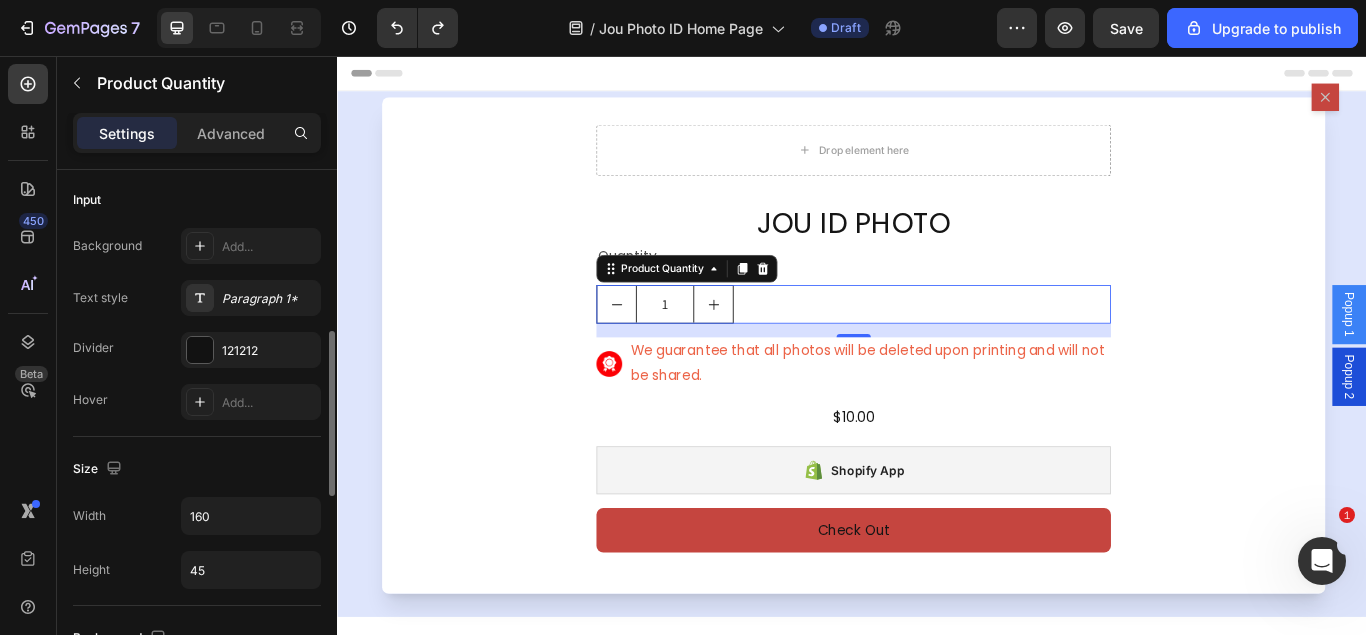 click on "Divider" at bounding box center [93, 348] 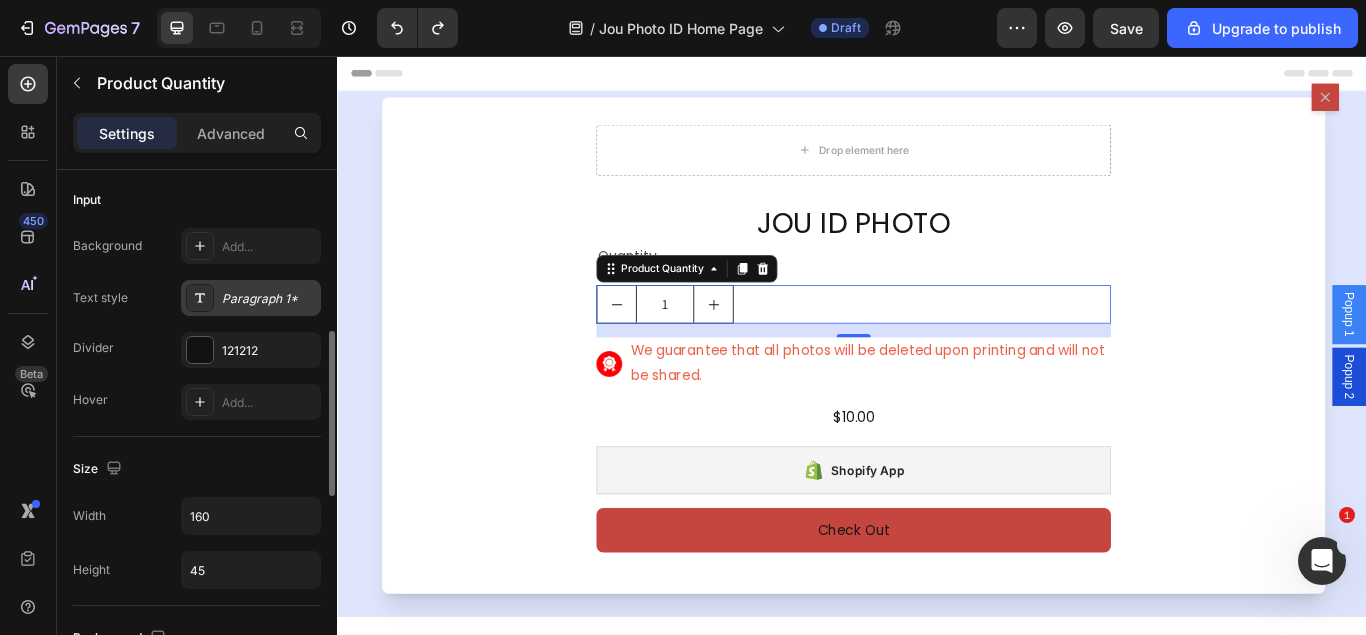 click on "Paragraph 1*" at bounding box center [251, 298] 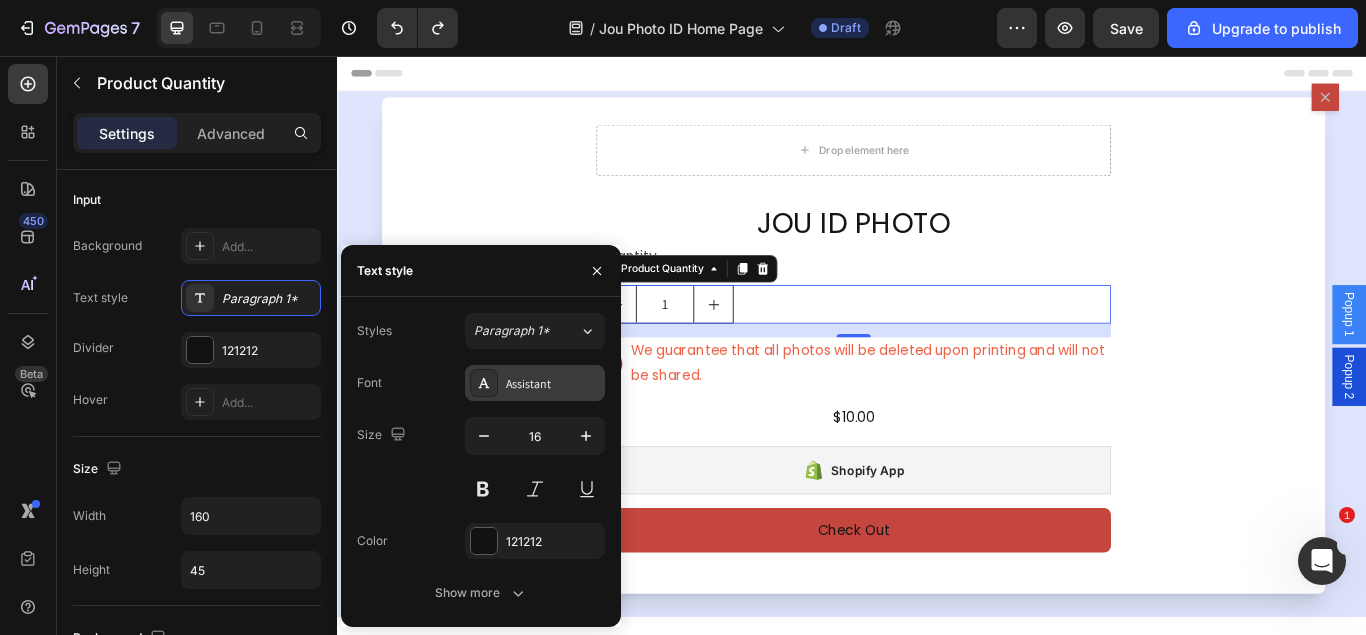 click on "Assistant" at bounding box center (553, 384) 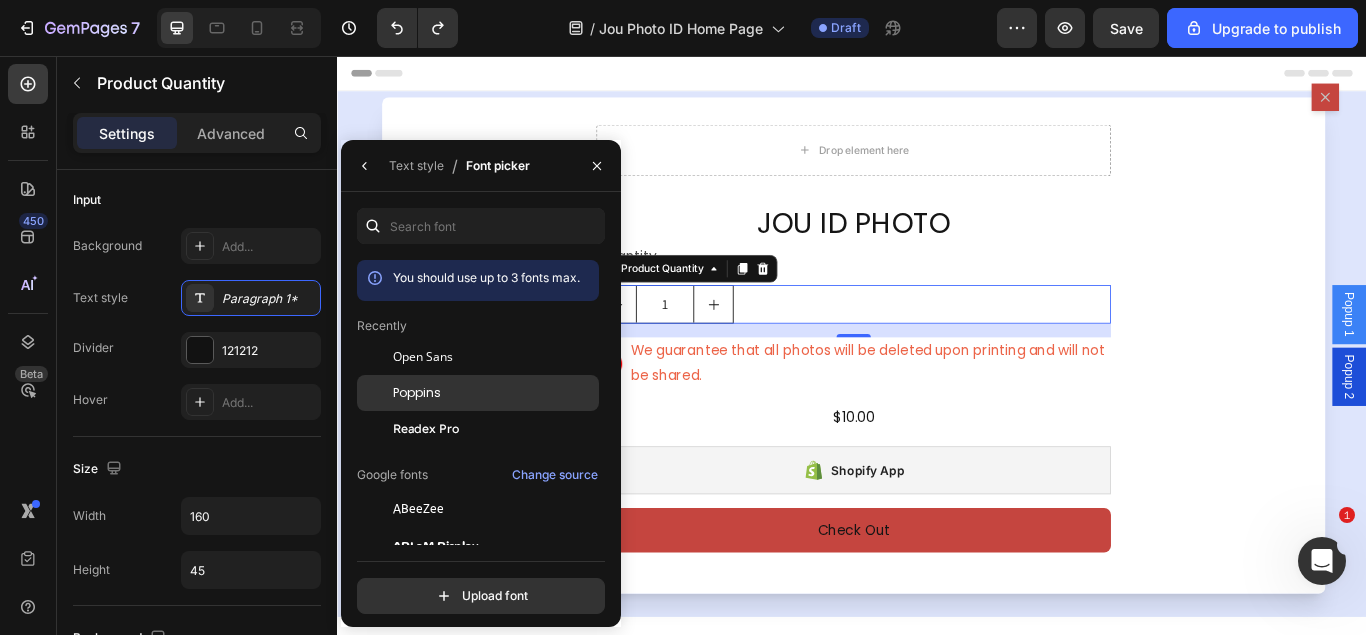 click on "Poppins" at bounding box center (417, 393) 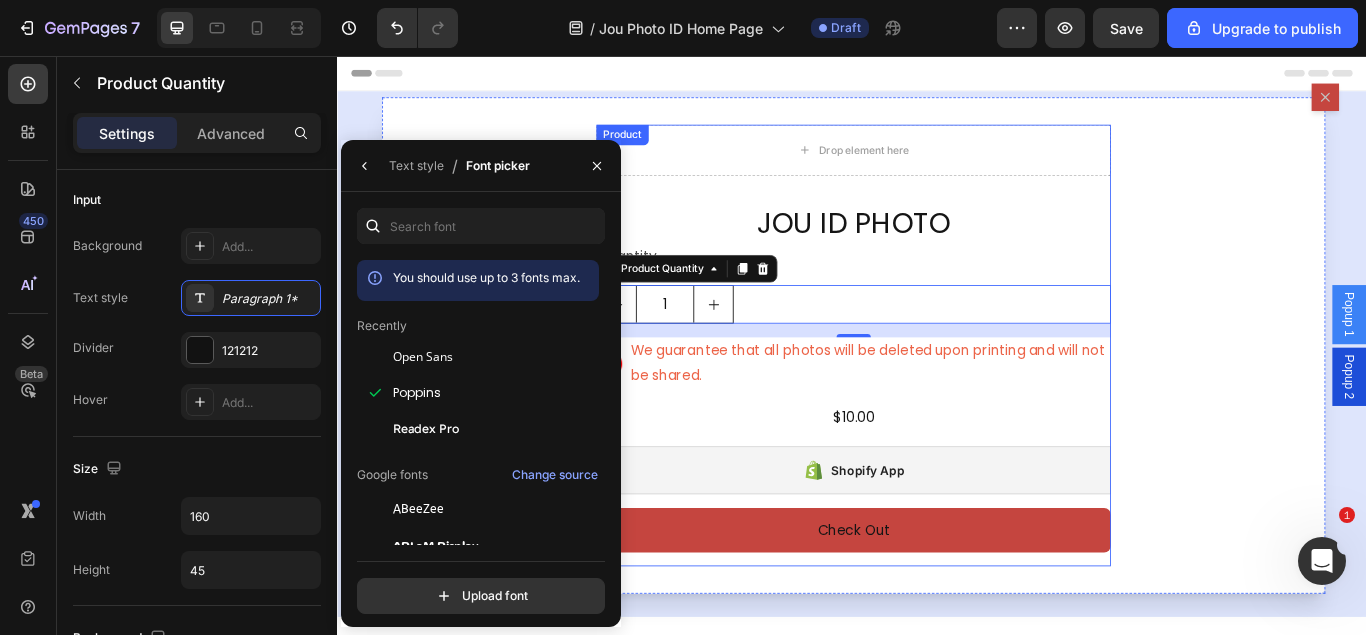 click on "Quantity" at bounding box center (939, 290) 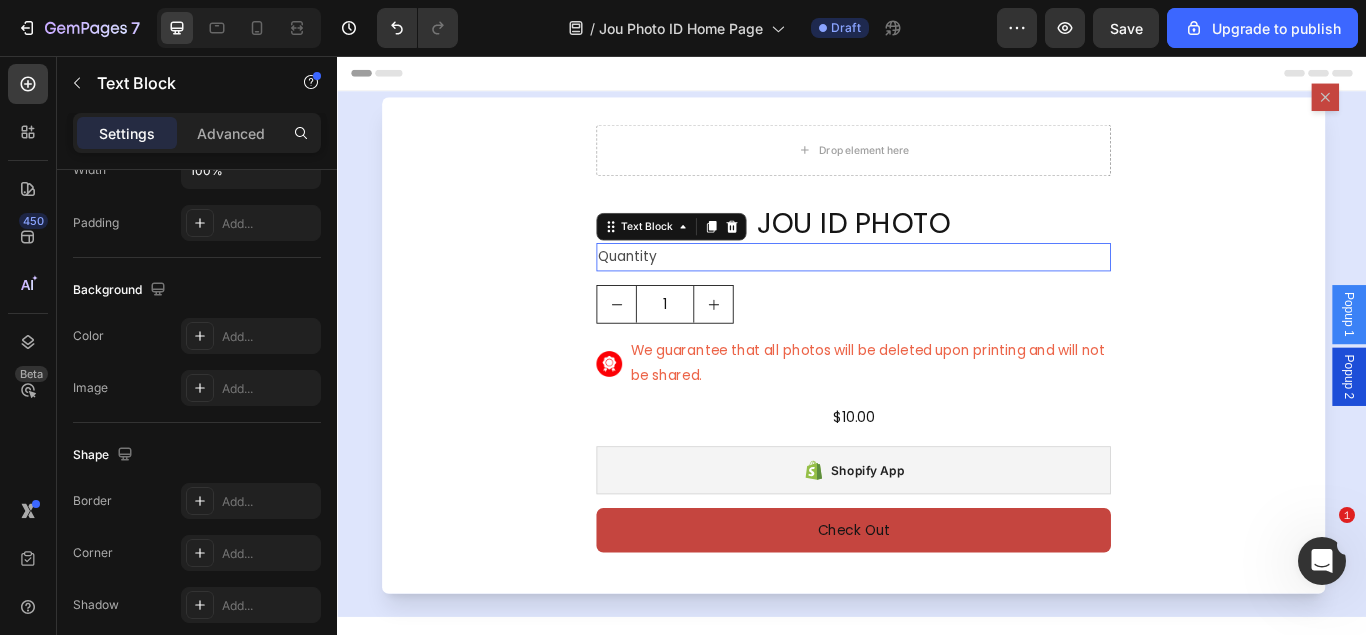 scroll, scrollTop: 0, scrollLeft: 0, axis: both 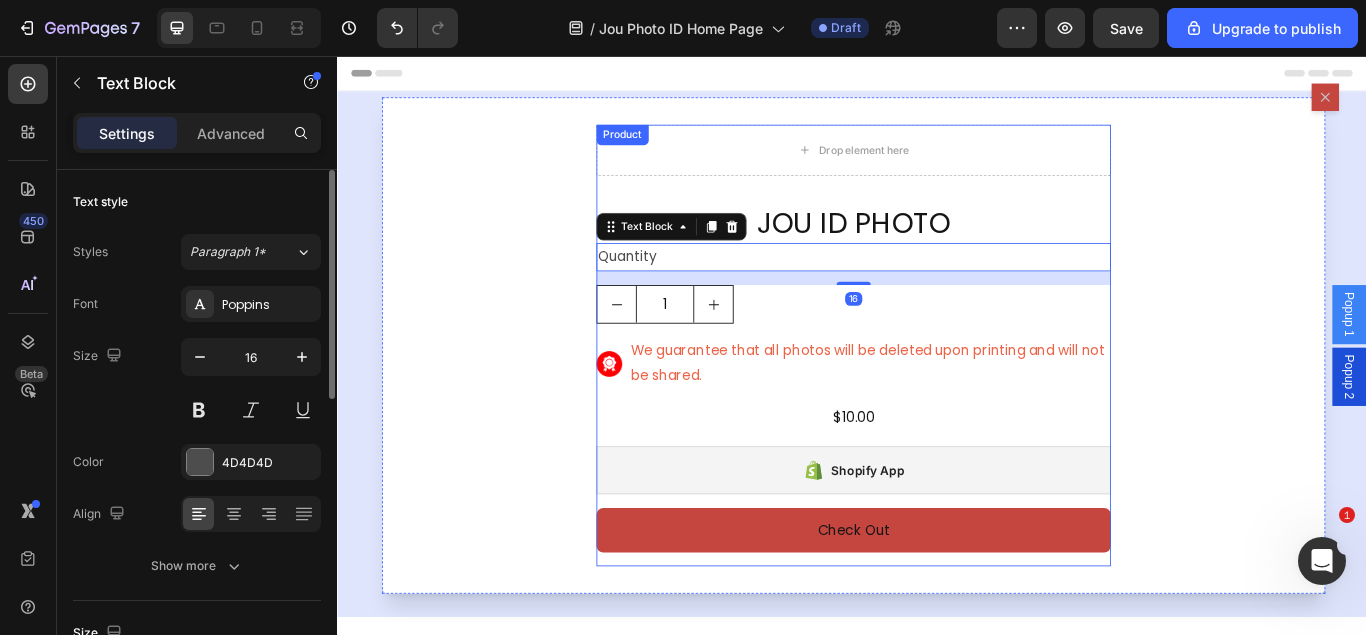 click on "JOU ID PHOTO Product Title Quantity Text Block   16
1
Product Quantity Image We guarantee that all photos will be deleted upon printing and will not be shared. Text Block Row $10.00 Product Price Product Price Row
Shopify App Shopify App Check Out Dynamic Checkout" at bounding box center [939, 440] 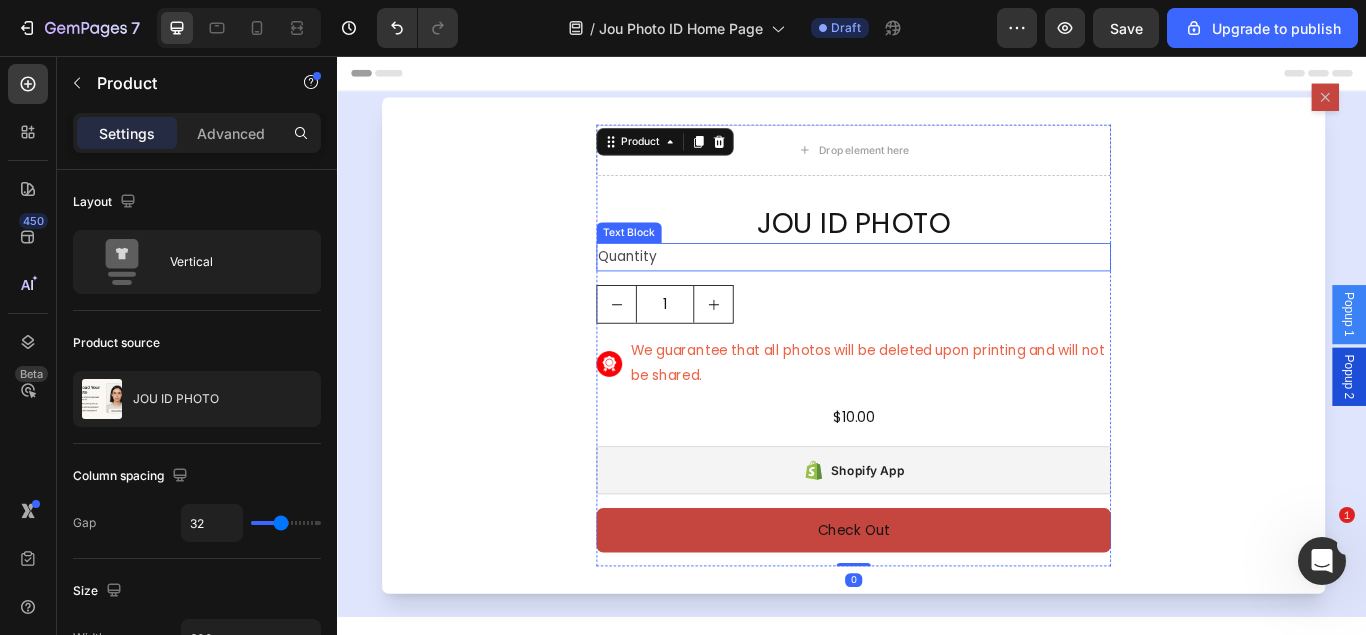 click on "Quantity" at bounding box center (939, 290) 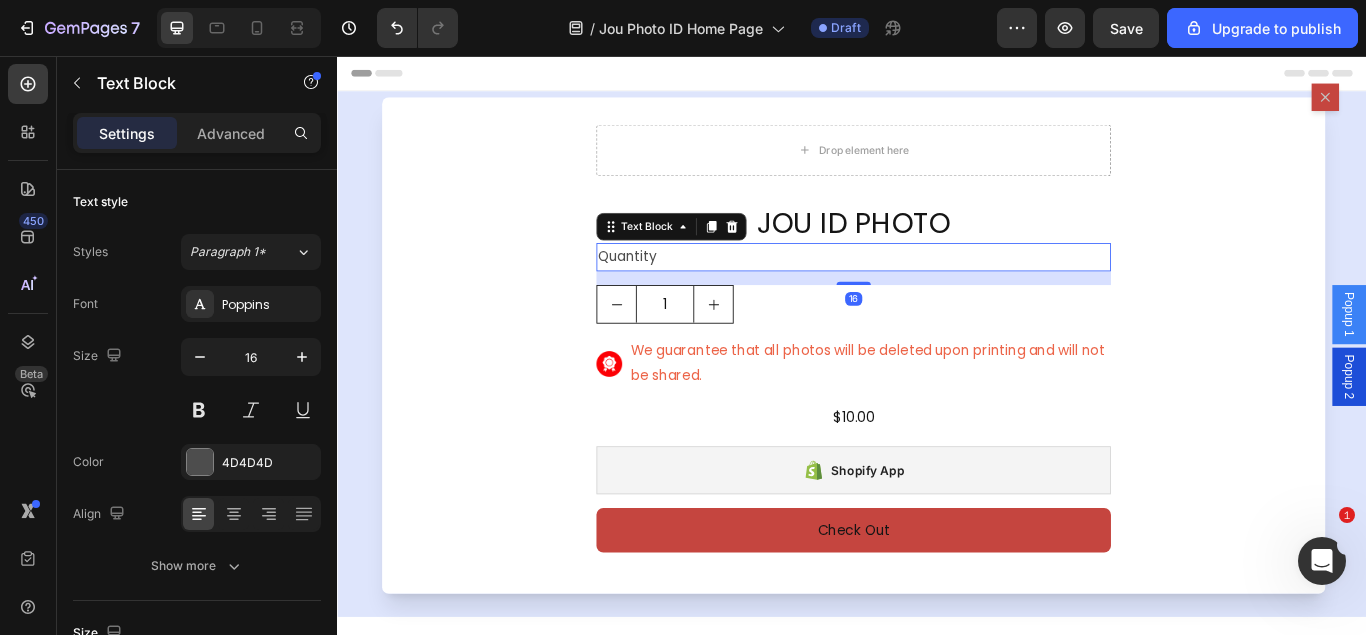 click on "Quantity" at bounding box center [939, 290] 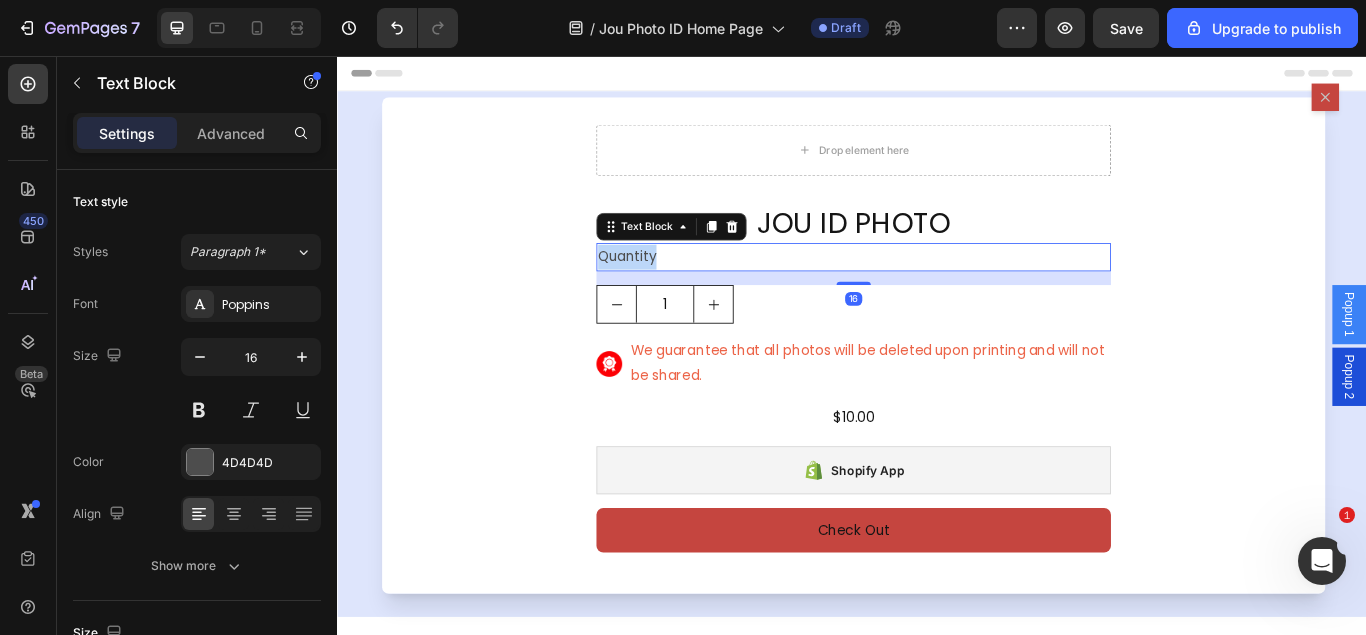 click on "Quantity" at bounding box center [939, 290] 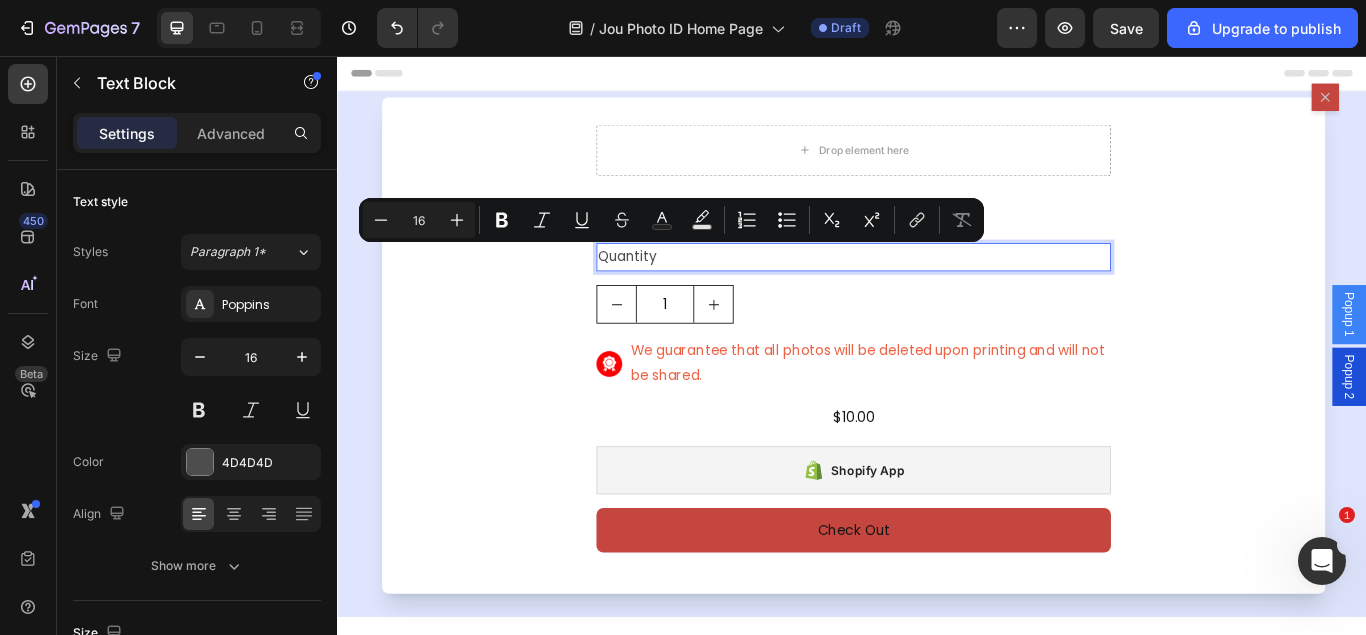 click on "Quantity" at bounding box center [939, 290] 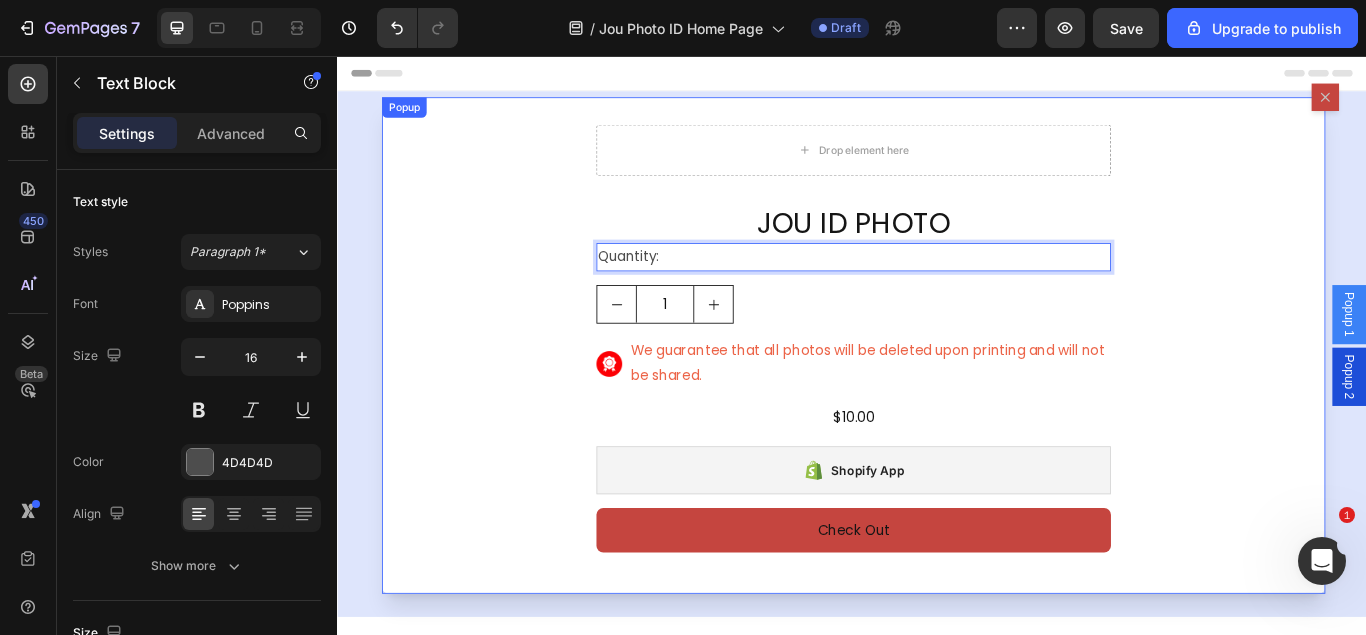 click on "Drop element here JOU ID PHOTO Product Title Quantity: Text Block   16
1
Product Quantity Image We guarantee that all photos will be deleted upon printing and will not be shared. Text Block Row $10.00 Product Price Product Price Row
Shopify App Shopify App Check Out Dynamic Checkout Product" at bounding box center [939, 394] 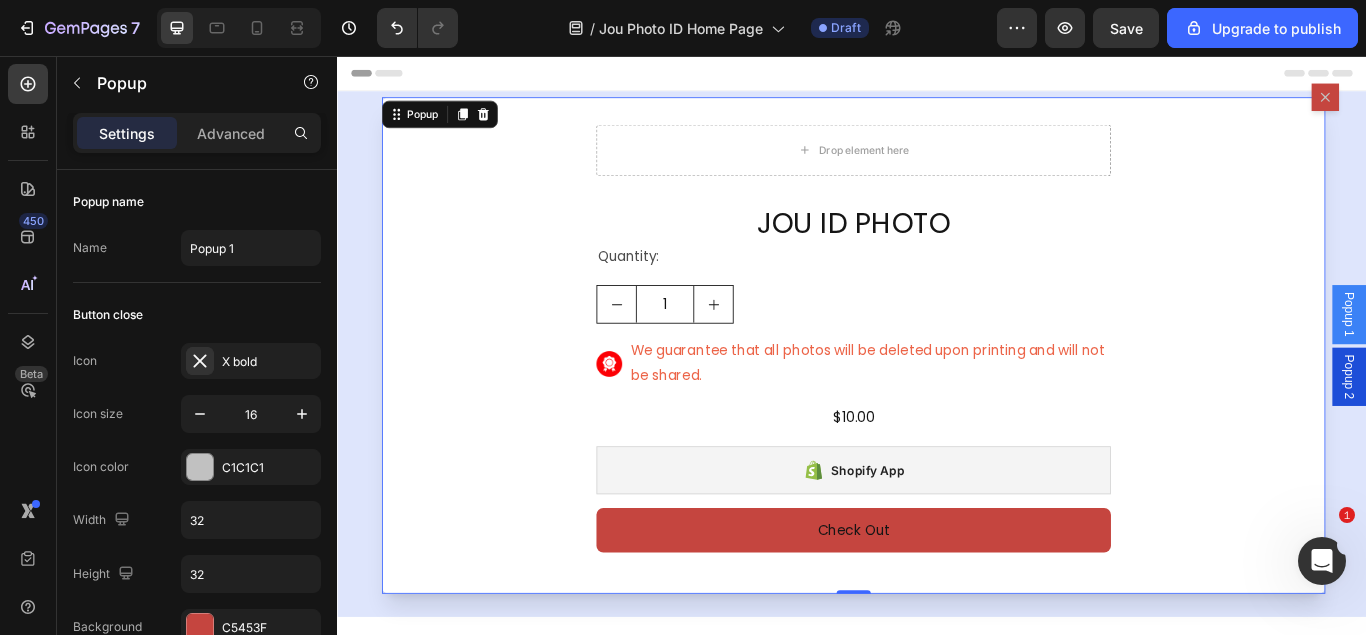 click at bounding box center [937, 393] 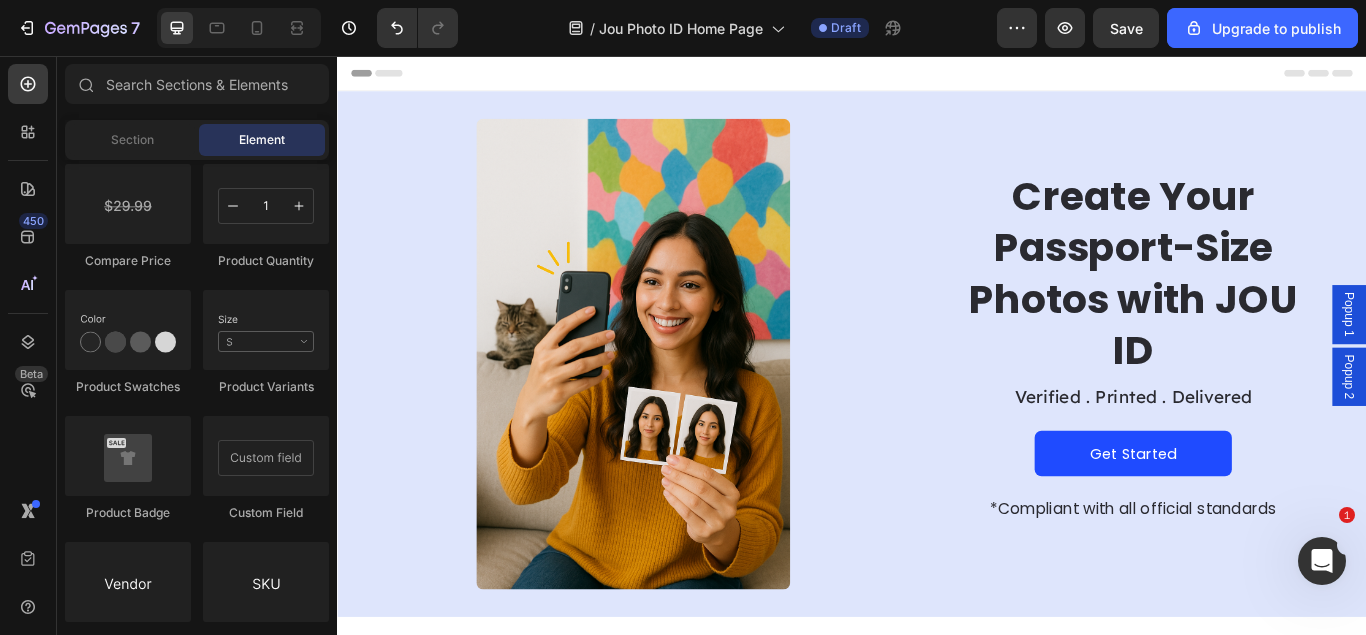 scroll, scrollTop: 3468, scrollLeft: 0, axis: vertical 